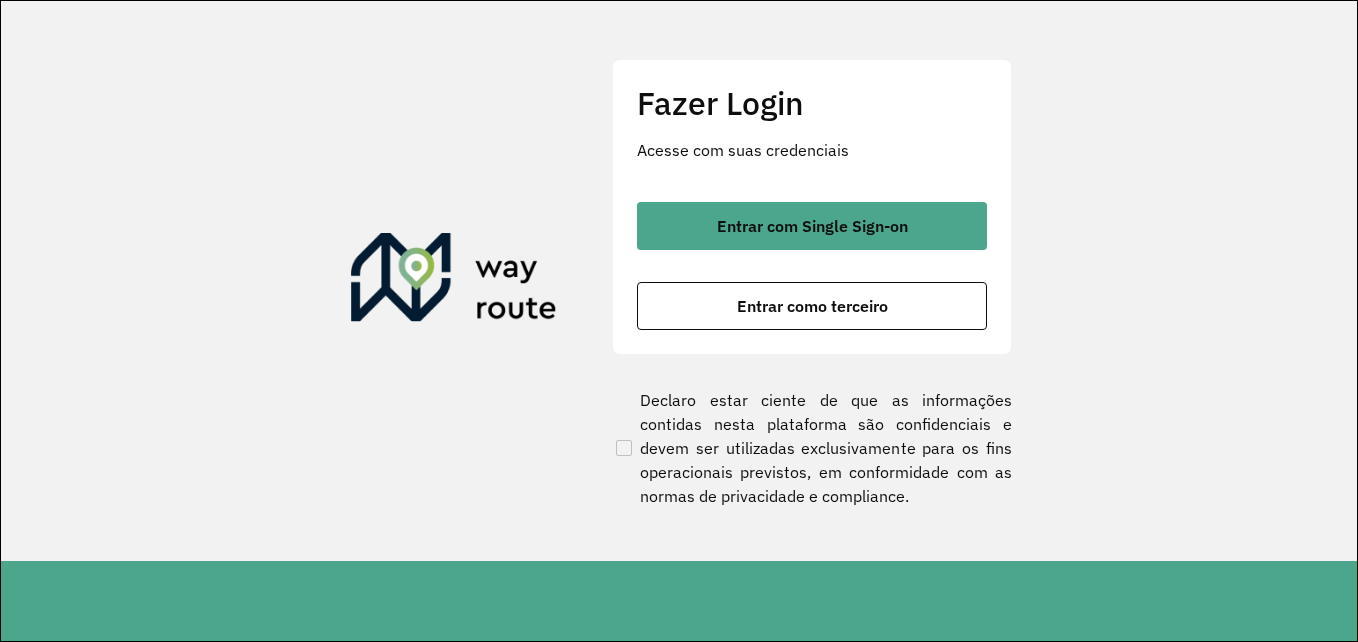 scroll, scrollTop: 0, scrollLeft: 0, axis: both 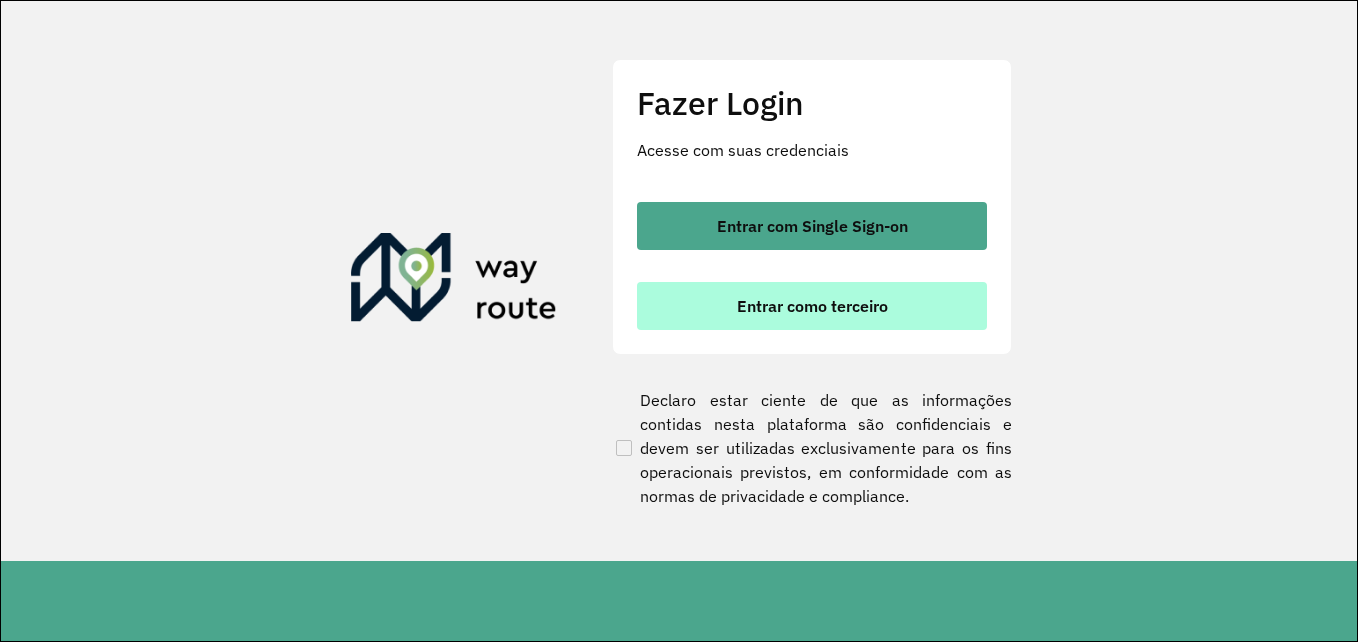 click on "Entrar como terceiro" at bounding box center [812, 306] 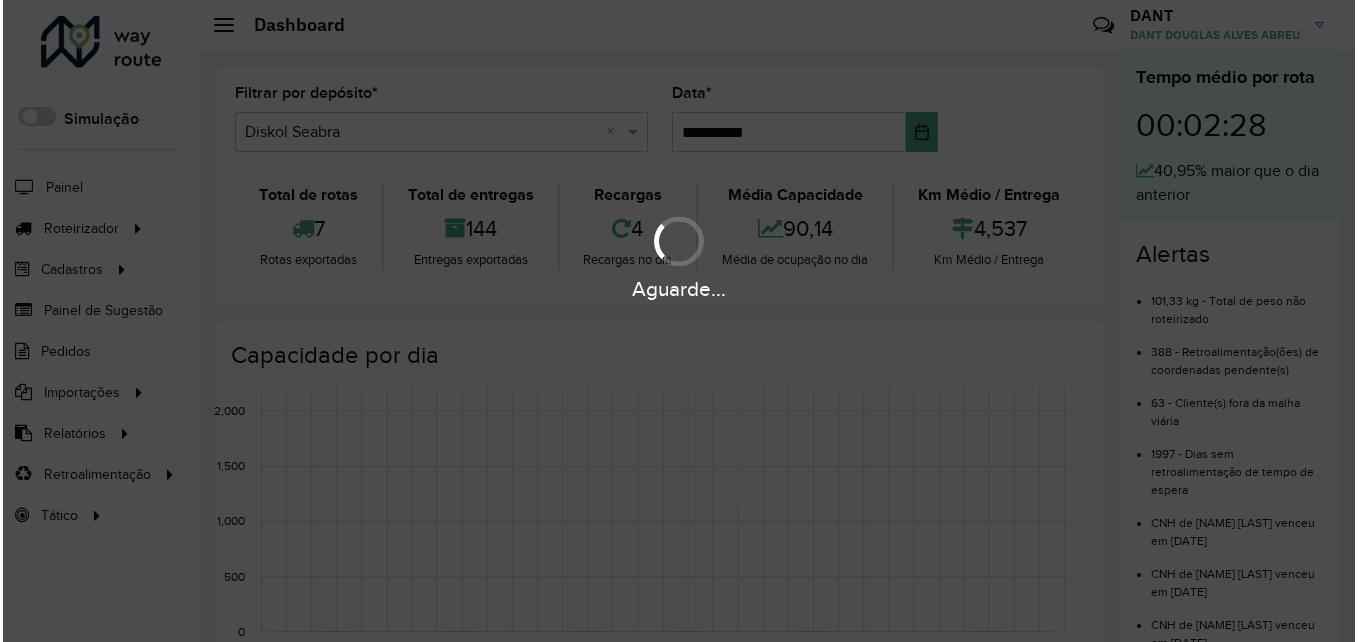 scroll, scrollTop: 0, scrollLeft: 0, axis: both 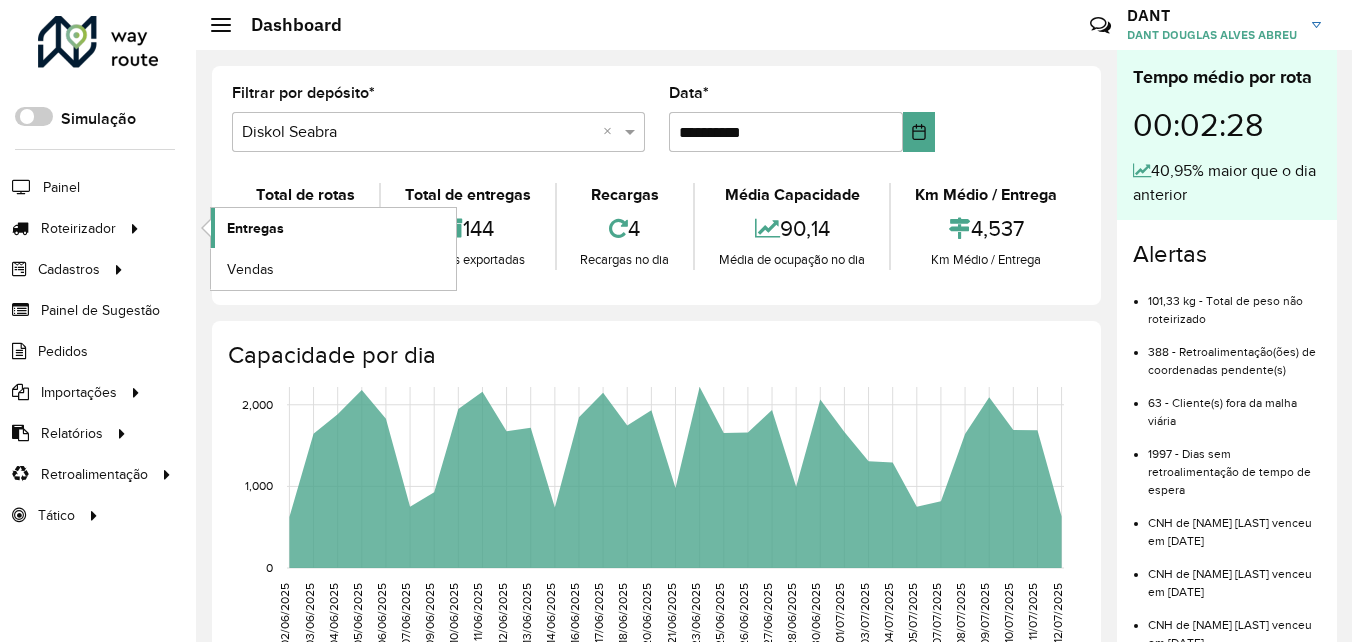 click on "Entregas" 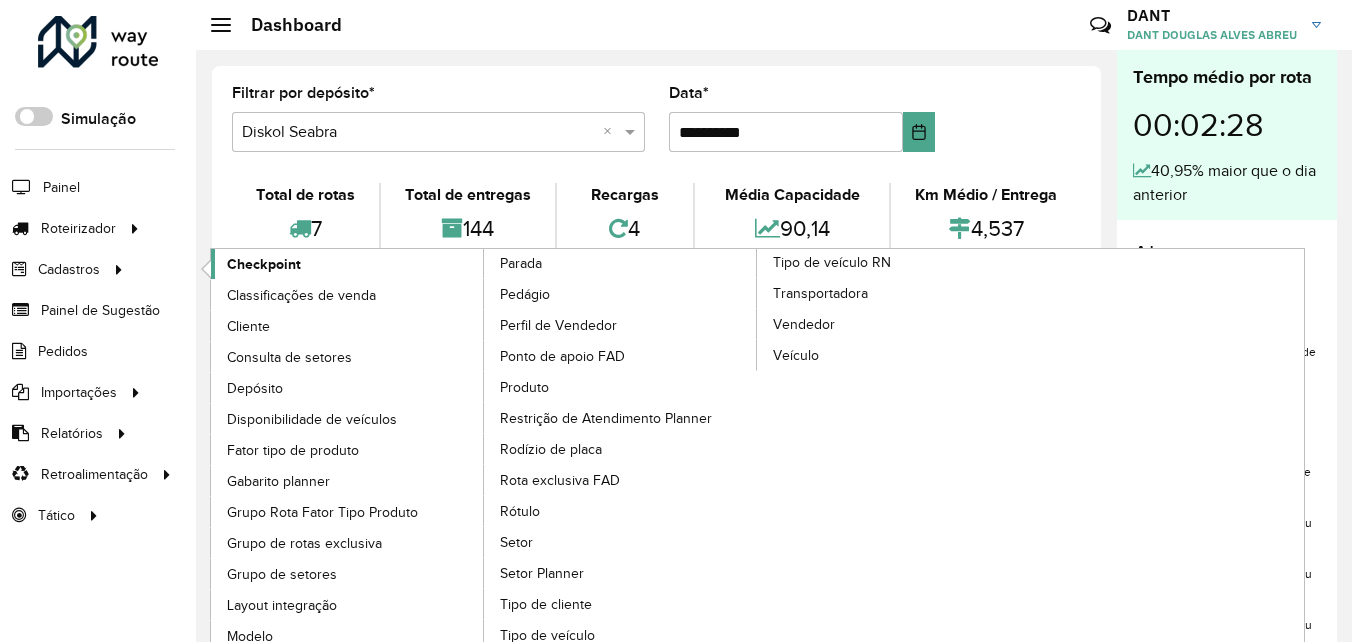 click on "Checkpoint" 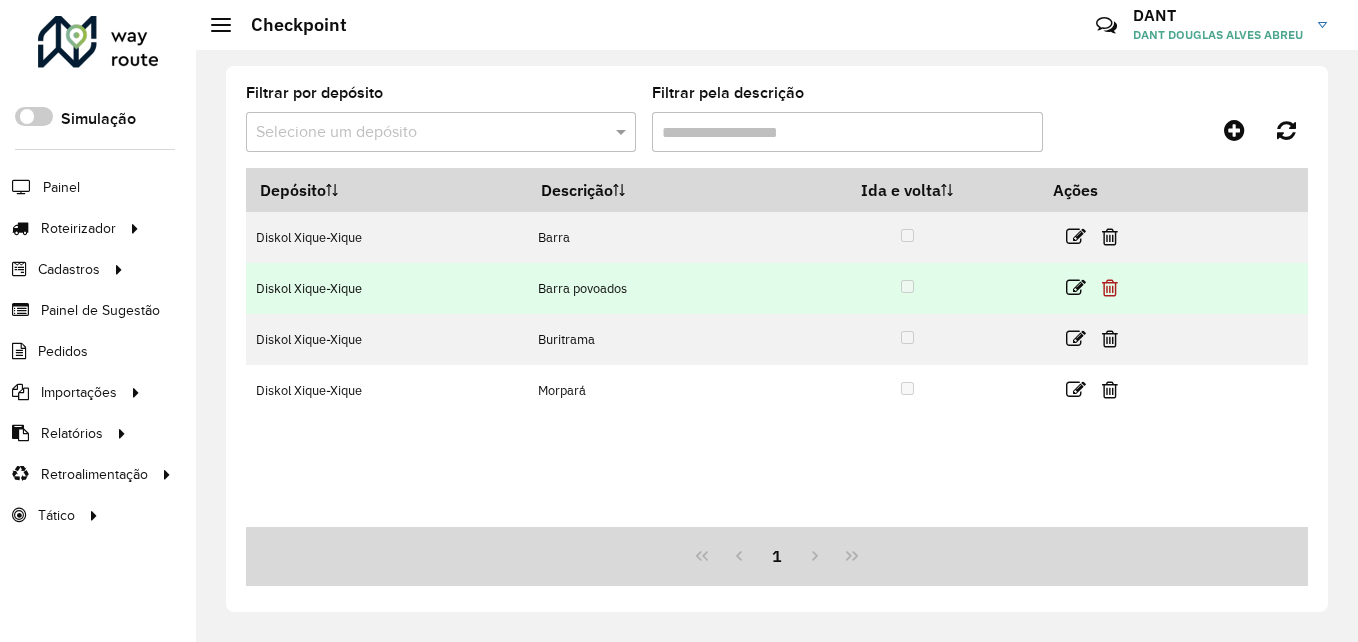 click at bounding box center (1110, 288) 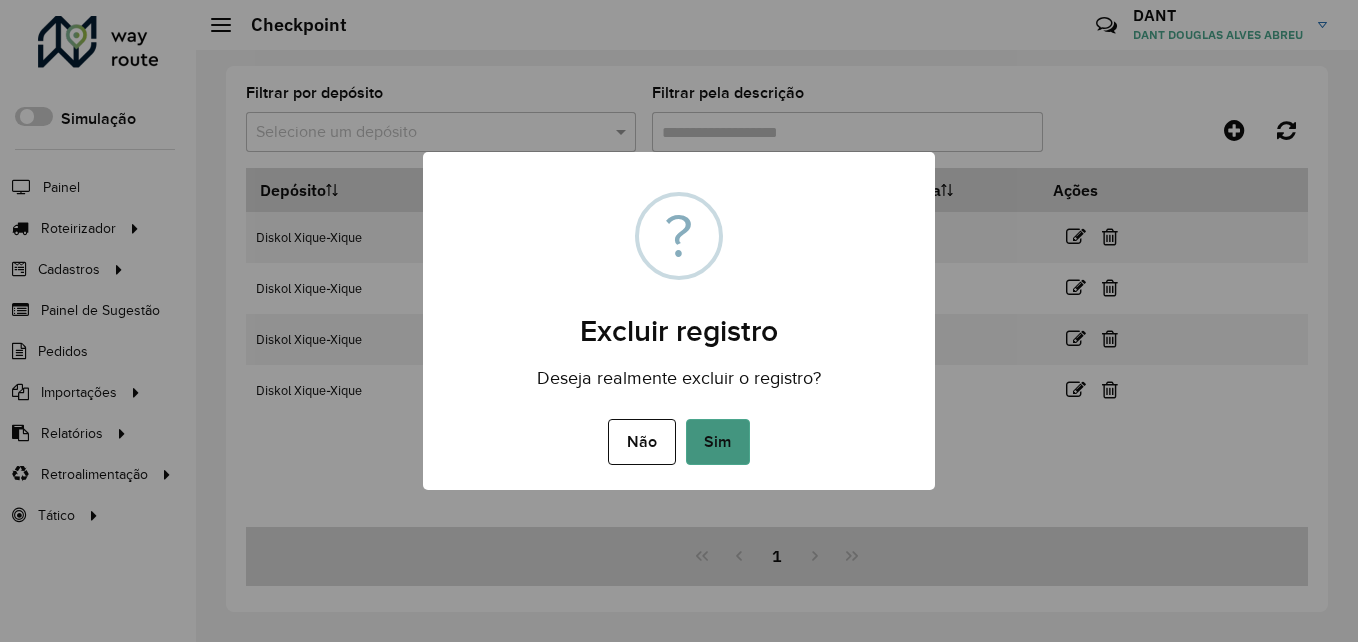click on "Sim" at bounding box center (718, 442) 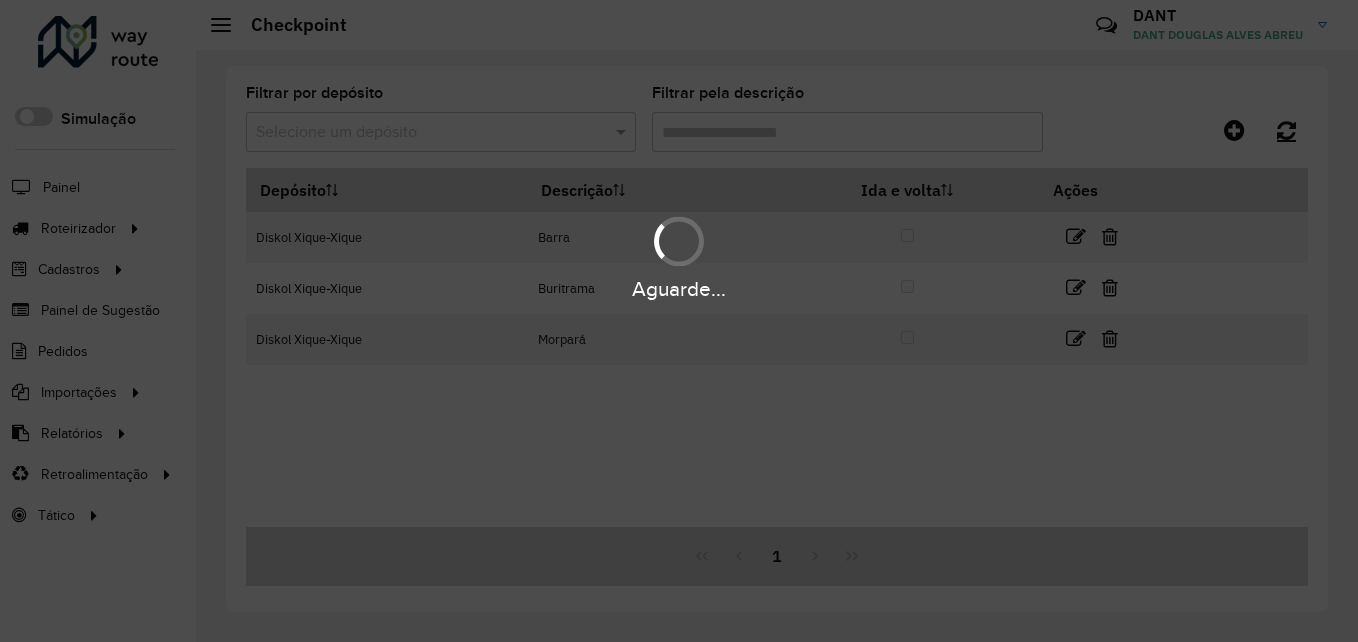 click on "Aguarde...  Pop-up bloqueado!  Seu navegador bloqueou automáticamente a abertura de uma nova janela.   Acesse as configurações e adicione o endereço do sistema a lista de permissão.   Fechar  Roteirizador AmbevTech Simulação Painel Roteirizador Entregas Vendas Cadastros Checkpoint Classificações de venda Cliente Consulta de setores Depósito Disponibilidade de veículos Fator tipo de produto Gabarito planner Grupo Rota Fator Tipo Produto Grupo de rotas exclusiva Grupo de setores Layout integração Modelo Parada Pedágio Perfil de Vendedor Ponto de apoio FAD Produto Restrição de Atendimento Planner Rodízio de placa Rota exclusiva FAD Rótulo Setor Setor Planner Tipo de cliente Tipo de veículo Tipo de veículo RN Transportadora Vendedor Veículo Painel de Sugestão Pedidos Importações Classificação e volume de venda Clientes Fator tipo produto Gabarito planner Grade de atendimento Janela de atendimento Localização Pedidos Restrição de Atendimento Planner Tempo de espera Vendedor  1" at bounding box center [679, 321] 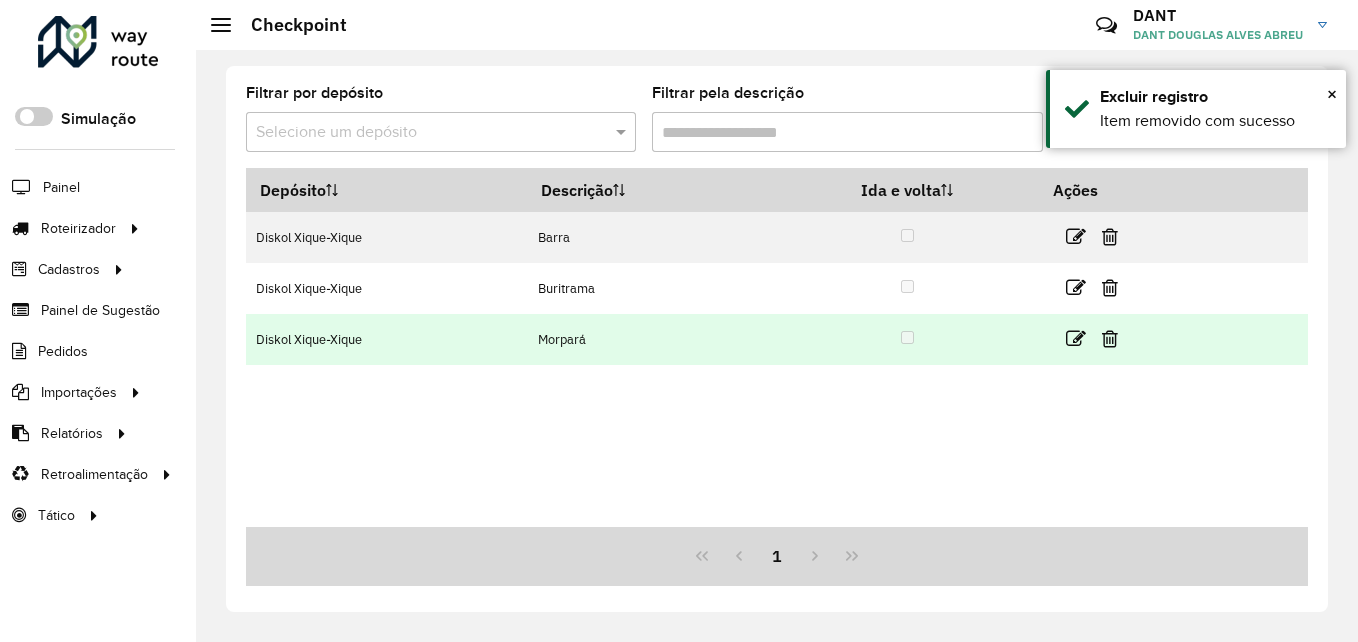 drag, startPoint x: 845, startPoint y: 437, endPoint x: 710, endPoint y: 343, distance: 164.50227 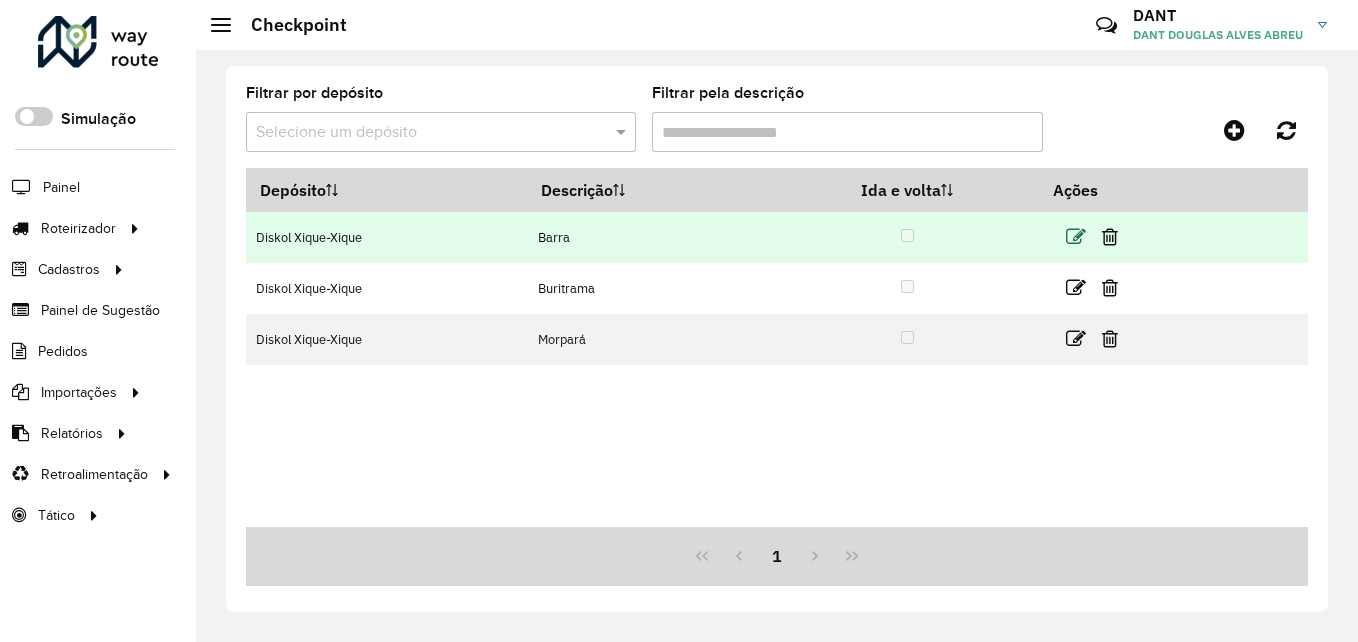 click at bounding box center [1076, 237] 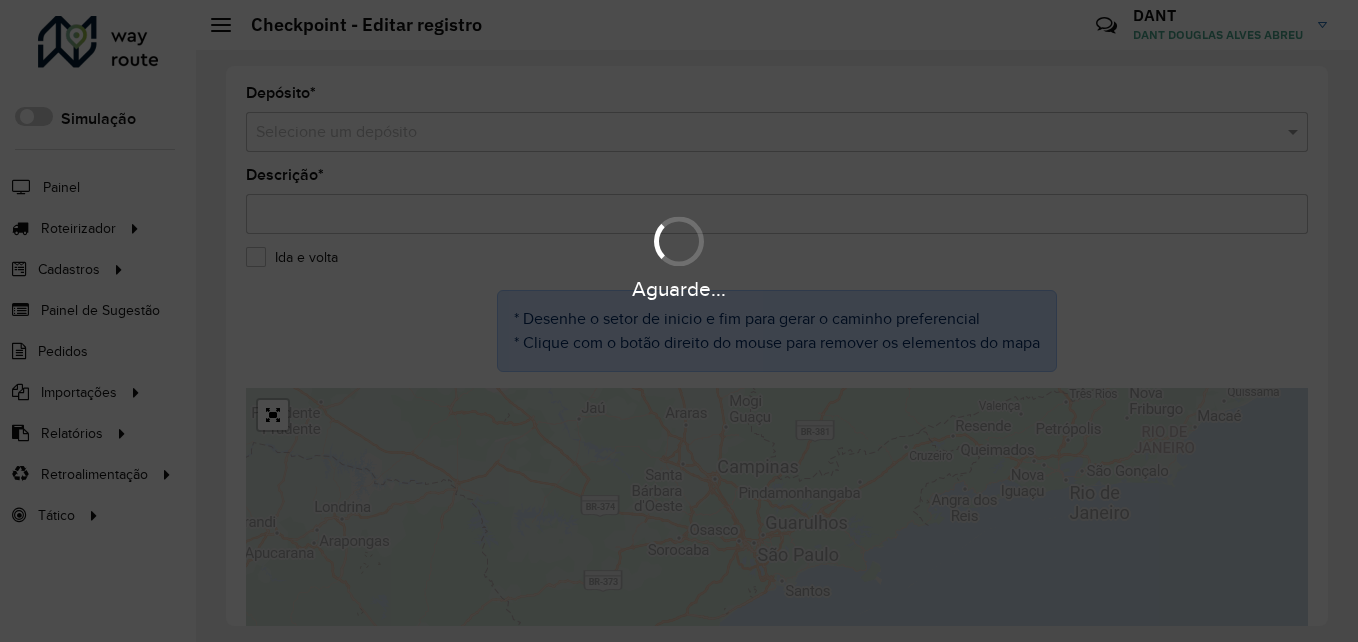 type on "*****" 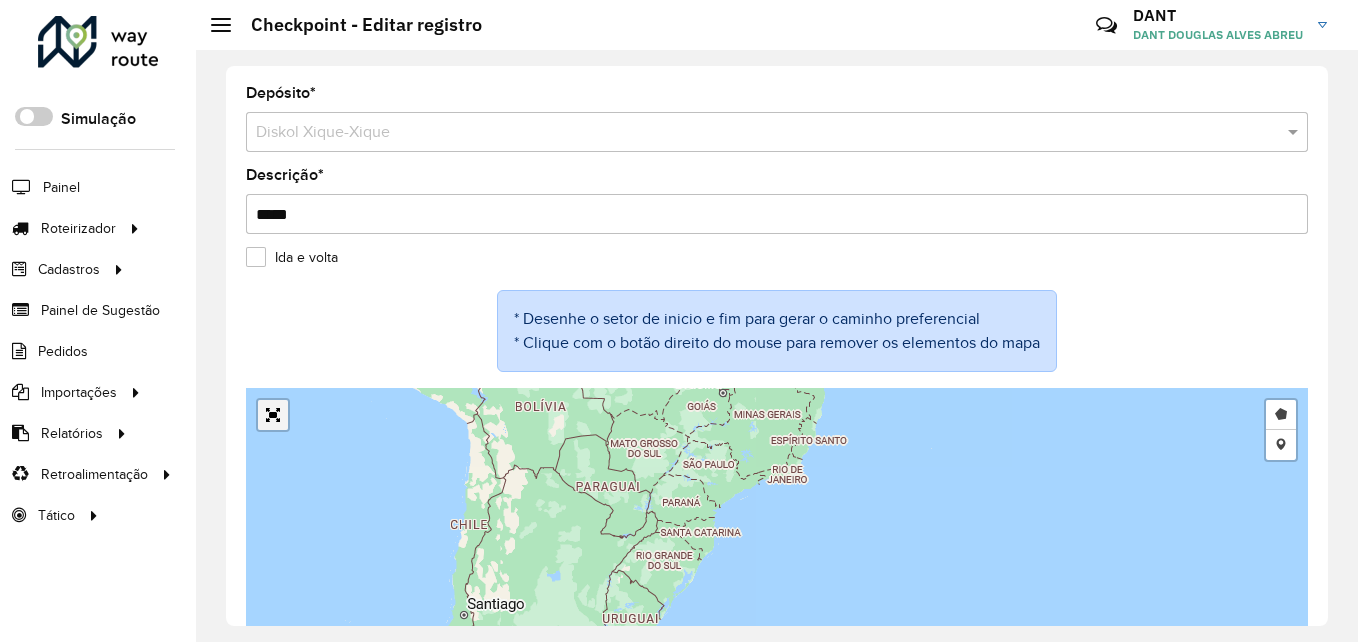 click on "Desenhar setor Adicionar checkpoint  Leaflet   |  Map data ©  OpenStreetMap  contributors,© 2025 TomTom, Microsoft" at bounding box center (777, 538) 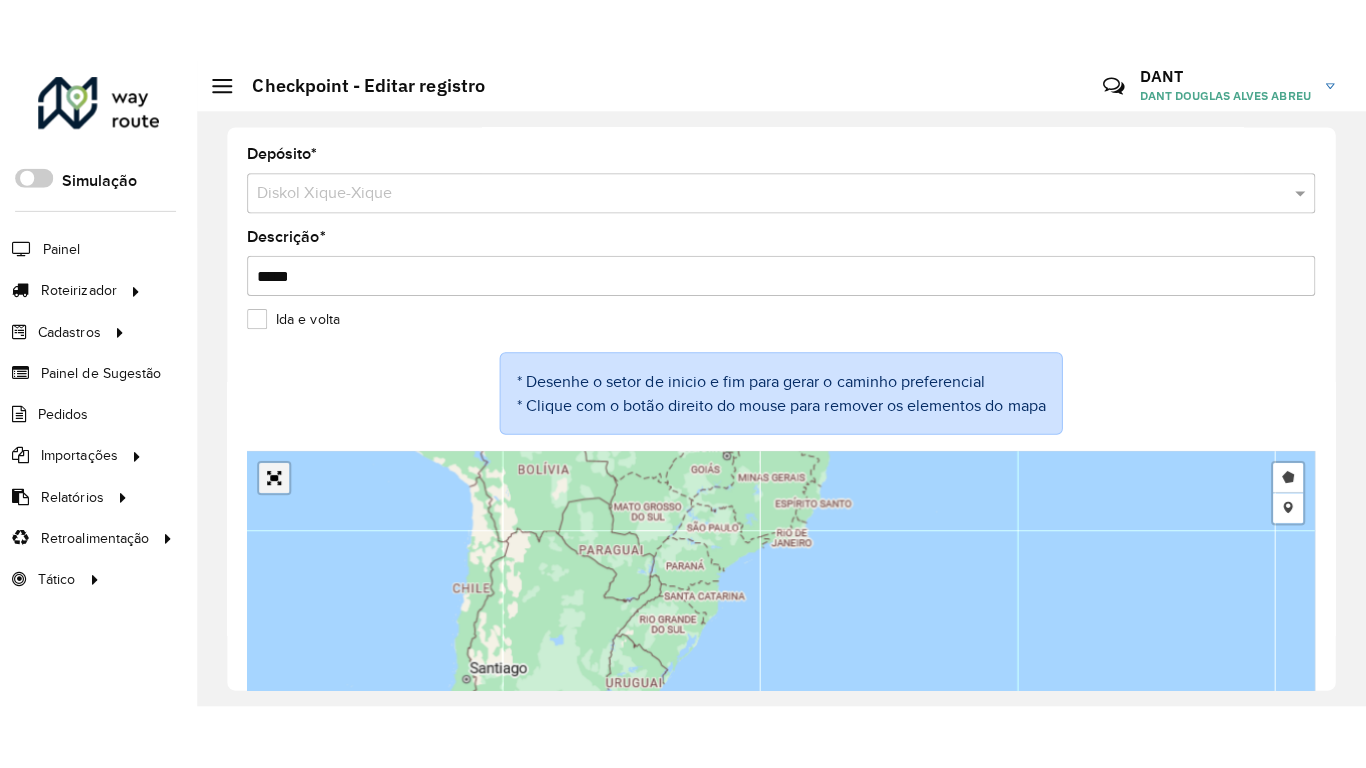 scroll, scrollTop: 62, scrollLeft: 0, axis: vertical 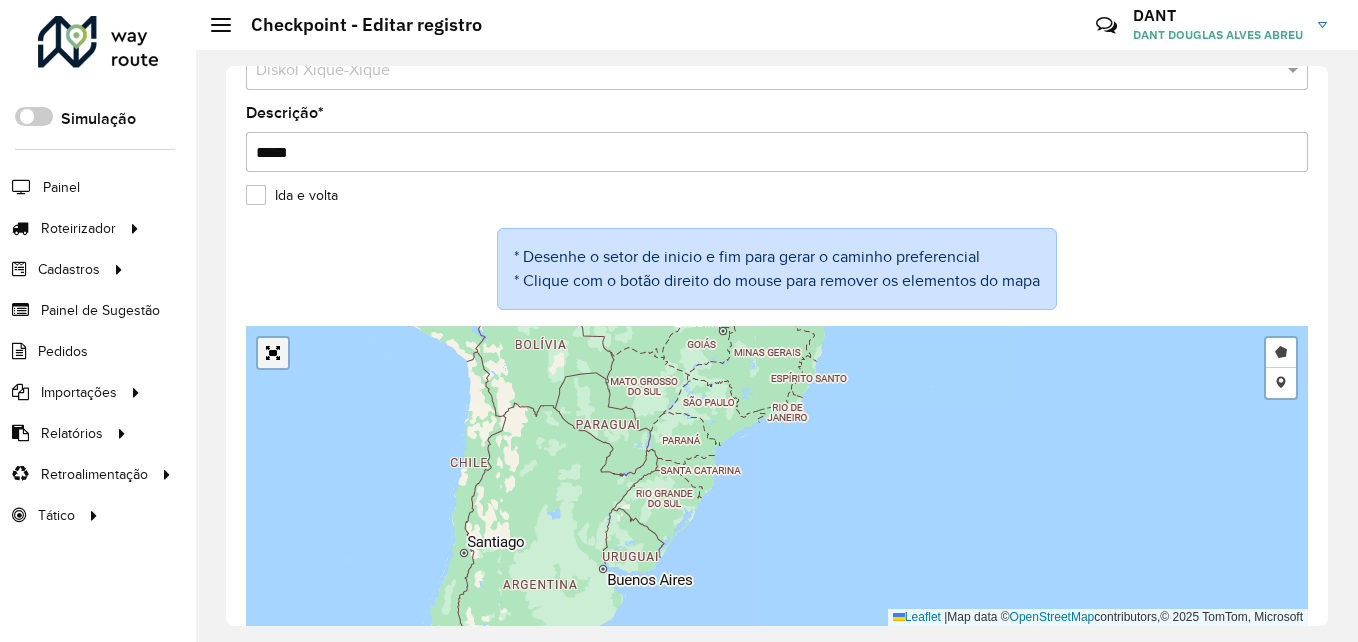 click at bounding box center [273, 353] 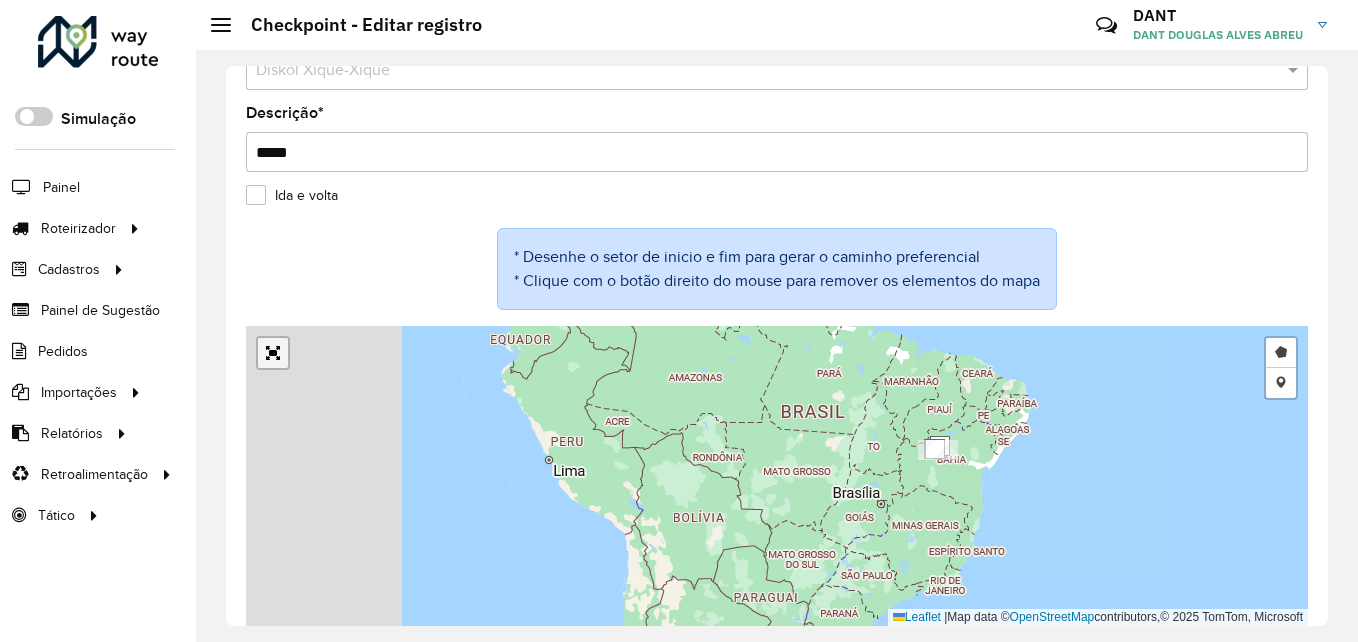 scroll, scrollTop: 0, scrollLeft: 0, axis: both 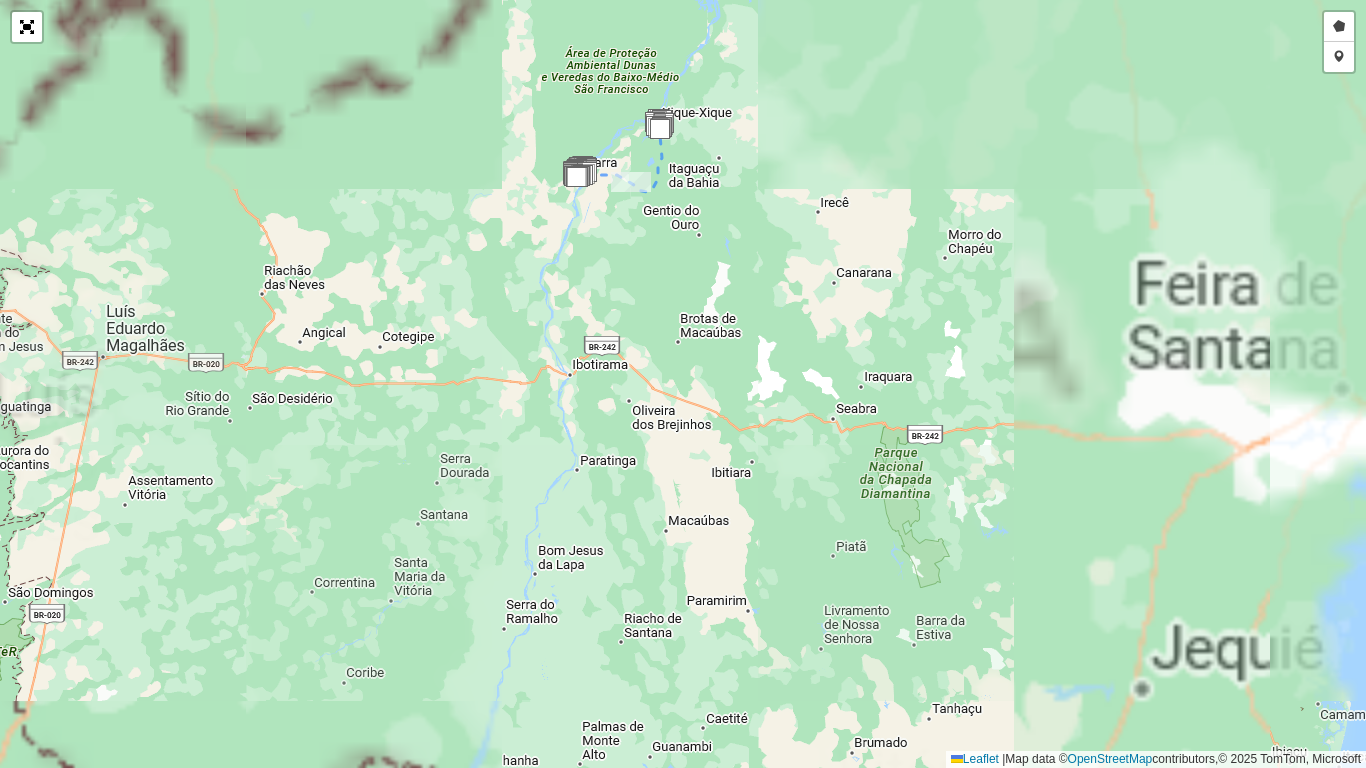 drag, startPoint x: 640, startPoint y: 170, endPoint x: 680, endPoint y: 466, distance: 298.69046 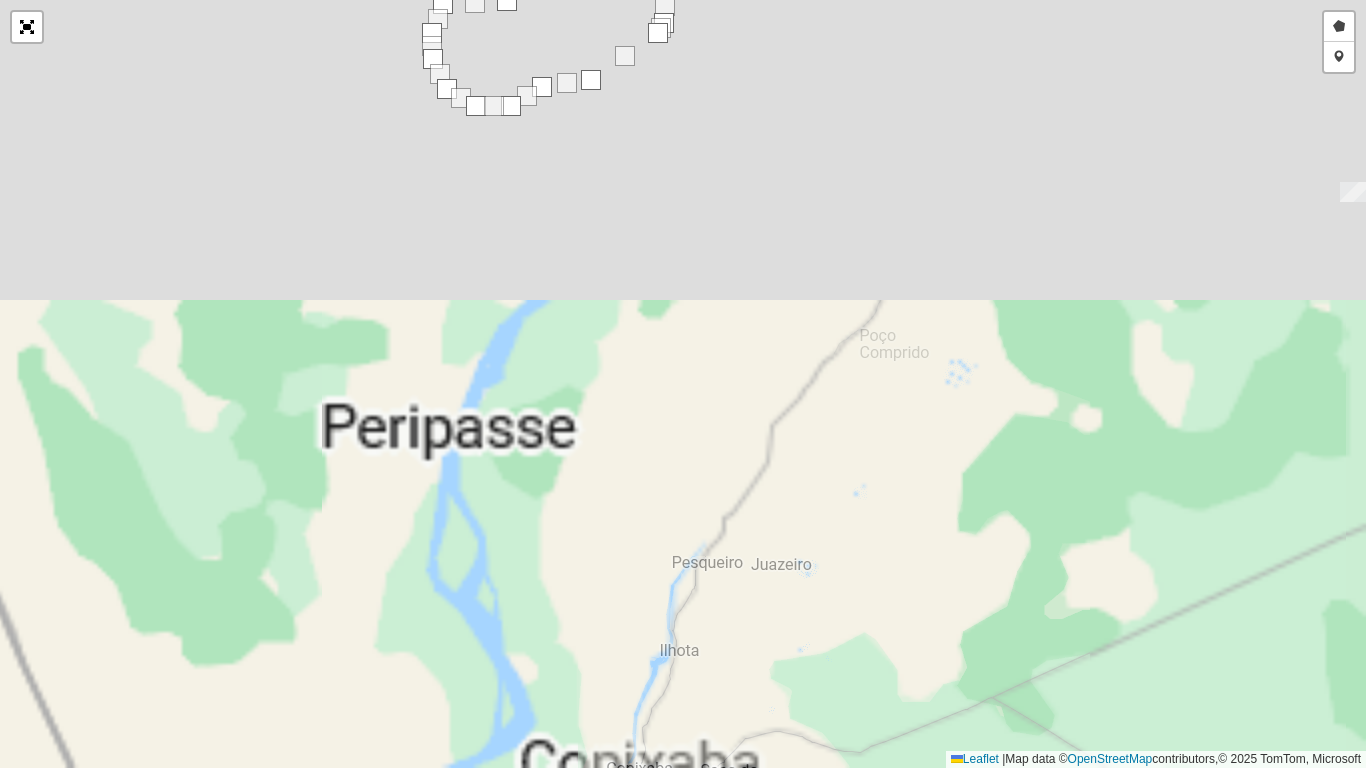 drag, startPoint x: 584, startPoint y: 198, endPoint x: 723, endPoint y: 649, distance: 471.93433 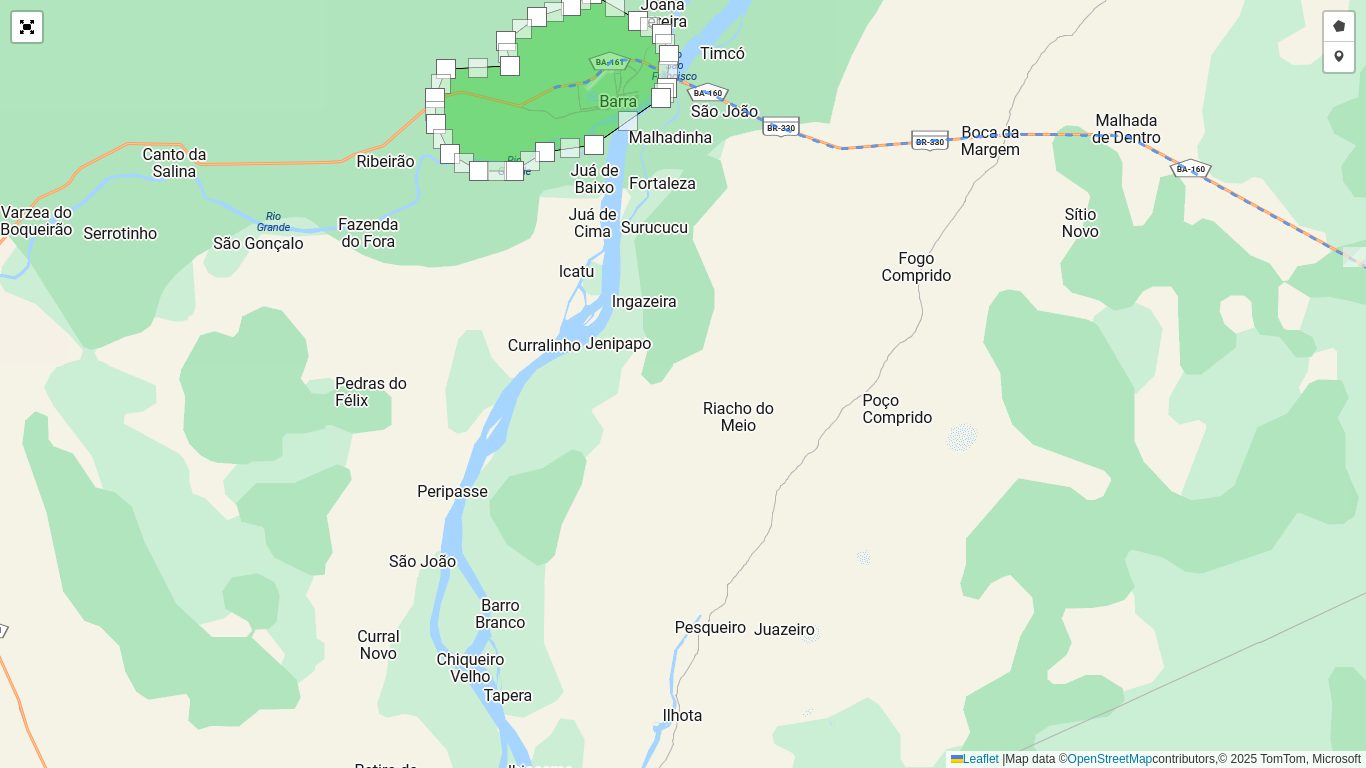 drag, startPoint x: 576, startPoint y: 246, endPoint x: 552, endPoint y: 524, distance: 279.03406 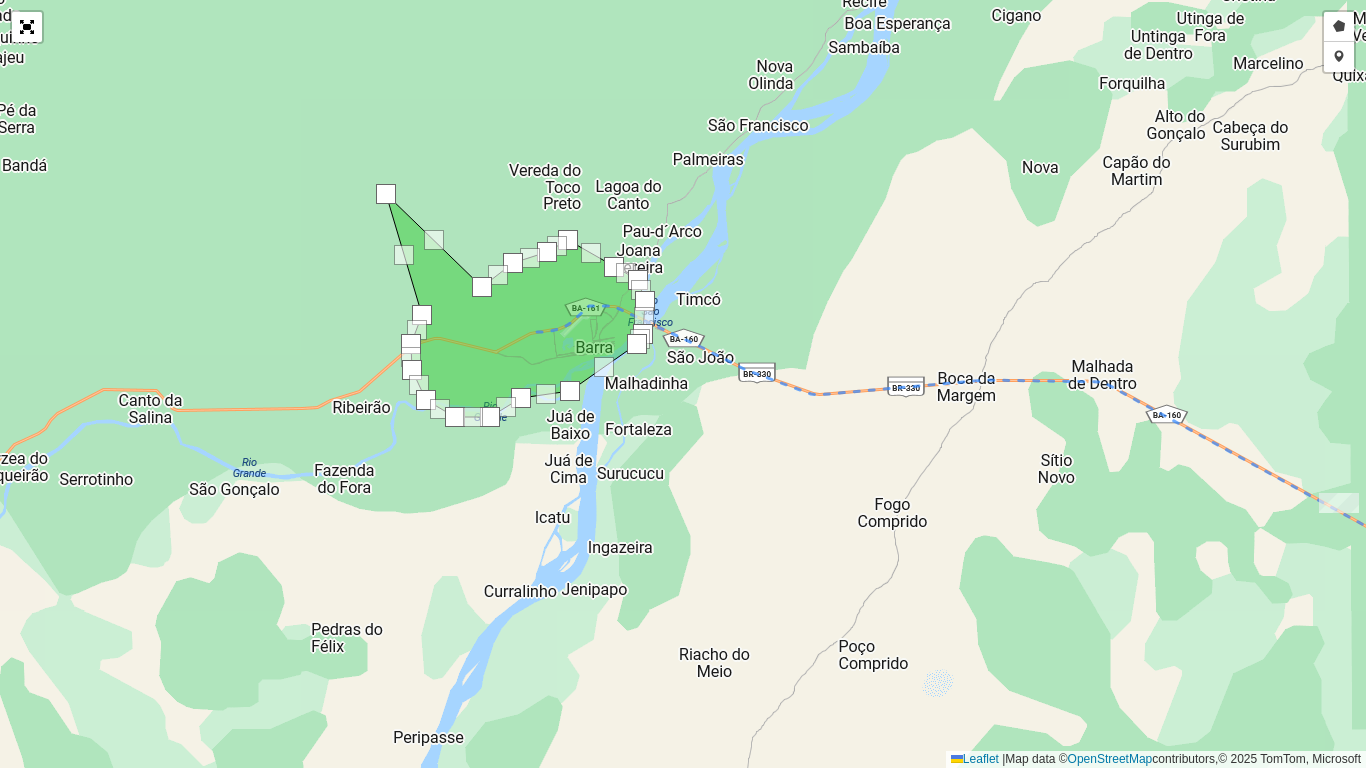 drag, startPoint x: 492, startPoint y: 313, endPoint x: 392, endPoint y: 194, distance: 155.4381 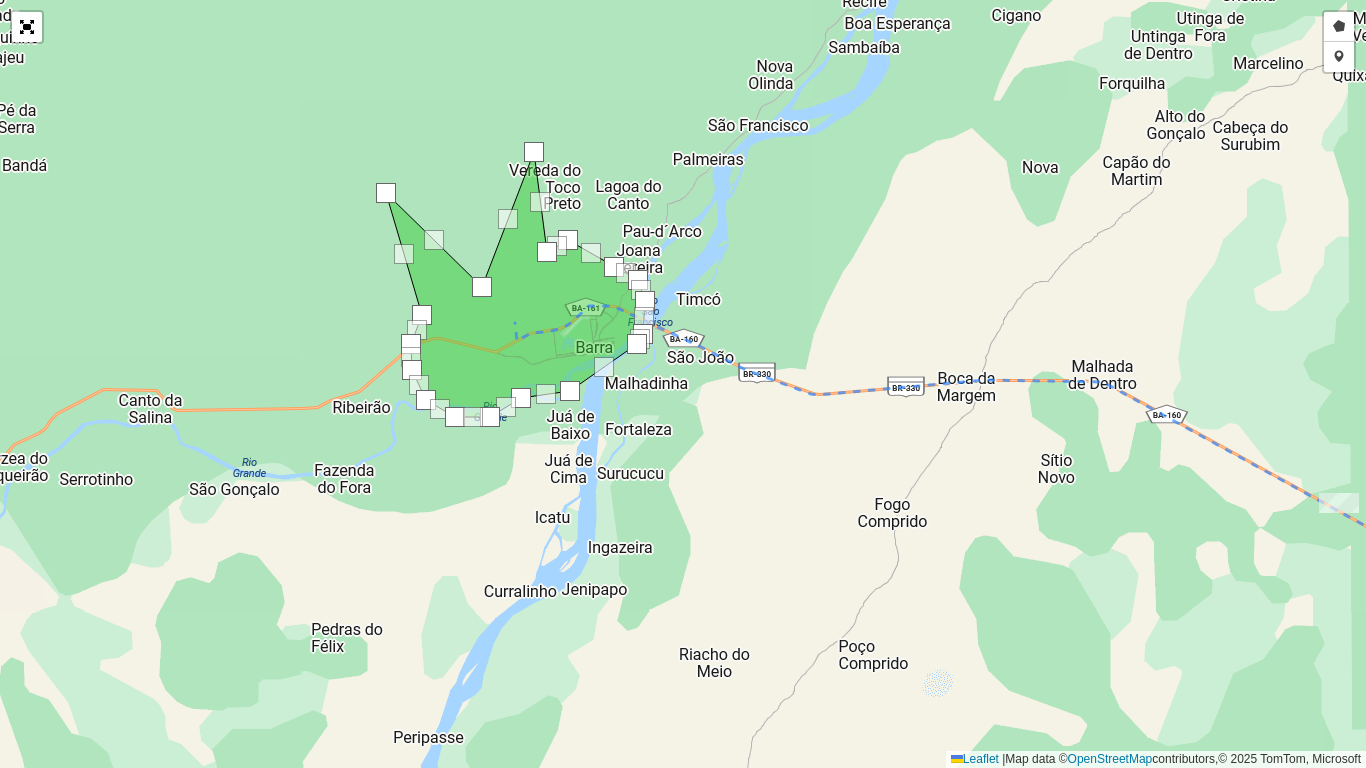drag, startPoint x: 515, startPoint y: 259, endPoint x: 536, endPoint y: 150, distance: 111.0045 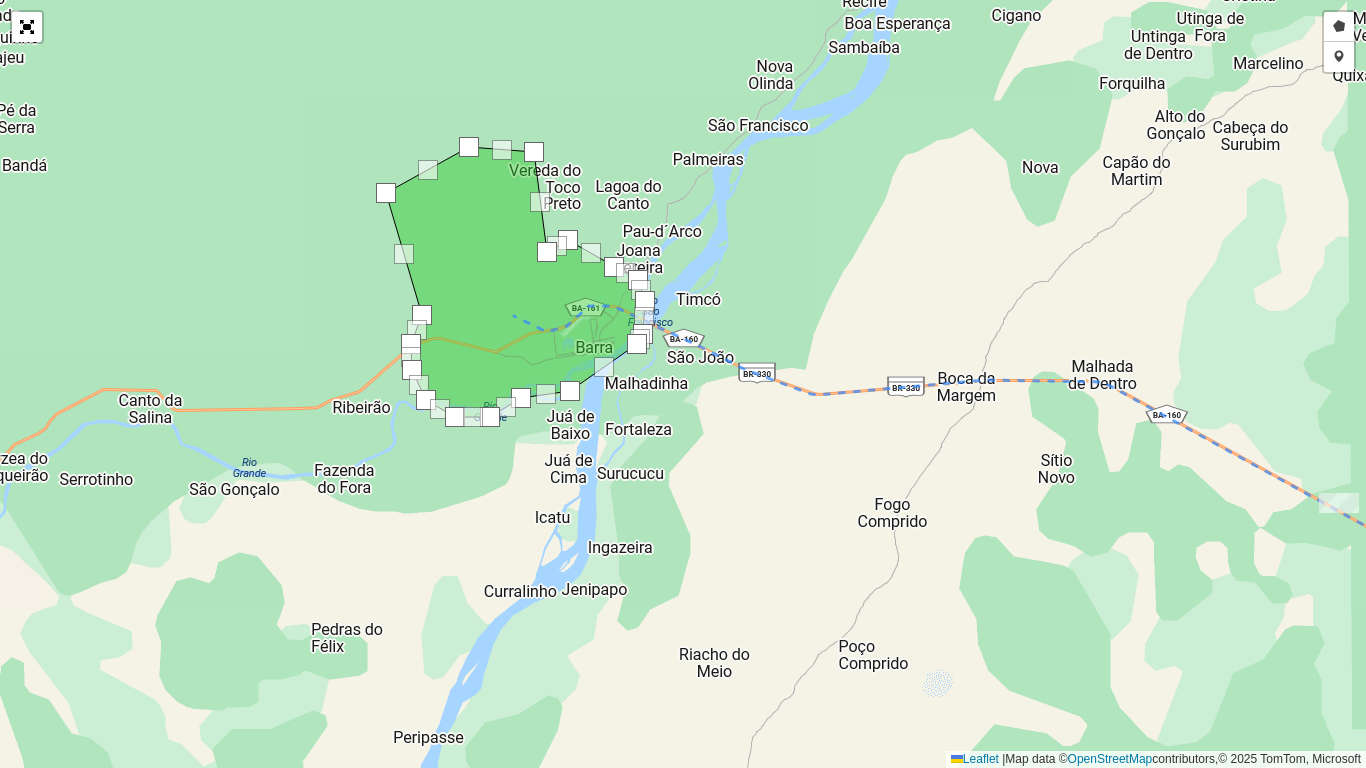 drag, startPoint x: 478, startPoint y: 282, endPoint x: 465, endPoint y: 142, distance: 140.60228 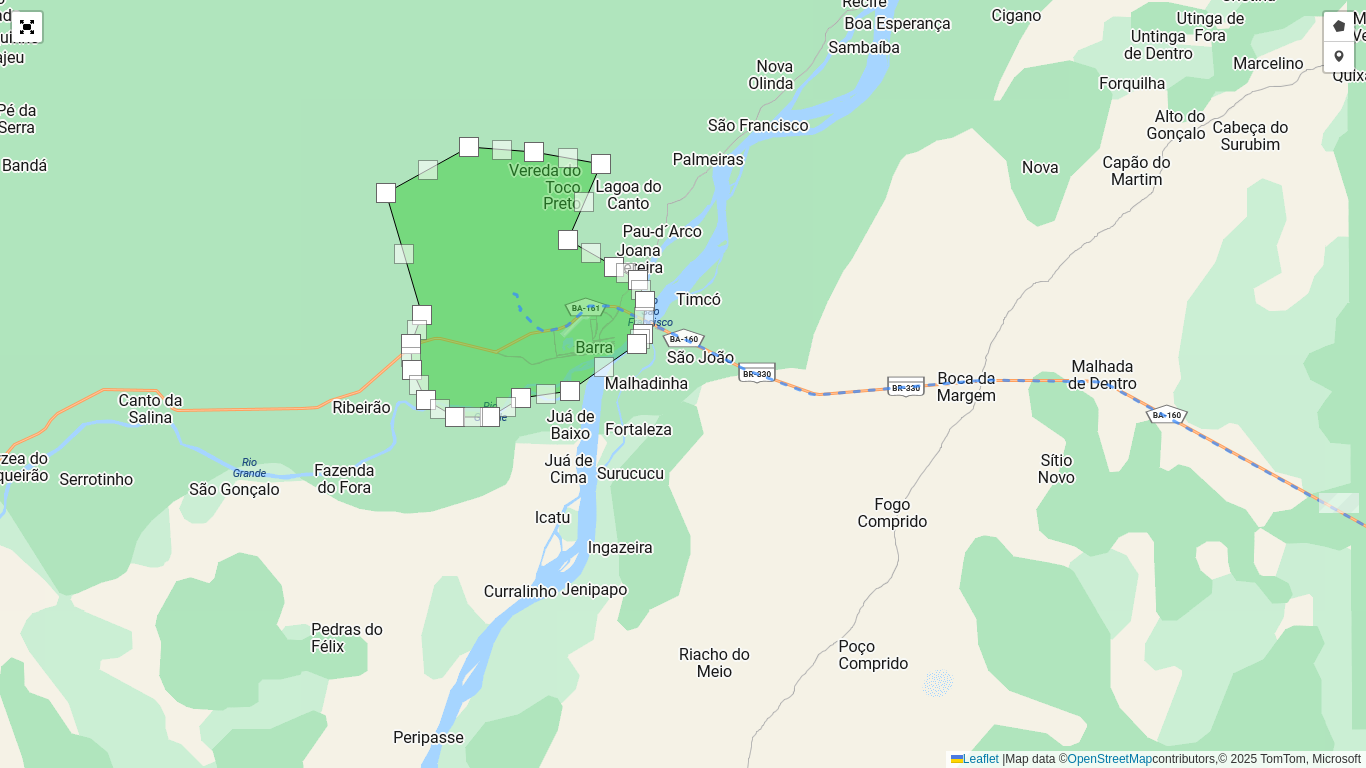 drag, startPoint x: 574, startPoint y: 192, endPoint x: 604, endPoint y: 159, distance: 44.598206 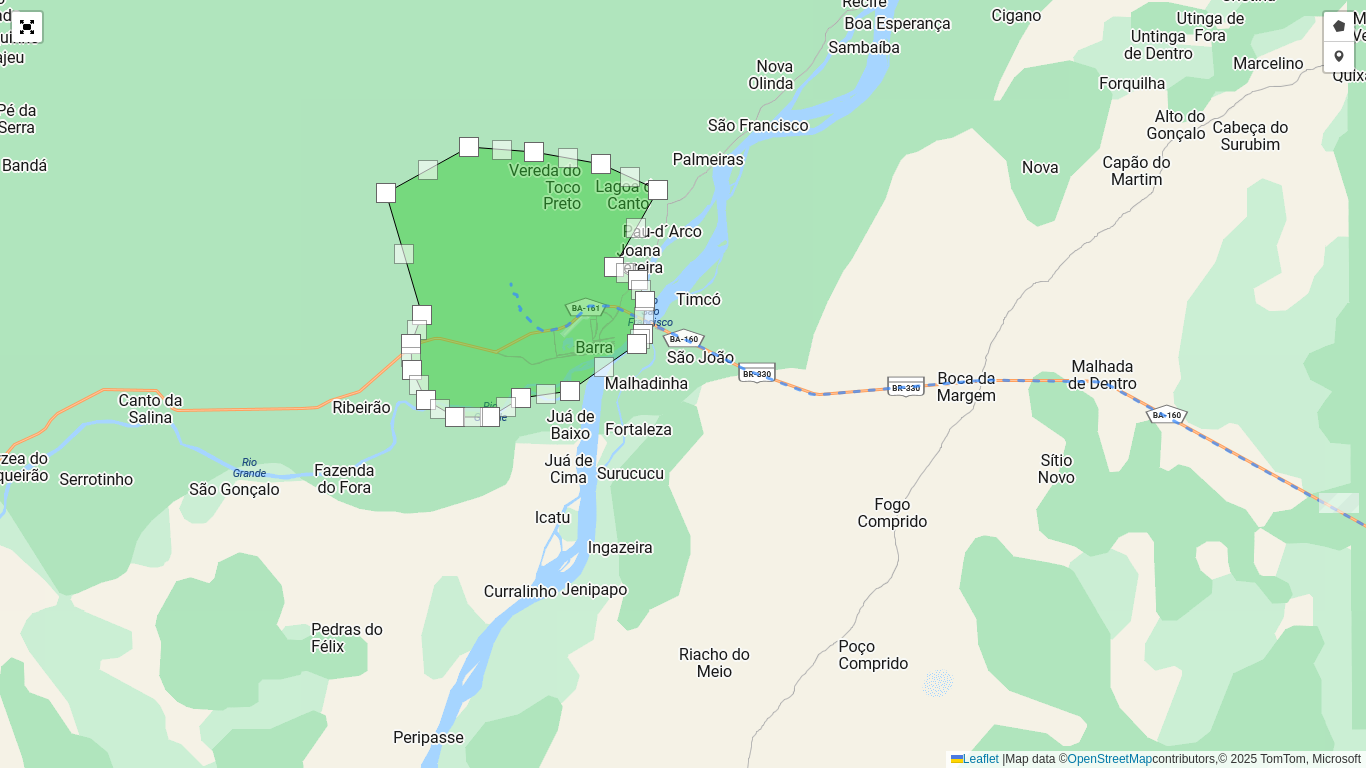 drag, startPoint x: 573, startPoint y: 244, endPoint x: 660, endPoint y: 200, distance: 97.49359 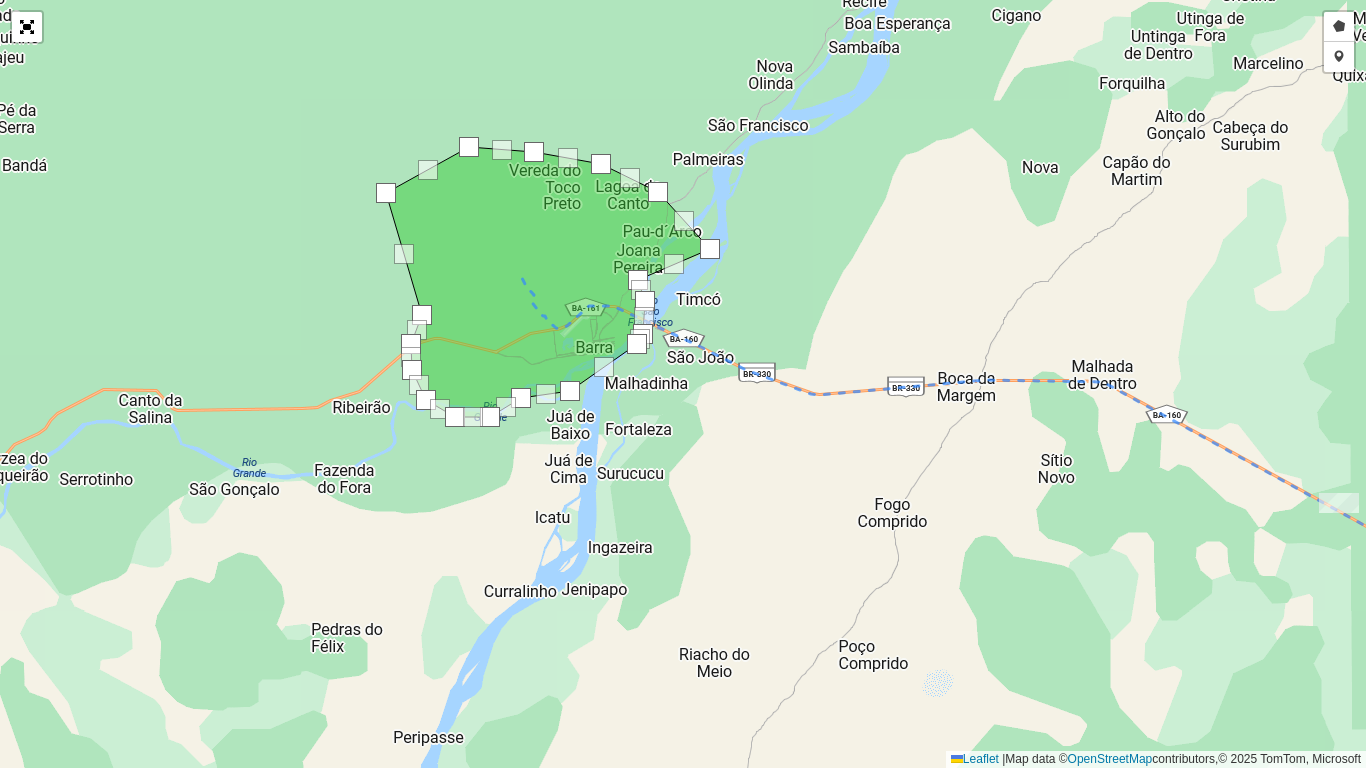 drag, startPoint x: 611, startPoint y: 261, endPoint x: 711, endPoint y: 242, distance: 101.788994 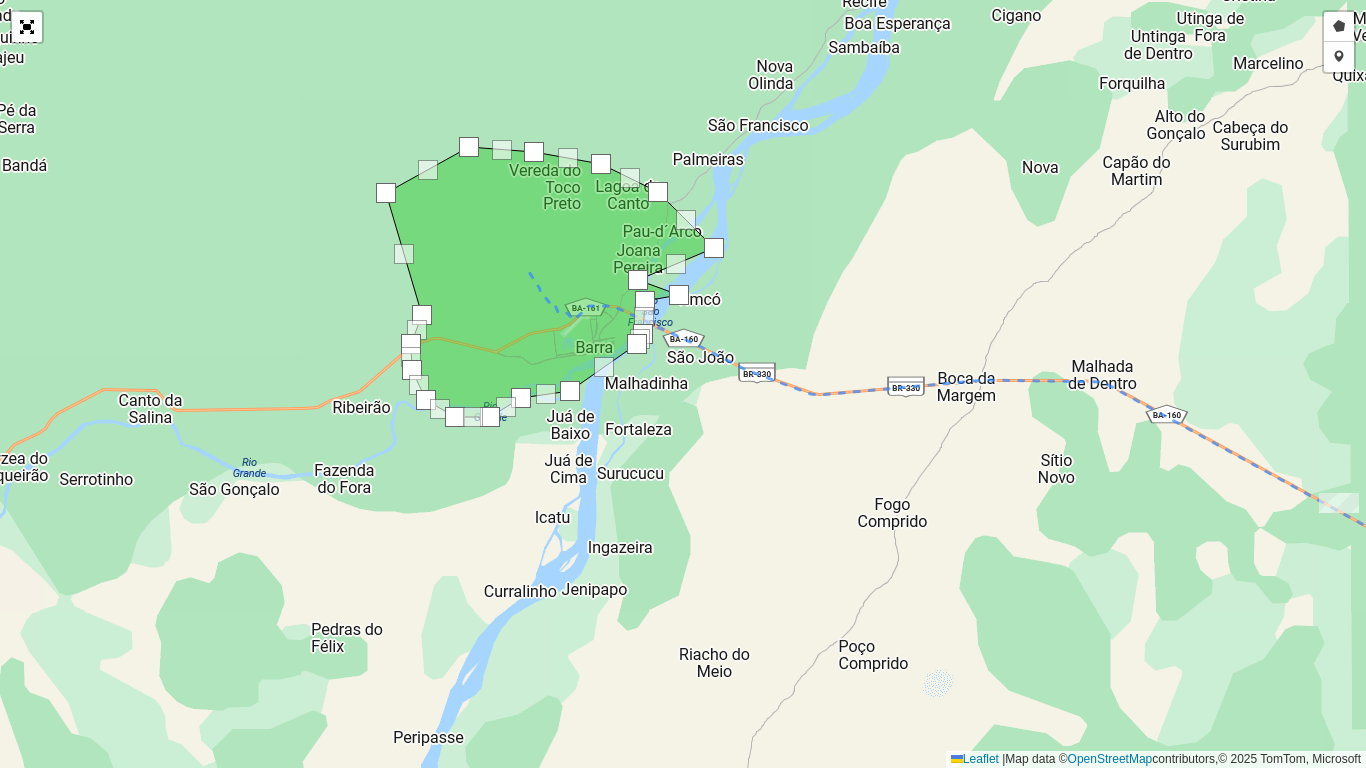 drag, startPoint x: 640, startPoint y: 286, endPoint x: 684, endPoint y: 294, distance: 44.72136 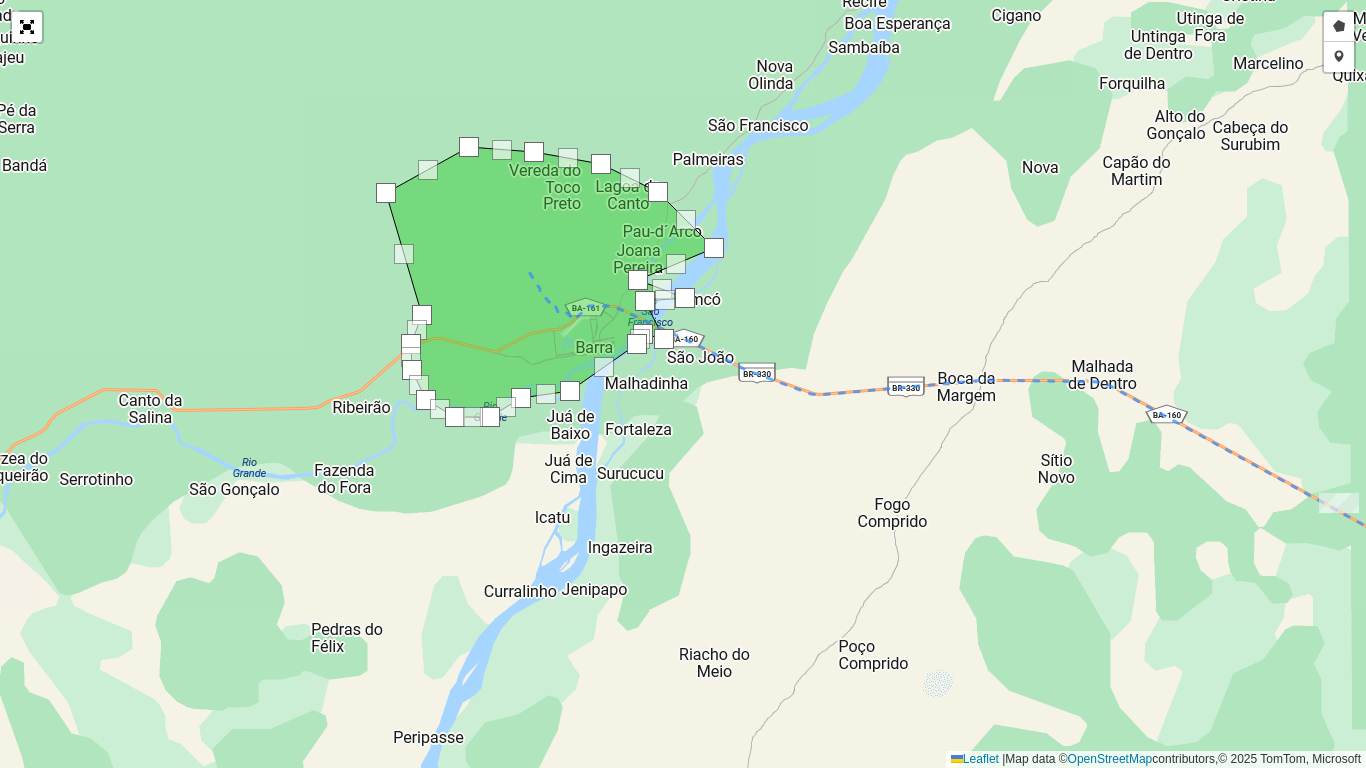 drag, startPoint x: 671, startPoint y: 341, endPoint x: 703, endPoint y: 385, distance: 54.405884 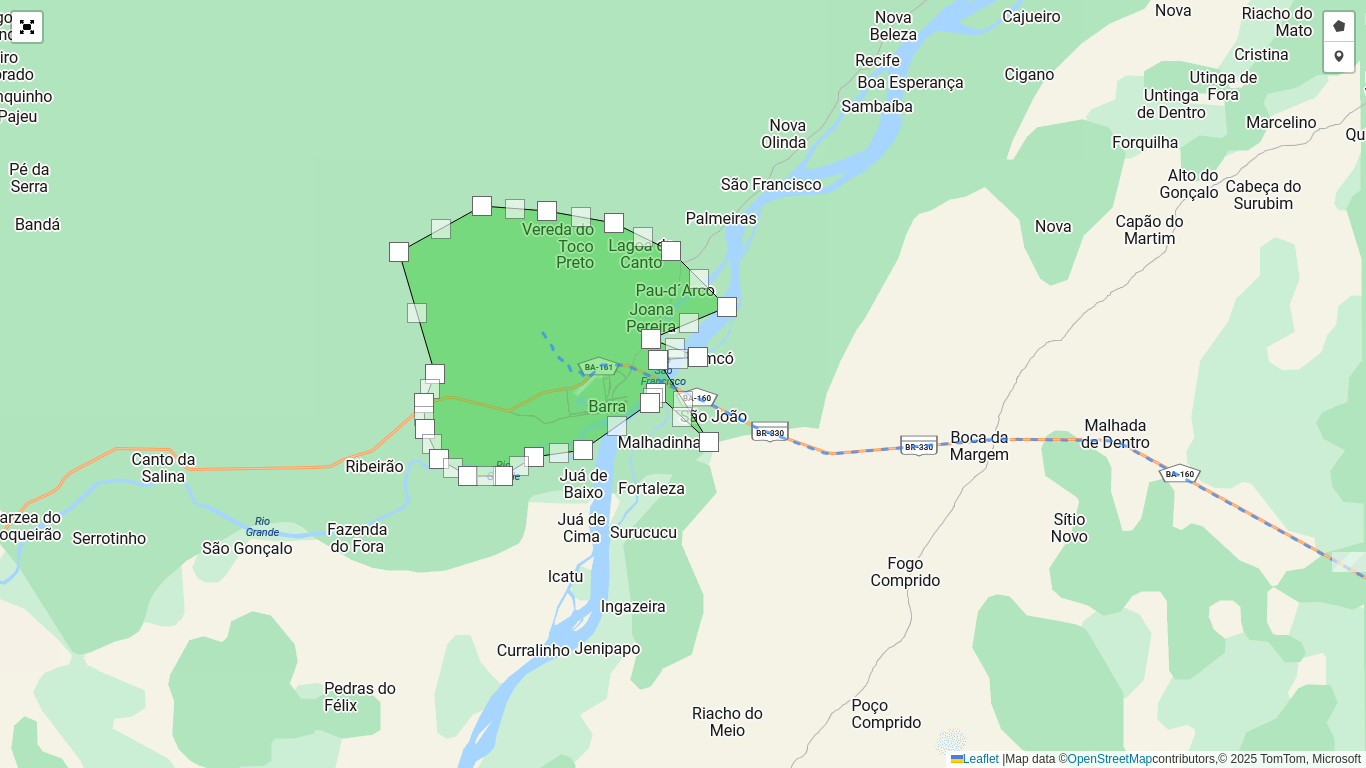 drag, startPoint x: 637, startPoint y: 356, endPoint x: 650, endPoint y: 415, distance: 60.41523 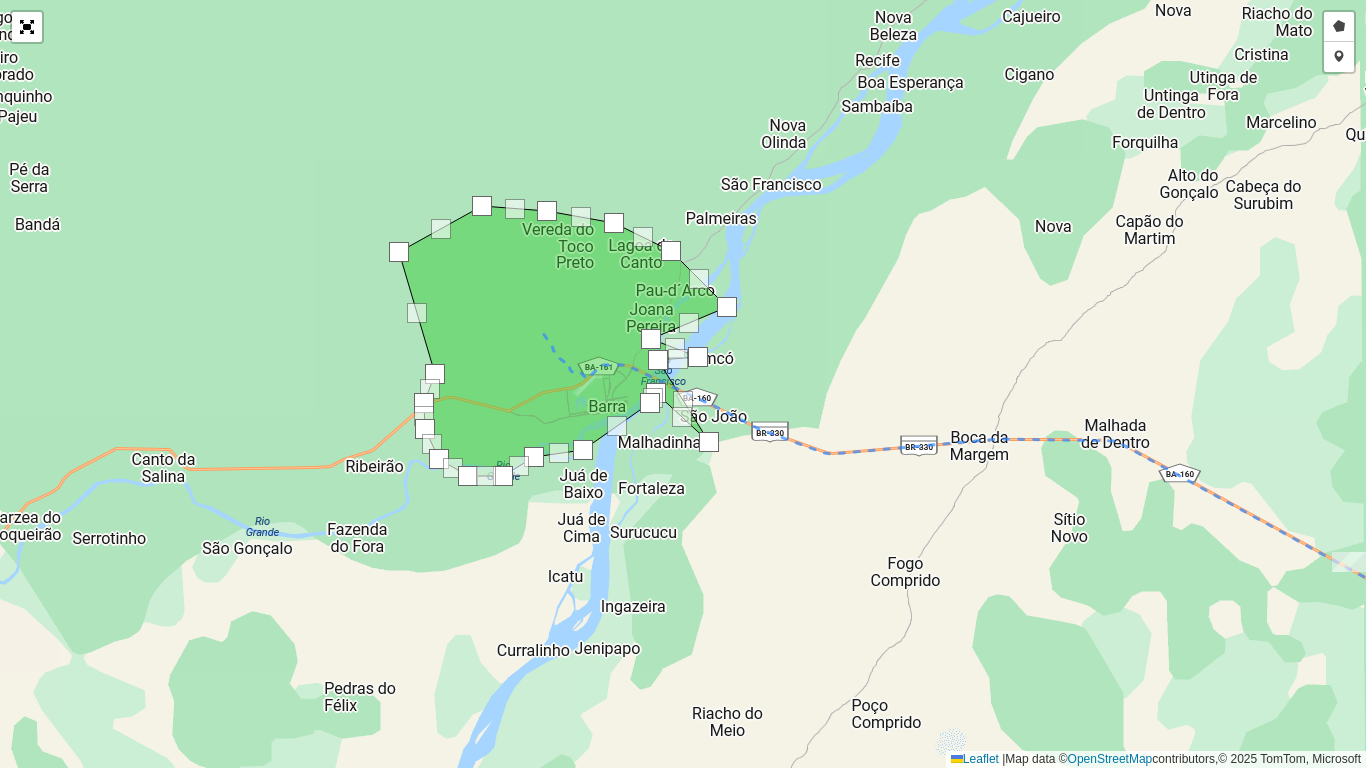 drag, startPoint x: 648, startPoint y: 404, endPoint x: 686, endPoint y: 486, distance: 90.37699 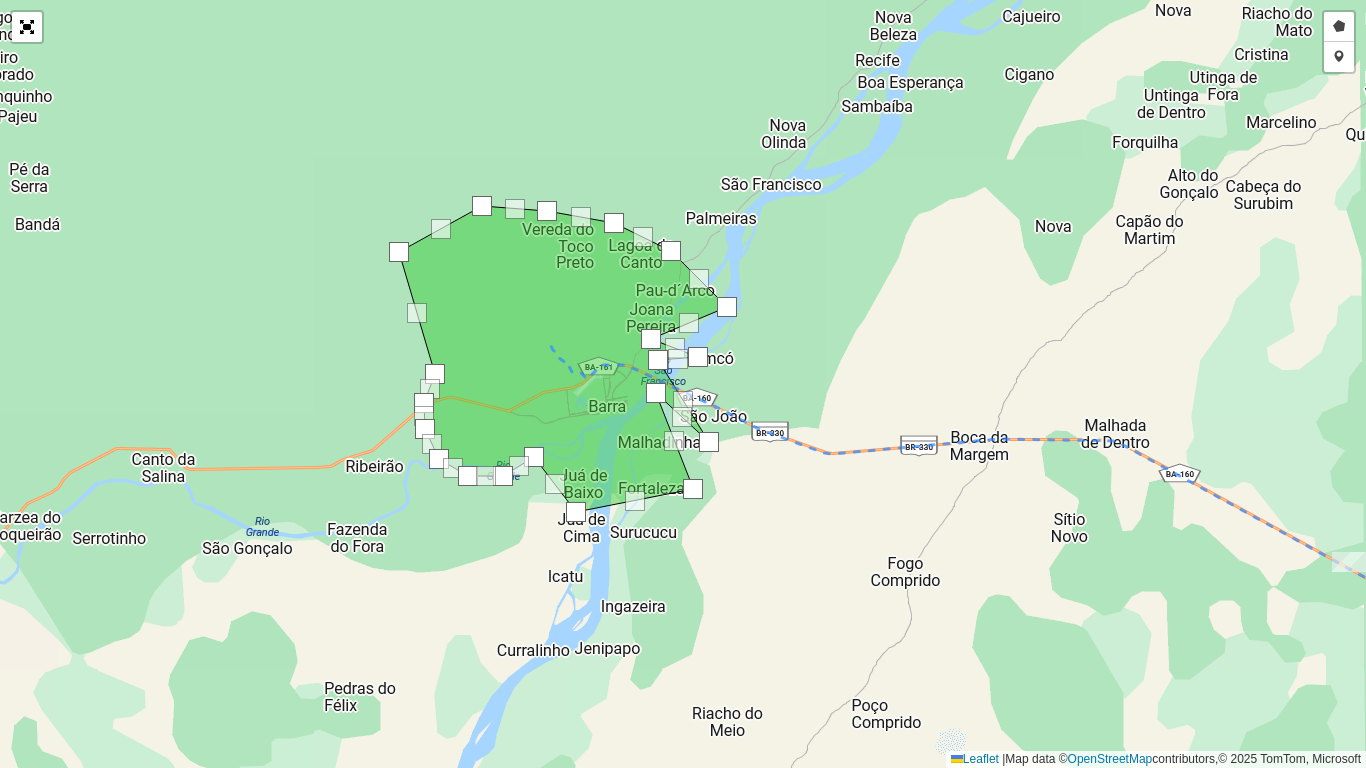 drag, startPoint x: 584, startPoint y: 460, endPoint x: 578, endPoint y: 516, distance: 56.32051 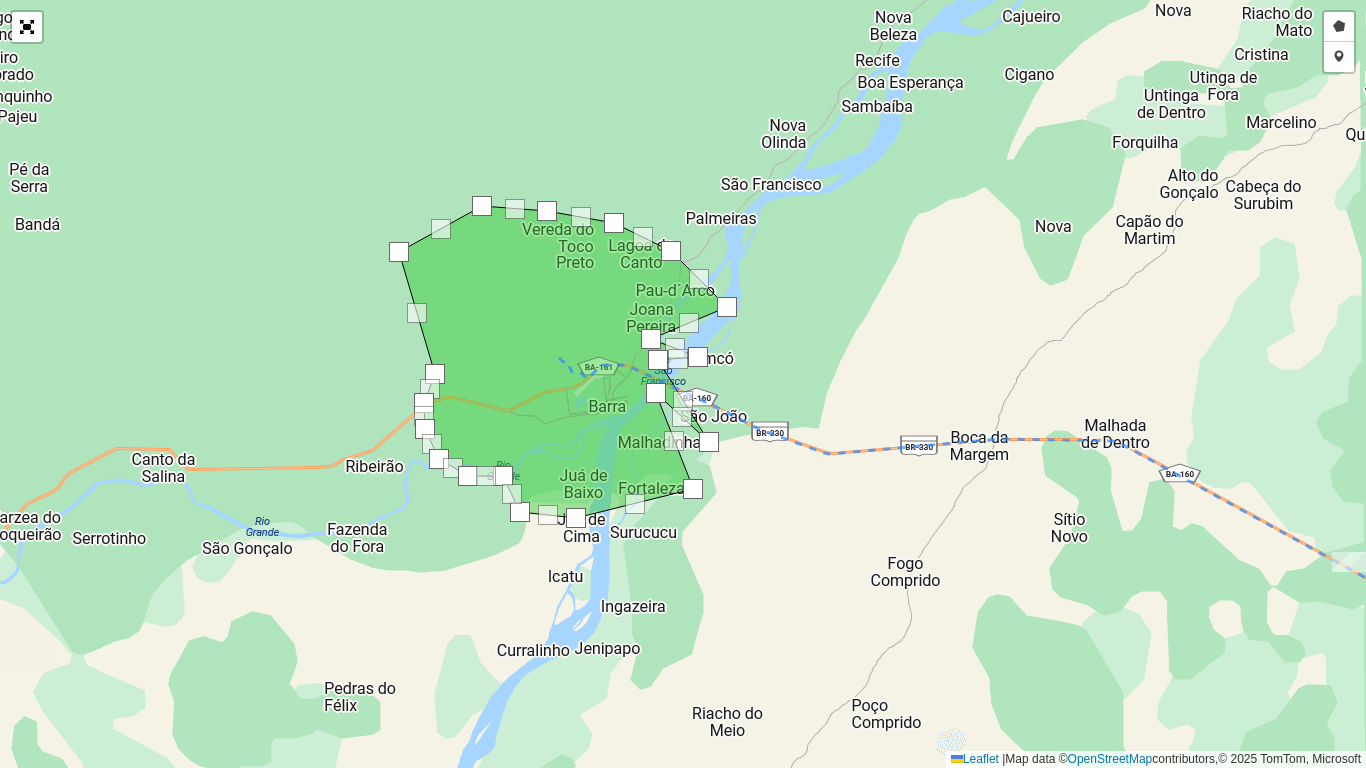 drag, startPoint x: 532, startPoint y: 458, endPoint x: 516, endPoint y: 516, distance: 60.166435 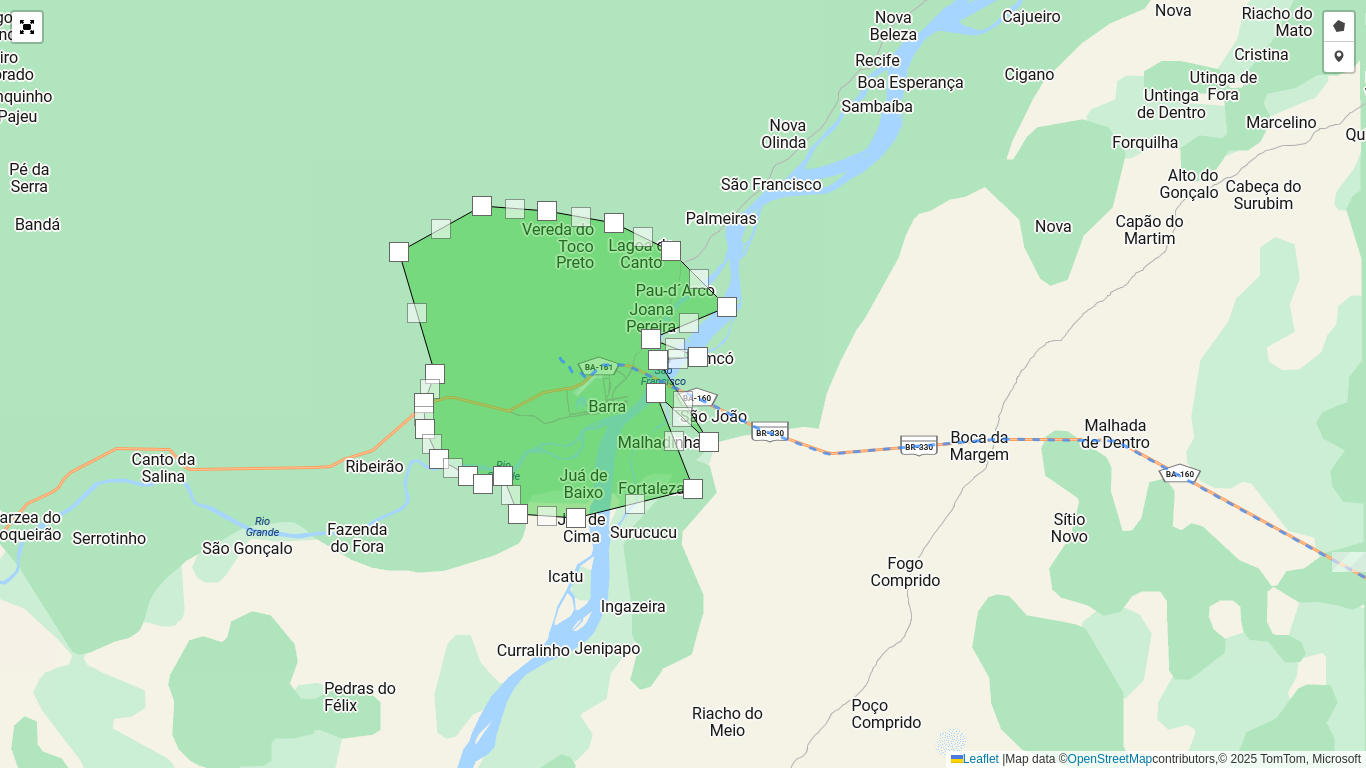 drag, startPoint x: 492, startPoint y: 477, endPoint x: 426, endPoint y: 543, distance: 93.3381 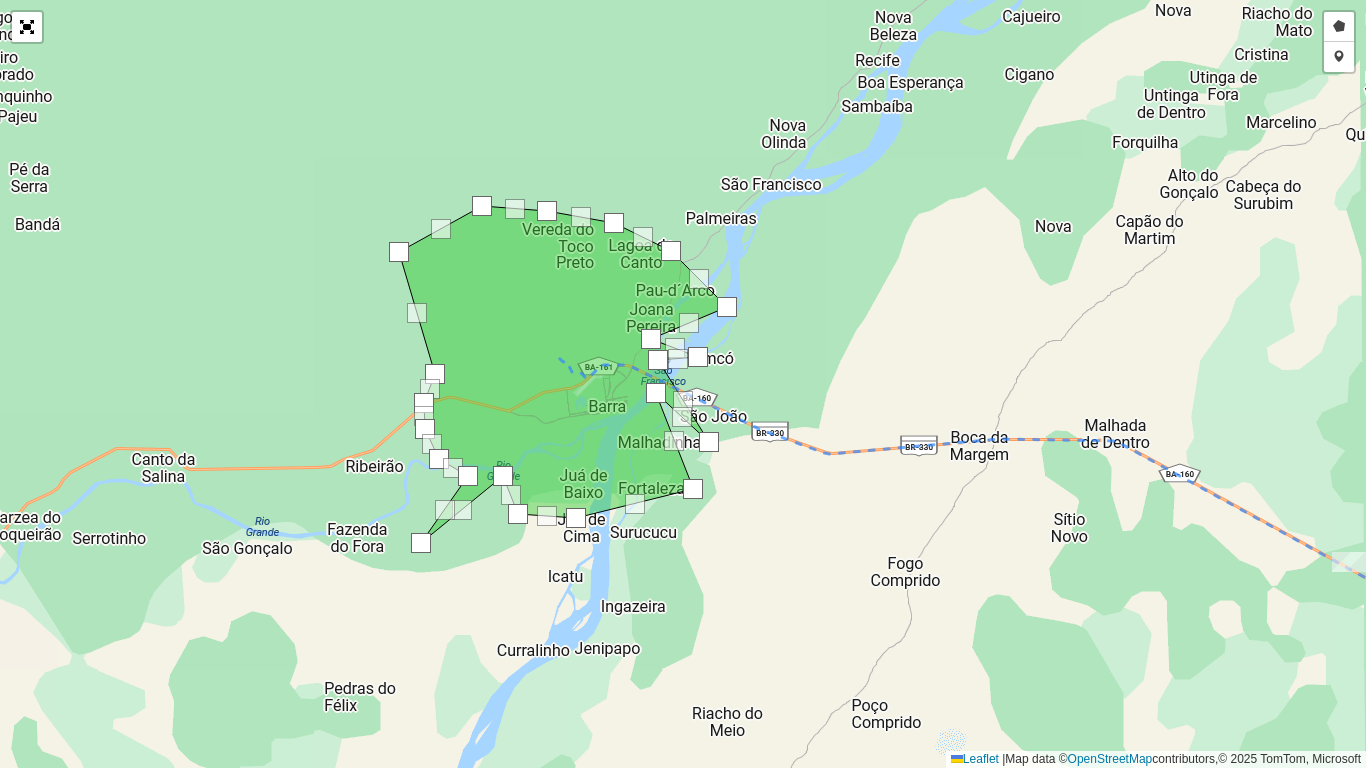 drag, startPoint x: 459, startPoint y: 480, endPoint x: 430, endPoint y: 482, distance: 29.068884 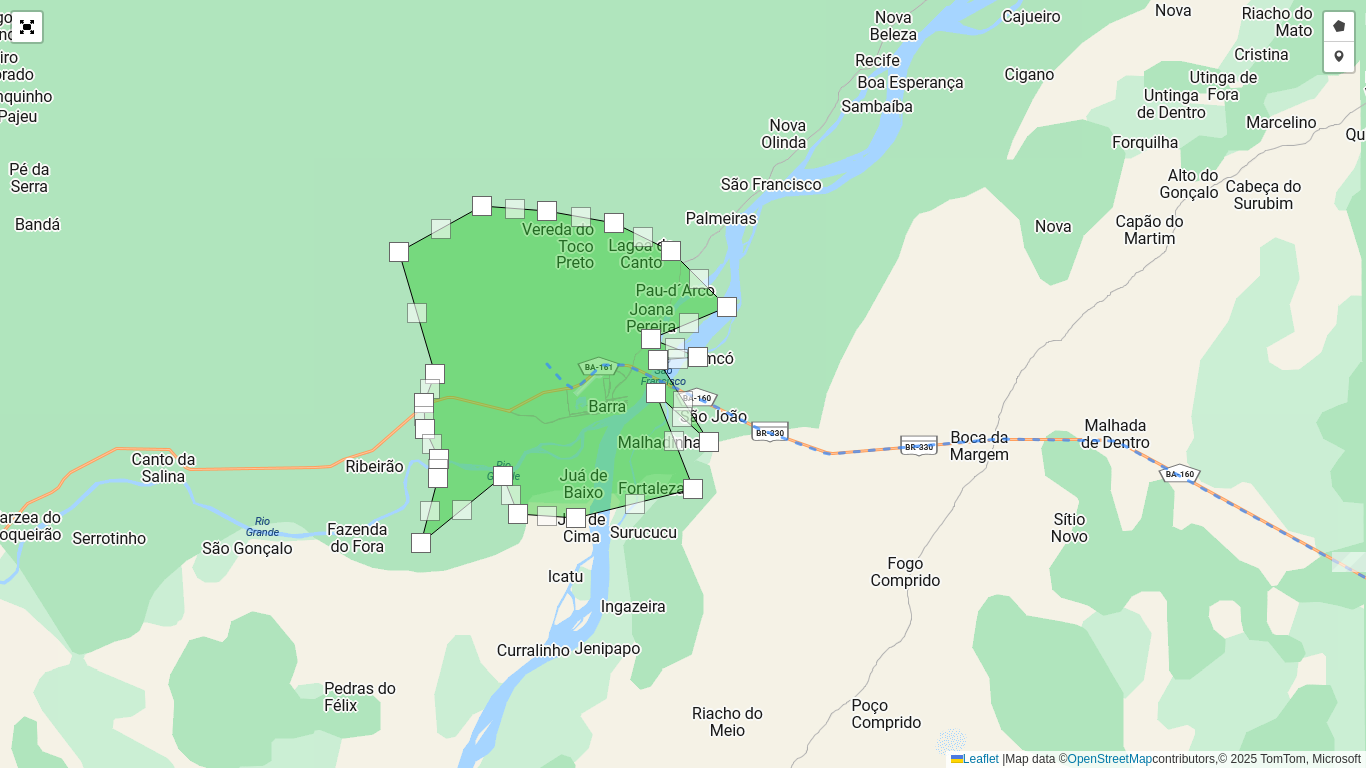click at bounding box center [438, 469] 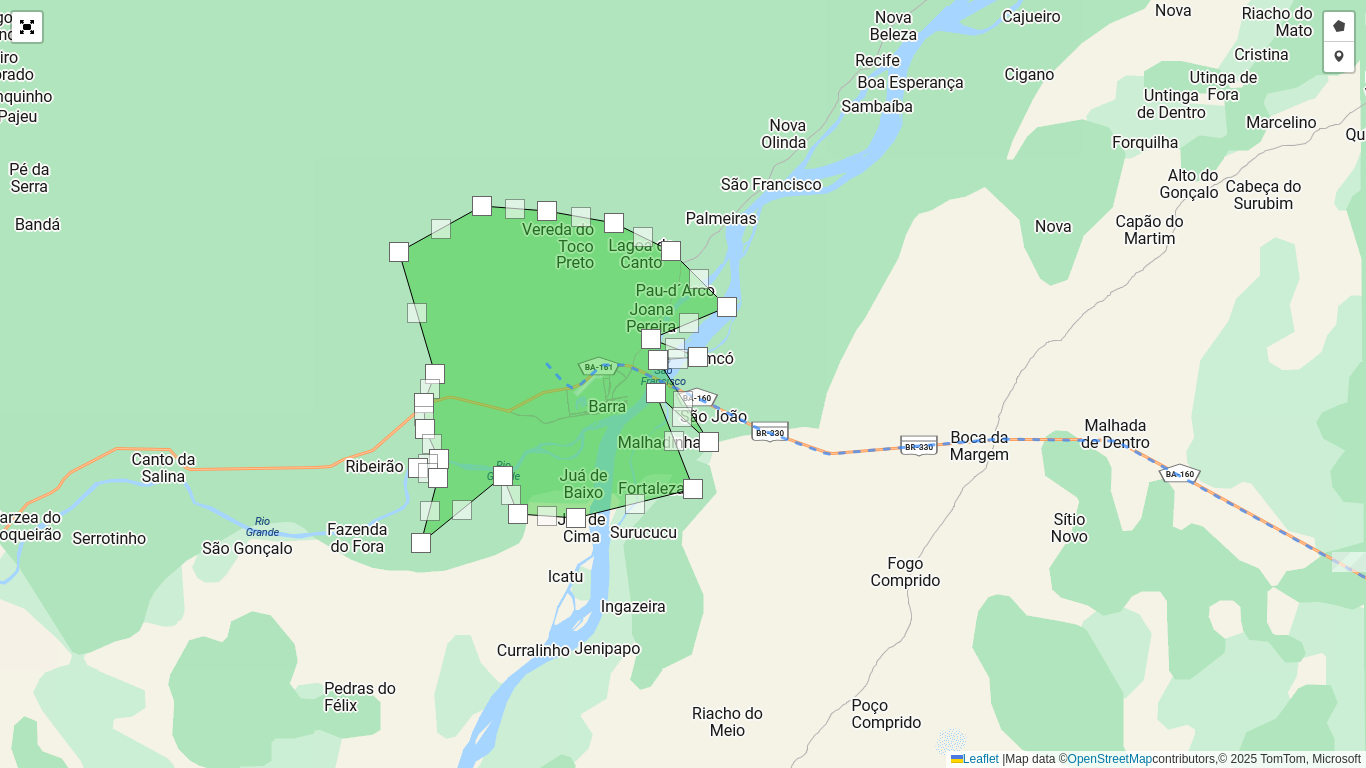 drag, startPoint x: 431, startPoint y: 449, endPoint x: 400, endPoint y: 446, distance: 31.144823 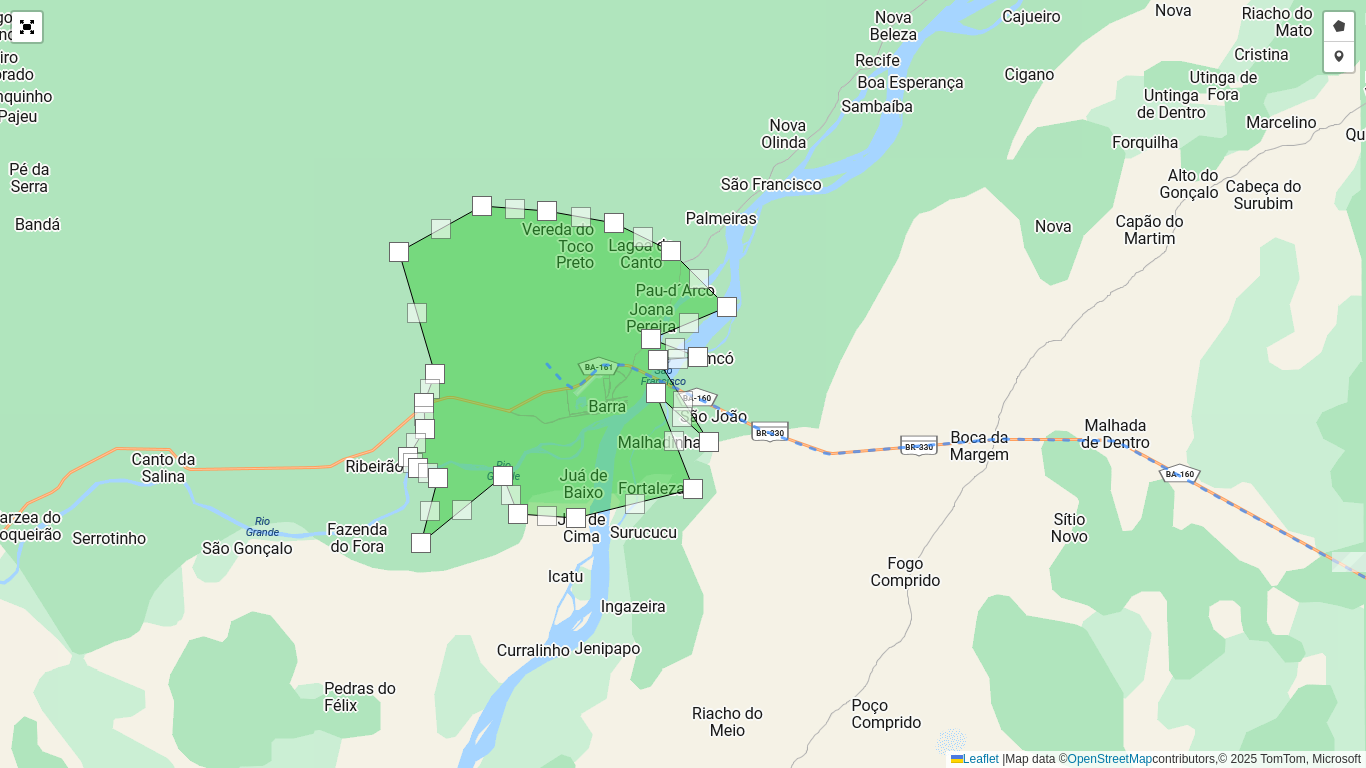 drag, startPoint x: 419, startPoint y: 435, endPoint x: 383, endPoint y: 431, distance: 36.221542 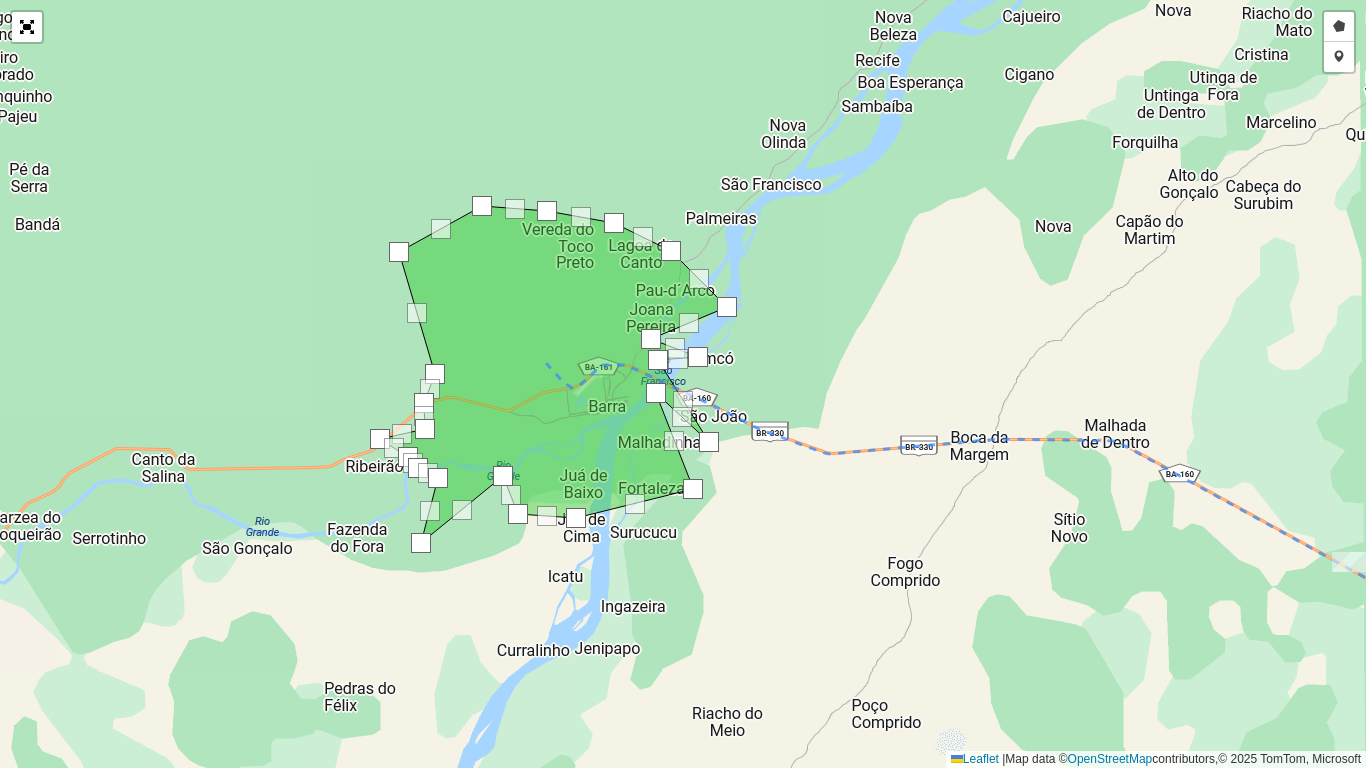 drag, startPoint x: 417, startPoint y: 404, endPoint x: 382, endPoint y: 407, distance: 35.128338 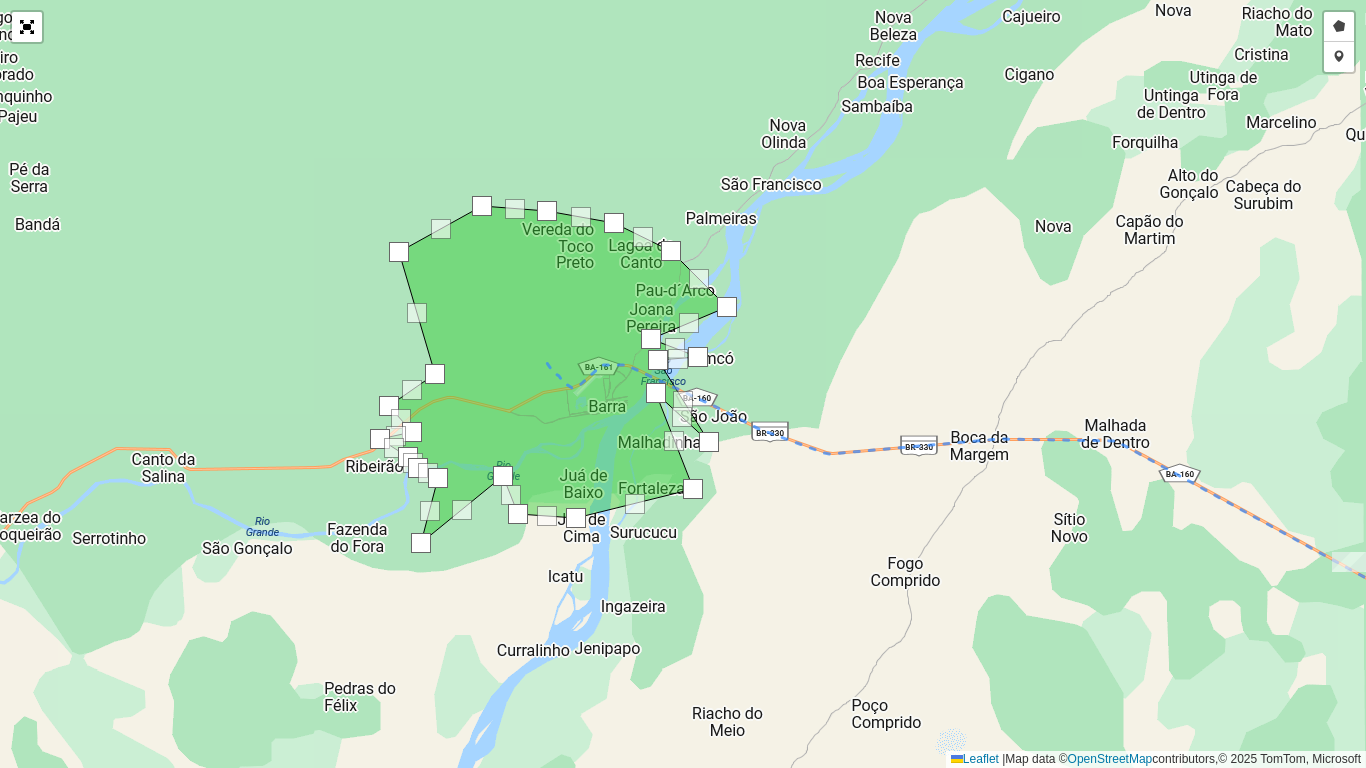 drag, startPoint x: 416, startPoint y: 419, endPoint x: 356, endPoint y: 416, distance: 60.074955 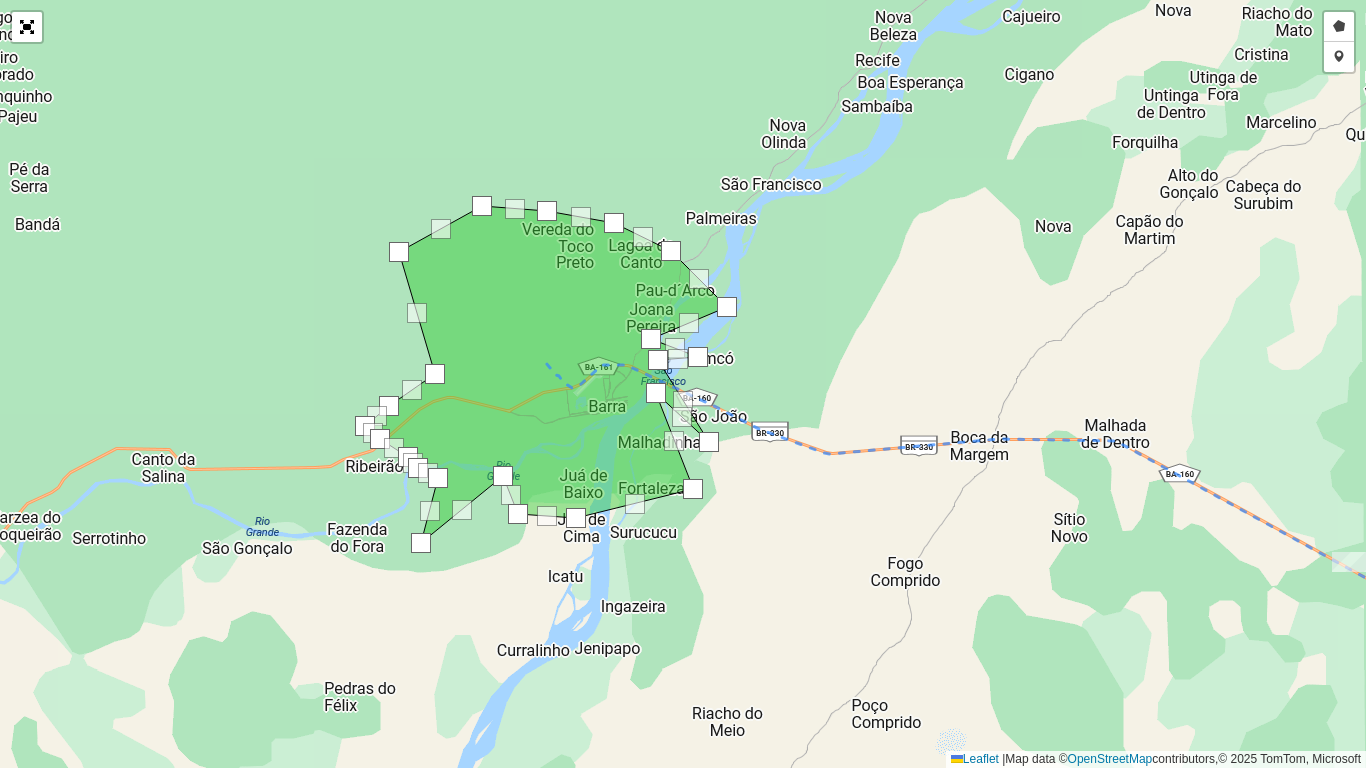 drag, startPoint x: 436, startPoint y: 372, endPoint x: 332, endPoint y: 348, distance: 106.733315 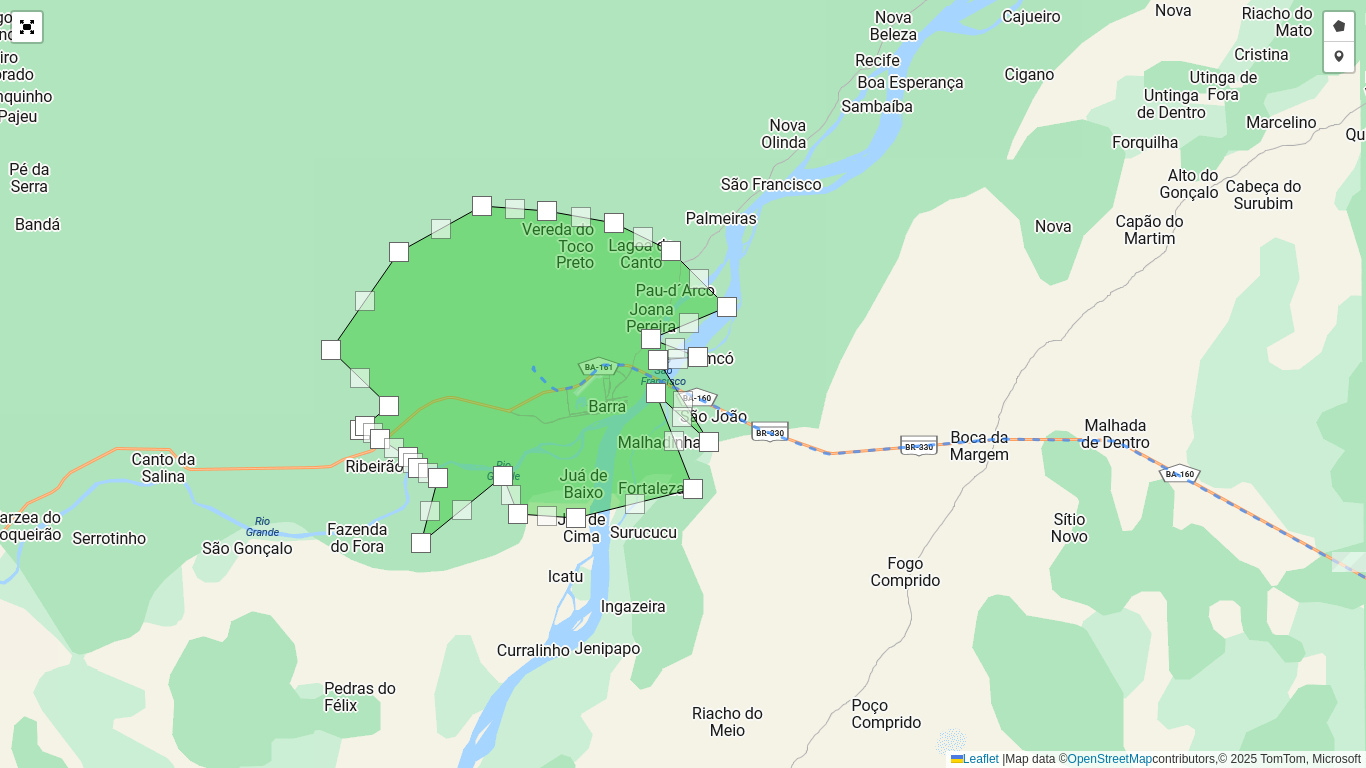 drag, startPoint x: 376, startPoint y: 416, endPoint x: 454, endPoint y: 467, distance: 93.193344 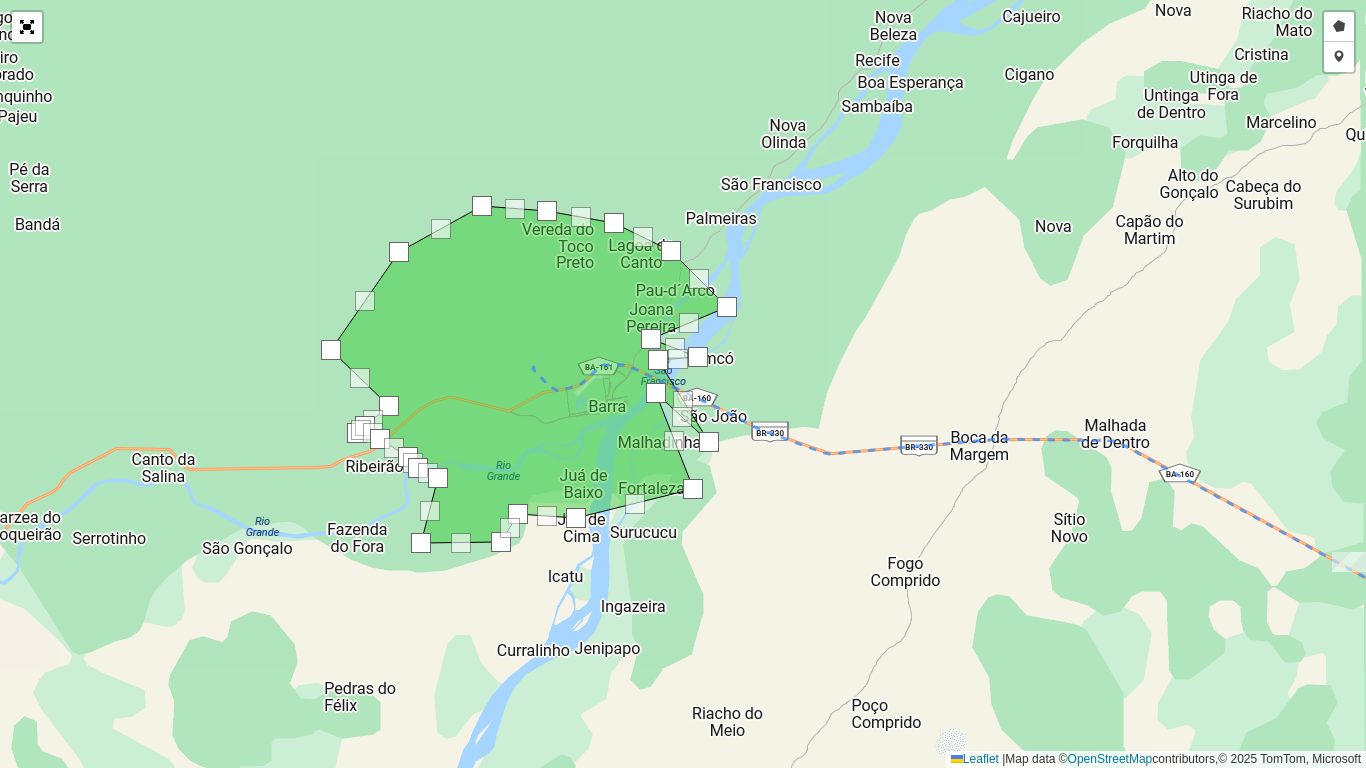 drag, startPoint x: 499, startPoint y: 520, endPoint x: 497, endPoint y: 539, distance: 19.104973 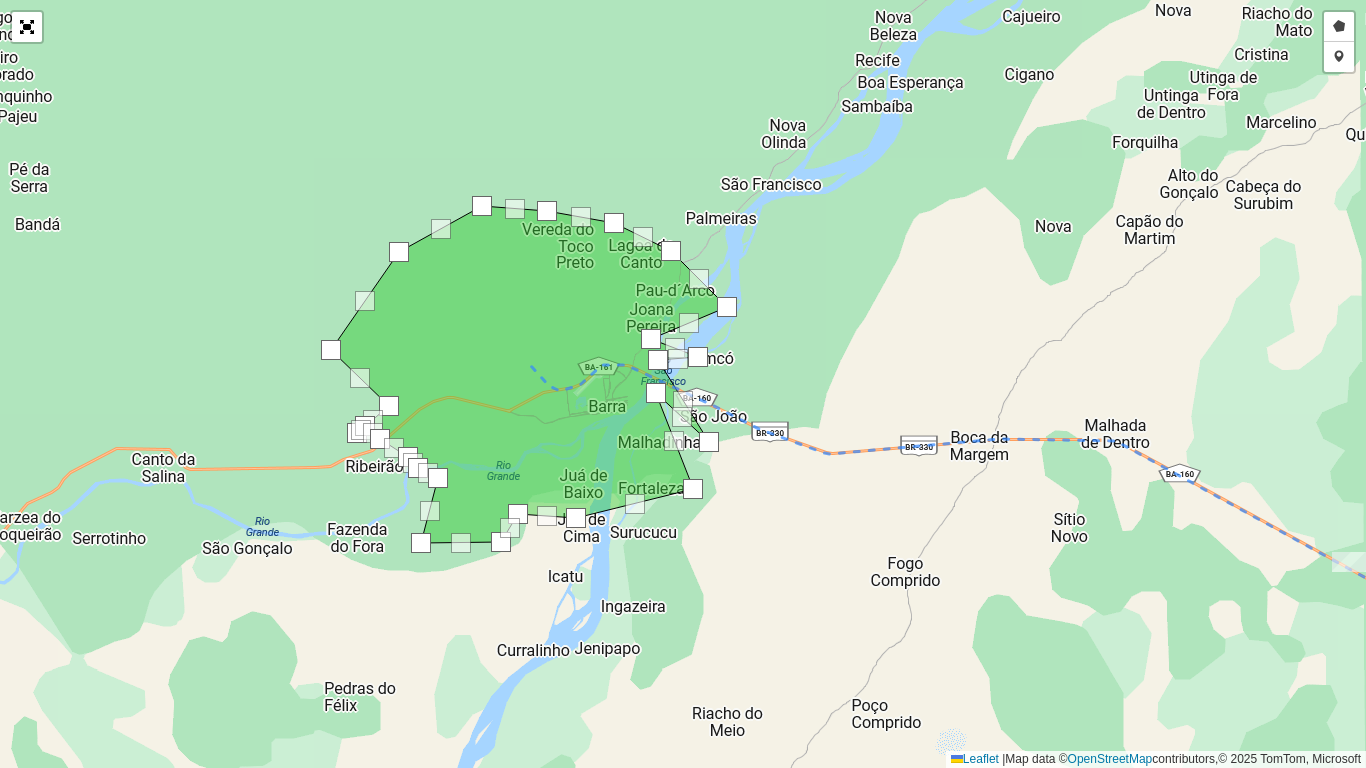 drag, startPoint x: 543, startPoint y: 531, endPoint x: 609, endPoint y: 581, distance: 82.800964 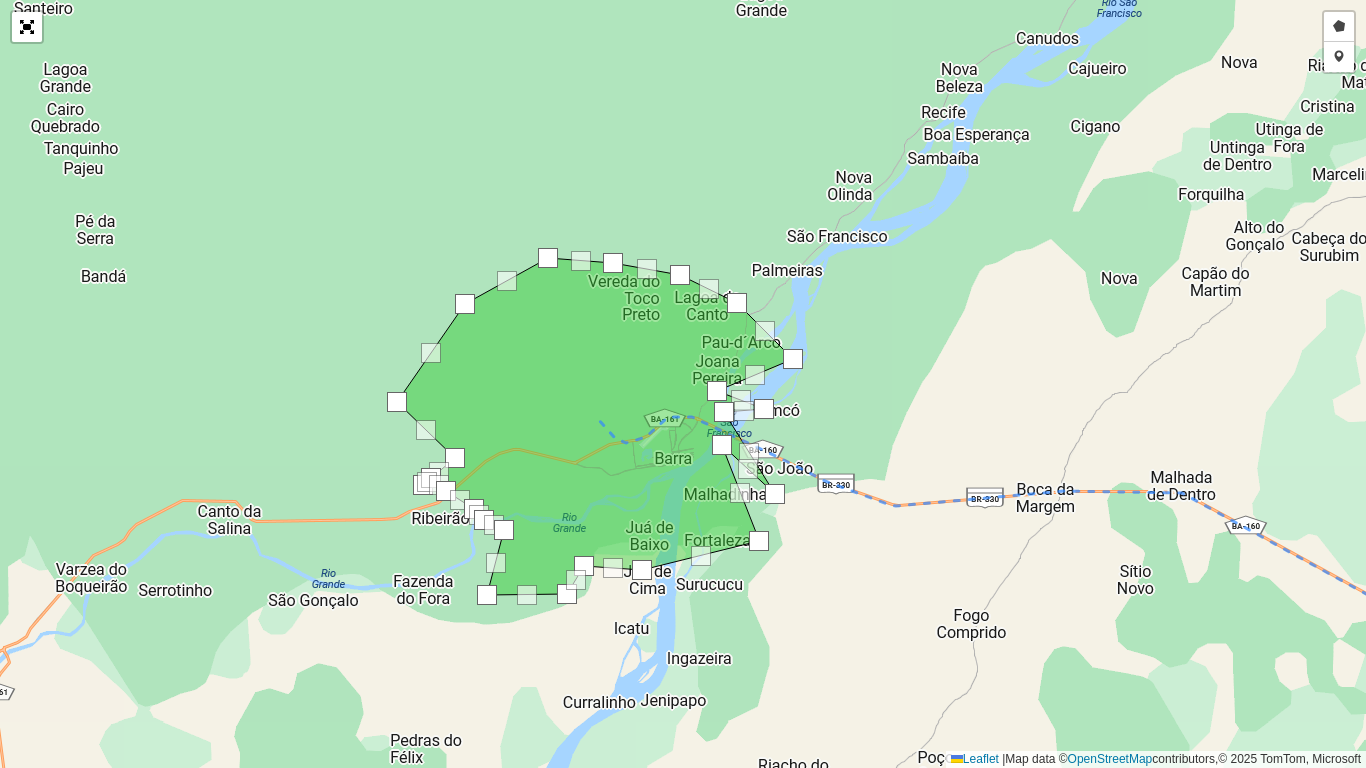drag, startPoint x: 614, startPoint y: 513, endPoint x: 474, endPoint y: 412, distance: 172.62965 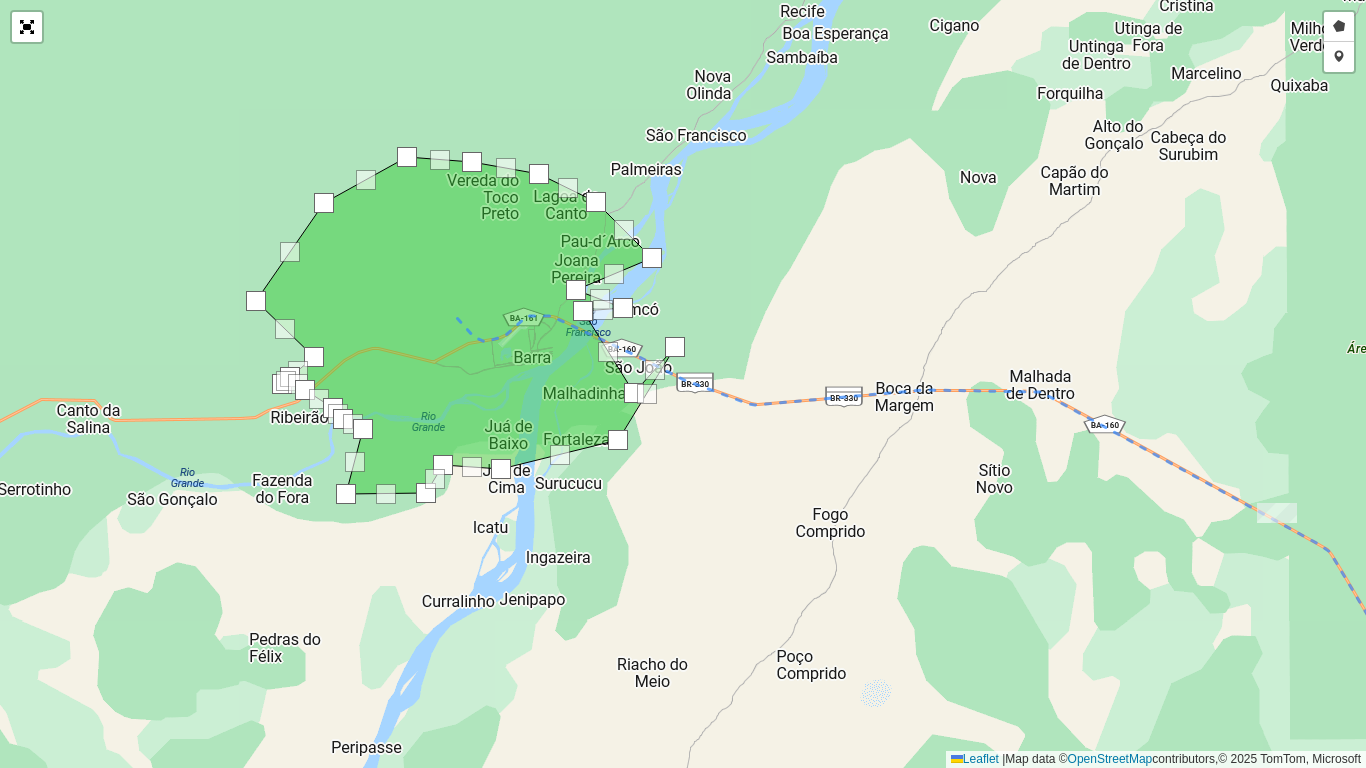 drag, startPoint x: 588, startPoint y: 345, endPoint x: 689, endPoint y: 340, distance: 101.12369 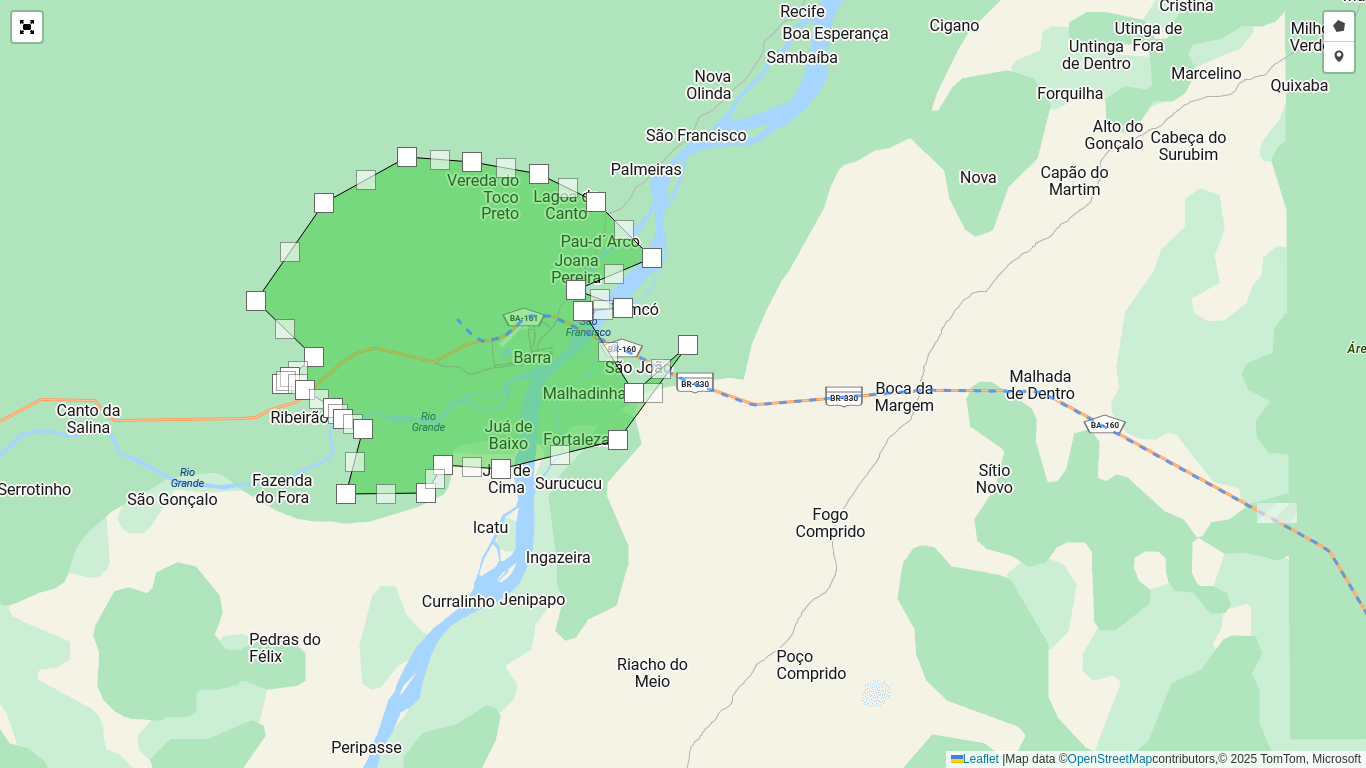drag, startPoint x: 624, startPoint y: 313, endPoint x: 724, endPoint y: 328, distance: 101.118744 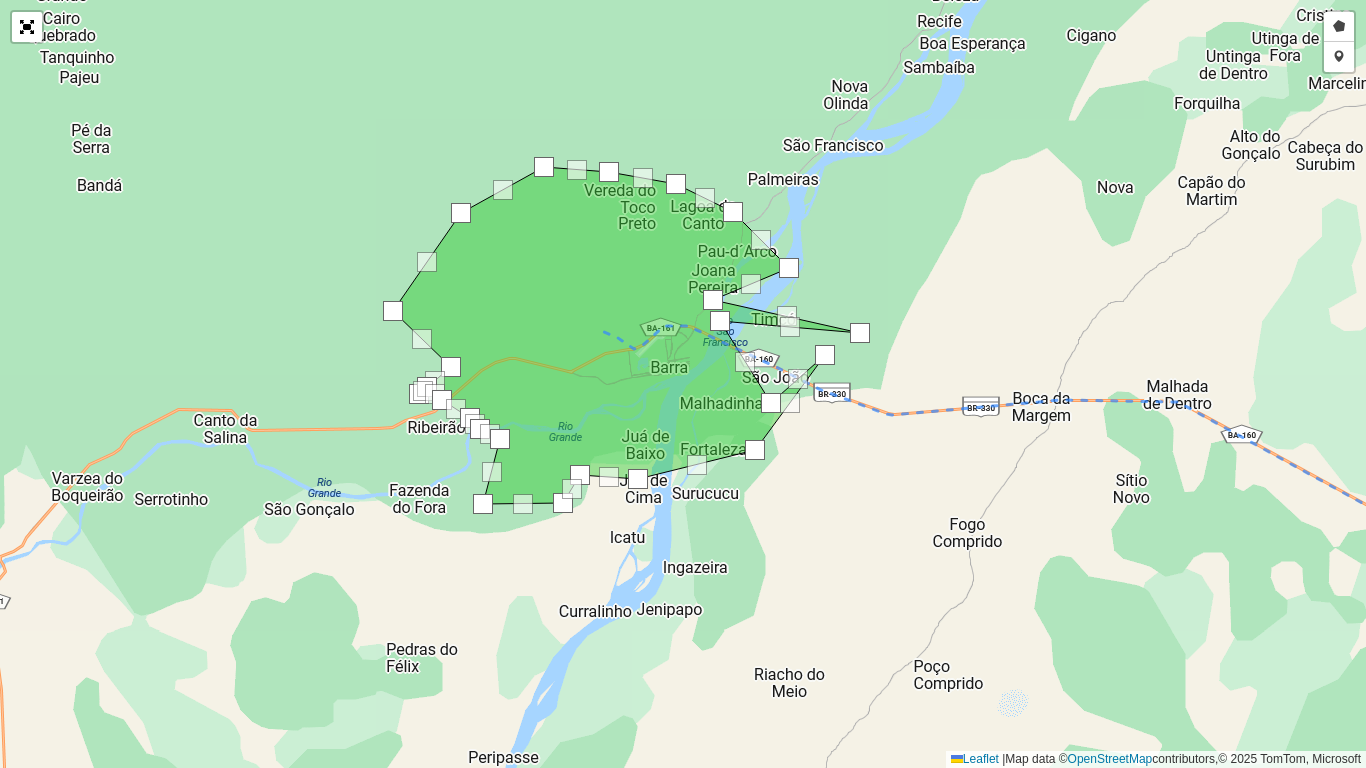 drag, startPoint x: 593, startPoint y: 319, endPoint x: 732, endPoint y: 329, distance: 139.35925 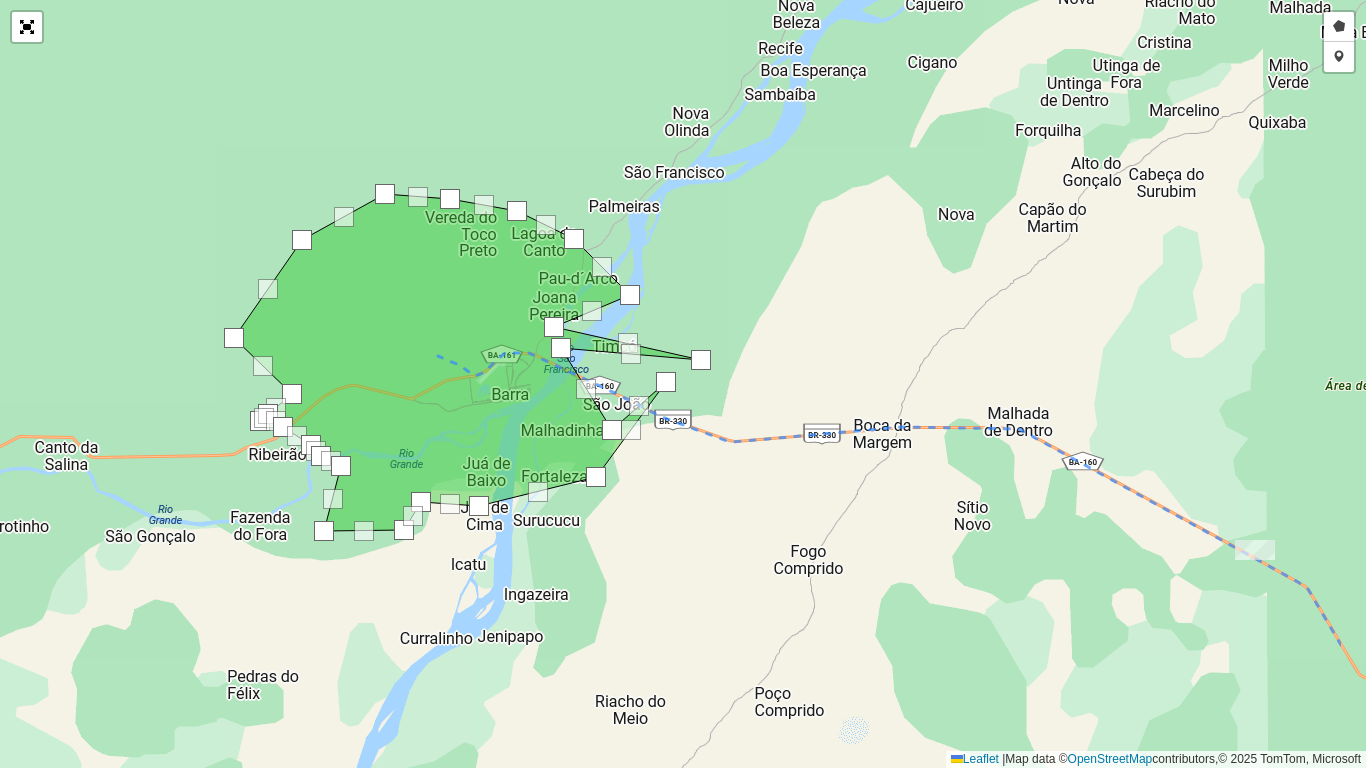 drag 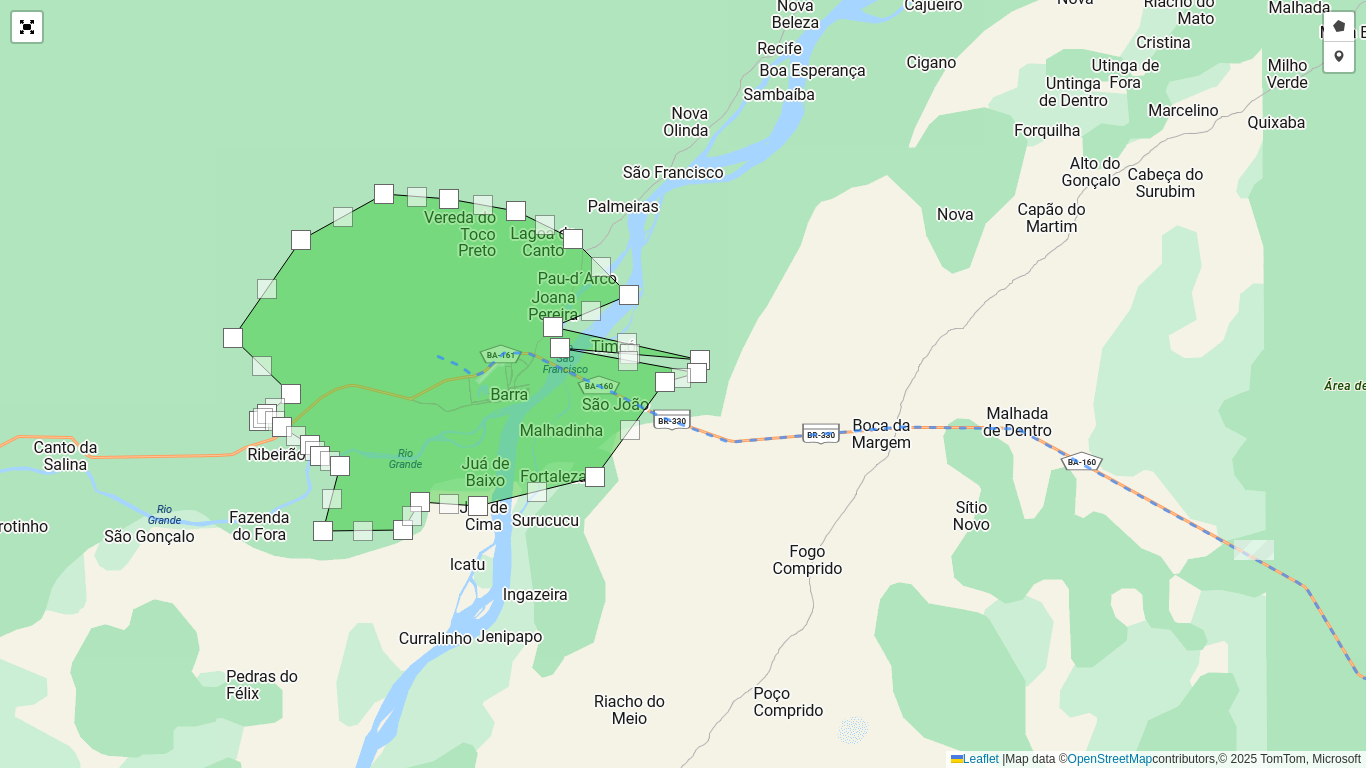 click at bounding box center [697, 373] 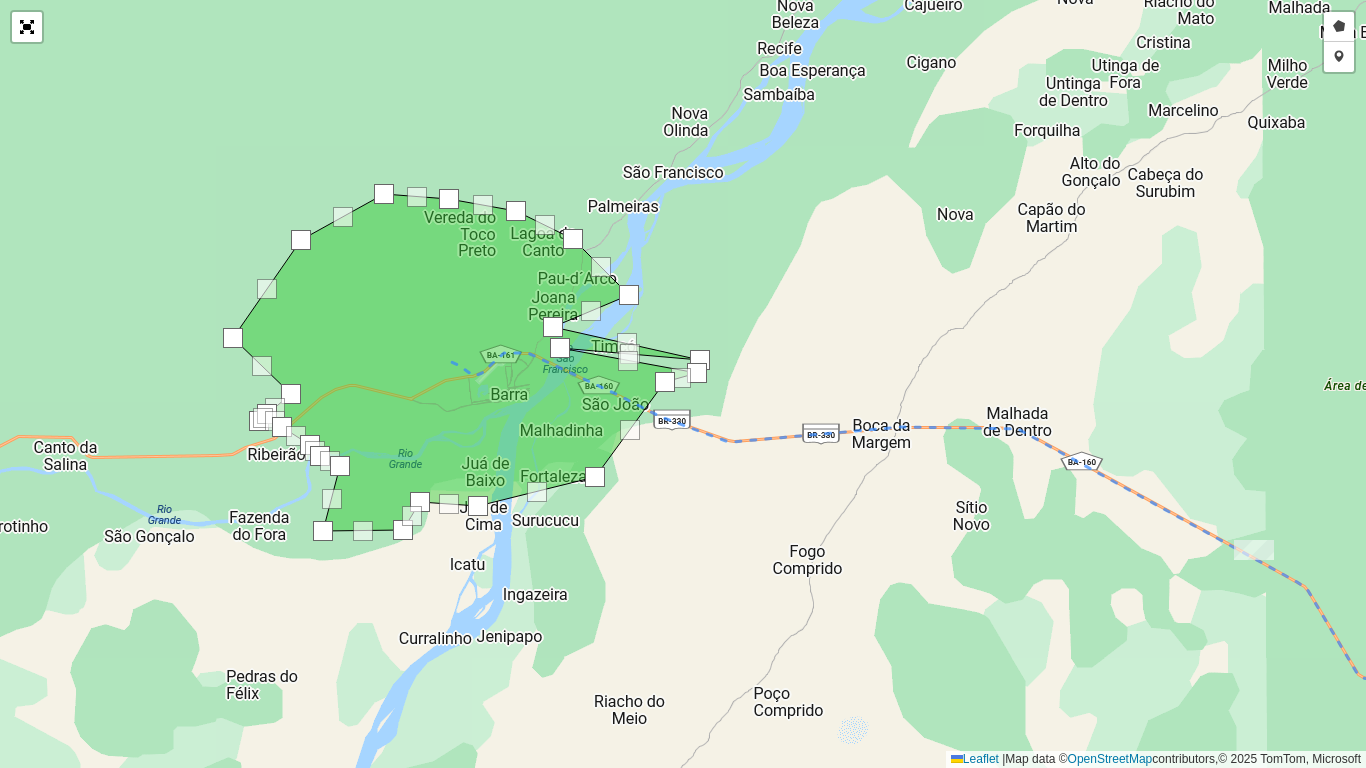 click at bounding box center [560, 348] 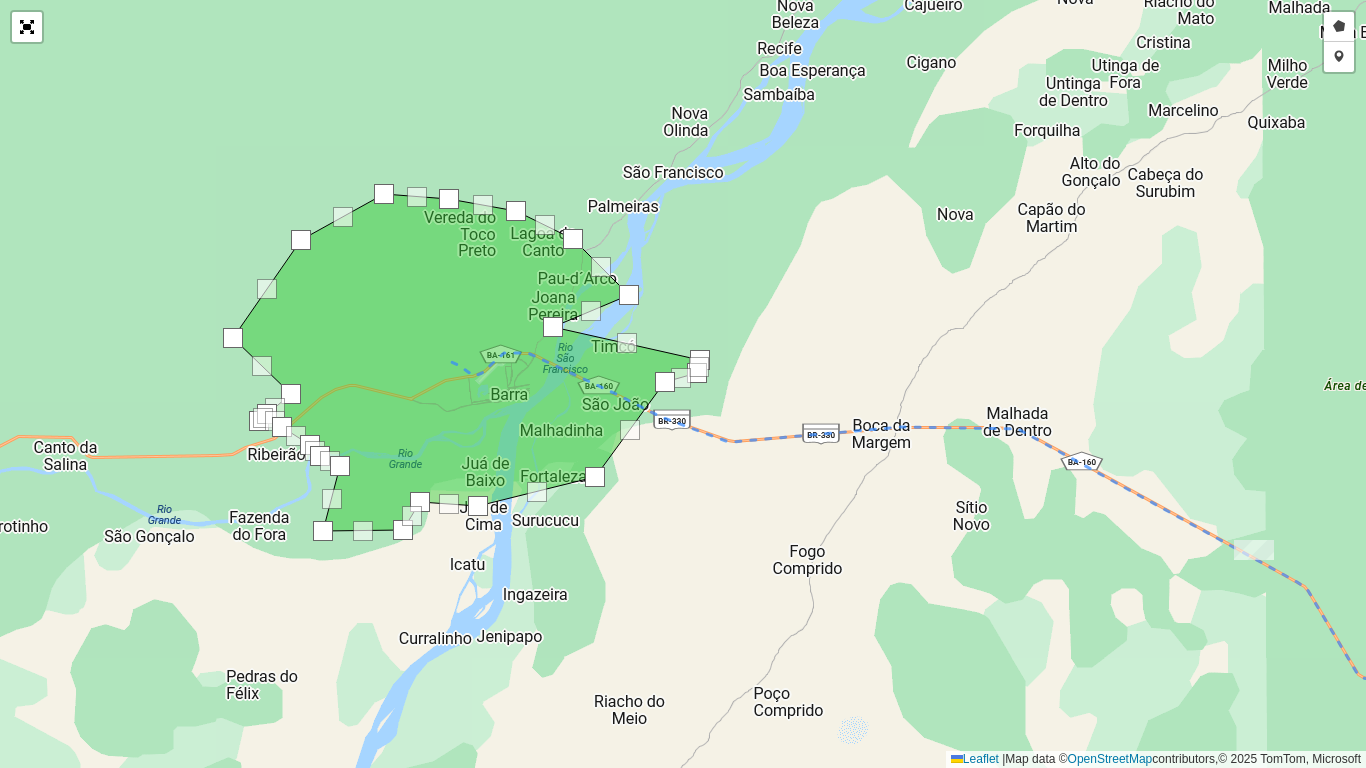 click at bounding box center [553, 327] 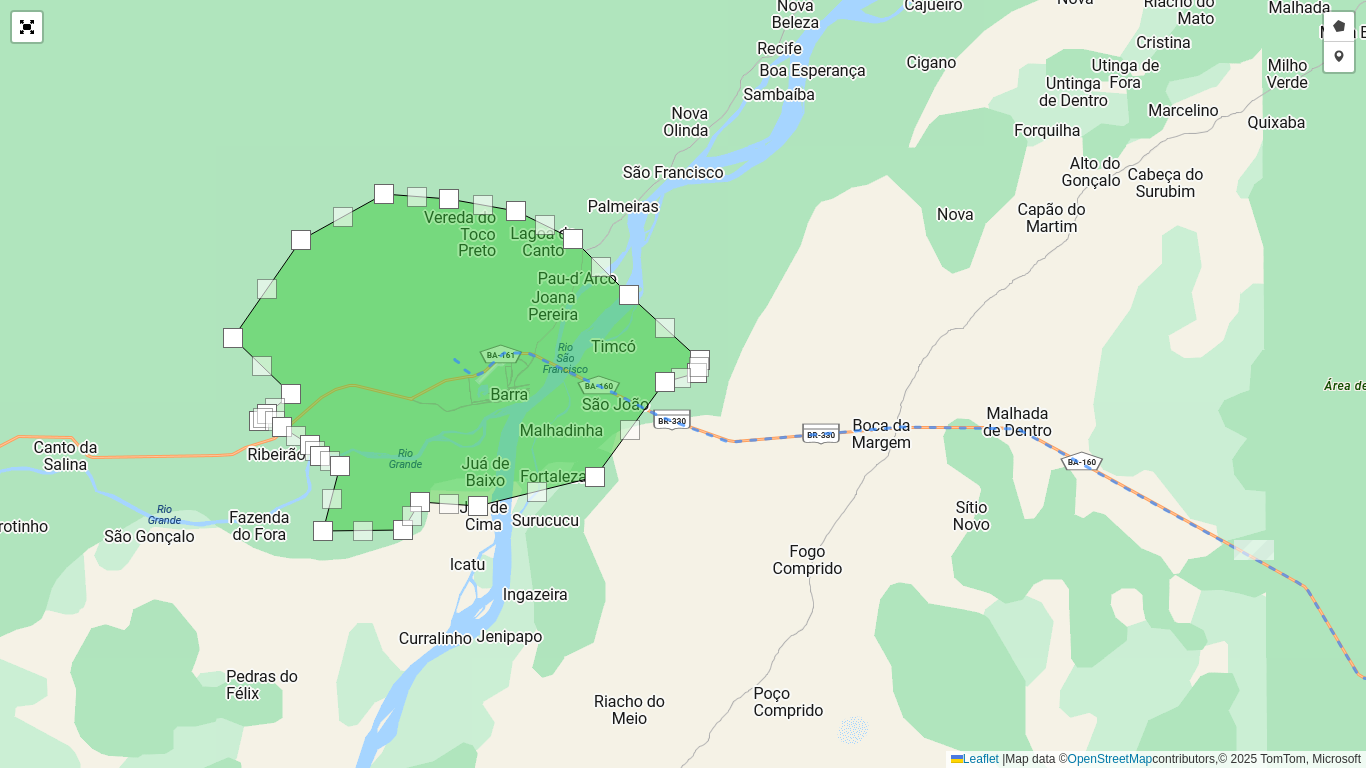 click at bounding box center [630, 430] 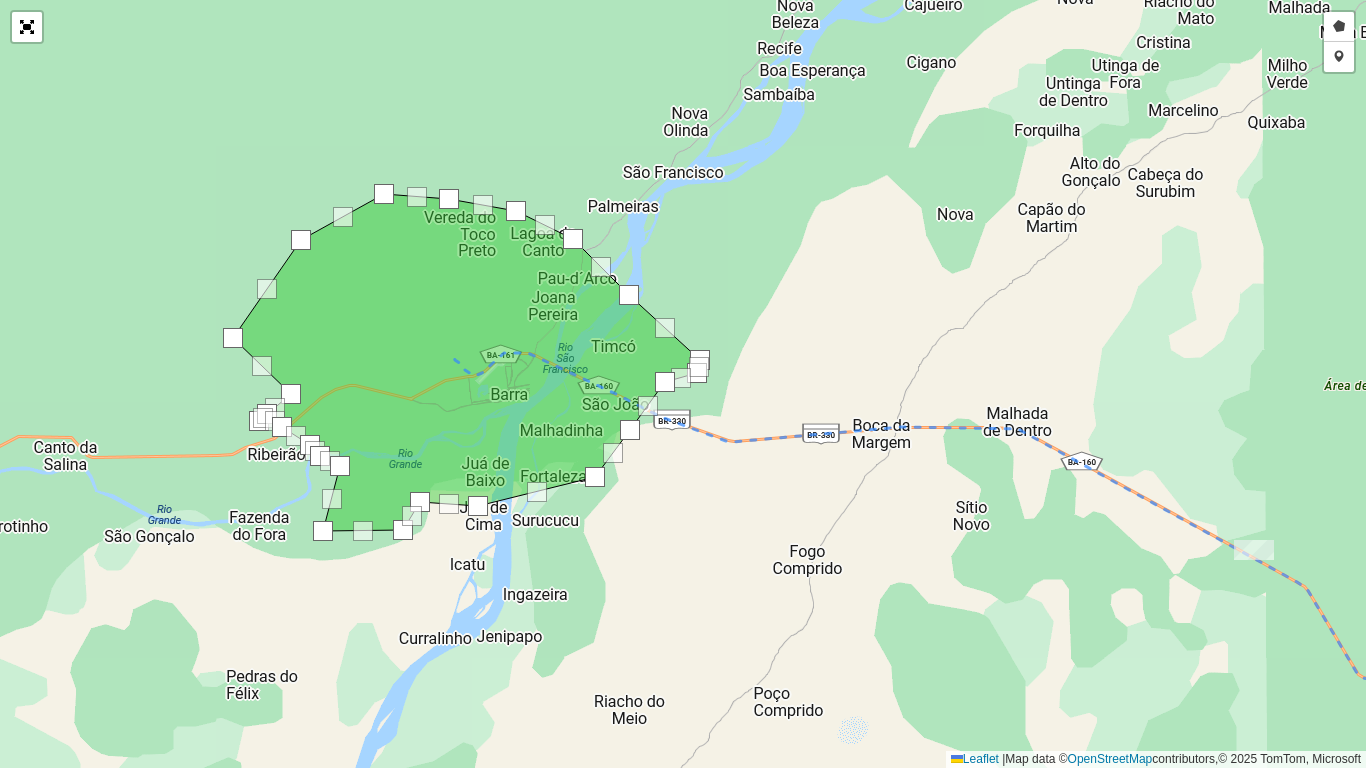 click at bounding box center [630, 430] 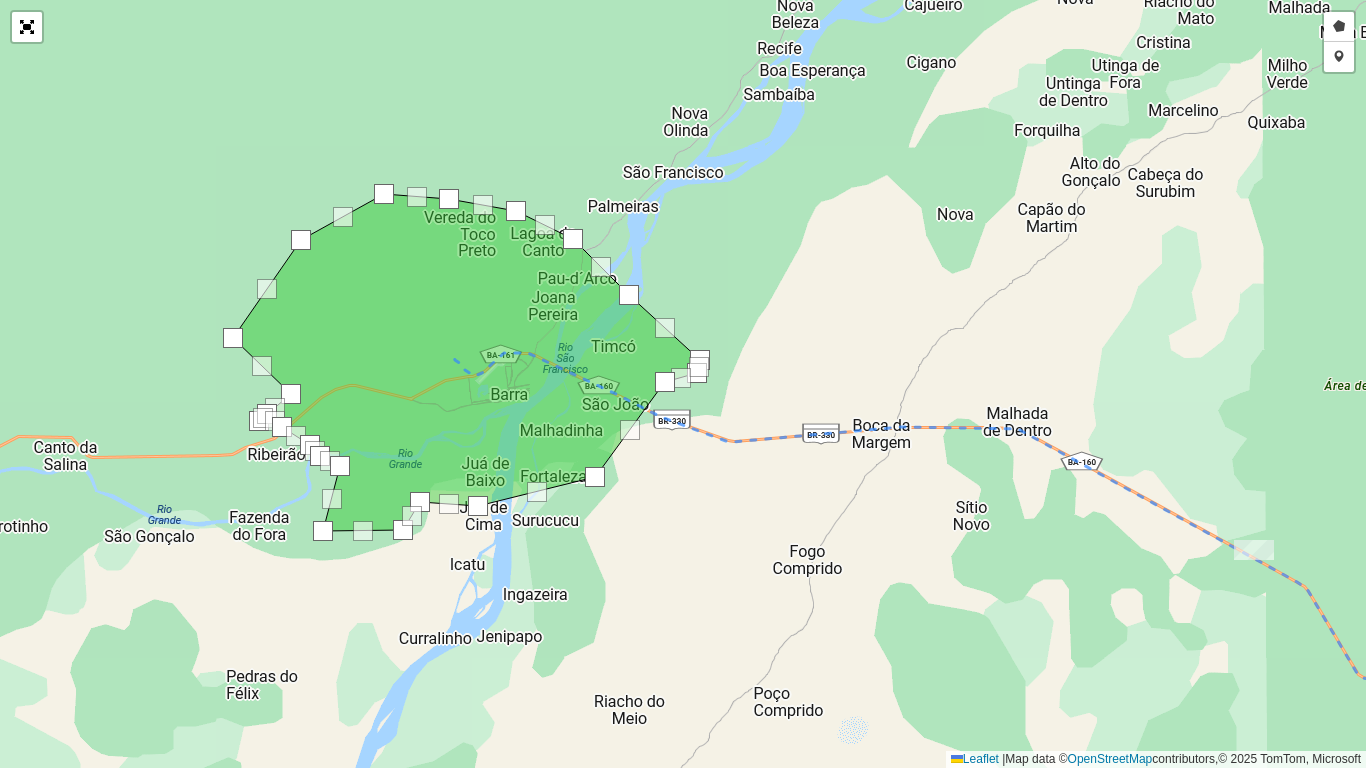 click at bounding box center (630, 430) 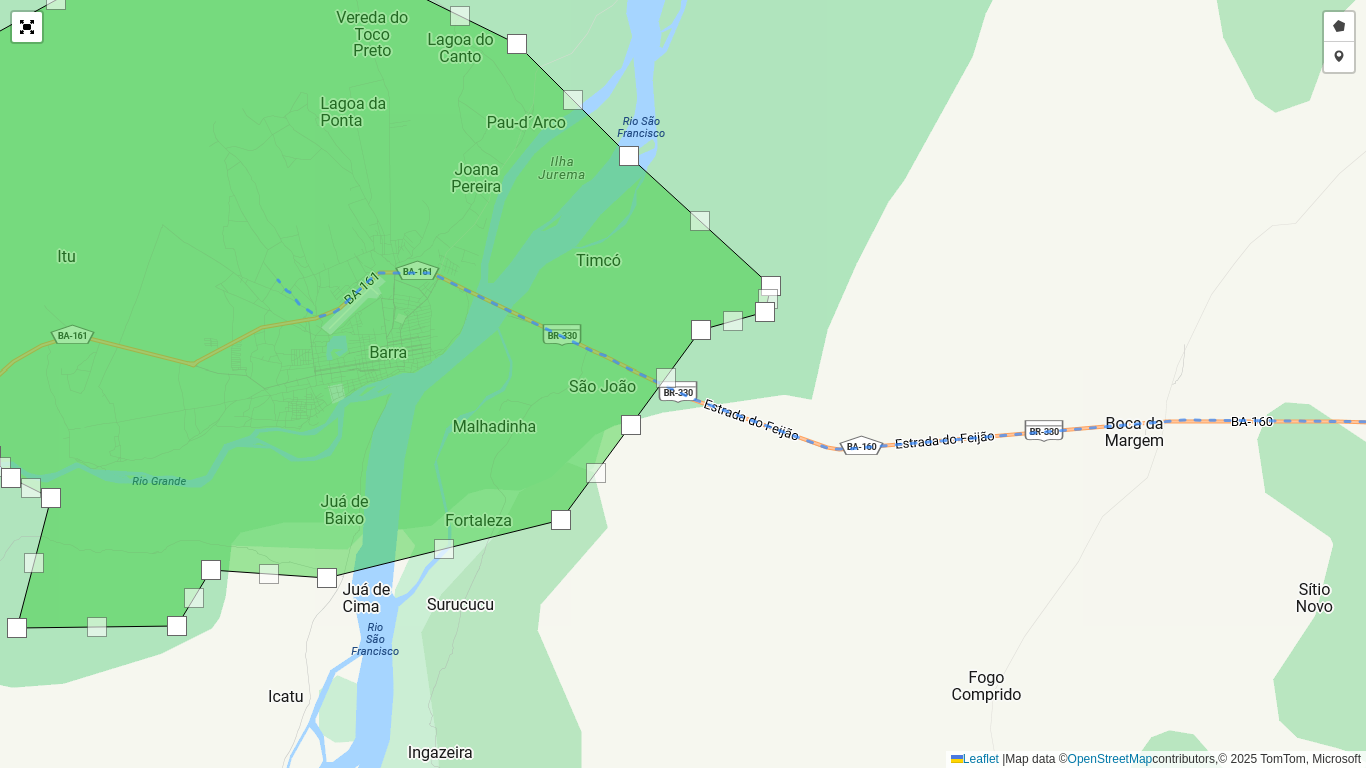 click at bounding box center (666, 378) 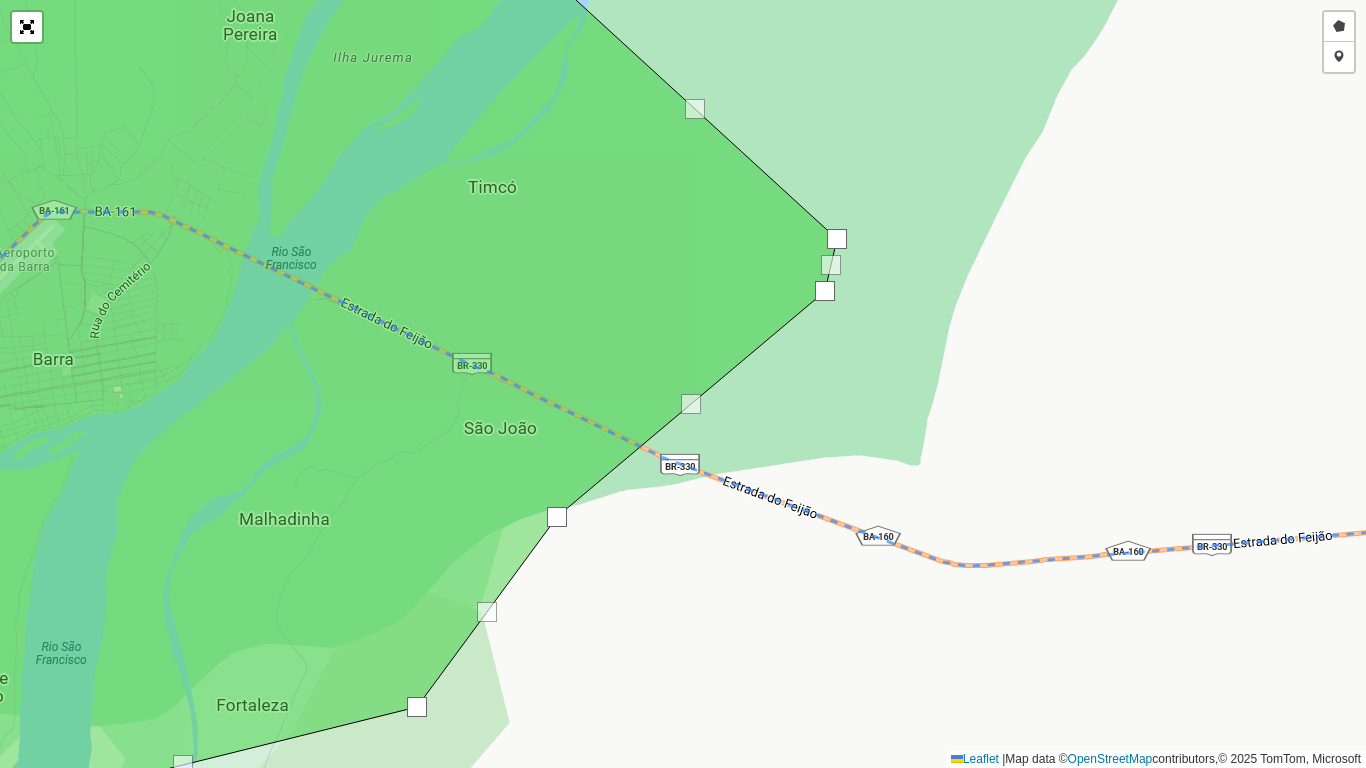 click on "Desenhar setor Adicionar checkpoint  Leaflet   |  Map data ©  OpenStreetMap  contributors,© 2025 TomTom, Microsoft" at bounding box center (683, 384) 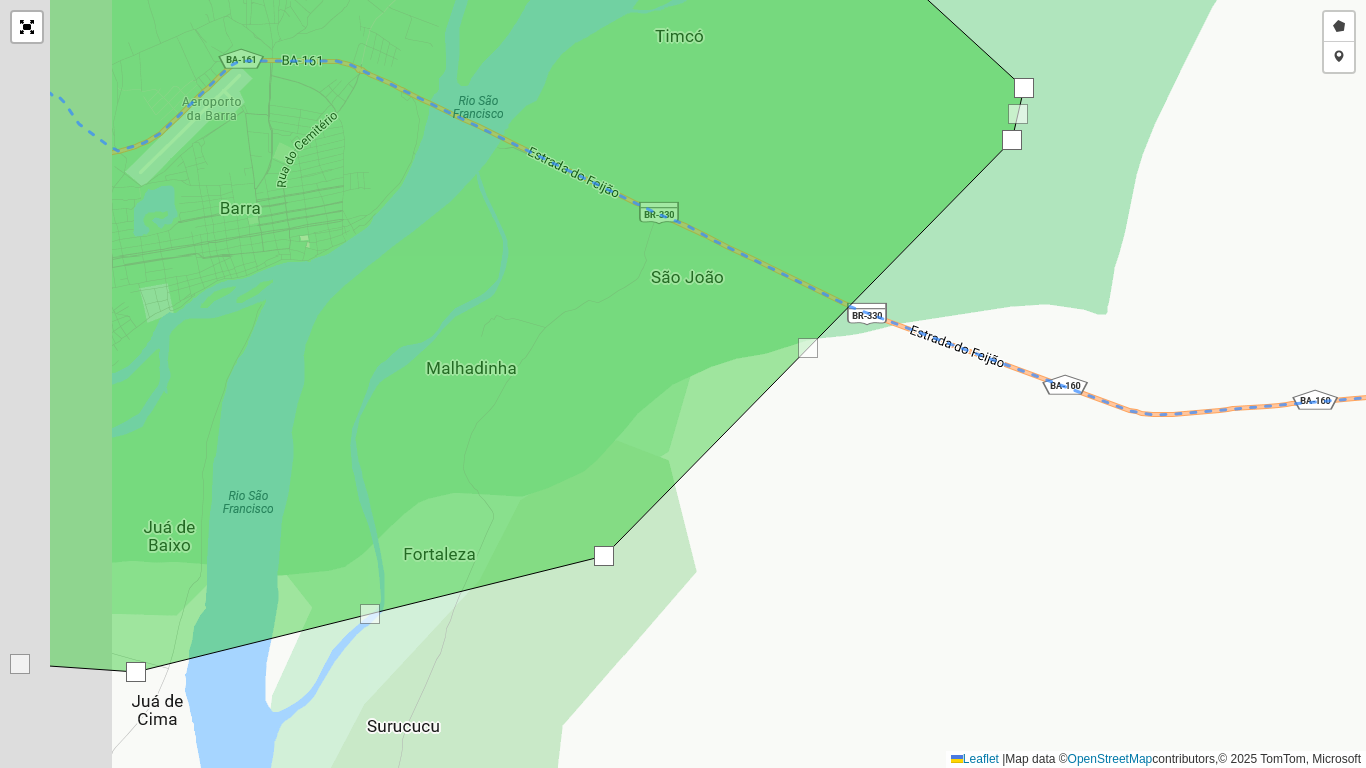 click 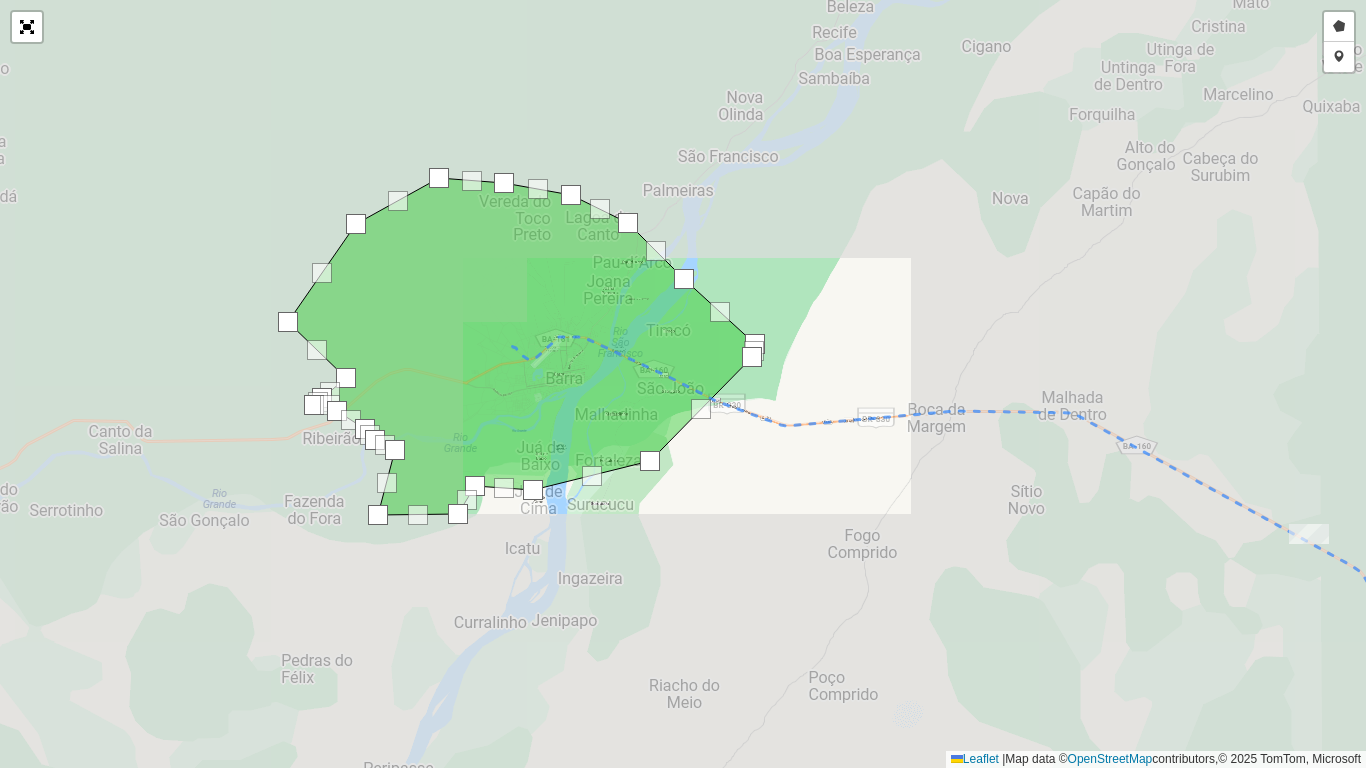 click on "Desenhar setor Adicionar checkpoint  Leaflet   |  Map data ©  OpenStreetMap  contributors,© 2025 TomTom, Microsoft" at bounding box center [683, 384] 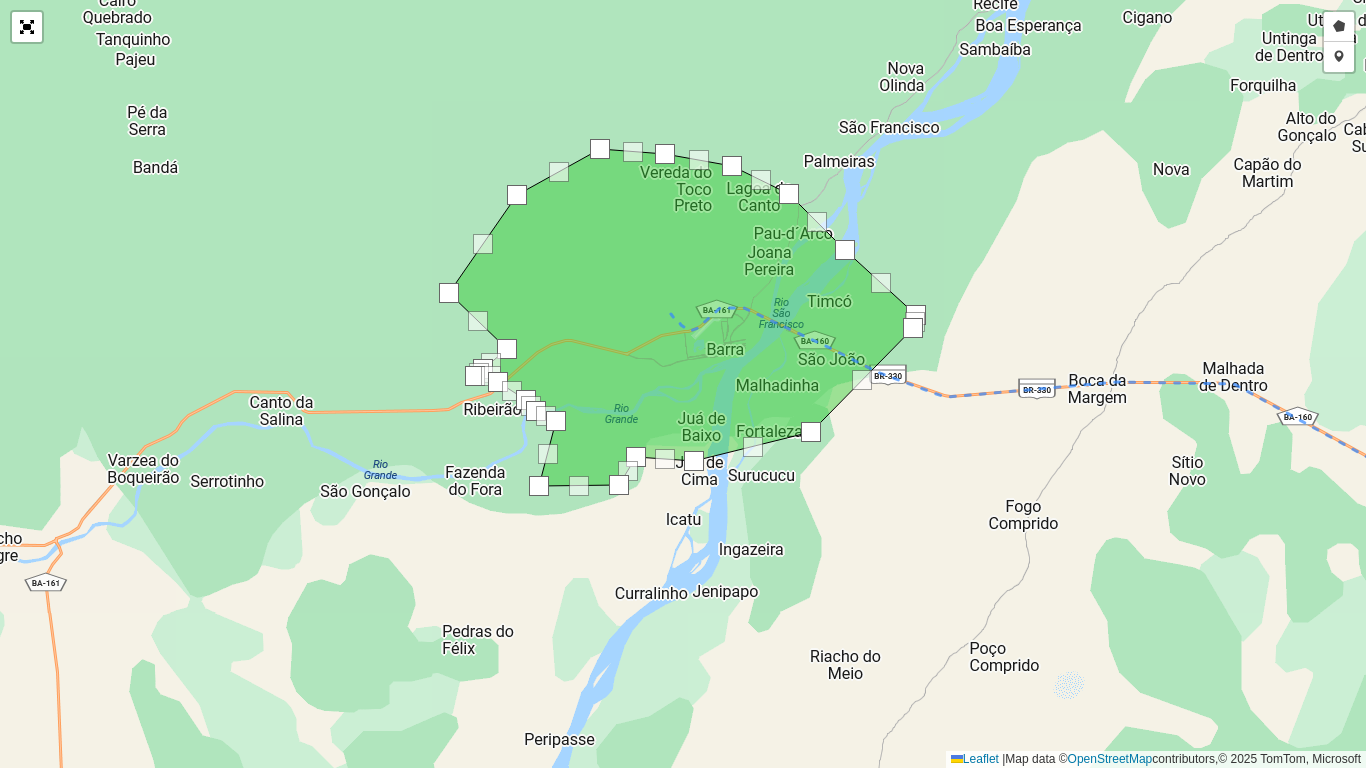 click at bounding box center [636, 457] 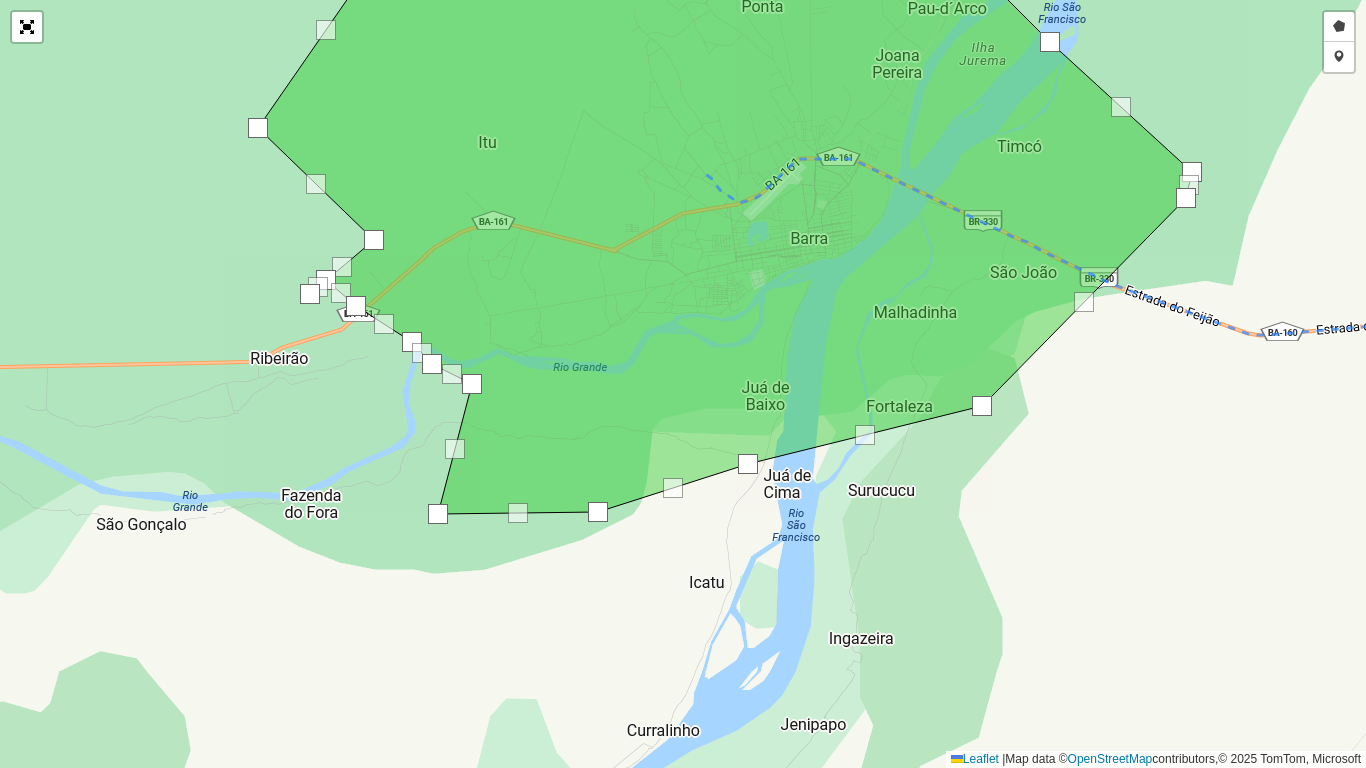 click on "Desenhar setor Adicionar checkpoint  Leaflet   |  Map data ©  OpenStreetMap  contributors,© 2025 TomTom, Microsoft" at bounding box center (683, 384) 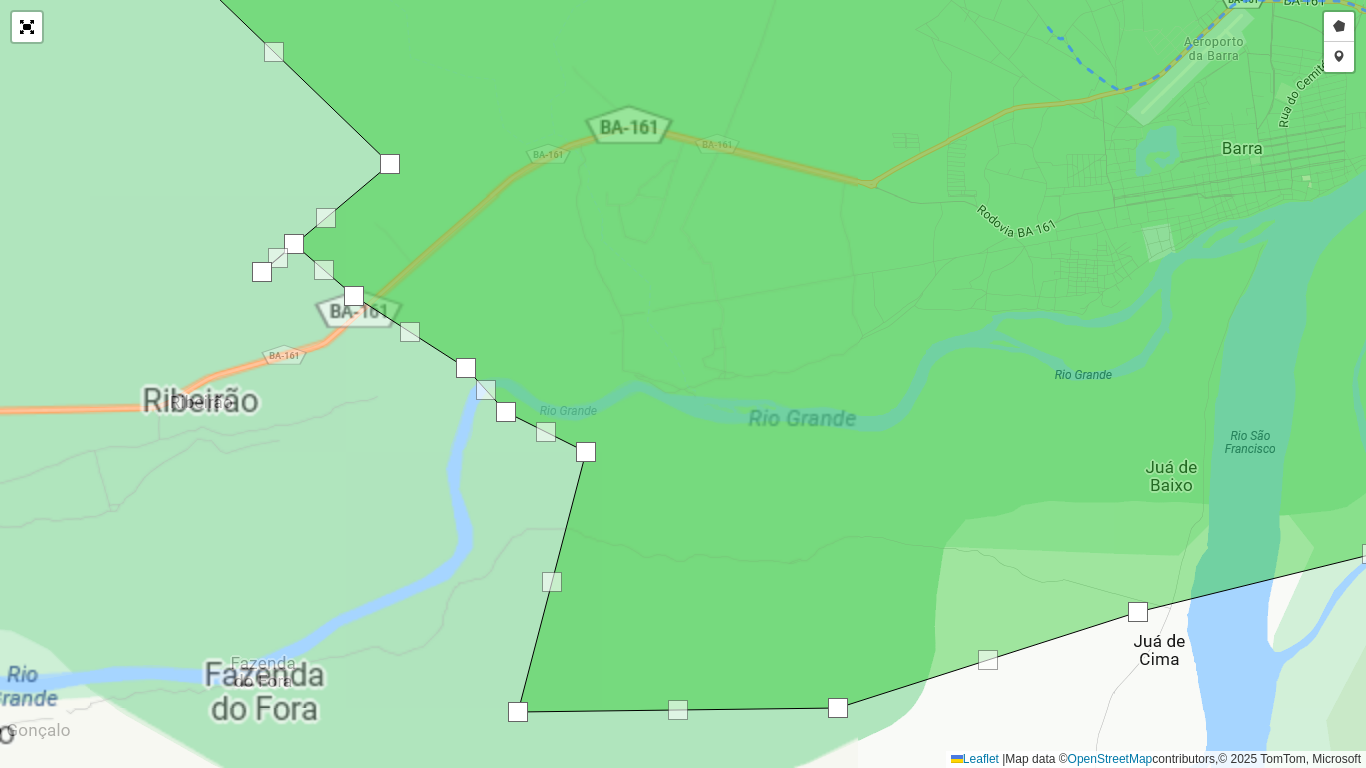 click at bounding box center (354, 296) 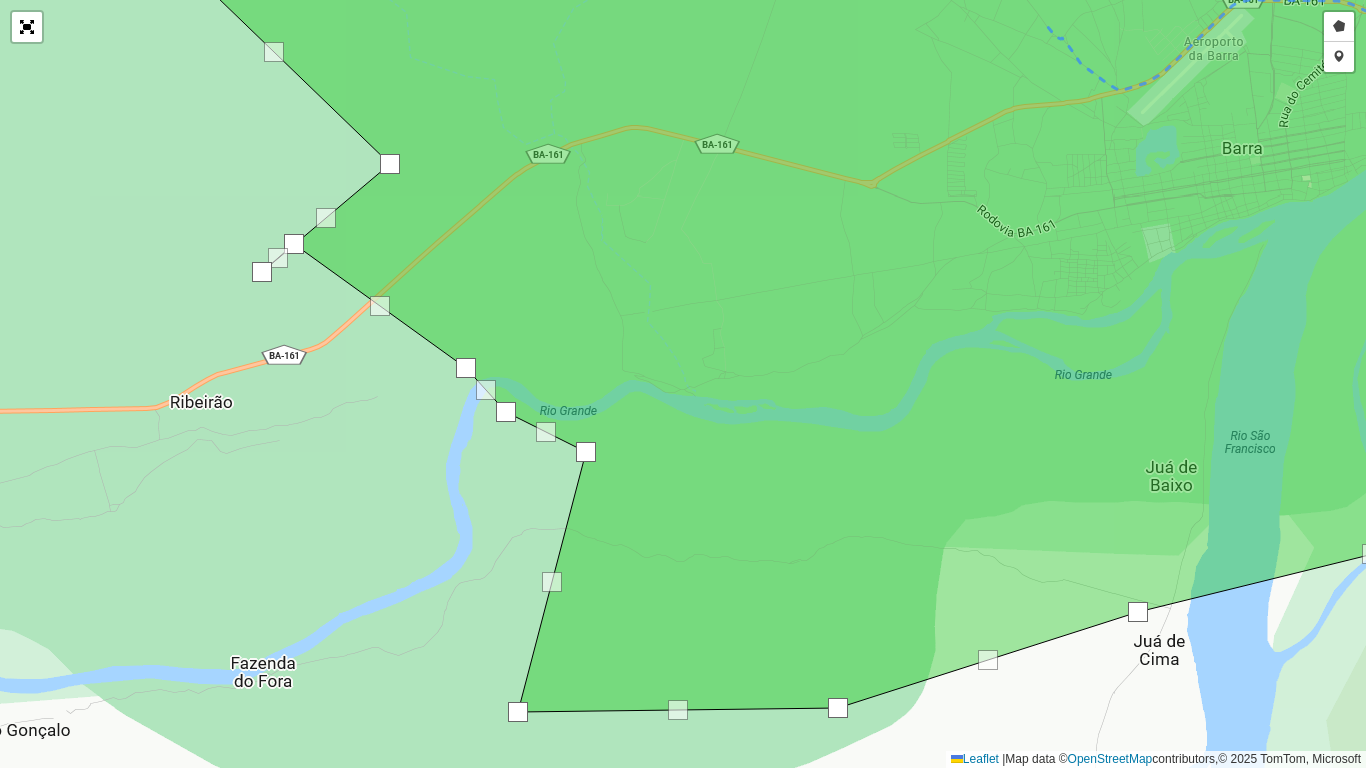 click at bounding box center [380, 306] 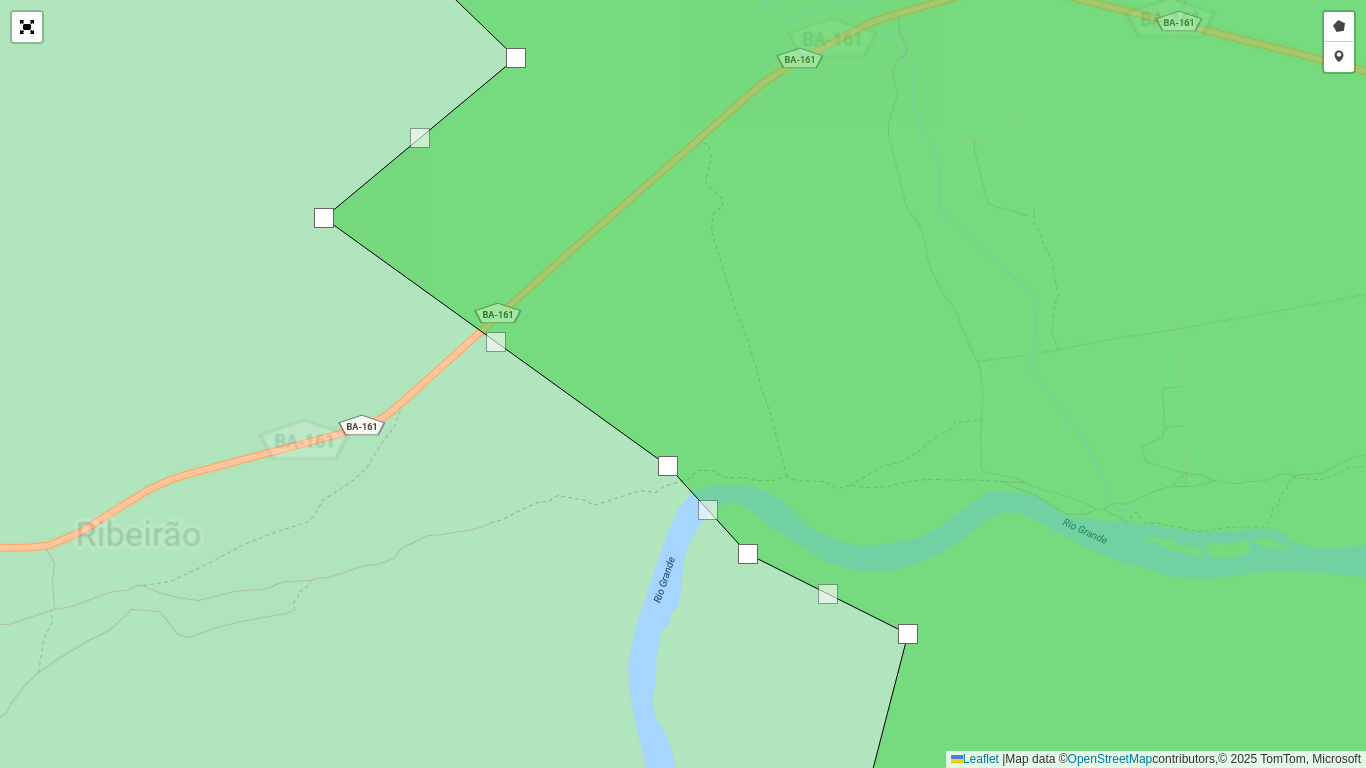 click on "Desenhar setor Adicionar checkpoint  Leaflet   |  Map data ©  OpenStreetMap  contributors,© 2025 TomTom, Microsoft" at bounding box center [683, 384] 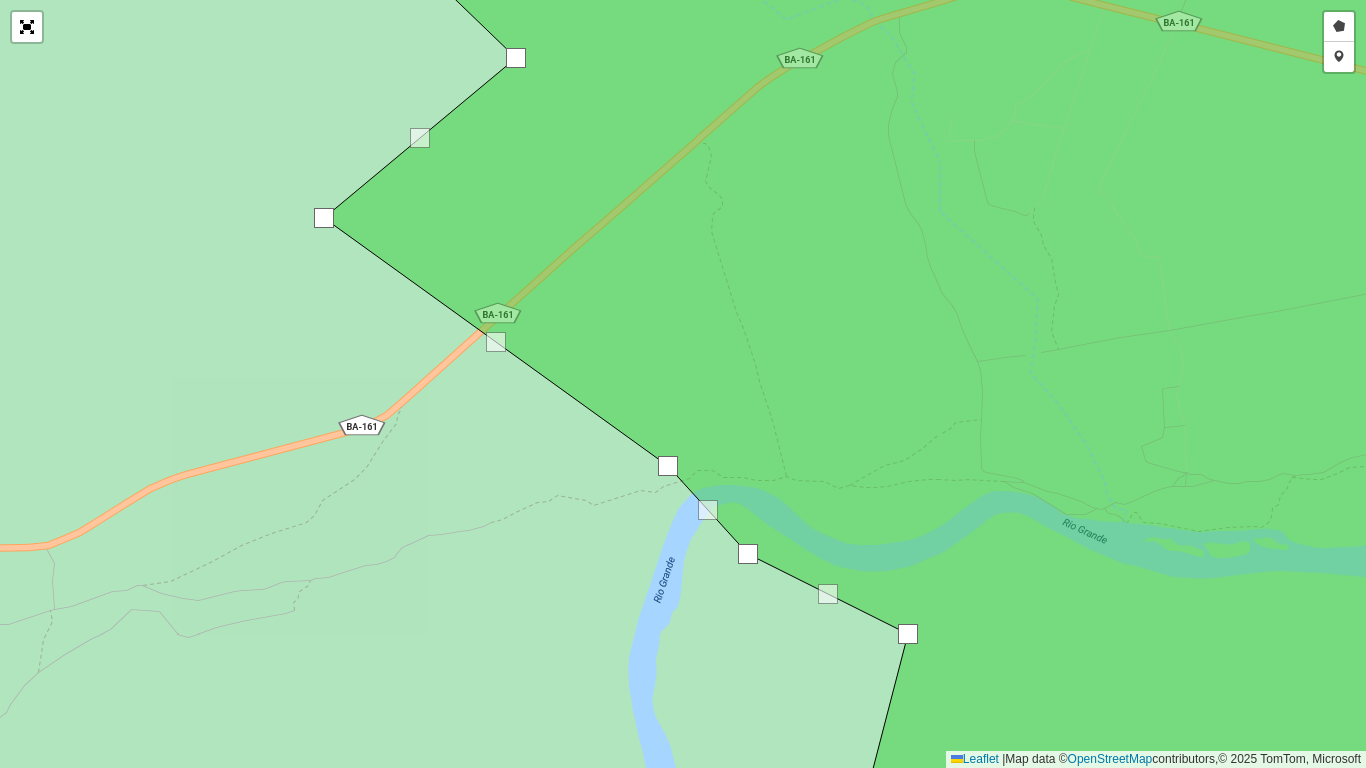 click at bounding box center [324, 218] 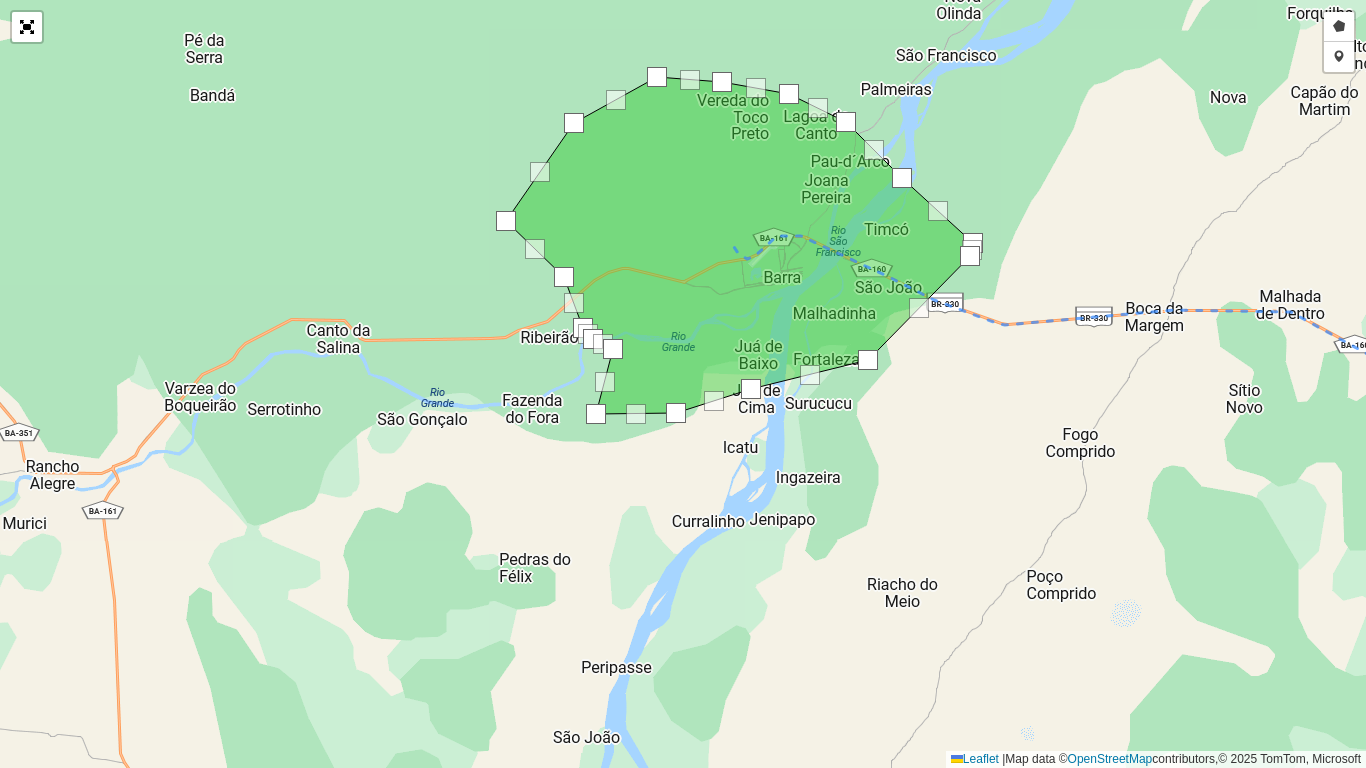 click at bounding box center (613, 349) 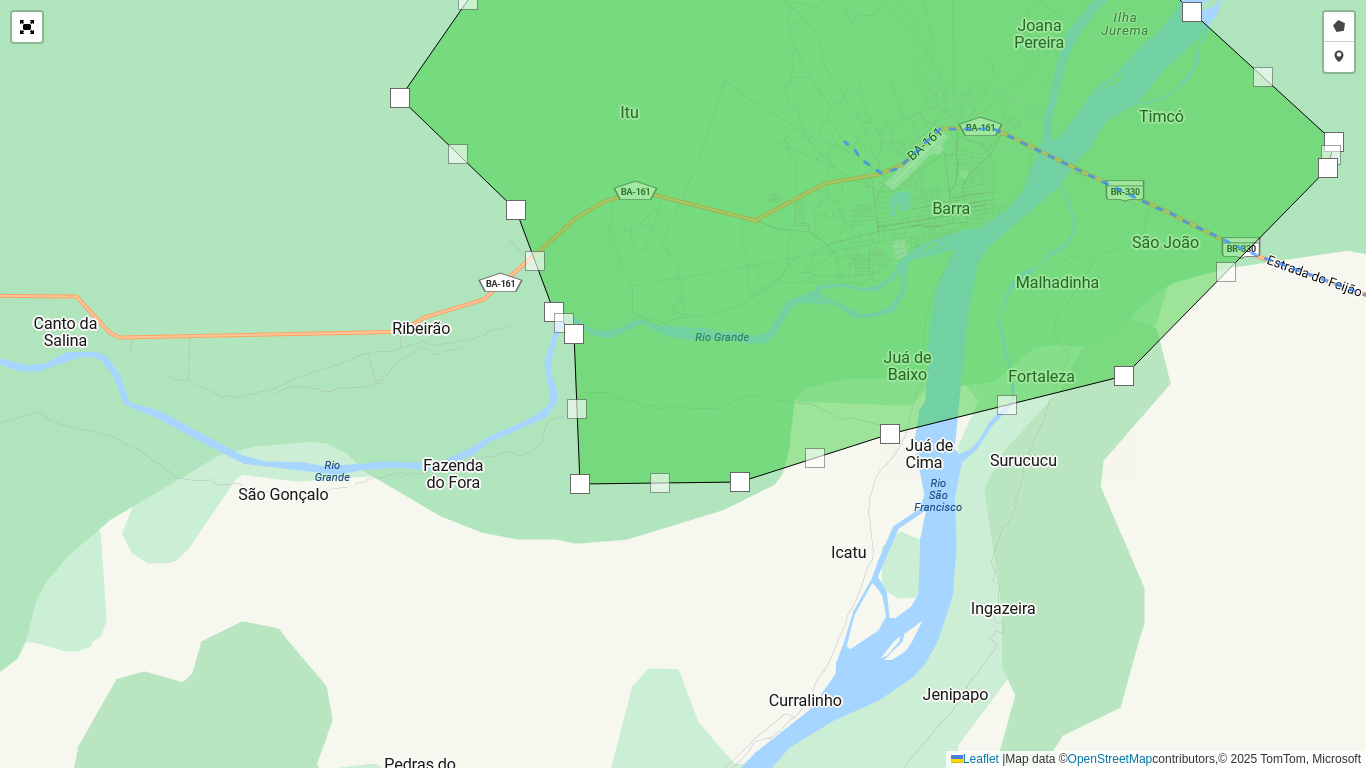 click at bounding box center [564, 323] 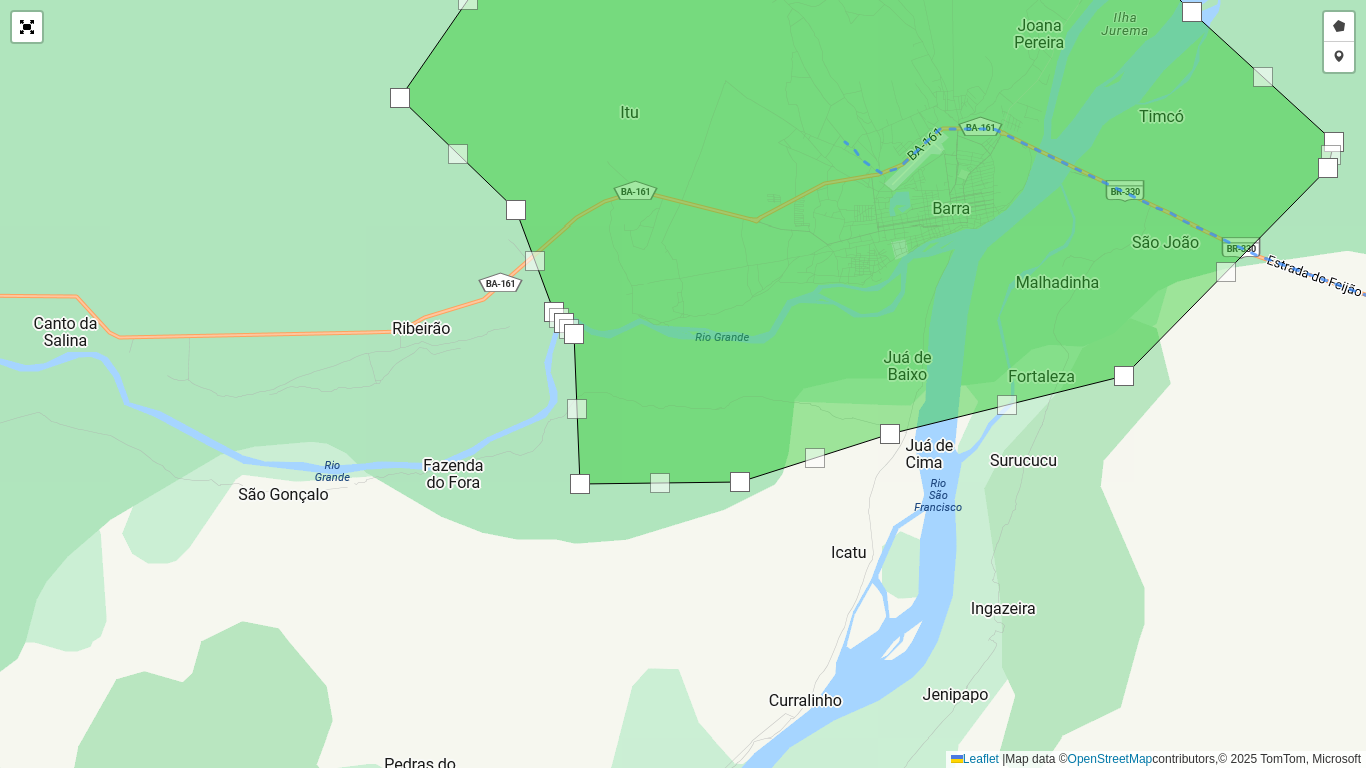 click at bounding box center [574, 334] 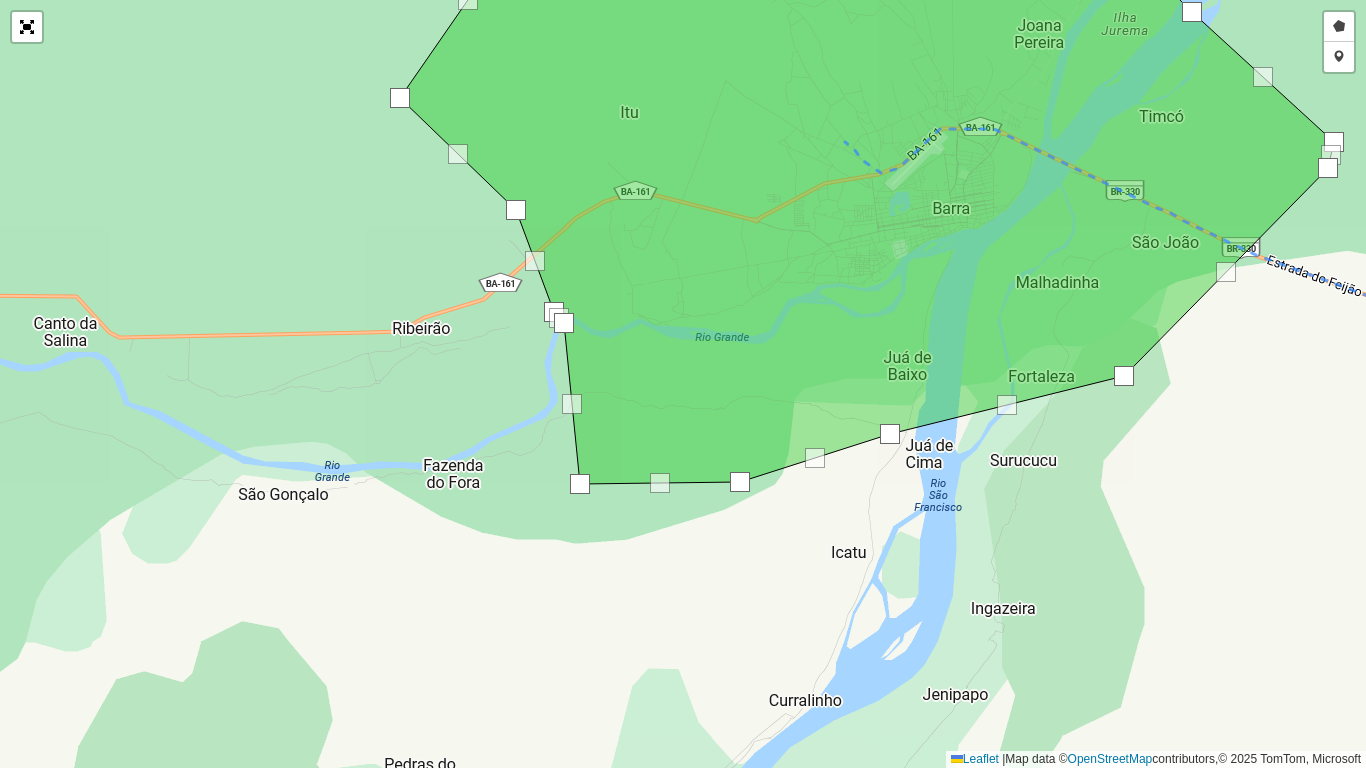 click at bounding box center (564, 323) 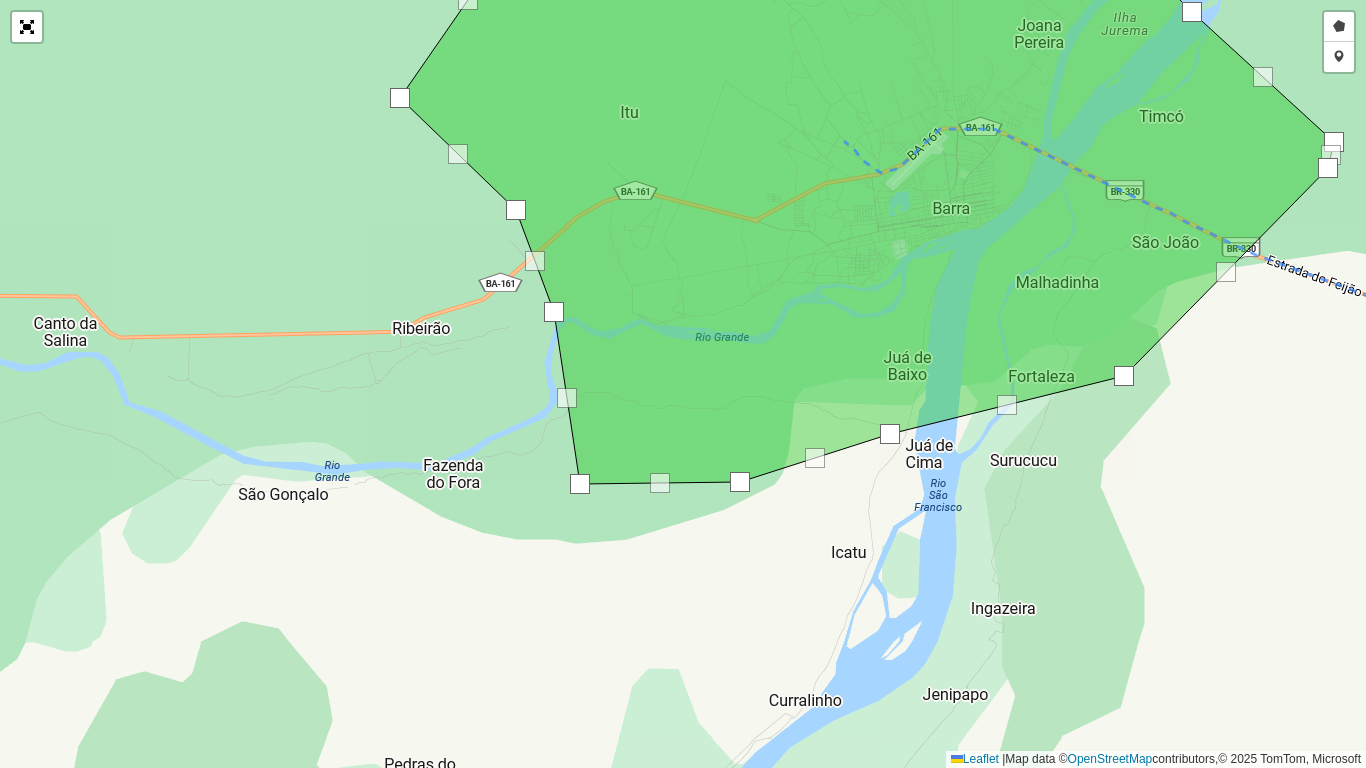 click at bounding box center [554, 312] 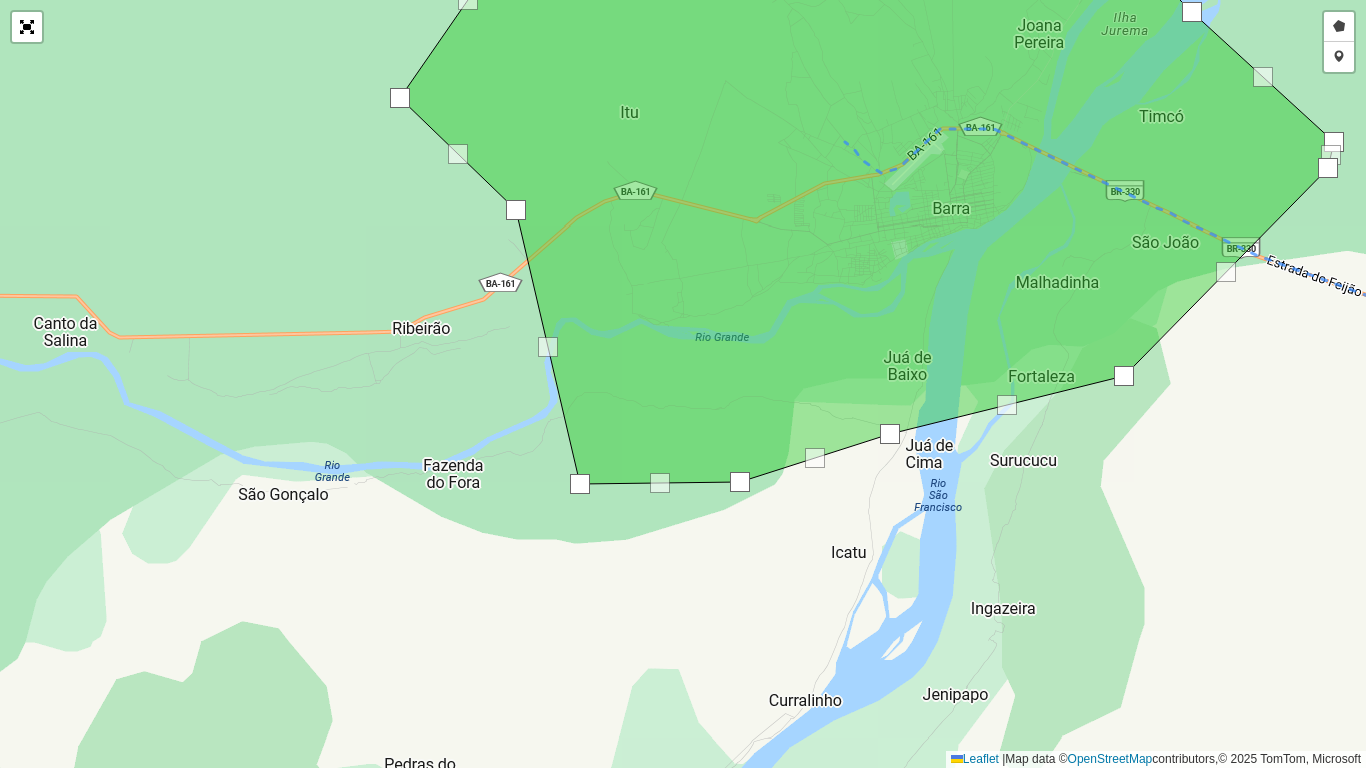 click at bounding box center [516, 210] 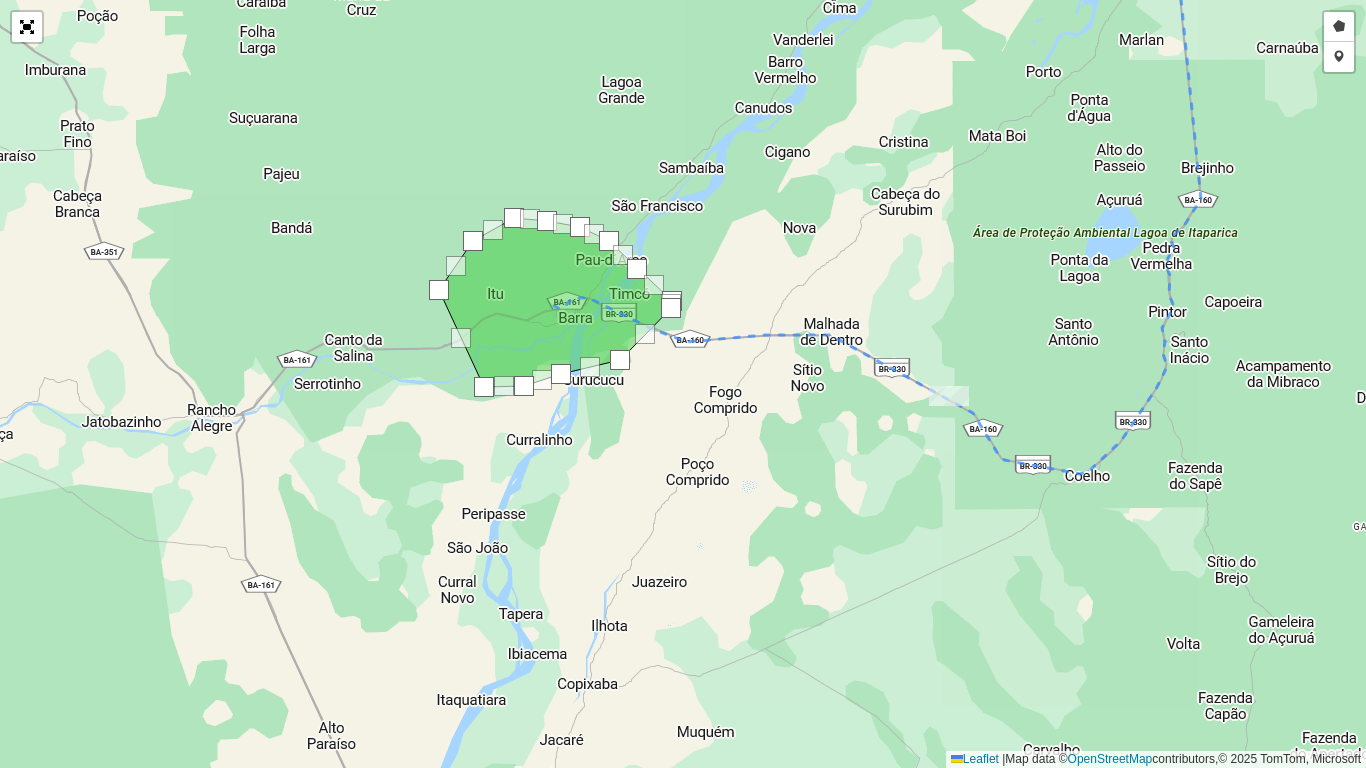 click at bounding box center [524, 386] 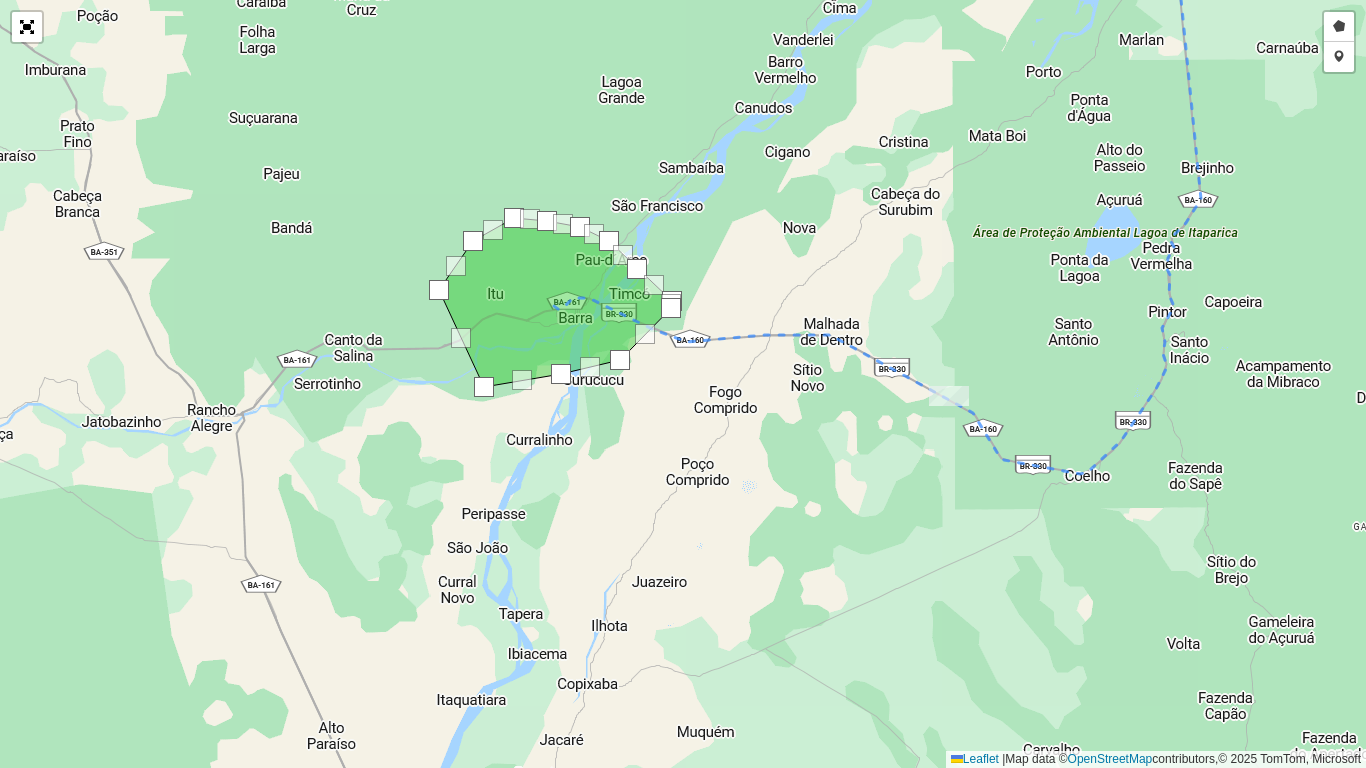 click at bounding box center (522, 380) 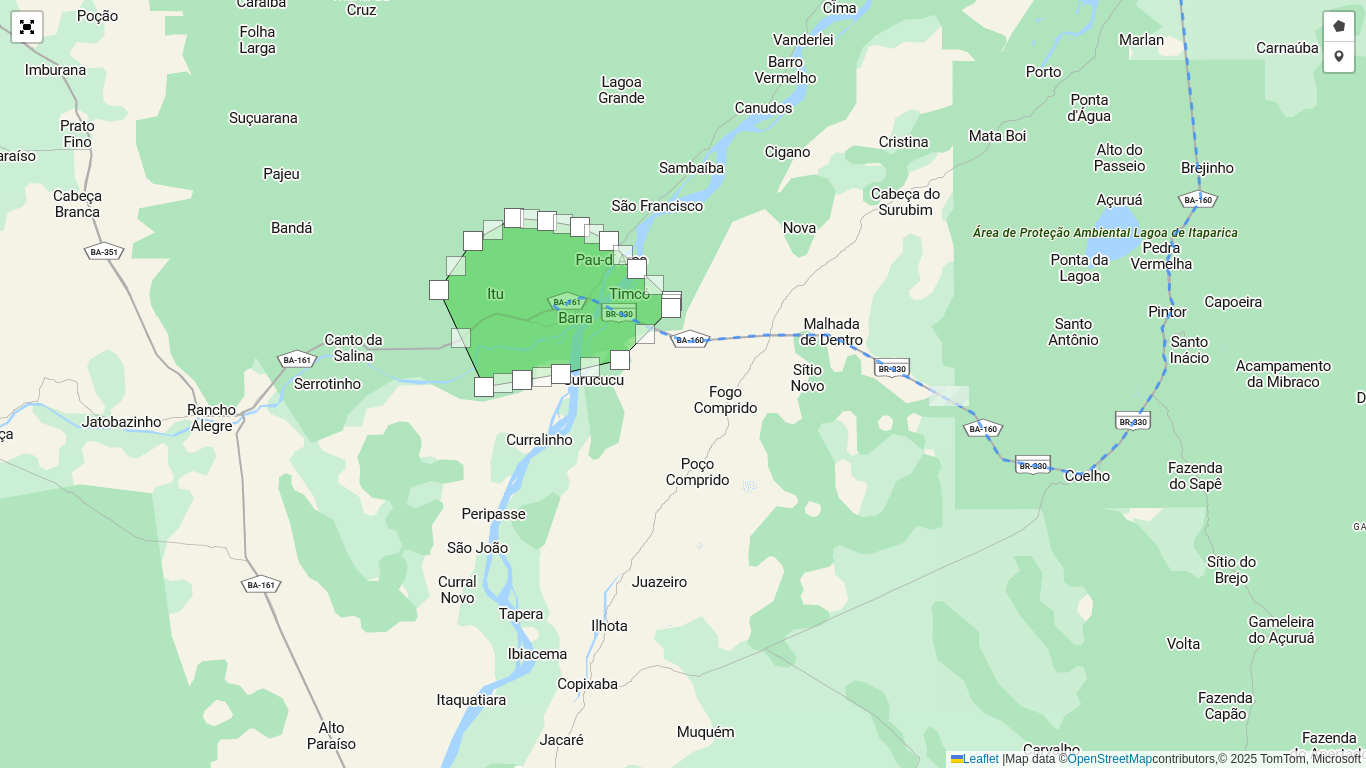 click at bounding box center [522, 380] 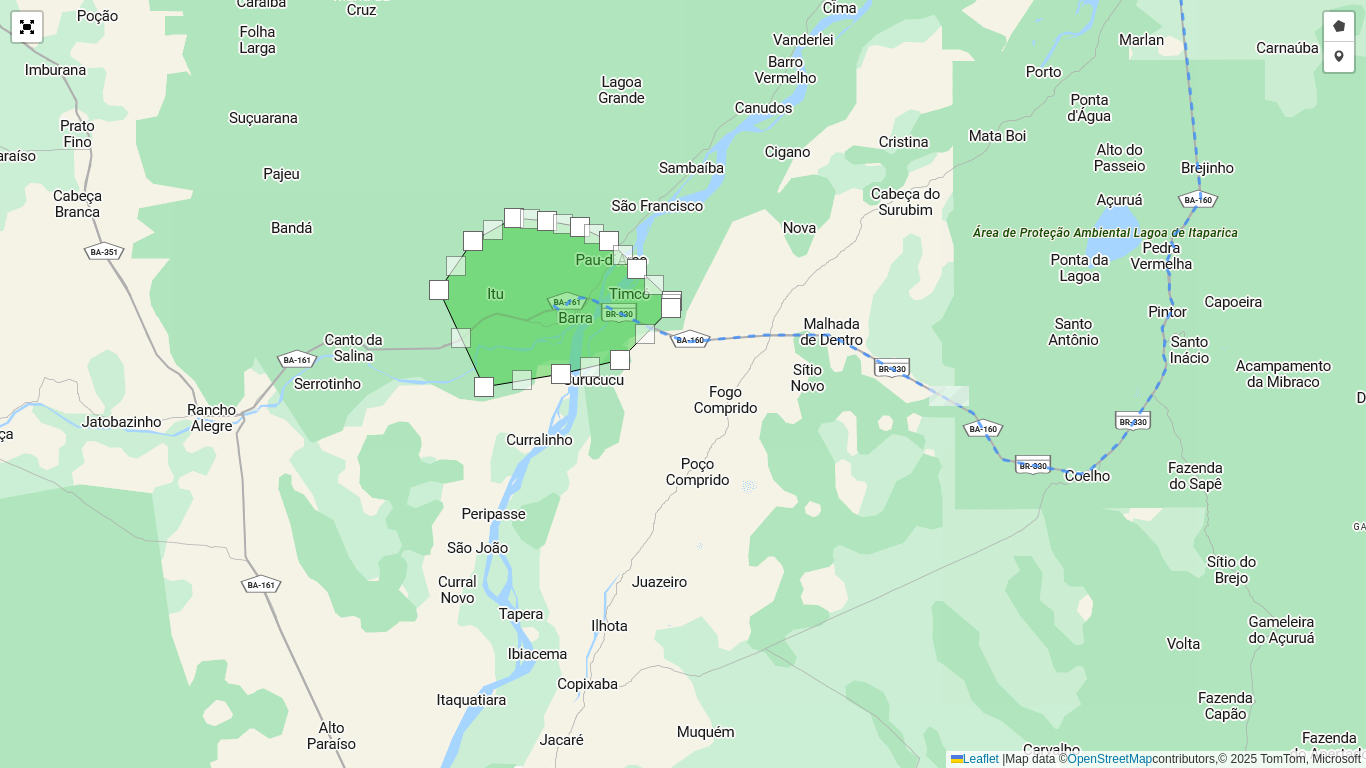 click at bounding box center (561, 374) 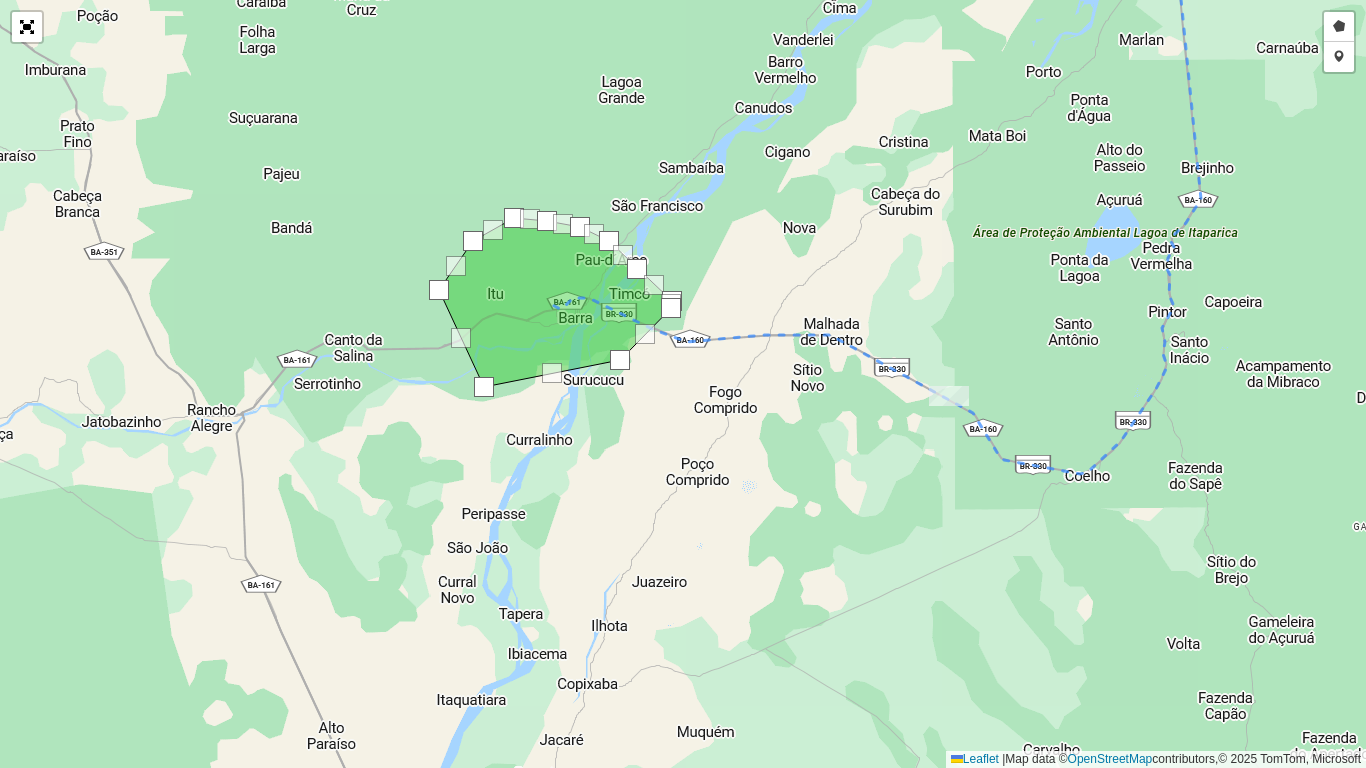 click on "Desenhar setor Adicionar checkpoint  Leaflet   |  Map data ©  OpenStreetMap  contributors,© 2025 TomTom, Microsoft" at bounding box center [683, 384] 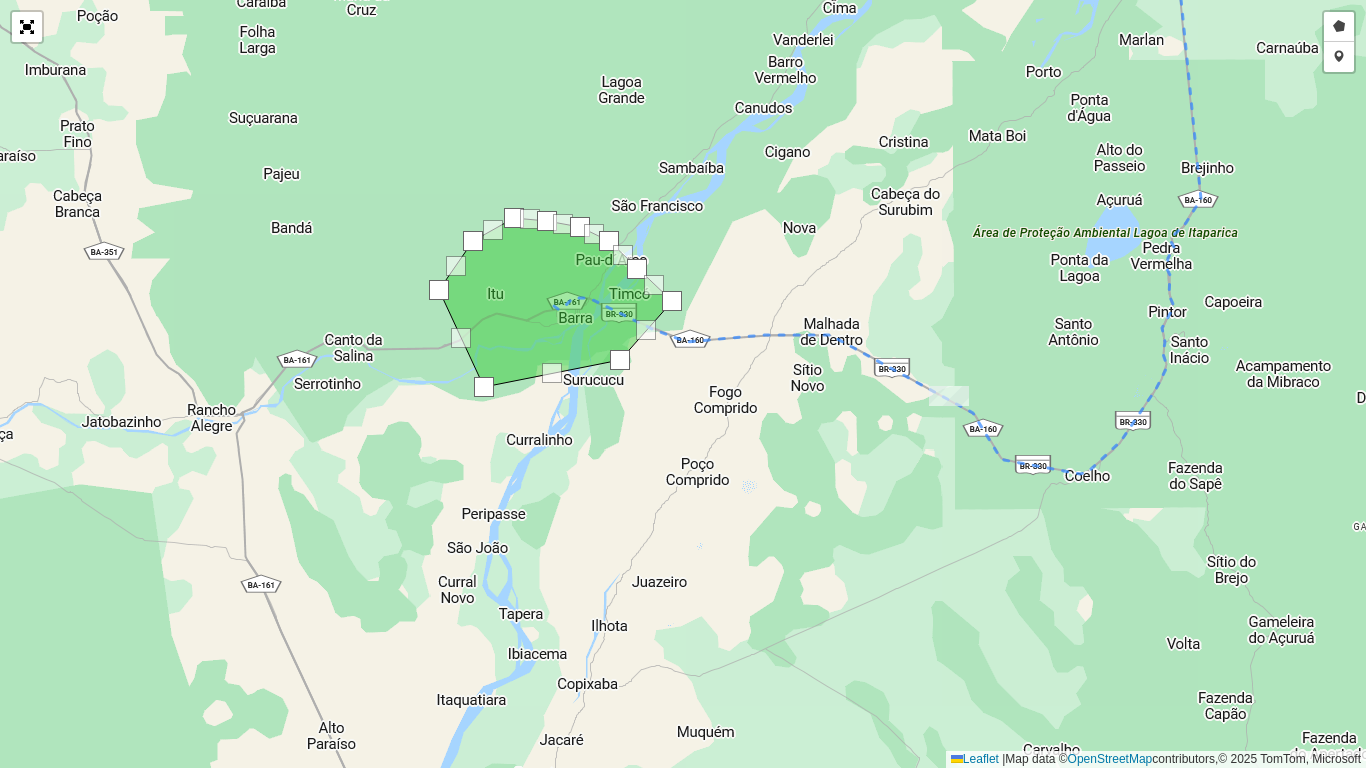 click at bounding box center [672, 301] 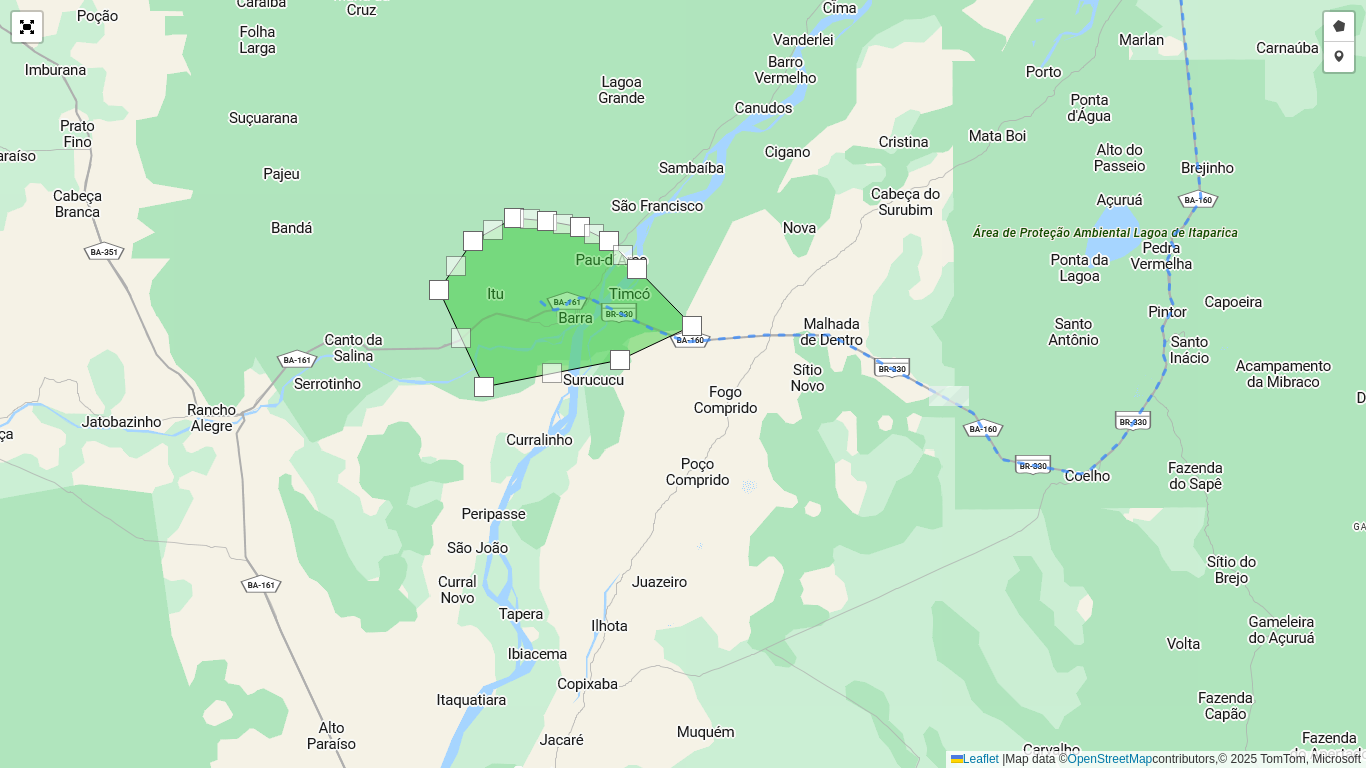 click at bounding box center (692, 326) 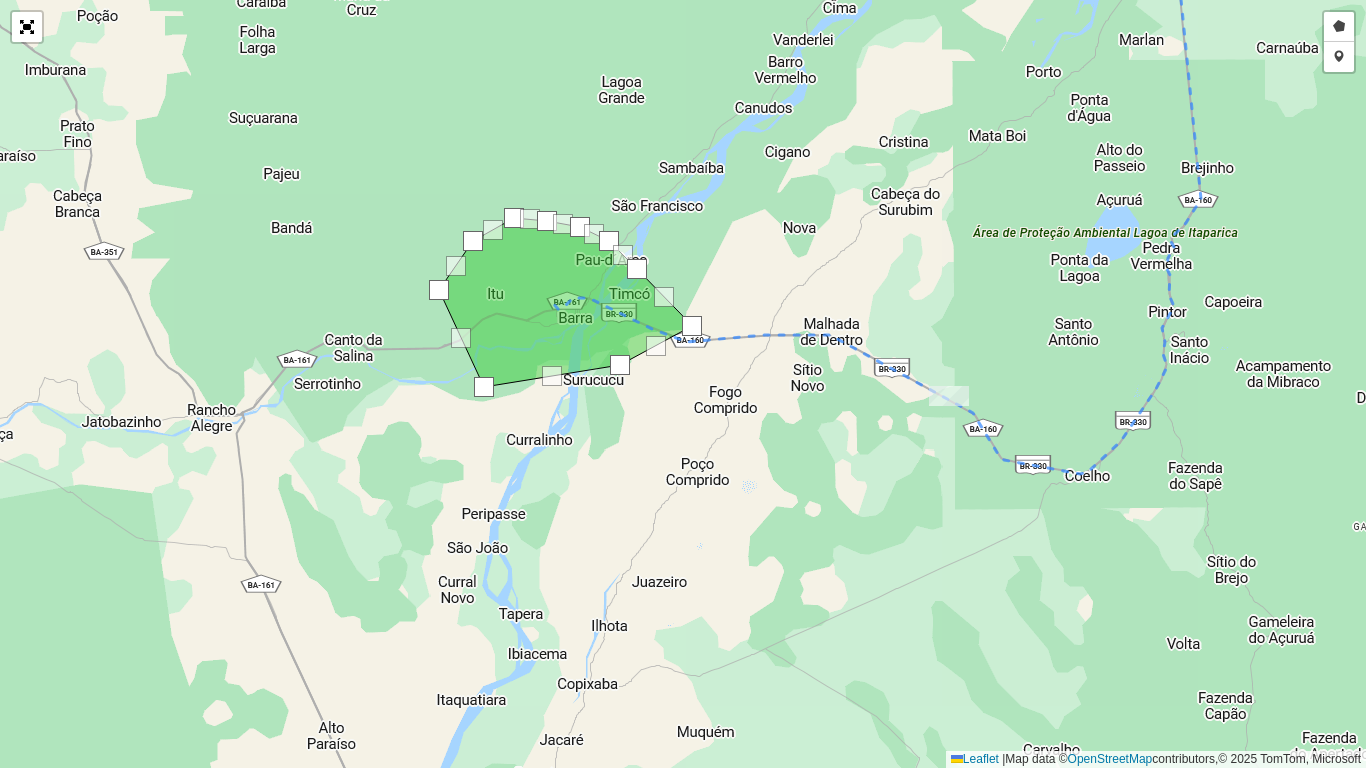 click at bounding box center [620, 365] 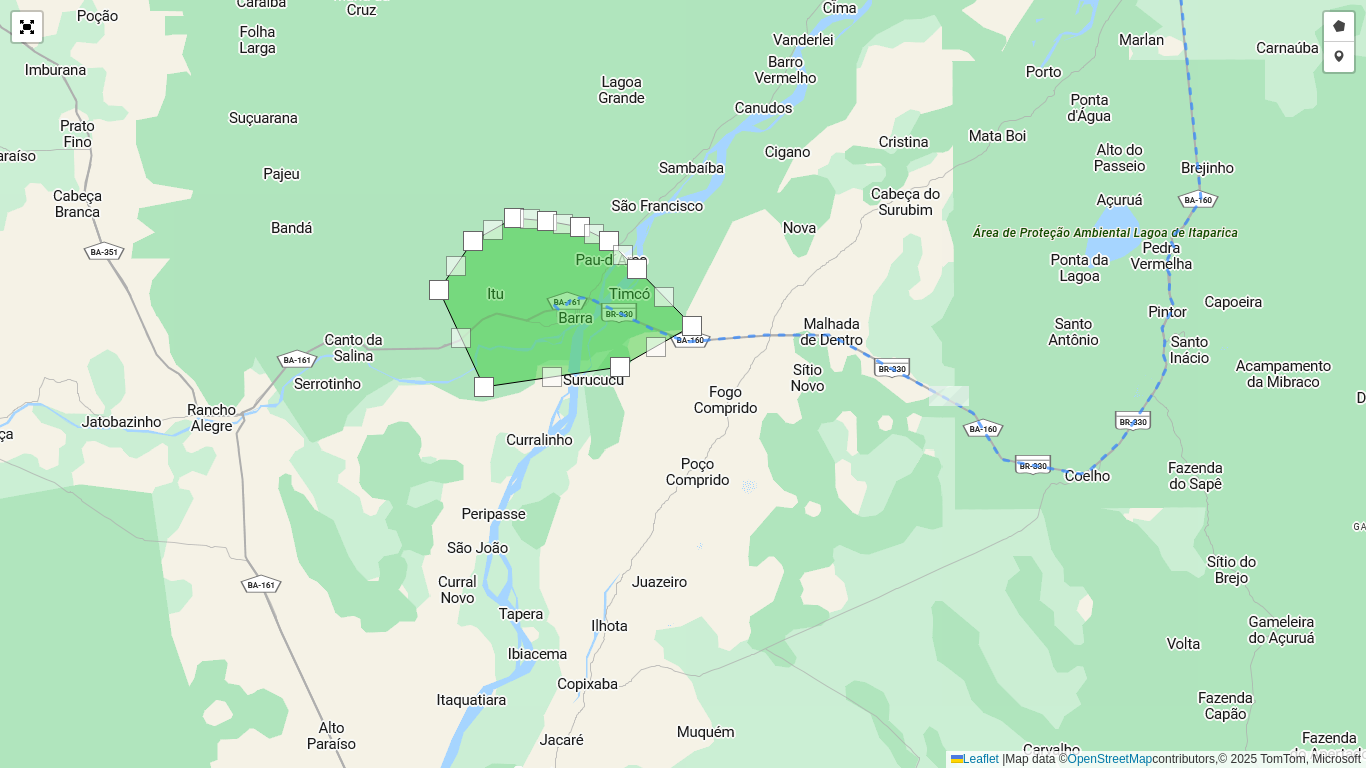 click at bounding box center [609, 241] 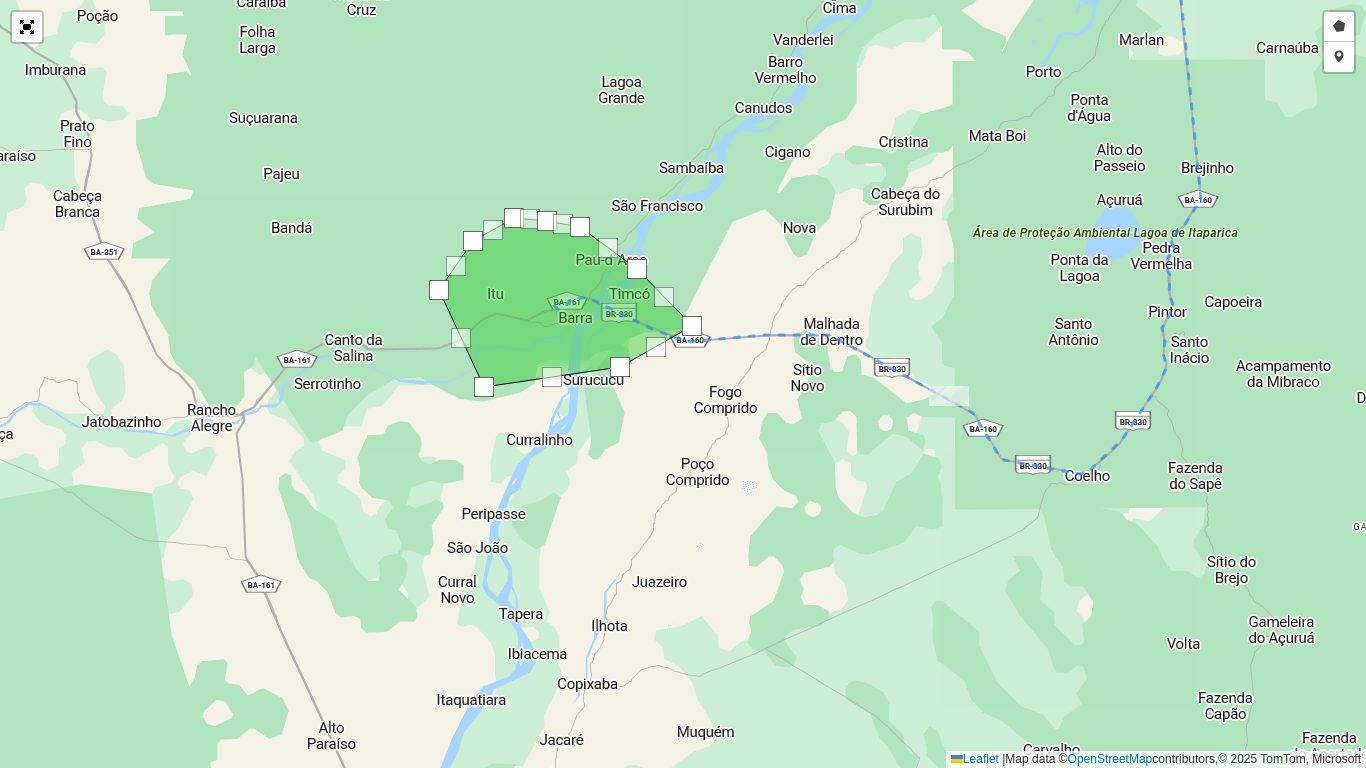 click at bounding box center (580, 227) 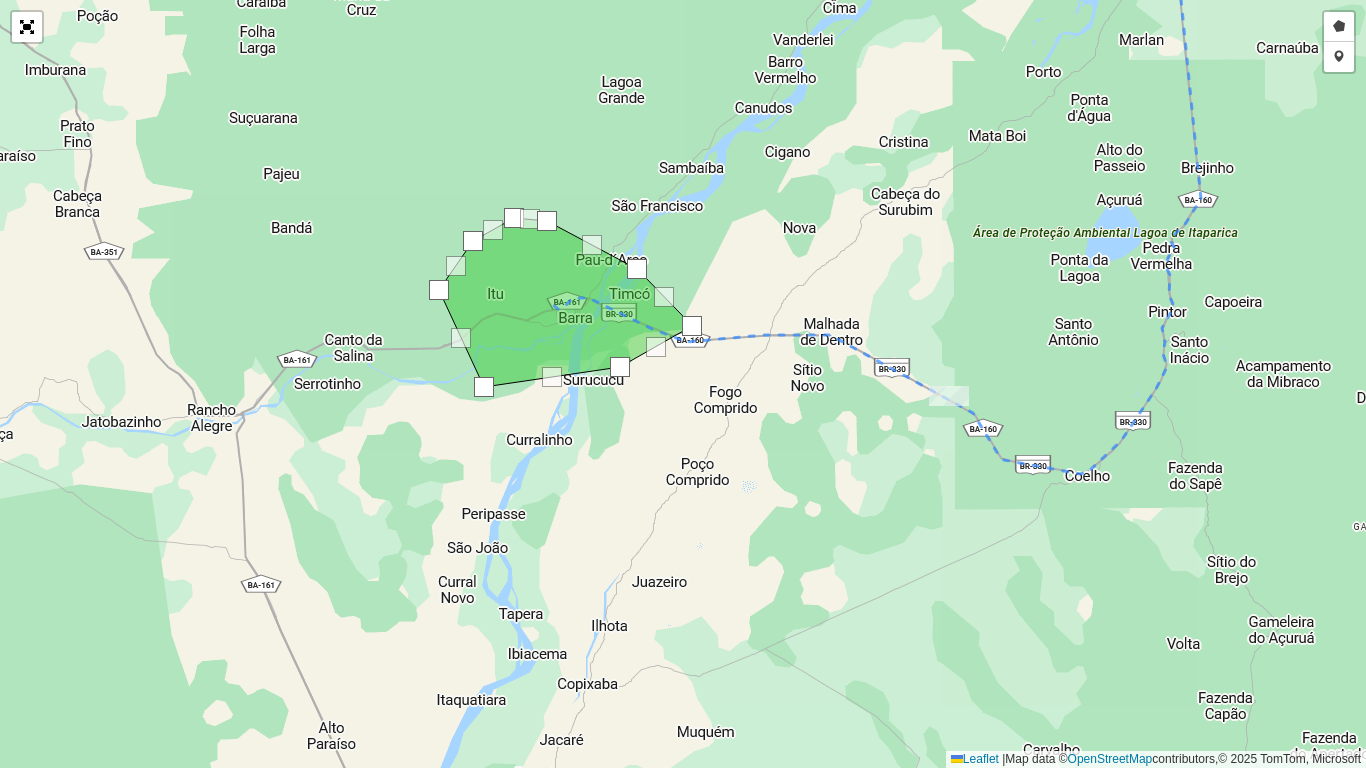 click at bounding box center (547, 221) 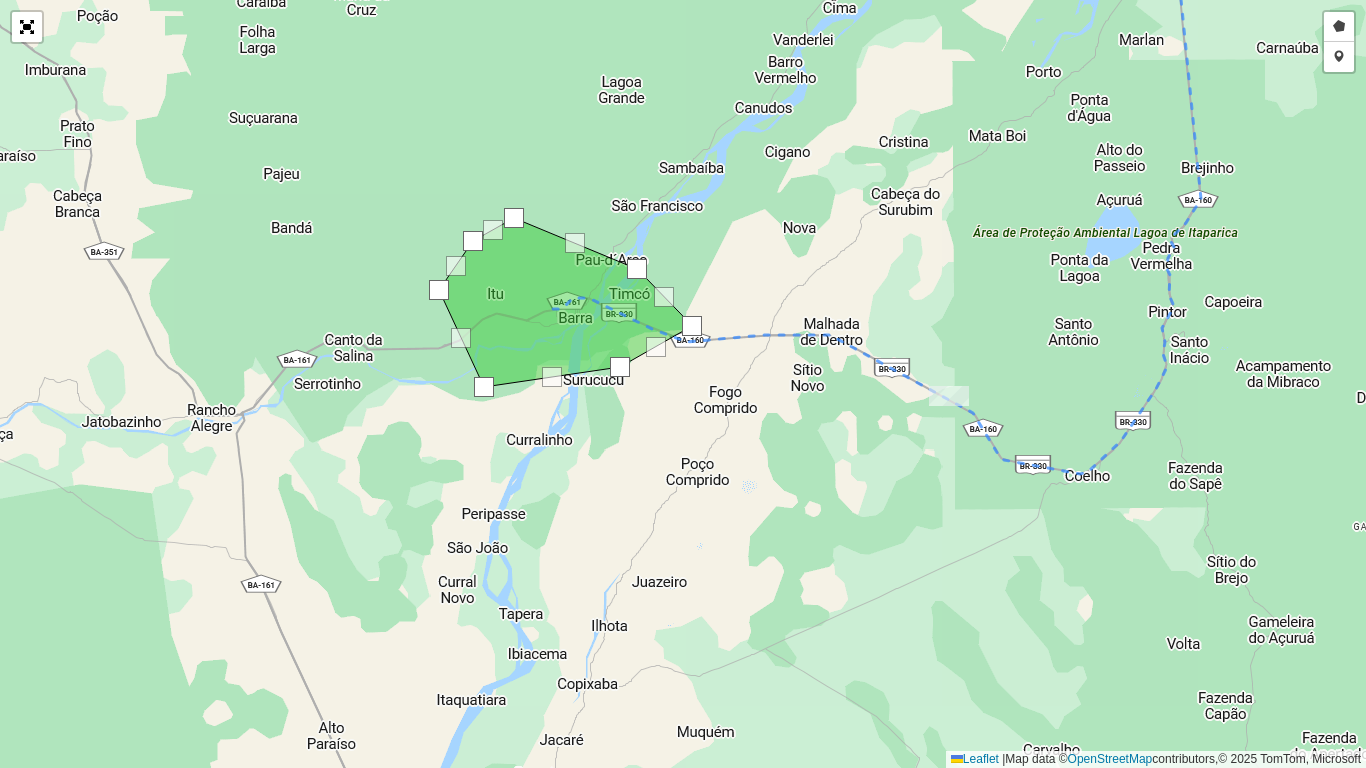 click at bounding box center [514, 218] 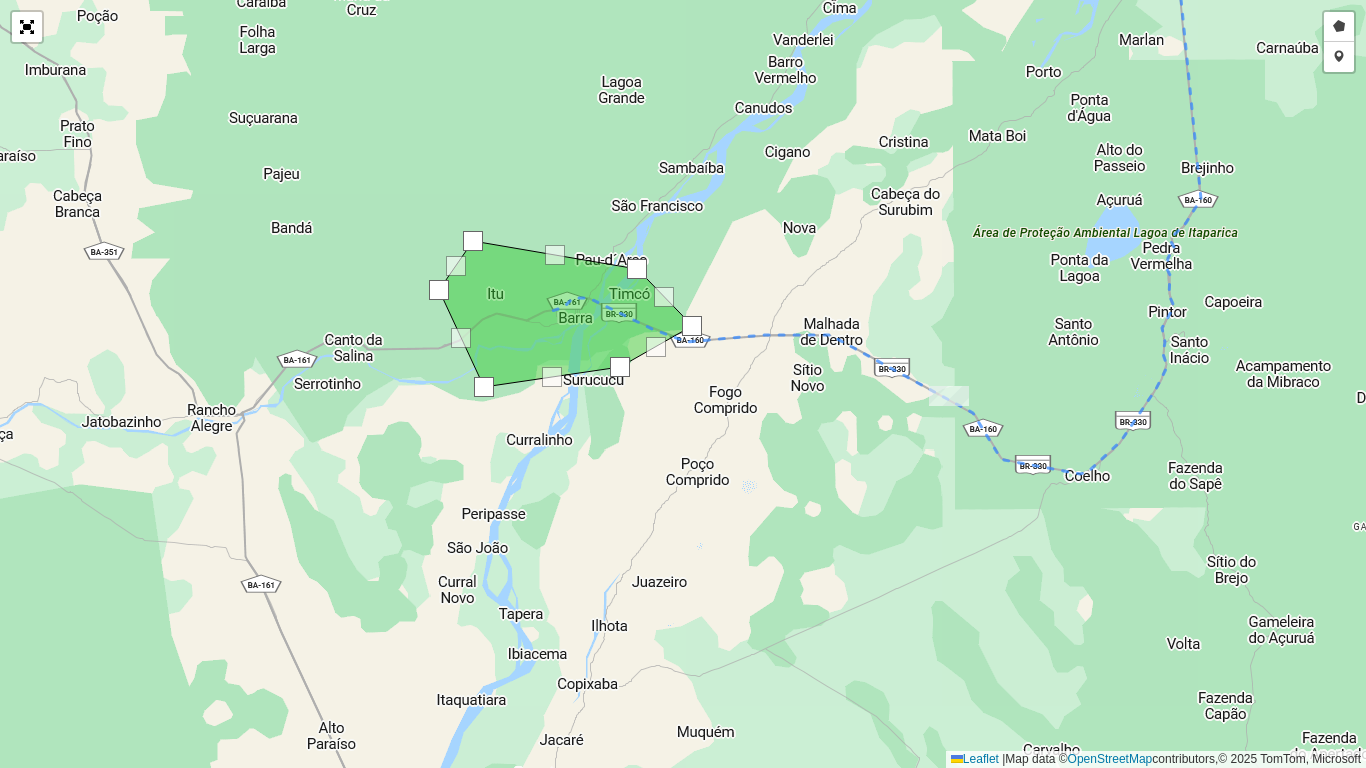 click at bounding box center (473, 241) 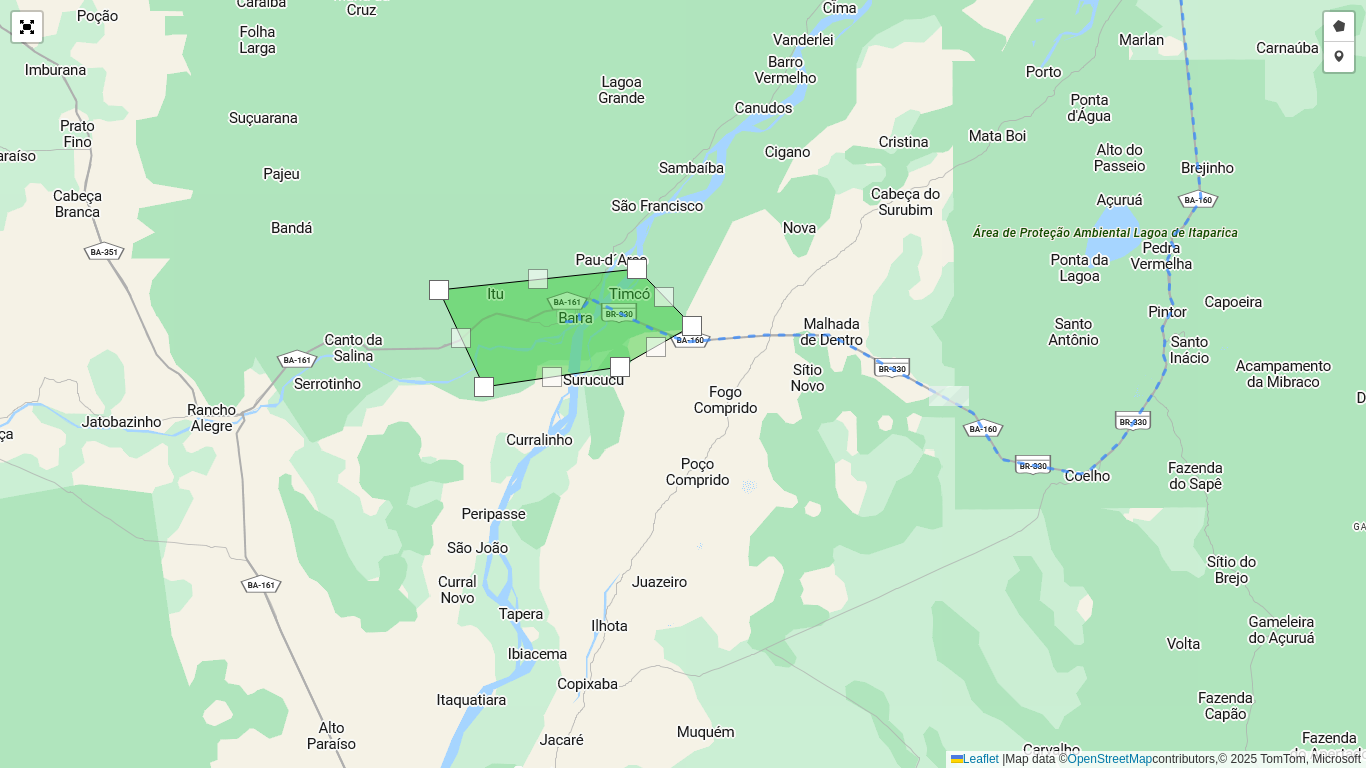 click at bounding box center (439, 290) 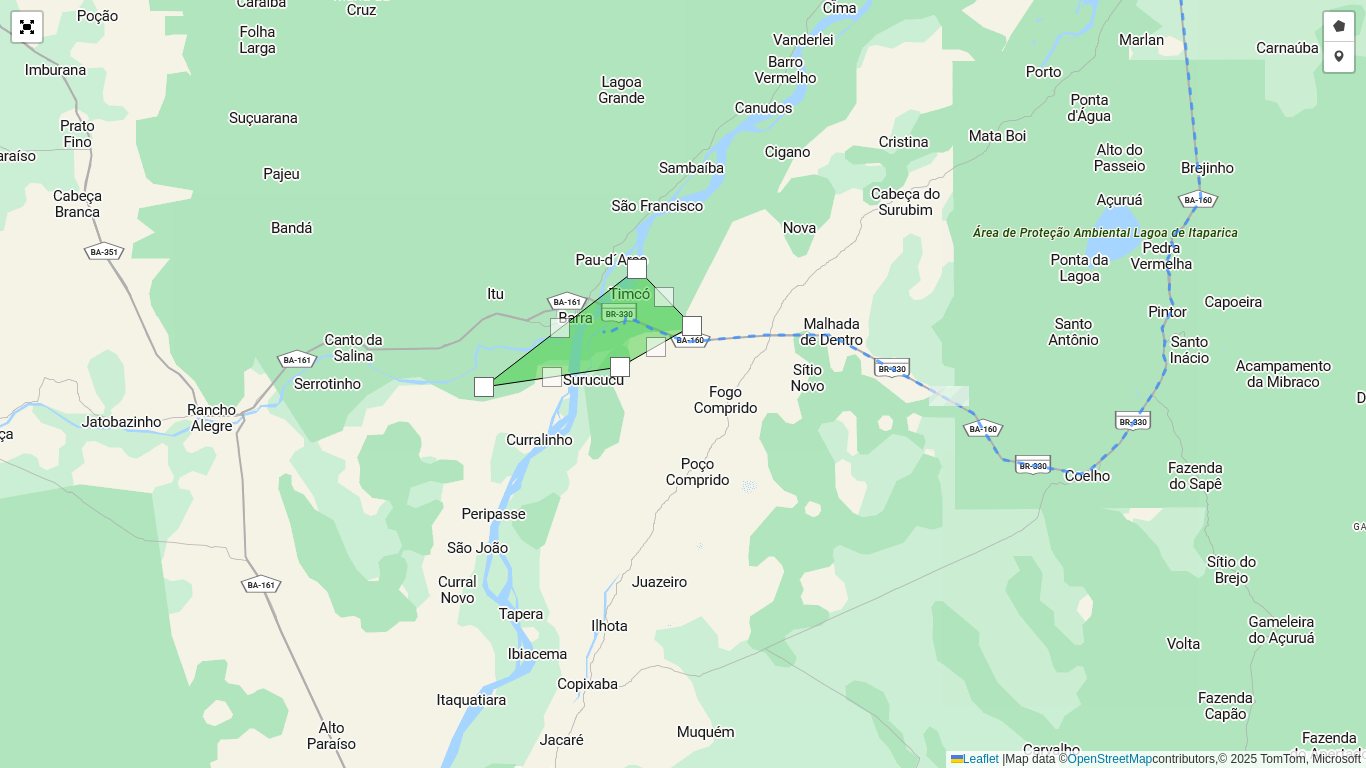 click at bounding box center (484, 387) 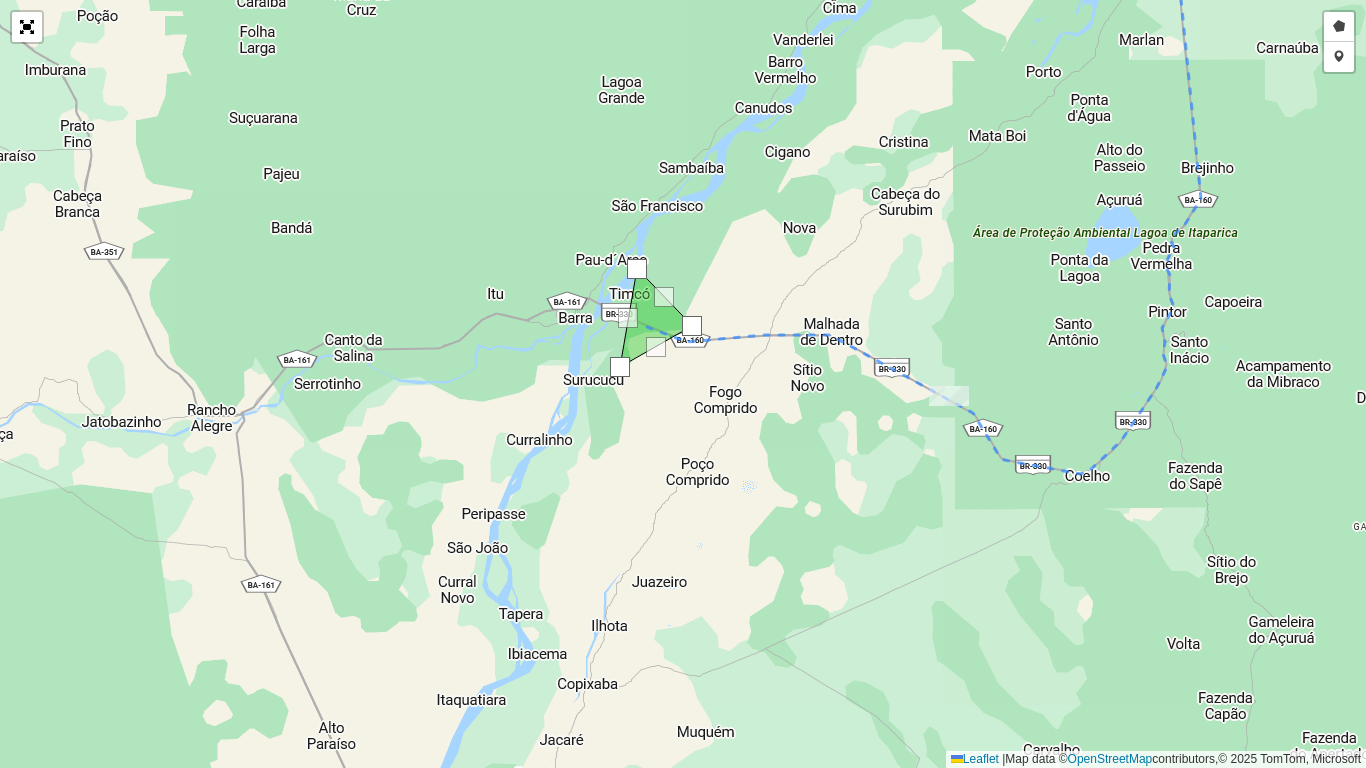 click at bounding box center (620, 367) 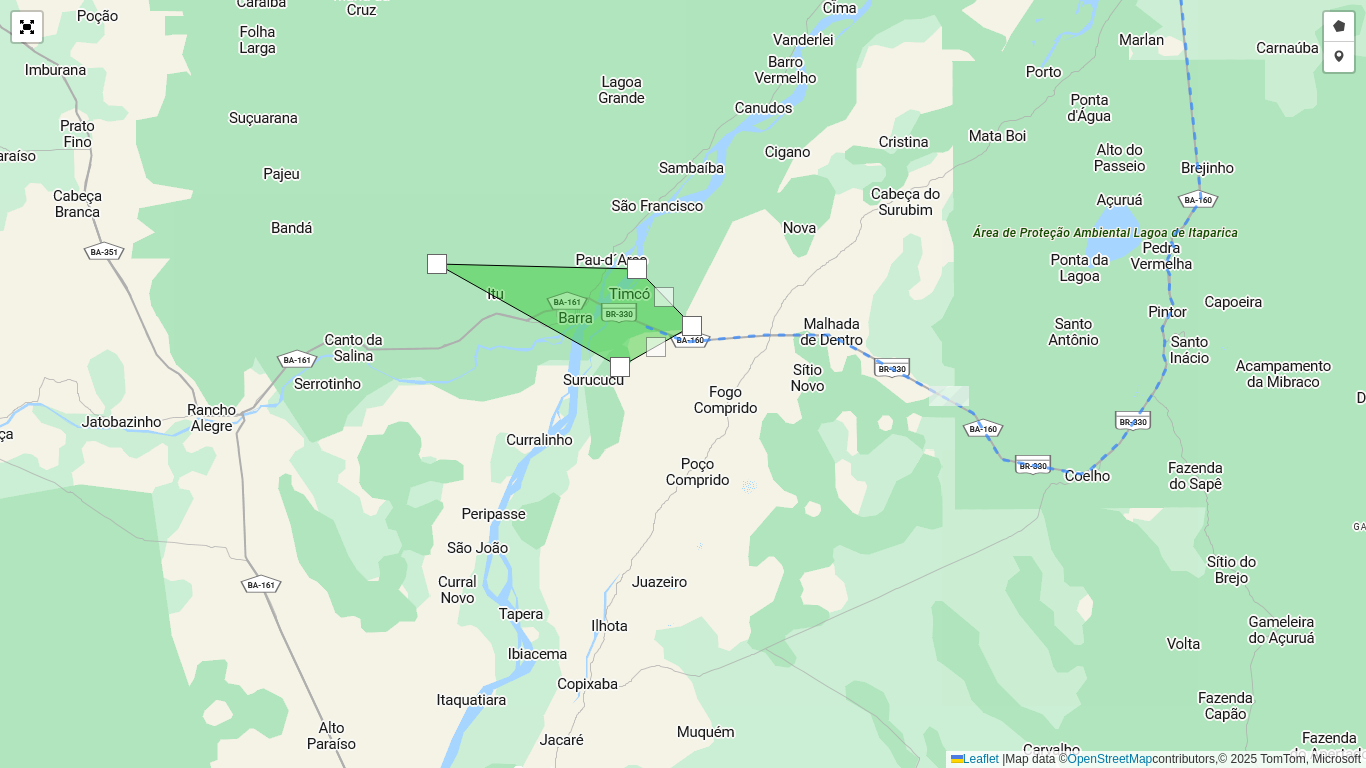 drag, startPoint x: 629, startPoint y: 320, endPoint x: 438, endPoint y: 266, distance: 198.48677 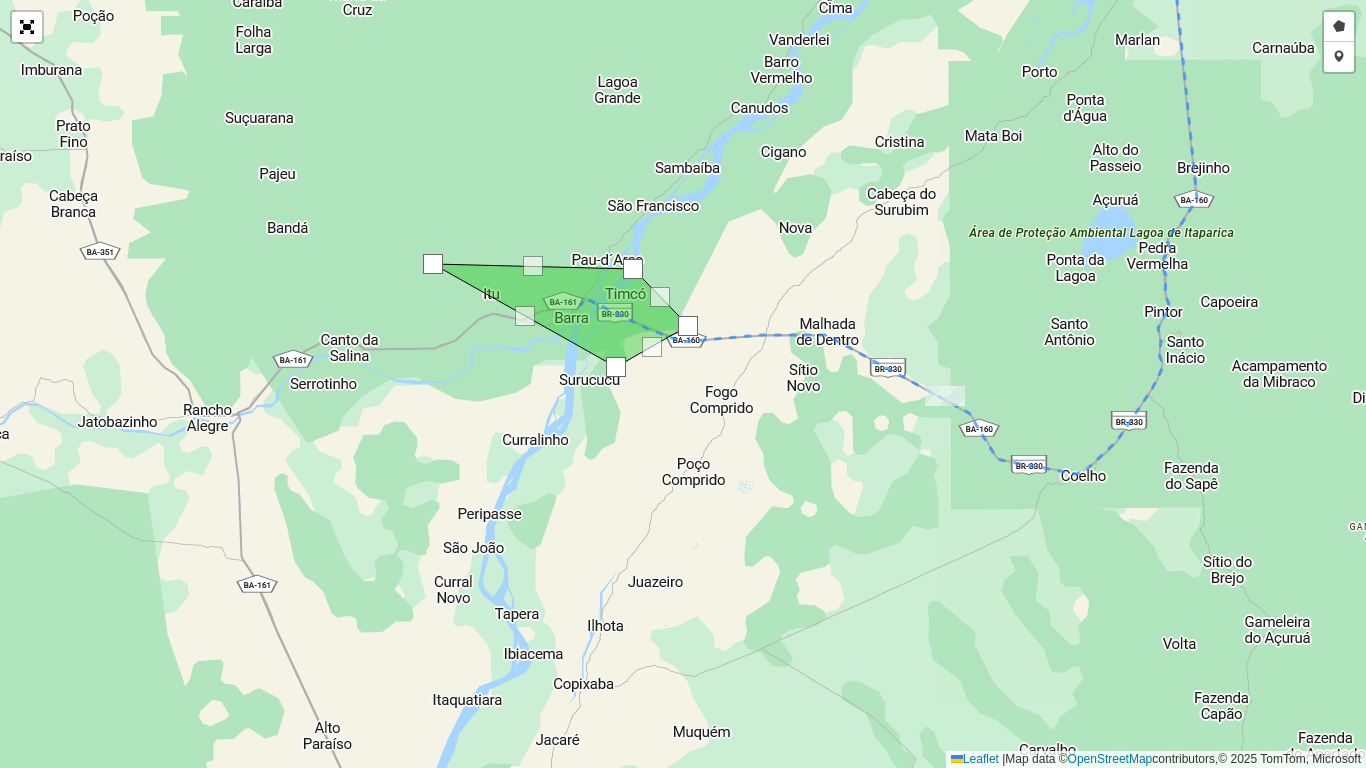 click on "Desenhar setor Adicionar checkpoint  Leaflet   |  Map data ©  OpenStreetMap  contributors,© 2025 TomTom, Microsoft" at bounding box center (683, 384) 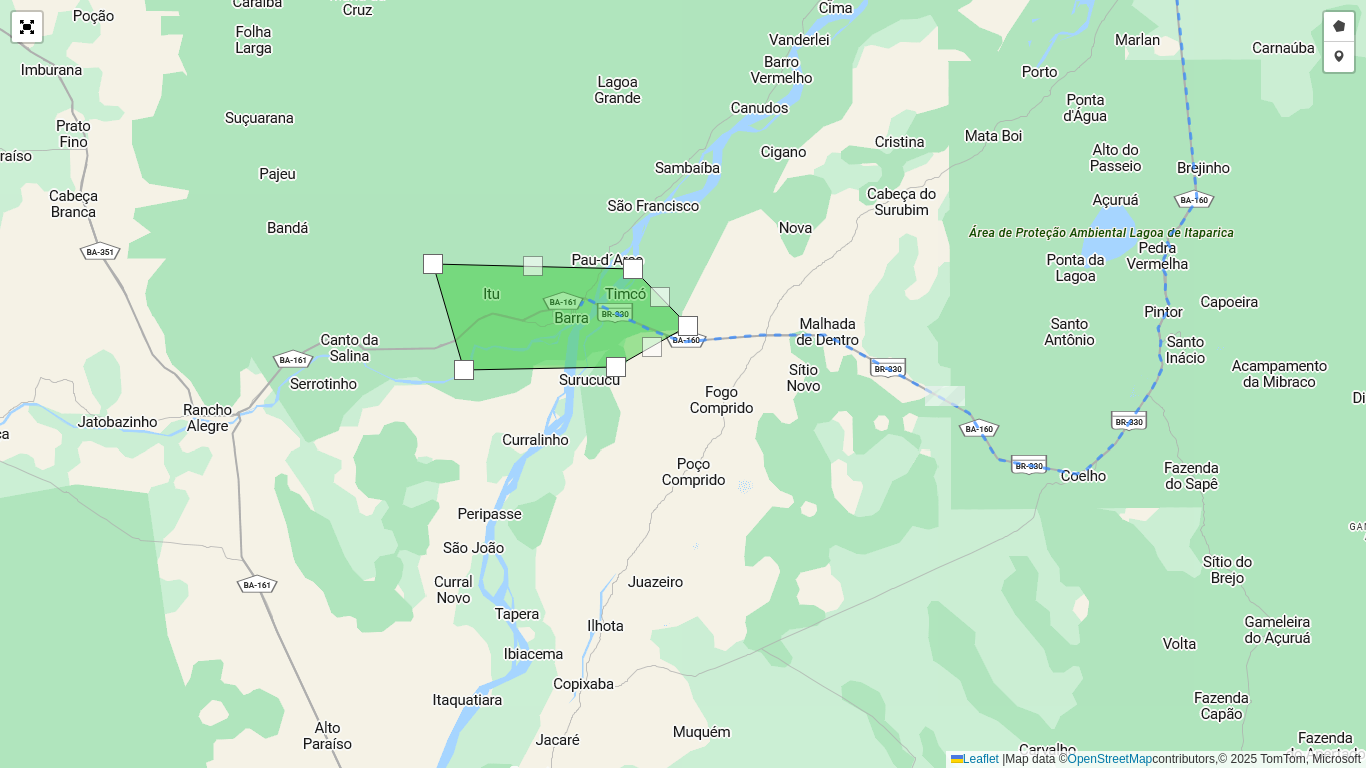 drag, startPoint x: 527, startPoint y: 318, endPoint x: 447, endPoint y: 402, distance: 116 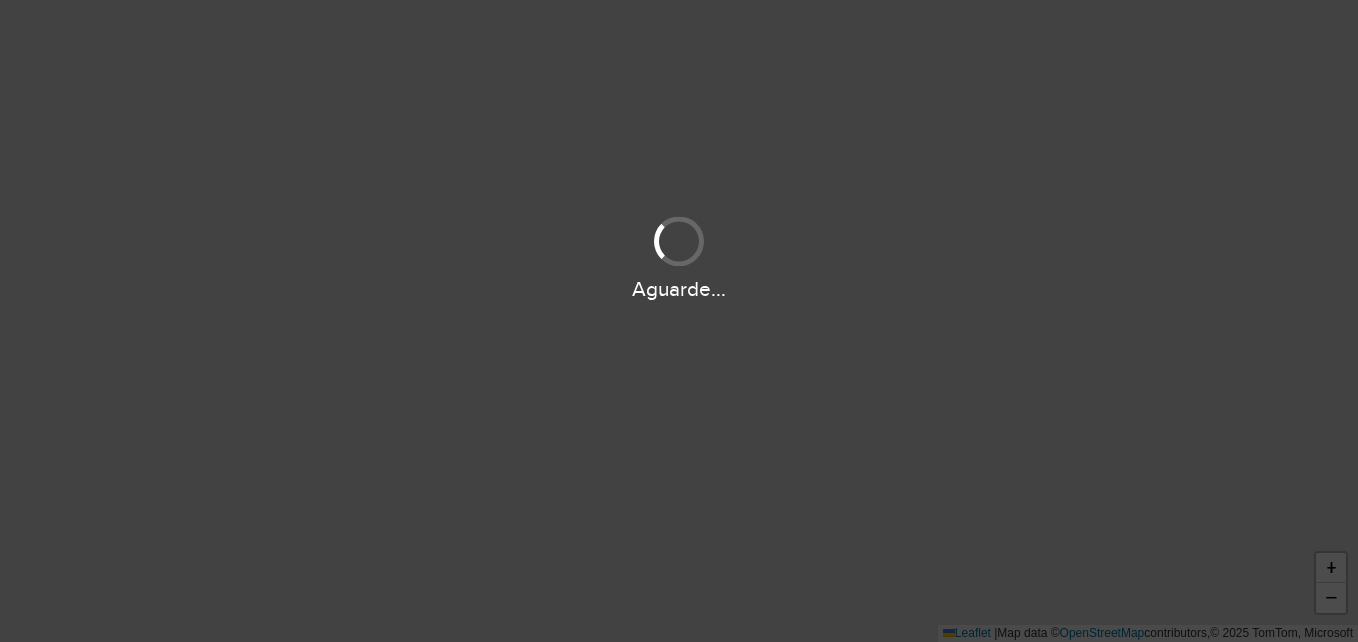 scroll, scrollTop: 0, scrollLeft: 0, axis: both 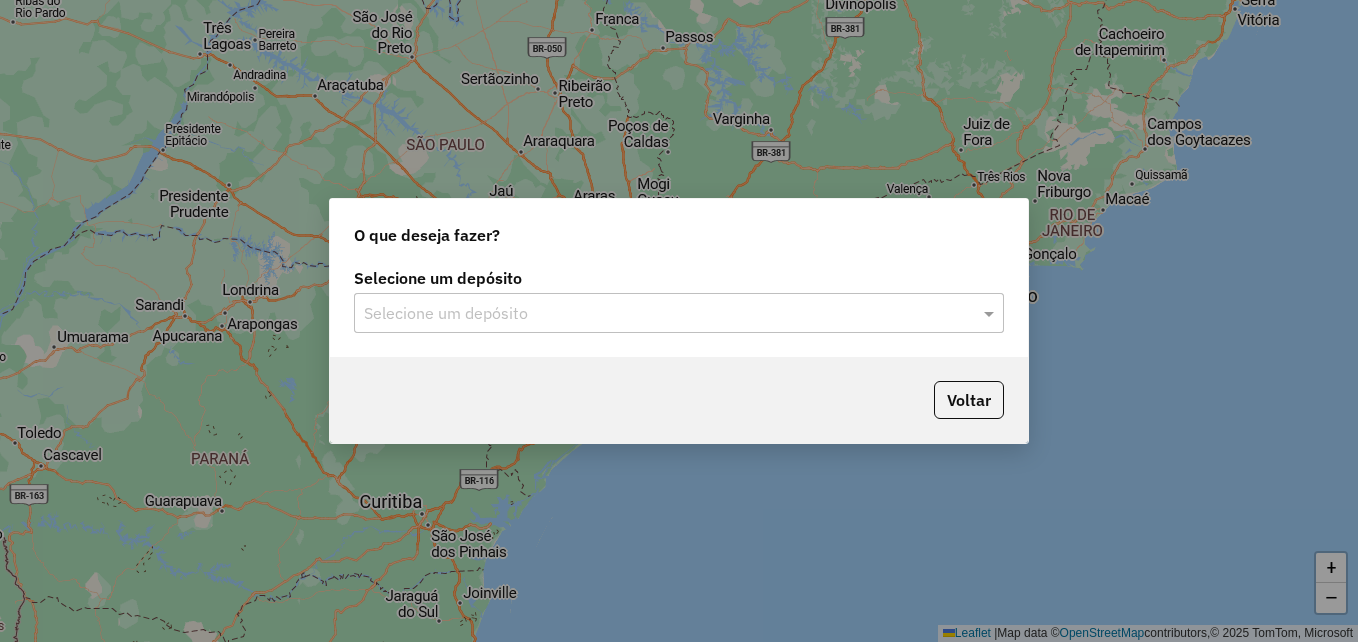 click 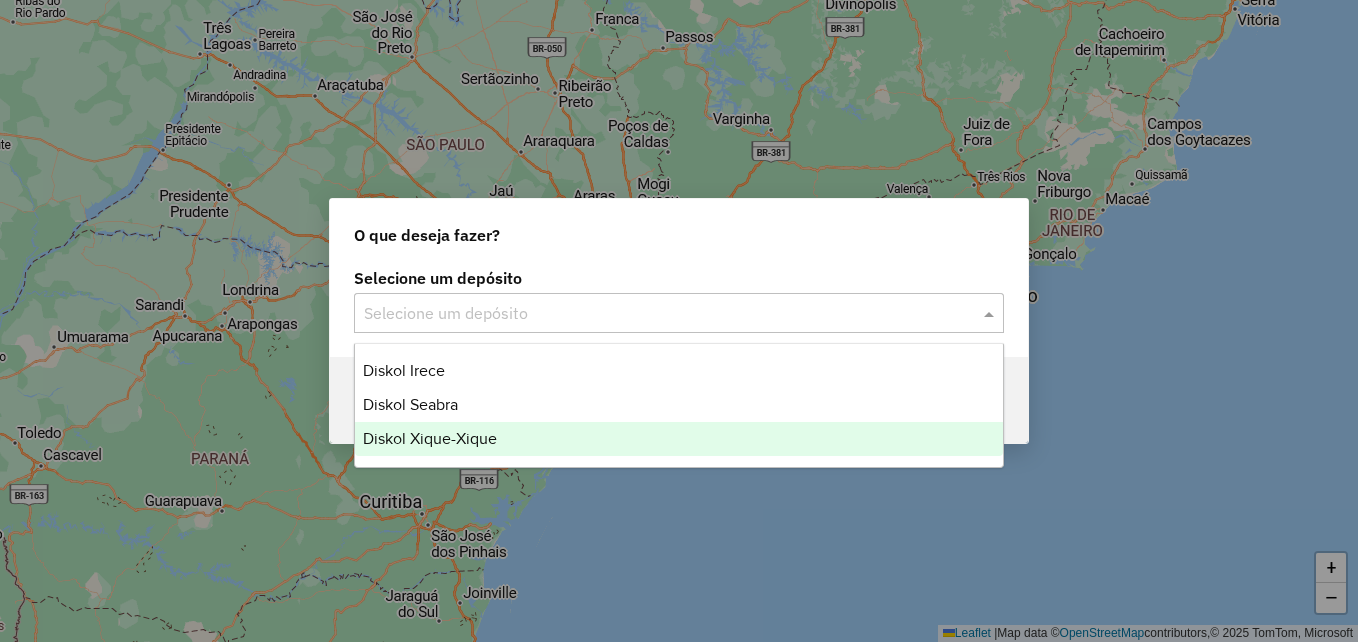 click on "Diskol Xique-Xique" at bounding box center [430, 438] 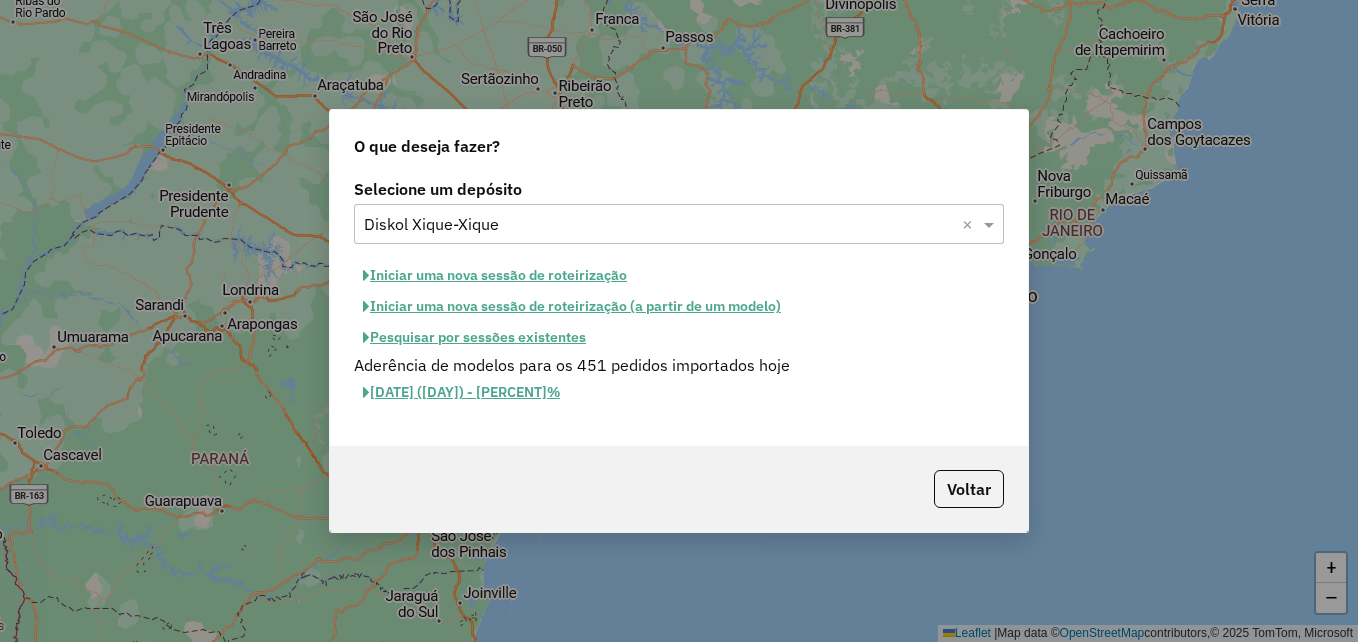 click on "Iniciar uma nova sessão de roteirização" 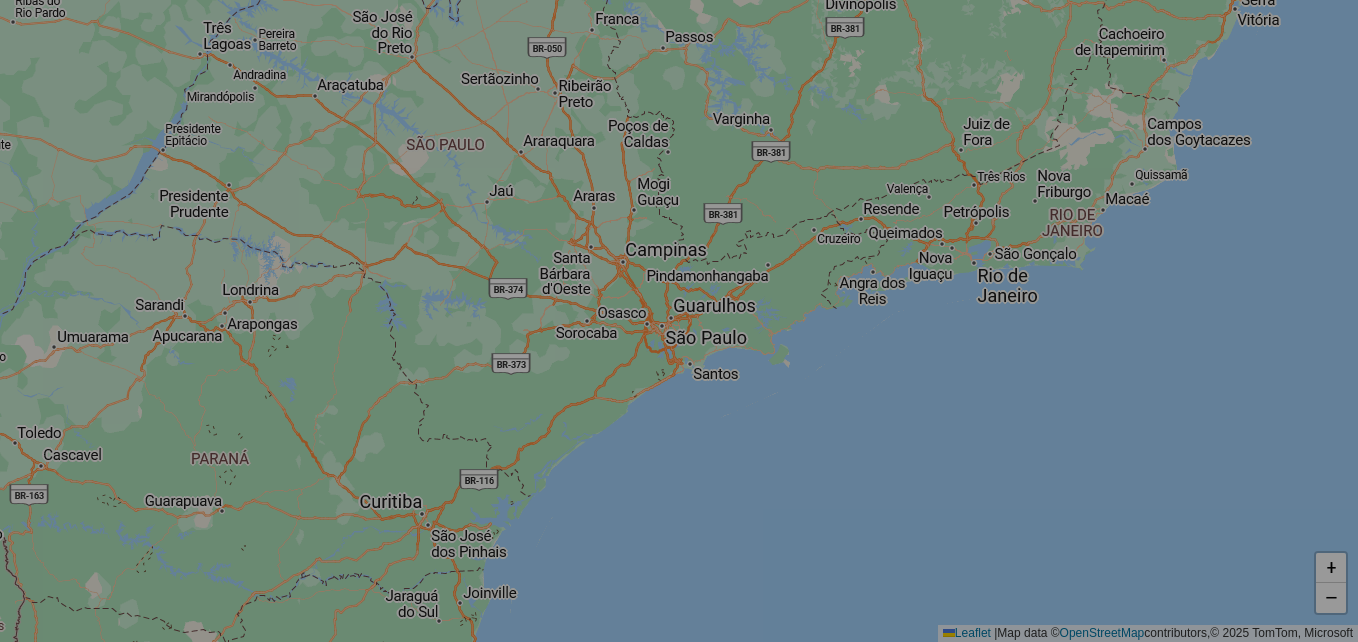 select on "*" 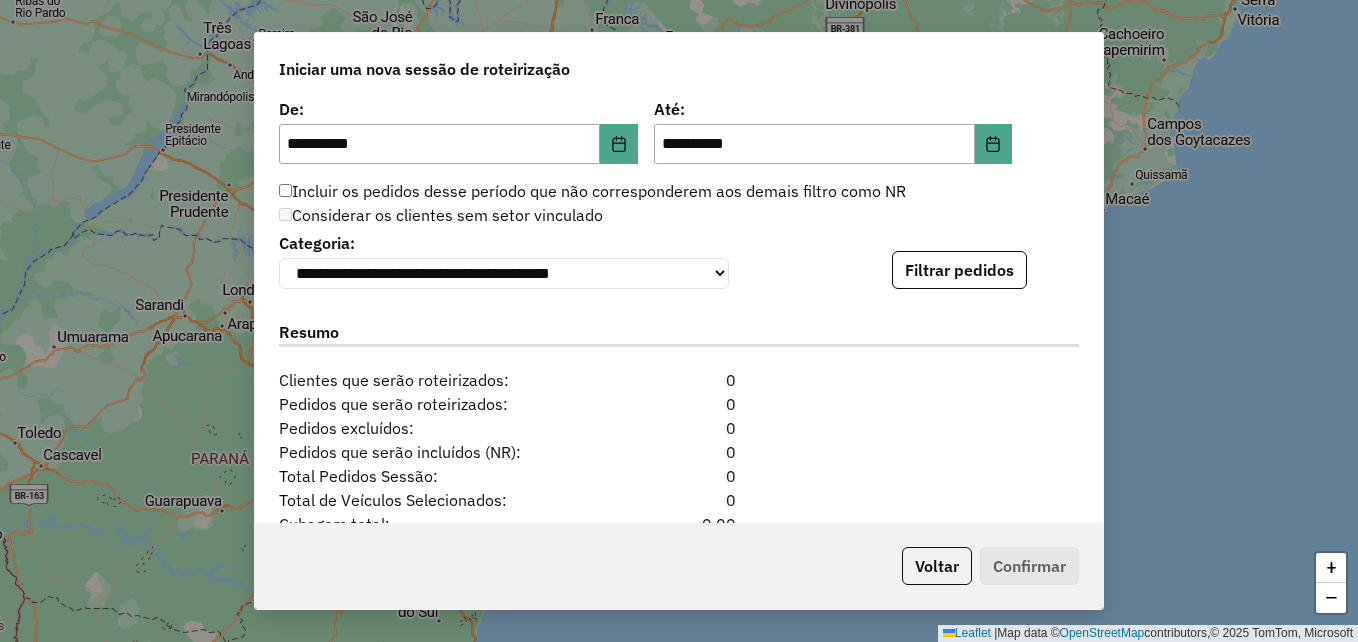 scroll, scrollTop: 2110, scrollLeft: 0, axis: vertical 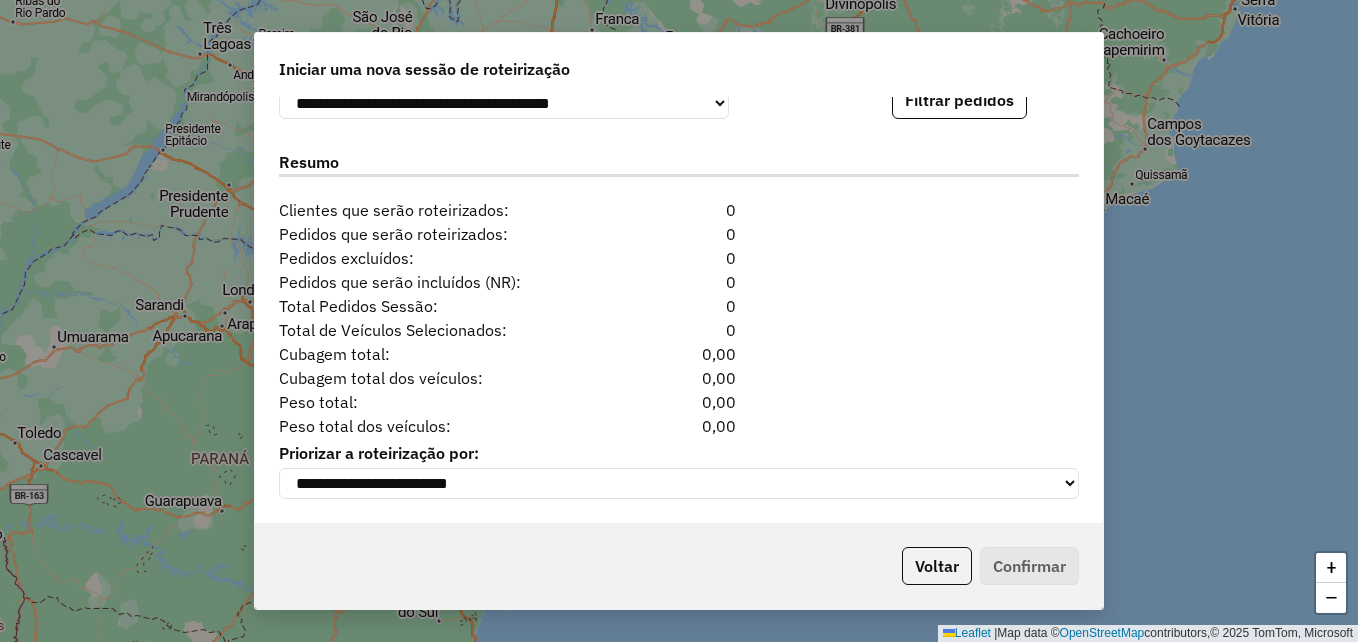 click on "Iniciar uma nova sessão de roteirização" 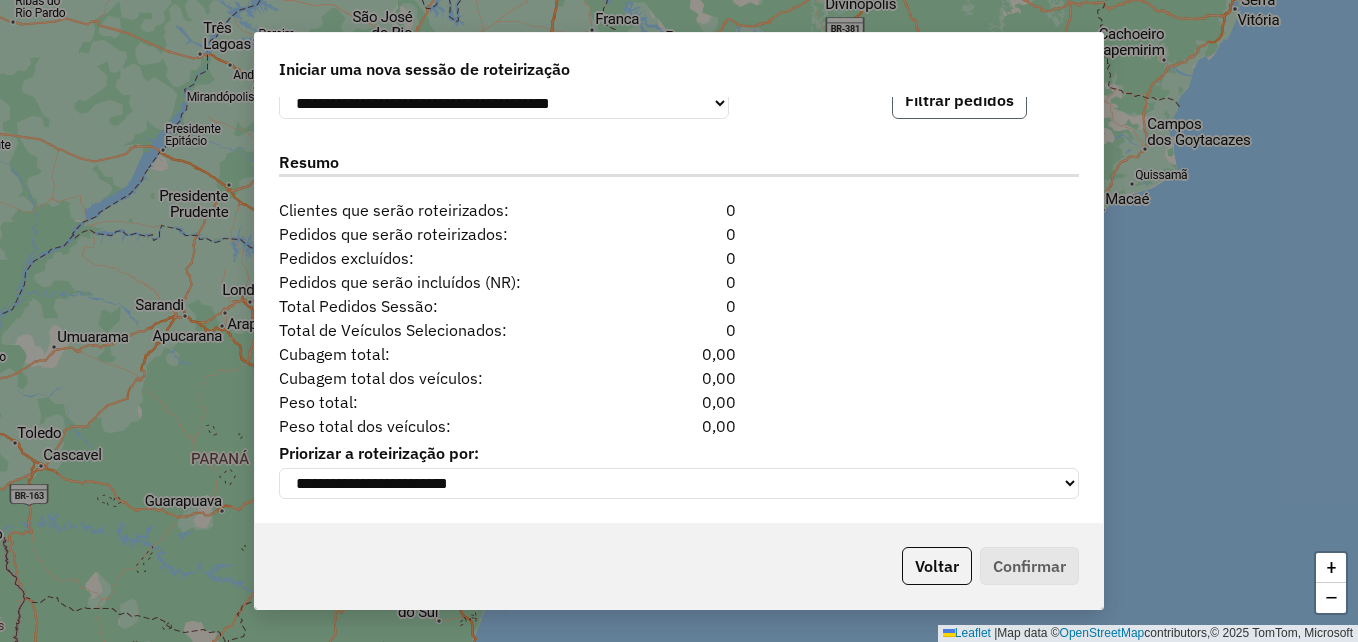 click on "Filtrar pedidos" 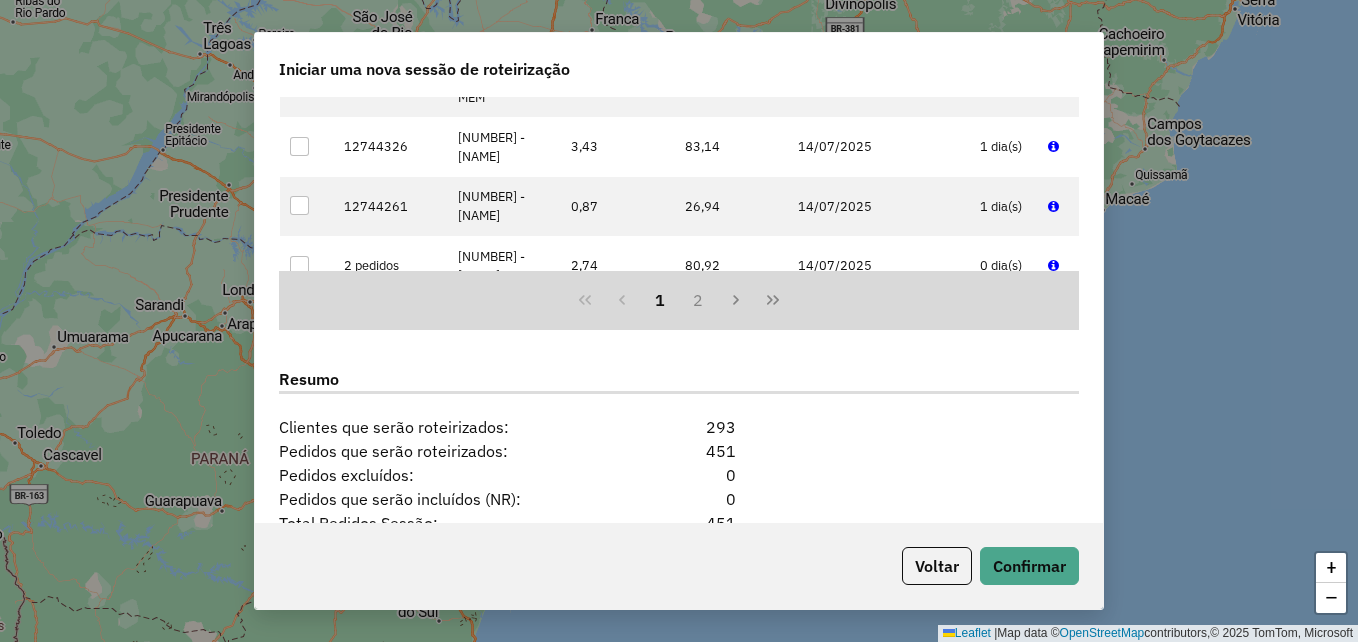 scroll, scrollTop: 2523, scrollLeft: 0, axis: vertical 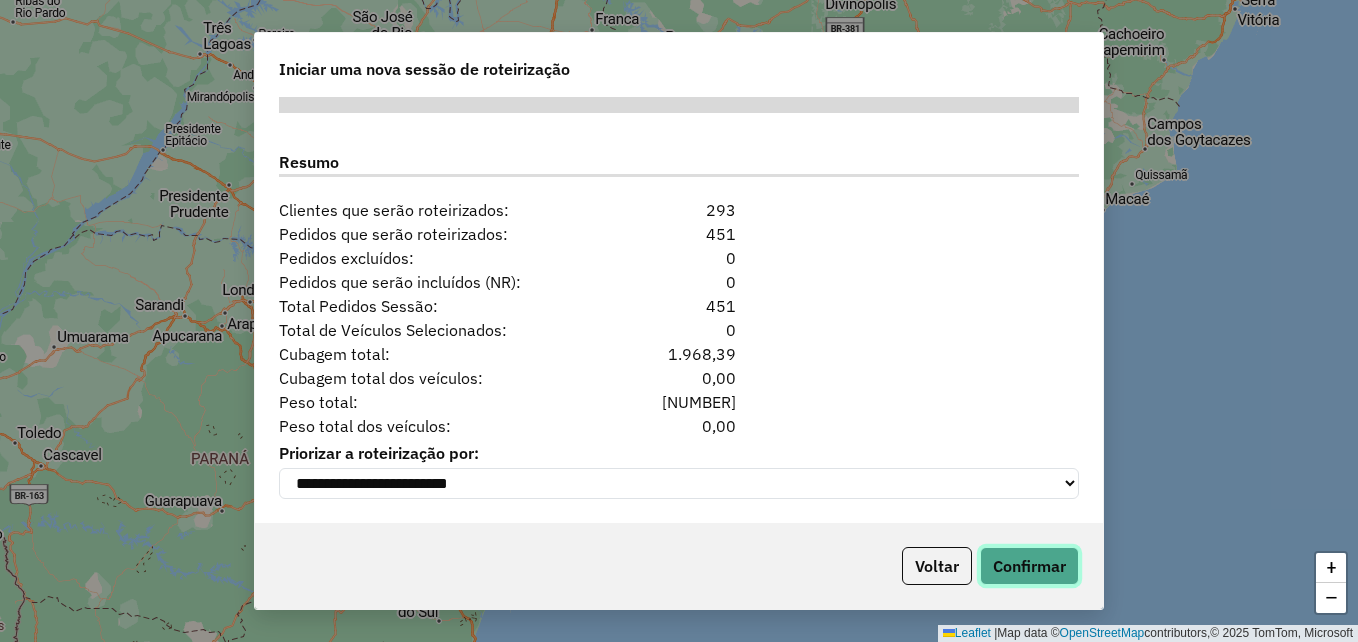 click on "Confirmar" 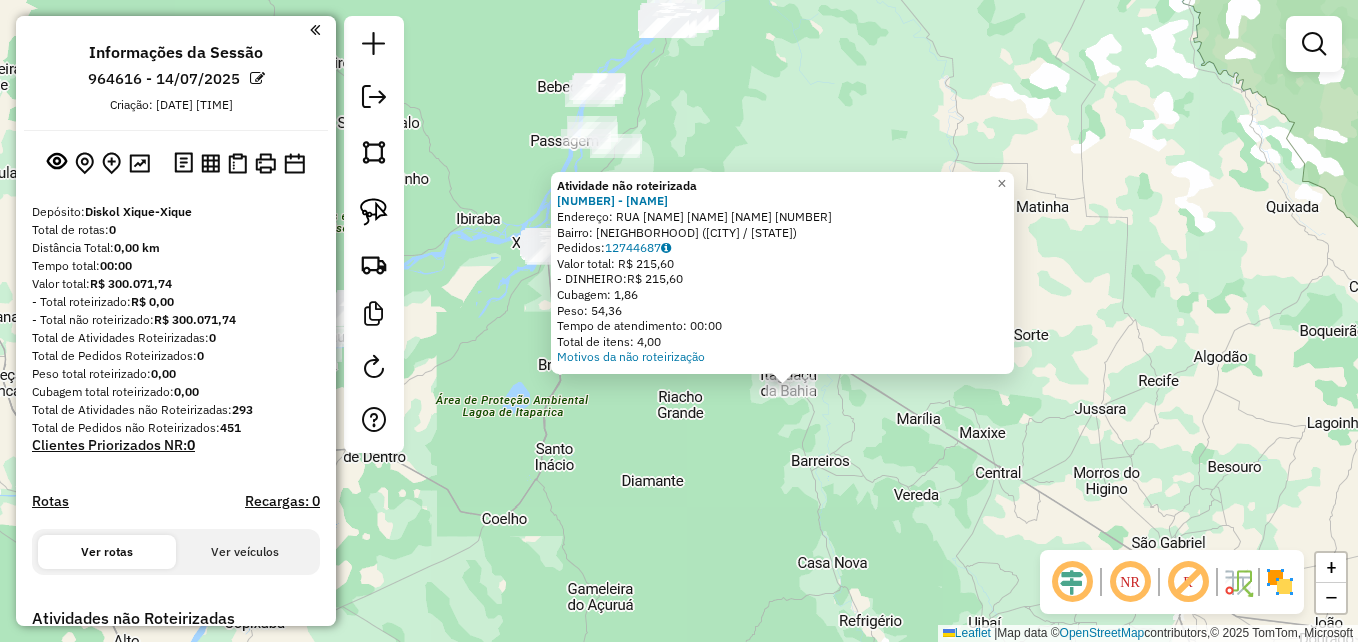 drag, startPoint x: 585, startPoint y: 426, endPoint x: 872, endPoint y: 516, distance: 300.78064 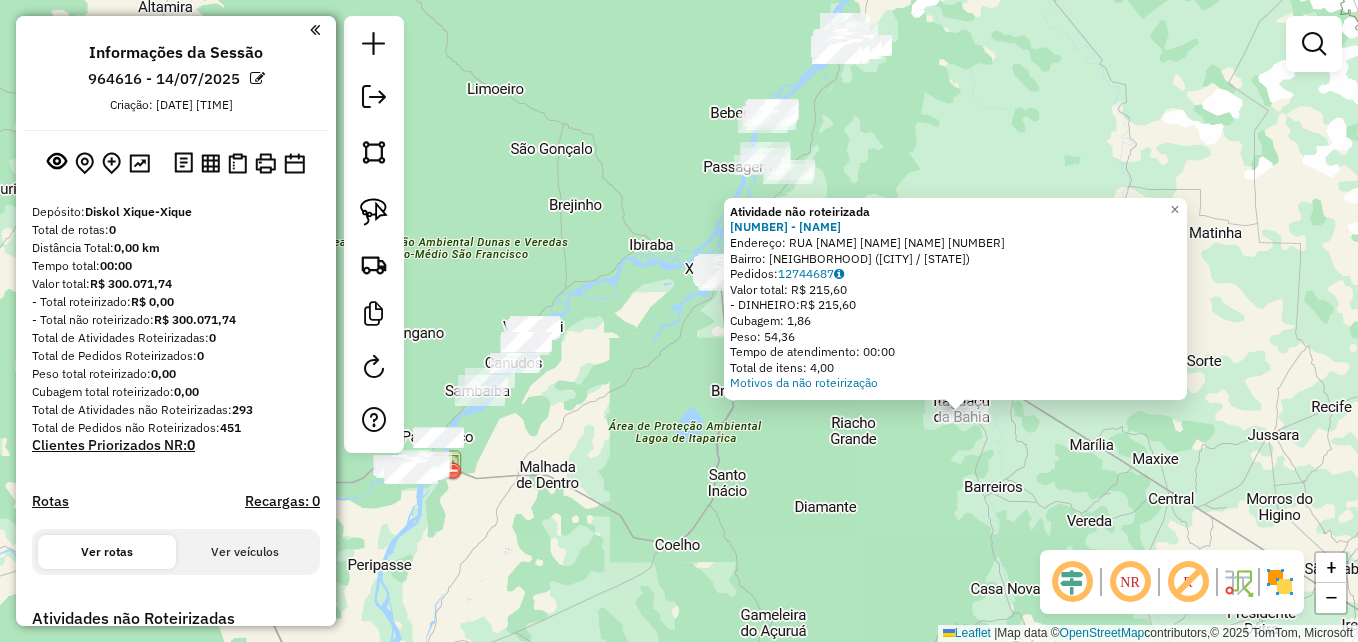 click on "Atividade não roteirizada 5882 - MERCADINHO DO RENATO  Endereço:  RUA JOSE PEREGRINO DE SOUZA 3   Bairro: CENTRO ([CITY] / [STATE])   Pedidos:  12744687   Valor total: R$ 215,60   - DINHEIRO:  R$ 215,60   Cubagem: 1,86   Peso: 54,36   Tempo de atendimento: 00:00   Total de itens: 4,00  Motivos da não roteirização × Janela de atendimento Grade de atendimento Capacidade Transportadoras Veículos Cliente Pedidos  Rotas Selecione os dias de semana para filtrar as janelas de atendimento  Seg   Ter   Qua   Qui   Sex   Sáb   Dom  Informe o período da janela de atendimento: De: Até:  Filtrar exatamente a janela do cliente  Considerar janela de atendimento padrão  Selecione os dias de semana para filtrar as grades de atendimento  Seg   Ter   Qua   Qui   Sex   Sáb   Dom   Considerar clientes sem dia de atendimento cadastrado  Clientes fora do dia de atendimento selecionado Filtrar as atividades entre os valores definidos abaixo:  Peso mínimo:   Peso máximo:   Cubagem mínima:   Cubagem máxima:  De:" 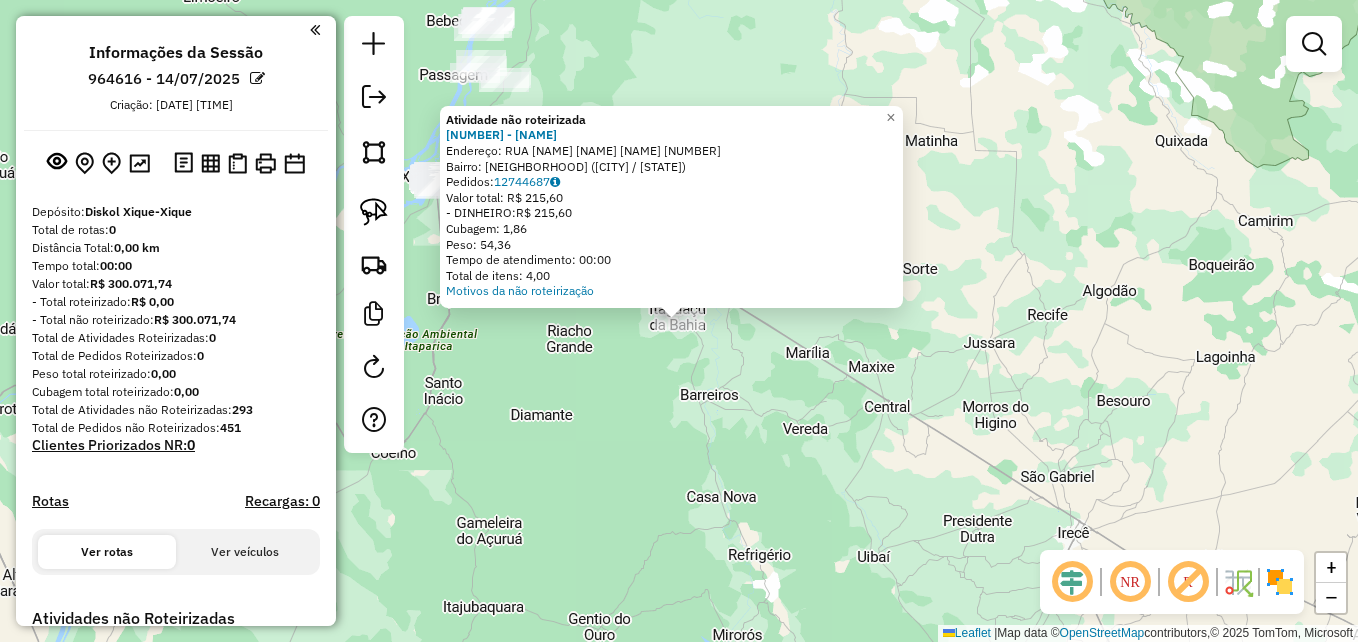 click on "Atividade não roteirizada 5882 - MERCADINHO DO RENATO  Endereço:  RUA JOSE PEREGRINO DE SOUZA 3   Bairro: CENTRO ([CITY] / [STATE])   Pedidos:  12744687   Valor total: R$ 215,60   - DINHEIRO:  R$ 215,60   Cubagem: 1,86   Peso: 54,36   Tempo de atendimento: 00:00   Total de itens: 4,00  Motivos da não roteirização × Janela de atendimento Grade de atendimento Capacidade Transportadoras Veículos Cliente Pedidos  Rotas Selecione os dias de semana para filtrar as janelas de atendimento  Seg   Ter   Qua   Qui   Sex   Sáb   Dom  Informe o período da janela de atendimento: De: Até:  Filtrar exatamente a janela do cliente  Considerar janela de atendimento padrão  Selecione os dias de semana para filtrar as grades de atendimento  Seg   Ter   Qua   Qui   Sex   Sáb   Dom   Considerar clientes sem dia de atendimento cadastrado  Clientes fora do dia de atendimento selecionado Filtrar as atividades entre os valores definidos abaixo:  Peso mínimo:   Peso máximo:   Cubagem mínima:   Cubagem máxima:  De:" 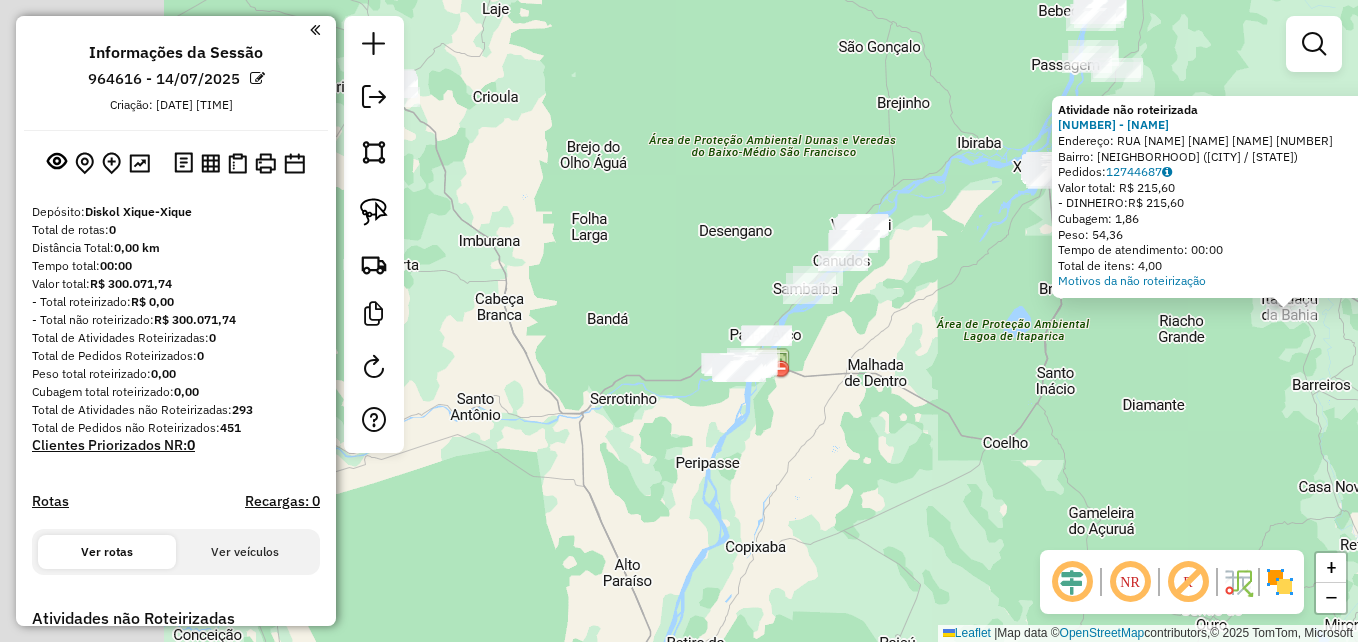 drag, startPoint x: 559, startPoint y: 437, endPoint x: 1167, endPoint y: 432, distance: 608.02057 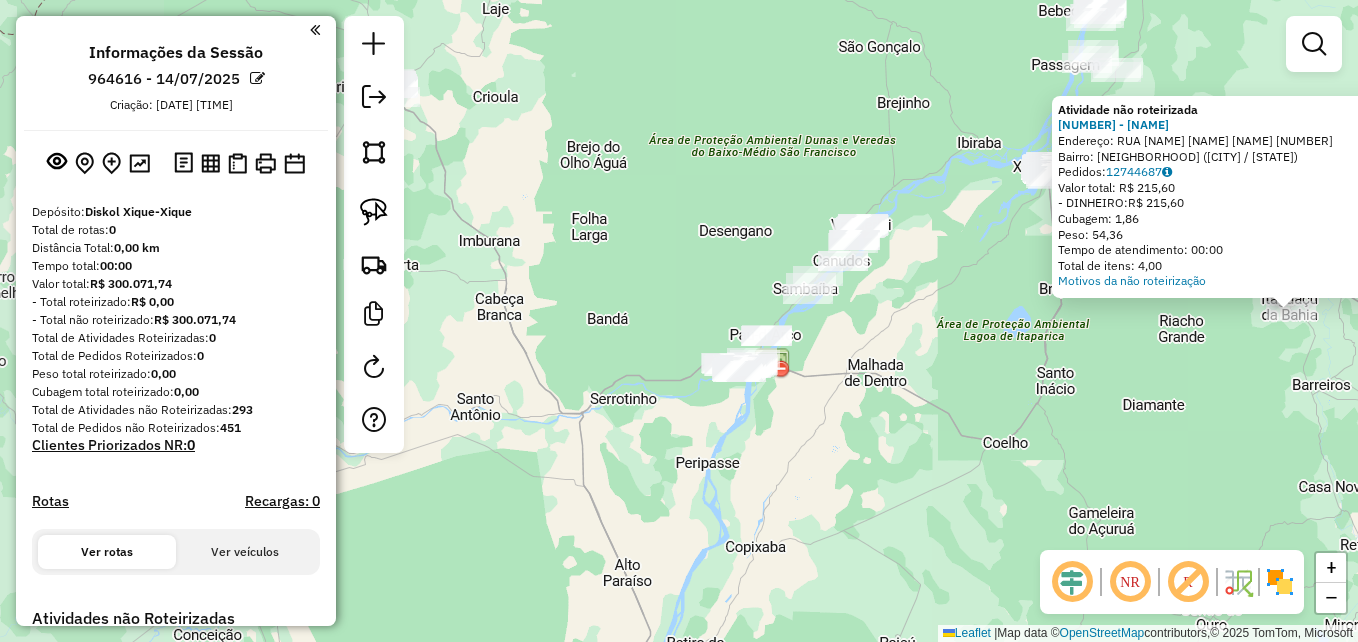 click on "Atividade não roteirizada 5882 - MERCADINHO DO RENATO  Endereço:  RUA JOSE PEREGRINO DE SOUZA 3   Bairro: CENTRO ([CITY] / [STATE])   Pedidos:  12744687   Valor total: R$ 215,60   - DINHEIRO:  R$ 215,60   Cubagem: 1,86   Peso: 54,36   Tempo de atendimento: 00:00   Total de itens: 4,00  Motivos da não roteirização × Janela de atendimento Grade de atendimento Capacidade Transportadoras Veículos Cliente Pedidos  Rotas Selecione os dias de semana para filtrar as janelas de atendimento  Seg   Ter   Qua   Qui   Sex   Sáb   Dom  Informe o período da janela de atendimento: De: Até:  Filtrar exatamente a janela do cliente  Considerar janela de atendimento padrão  Selecione os dias de semana para filtrar as grades de atendimento  Seg   Ter   Qua   Qui   Sex   Sáb   Dom   Considerar clientes sem dia de atendimento cadastrado  Clientes fora do dia de atendimento selecionado Filtrar as atividades entre os valores definidos abaixo:  Peso mínimo:   Peso máximo:   Cubagem mínima:   Cubagem máxima:  De:" 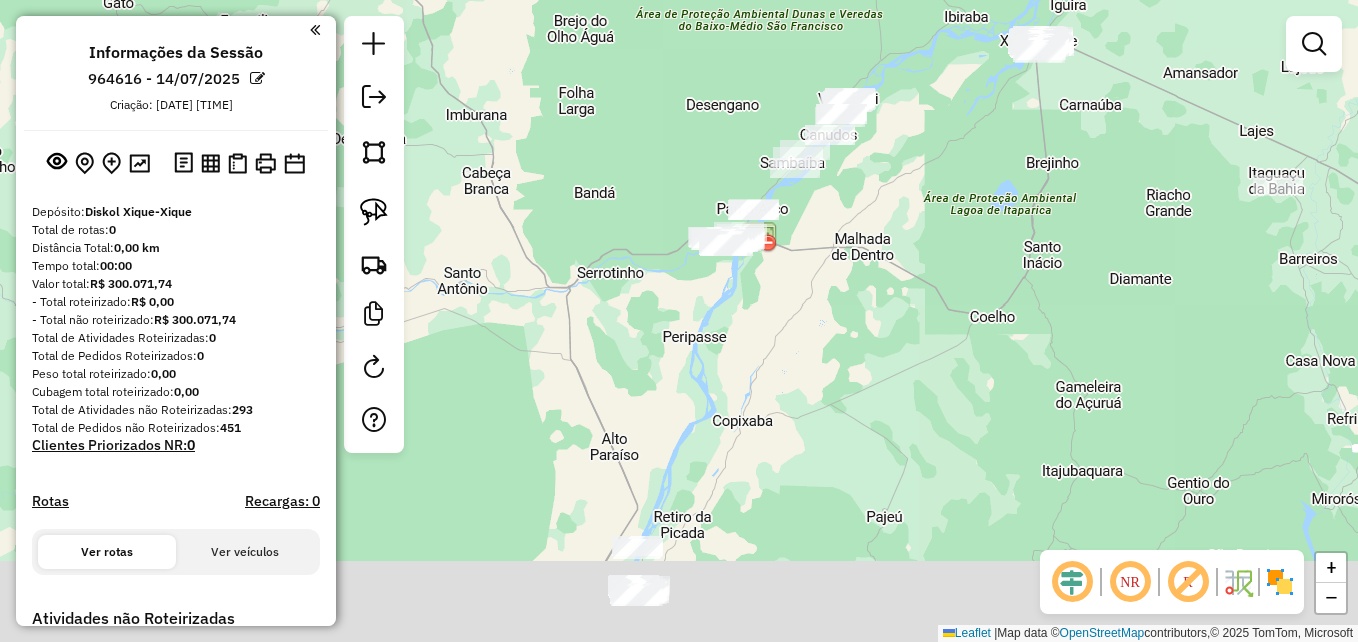 drag, startPoint x: 764, startPoint y: 463, endPoint x: 742, endPoint y: 257, distance: 207.17143 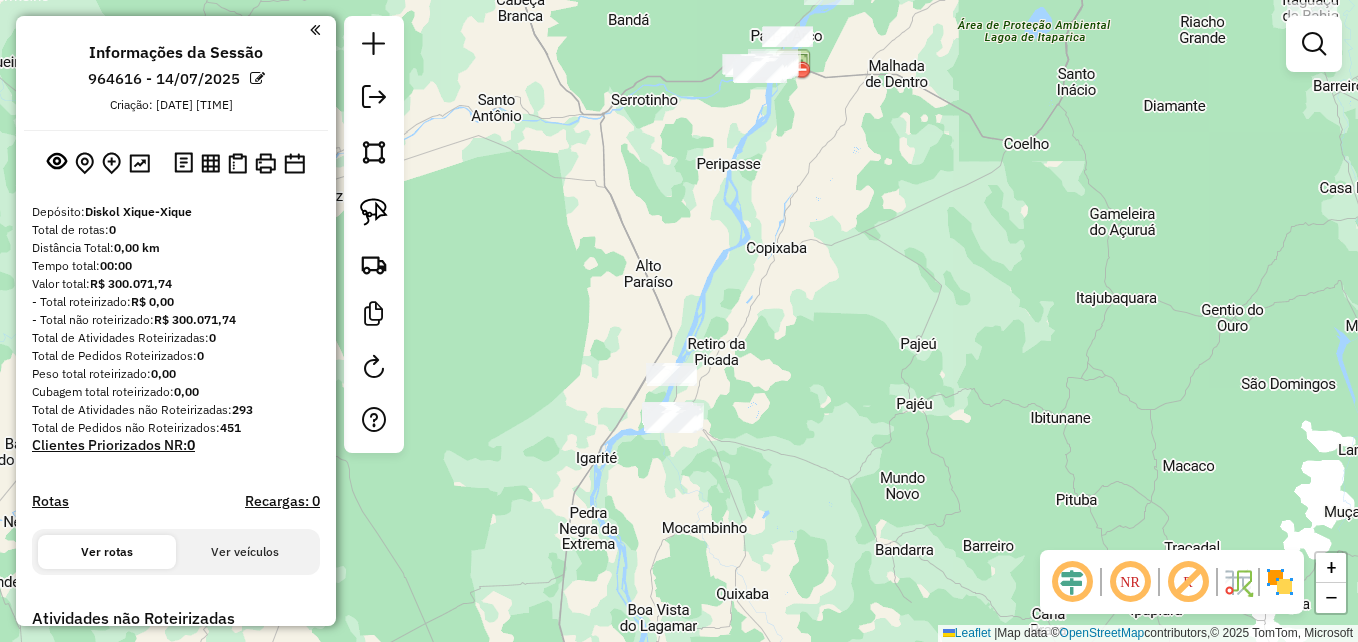 drag, startPoint x: 718, startPoint y: 373, endPoint x: 782, endPoint y: 247, distance: 141.32233 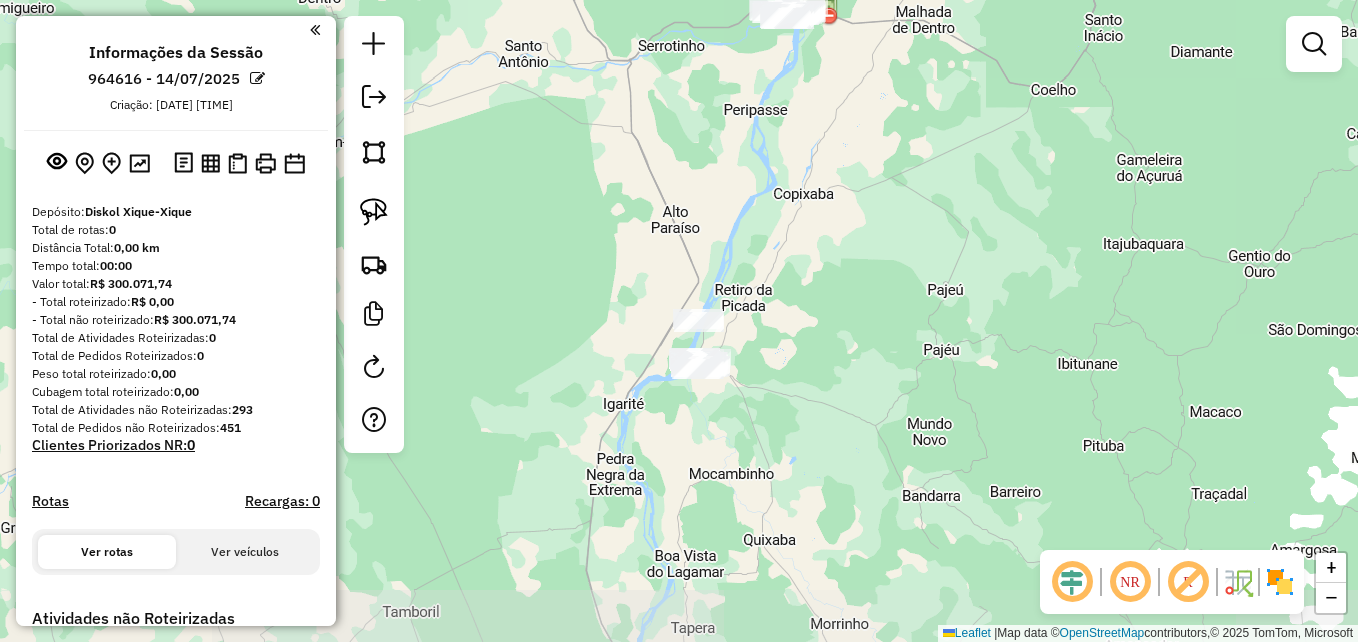 click 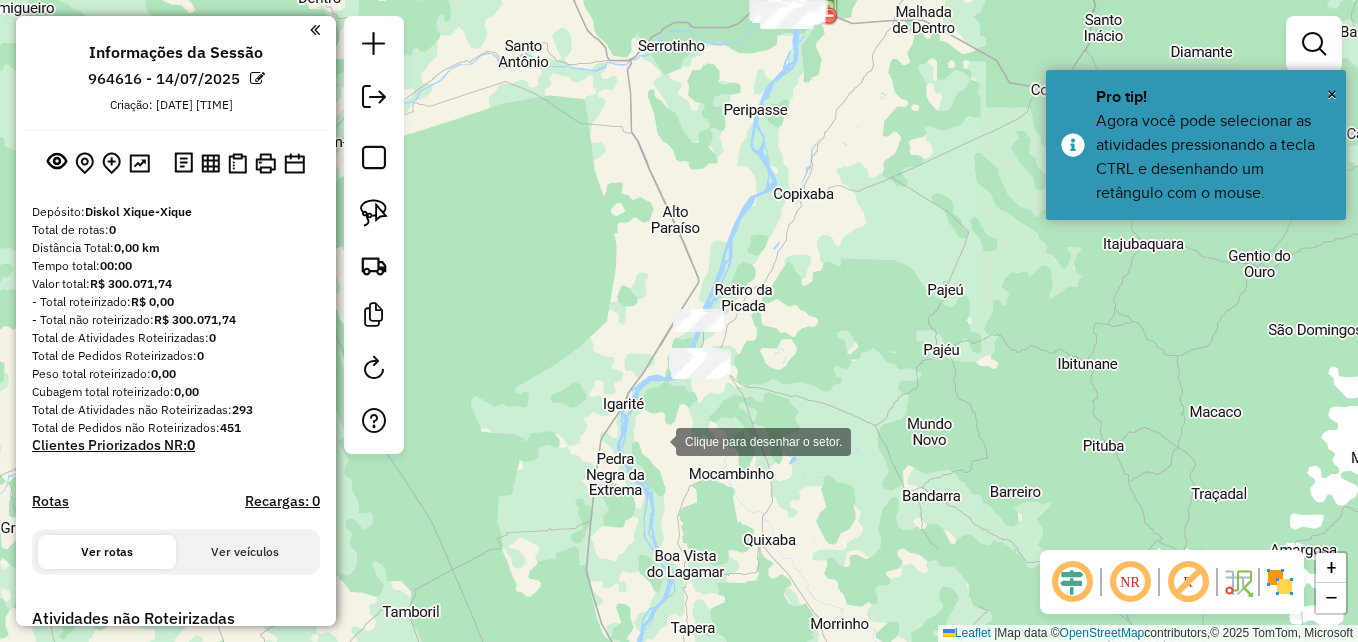 drag, startPoint x: 663, startPoint y: 432, endPoint x: 621, endPoint y: 368, distance: 76.55064 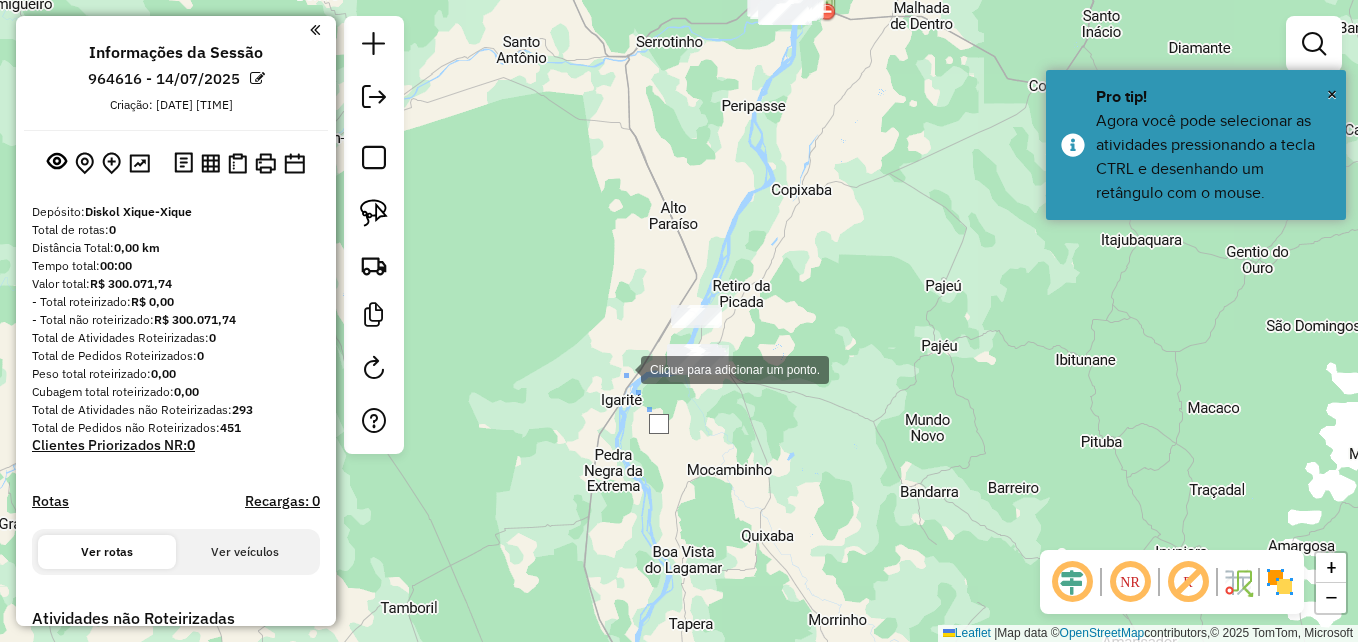 drag, startPoint x: 618, startPoint y: 365, endPoint x: 617, endPoint y: 303, distance: 62.008064 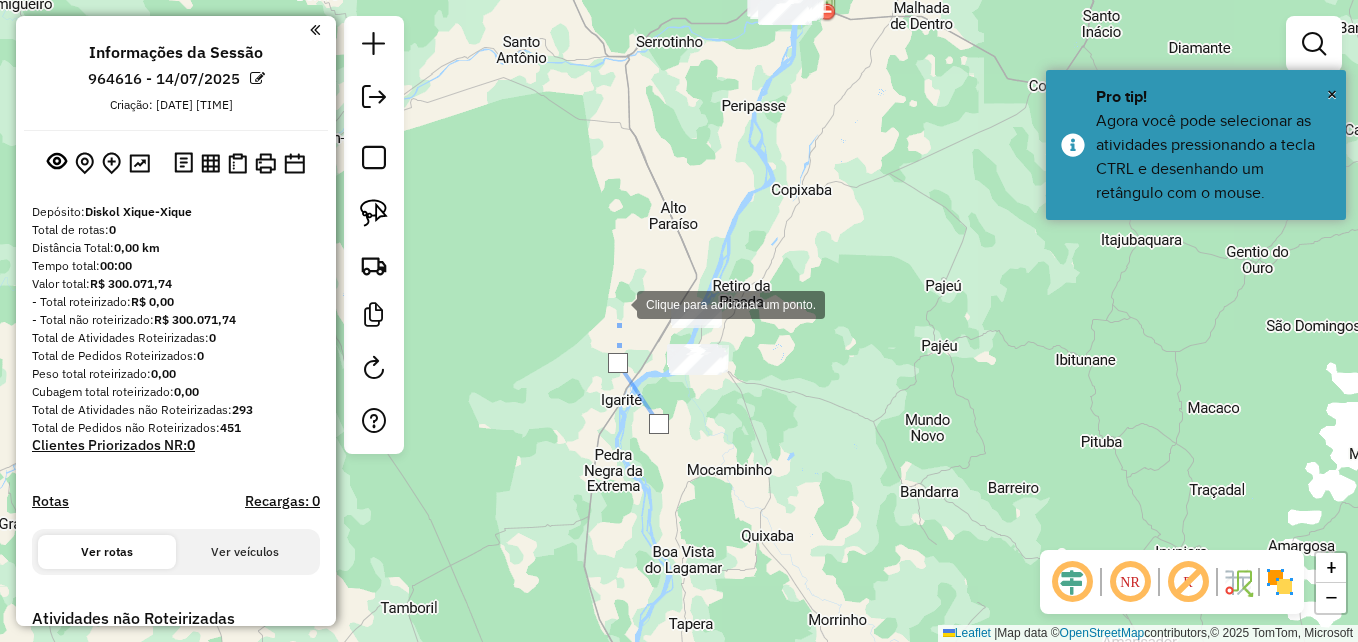 drag, startPoint x: 616, startPoint y: 293, endPoint x: 691, endPoint y: 244, distance: 89.587944 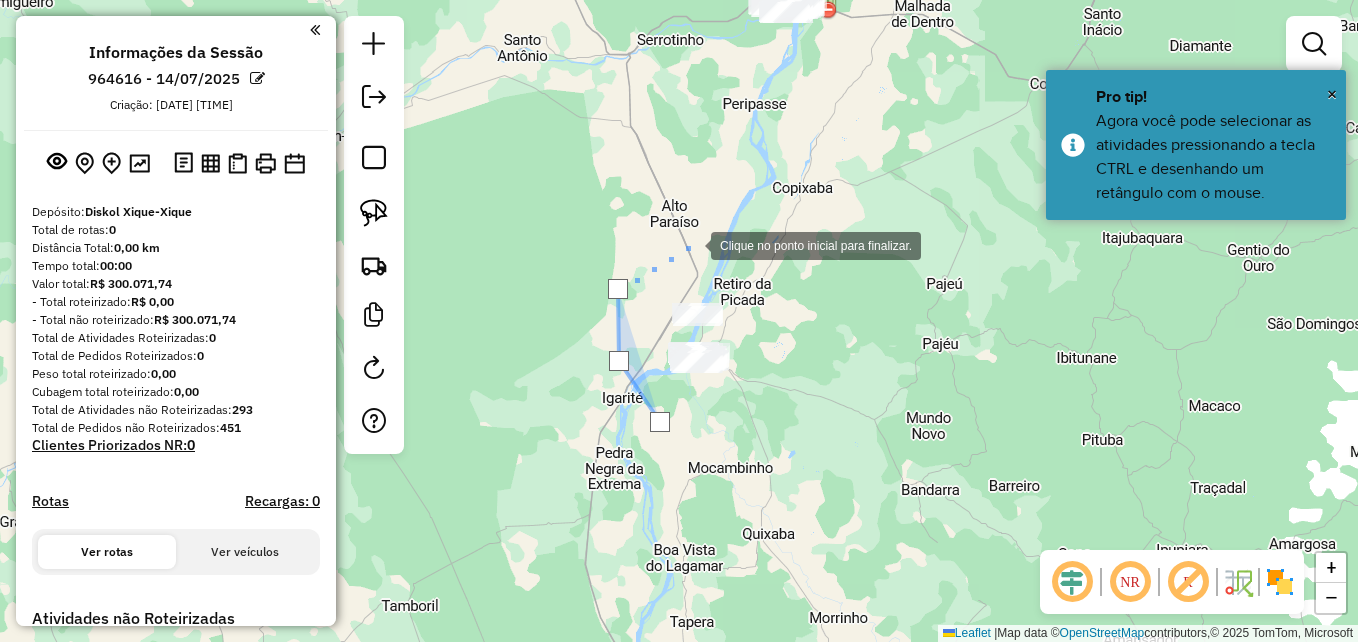 click 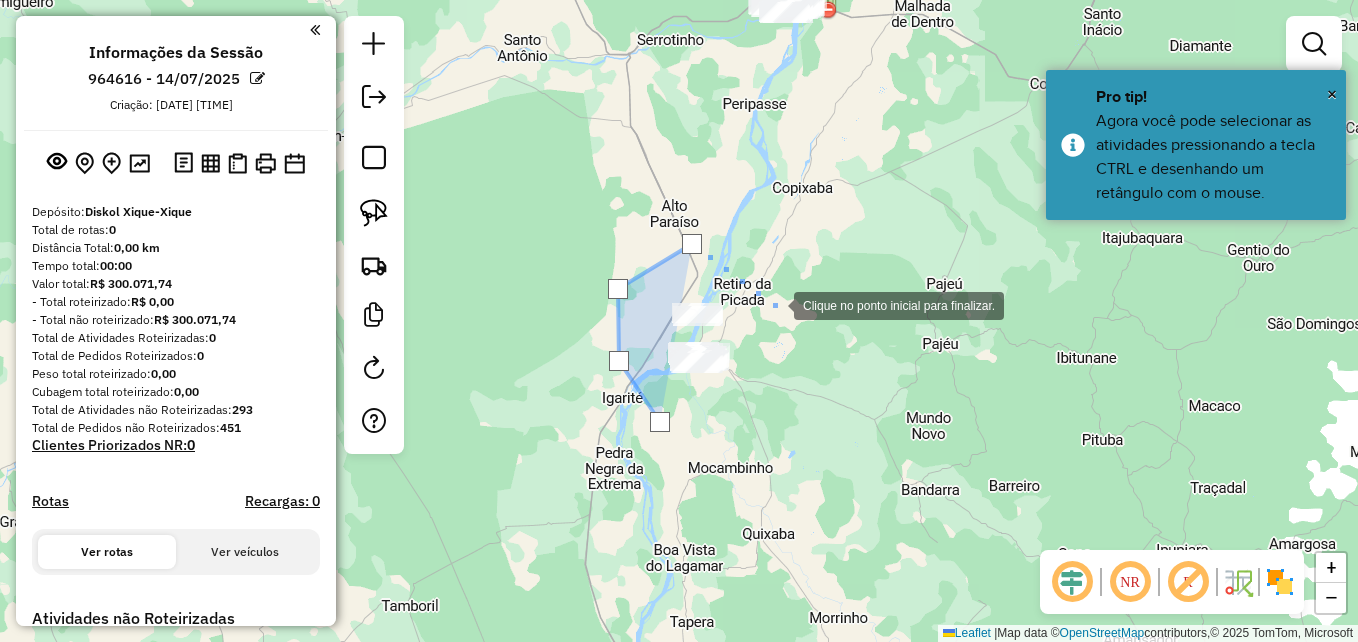 drag, startPoint x: 774, startPoint y: 304, endPoint x: 779, endPoint y: 360, distance: 56.22277 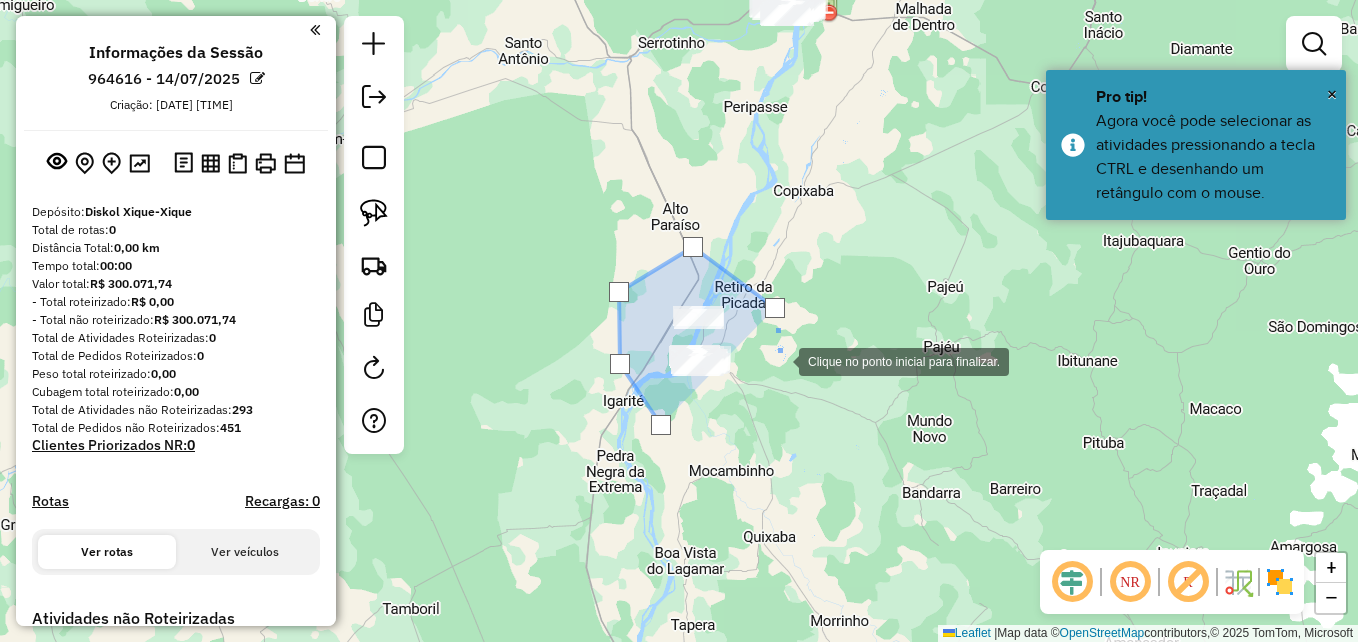 drag, startPoint x: 779, startPoint y: 360, endPoint x: 733, endPoint y: 418, distance: 74.02702 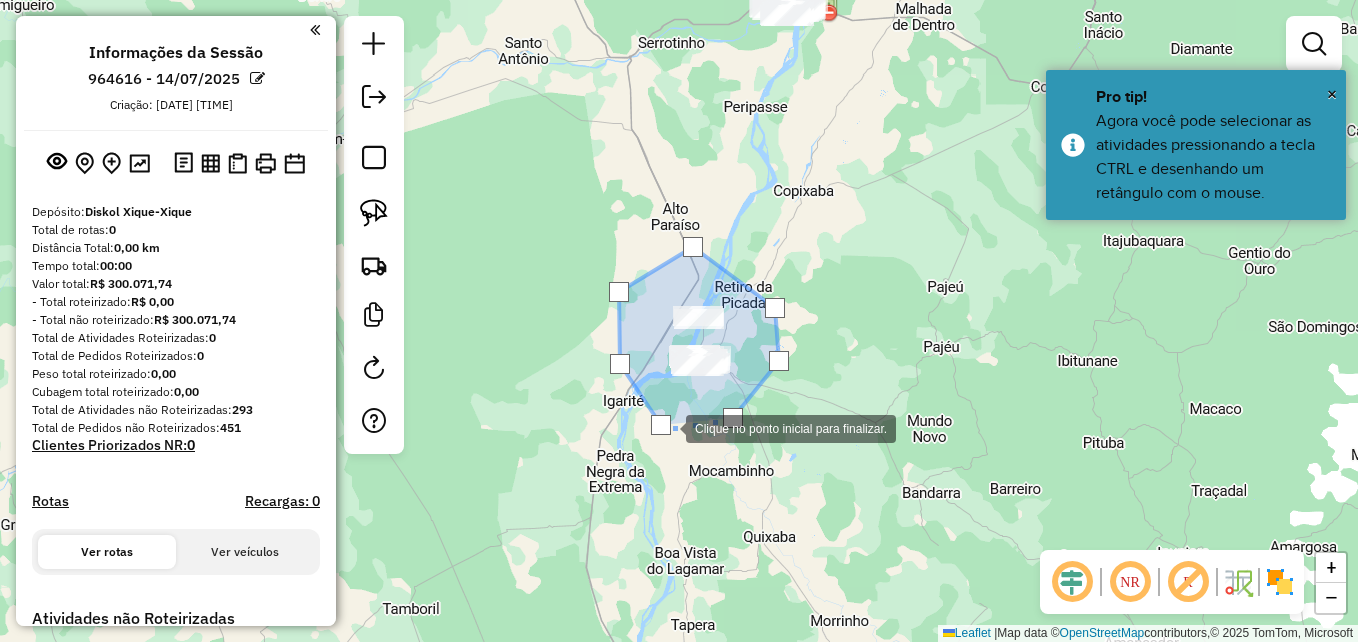 click 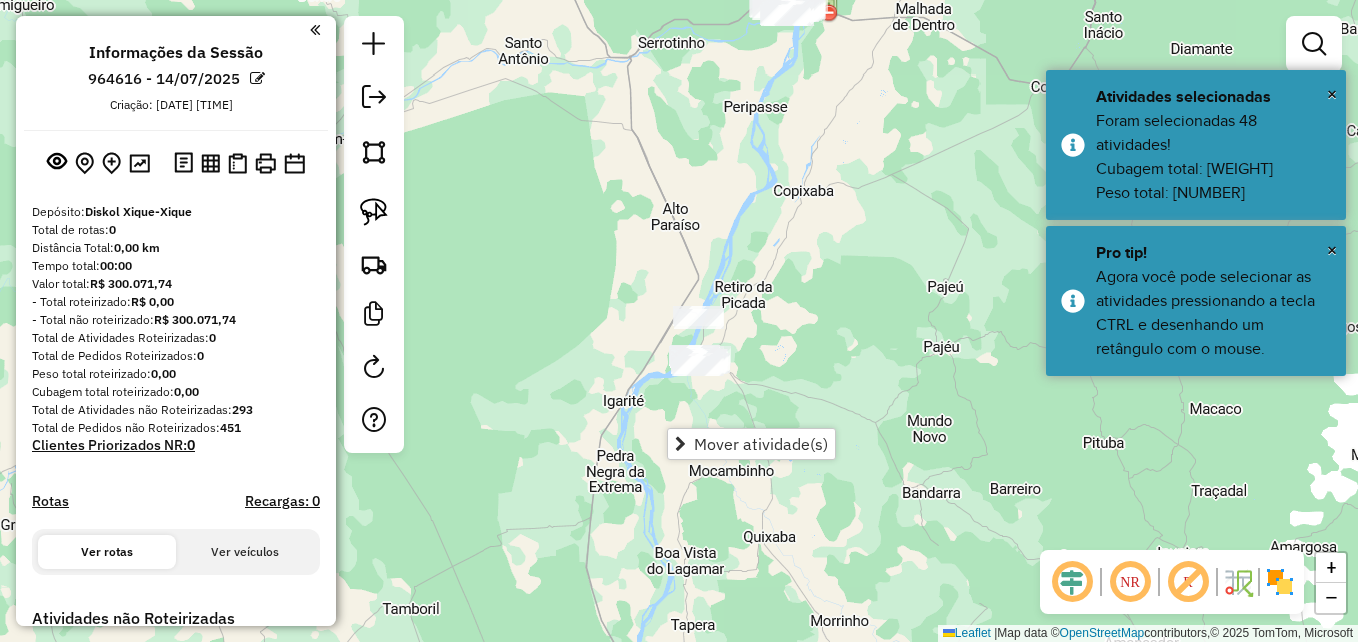 click on "Janela de atendimento Grade de atendimento Capacidade Transportadoras Veículos Cliente Pedidos  Rotas Selecione os dias de semana para filtrar as janelas de atendimento  Seg   Ter   Qua   Qui   Sex   Sáb   Dom  Informe o período da janela de atendimento: De: Até:  Filtrar exatamente a janela do cliente  Considerar janela de atendimento padrão  Selecione os dias de semana para filtrar as grades de atendimento  Seg   Ter   Qua   Qui   Sex   Sáb   Dom   Considerar clientes sem dia de atendimento cadastrado  Clientes fora do dia de atendimento selecionado Filtrar as atividades entre os valores definidos abaixo:  Peso mínimo:   Peso máximo:   Cubagem mínima:   Cubagem máxima:   De:   Até:  Filtrar as atividades entre o tempo de atendimento definido abaixo:  De:   Até:   Considerar capacidade total dos clientes não roteirizados Transportadora: Selecione um ou mais itens Tipo de veículo: Selecione um ou mais itens Veículo: Selecione um ou mais itens Motorista: Selecione um ou mais itens Nome: Rótulo:" 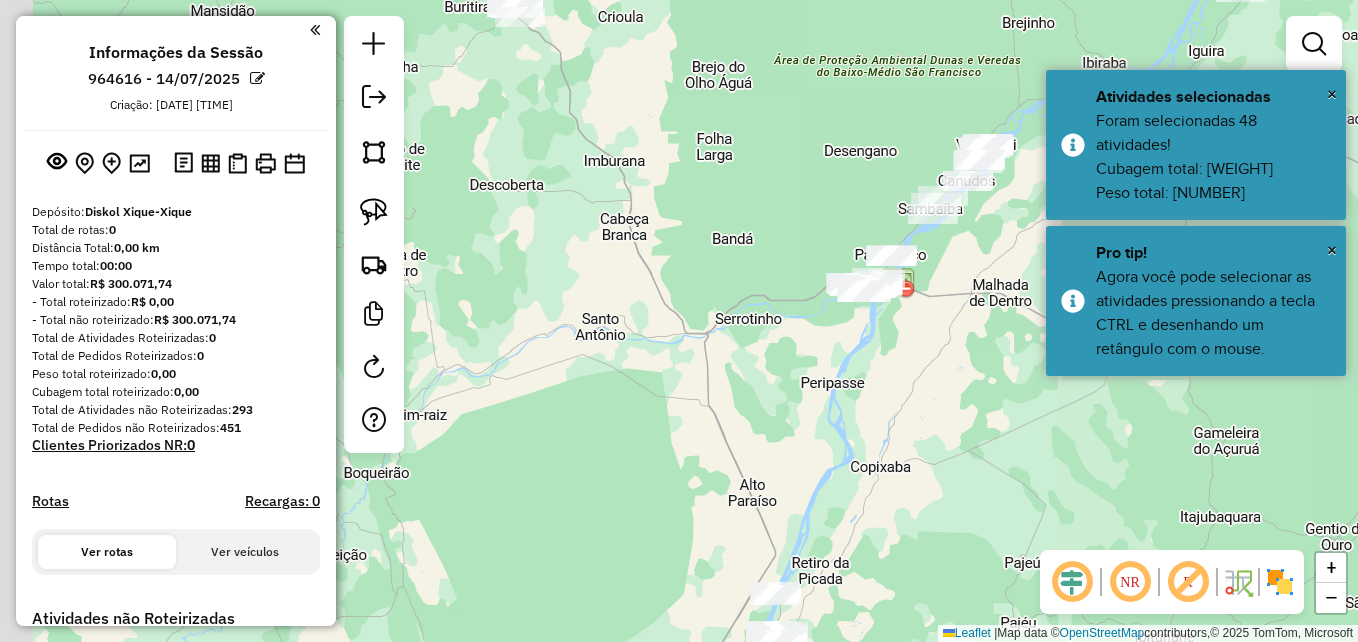 drag, startPoint x: 540, startPoint y: 199, endPoint x: 624, endPoint y: 488, distance: 300.96014 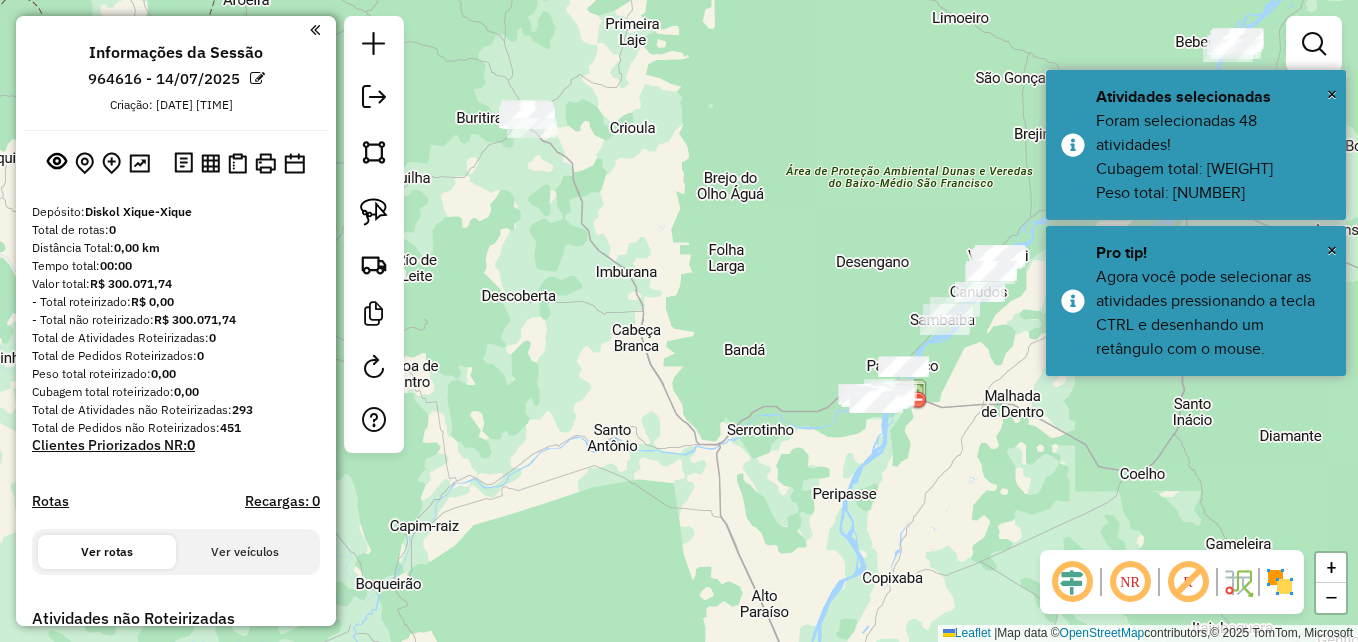 drag, startPoint x: 638, startPoint y: 244, endPoint x: 657, endPoint y: 403, distance: 160.1312 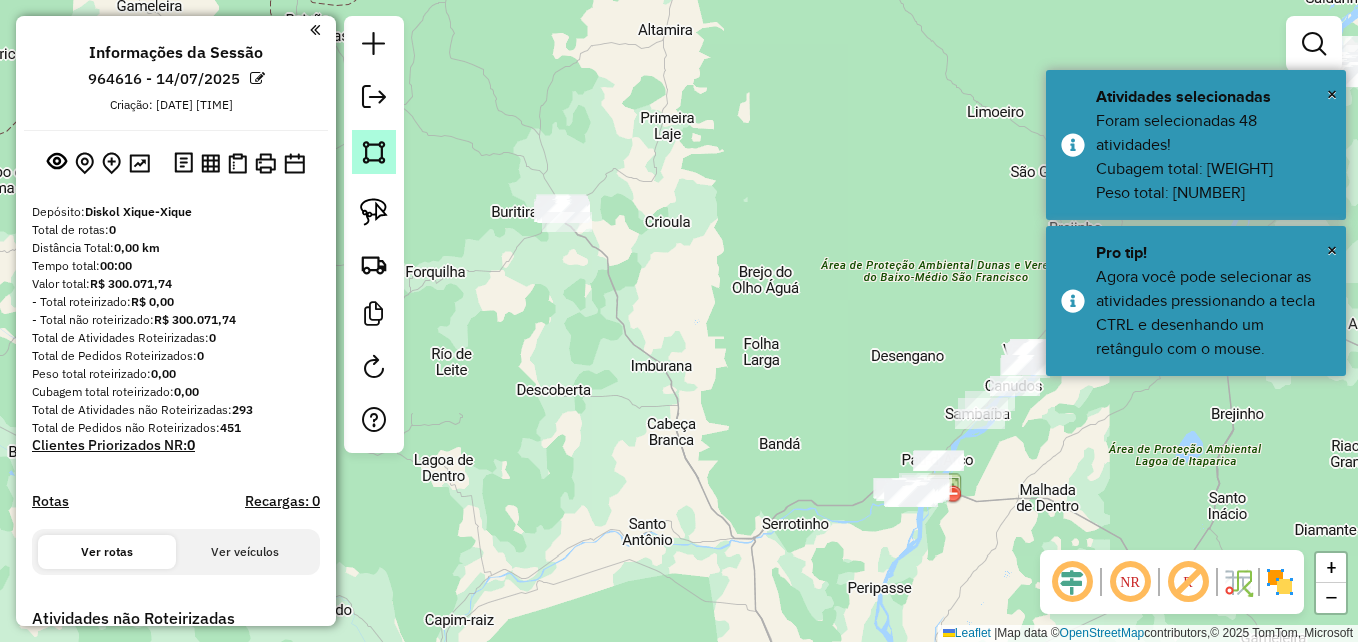 click 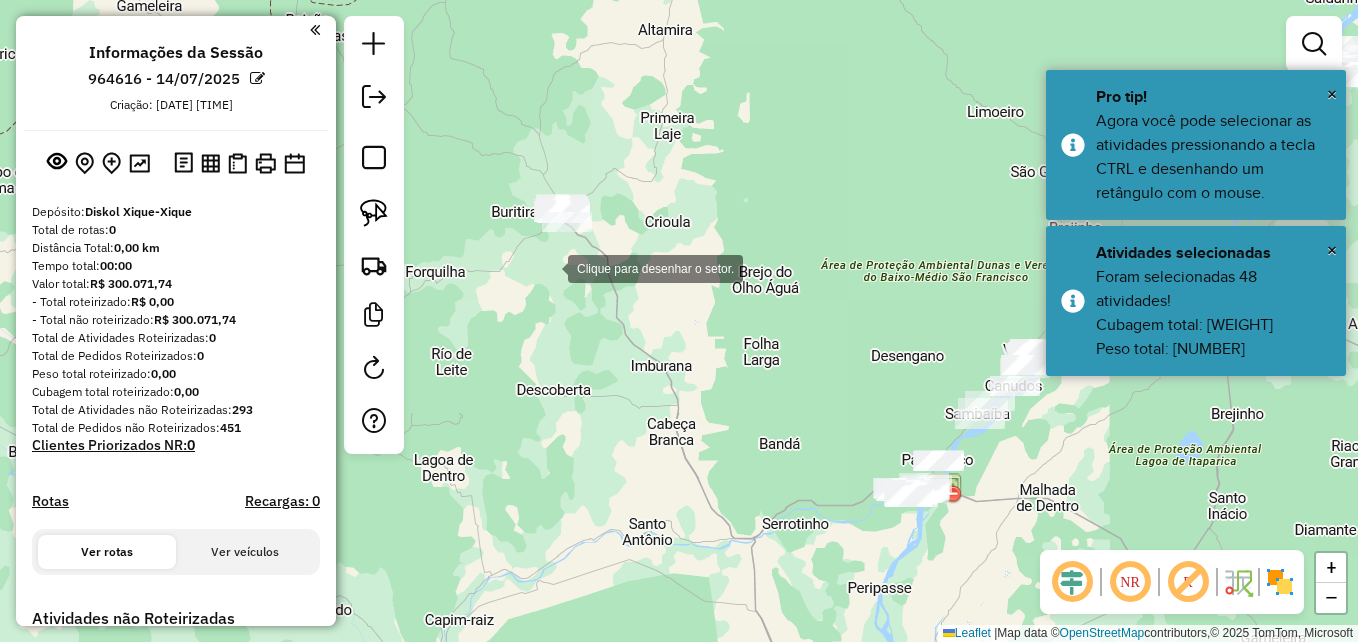 click 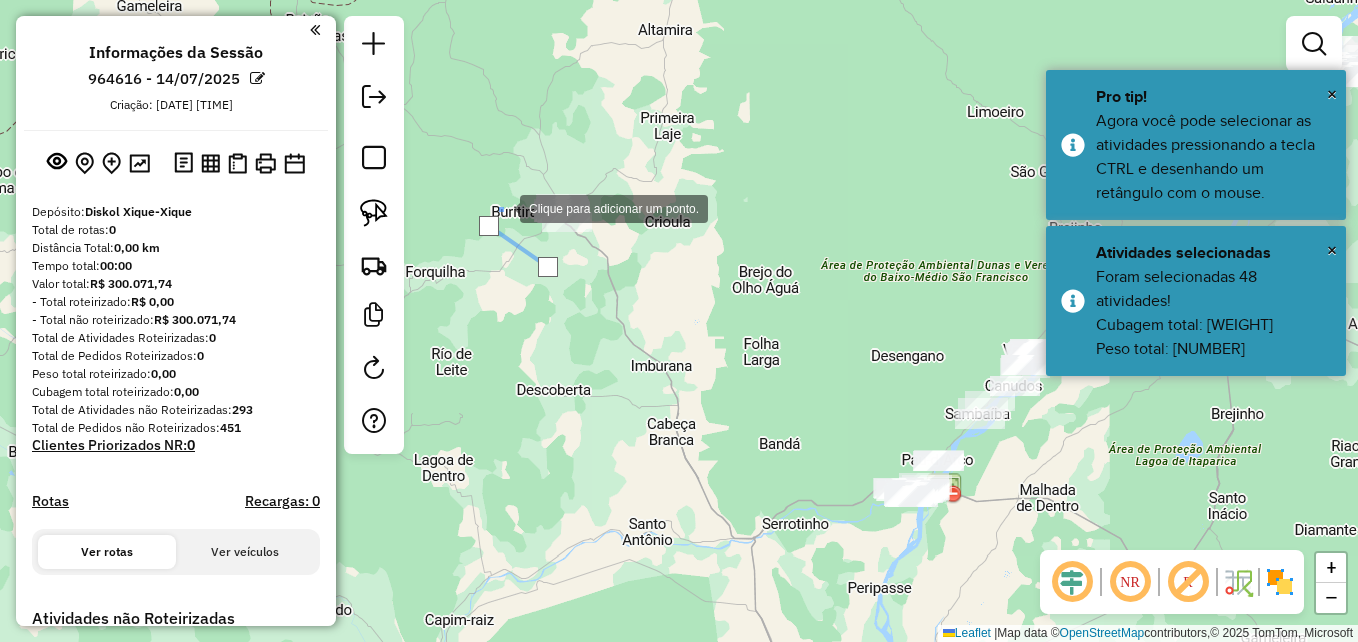 click 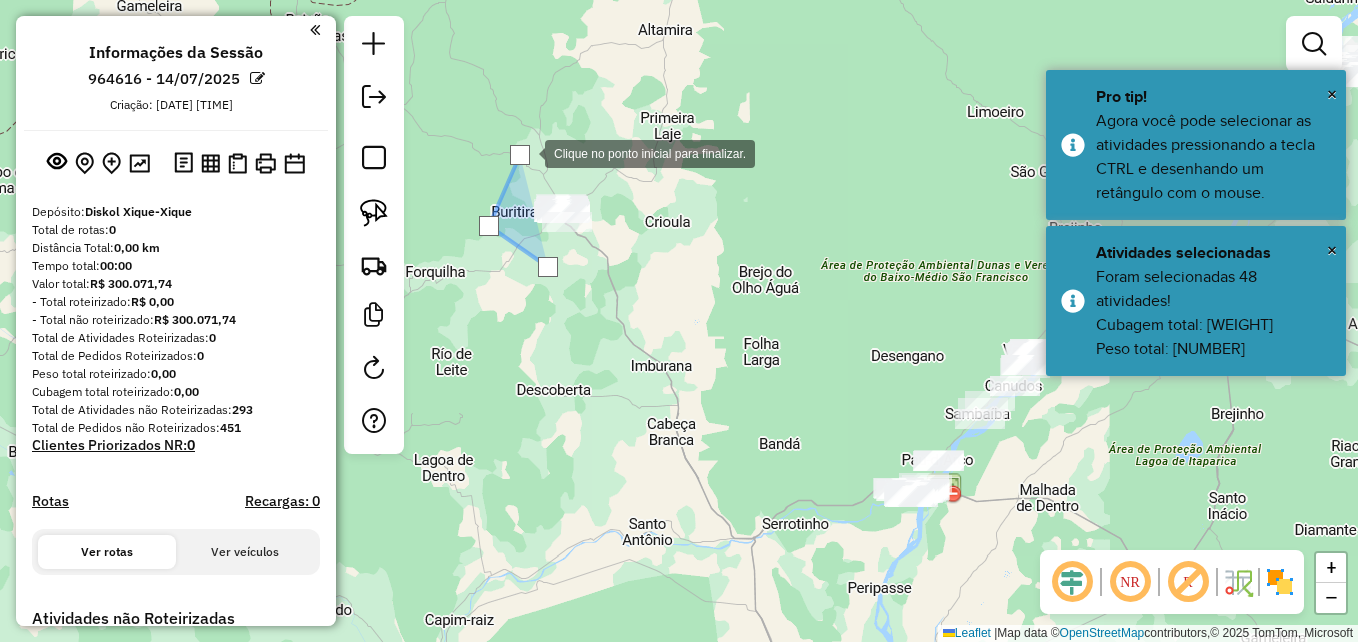drag, startPoint x: 585, startPoint y: 138, endPoint x: 622, endPoint y: 160, distance: 43.046486 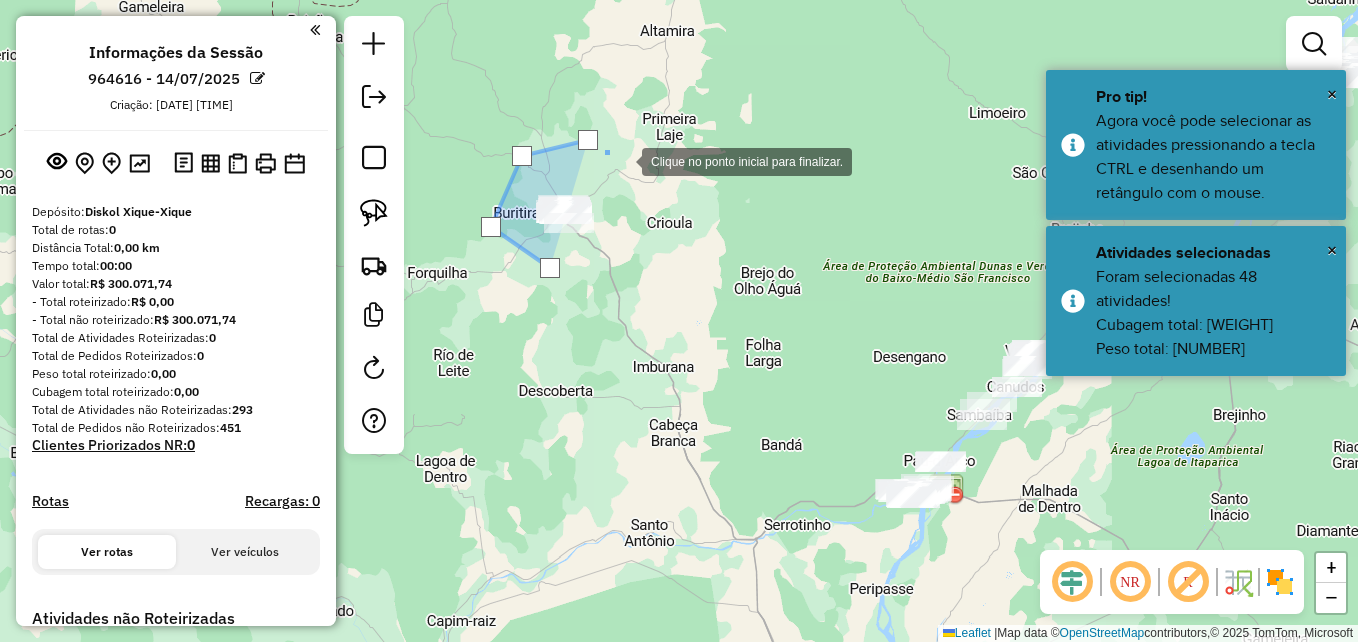 drag, startPoint x: 633, startPoint y: 175, endPoint x: 639, endPoint y: 225, distance: 50.358715 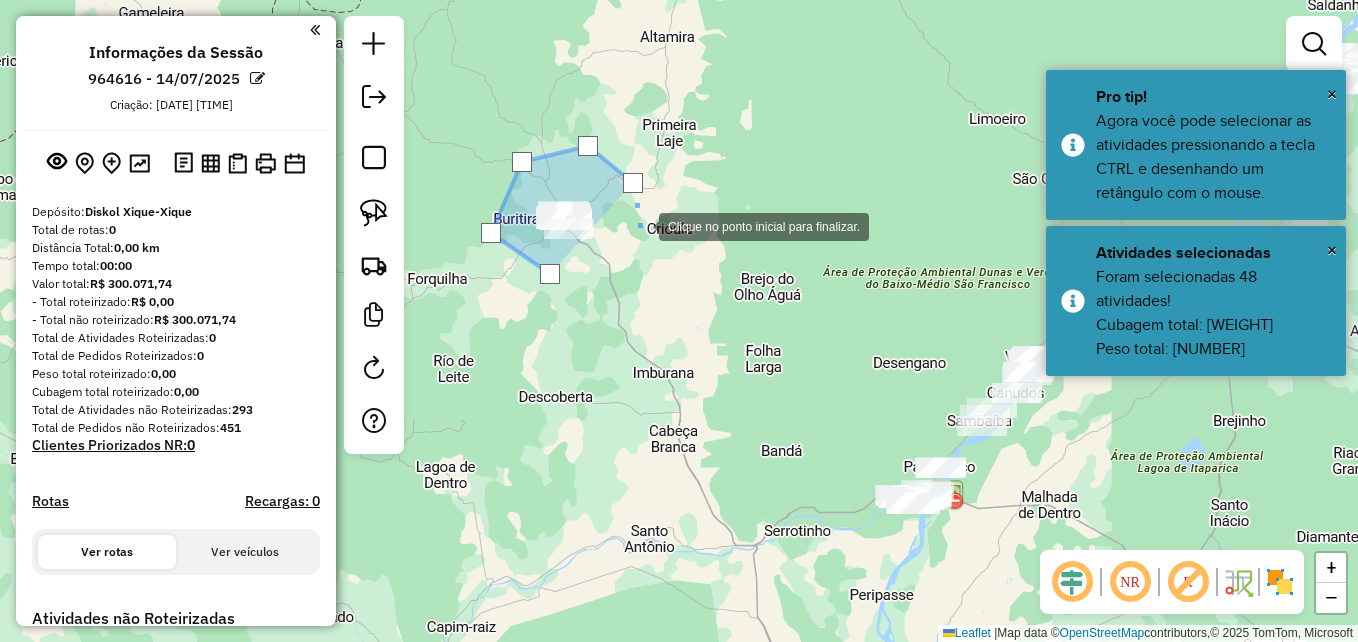 drag, startPoint x: 639, startPoint y: 225, endPoint x: 600, endPoint y: 255, distance: 49.20366 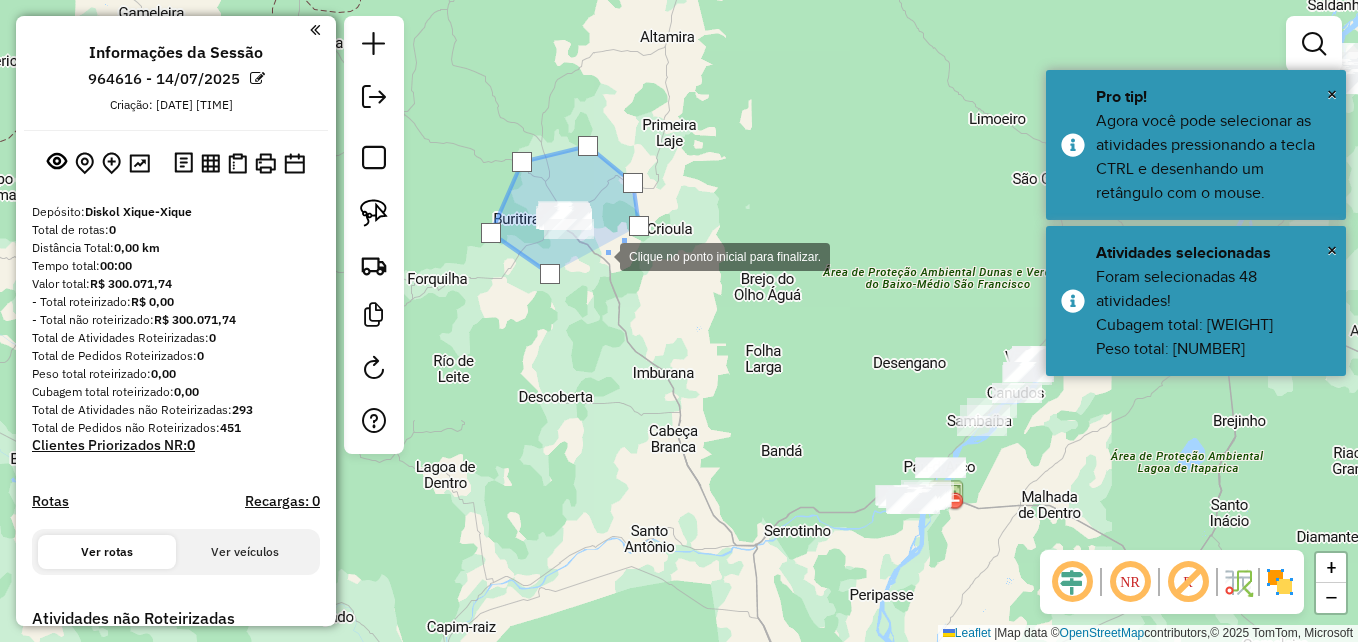 click 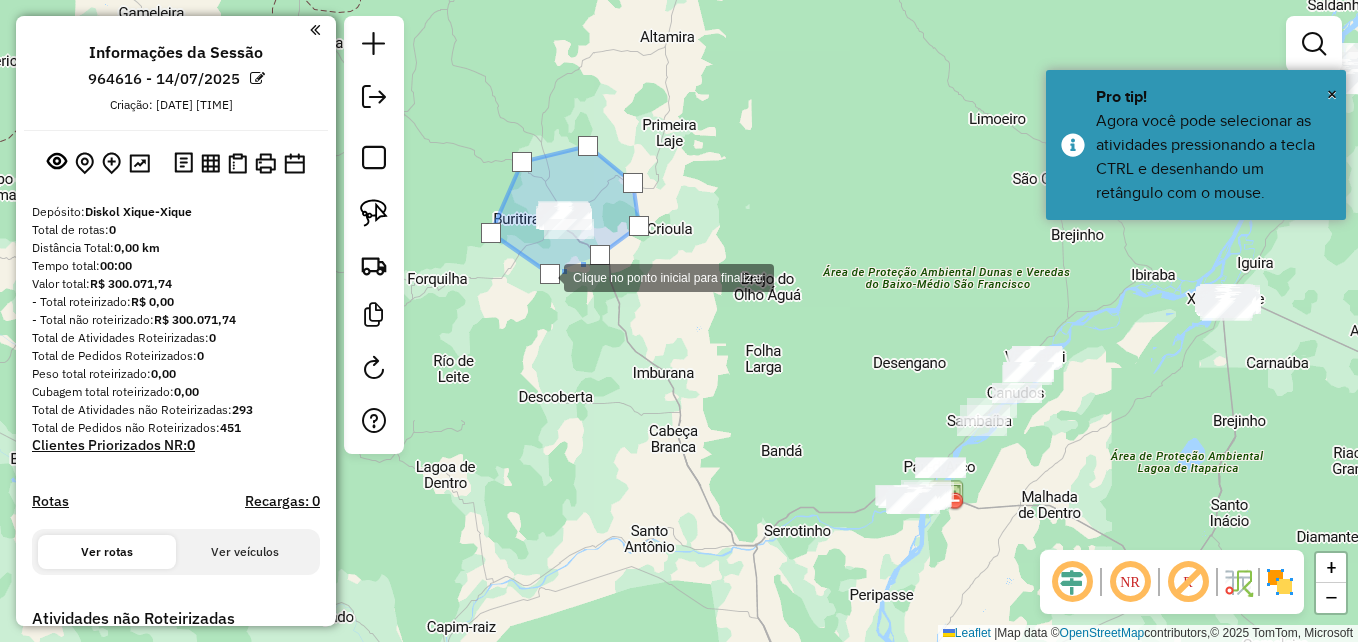 click 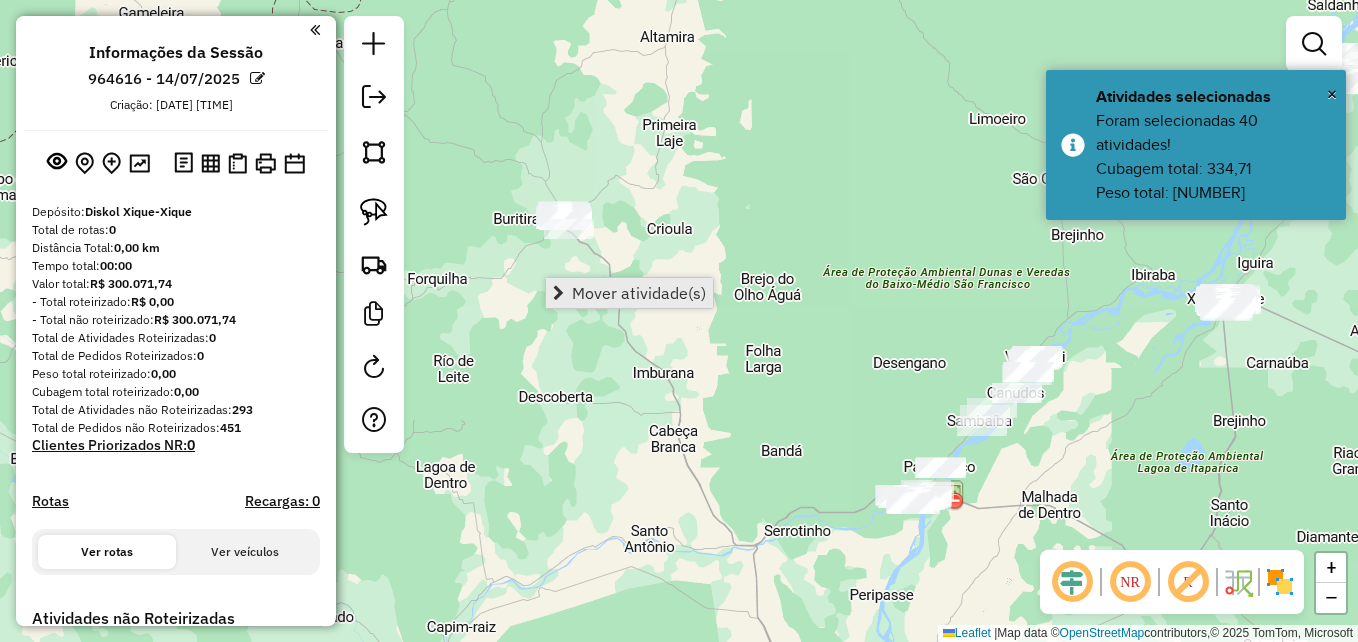 click on "Mover atividade(s)" at bounding box center [639, 293] 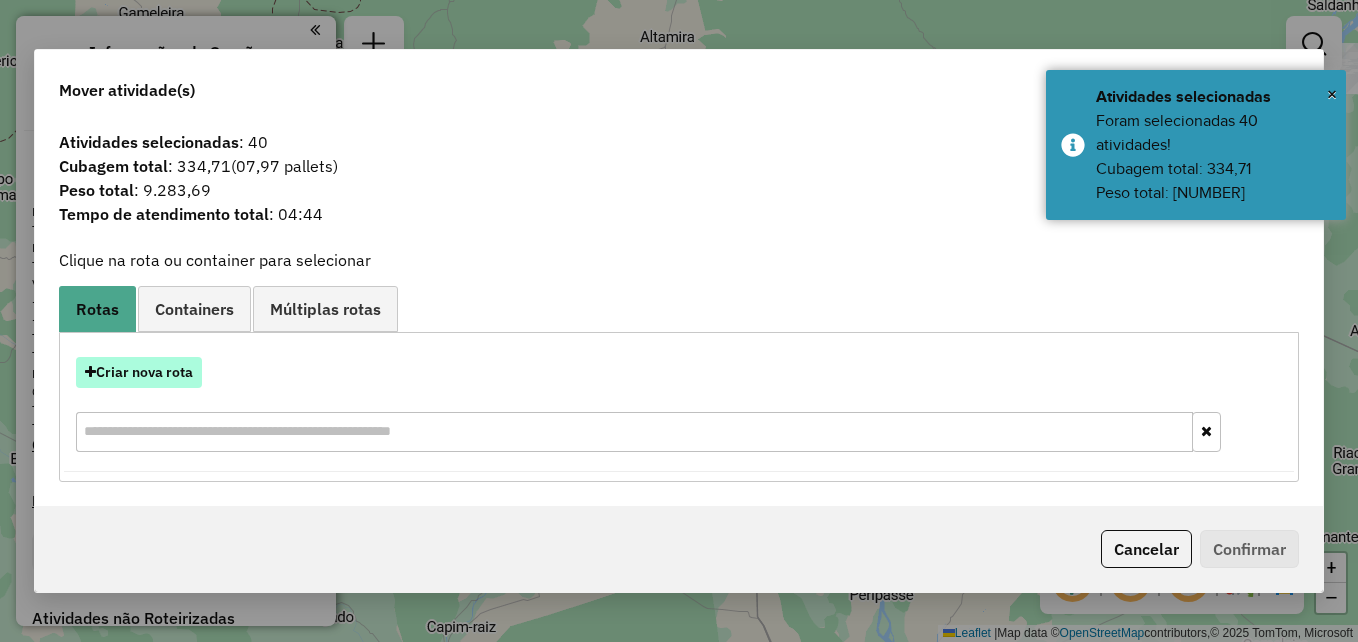 click on "Criar nova rota" at bounding box center (139, 372) 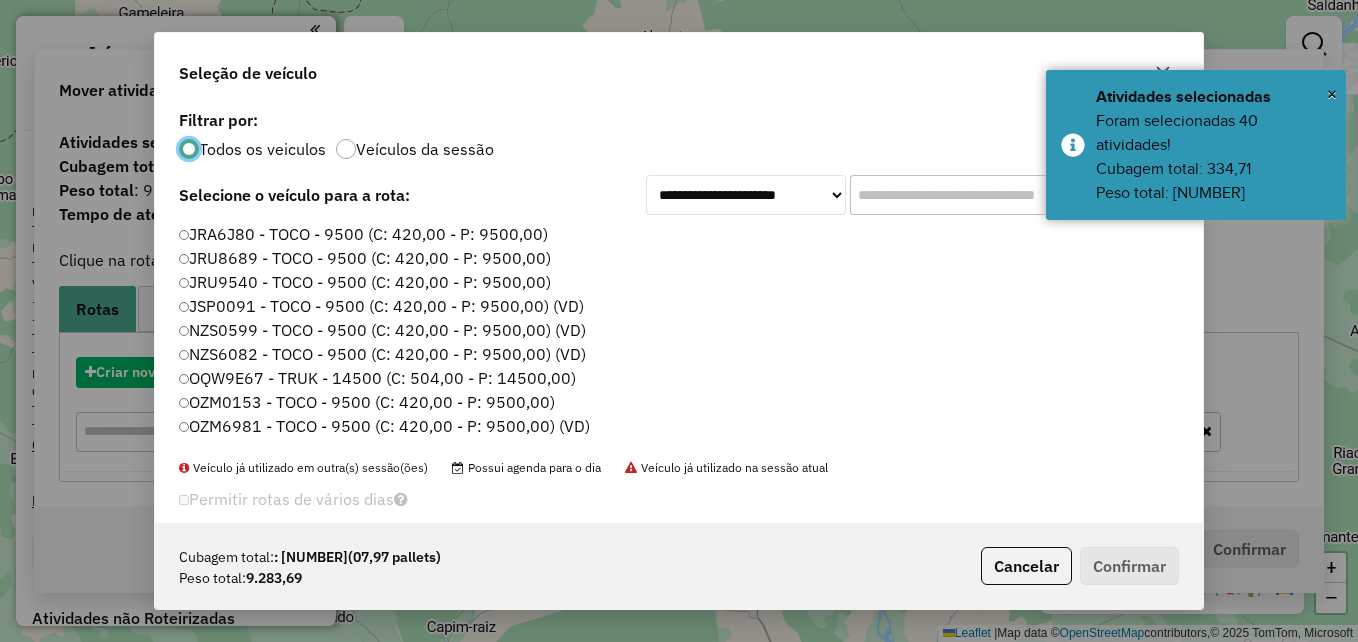 scroll, scrollTop: 11, scrollLeft: 6, axis: both 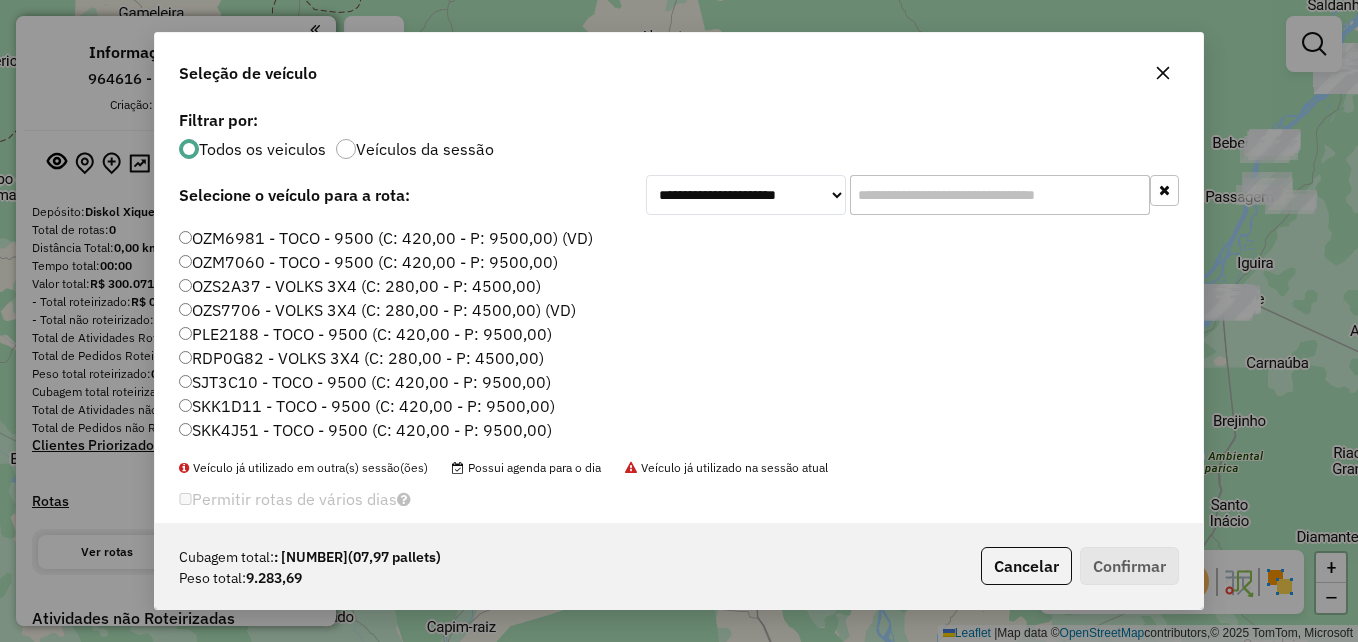 drag, startPoint x: 249, startPoint y: 338, endPoint x: 439, endPoint y: 389, distance: 196.7257 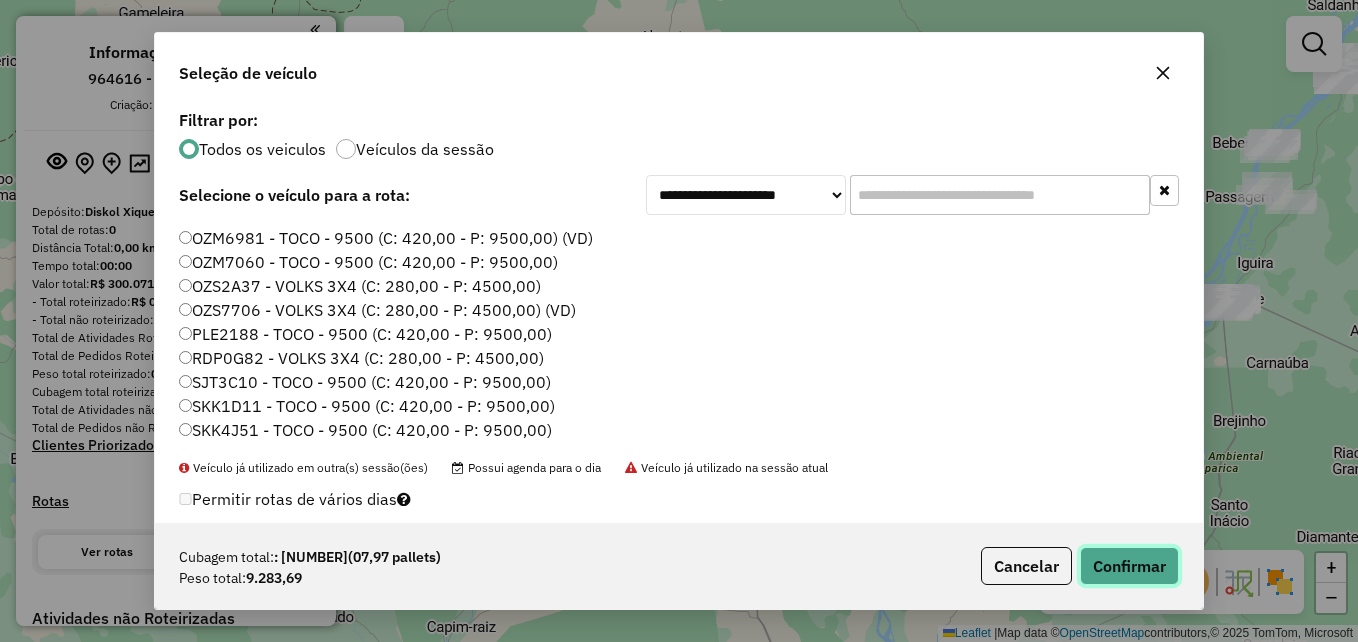 click on "Confirmar" 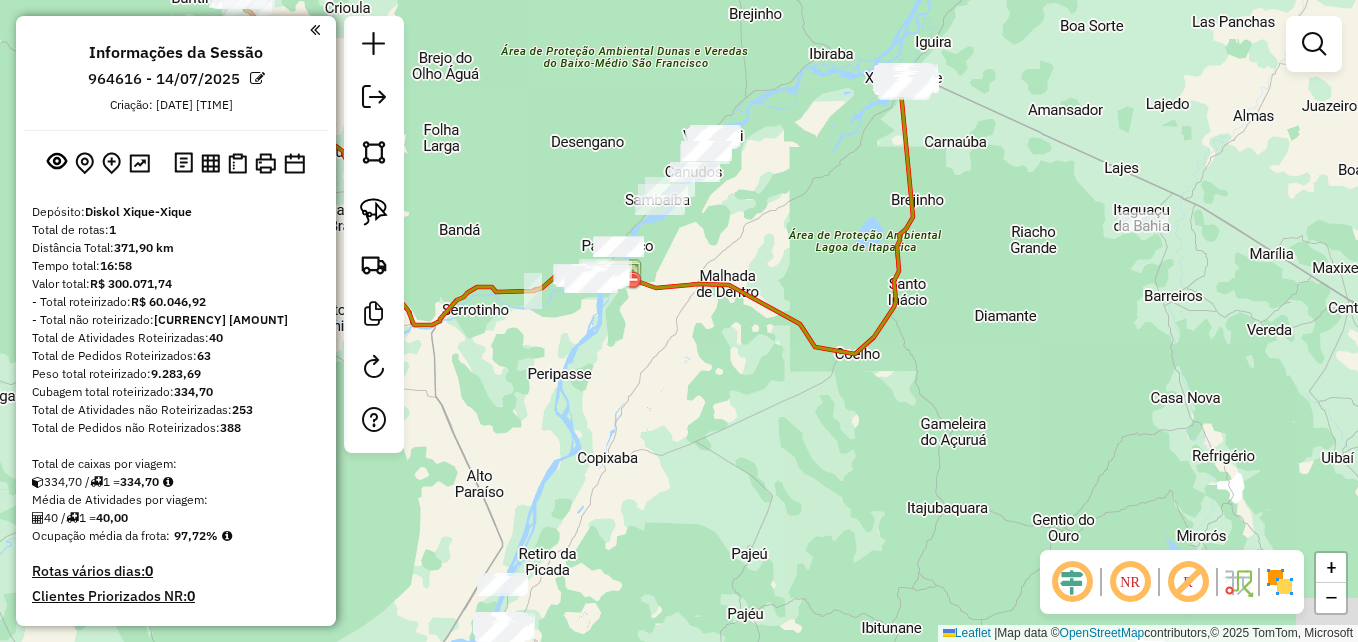 drag, startPoint x: 828, startPoint y: 403, endPoint x: 506, endPoint y: 182, distance: 390.5445 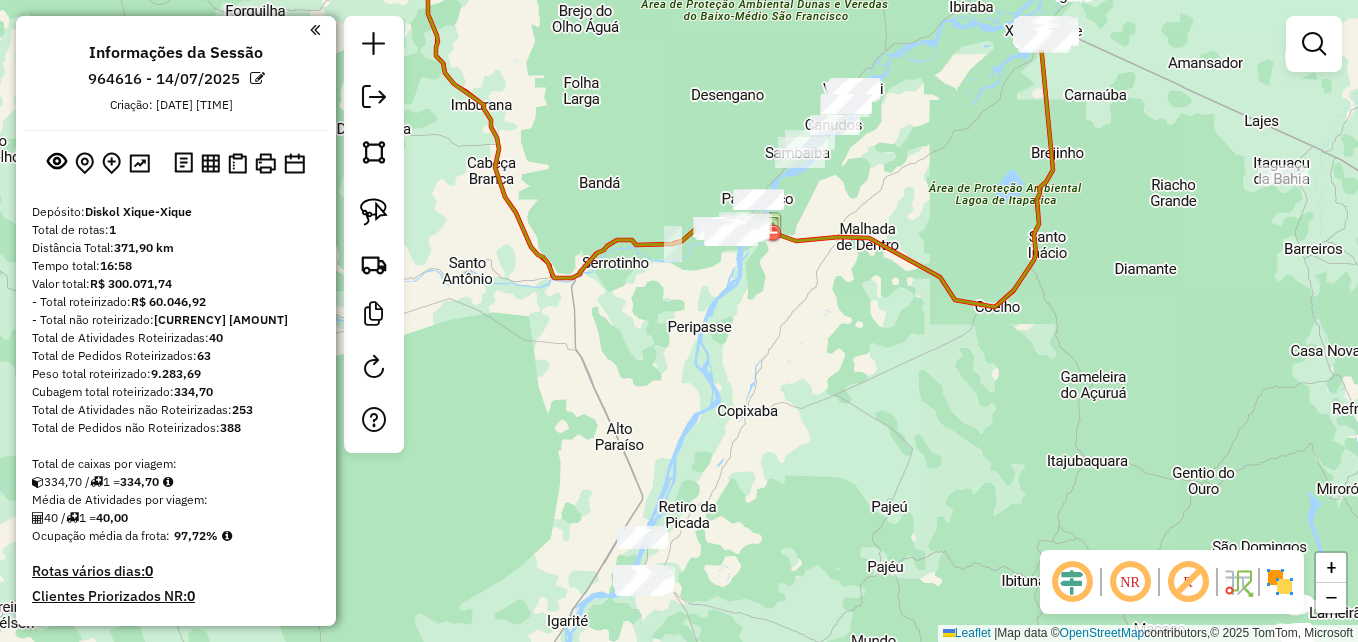 drag, startPoint x: 739, startPoint y: 441, endPoint x: 843, endPoint y: 343, distance: 142.89856 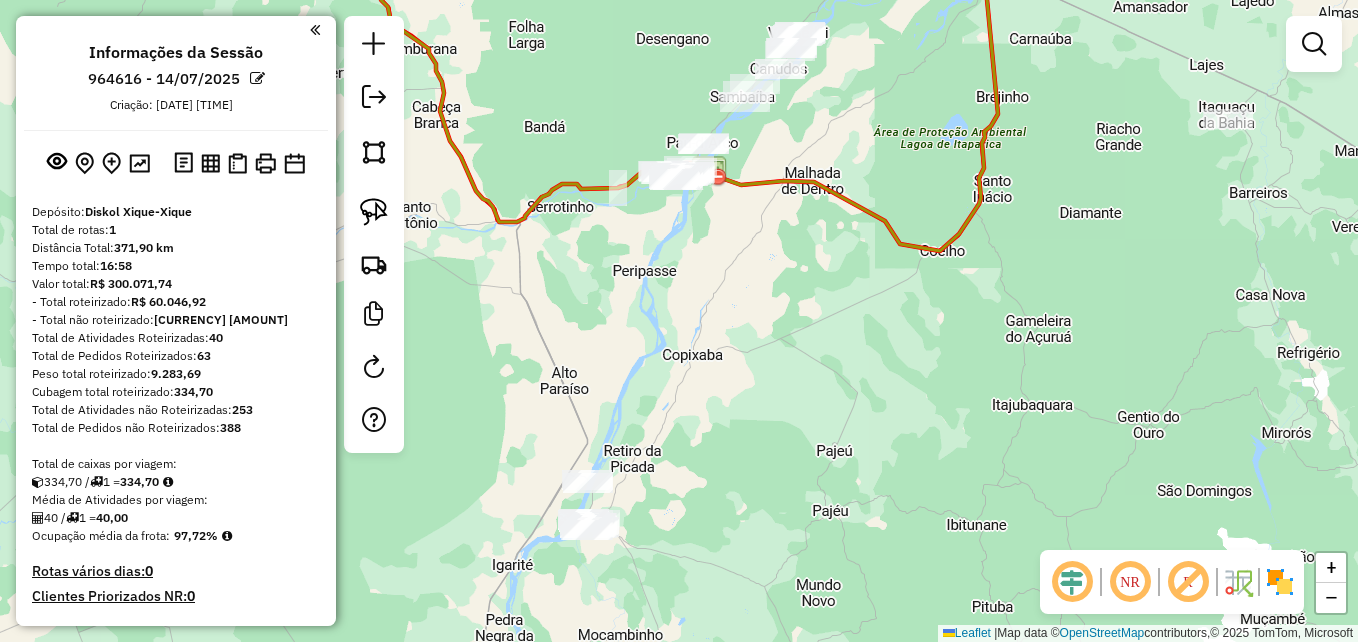 drag, startPoint x: 819, startPoint y: 335, endPoint x: 755, endPoint y: 161, distance: 185.39687 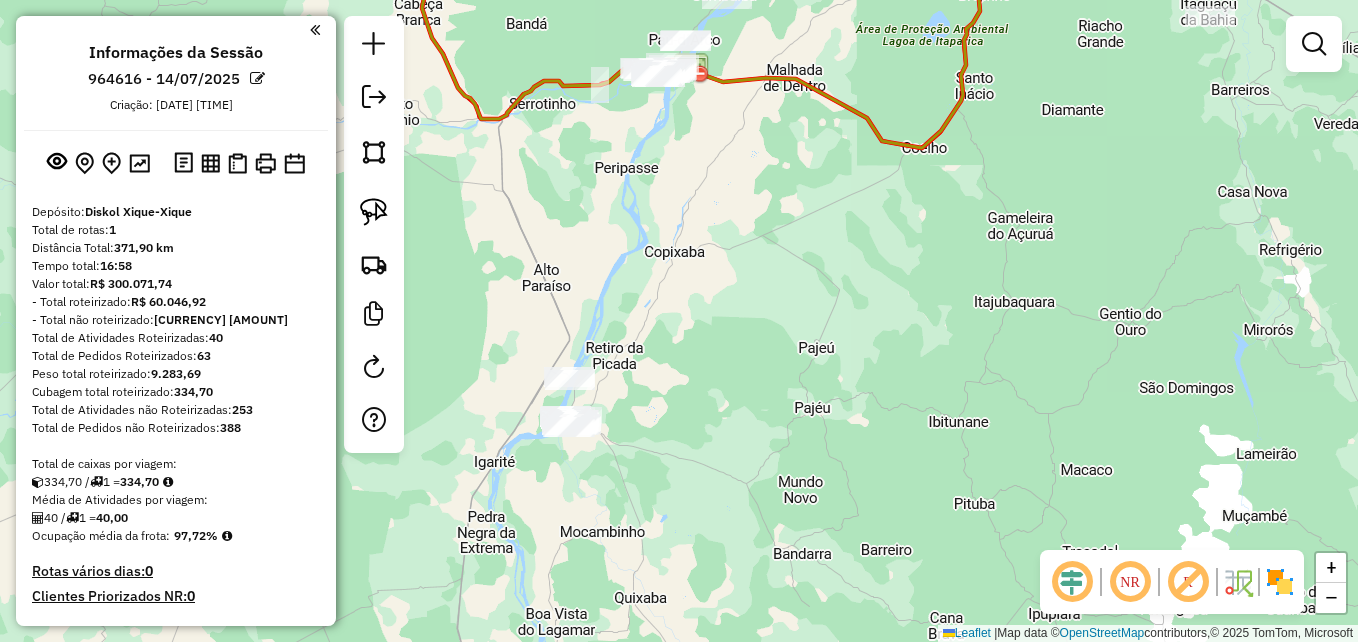 drag, startPoint x: 722, startPoint y: 348, endPoint x: 736, endPoint y: 262, distance: 87.13208 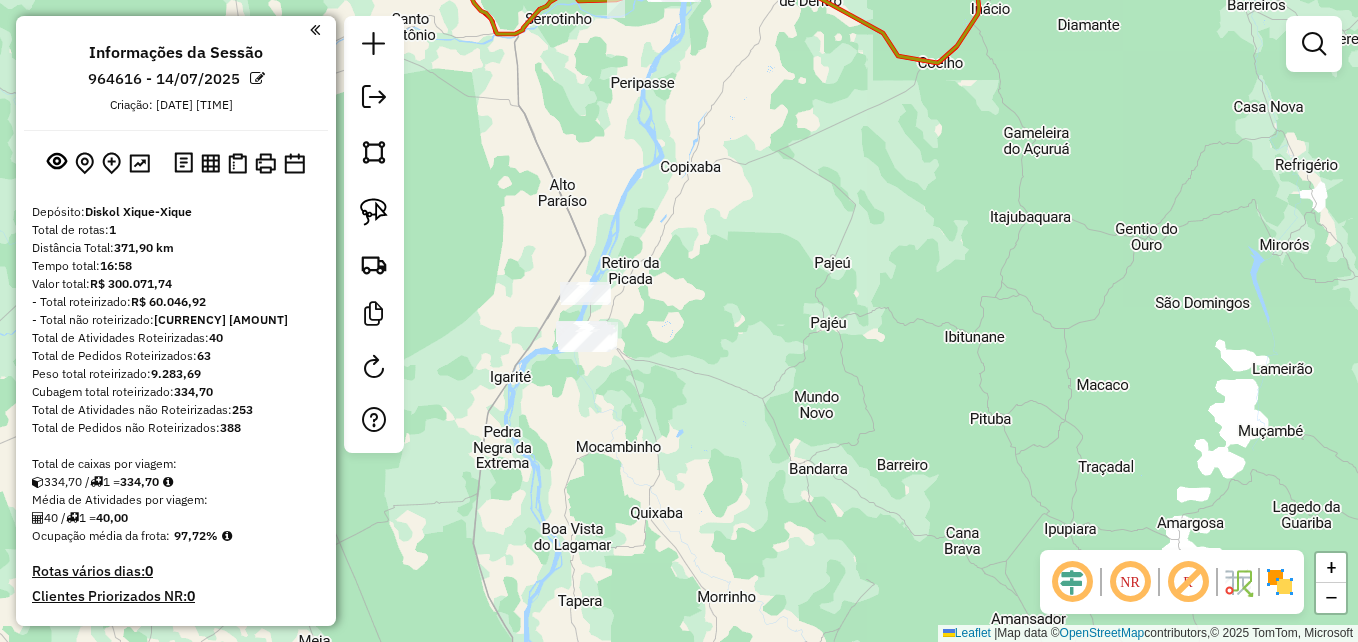 drag, startPoint x: 382, startPoint y: 166, endPoint x: 437, endPoint y: 239, distance: 91.400215 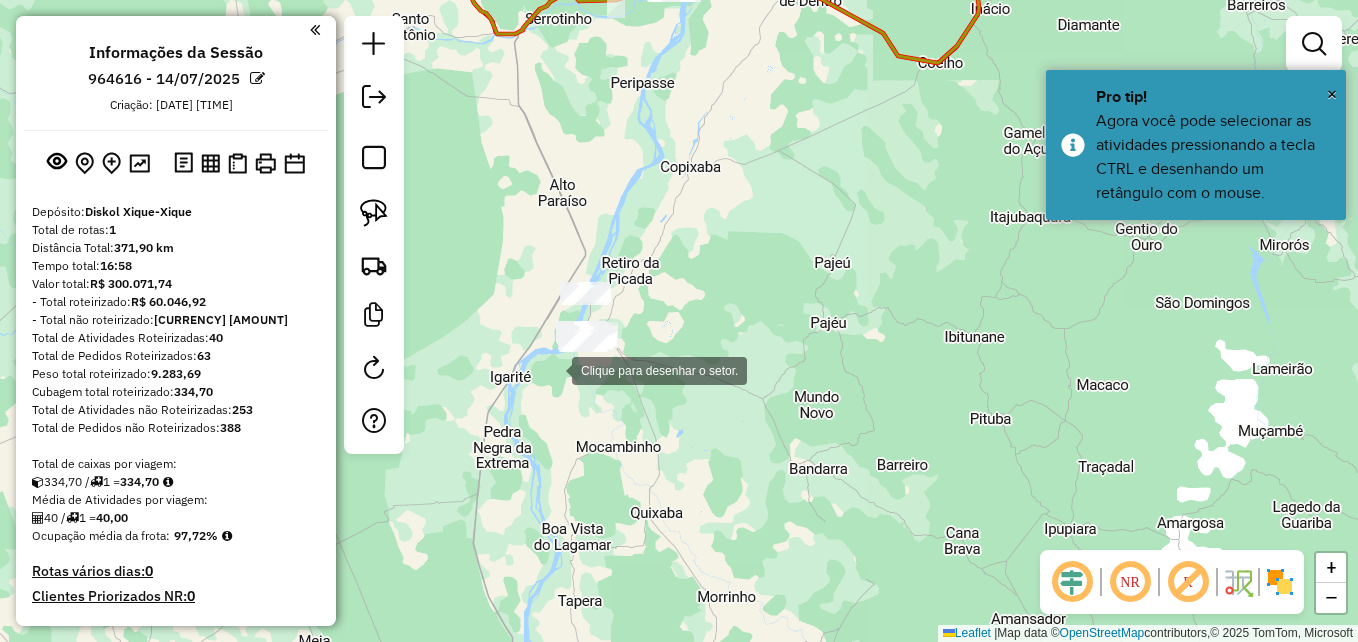 click 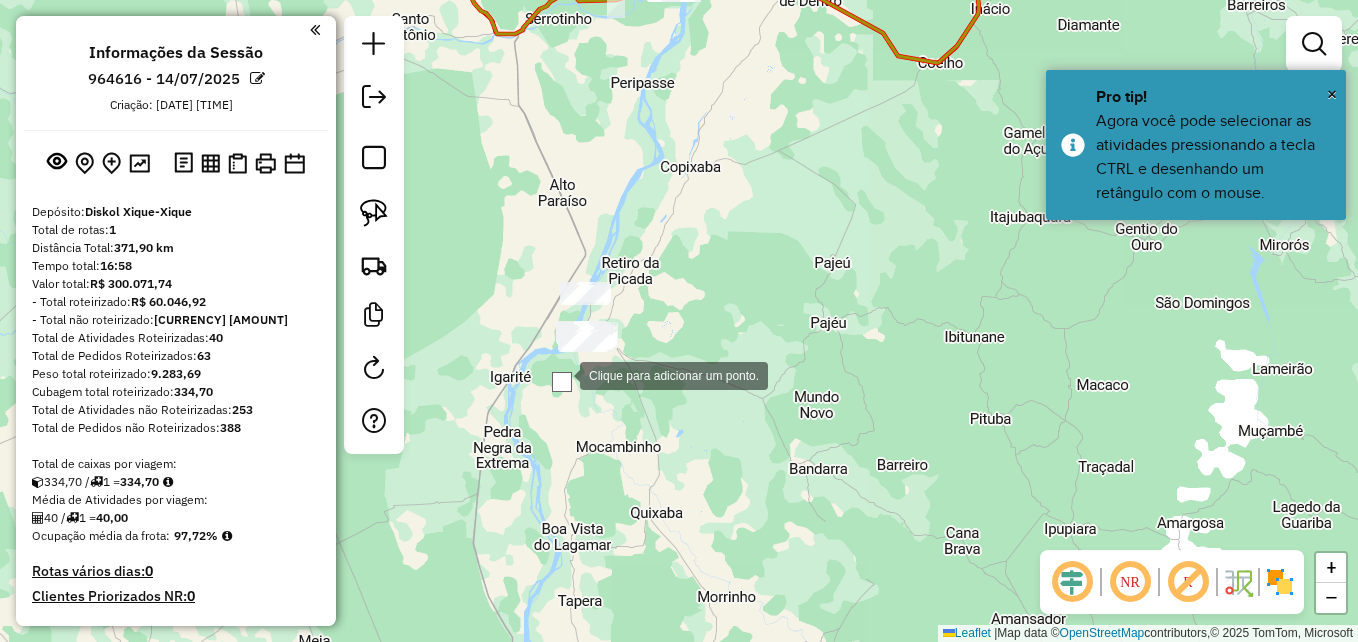 click 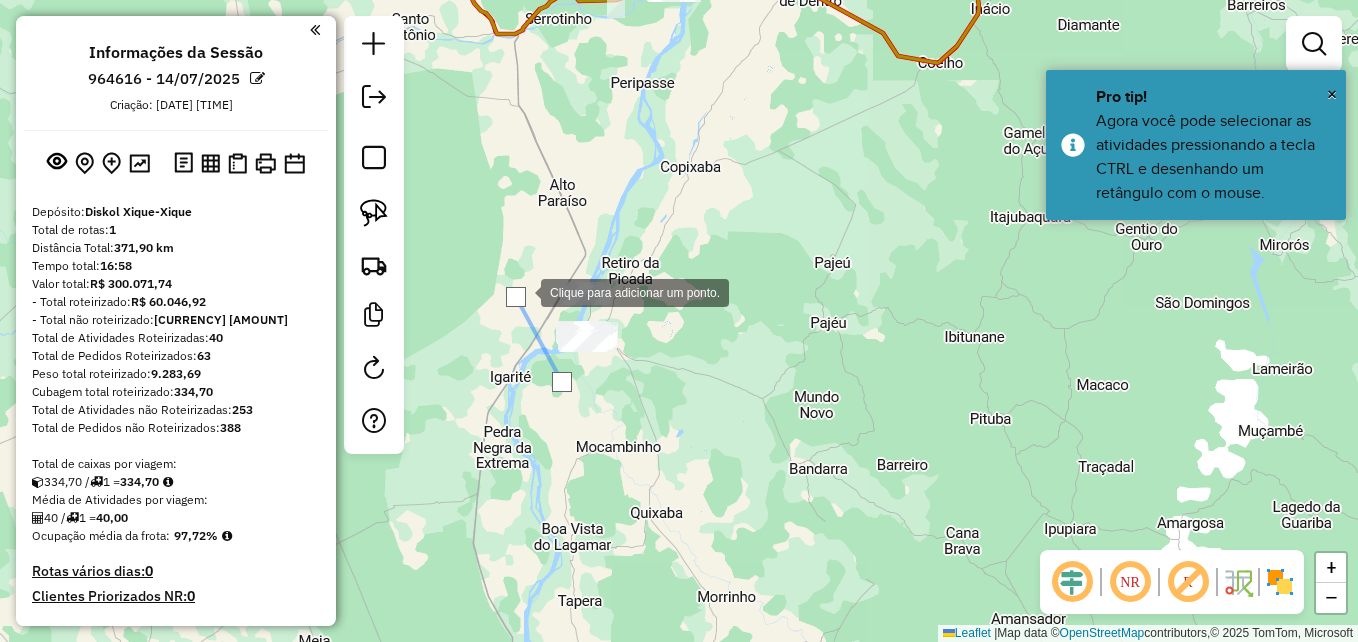 click 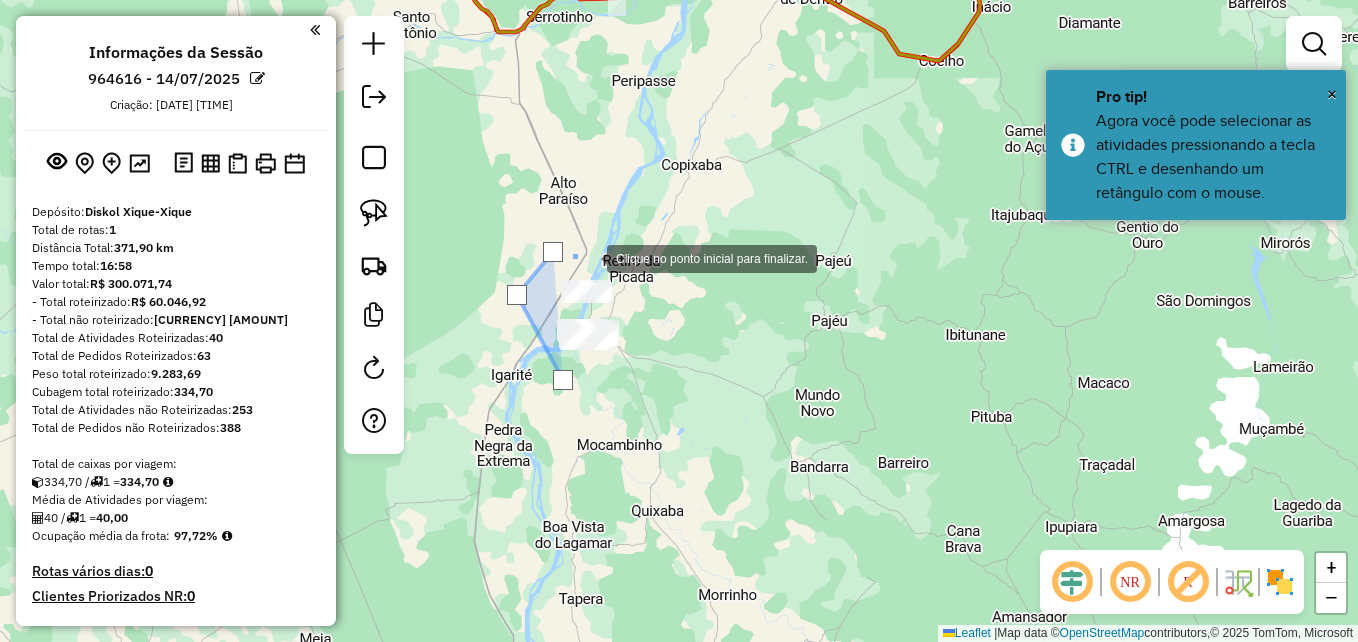 click 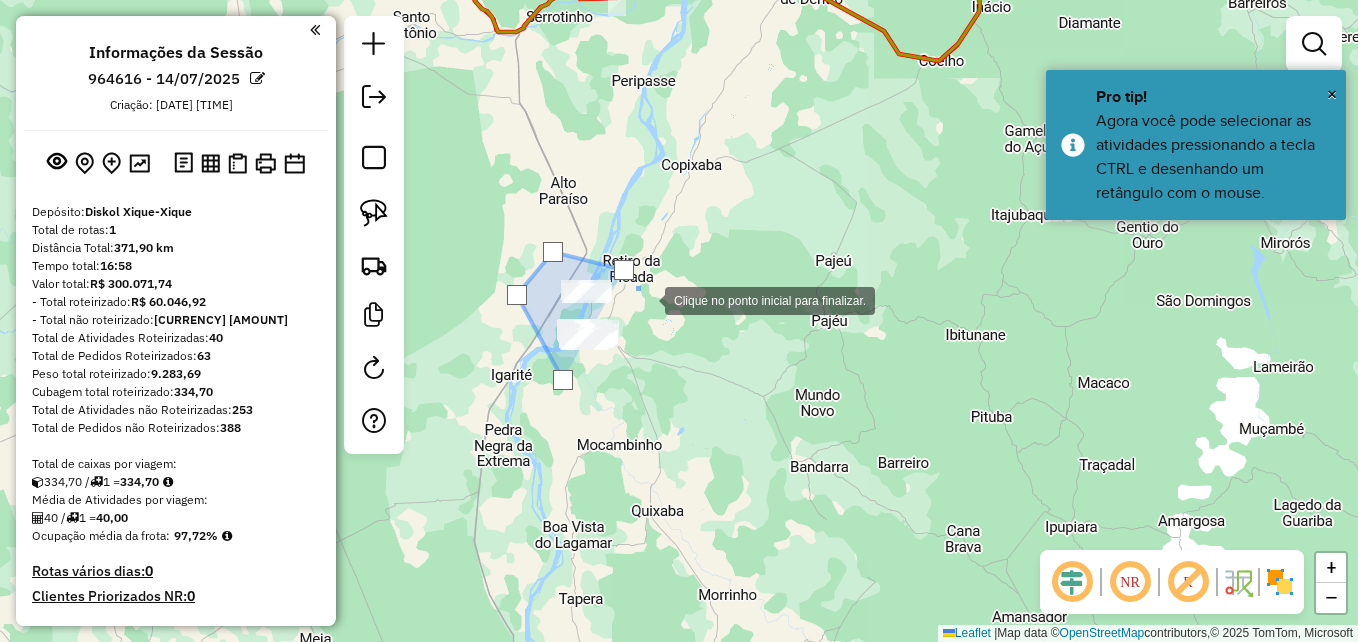click 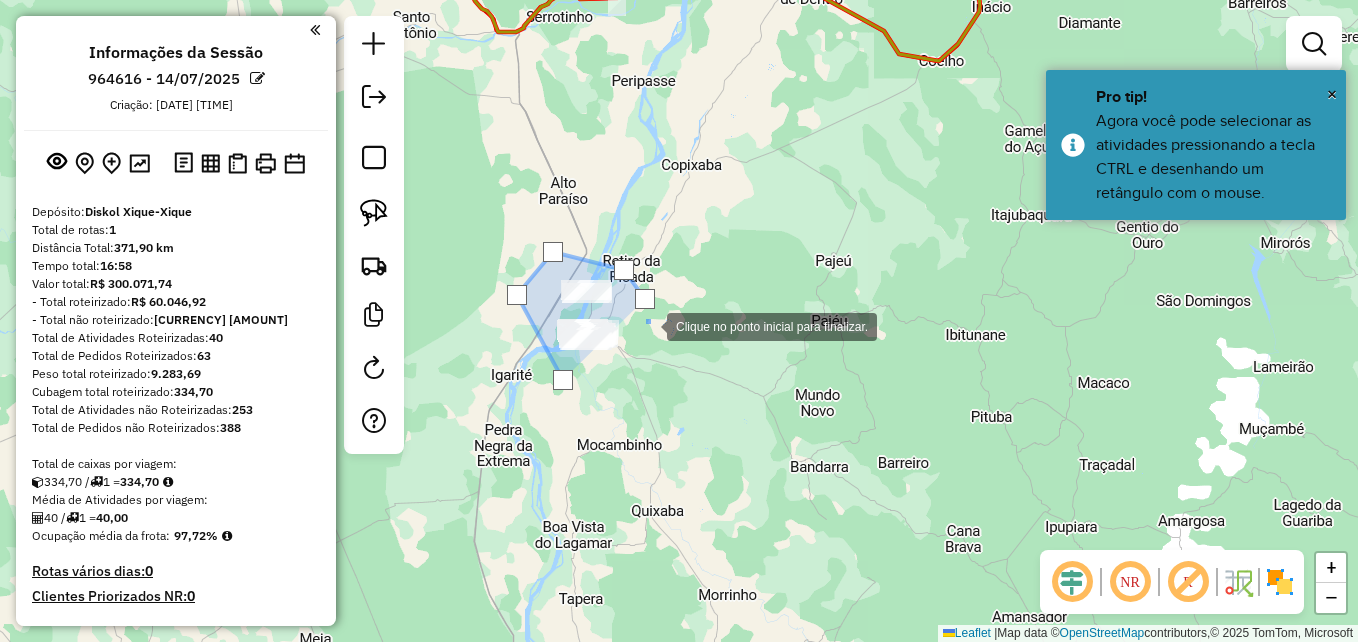 click 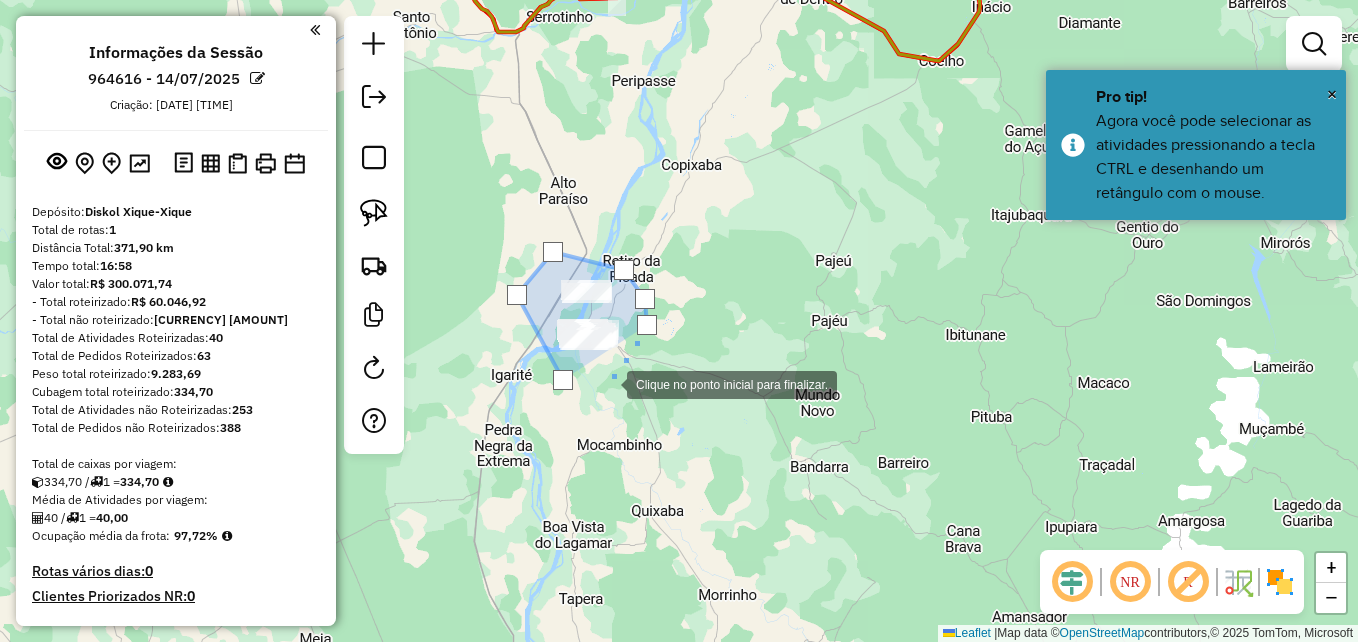 click 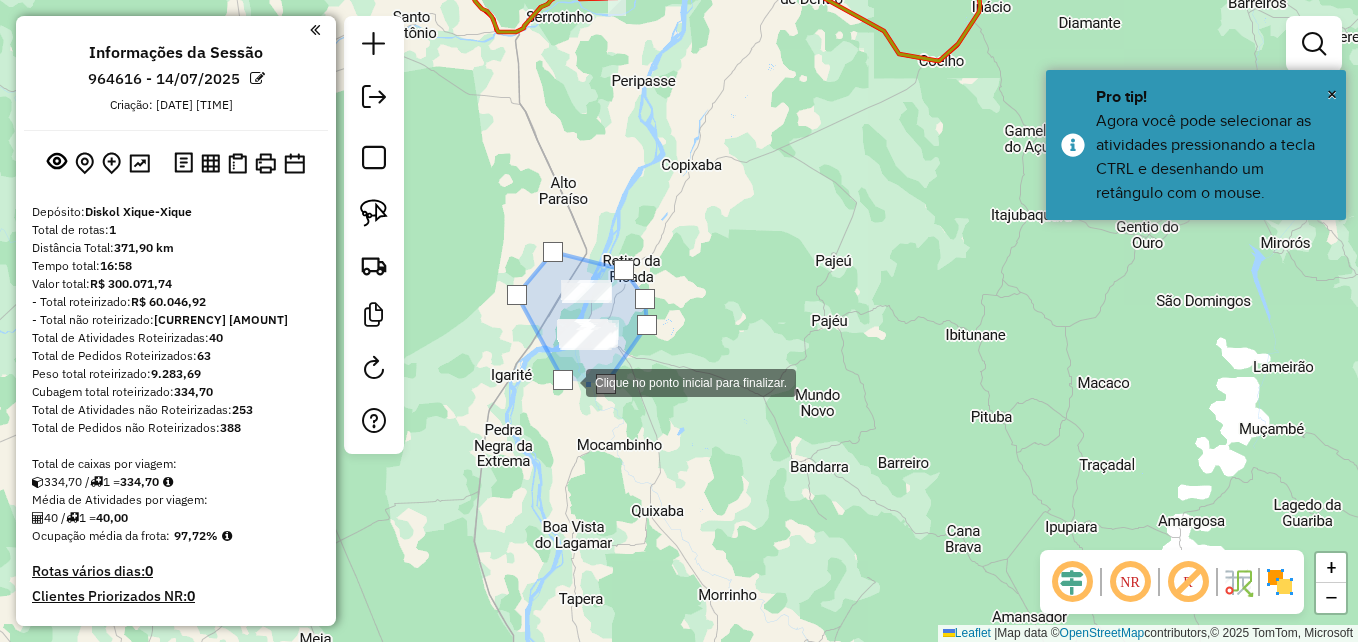click 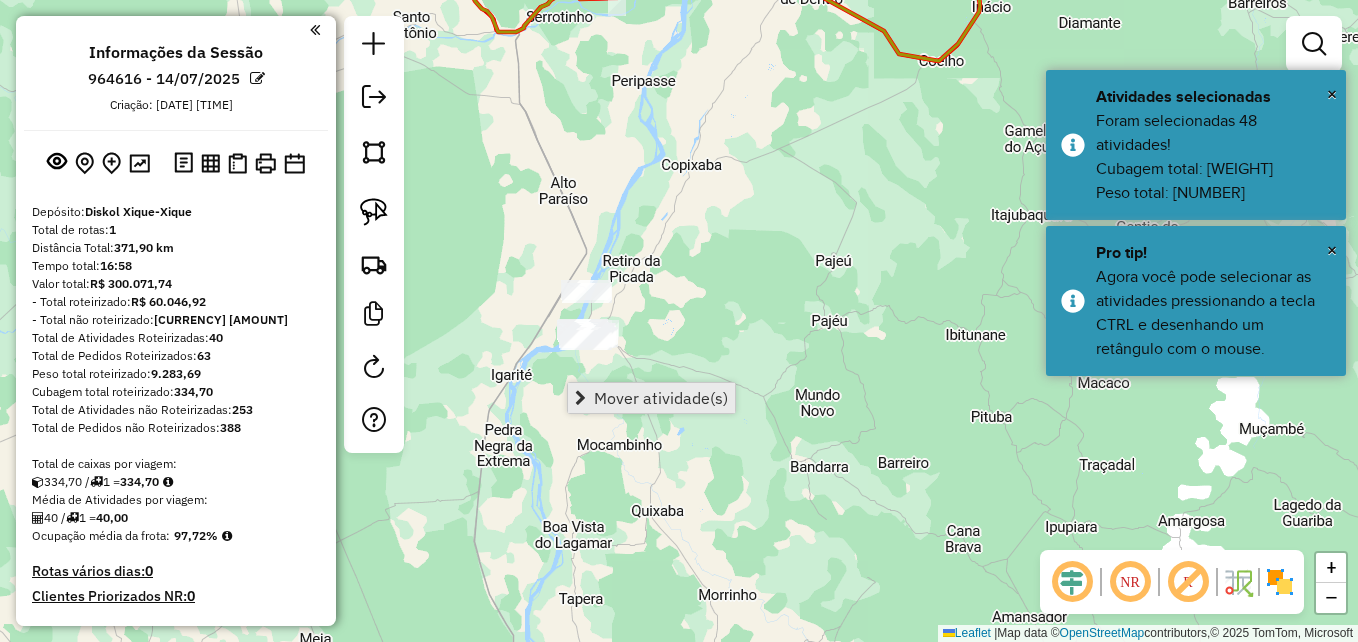 click on "Mover atividade(s)" at bounding box center (661, 398) 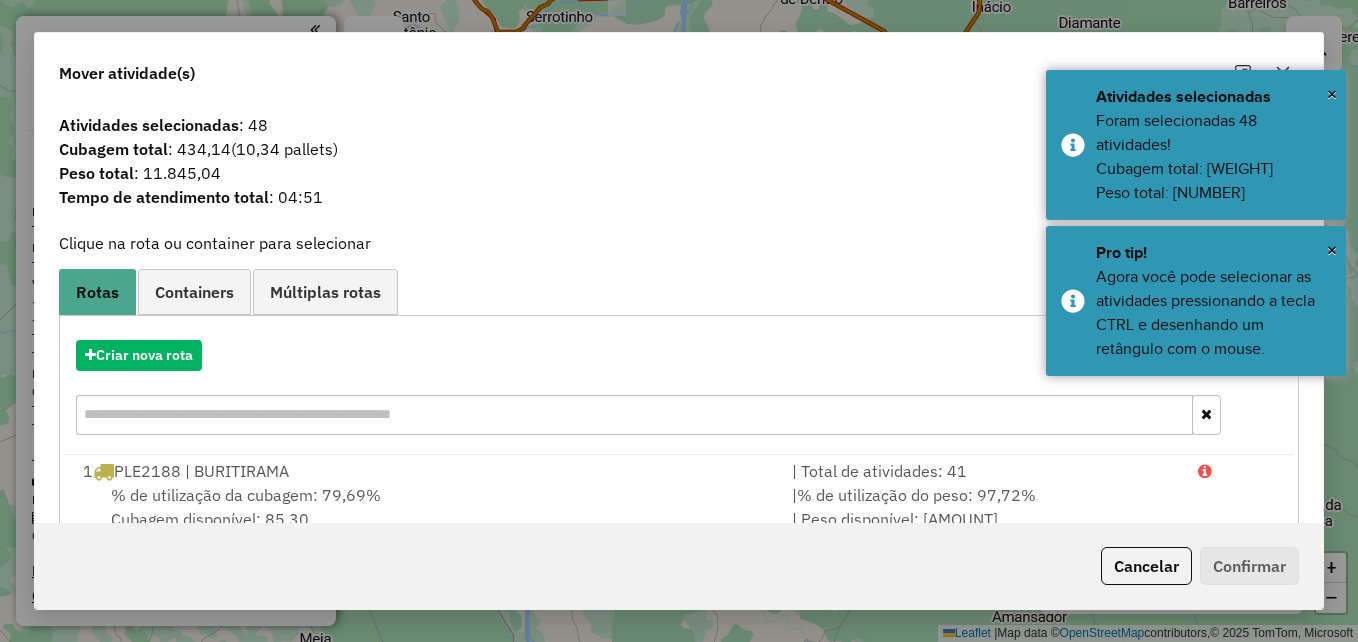 scroll, scrollTop: 47, scrollLeft: 0, axis: vertical 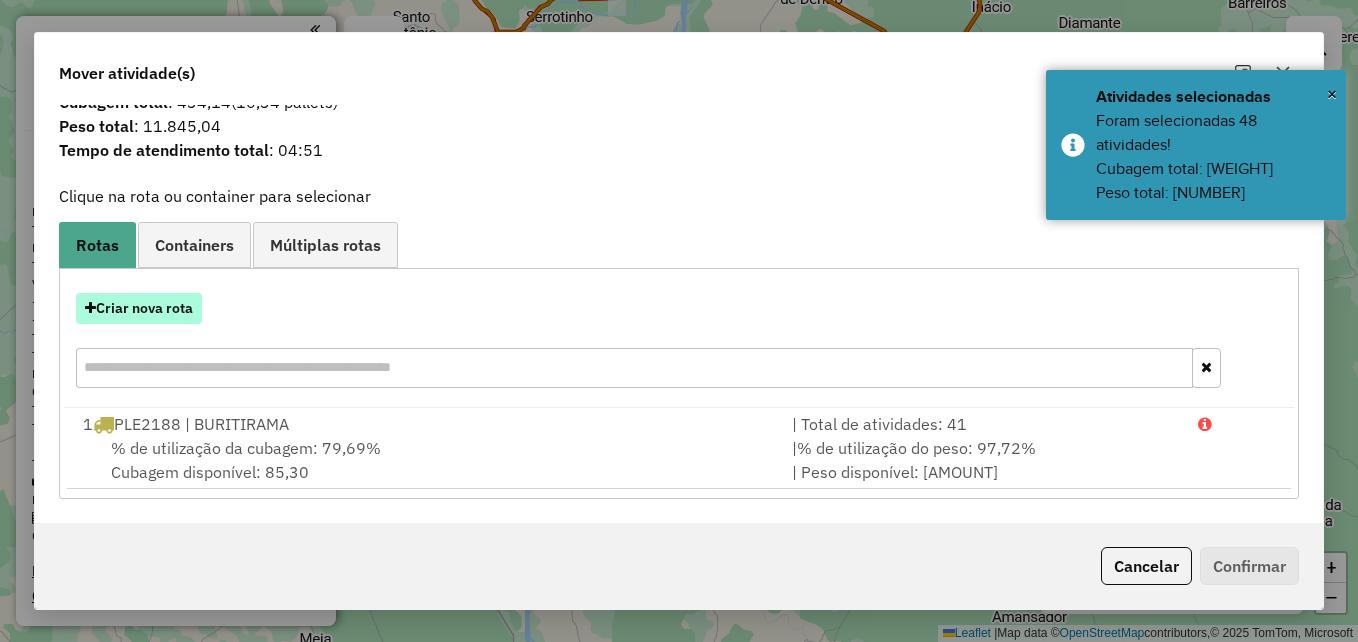 click on "Criar nova rota" at bounding box center [139, 308] 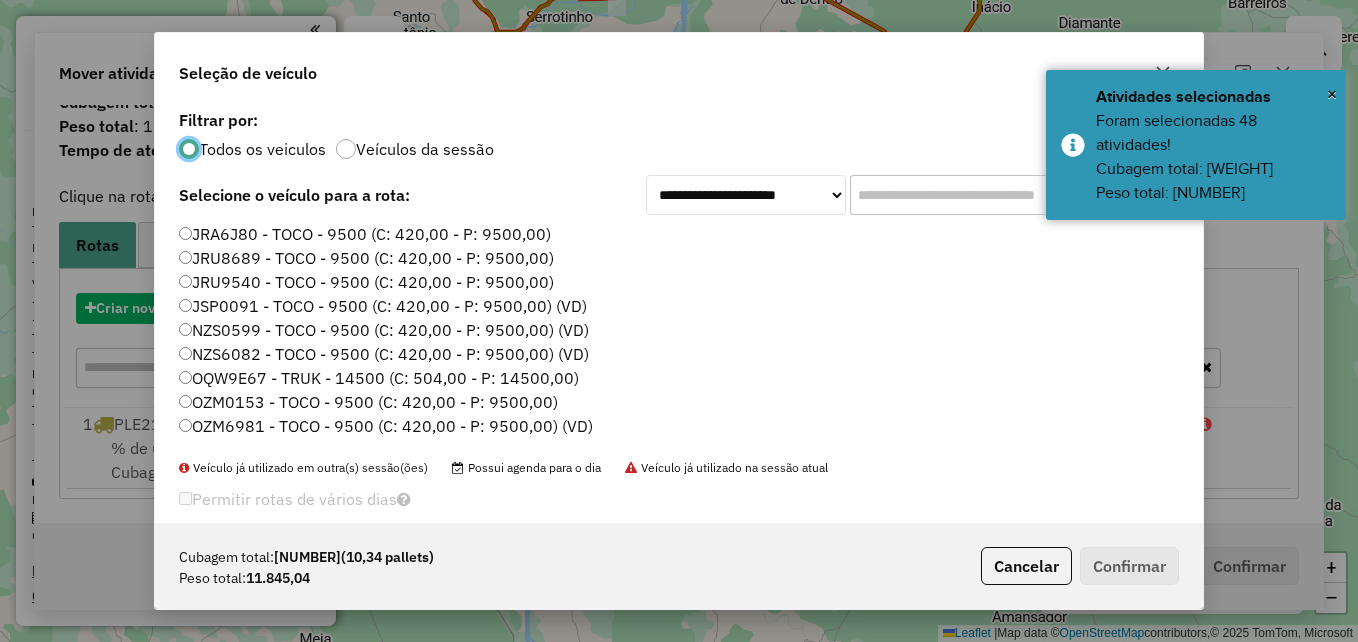 scroll, scrollTop: 11, scrollLeft: 6, axis: both 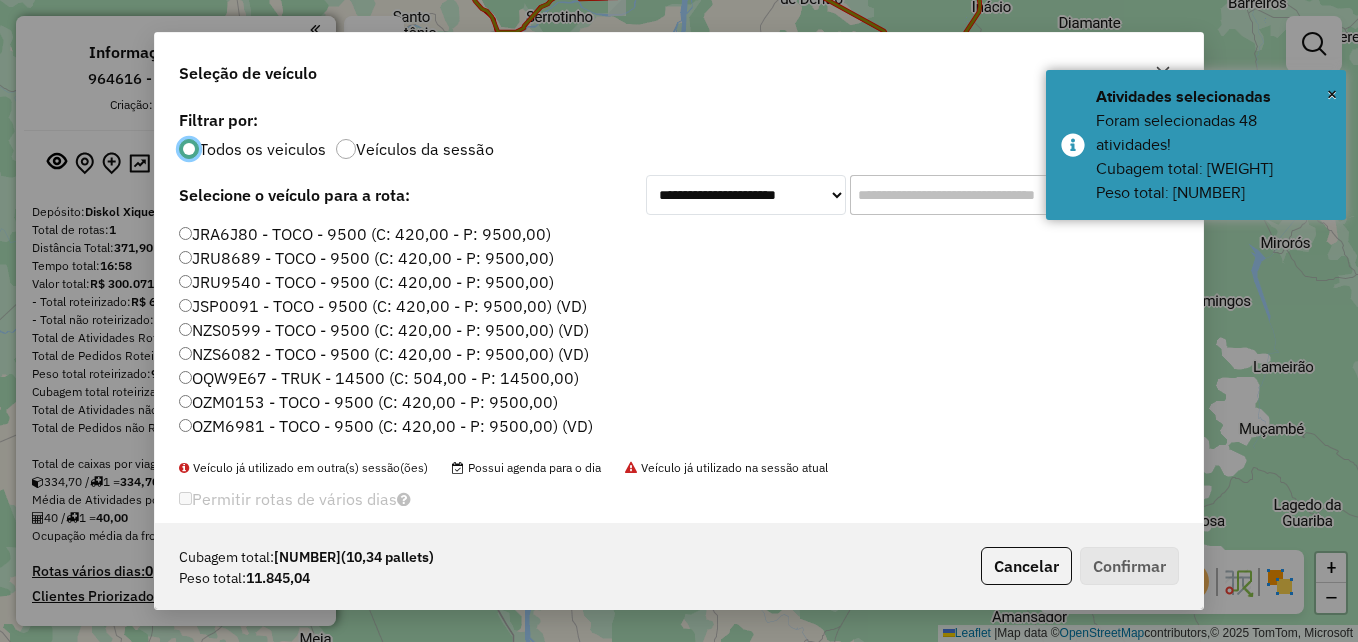 click on "OQW9E67 - TRUK - 14500 (C: 504,00 - P: 14500,00)" 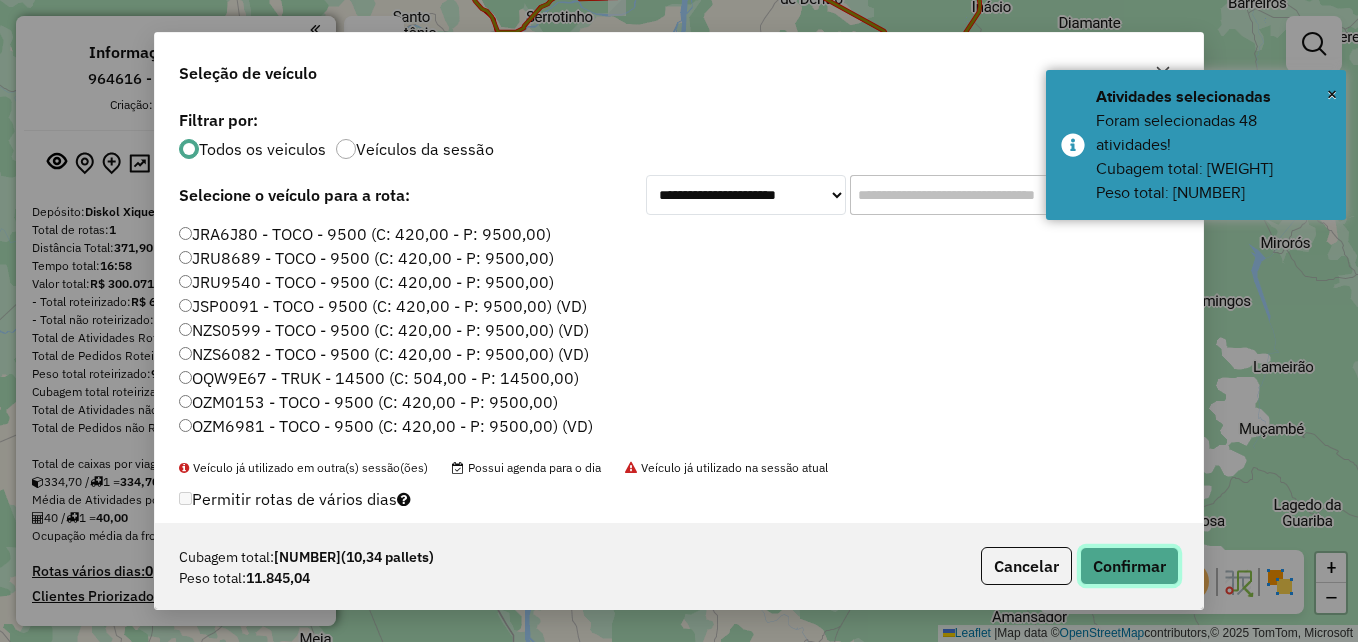 click on "Confirmar" 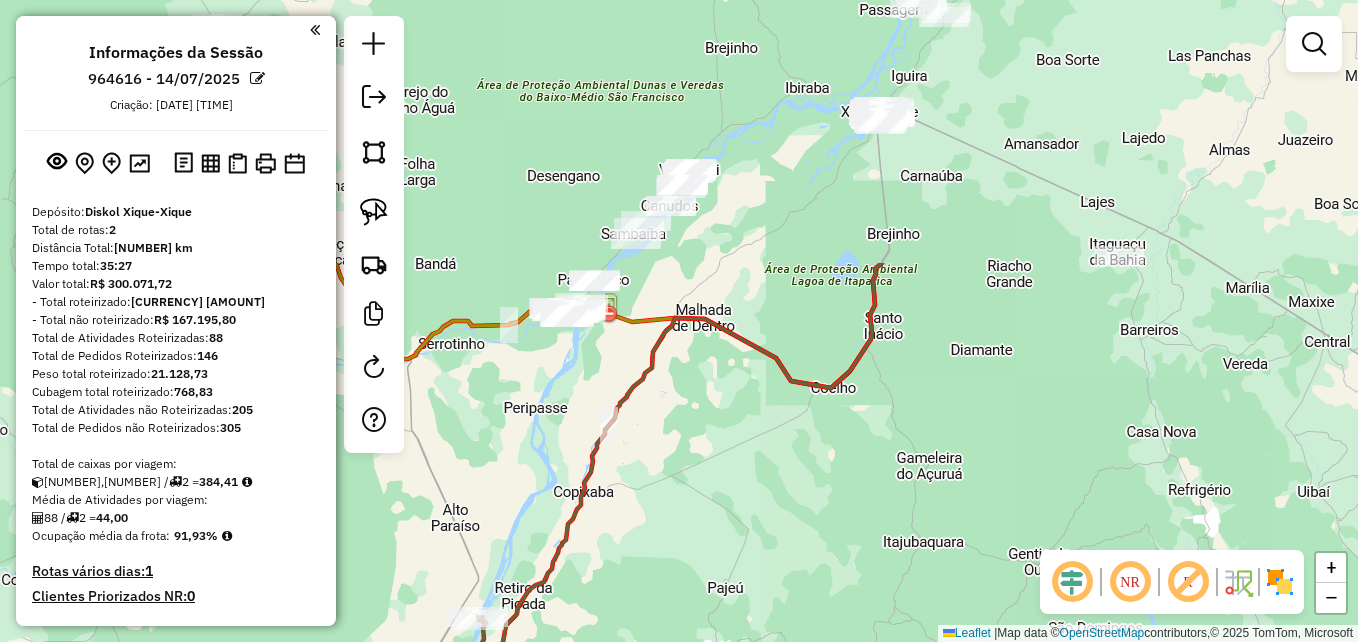 drag, startPoint x: 839, startPoint y: 198, endPoint x: 747, endPoint y: 505, distance: 320.48868 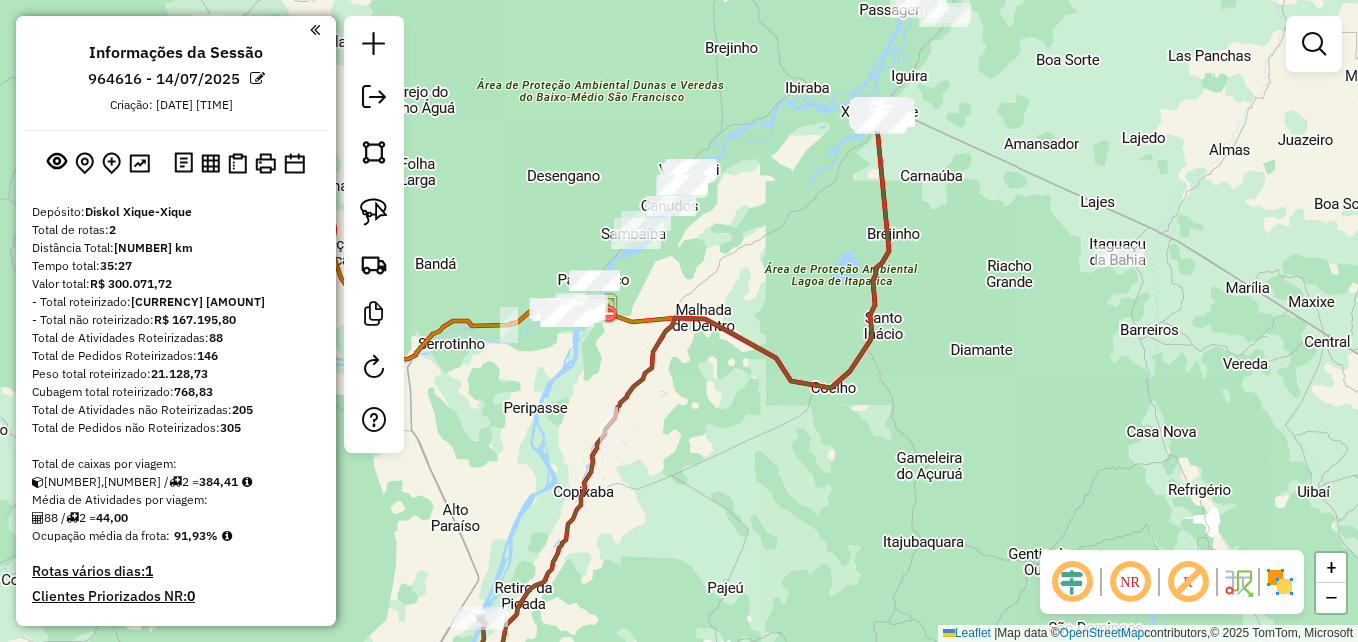 drag, startPoint x: 370, startPoint y: 163, endPoint x: 425, endPoint y: 236, distance: 91.400215 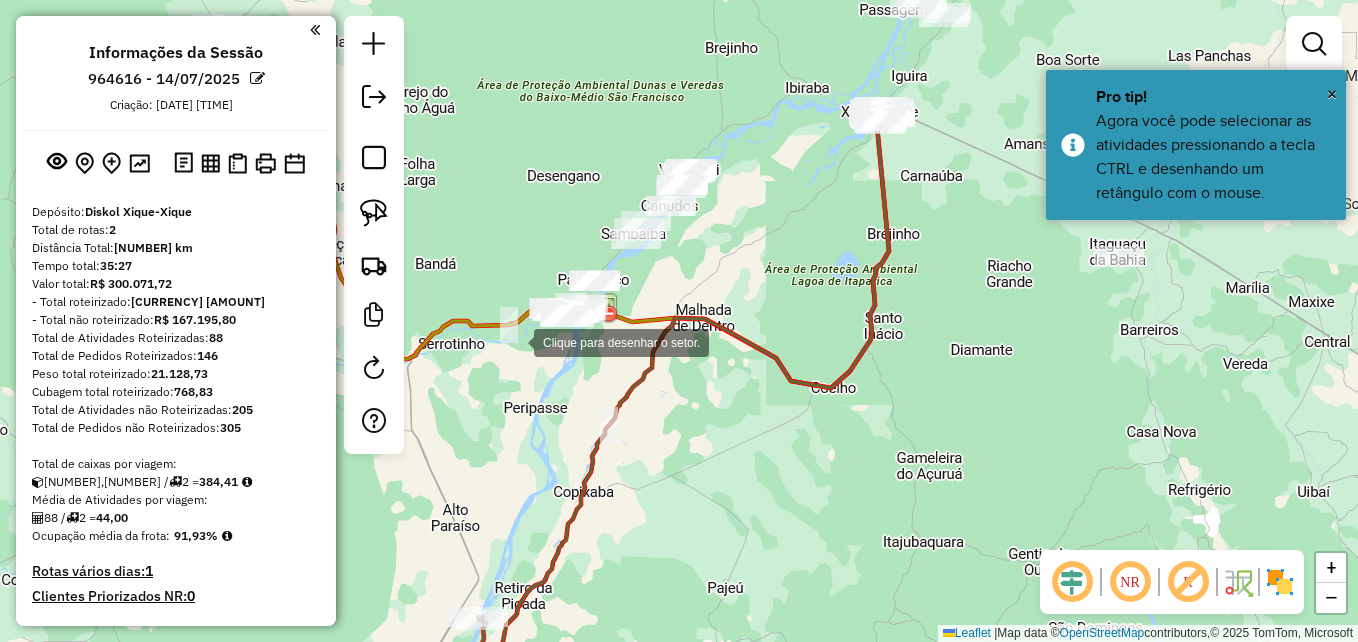 drag, startPoint x: 514, startPoint y: 341, endPoint x: 509, endPoint y: 303, distance: 38.327538 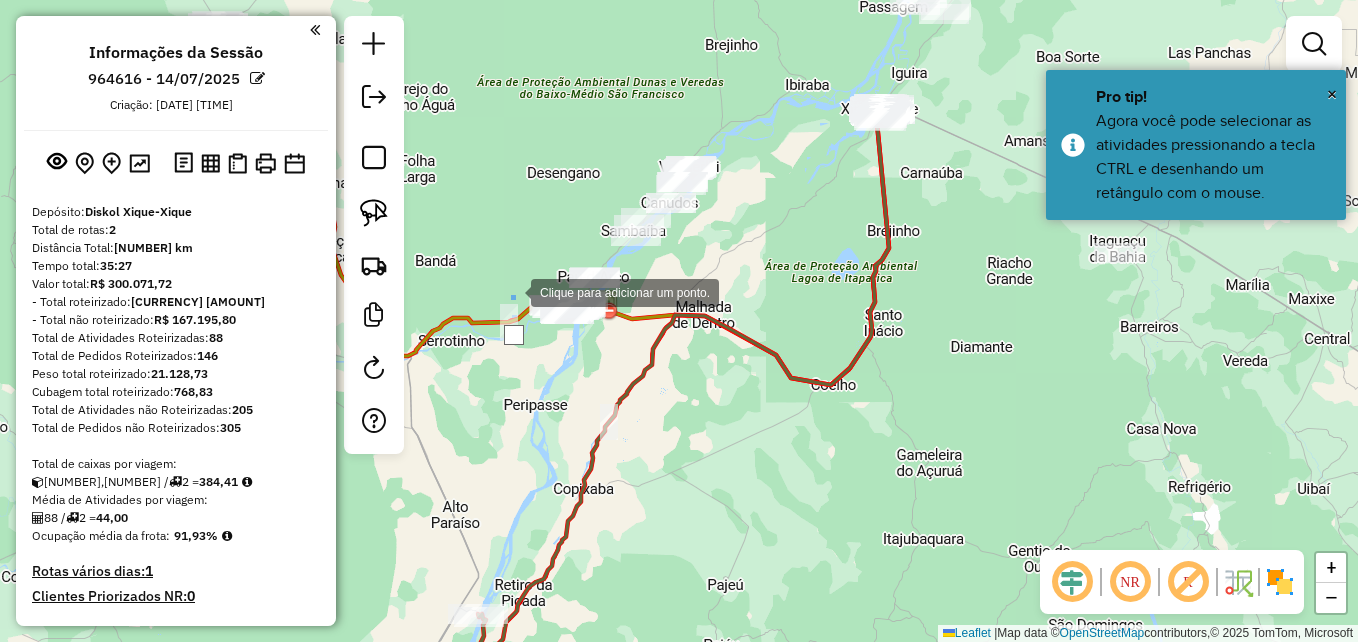 drag, startPoint x: 511, startPoint y: 291, endPoint x: 548, endPoint y: 286, distance: 37.336308 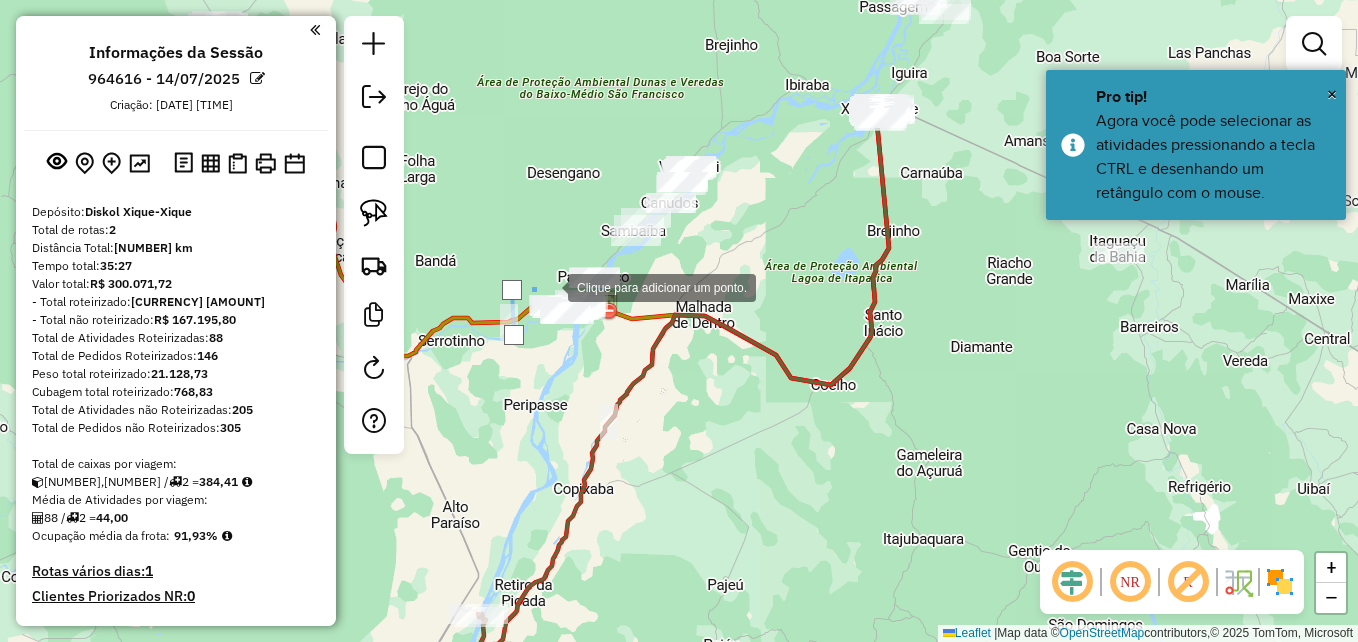 drag, startPoint x: 548, startPoint y: 286, endPoint x: 591, endPoint y: 302, distance: 45.88028 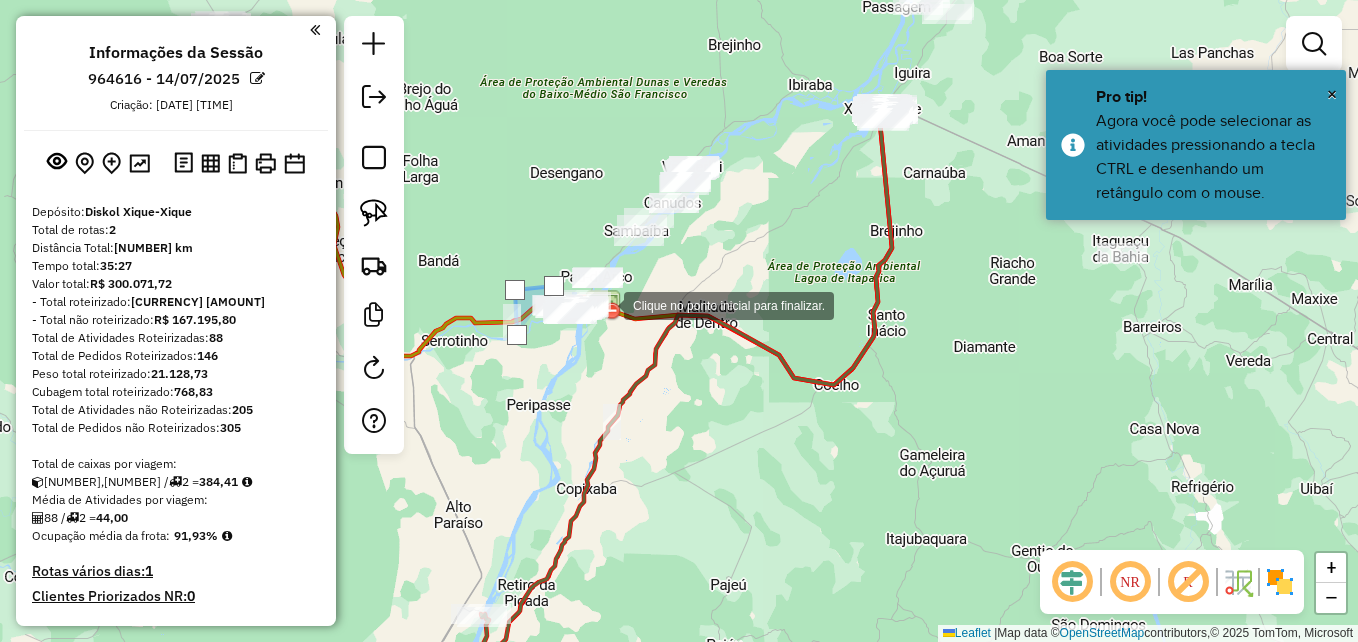 click 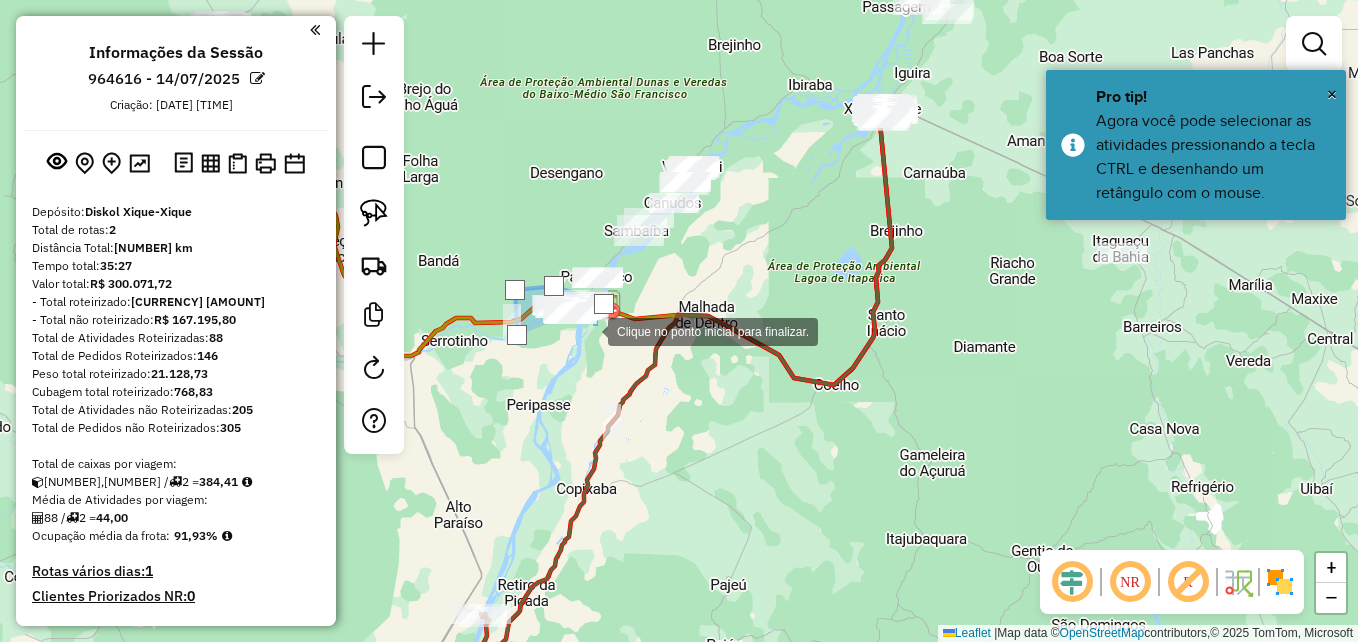click 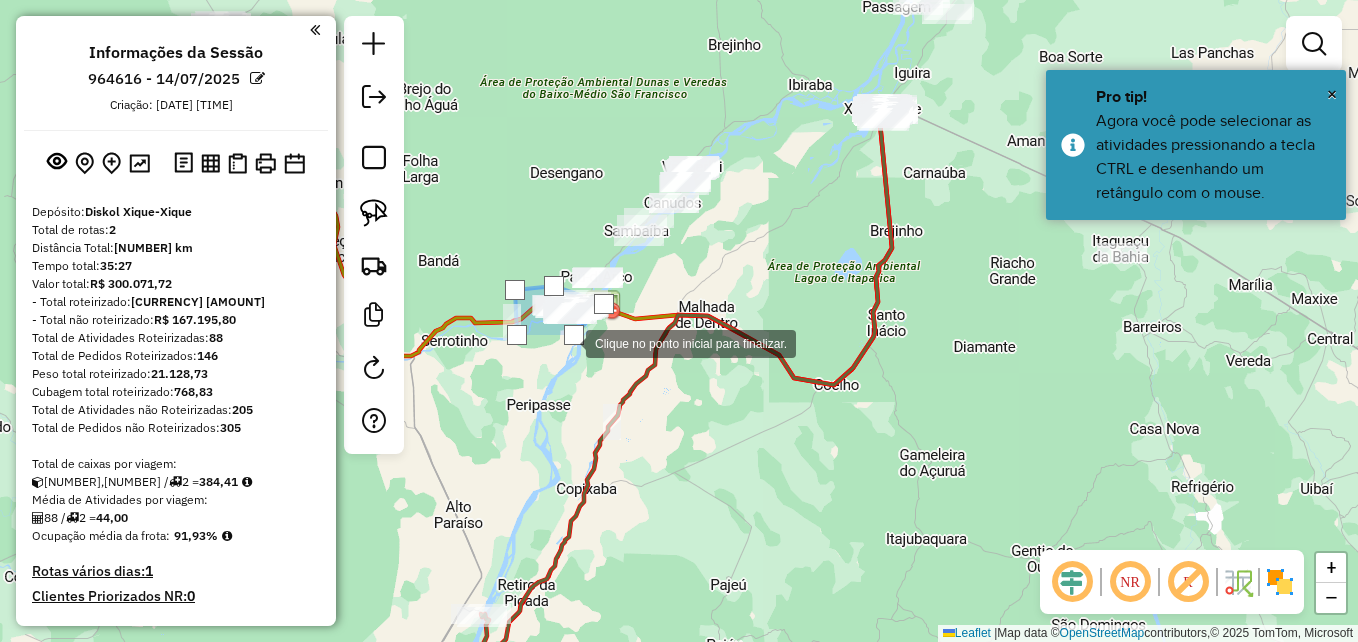drag, startPoint x: 556, startPoint y: 344, endPoint x: 542, endPoint y: 341, distance: 14.3178215 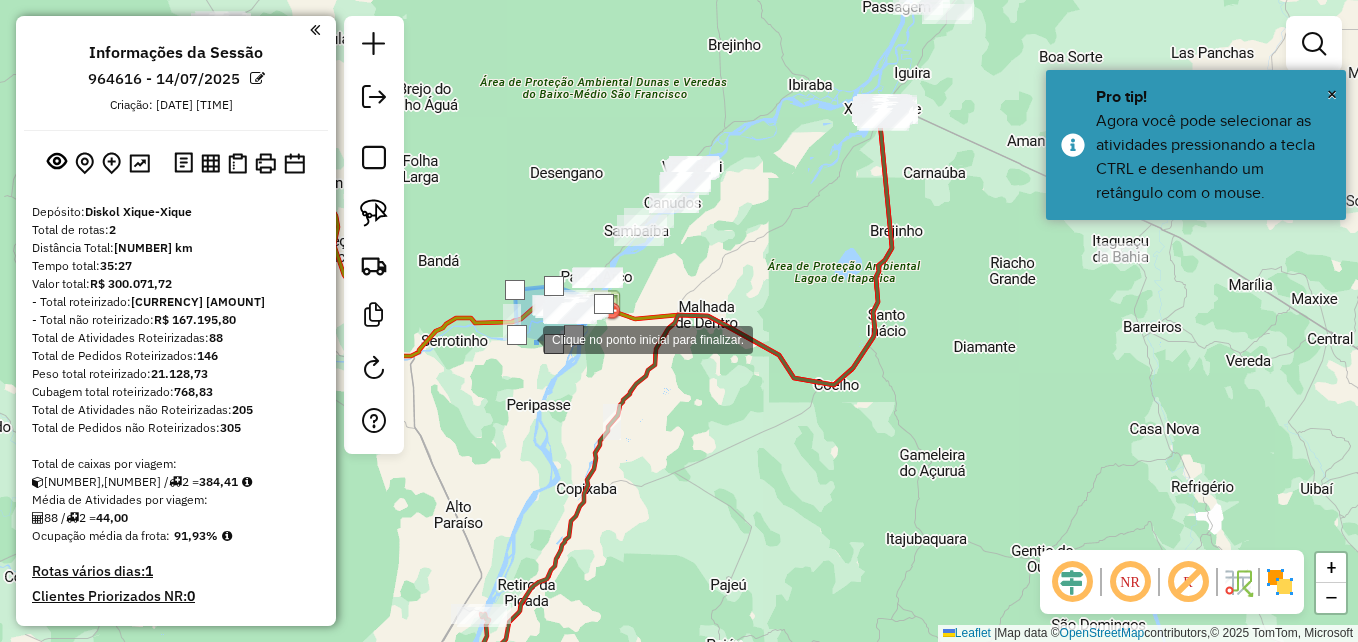 click 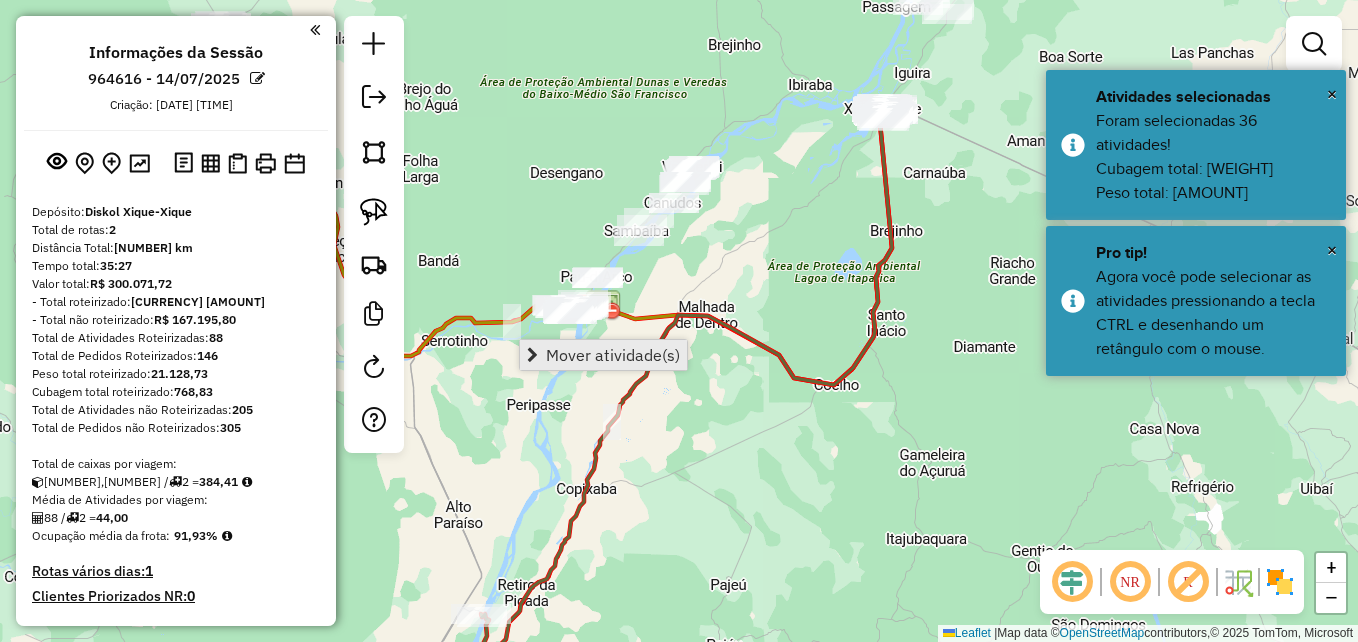 click on "Mover atividade(s)" at bounding box center [613, 355] 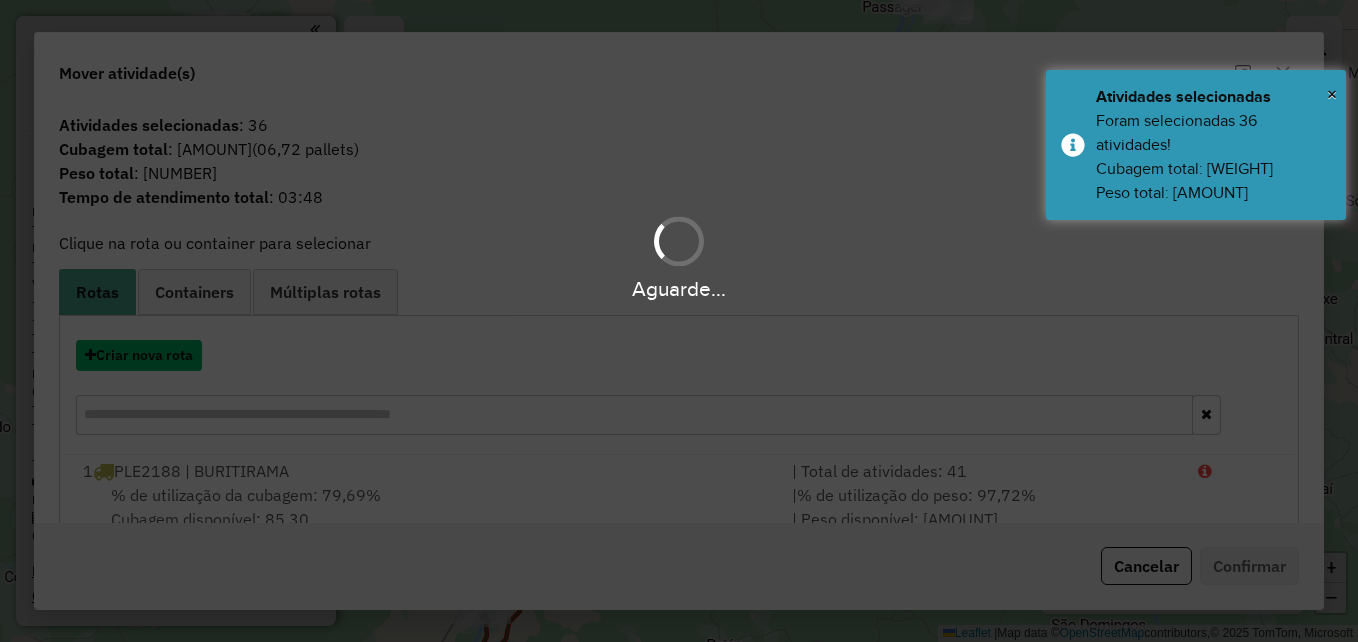 click on "Criar nova rota" at bounding box center (139, 355) 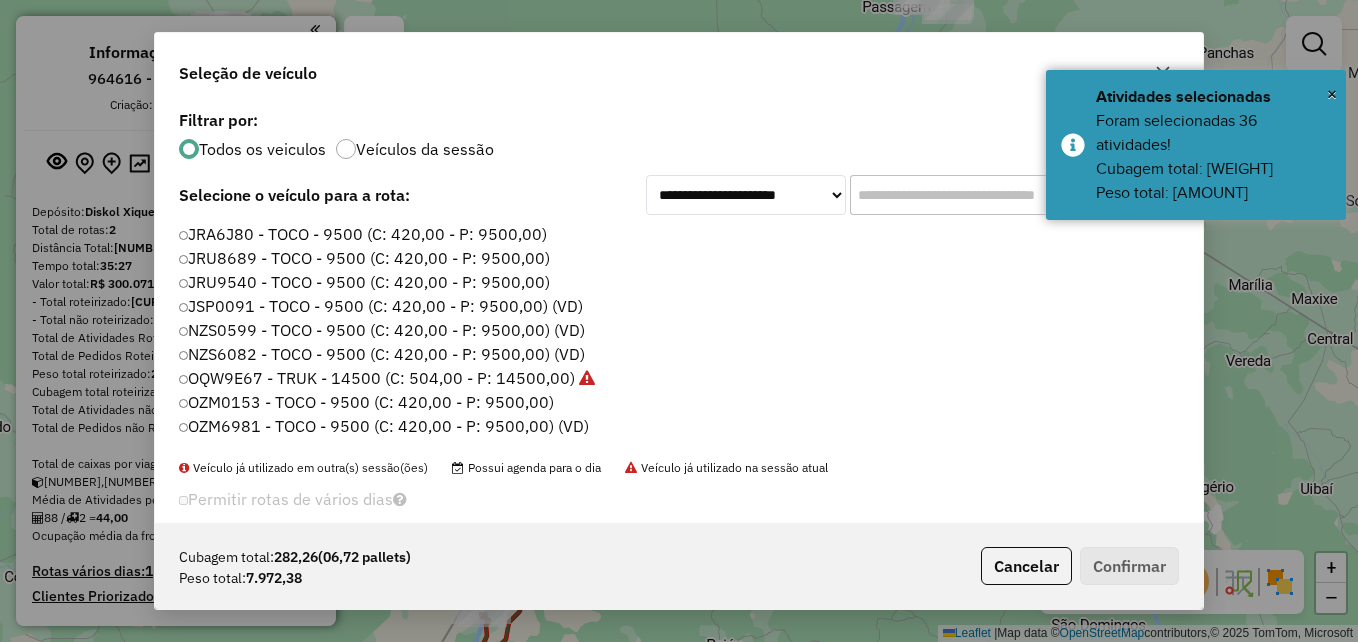 scroll, scrollTop: 11, scrollLeft: 6, axis: both 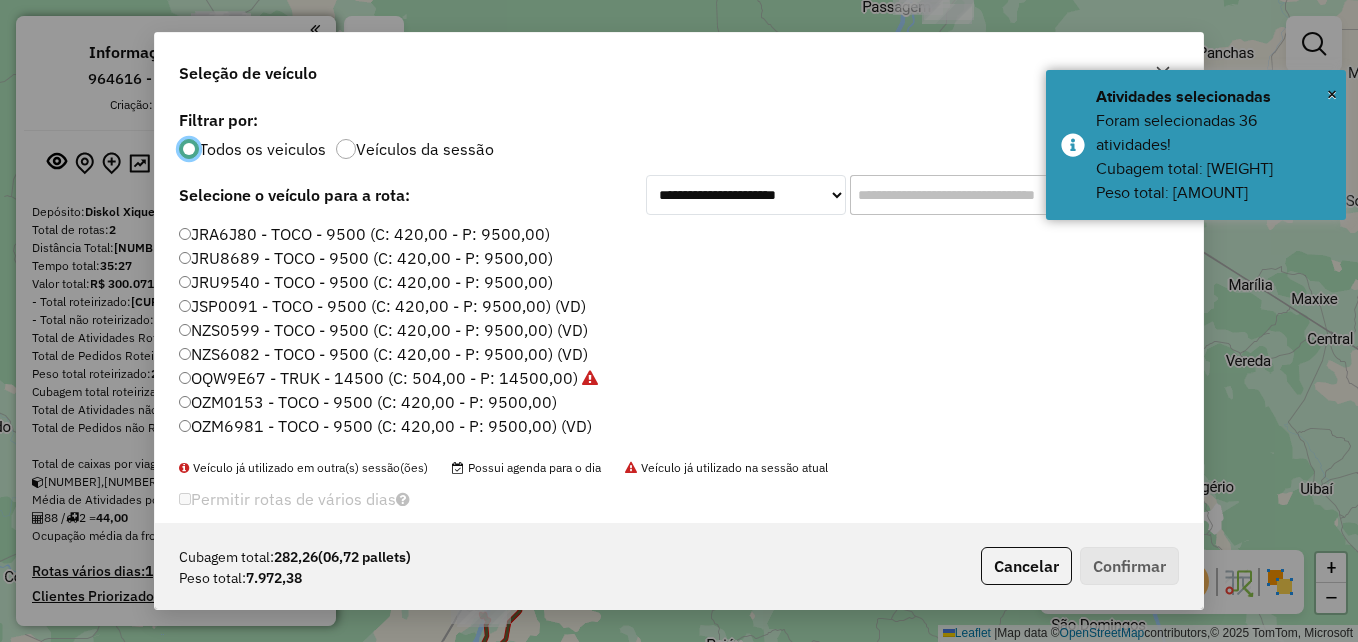 click on "OZM0153 - TOCO - 9500 (C: 420,00 - P: 9500,00)" 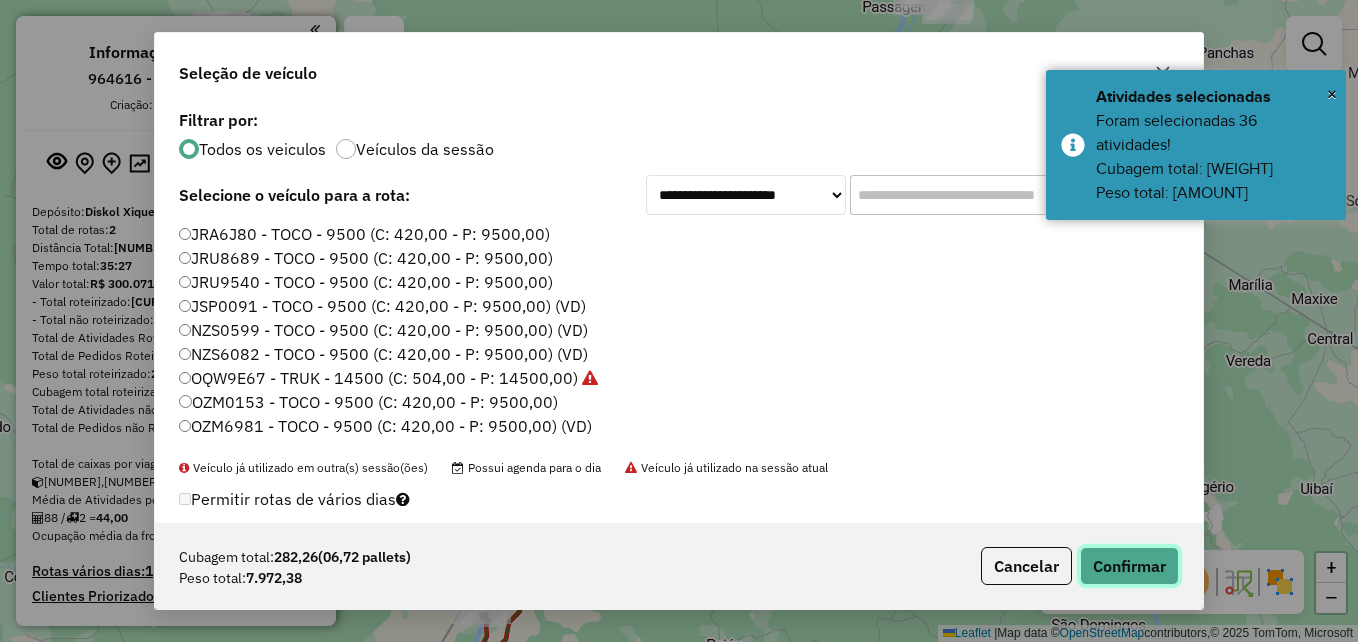 click on "Confirmar" 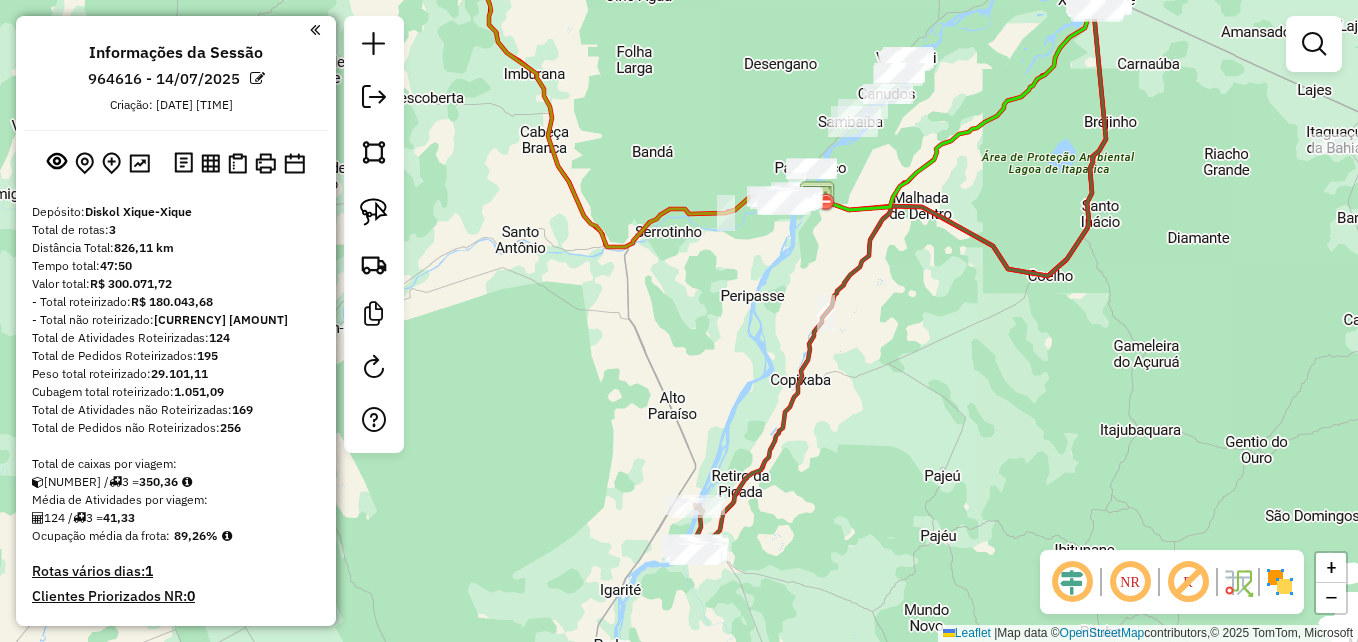 drag, startPoint x: 696, startPoint y: 317, endPoint x: 804, endPoint y: 252, distance: 126.051575 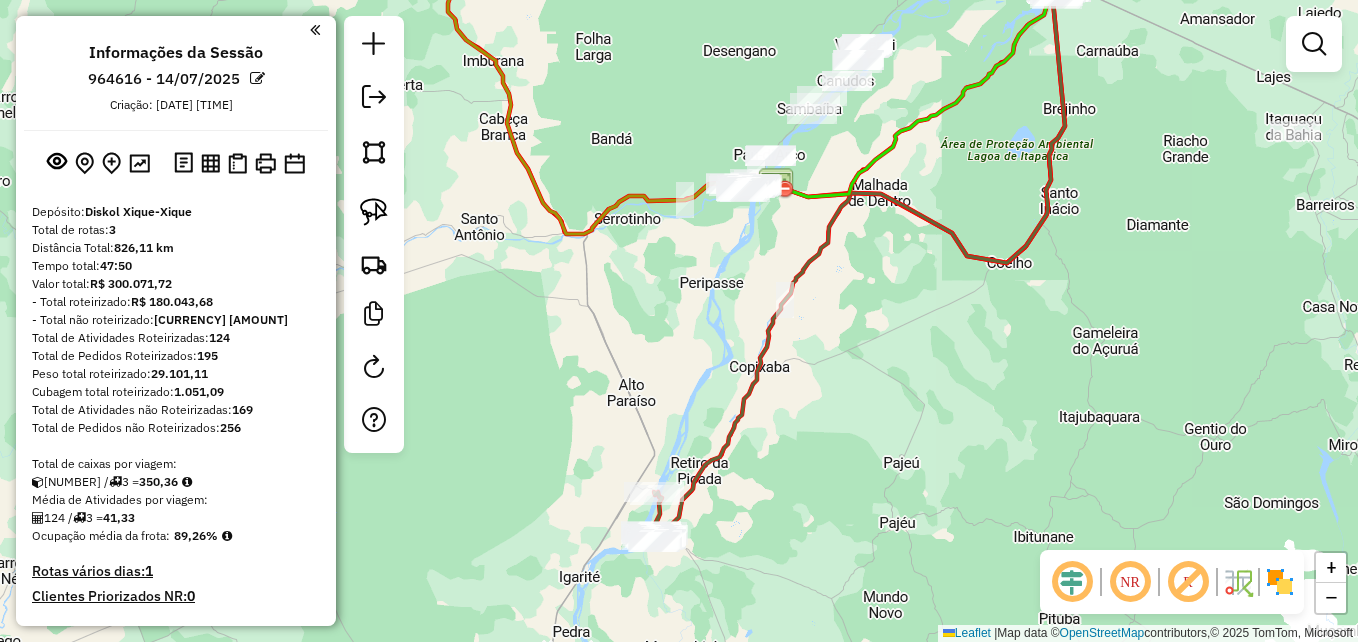drag, startPoint x: 718, startPoint y: 338, endPoint x: 670, endPoint y: 382, distance: 65.11528 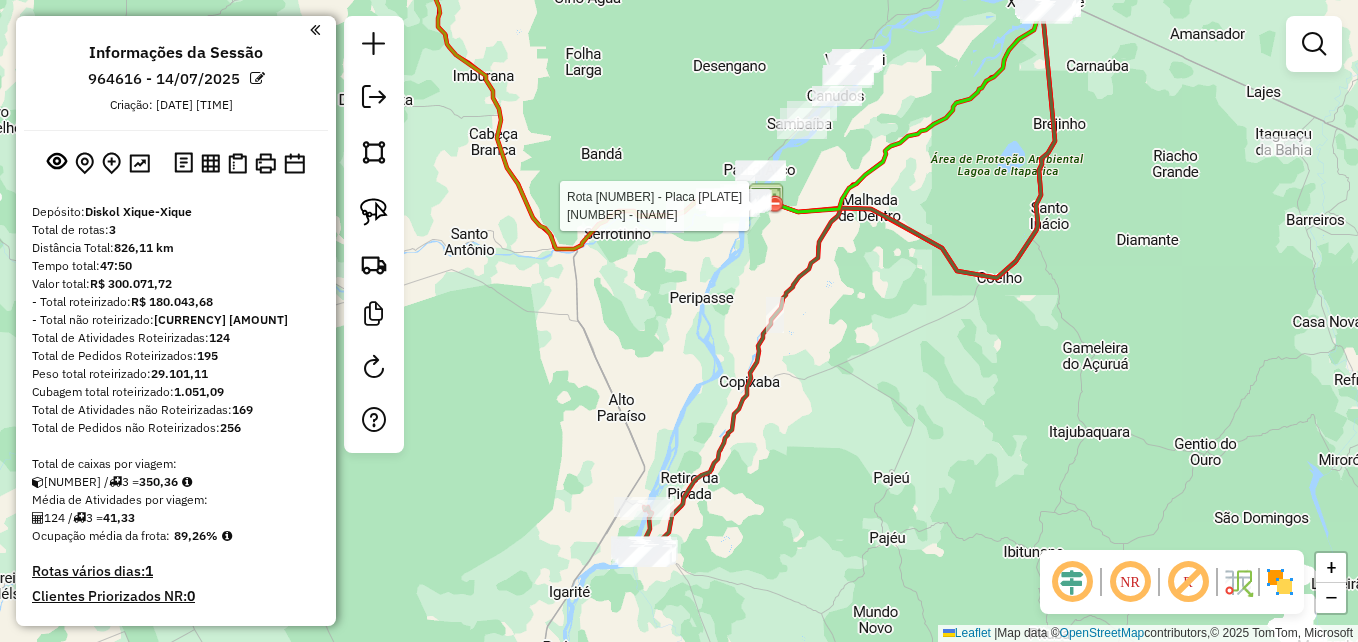 select on "**********" 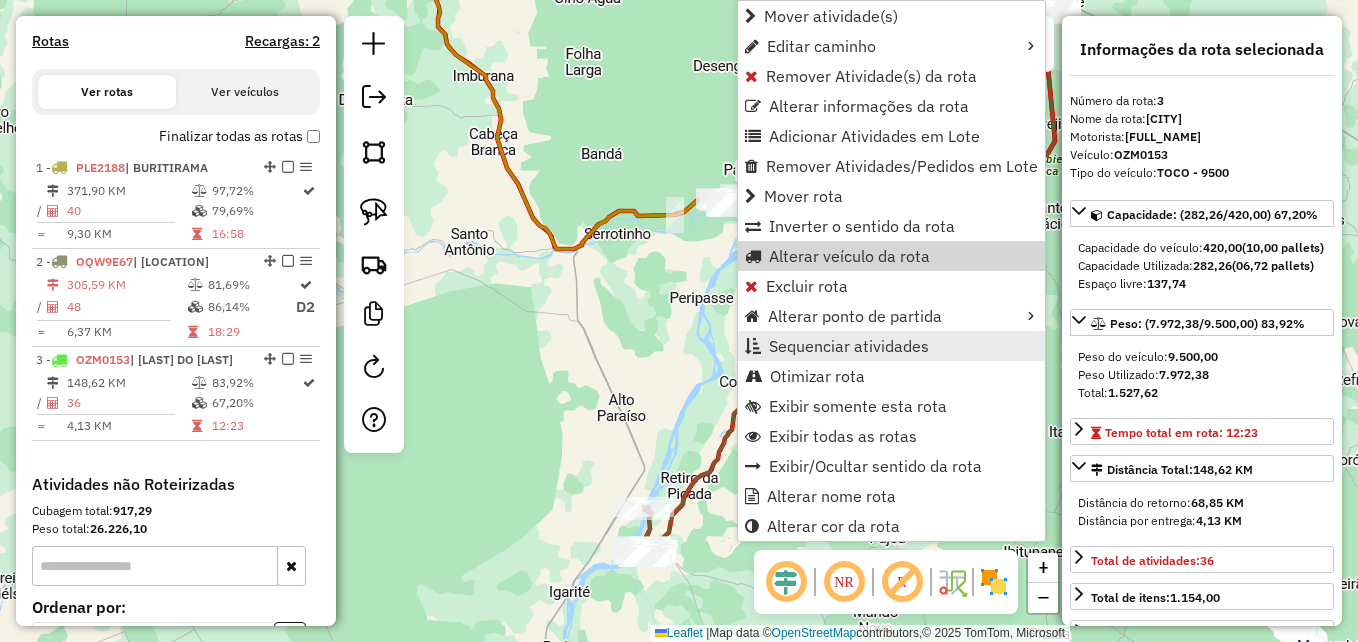 scroll, scrollTop: 838, scrollLeft: 0, axis: vertical 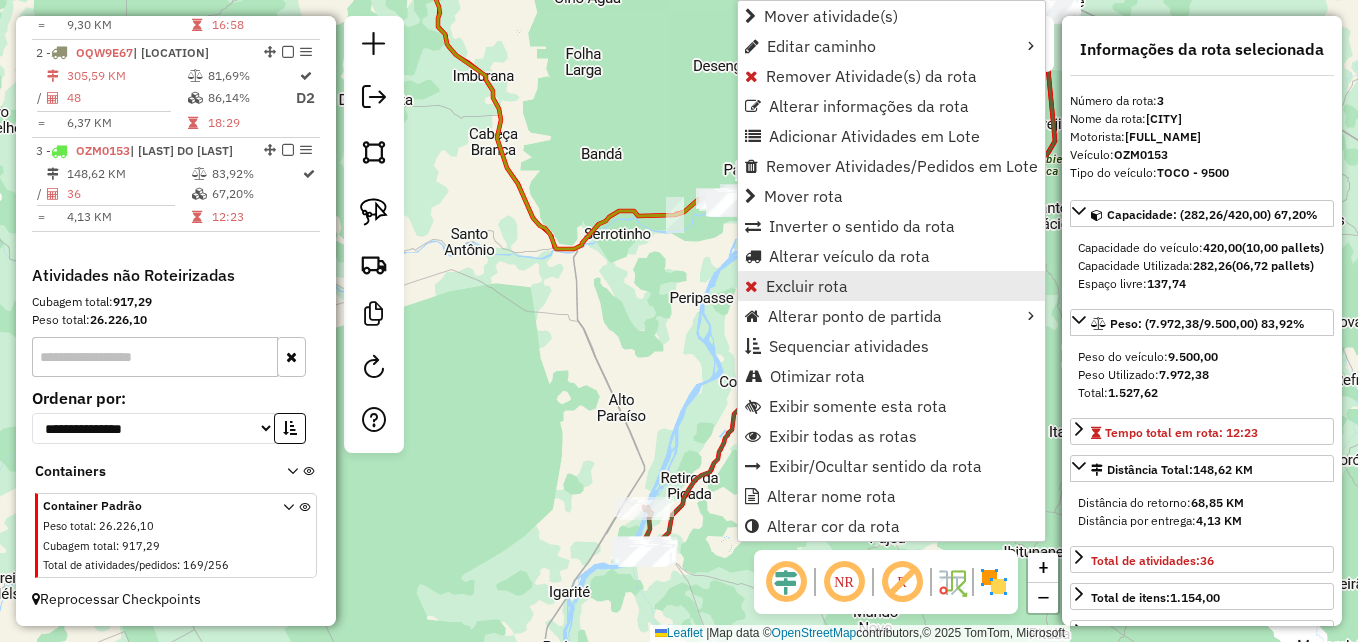click on "Excluir rota" at bounding box center (807, 286) 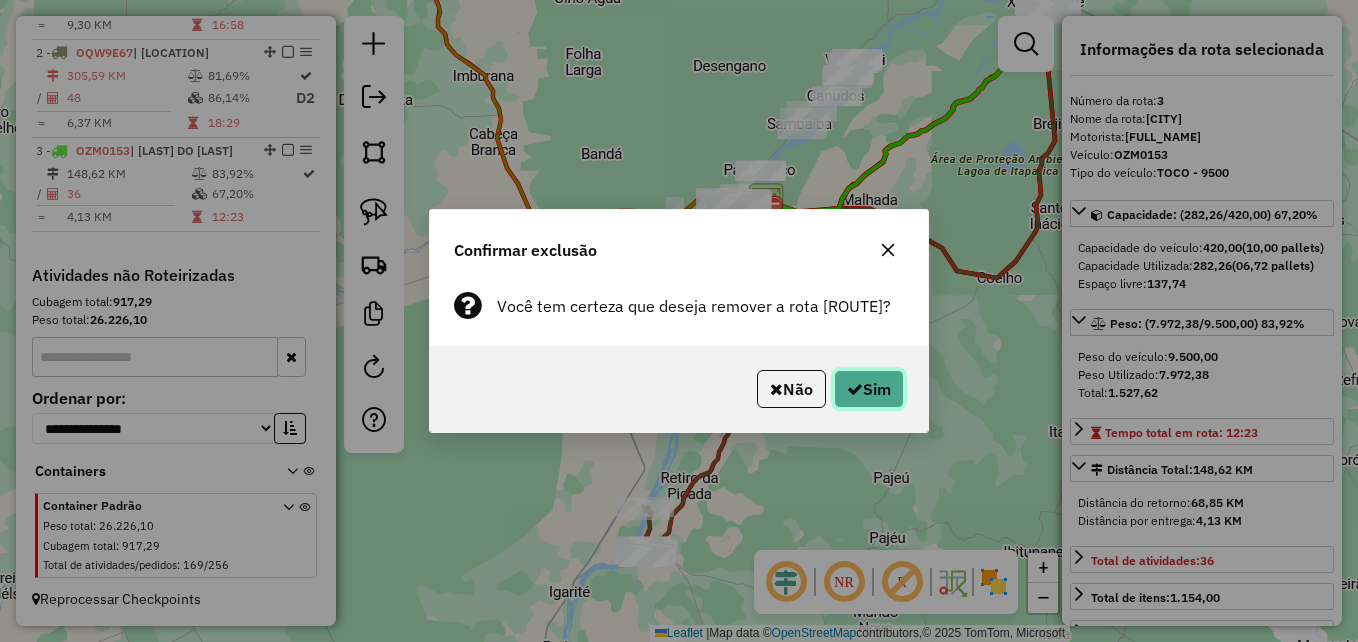 click on "Sim" 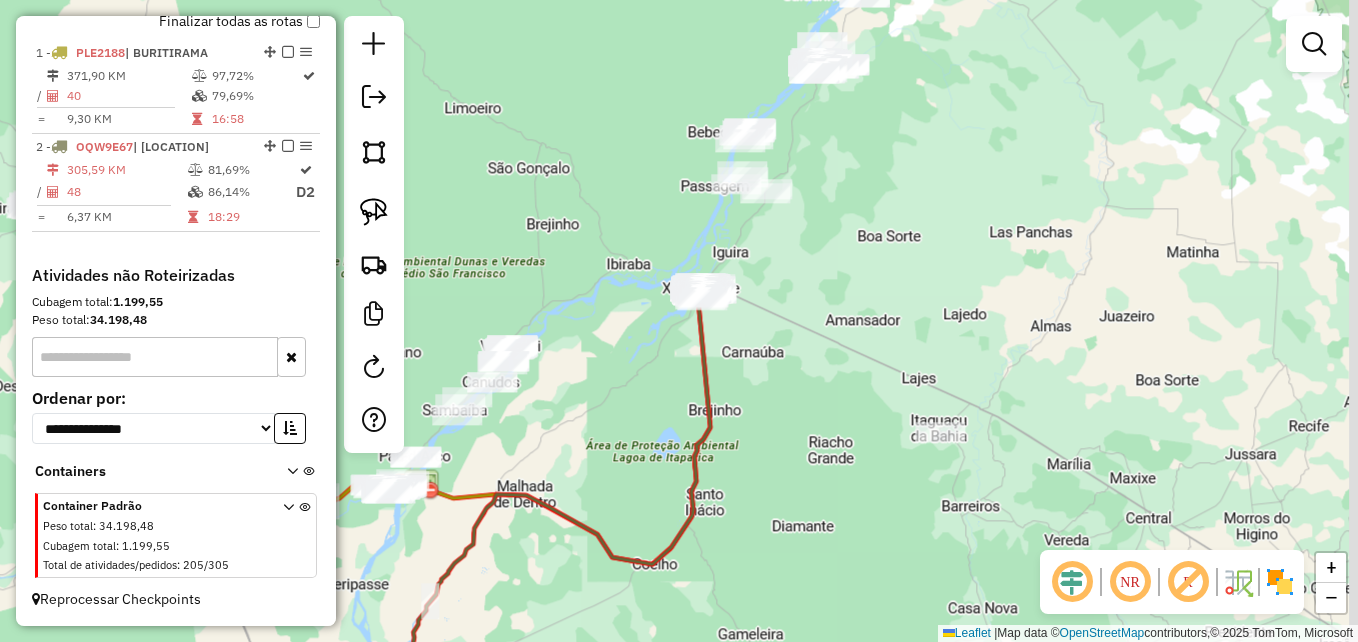 scroll, scrollTop: 726, scrollLeft: 0, axis: vertical 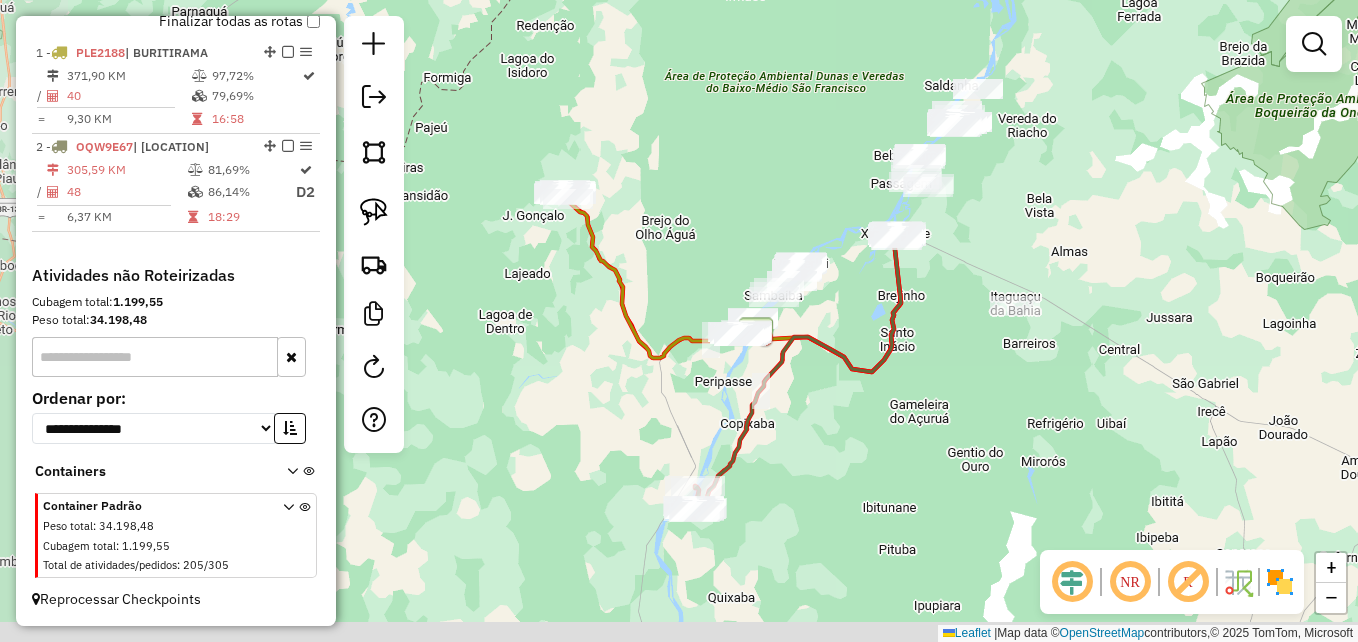 drag, startPoint x: 720, startPoint y: 416, endPoint x: 867, endPoint y: 301, distance: 186.63869 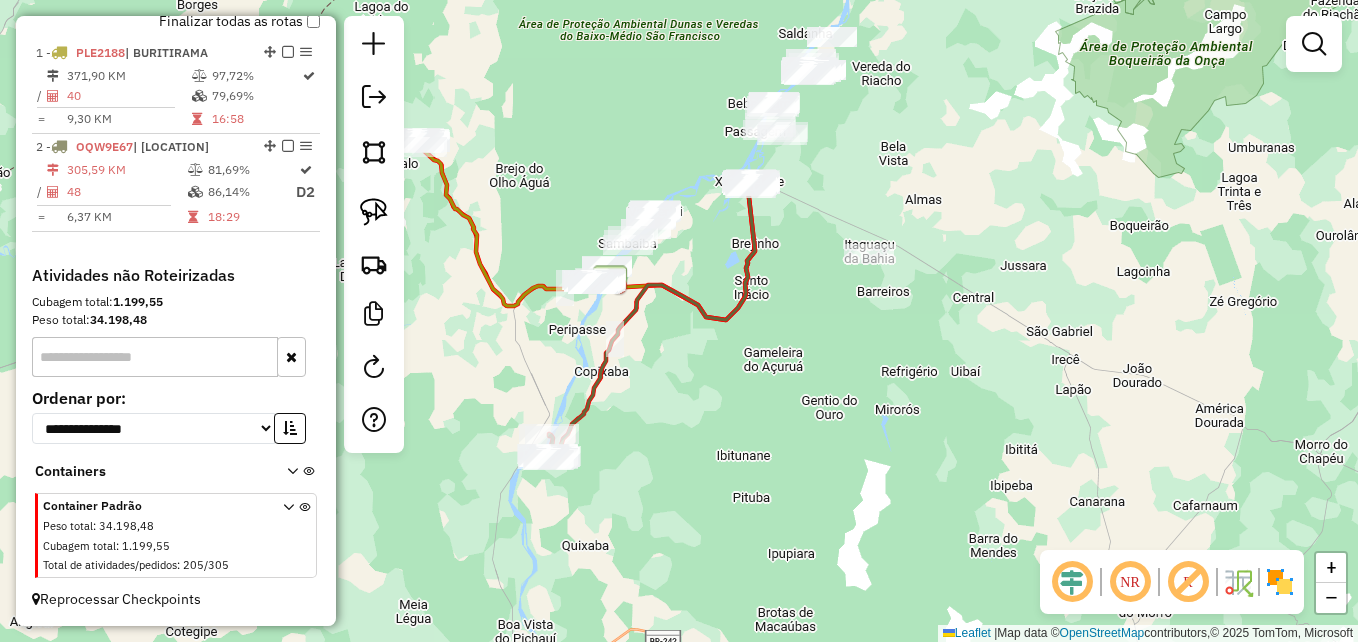 drag, startPoint x: 735, startPoint y: 420, endPoint x: 674, endPoint y: 404, distance: 63.06346 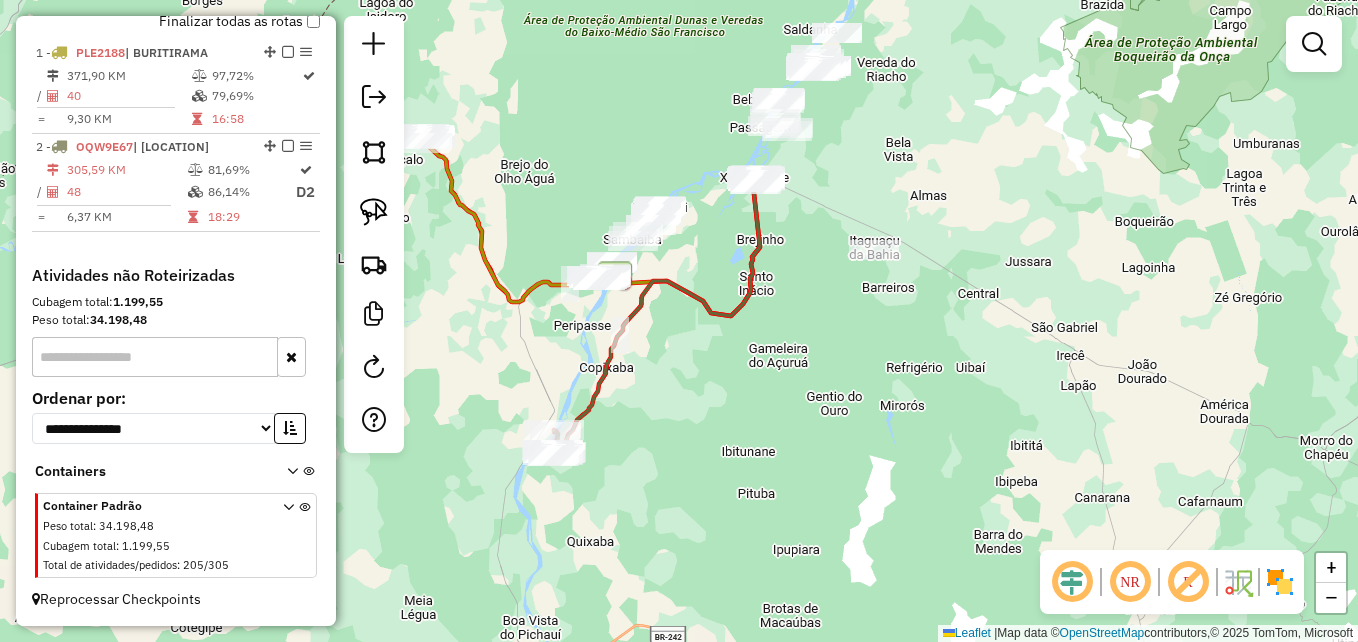 drag, startPoint x: 674, startPoint y: 404, endPoint x: 827, endPoint y: 279, distance: 197.57024 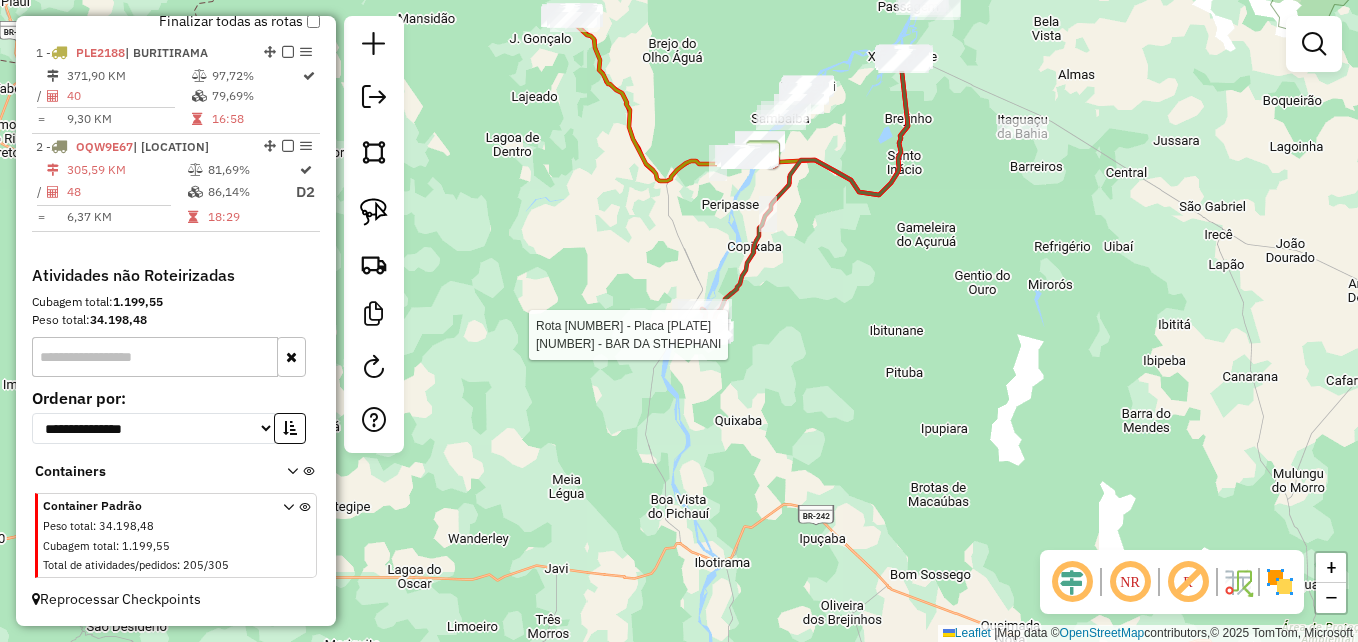 select on "**********" 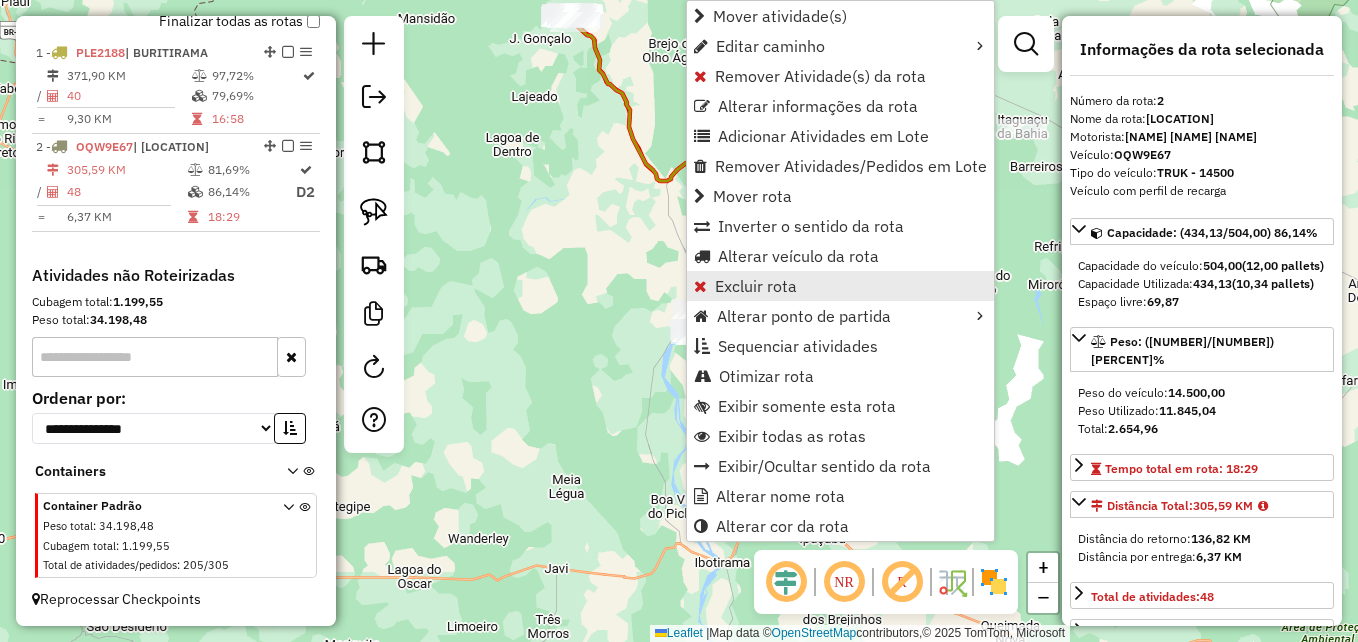 click on "Excluir rota" at bounding box center (756, 286) 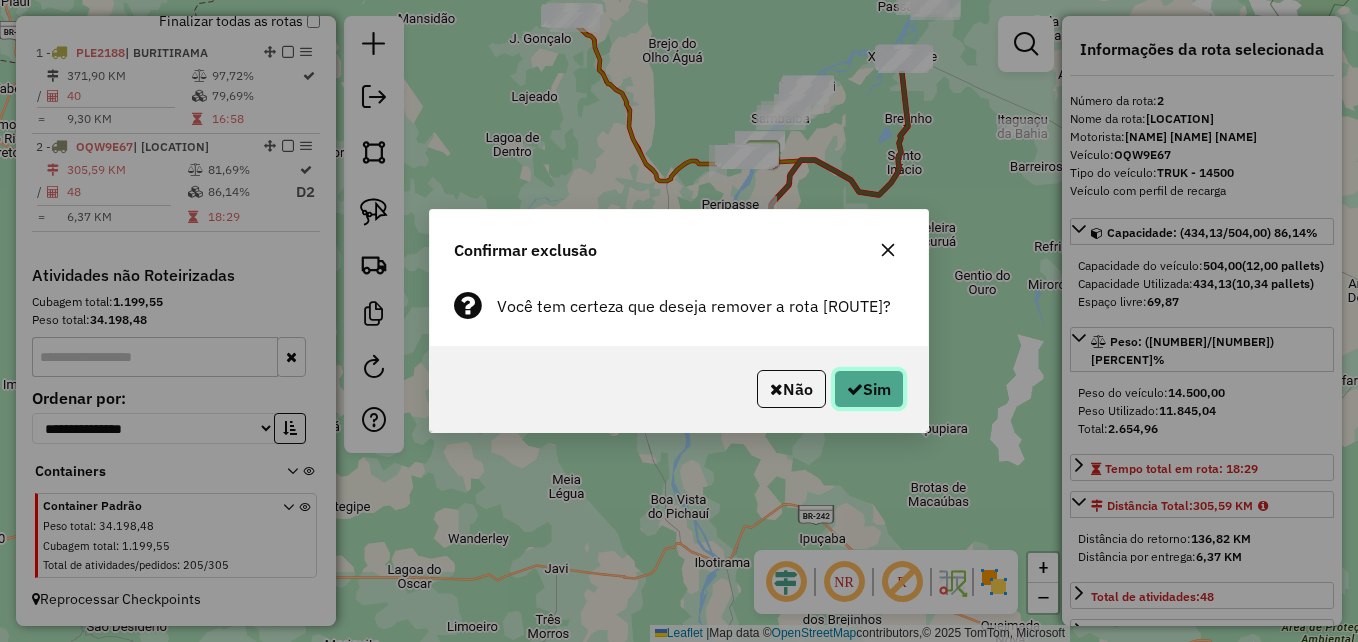 click on "Sim" 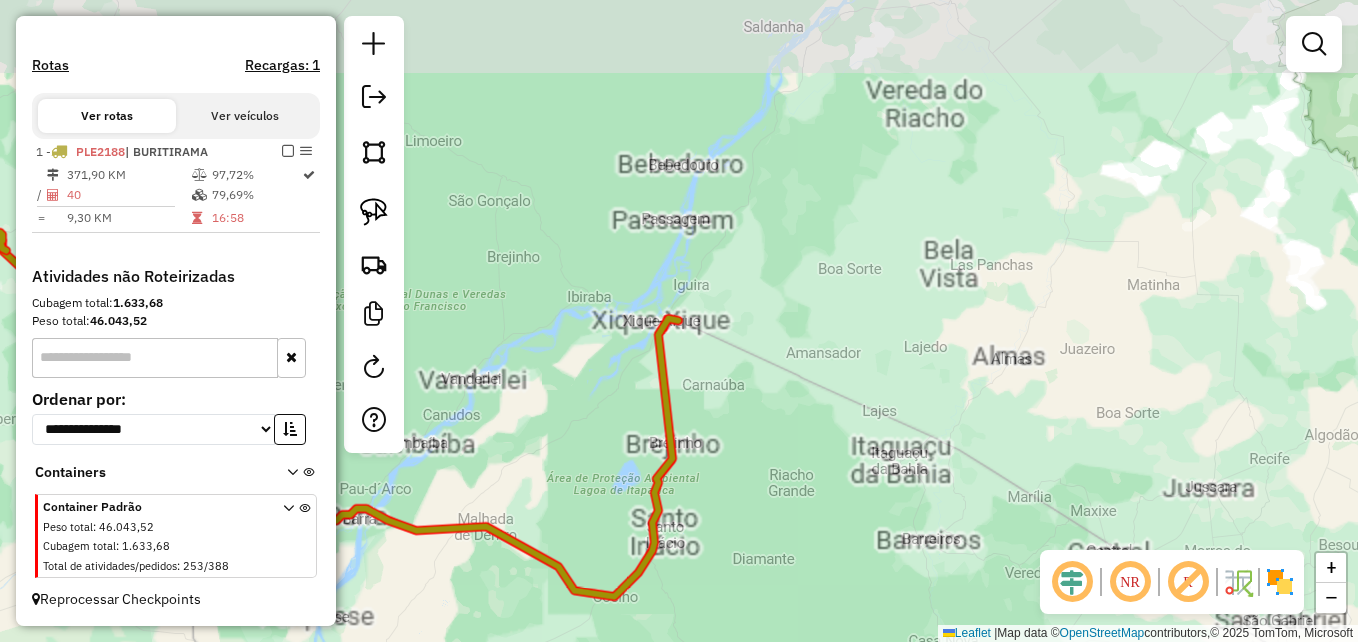 scroll, scrollTop: 587, scrollLeft: 0, axis: vertical 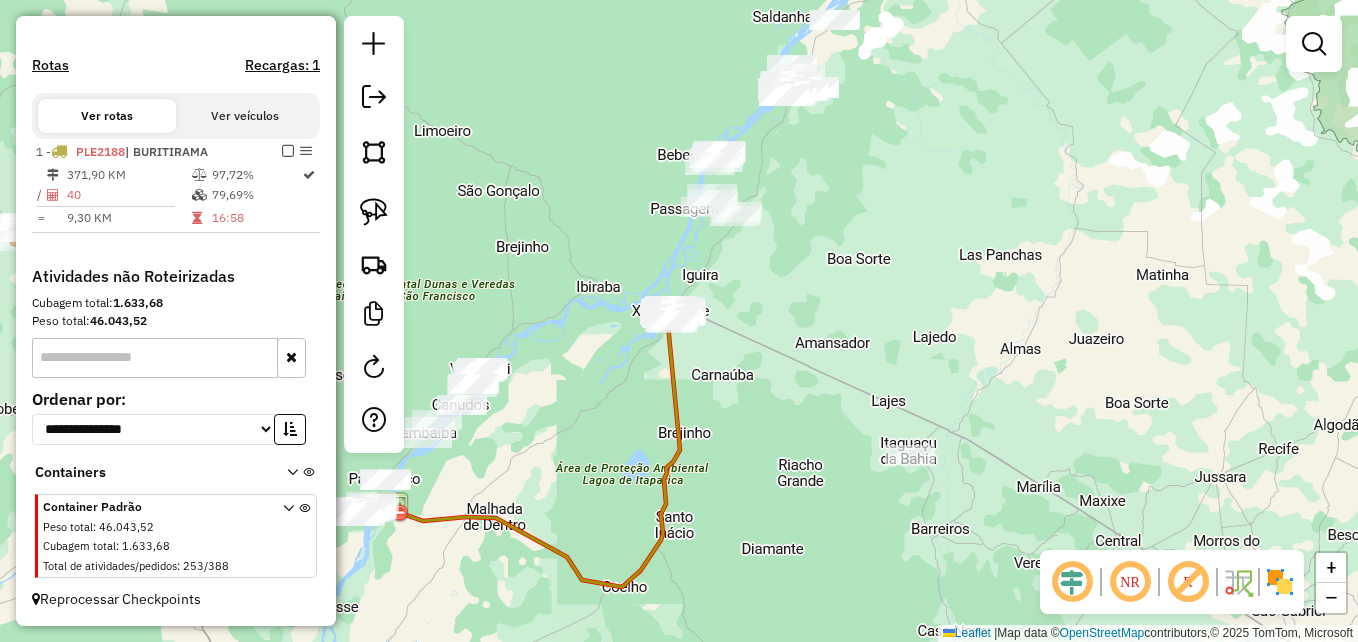 drag, startPoint x: 600, startPoint y: 485, endPoint x: 924, endPoint y: 147, distance: 468.20935 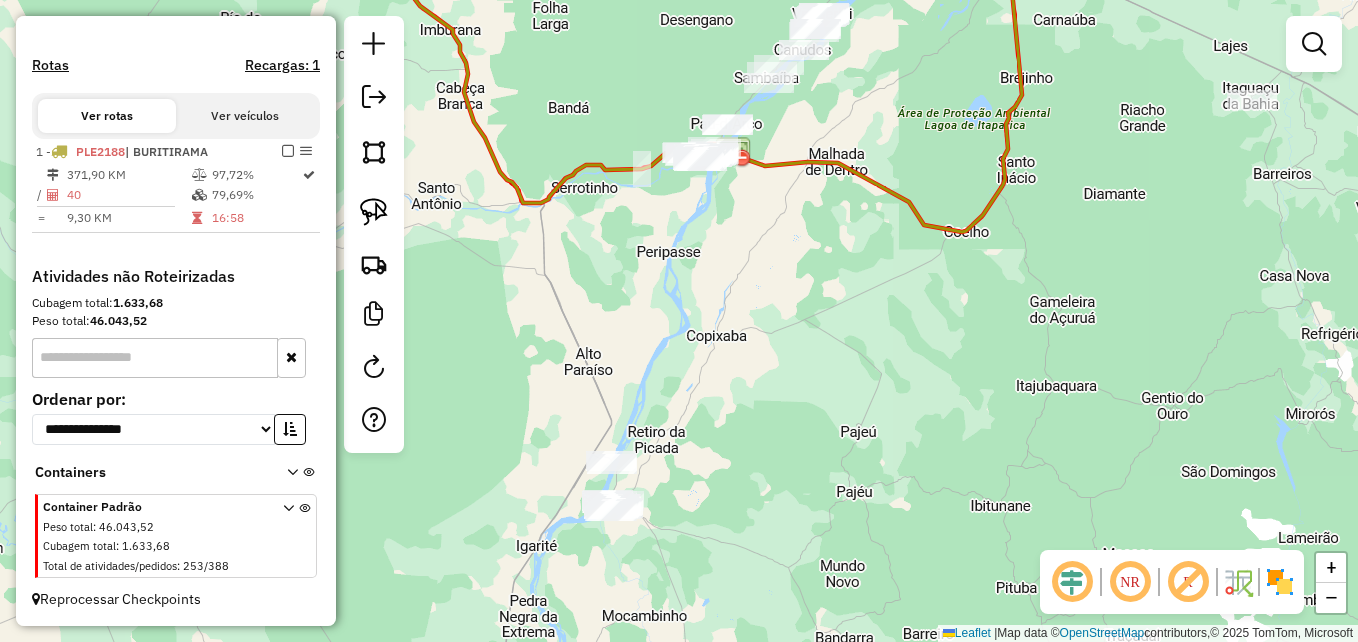 drag, startPoint x: 564, startPoint y: 505, endPoint x: 559, endPoint y: 328, distance: 177.0706 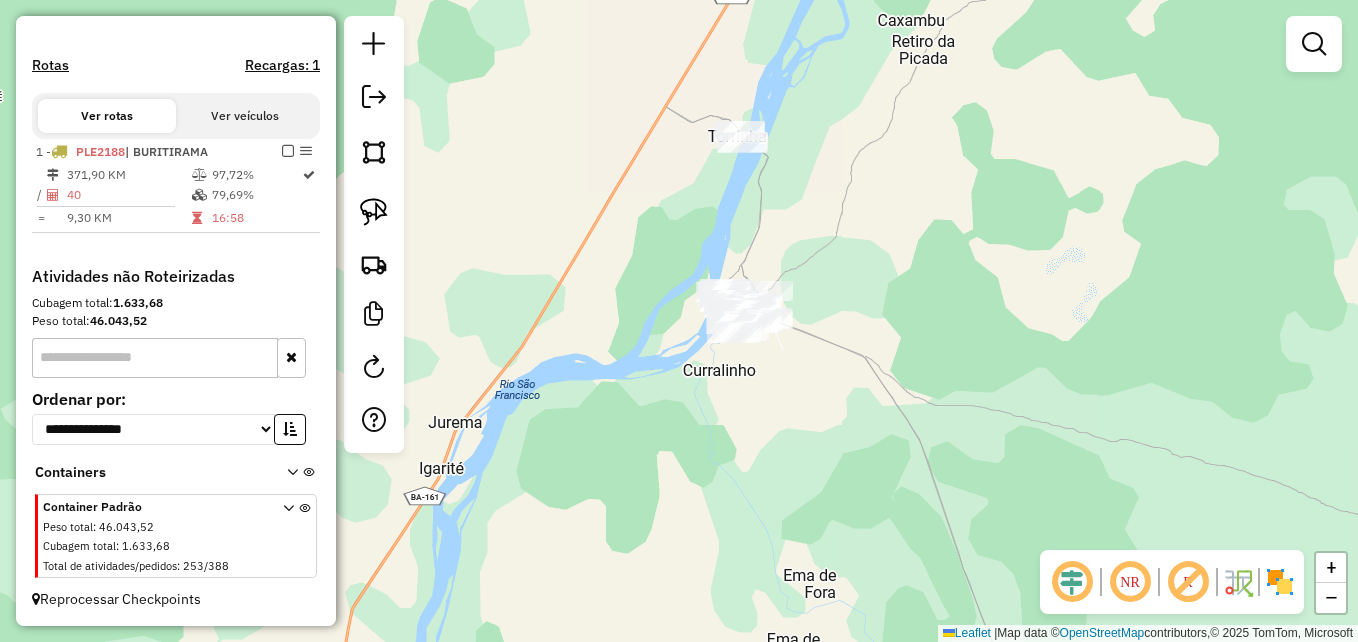 drag, startPoint x: 378, startPoint y: 162, endPoint x: 429, endPoint y: 202, distance: 64.815125 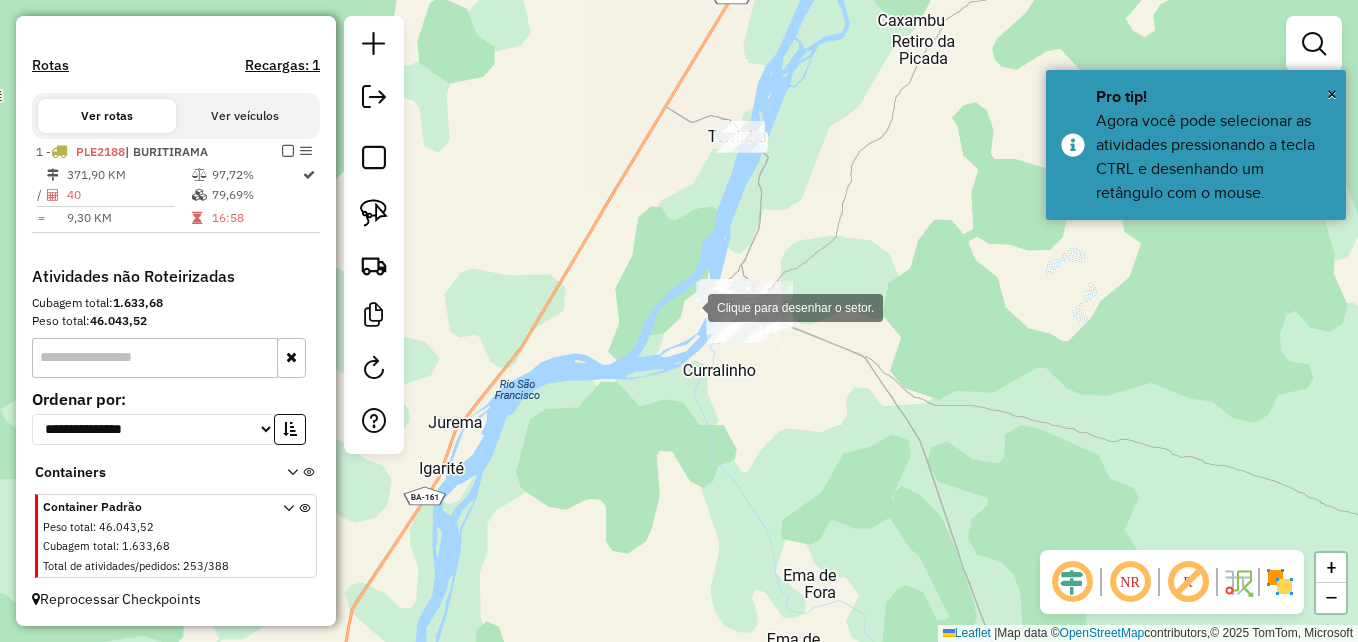 drag, startPoint x: 688, startPoint y: 306, endPoint x: 705, endPoint y: 174, distance: 133.0902 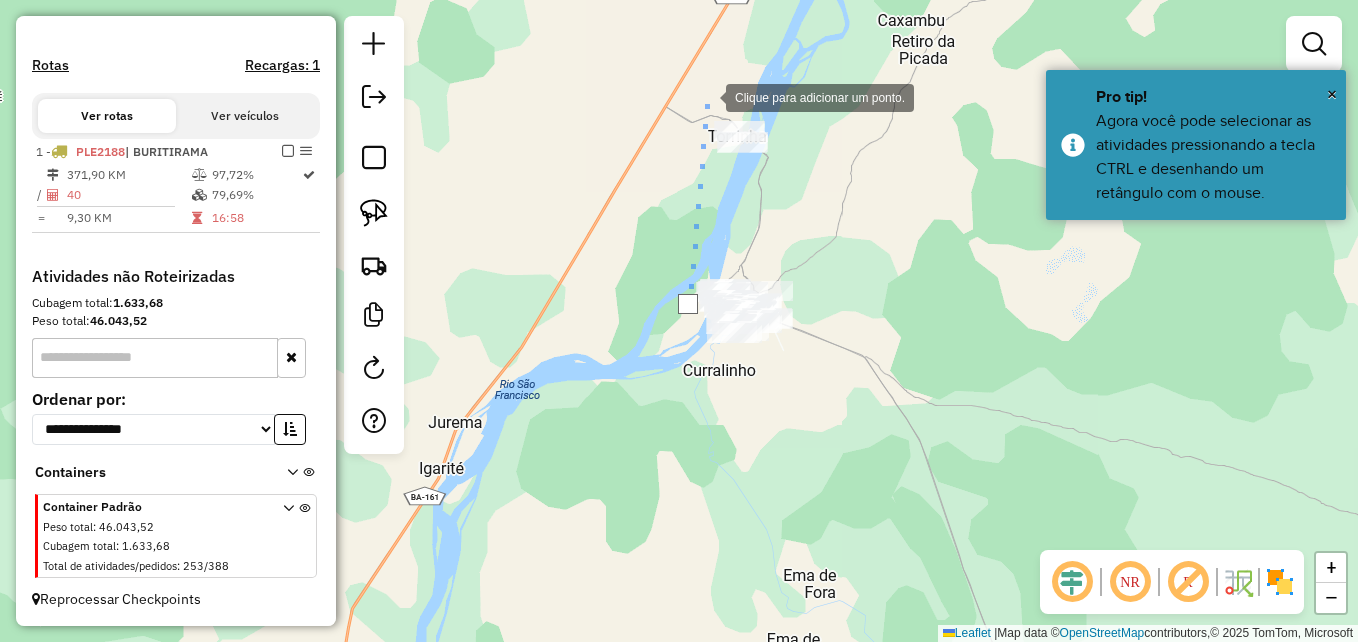 click 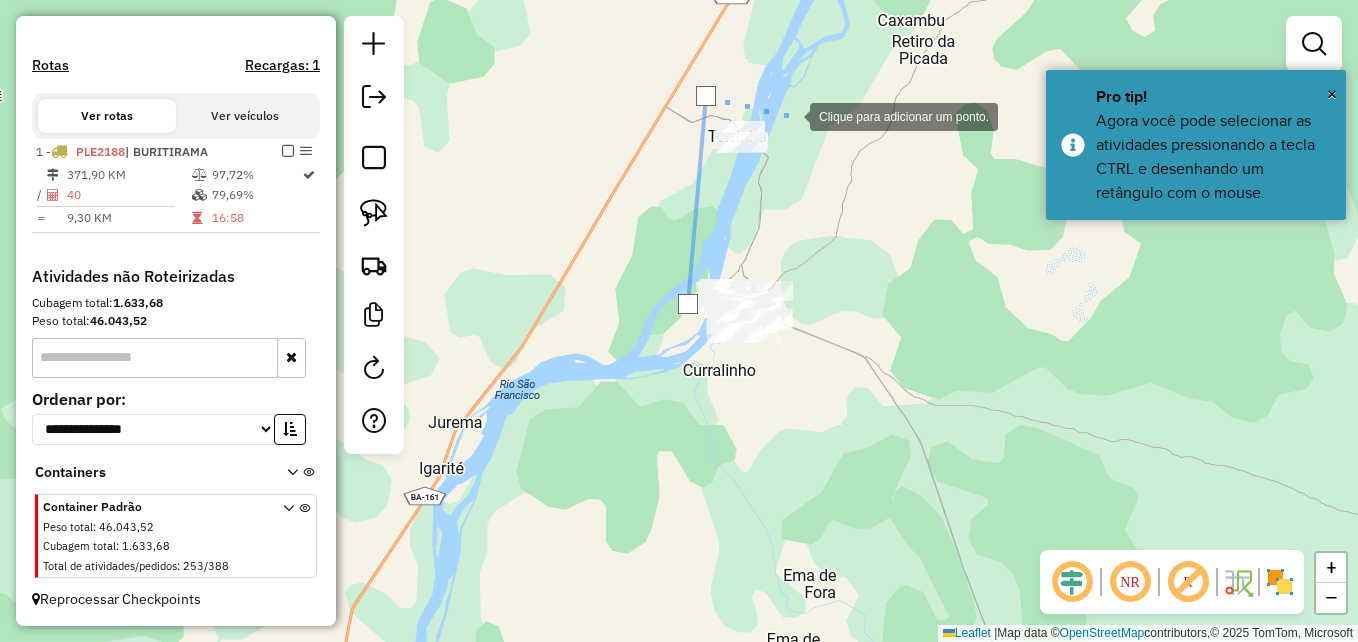 drag, startPoint x: 790, startPoint y: 115, endPoint x: 763, endPoint y: 213, distance: 101.65137 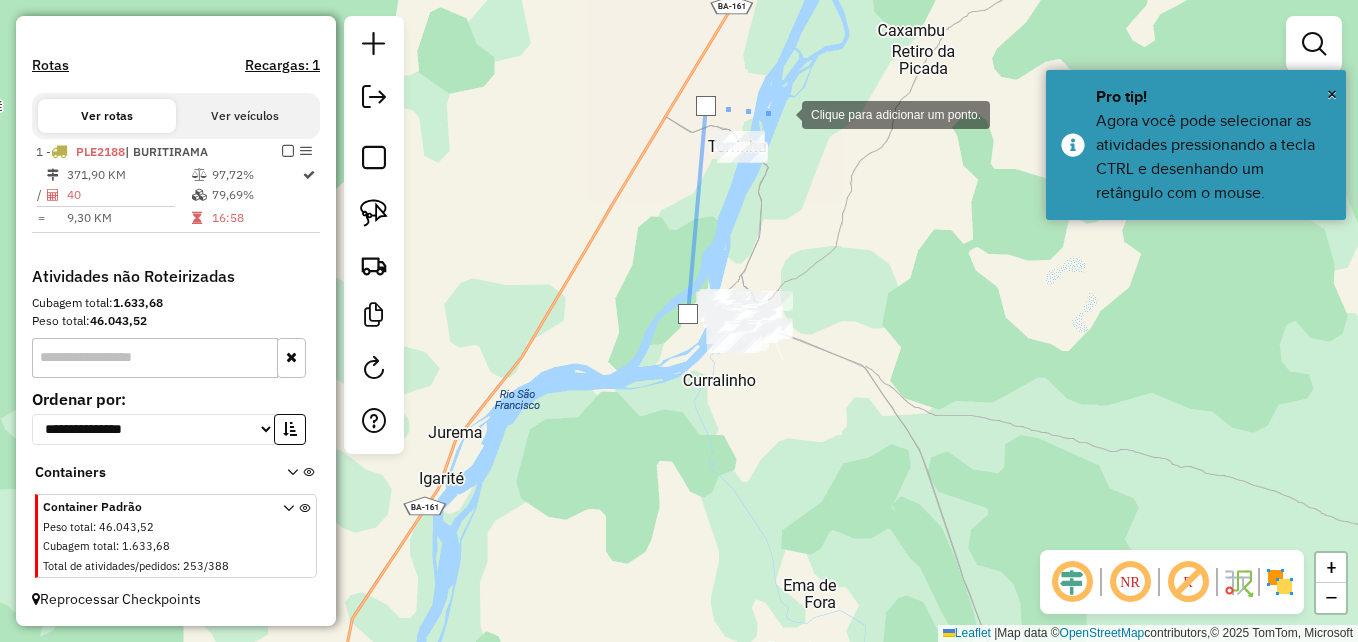 click 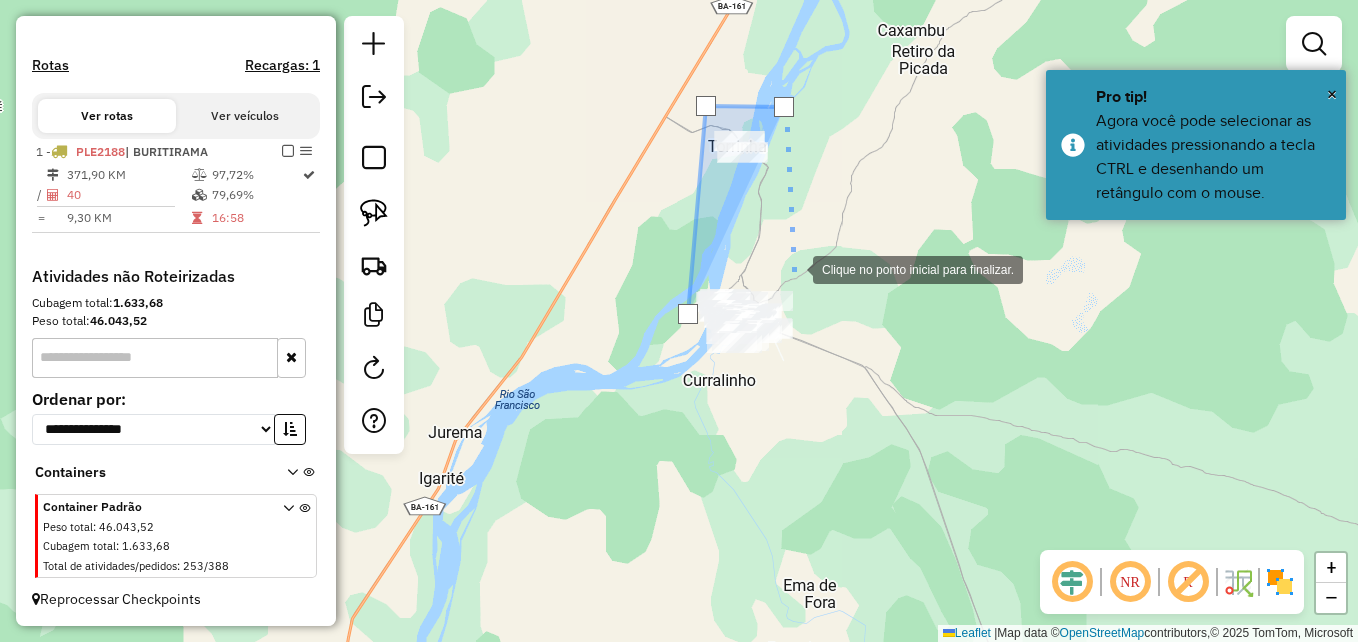 click 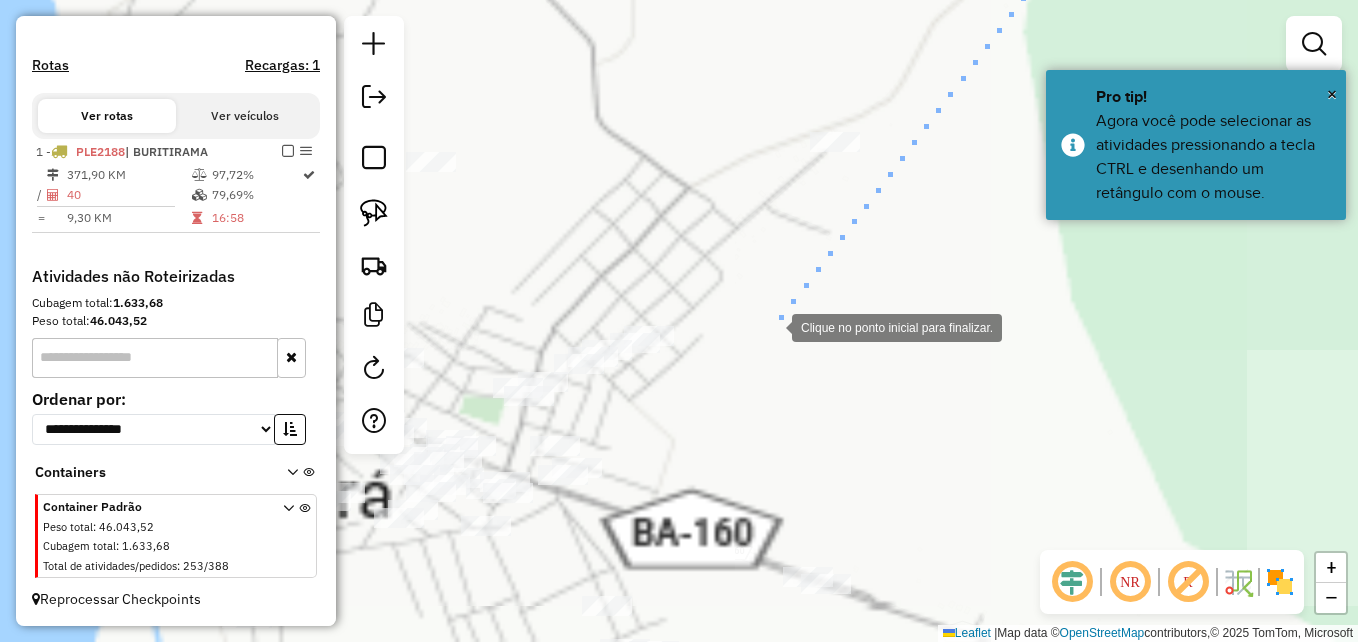 click 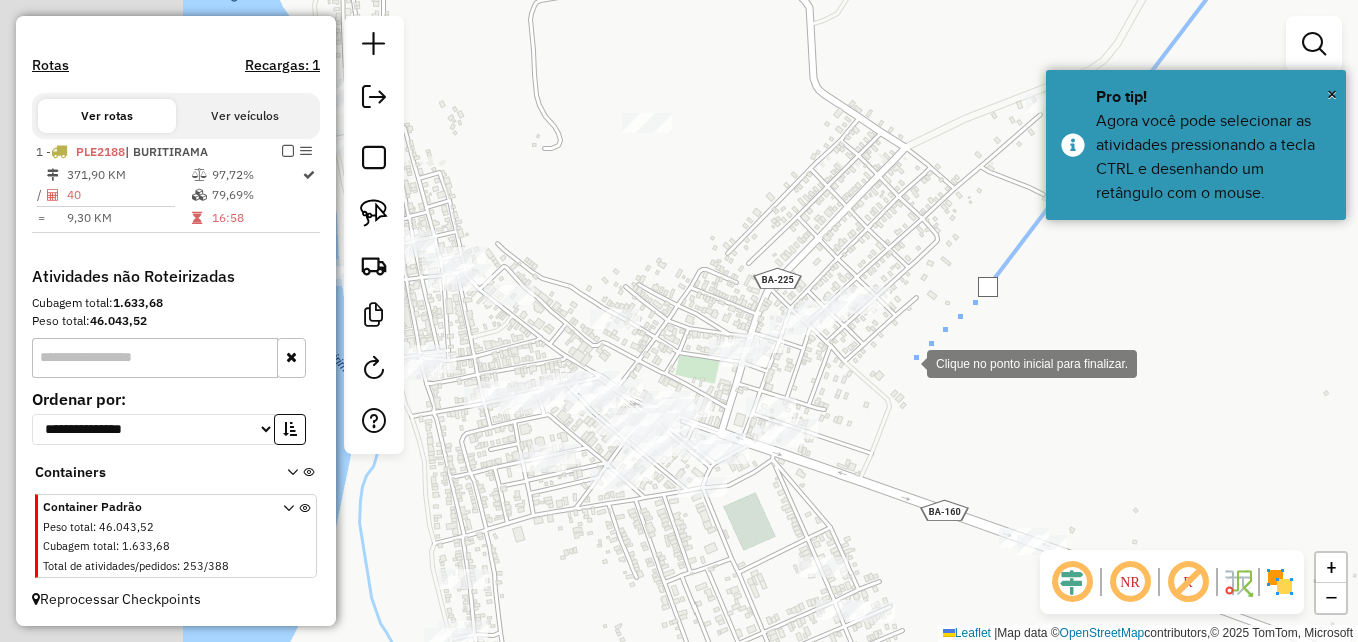 drag, startPoint x: 625, startPoint y: 414, endPoint x: 975, endPoint y: 317, distance: 363.19278 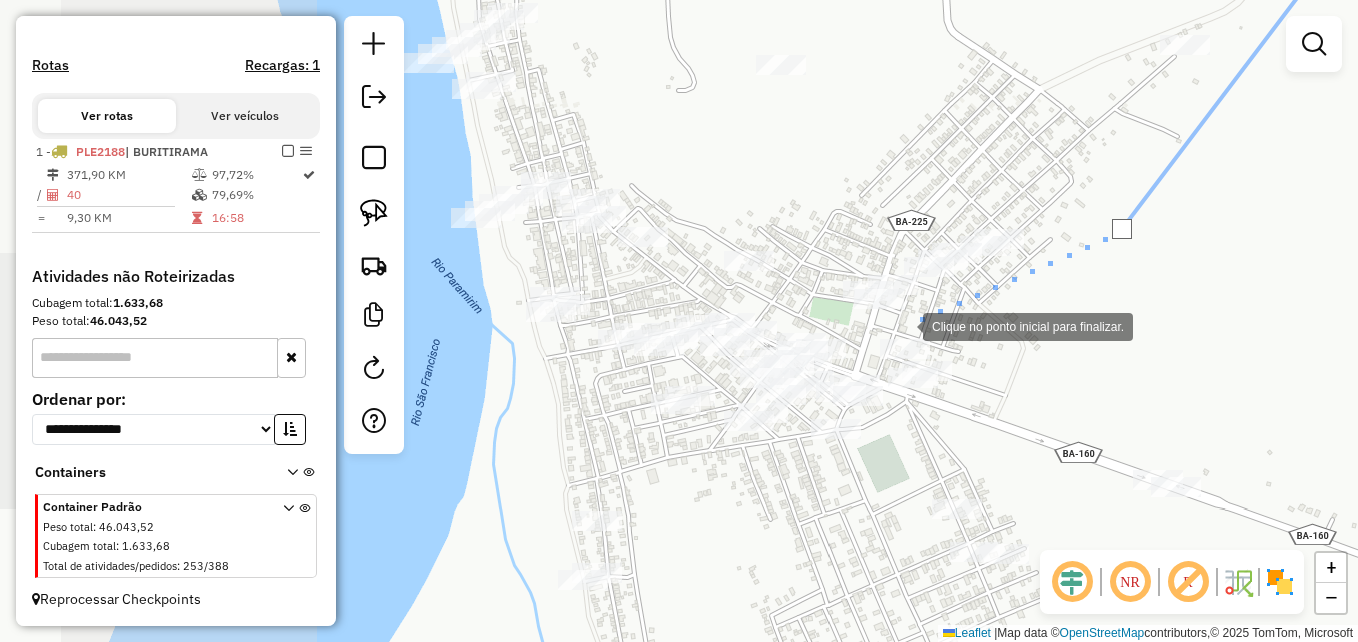 click 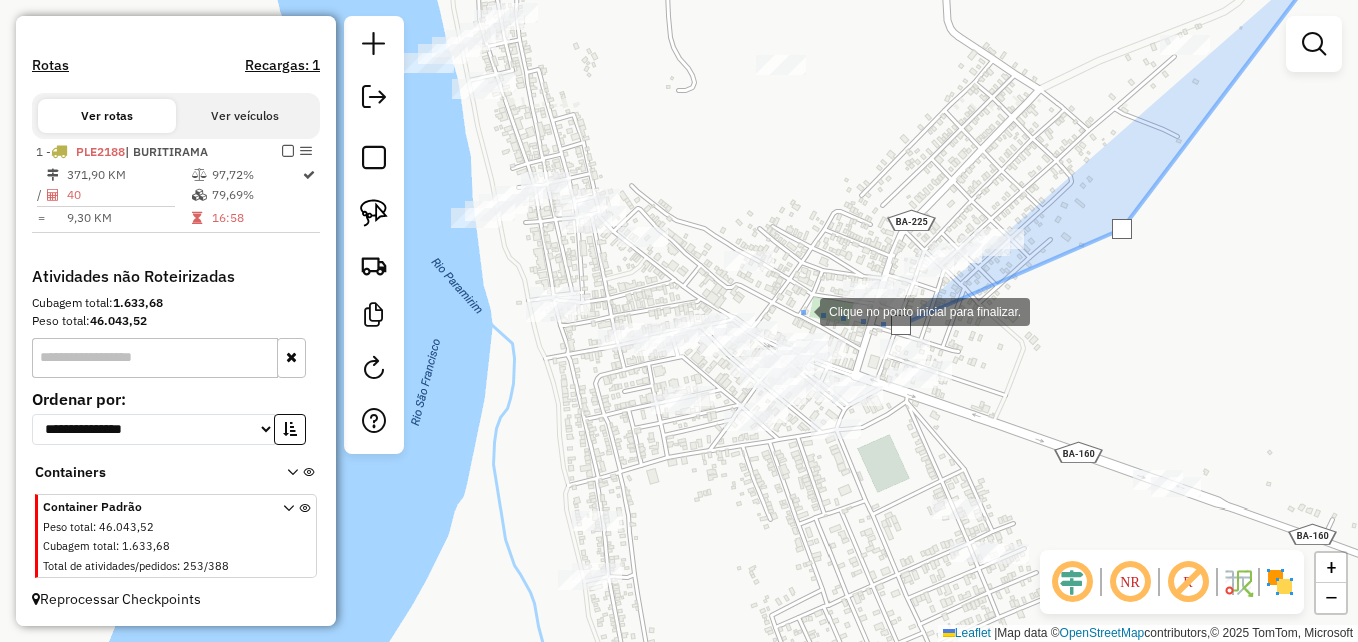 click 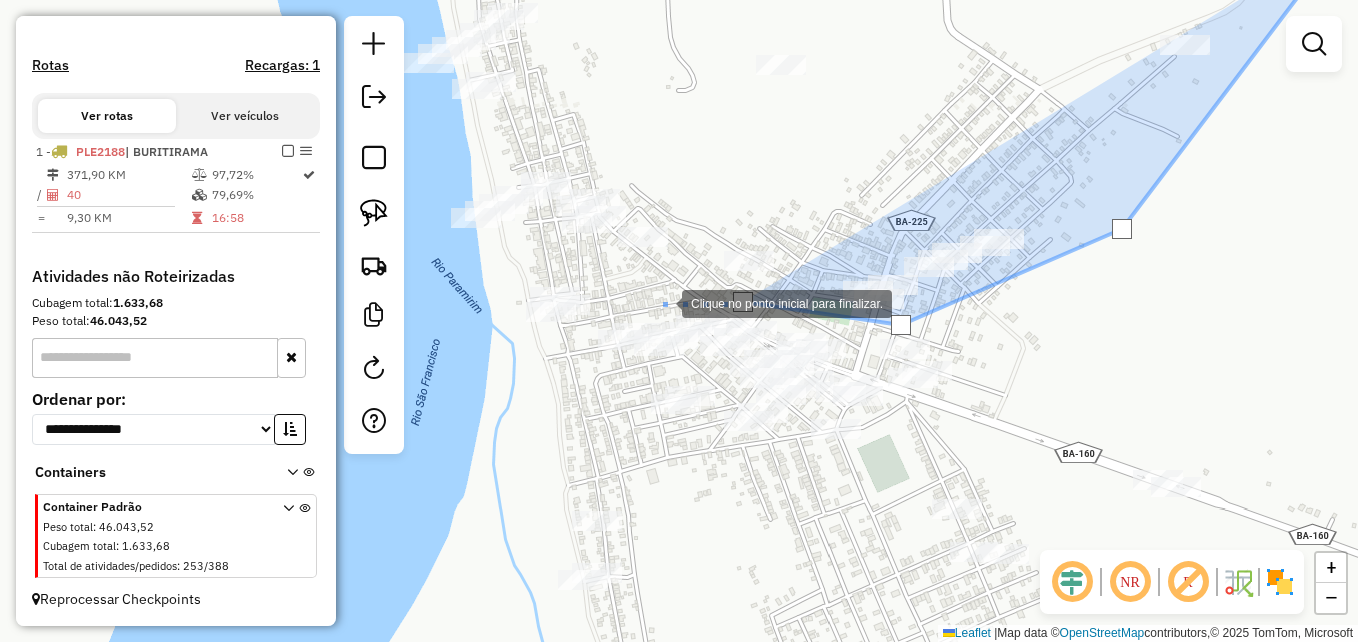 click 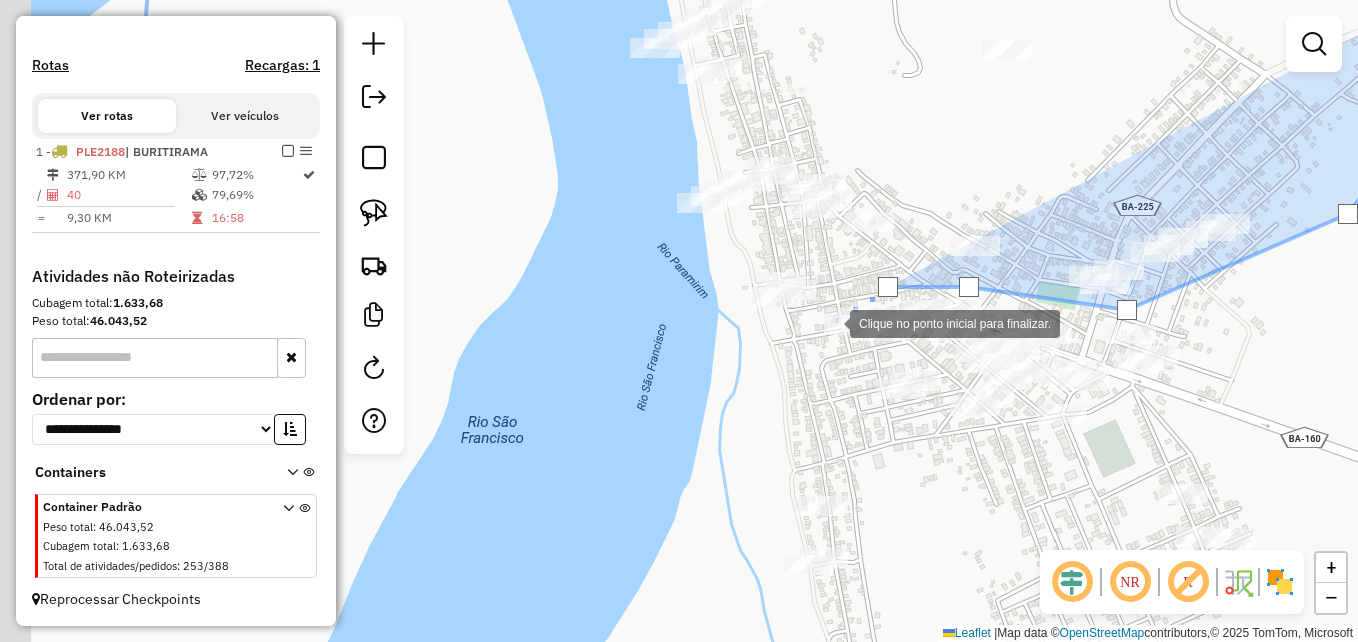 drag, startPoint x: 599, startPoint y: 337, endPoint x: 833, endPoint y: 321, distance: 234.54637 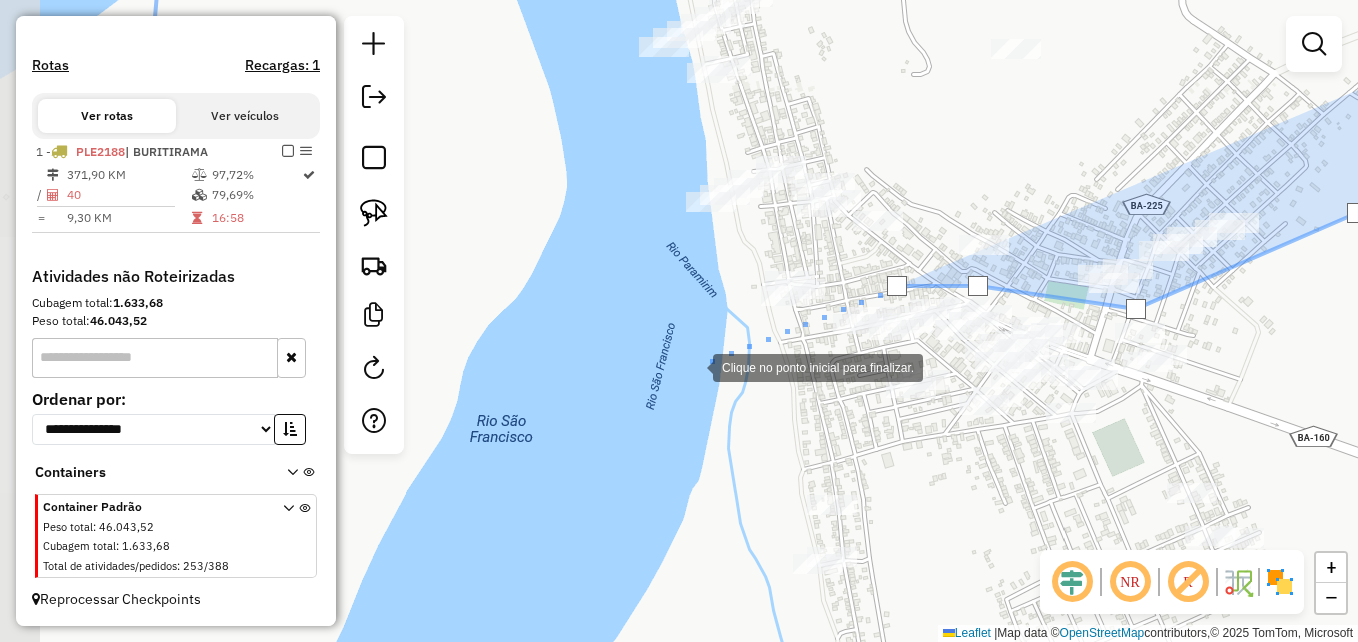 click 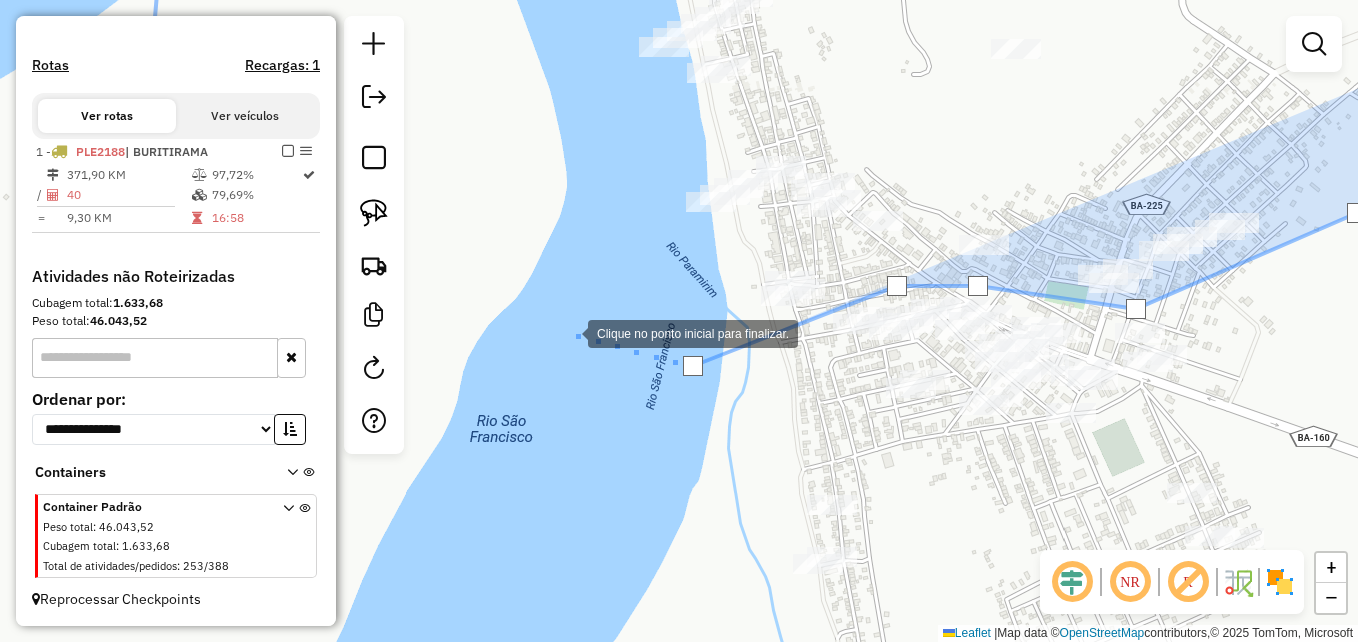 click 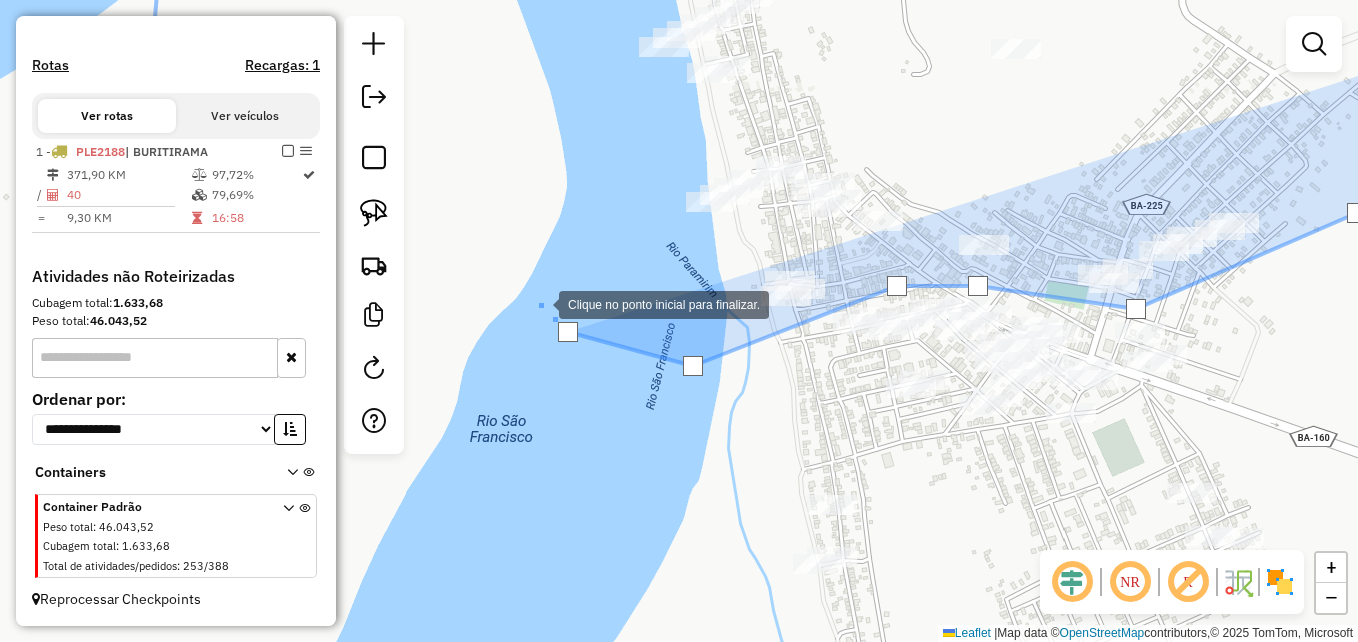 drag, startPoint x: 539, startPoint y: 303, endPoint x: 1100, endPoint y: 420, distance: 573.0707 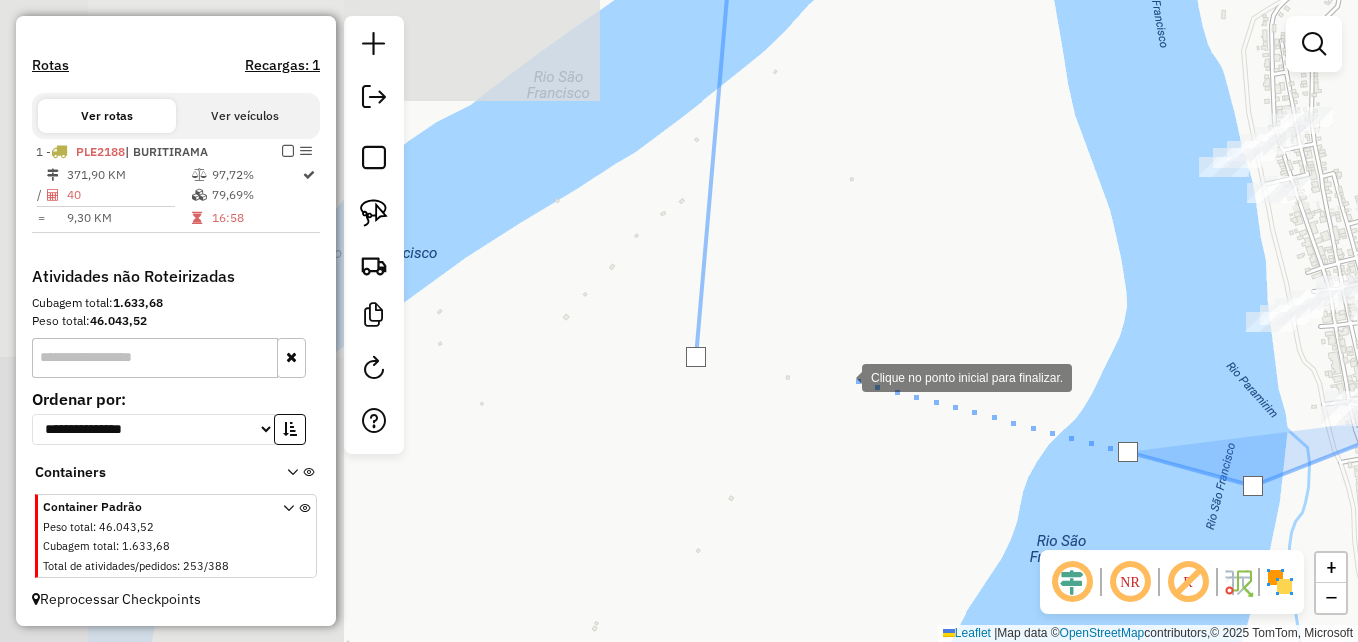 drag, startPoint x: 844, startPoint y: 373, endPoint x: 827, endPoint y: 394, distance: 27.018513 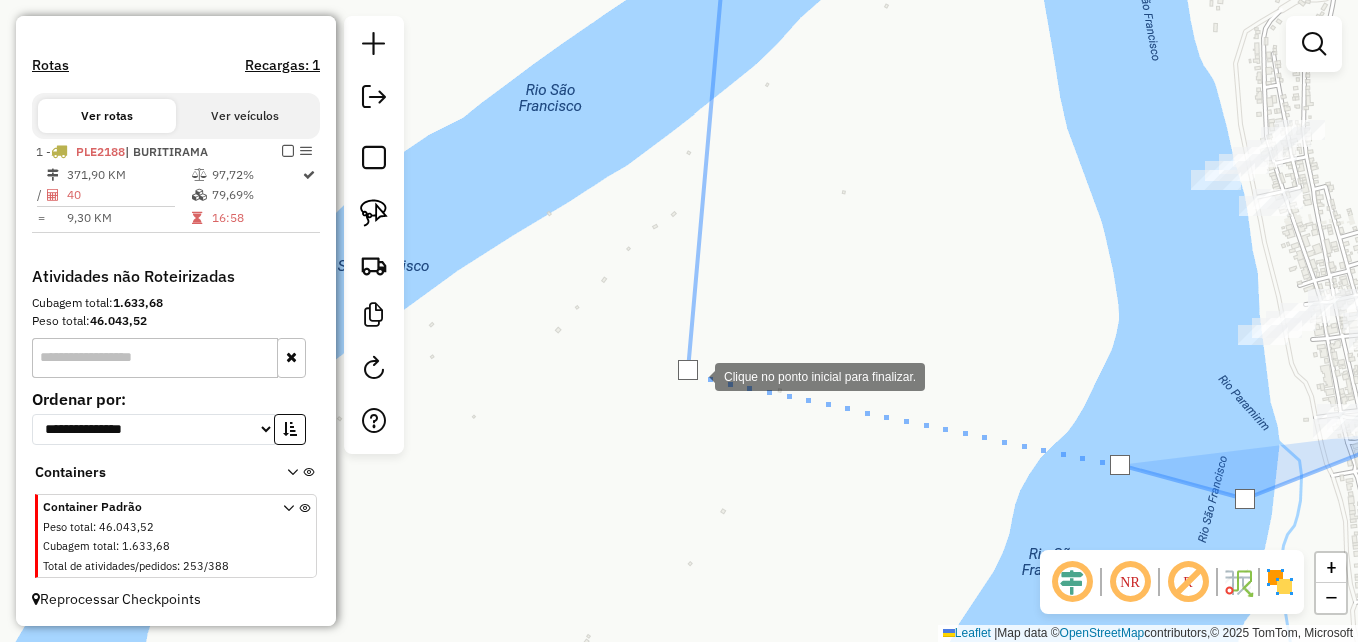 click 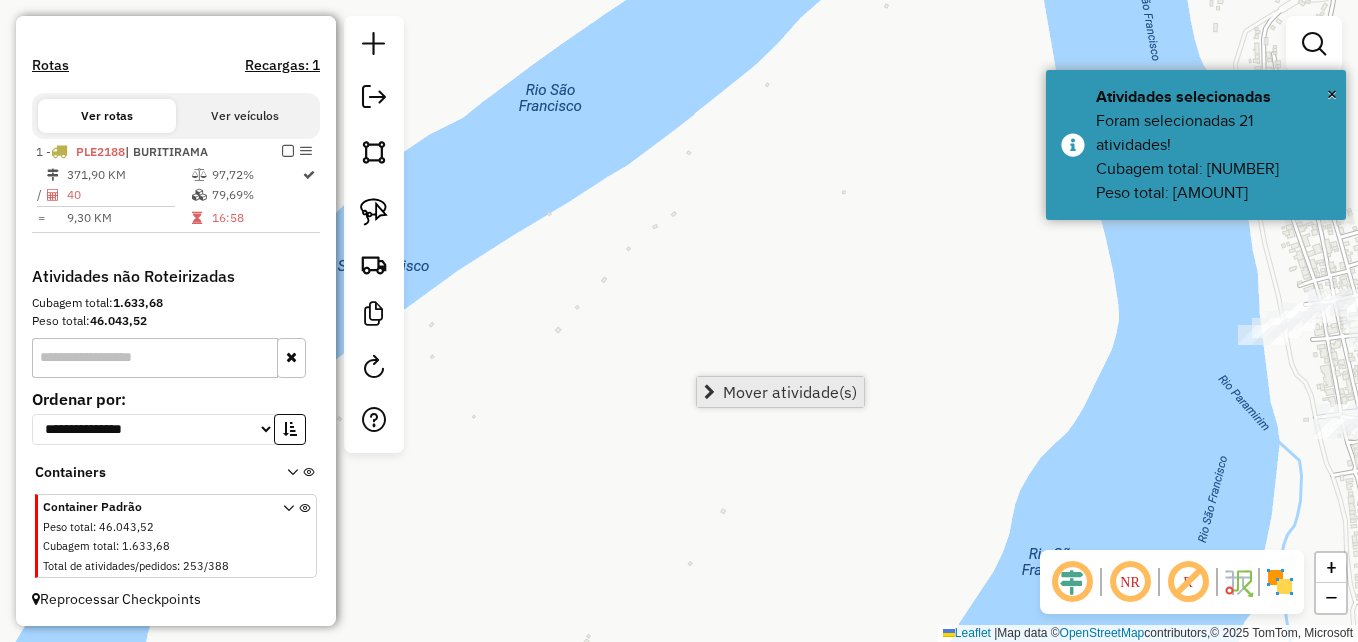 click on "Mover atividade(s)" at bounding box center (780, 392) 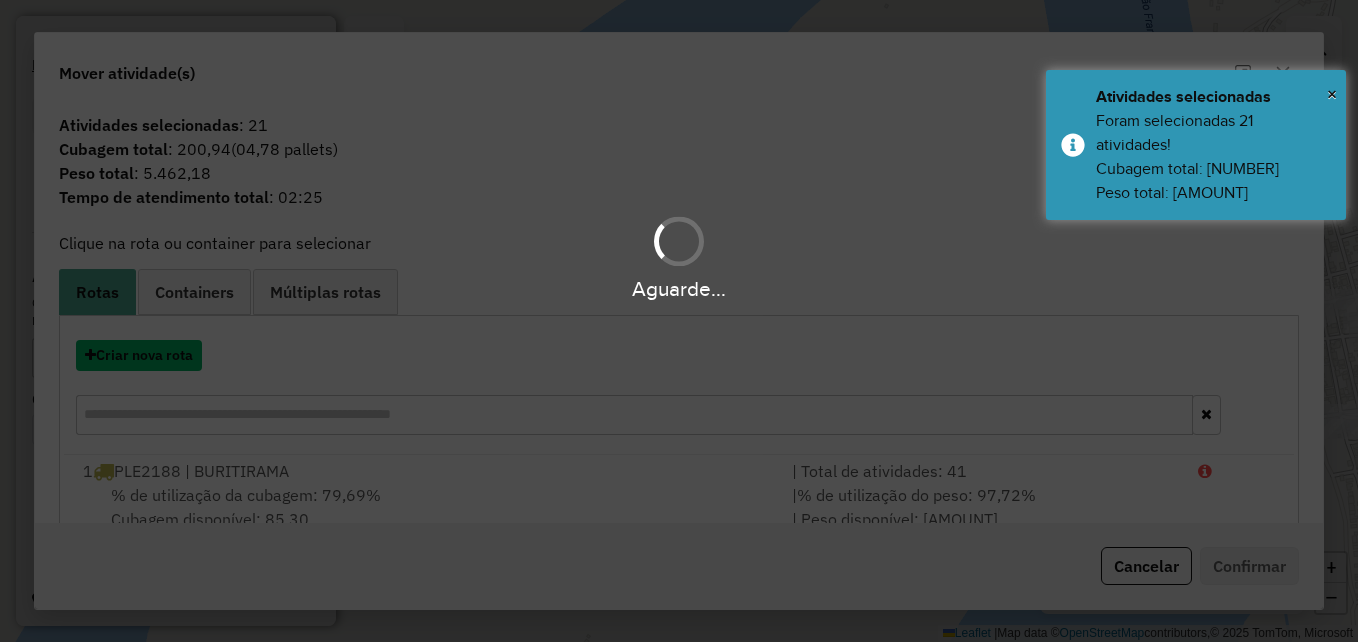 click on "Criar nova rota" at bounding box center (139, 355) 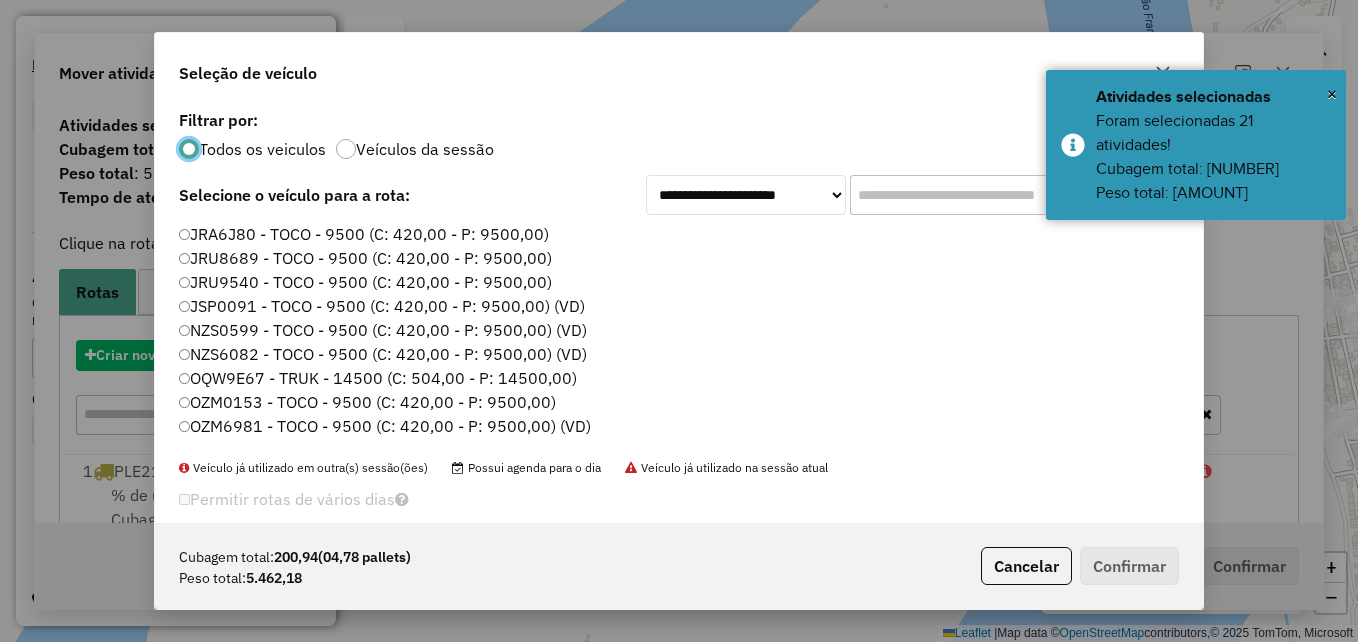 scroll, scrollTop: 11, scrollLeft: 6, axis: both 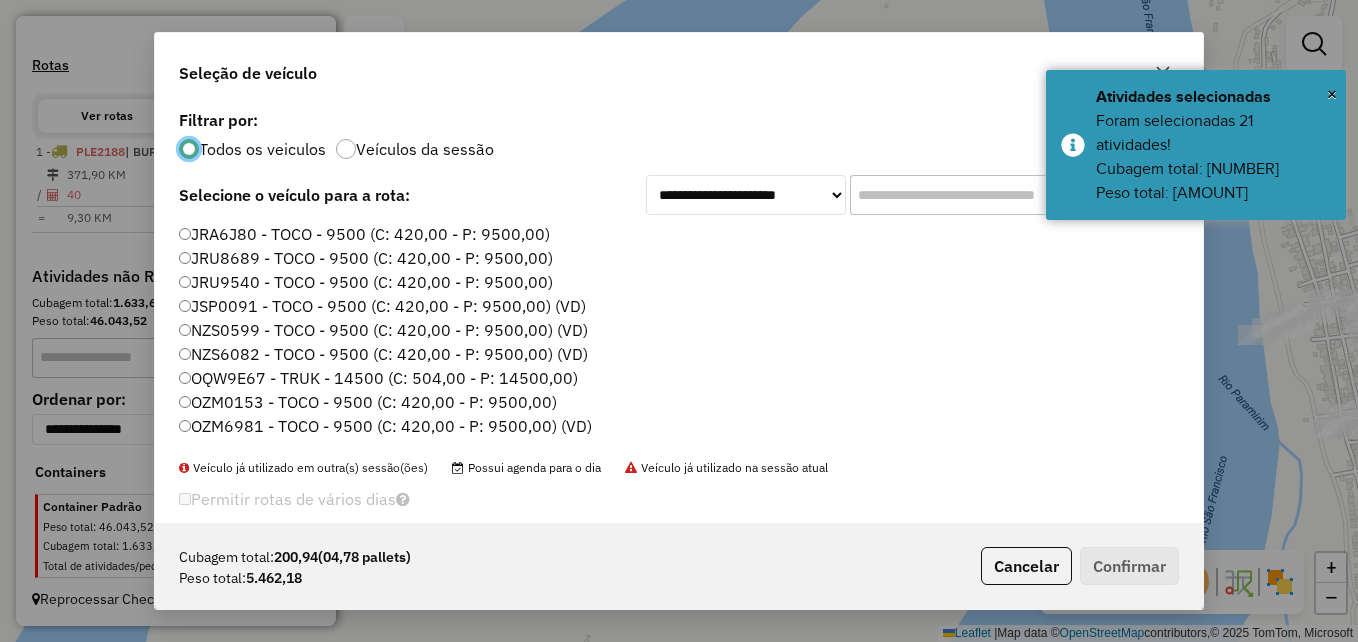 click on "OZM0153 - TOCO - 9500 (C: 420,00 - P: 9500,00)" 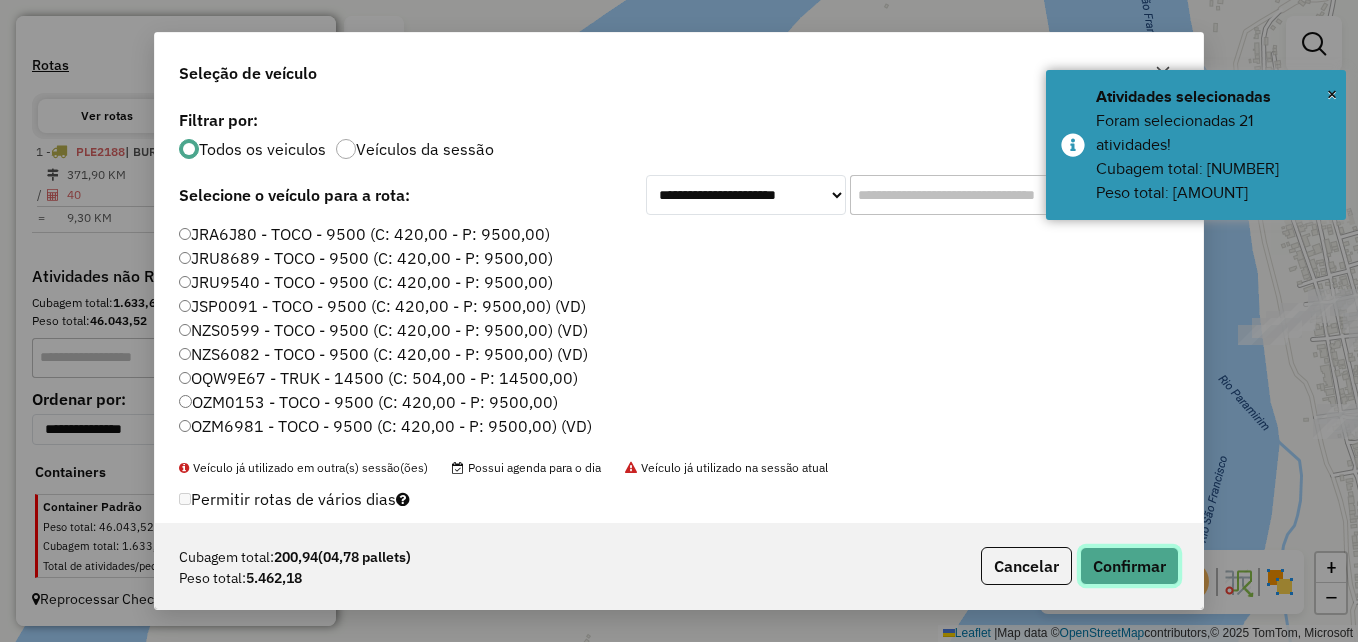 click on "Confirmar" 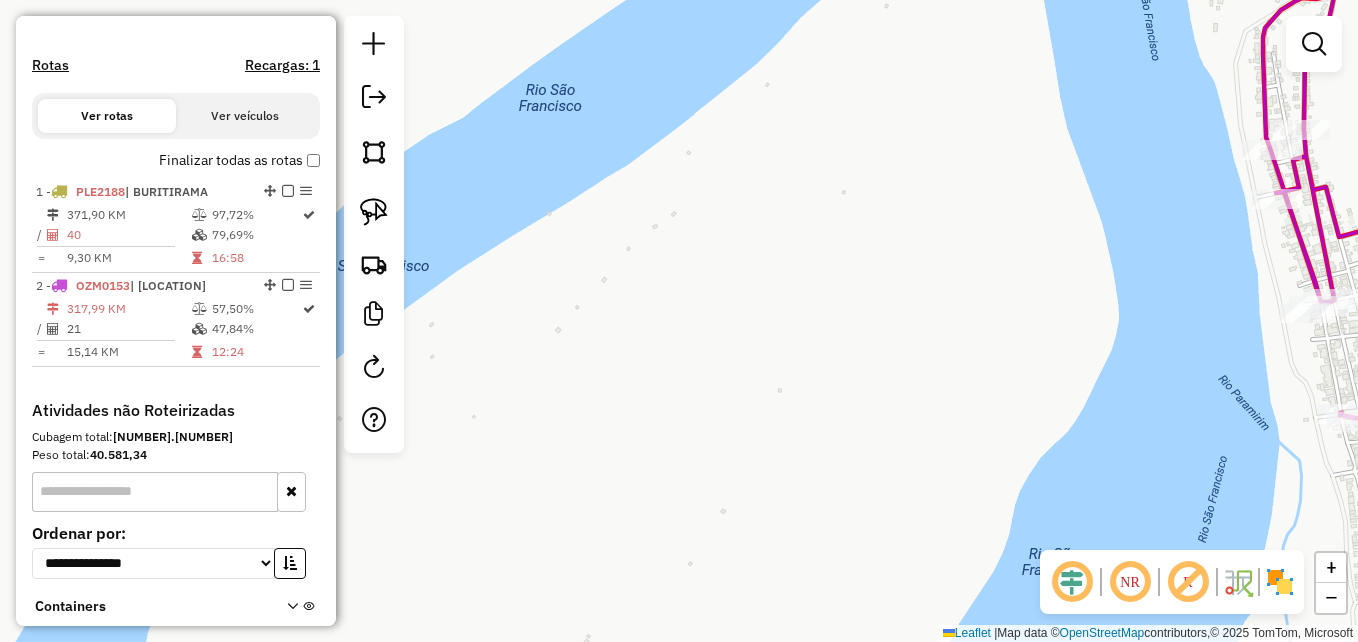 scroll, scrollTop: 721, scrollLeft: 0, axis: vertical 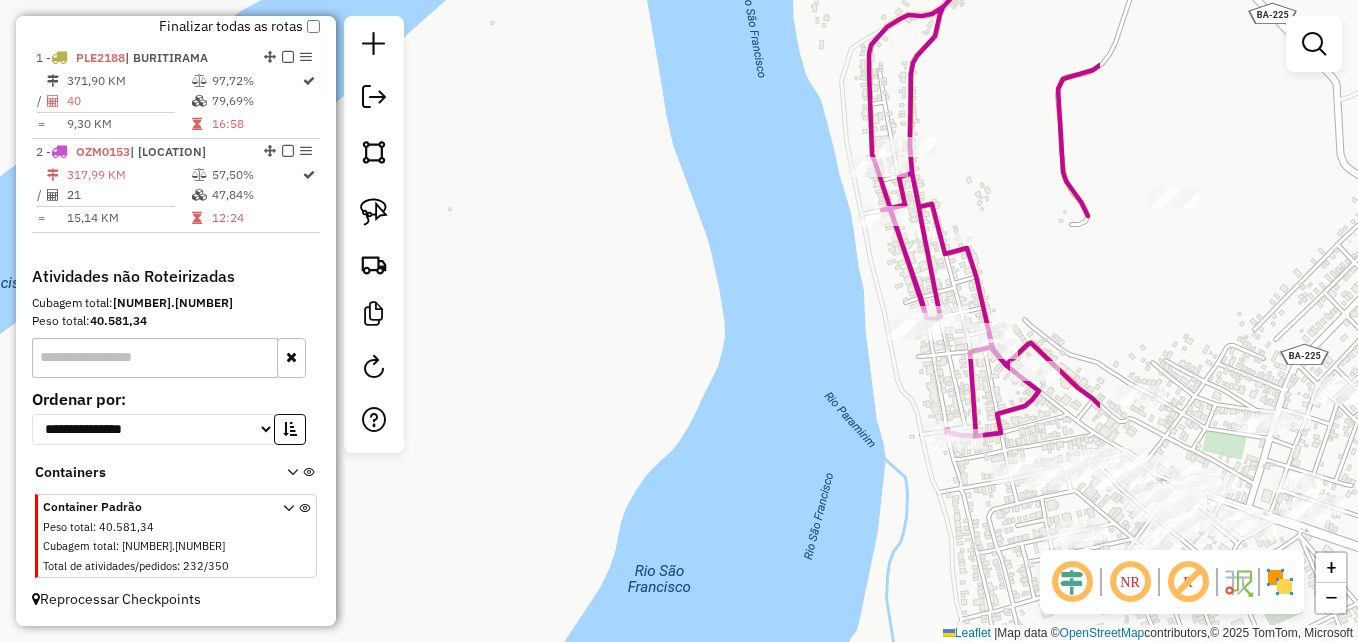 drag, startPoint x: 1103, startPoint y: 341, endPoint x: 546, endPoint y: 369, distance: 557.7033 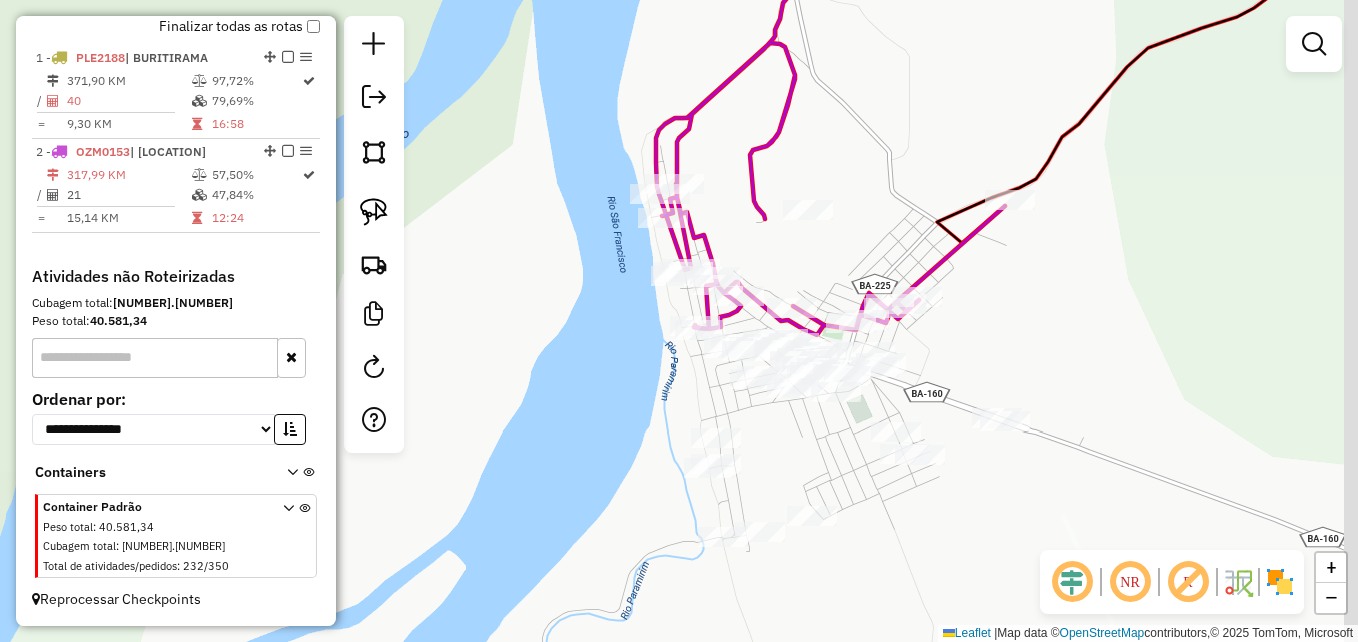 drag, startPoint x: 934, startPoint y: 459, endPoint x: 824, endPoint y: 323, distance: 174.91713 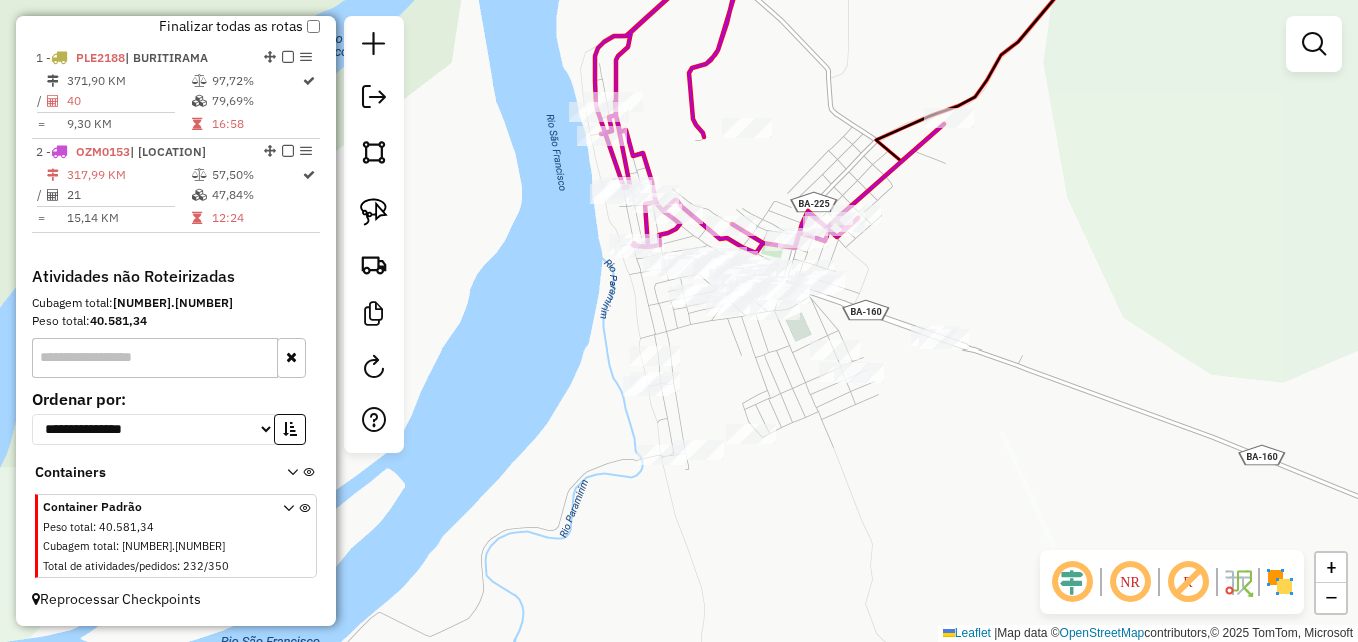 drag, startPoint x: 686, startPoint y: 497, endPoint x: 669, endPoint y: 495, distance: 17.117243 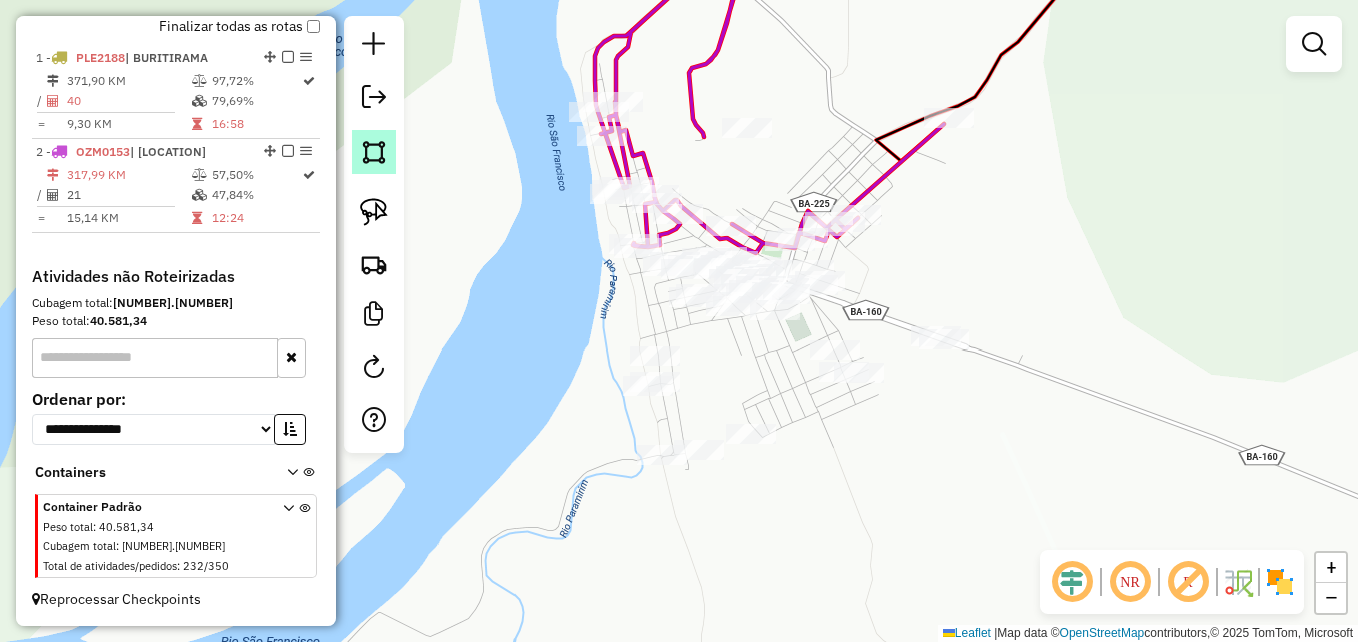 click 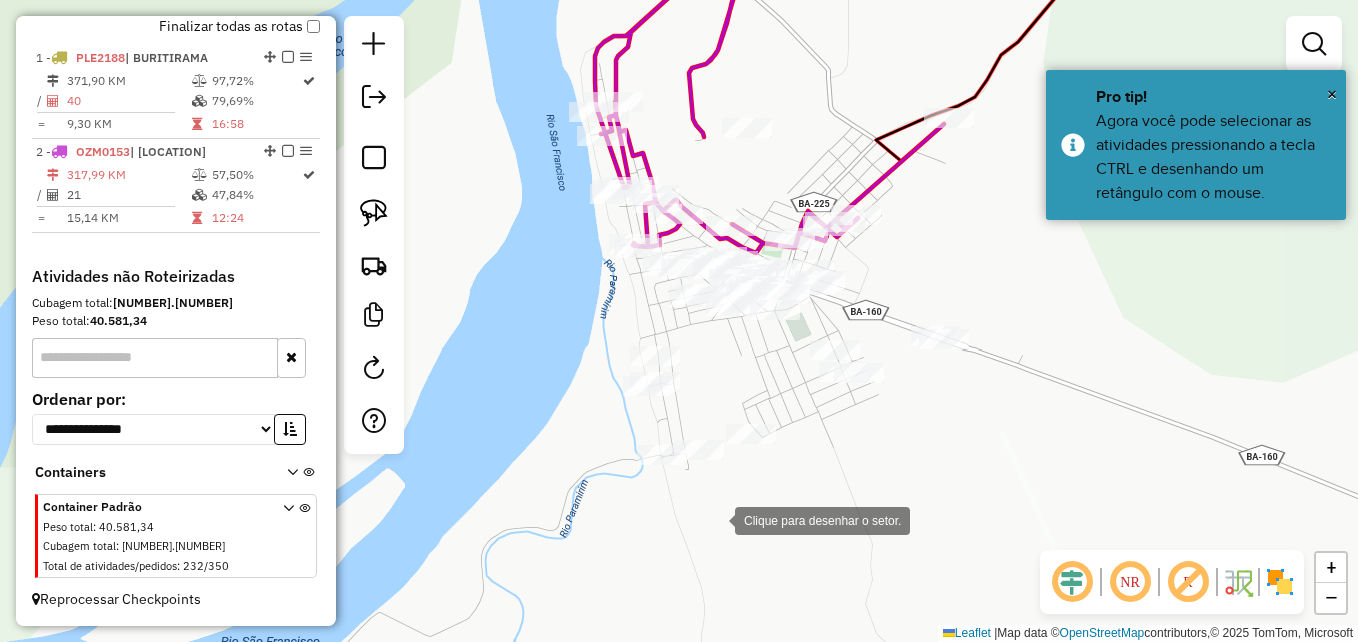 click 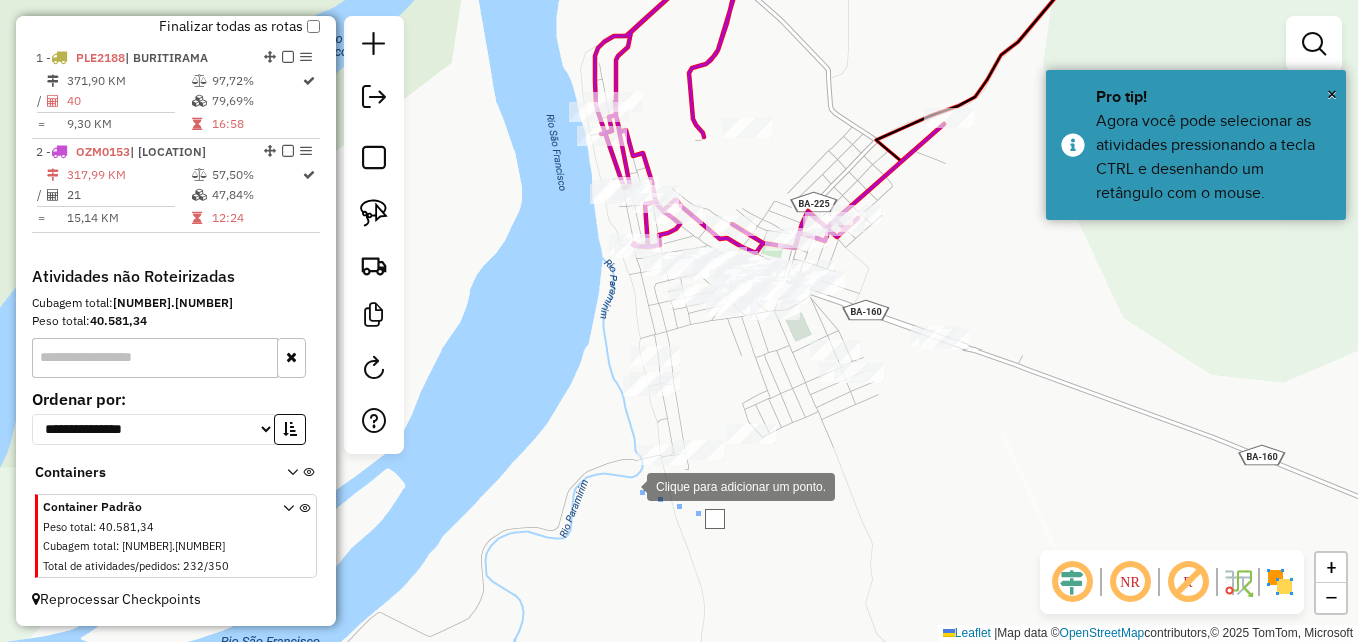 drag, startPoint x: 627, startPoint y: 485, endPoint x: 568, endPoint y: 398, distance: 105.11898 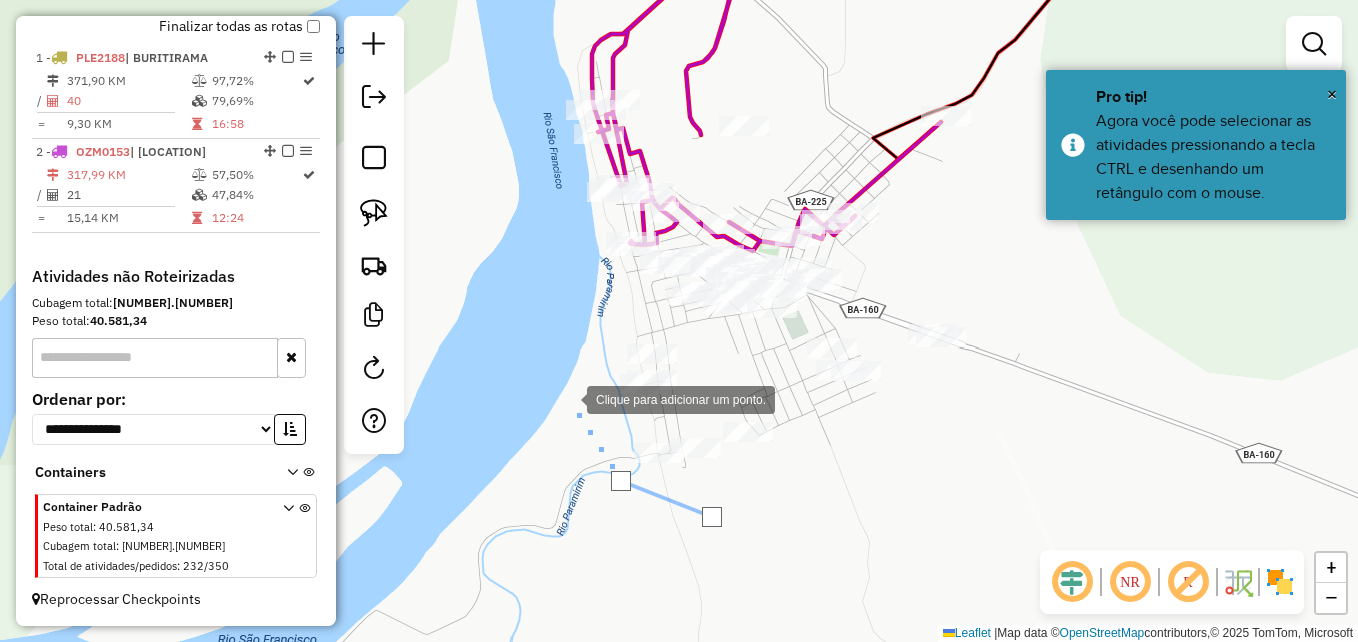 click 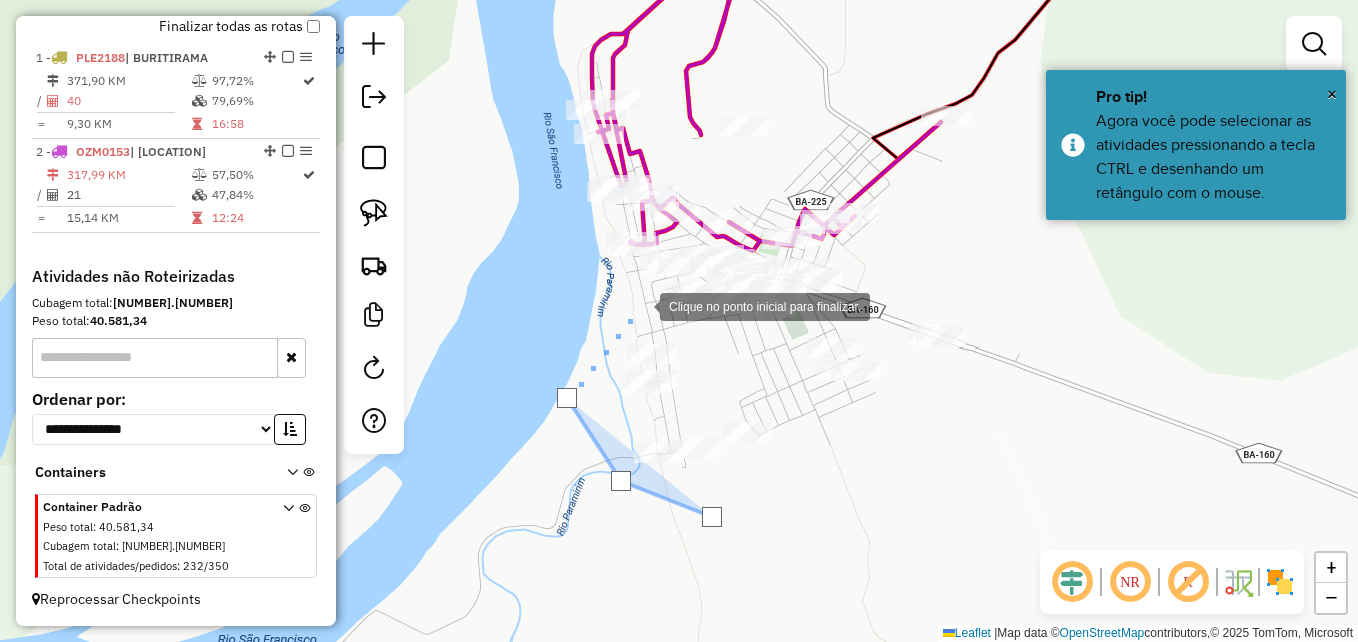 click 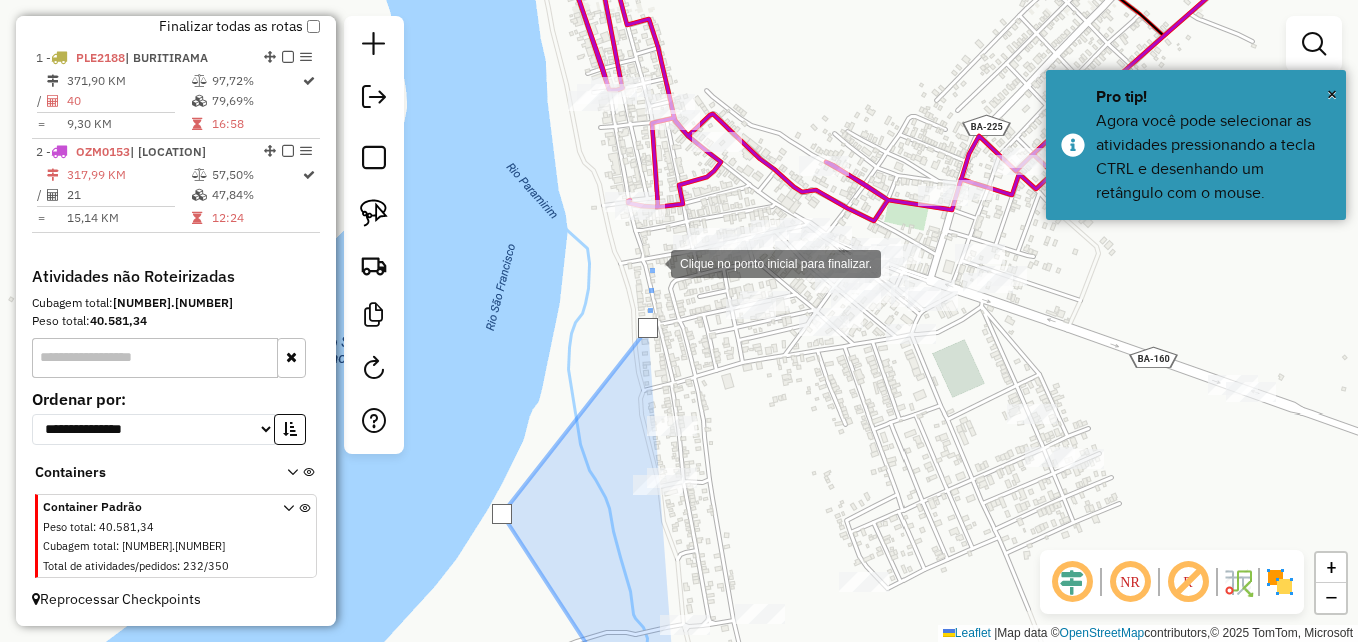 click 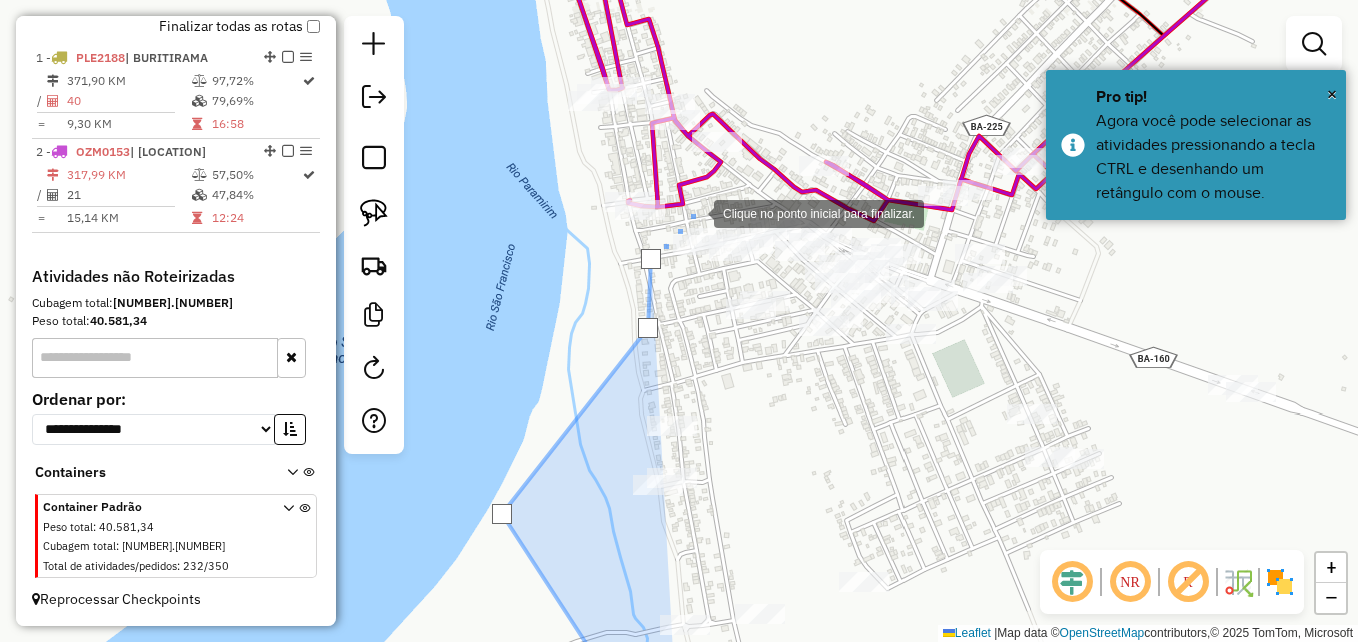 click 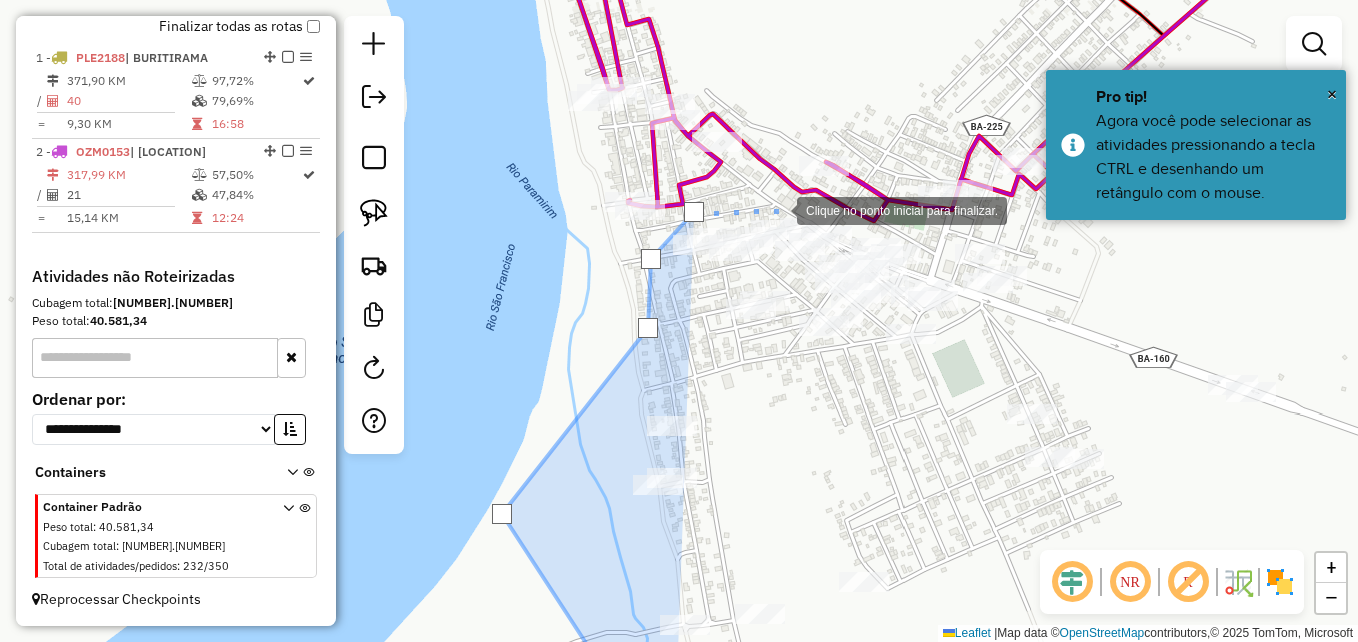 drag, startPoint x: 777, startPoint y: 209, endPoint x: 929, endPoint y: 233, distance: 153.88307 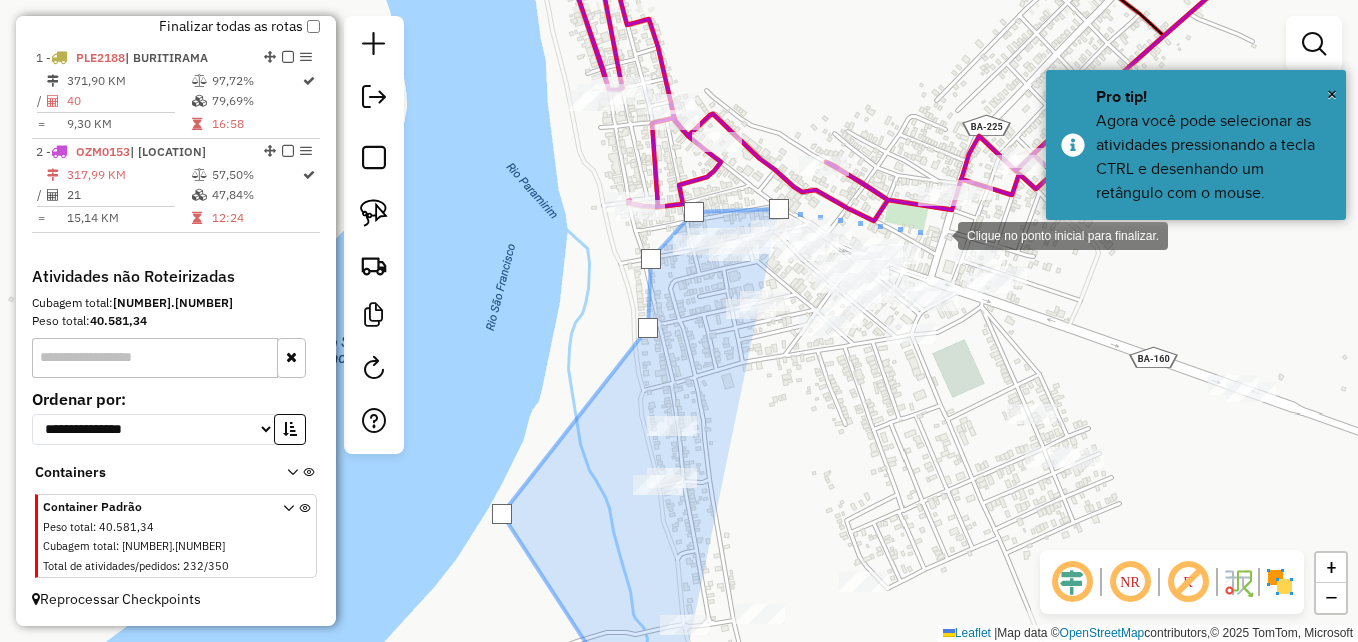 drag, startPoint x: 950, startPoint y: 229, endPoint x: 1057, endPoint y: 234, distance: 107.11676 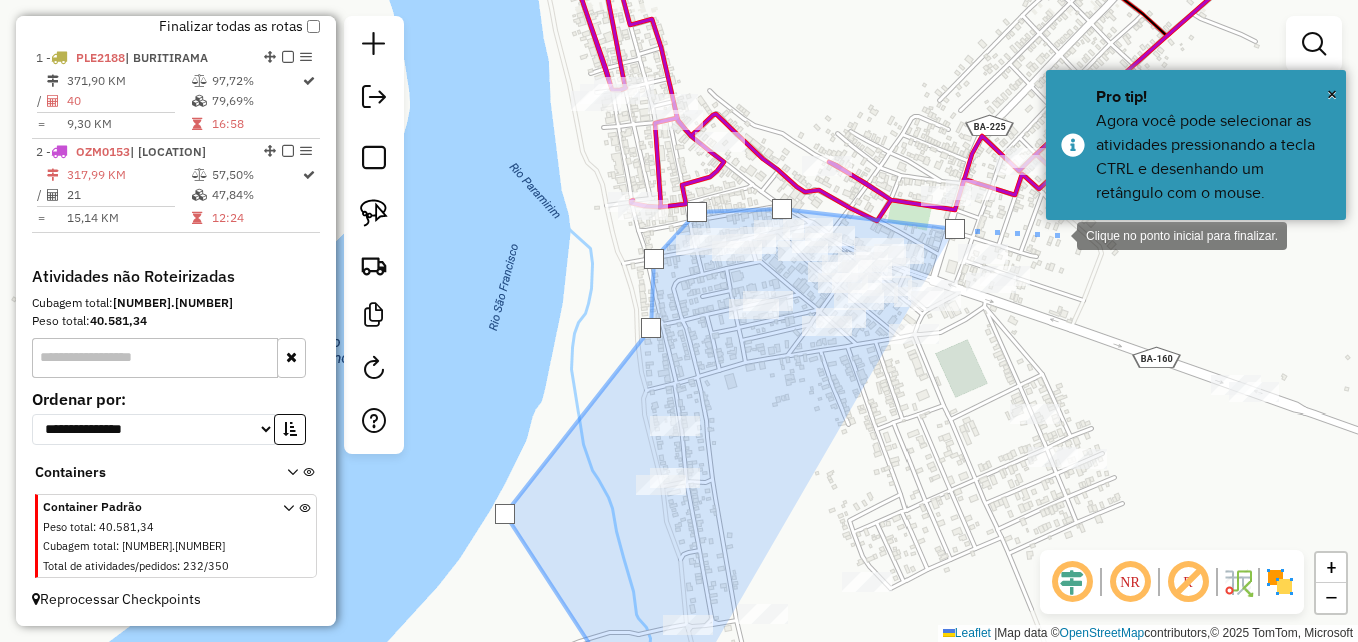 drag, startPoint x: 1066, startPoint y: 236, endPoint x: 1125, endPoint y: 264, distance: 65.30697 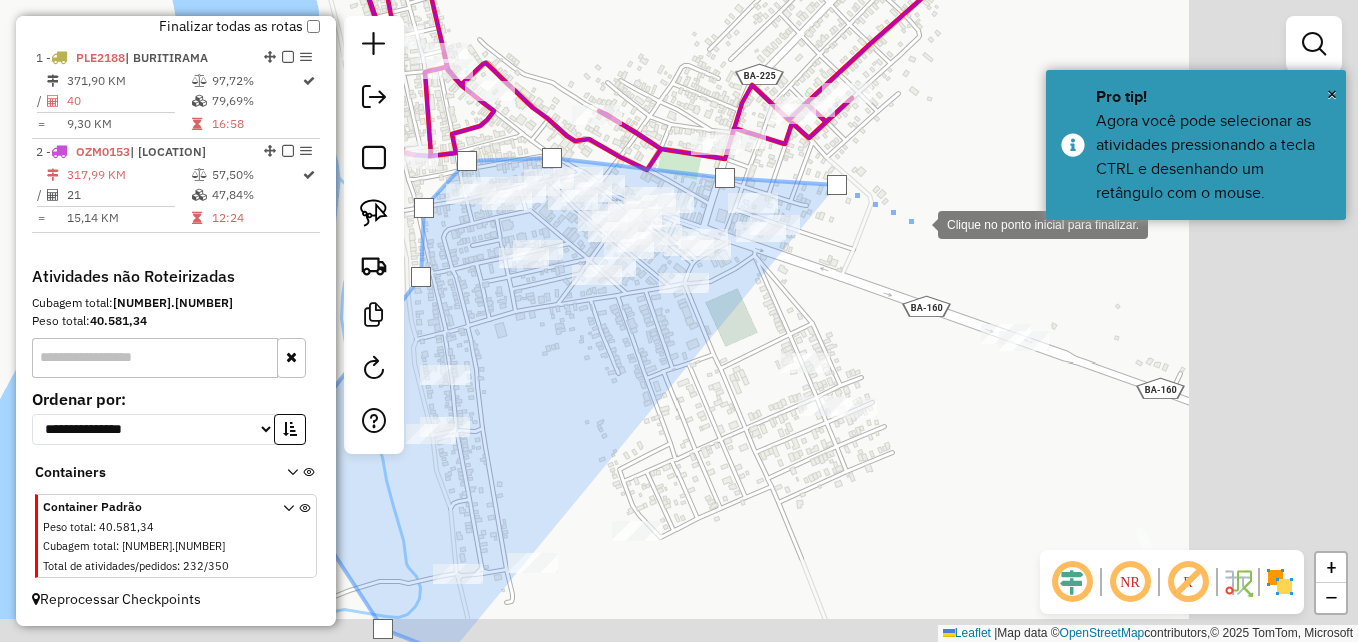 drag, startPoint x: 1161, startPoint y: 276, endPoint x: 900, endPoint y: 216, distance: 267.80777 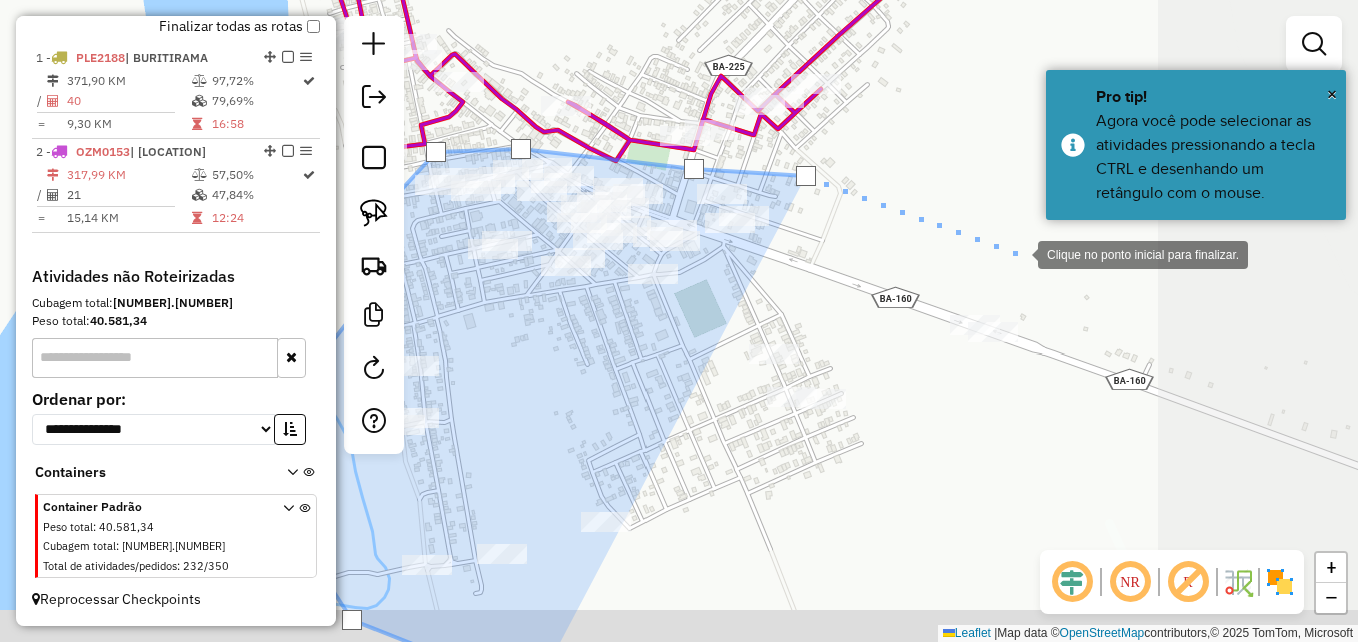 click 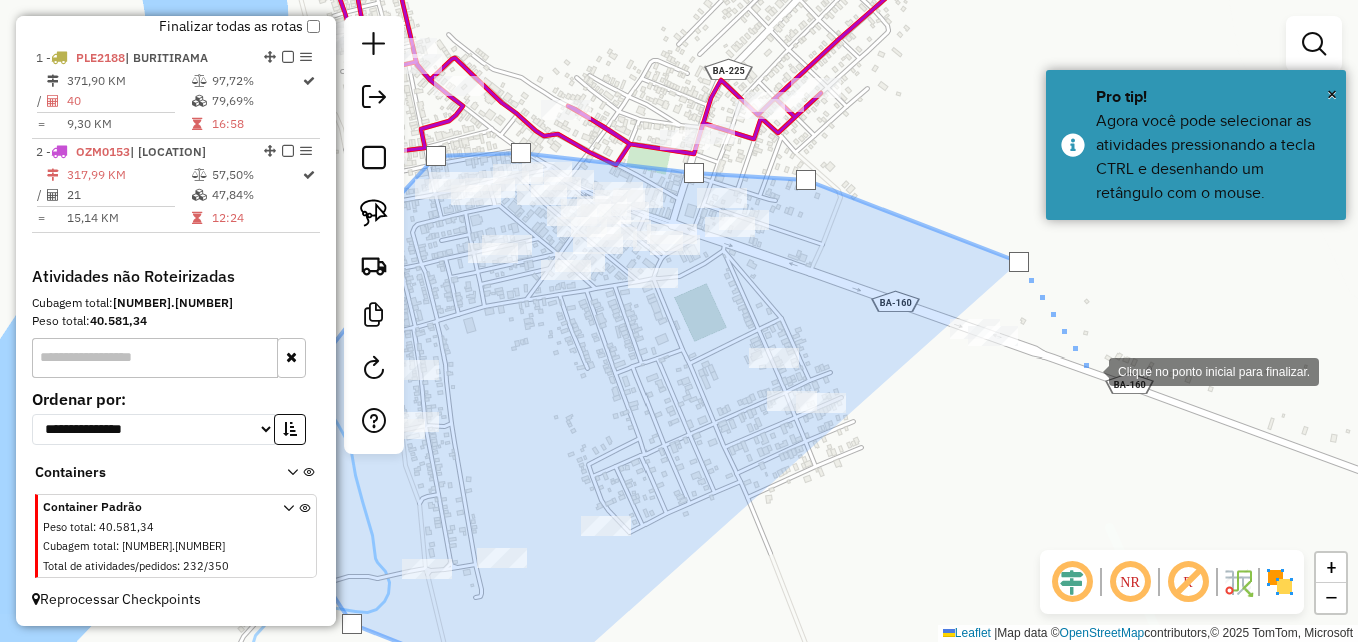 drag, startPoint x: 1089, startPoint y: 370, endPoint x: 843, endPoint y: 457, distance: 260.93103 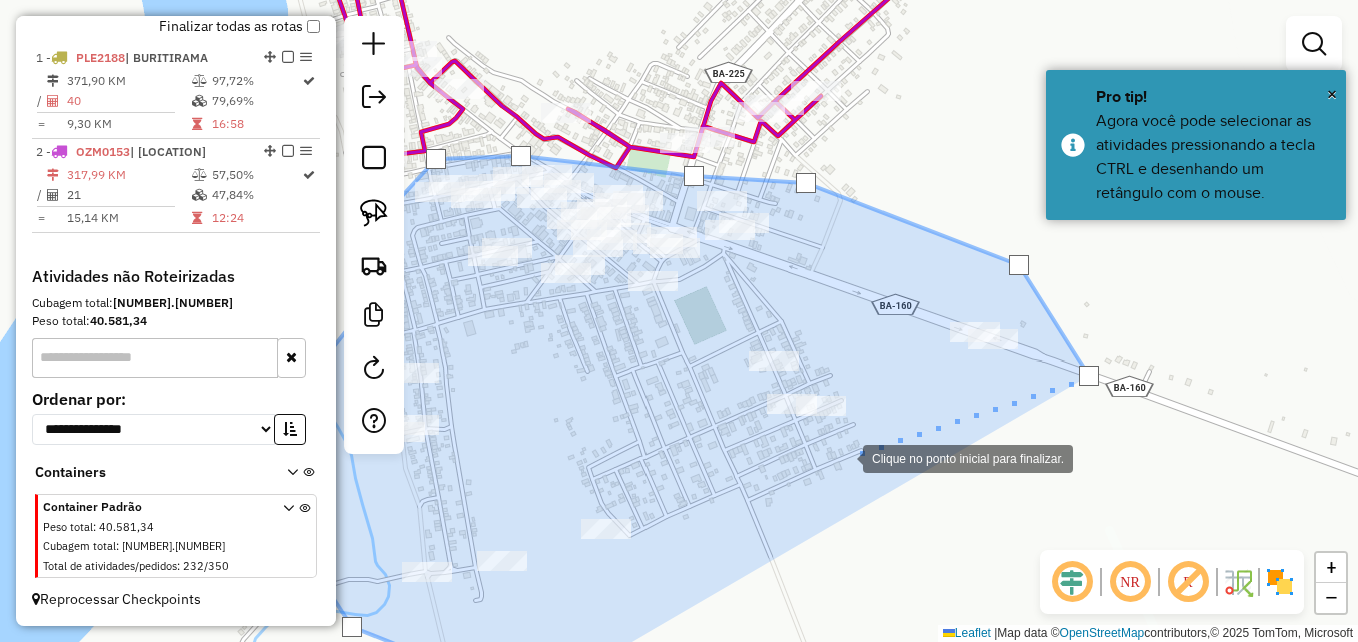 click 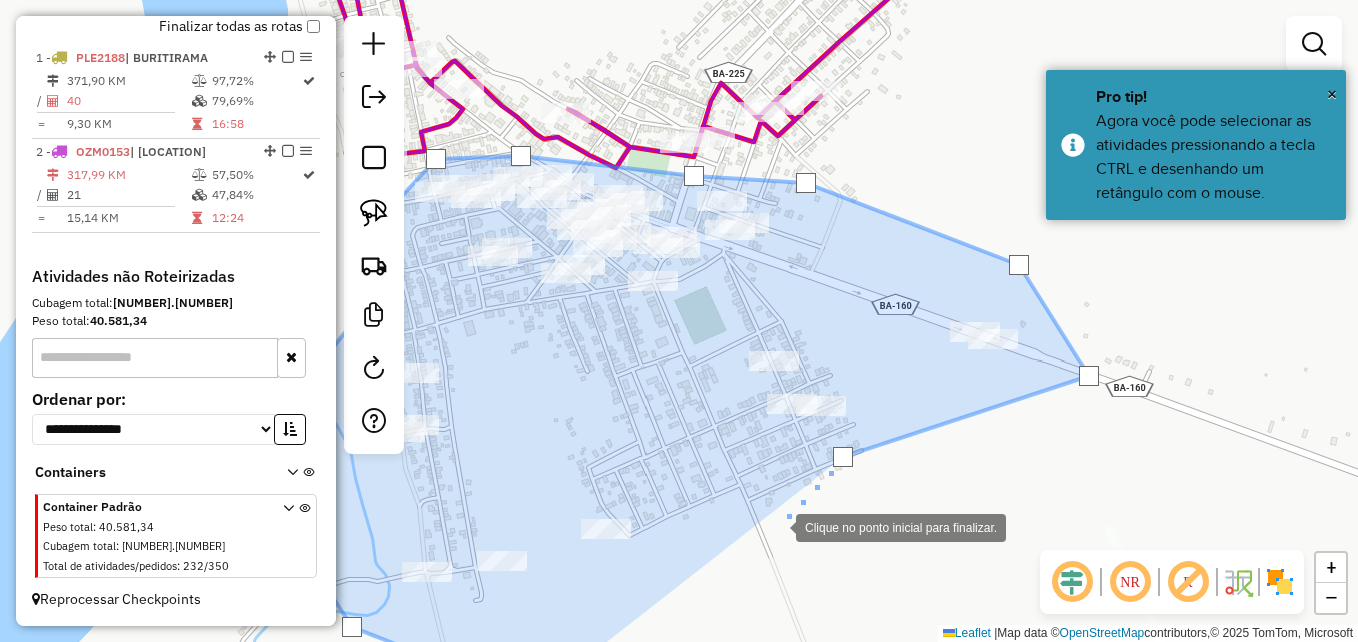 drag, startPoint x: 776, startPoint y: 526, endPoint x: 894, endPoint y: 385, distance: 183.86136 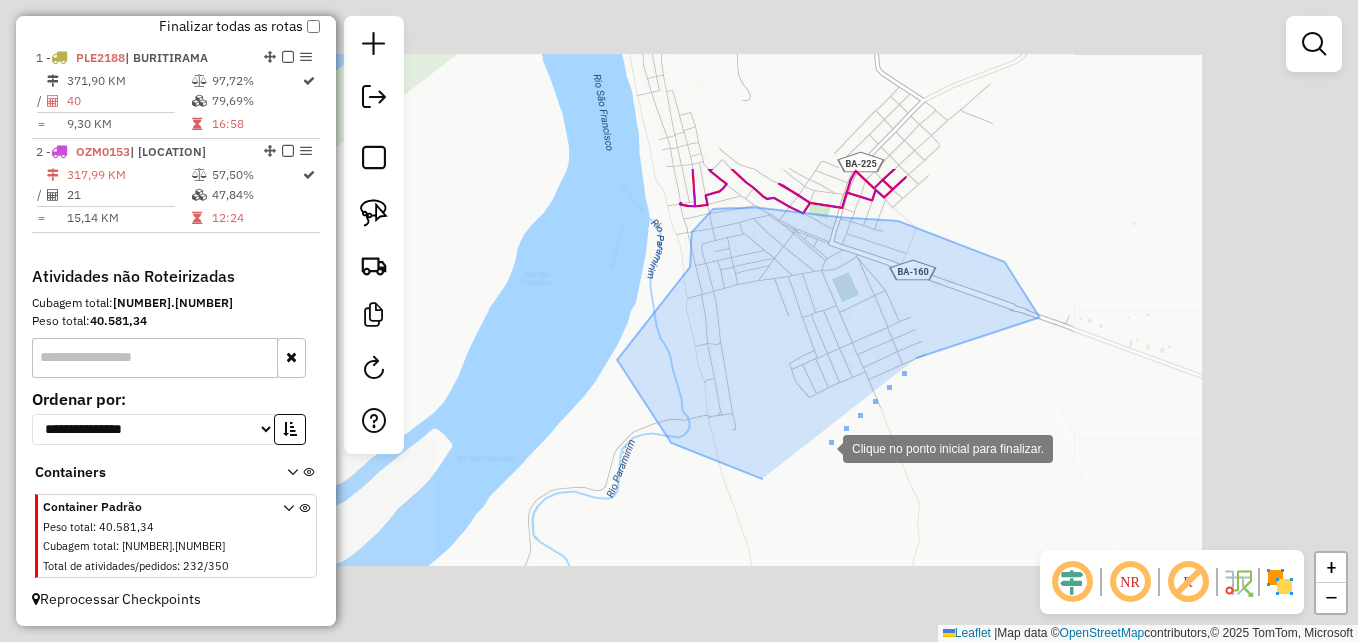 click on "Clique no ponto inicial para finalizar. Janela de atendimento Grade de atendimento Capacidade Transportadoras Veículos Cliente Pedidos  Rotas Selecione os dias de semana para filtrar as janelas de atendimento  Seg   Ter   Qua   Qui   Sex   Sáb   Dom  Informe o período da janela de atendimento: De: Até:  Filtrar exatamente a janela do cliente  Considerar janela de atendimento padrão  Selecione os dias de semana para filtrar as grades de atendimento  Seg   Ter   Qua   Qui   Sex   Sáb   Dom   Considerar clientes sem dia de atendimento cadastrado  Clientes fora do dia de atendimento selecionado Filtrar as atividades entre os valores definidos abaixo:  Peso mínimo:   Peso máximo:   Cubagem mínima:   Cubagem máxima:   De:   Até:  Filtrar as atividades entre o tempo de atendimento definido abaixo:  De:   Até:   Considerar capacidade total dos clientes não roteirizados Transportadora: Selecione um ou mais itens Tipo de veículo: Selecione um ou mais itens Veículo: Selecione um ou mais itens Motorista: +" 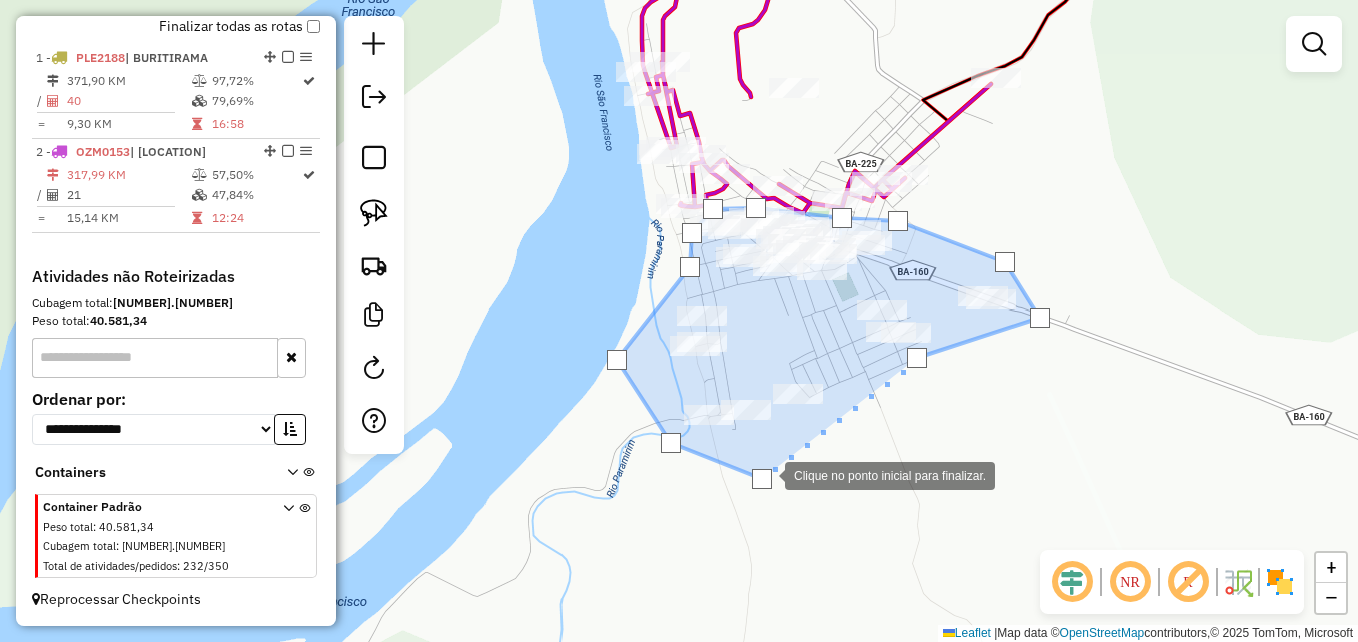 click 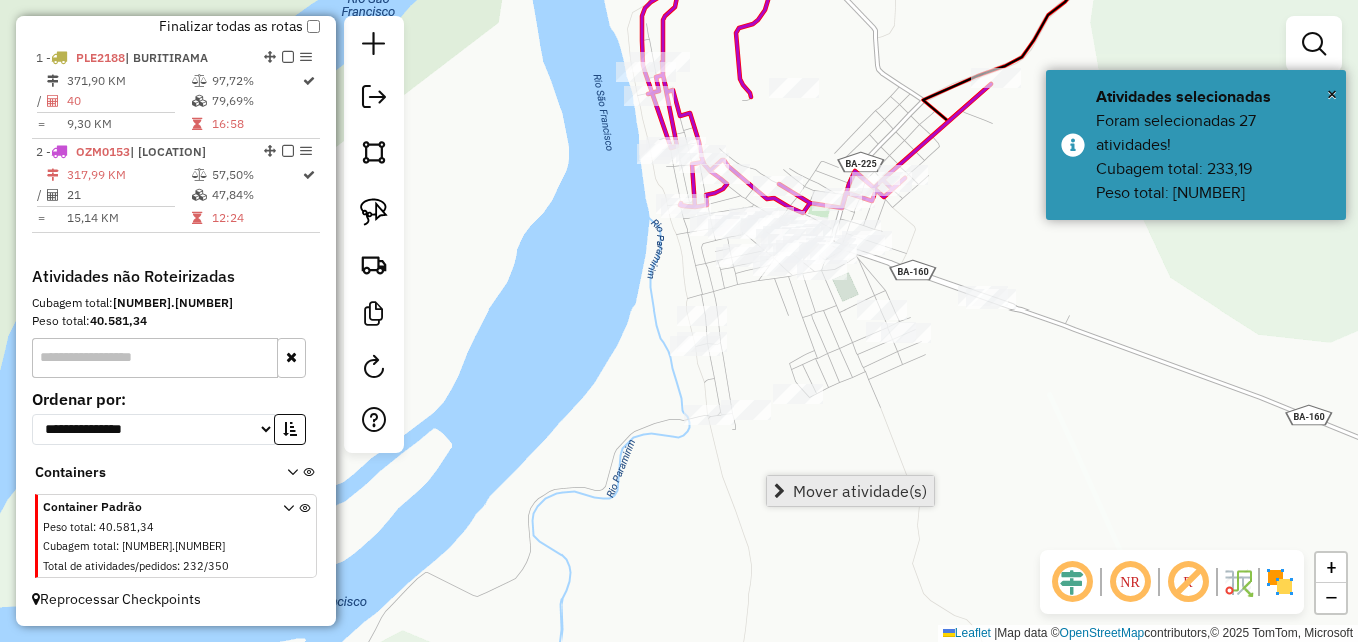 click on "Mover atividade(s)" at bounding box center (860, 491) 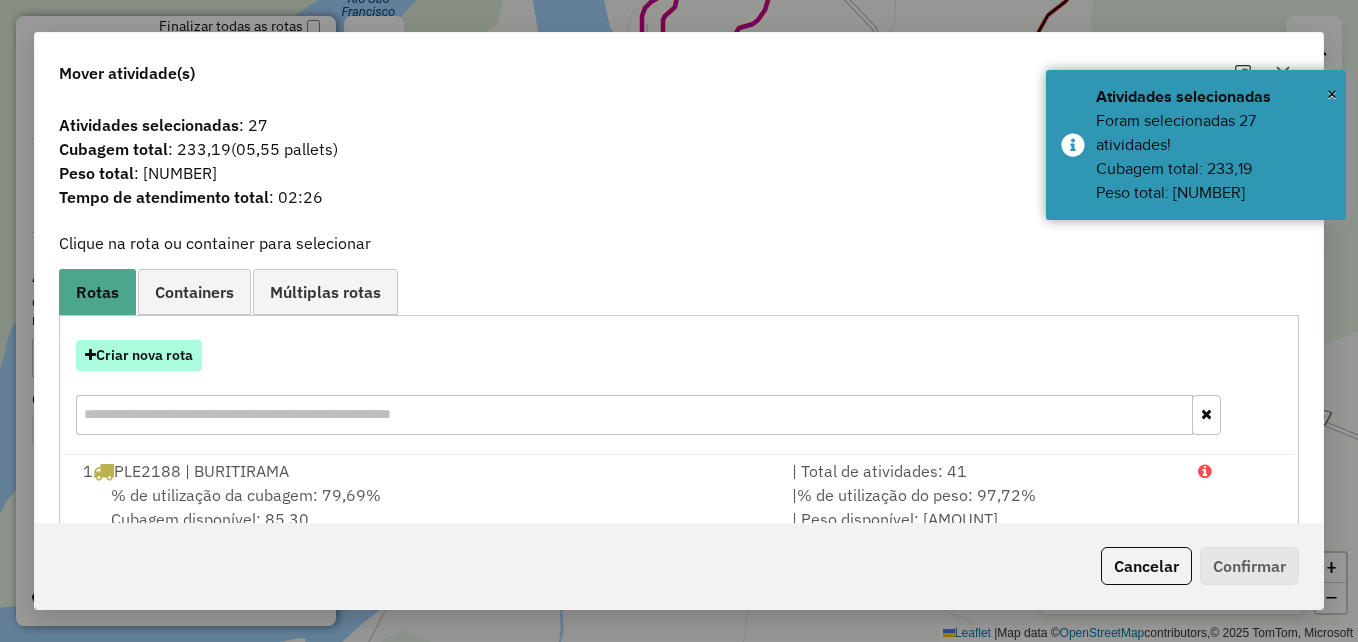 click on "Criar nova rota" at bounding box center (139, 355) 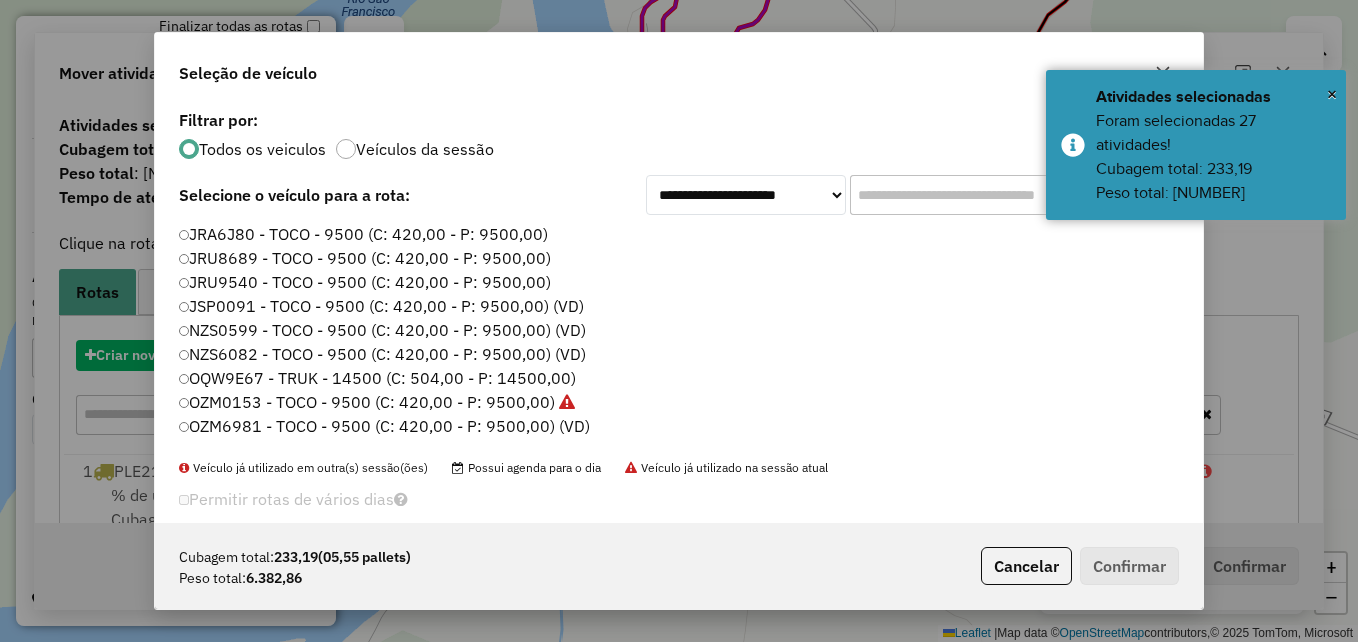 scroll, scrollTop: 11, scrollLeft: 6, axis: both 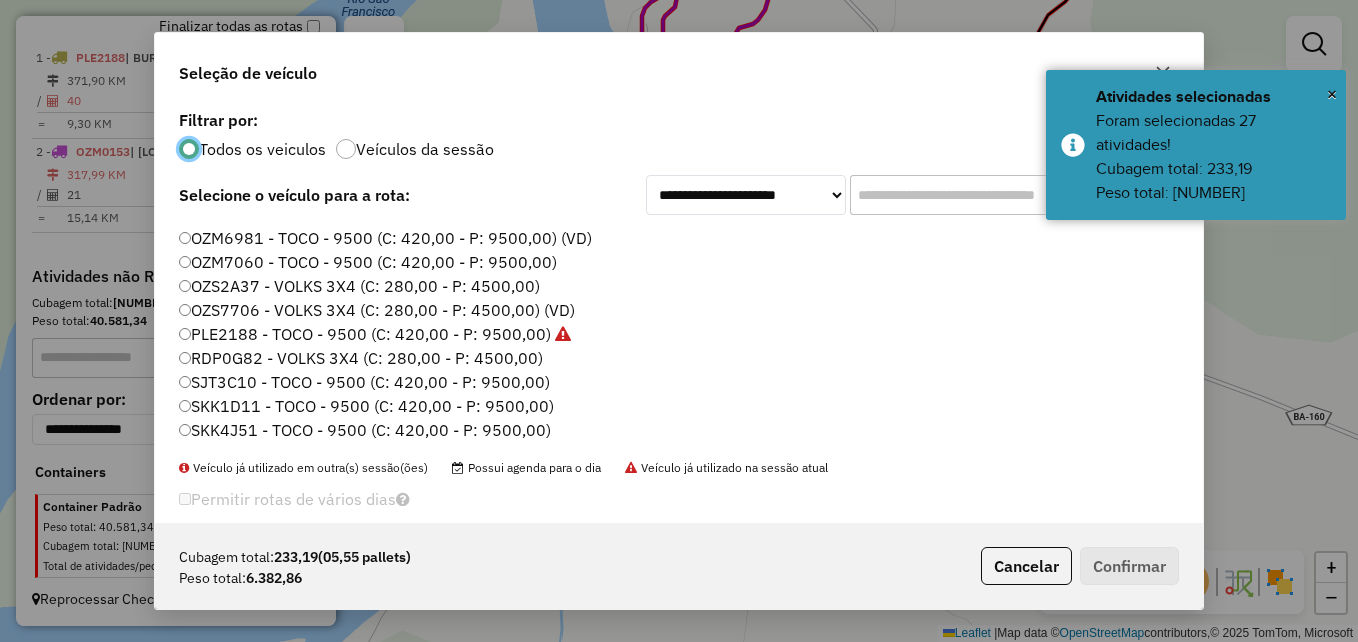 click on "OZM7060 - TOCO - 9500 (C: 420,00 - P: 9500,00)" 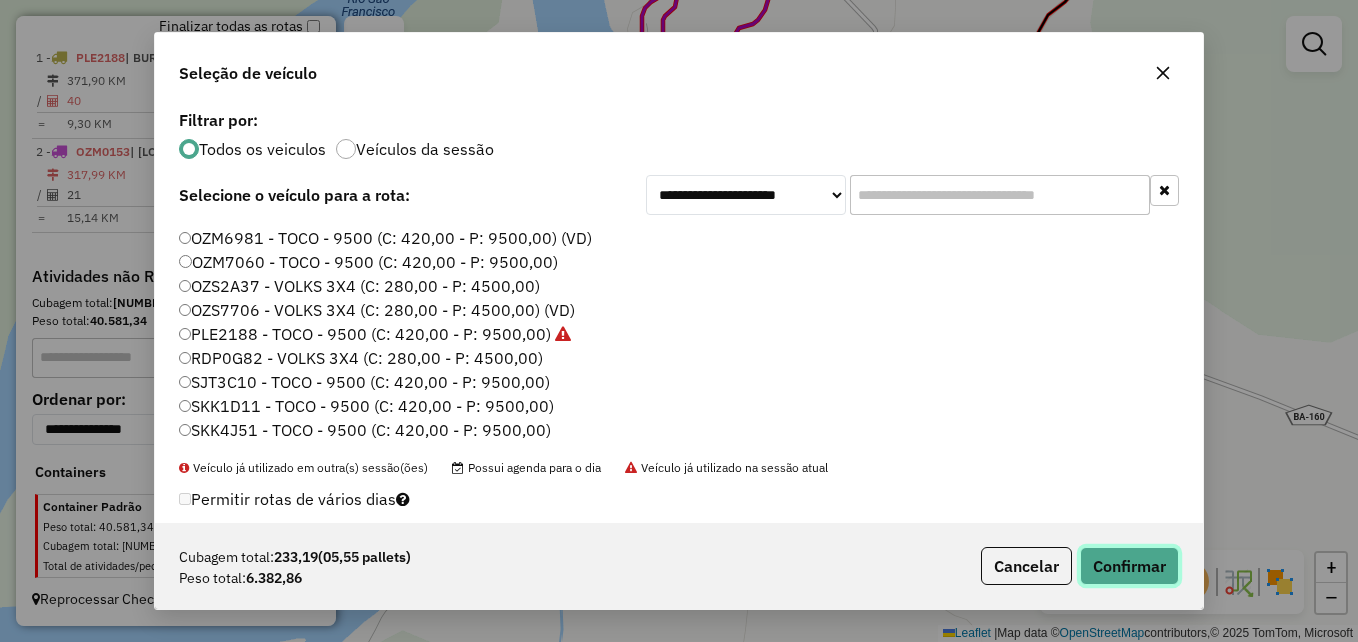click on "Confirmar" 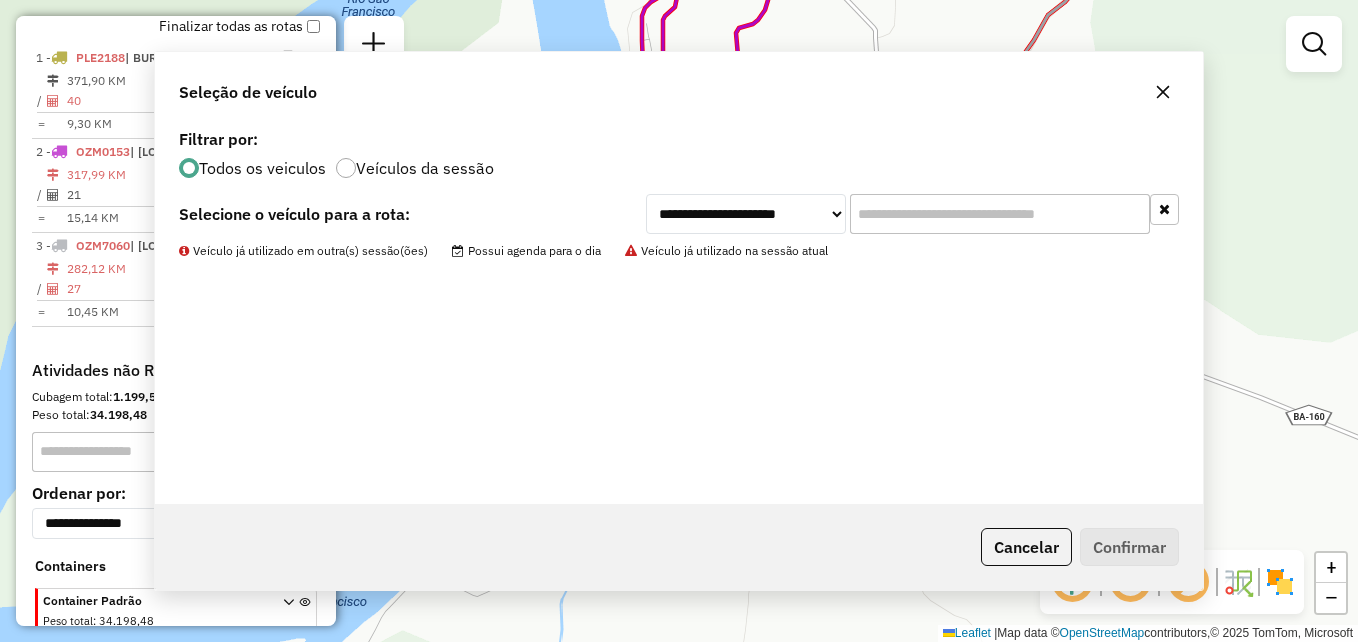 scroll, scrollTop: 815, scrollLeft: 0, axis: vertical 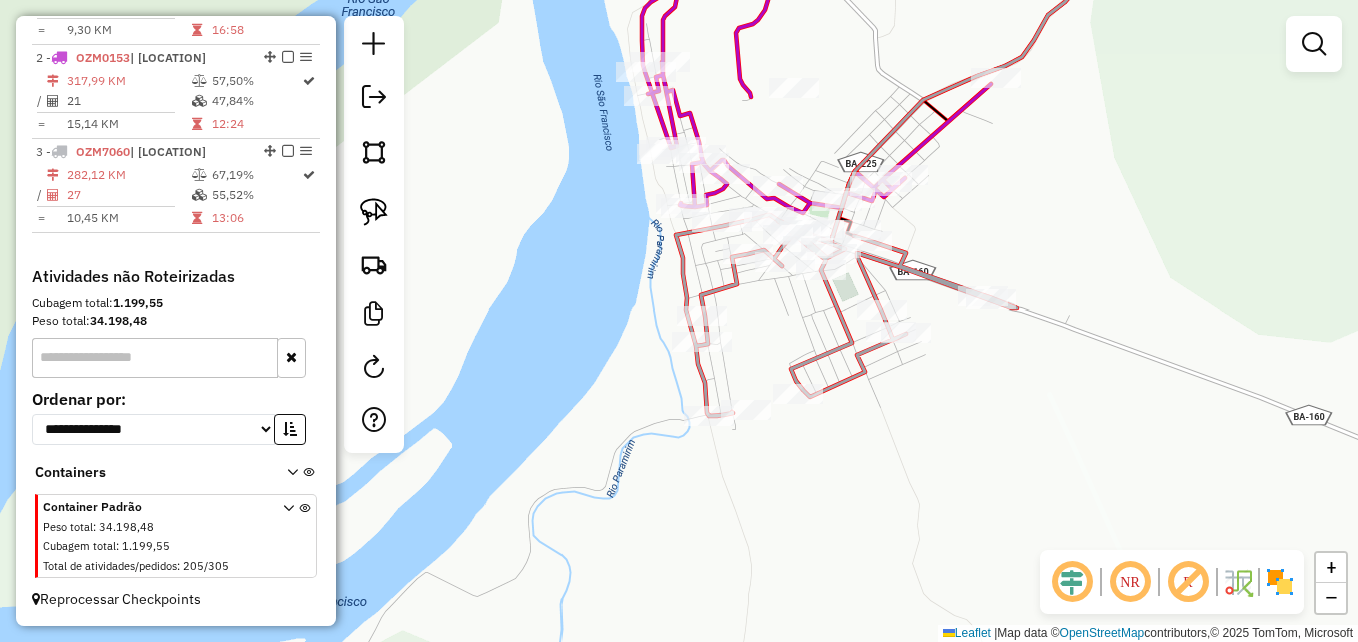 drag, startPoint x: 807, startPoint y: 367, endPoint x: 792, endPoint y: 396, distance: 32.649654 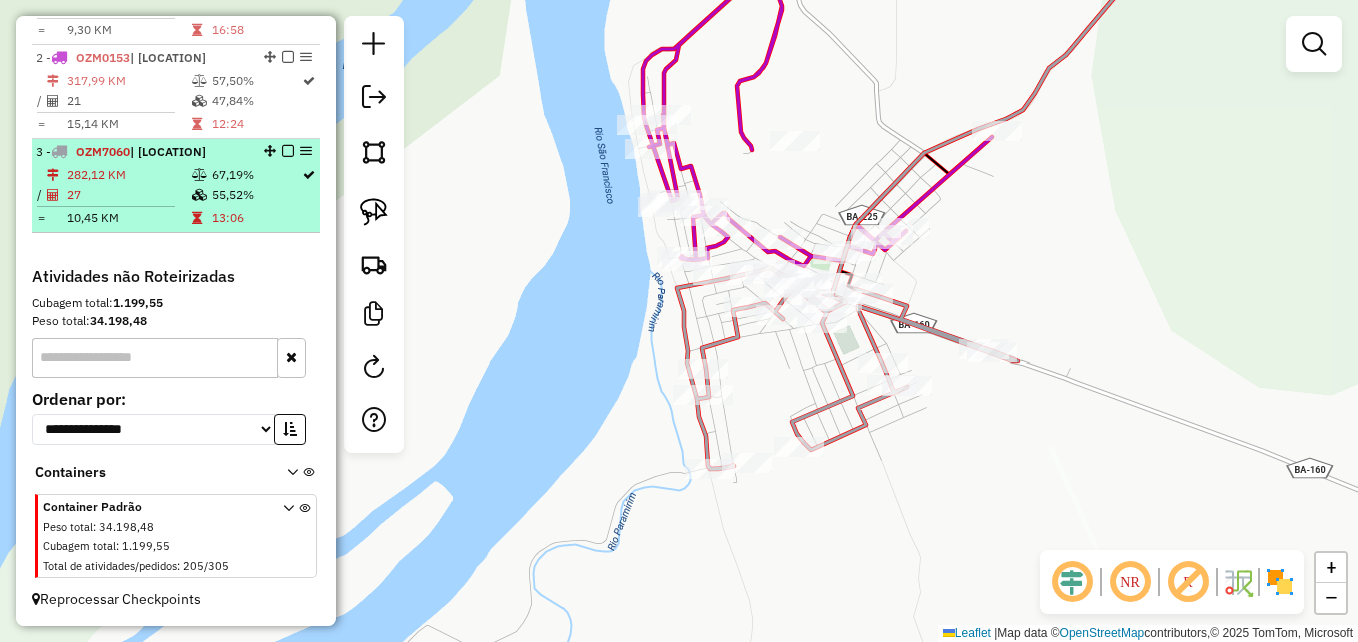 click on "282,12 KM" at bounding box center (128, 175) 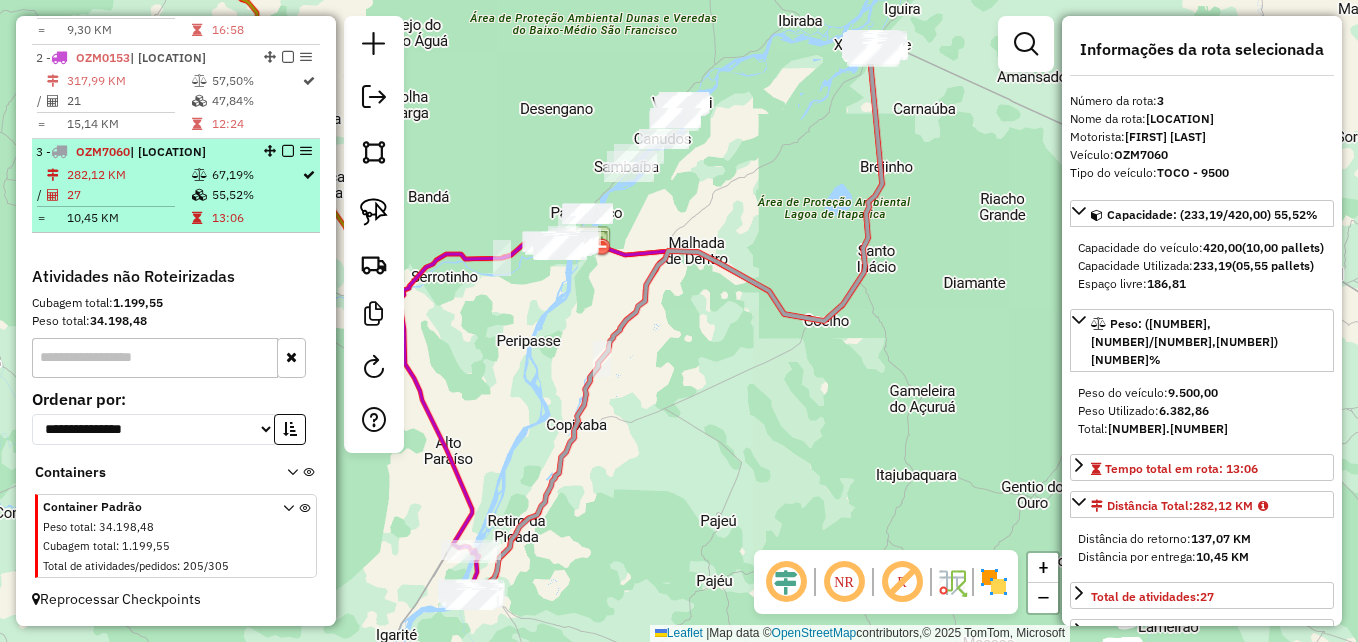 scroll, scrollTop: 715, scrollLeft: 0, axis: vertical 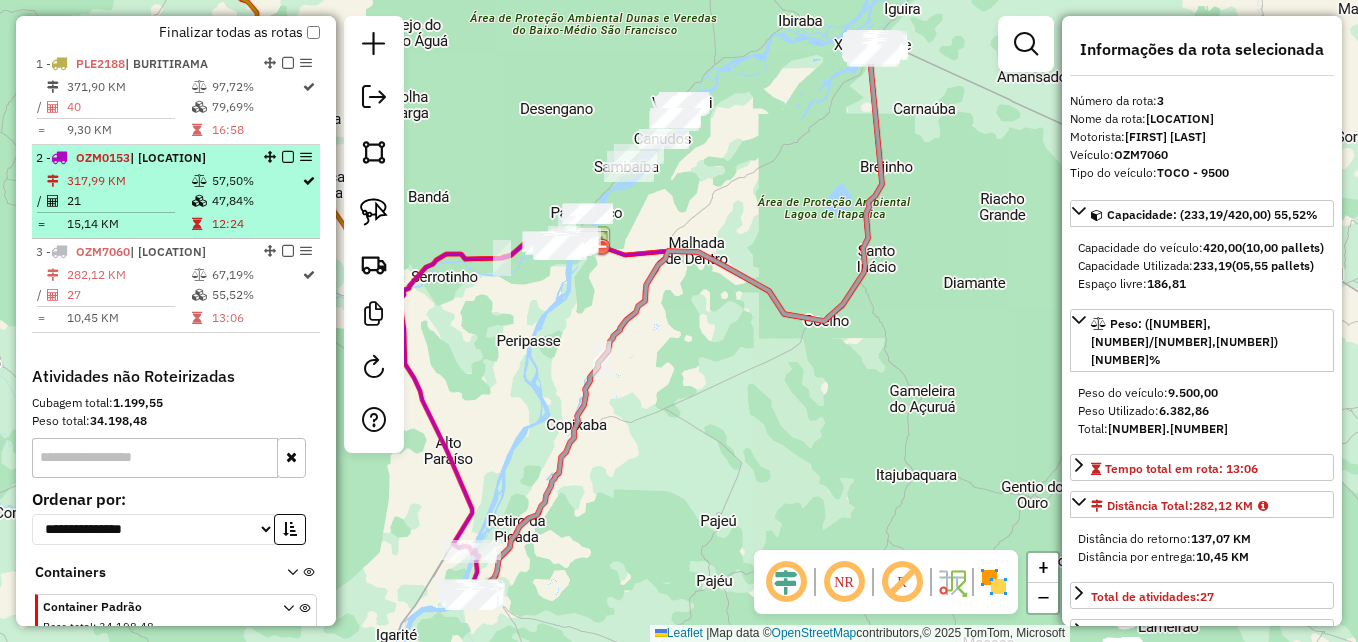 click on "317,99 KM" at bounding box center (128, 181) 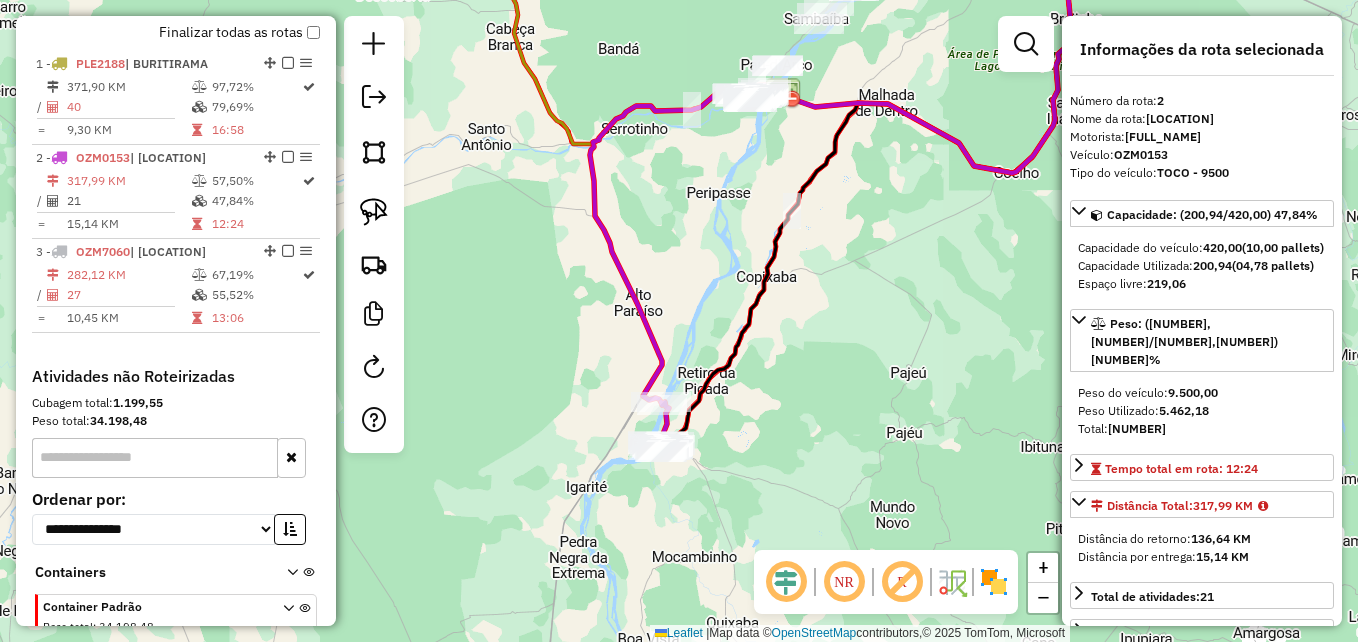 drag, startPoint x: 685, startPoint y: 383, endPoint x: 725, endPoint y: 341, distance: 58 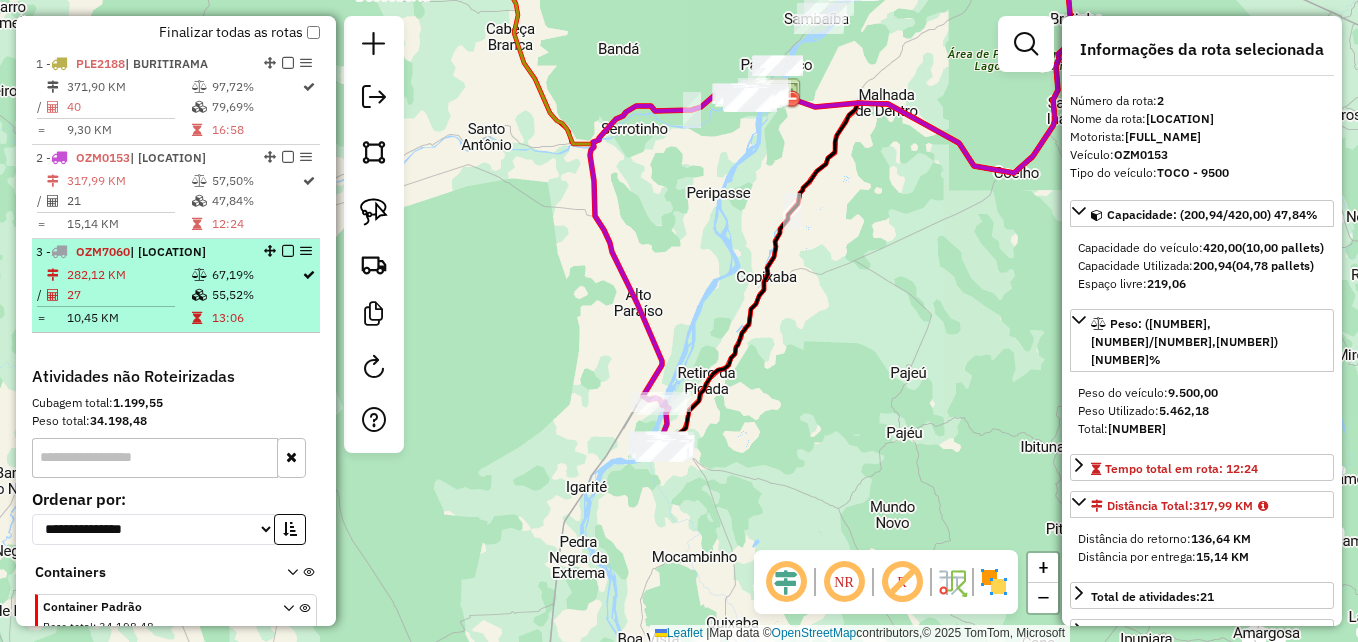 click on "[NUMBER] - [PLATE] | [LOCATION] [NUMBER] [PERCENT] / [NUMBER] [PERCENT] = [NUMBER] [TIME]" at bounding box center [176, 286] 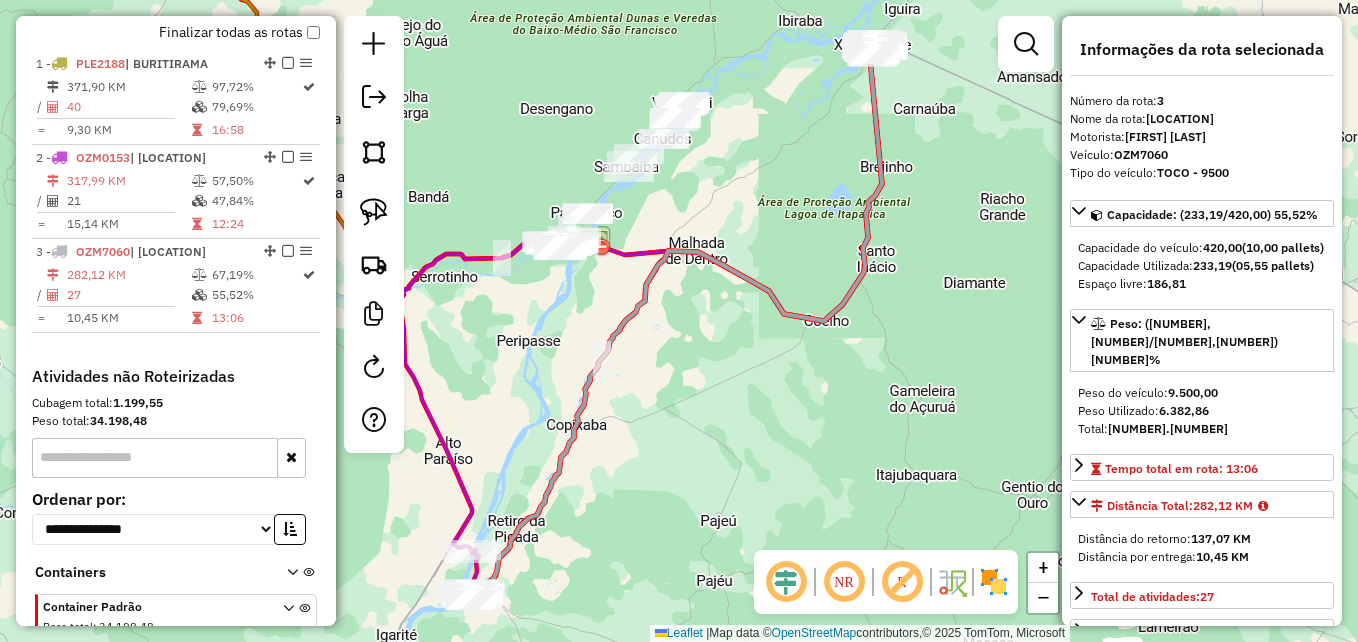 drag, startPoint x: 516, startPoint y: 469, endPoint x: 672, endPoint y: 338, distance: 203.70813 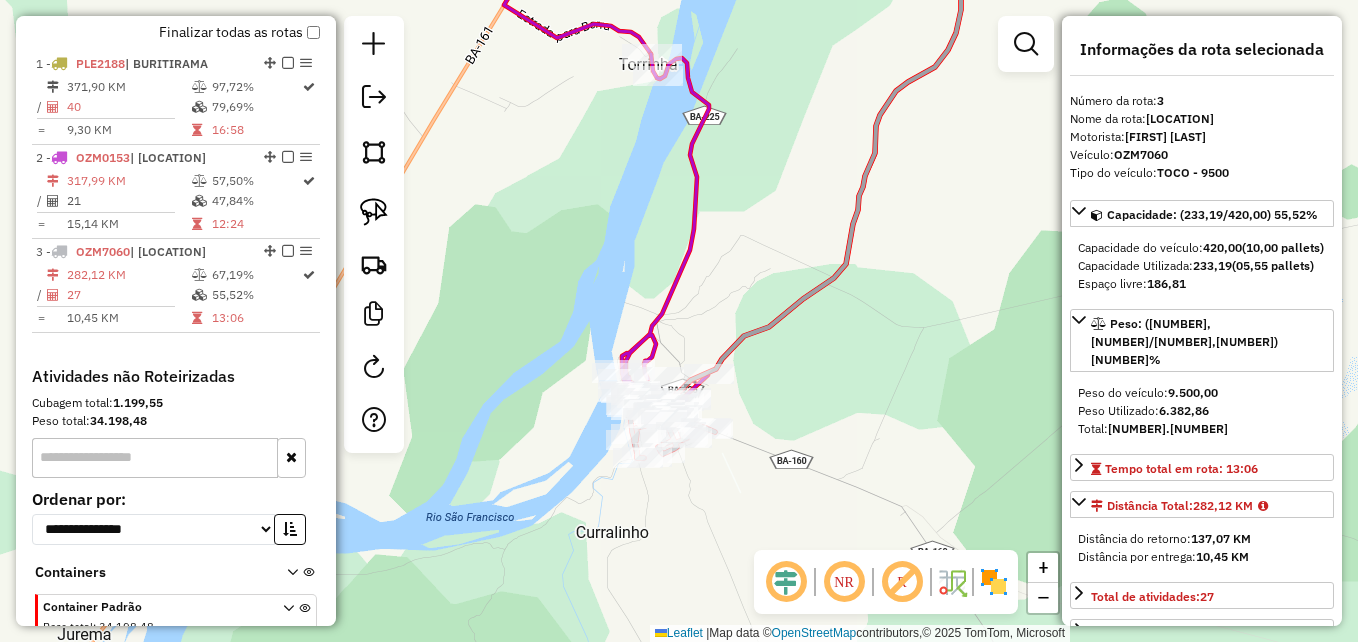 drag, startPoint x: 722, startPoint y: 392, endPoint x: 725, endPoint y: 277, distance: 115.03912 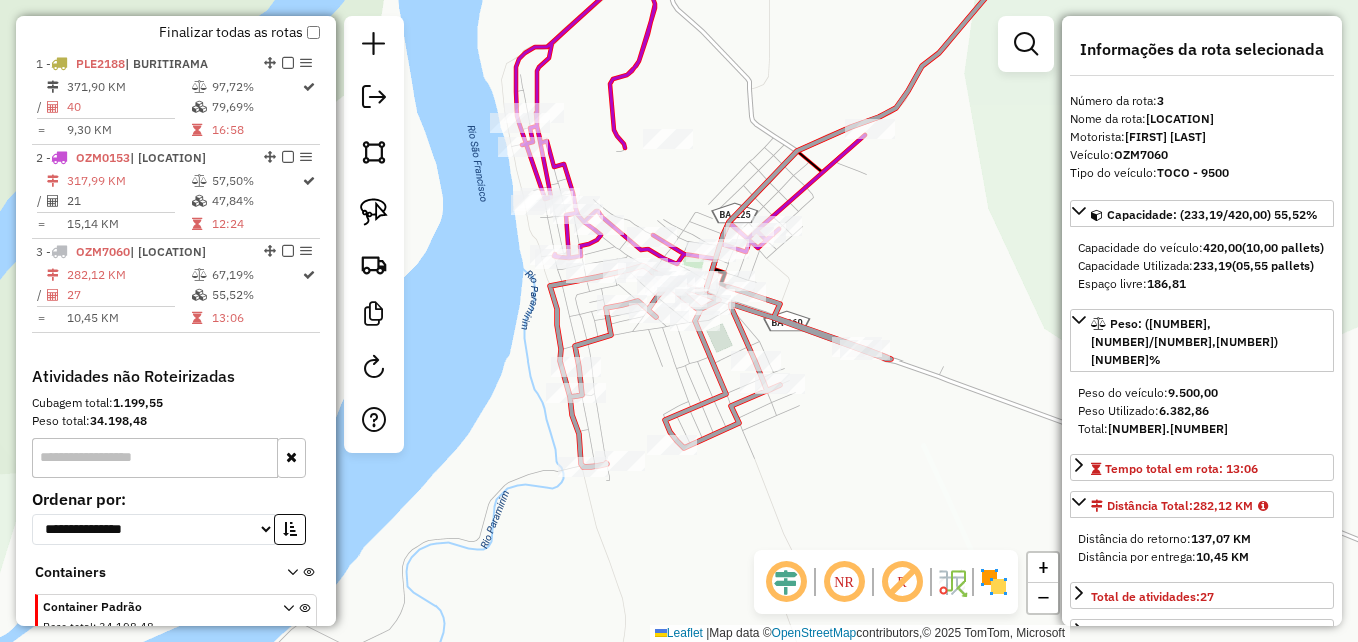 click 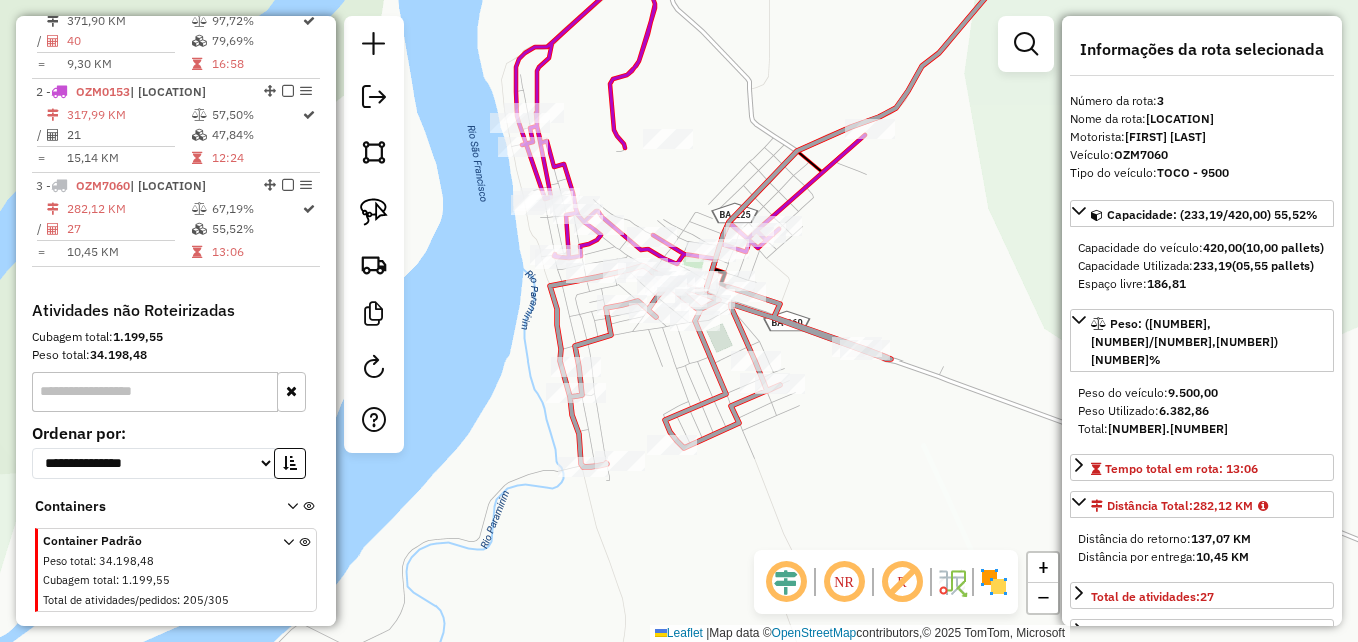 click 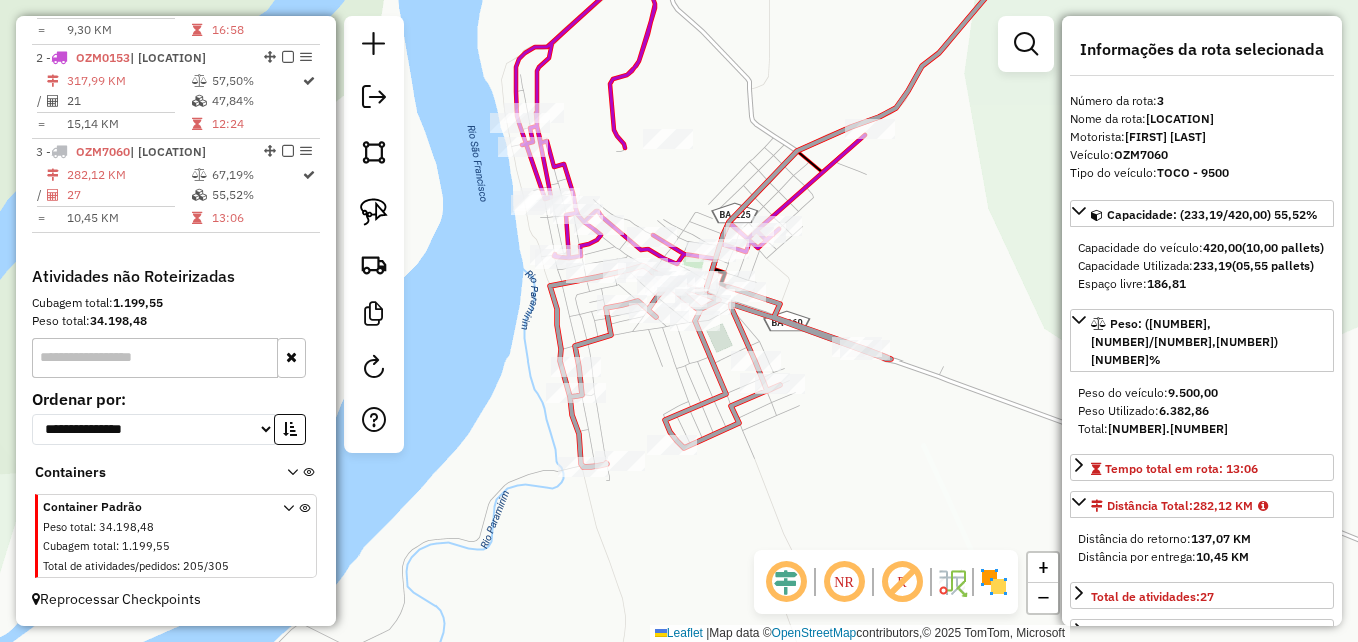 click 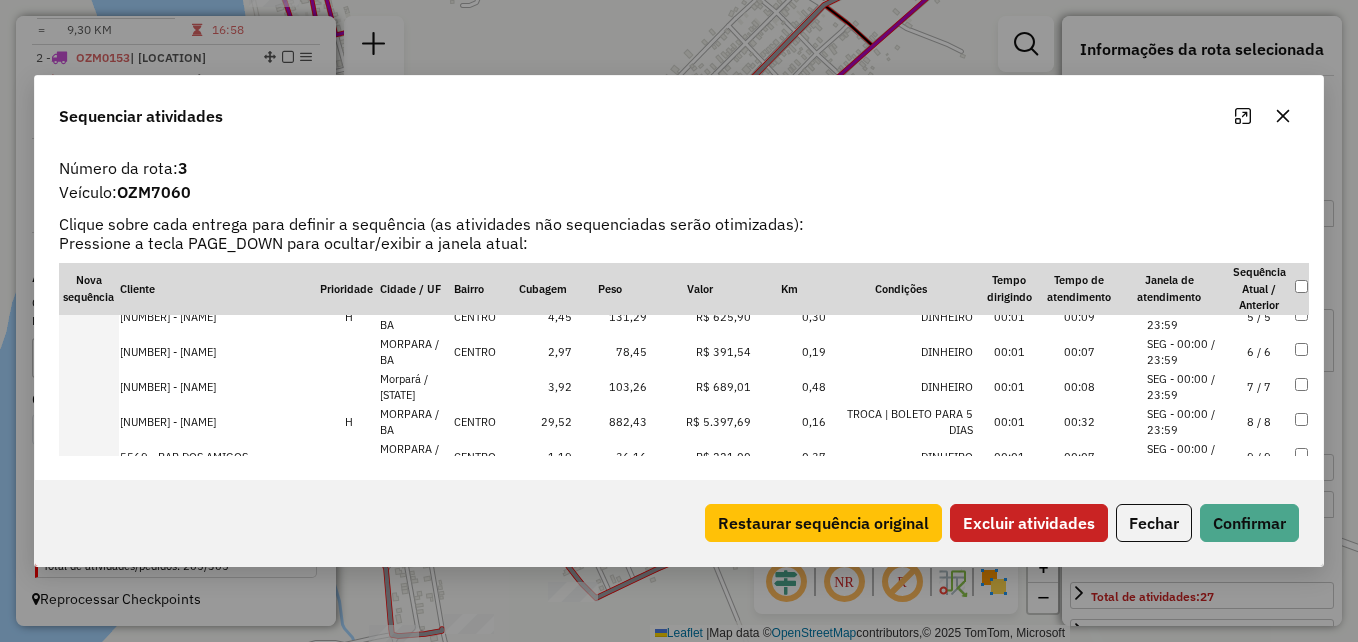 scroll, scrollTop: 200, scrollLeft: 0, axis: vertical 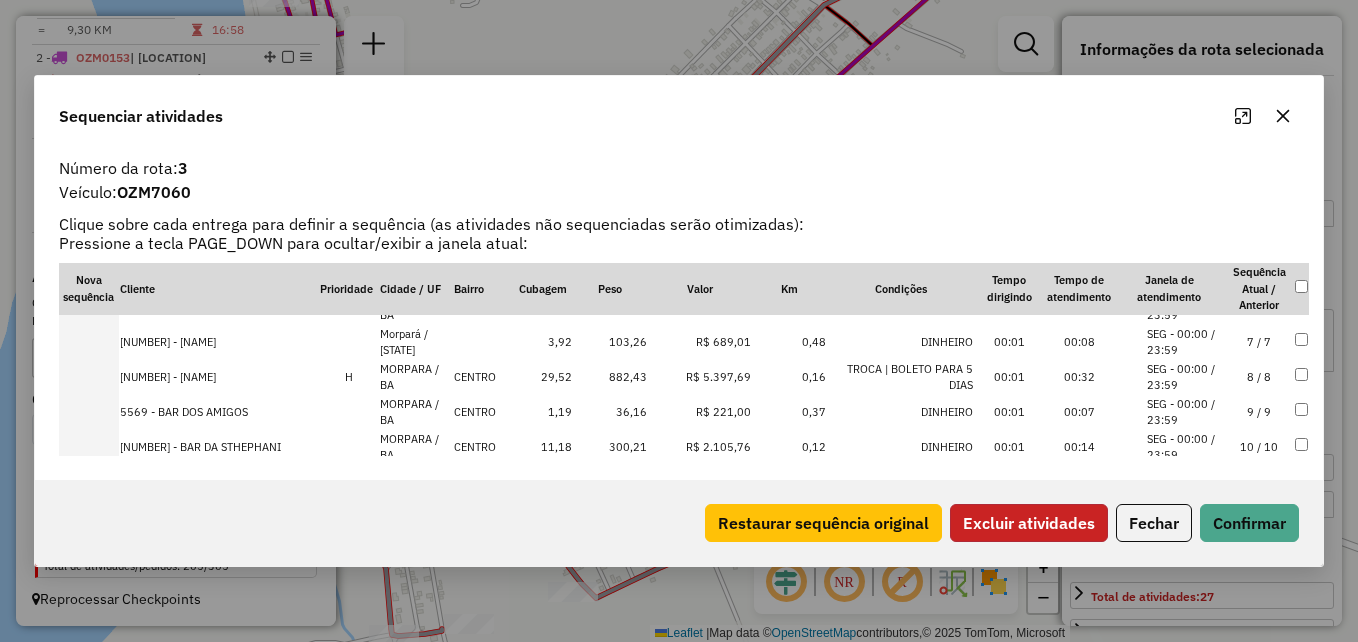 click on "Excluir atividades" 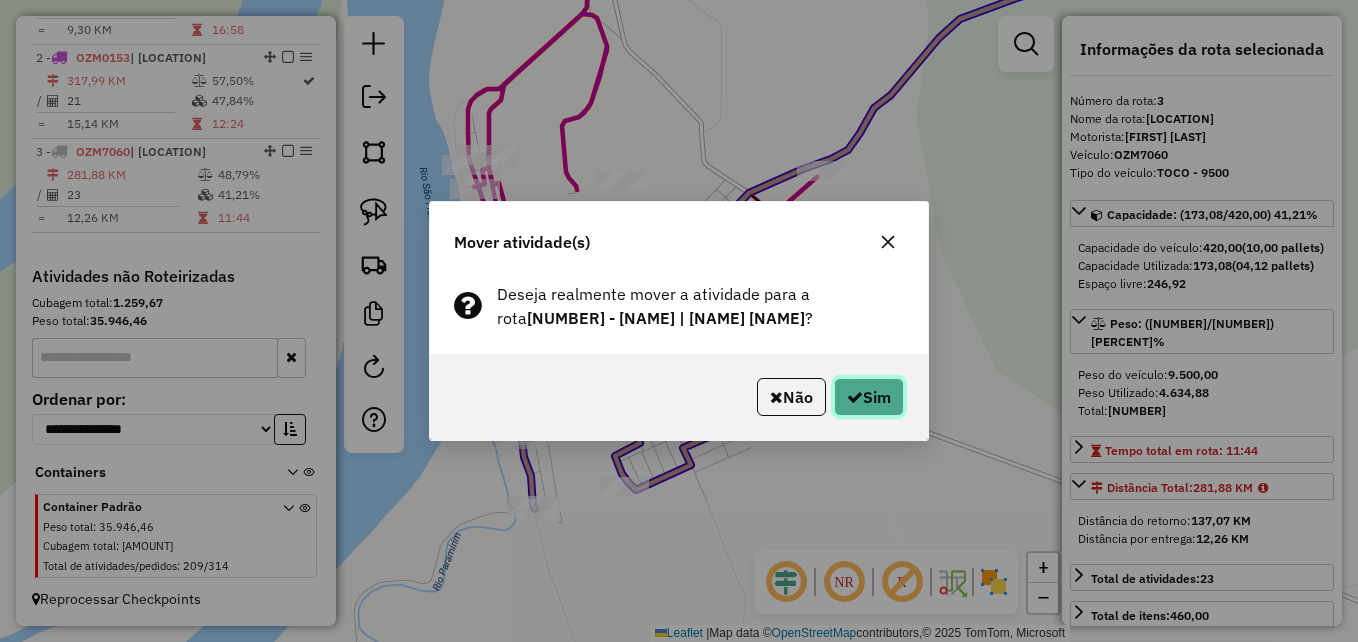 click on "Sim" 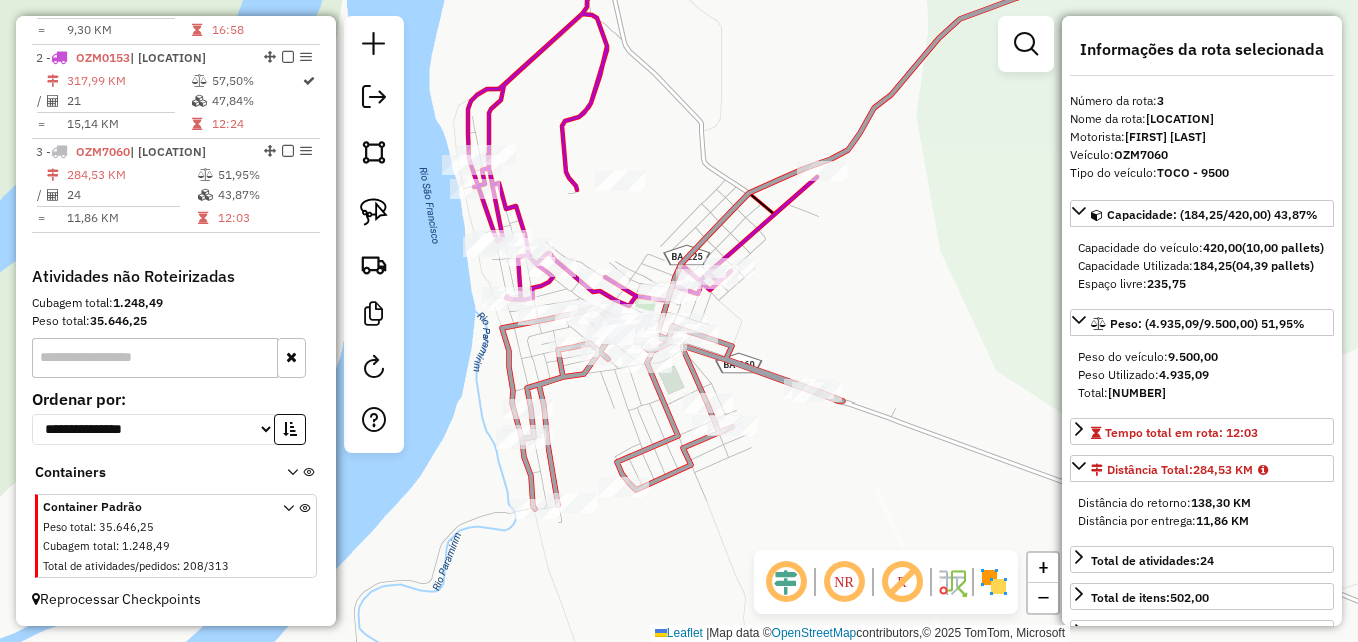 click 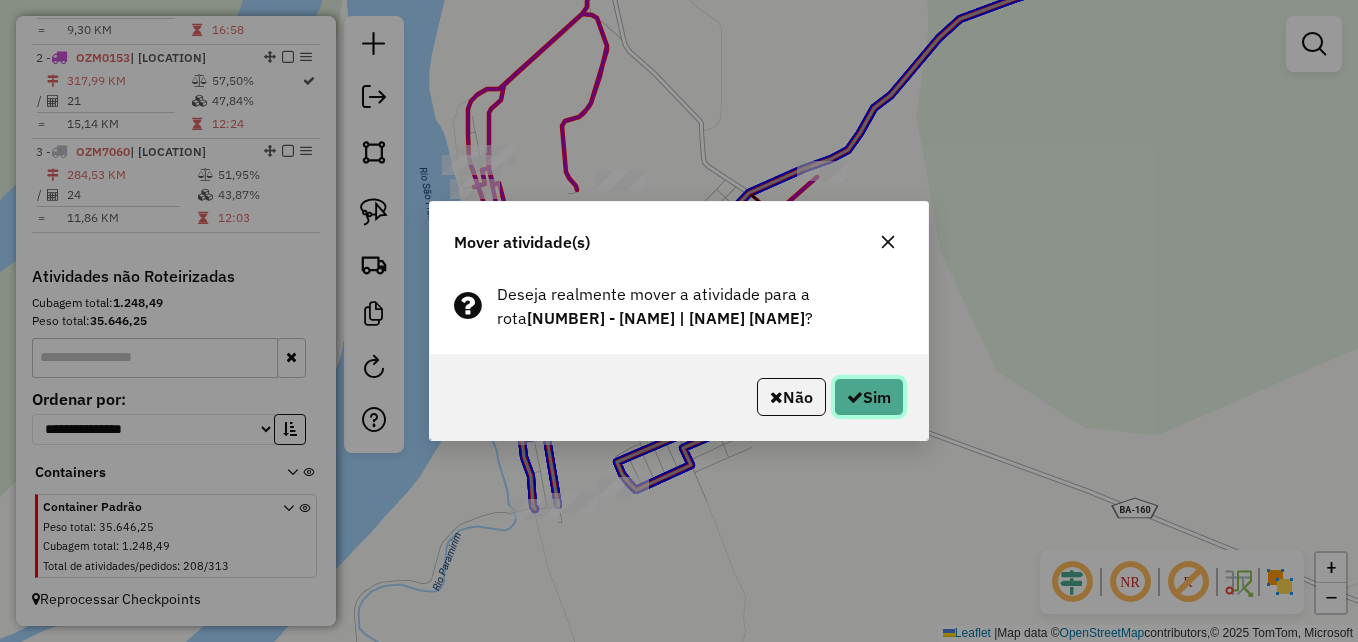 click on "Sim" 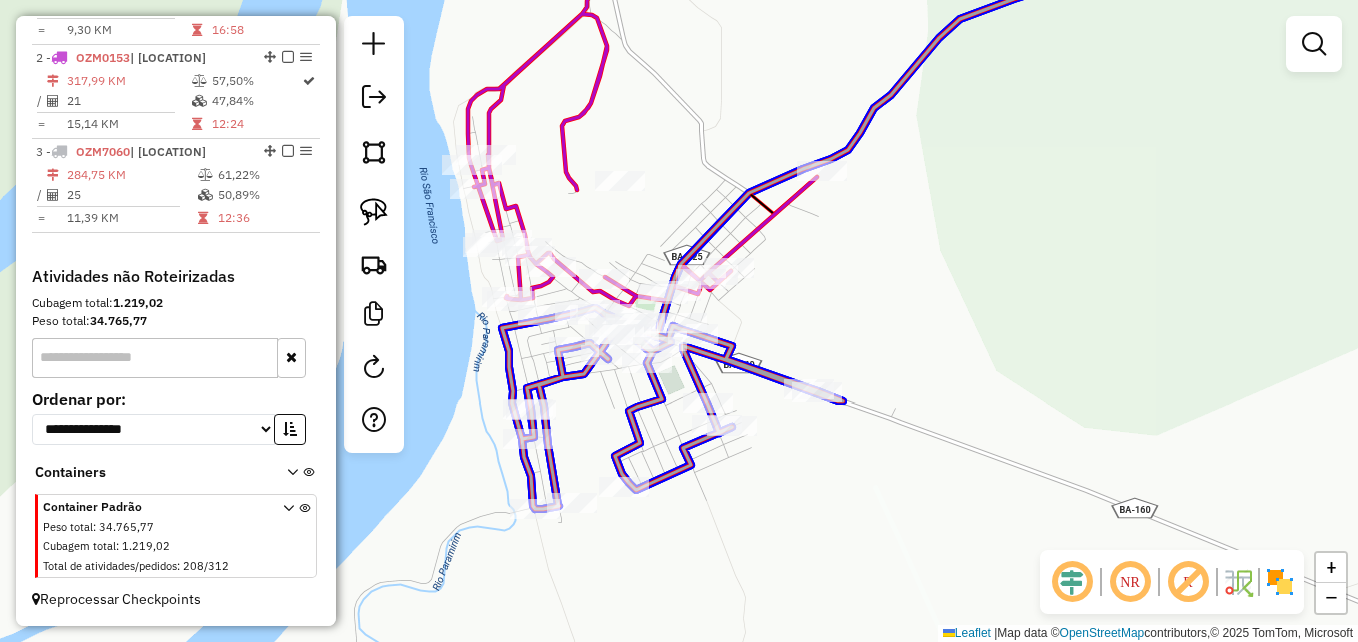 click 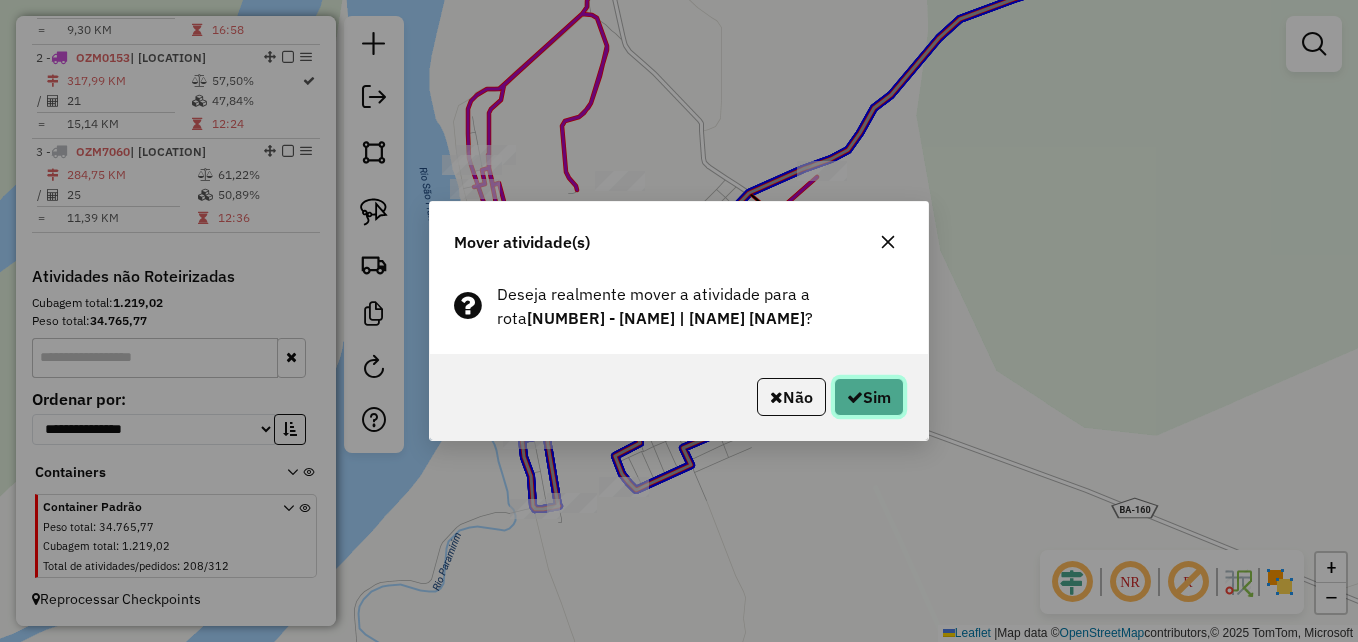 click on "Sim" 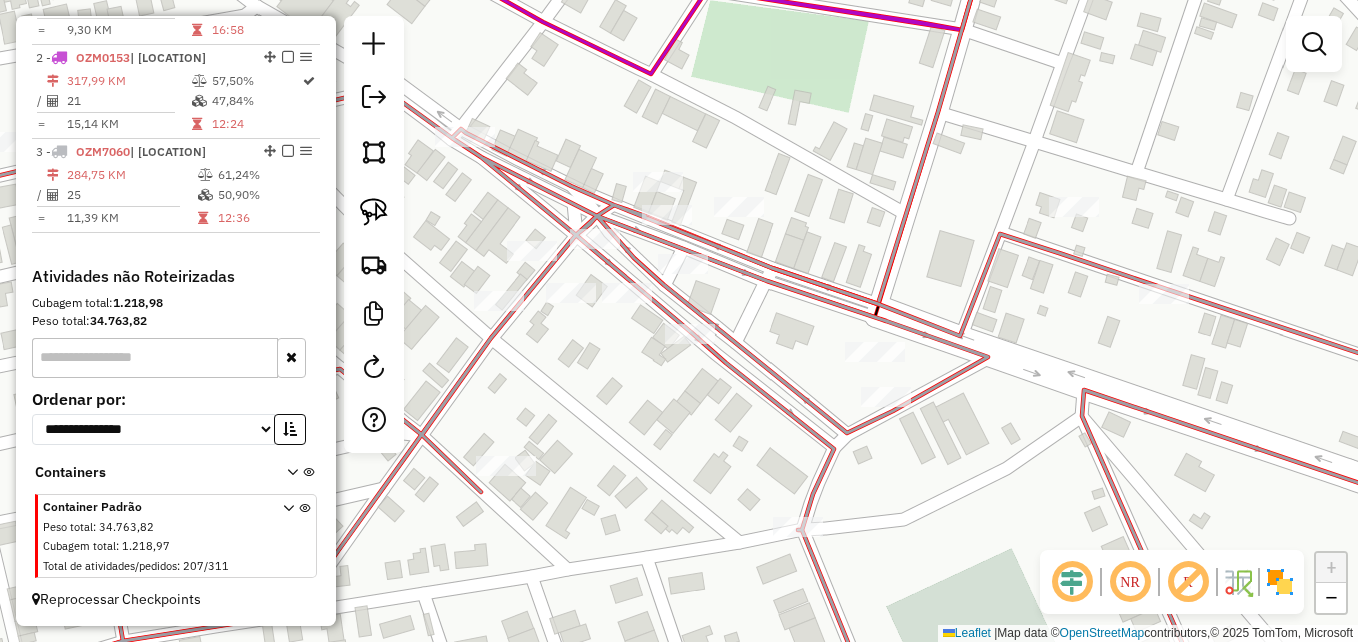 drag, startPoint x: 372, startPoint y: 207, endPoint x: 423, endPoint y: 246, distance: 64.202805 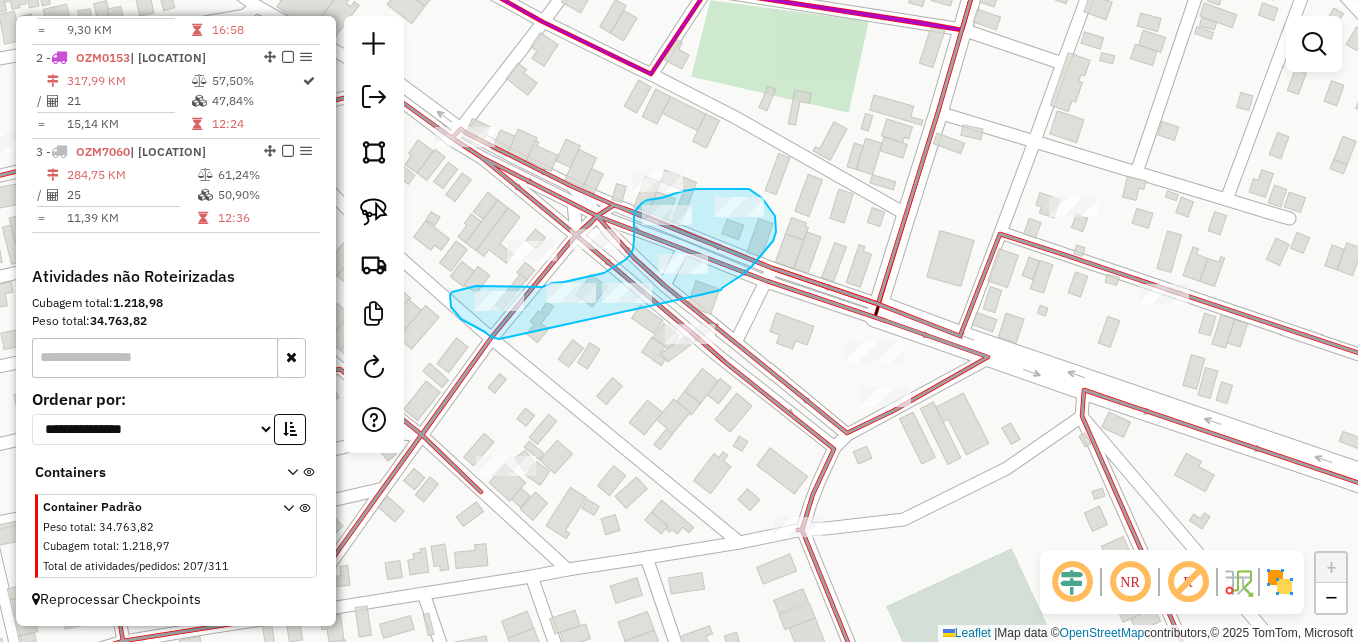 drag, startPoint x: 504, startPoint y: 338, endPoint x: 689, endPoint y: 296, distance: 189.70767 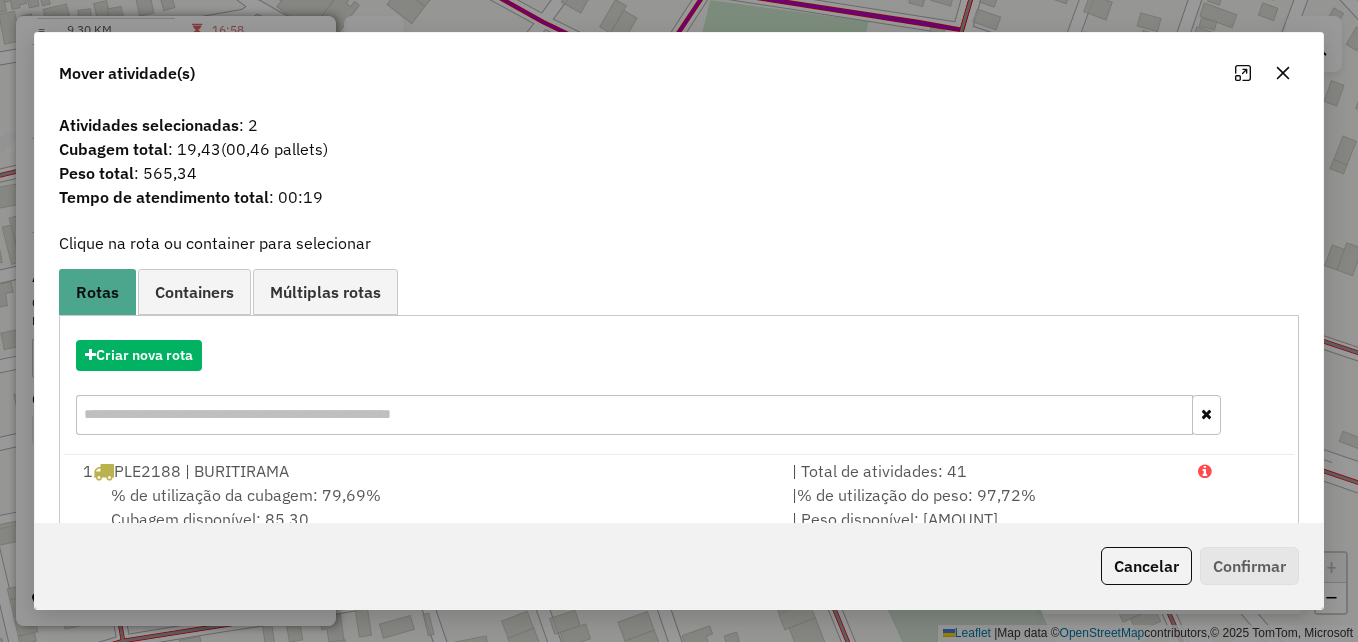 scroll, scrollTop: 209, scrollLeft: 0, axis: vertical 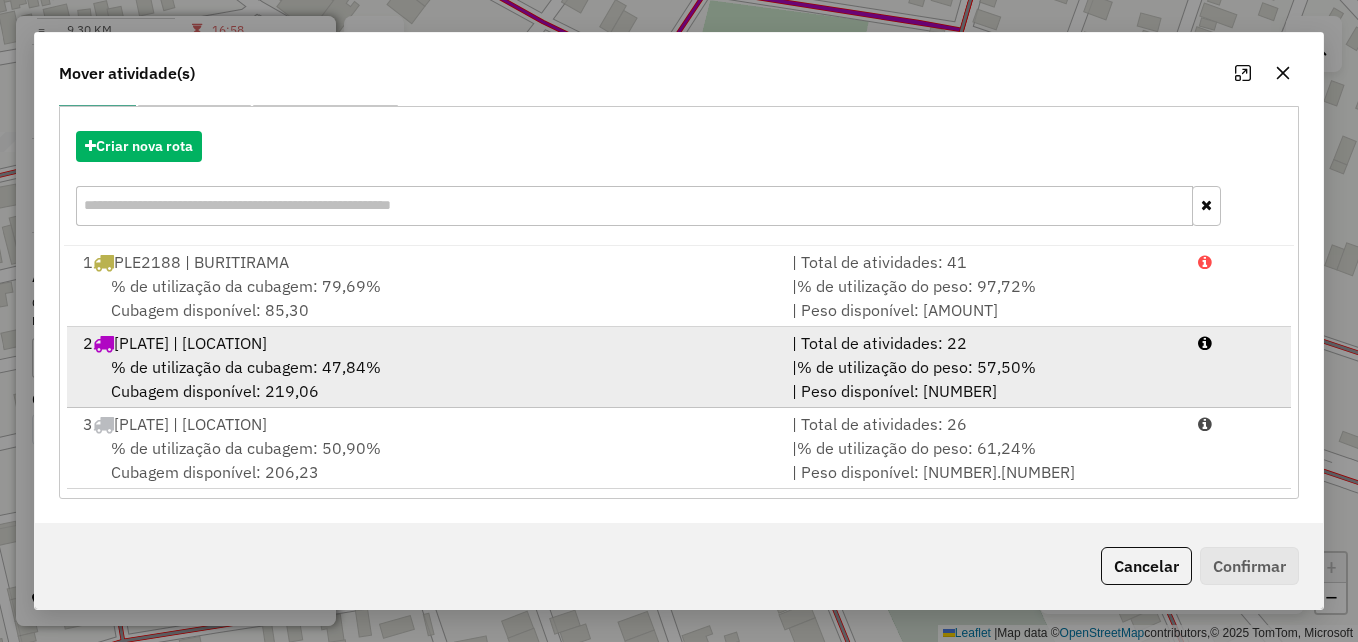 click on "% de utilização da cubagem: 47,84%" at bounding box center (246, 367) 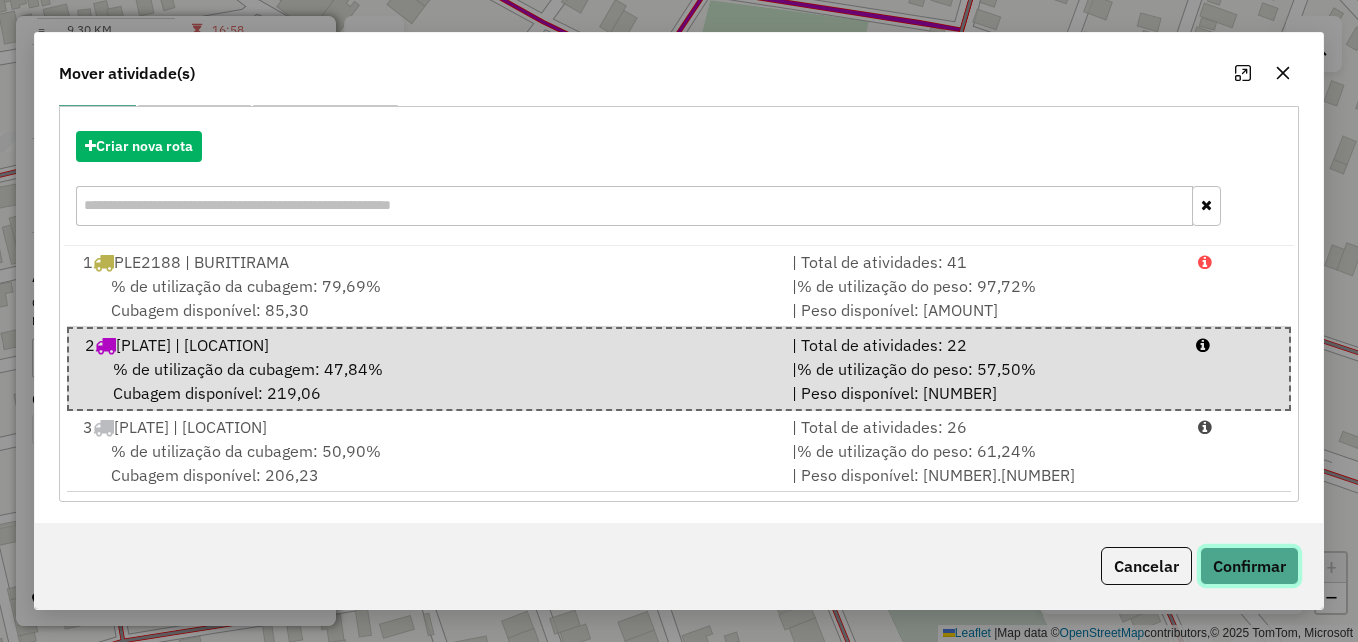 click on "Confirmar" 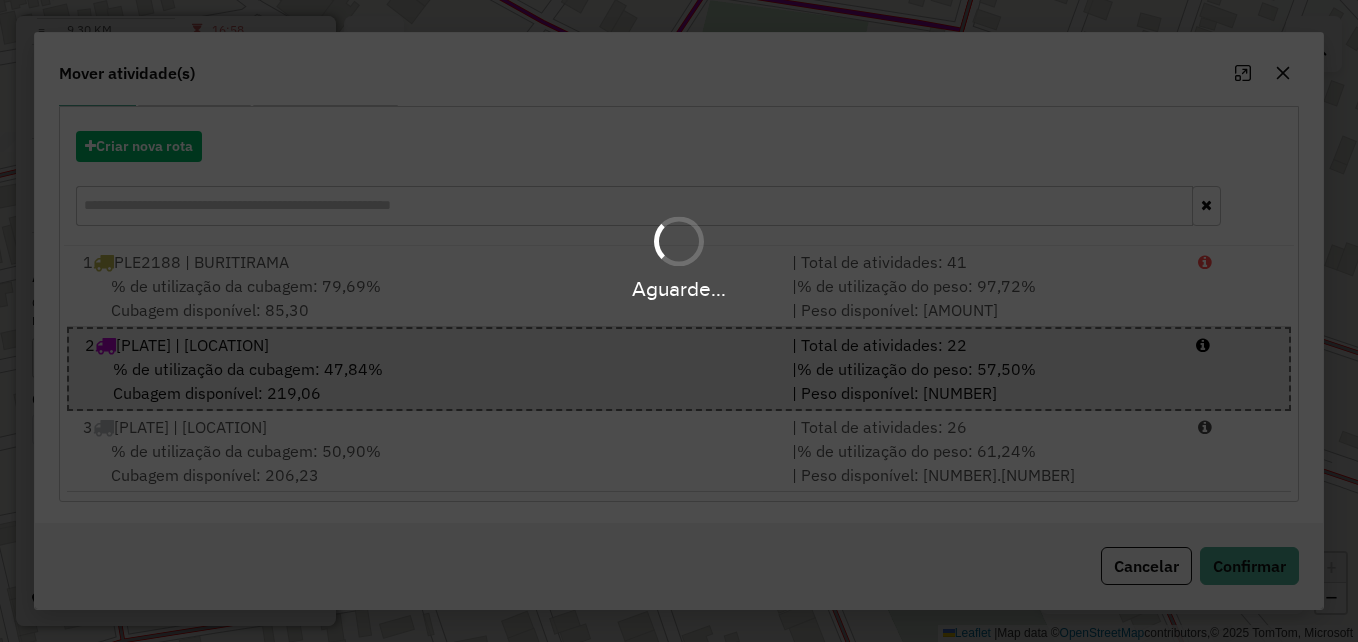 scroll, scrollTop: 0, scrollLeft: 0, axis: both 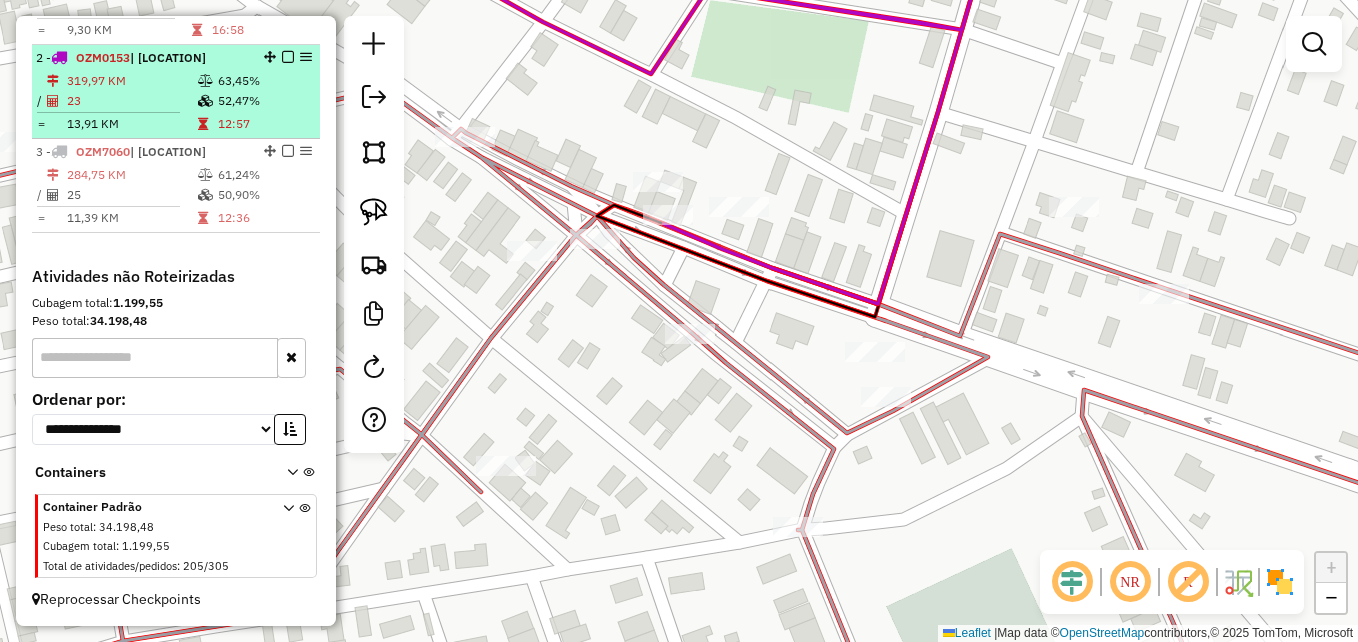 click on "13,91 KM" at bounding box center [131, 124] 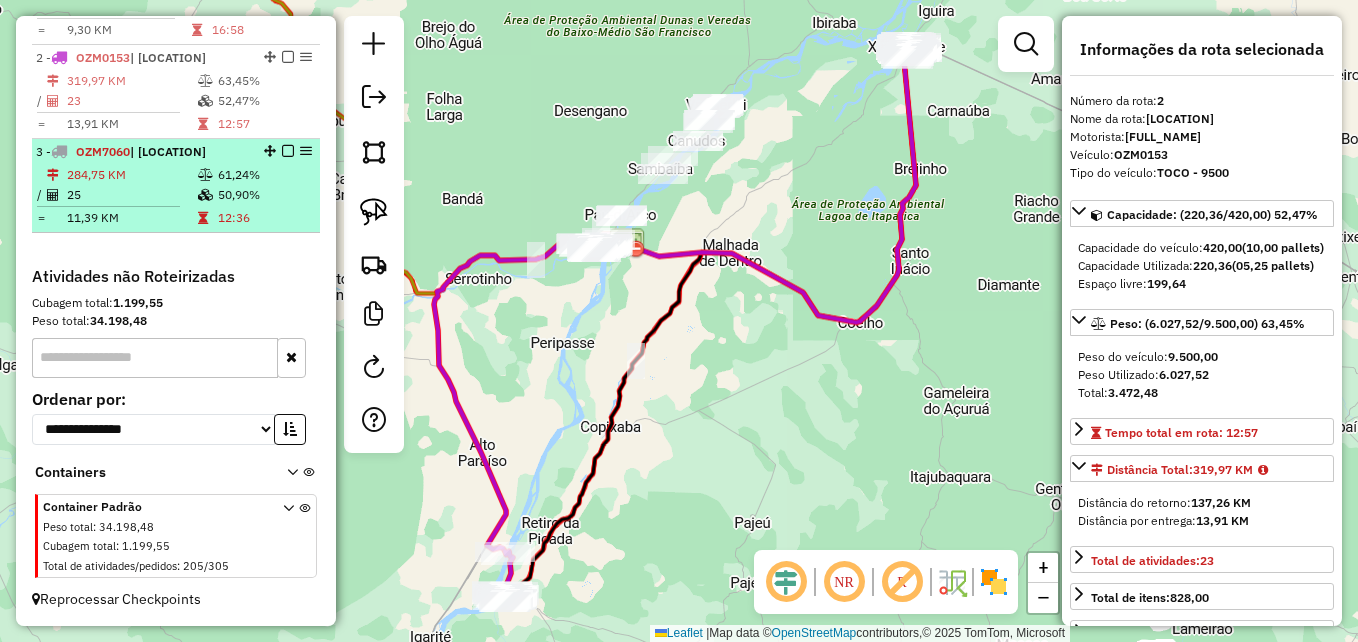click on "25" at bounding box center (131, 195) 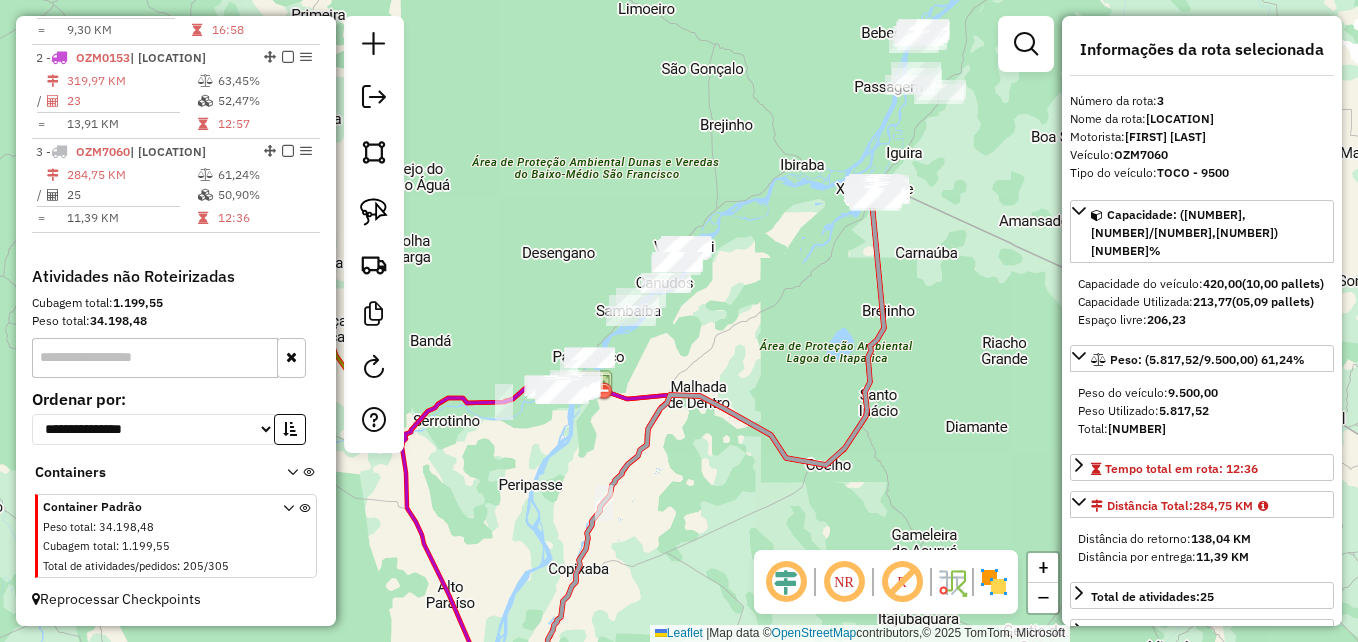 drag, startPoint x: 674, startPoint y: 397, endPoint x: 584, endPoint y: 550, distance: 177.50775 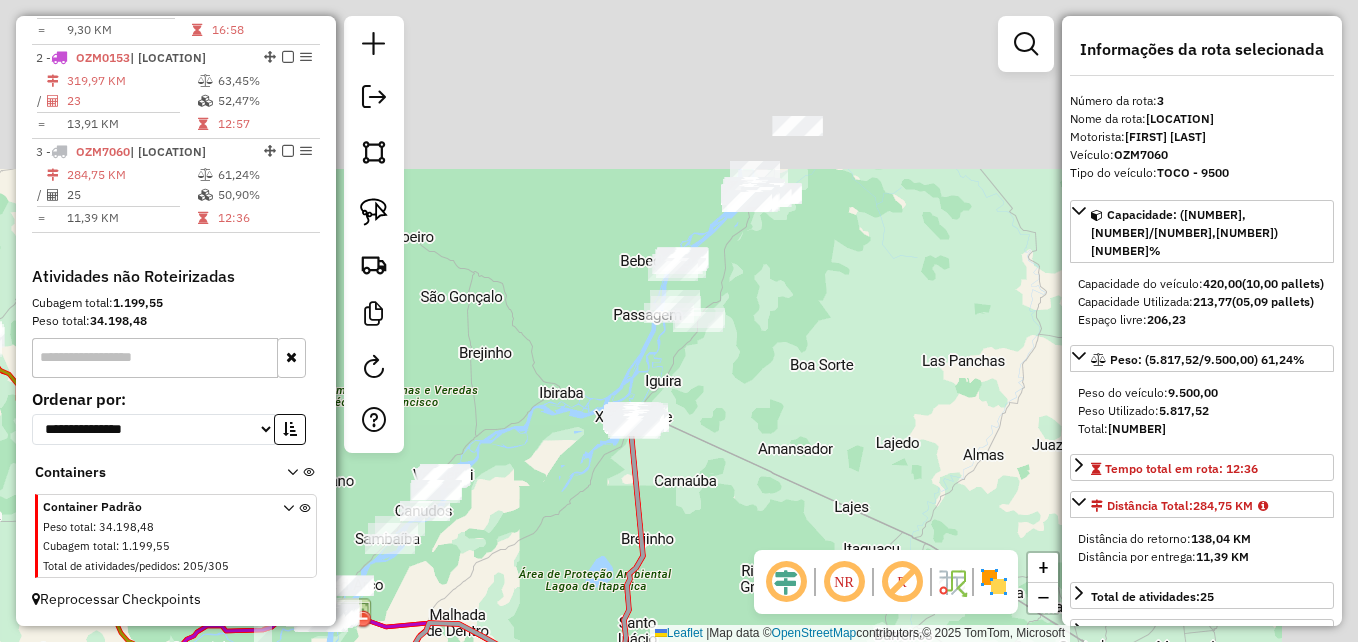drag, startPoint x: 802, startPoint y: 377, endPoint x: 716, endPoint y: 499, distance: 149.26486 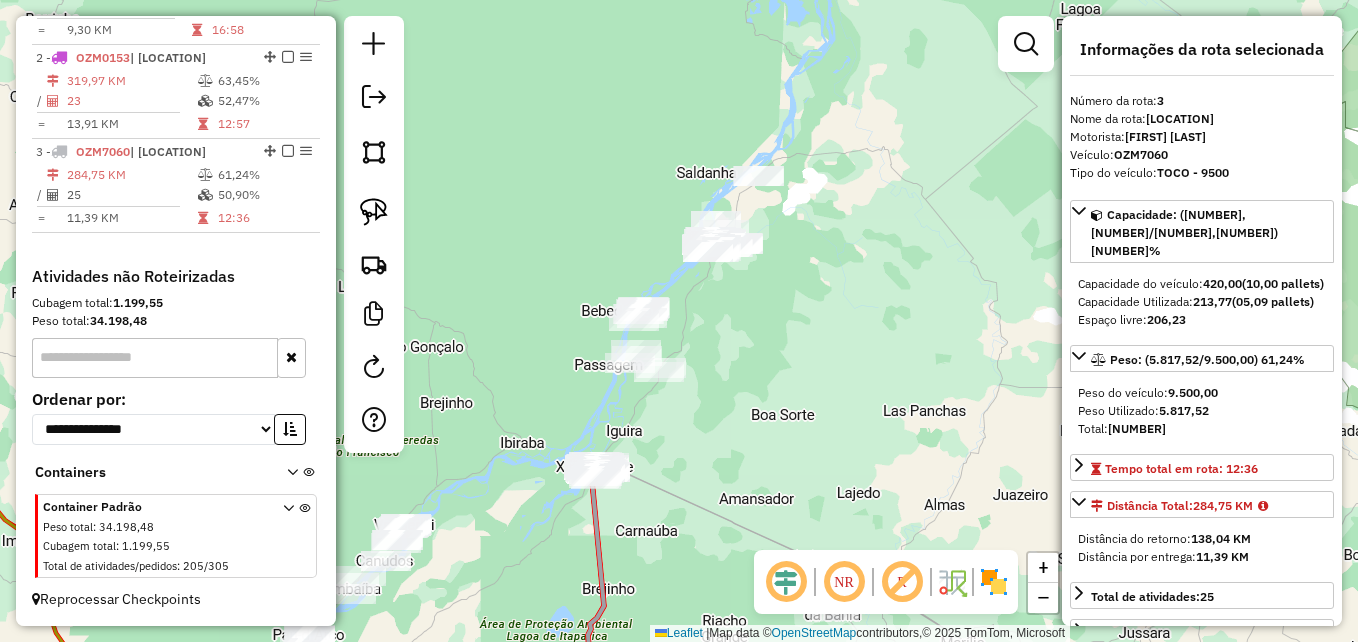 drag, startPoint x: 371, startPoint y: 148, endPoint x: 437, endPoint y: 238, distance: 111.60645 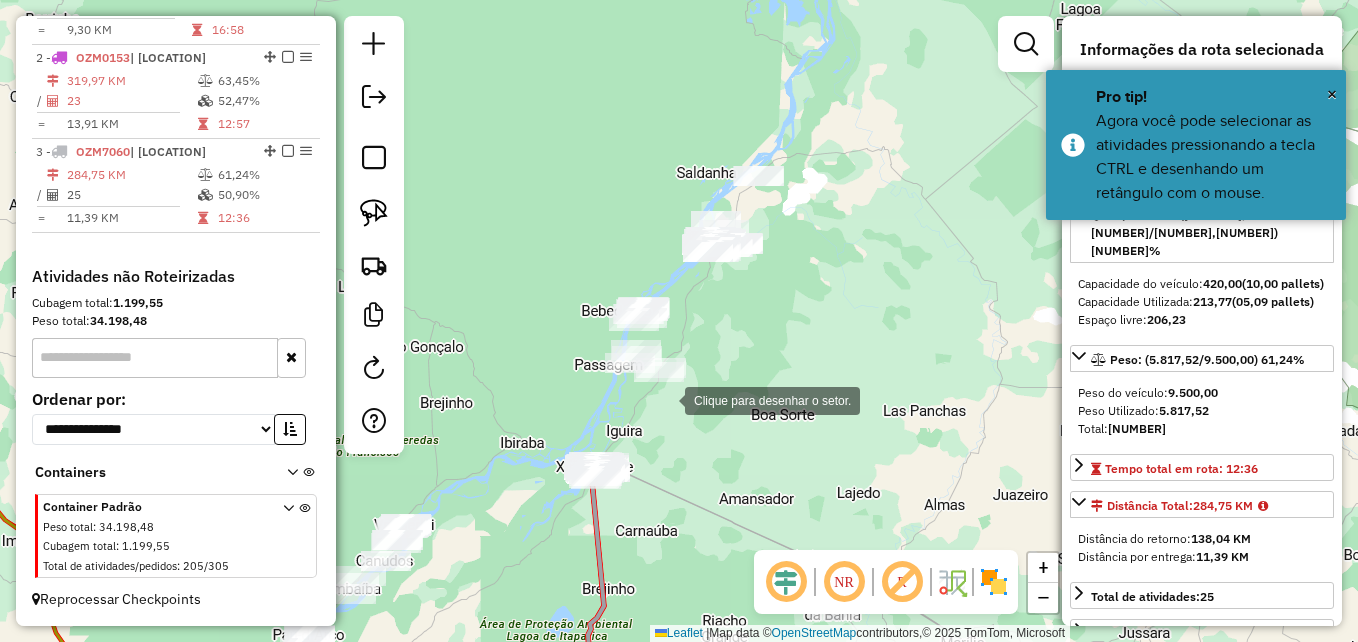 click 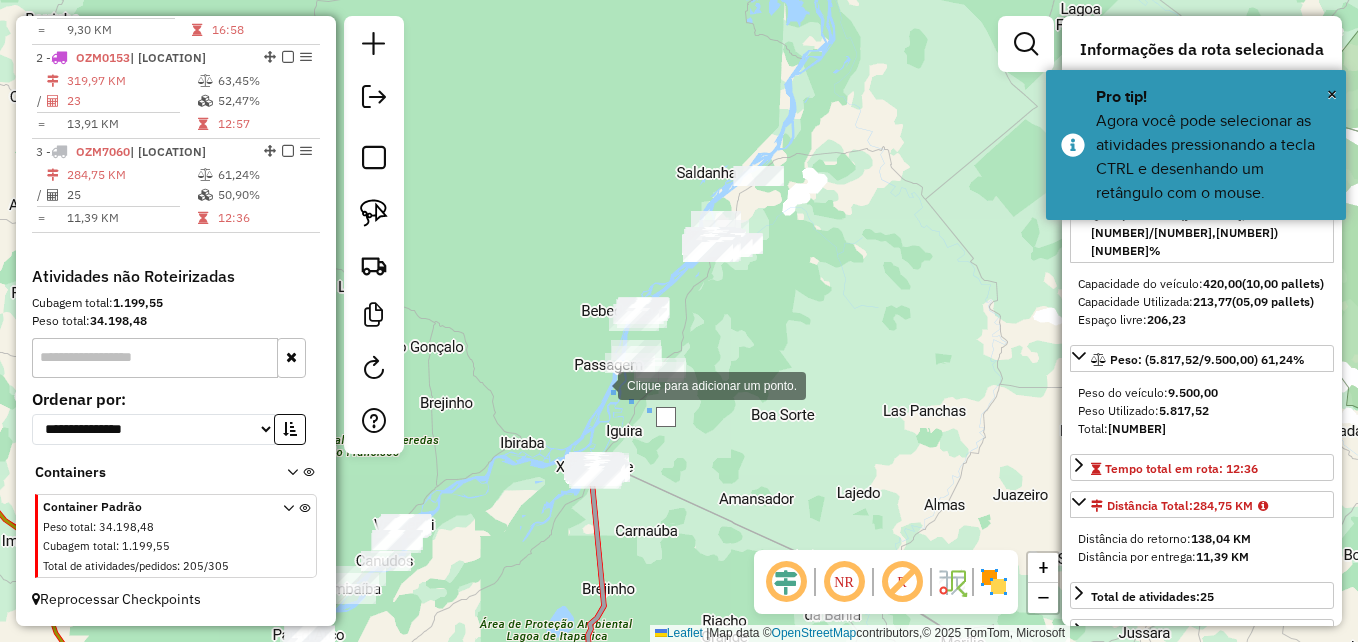 drag, startPoint x: 598, startPoint y: 384, endPoint x: 571, endPoint y: 343, distance: 49.09175 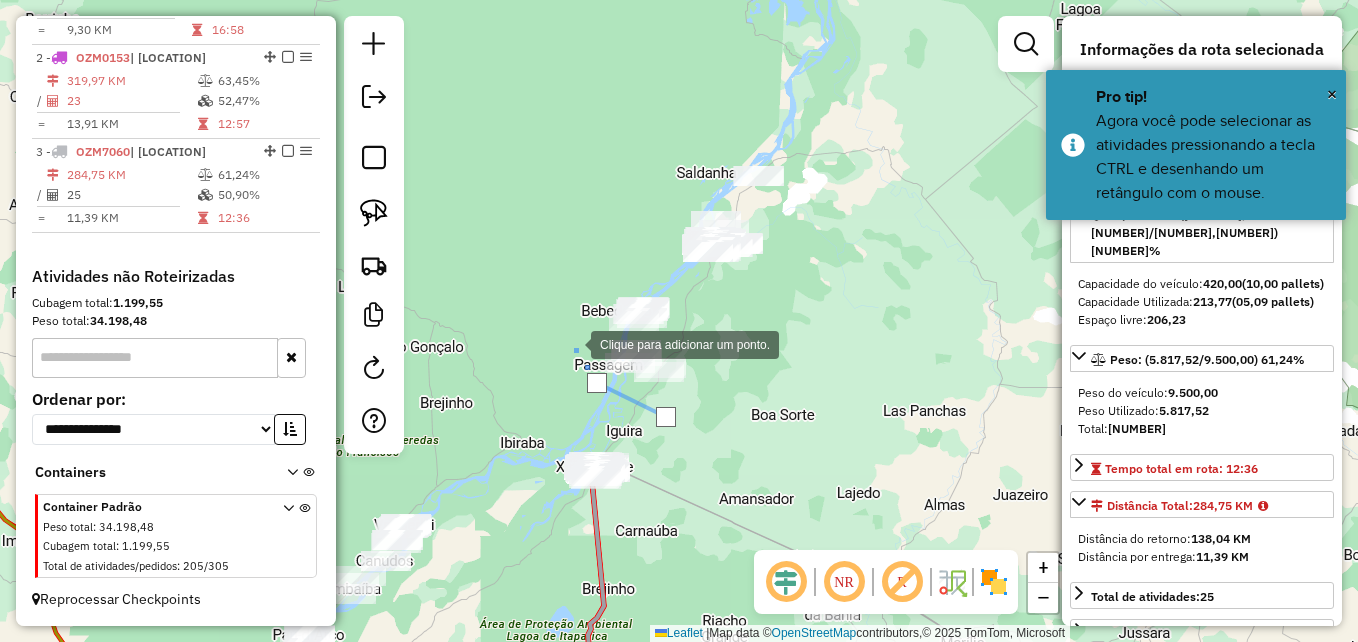 drag, startPoint x: 571, startPoint y: 343, endPoint x: 610, endPoint y: 237, distance: 112.94689 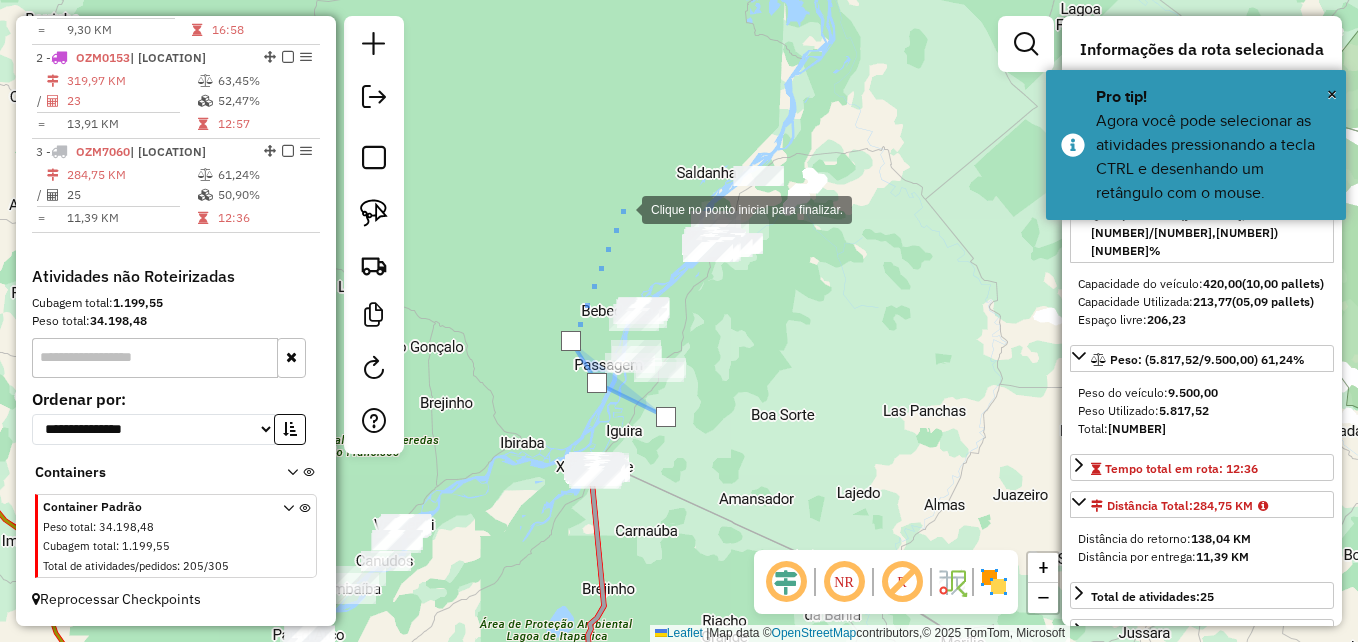 click 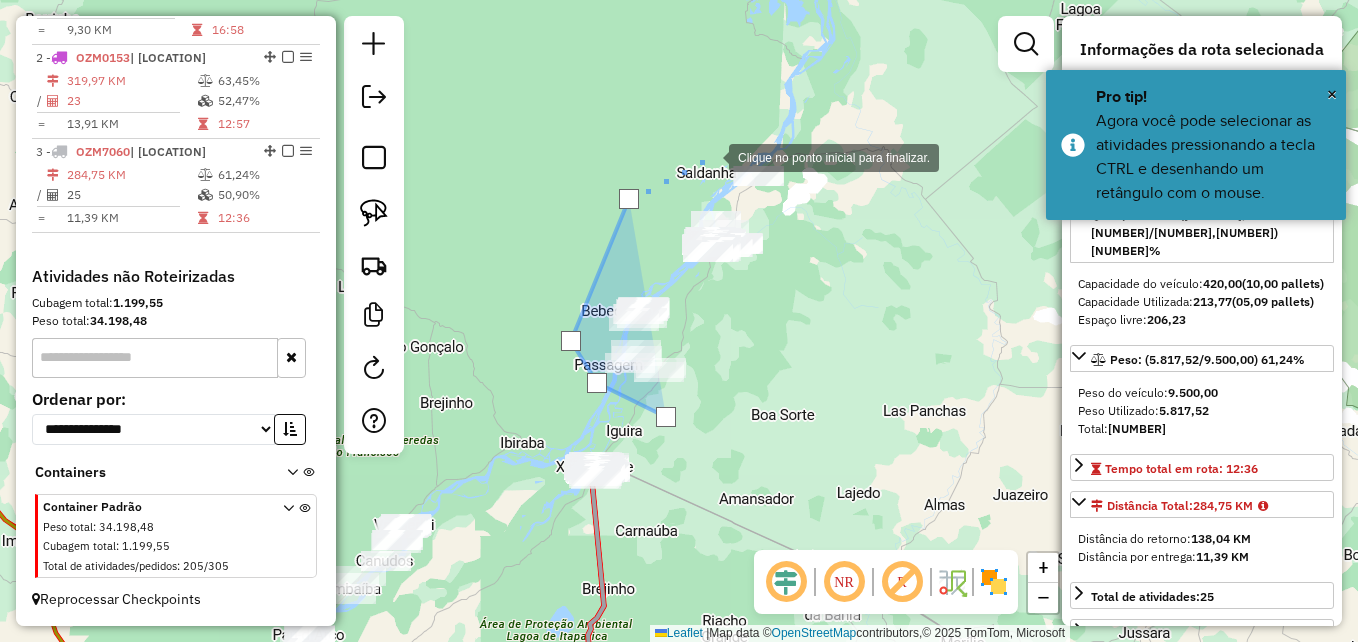 click 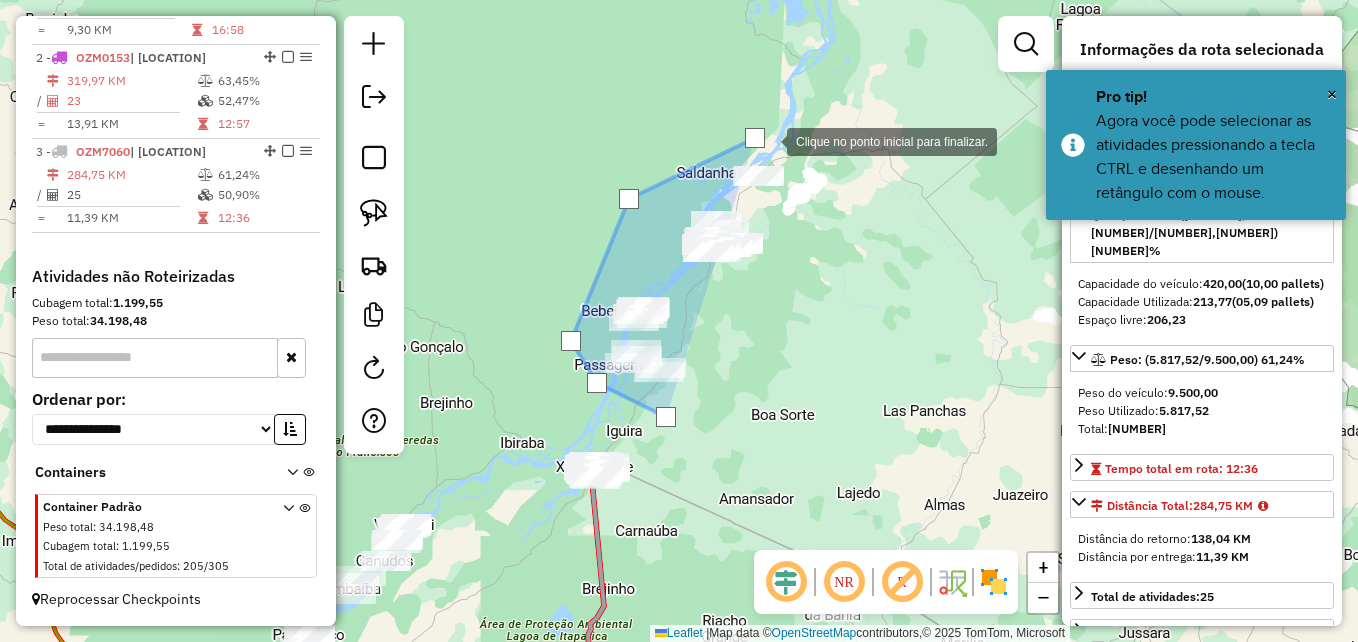 click 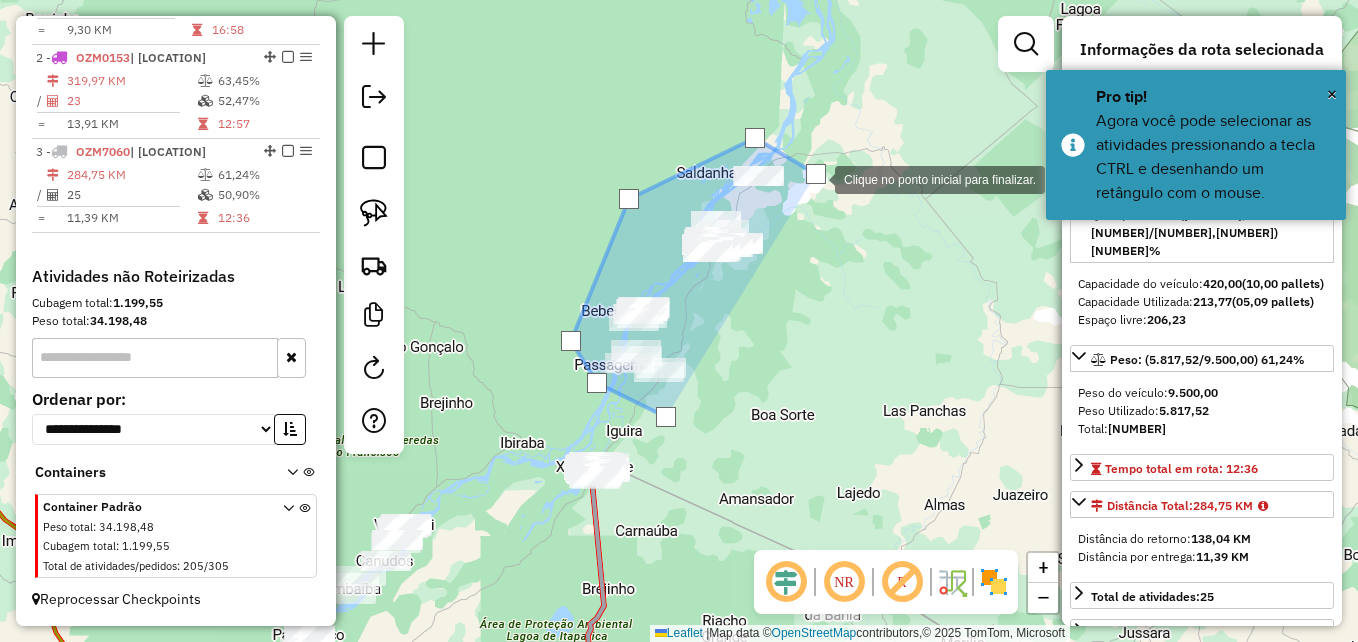 click 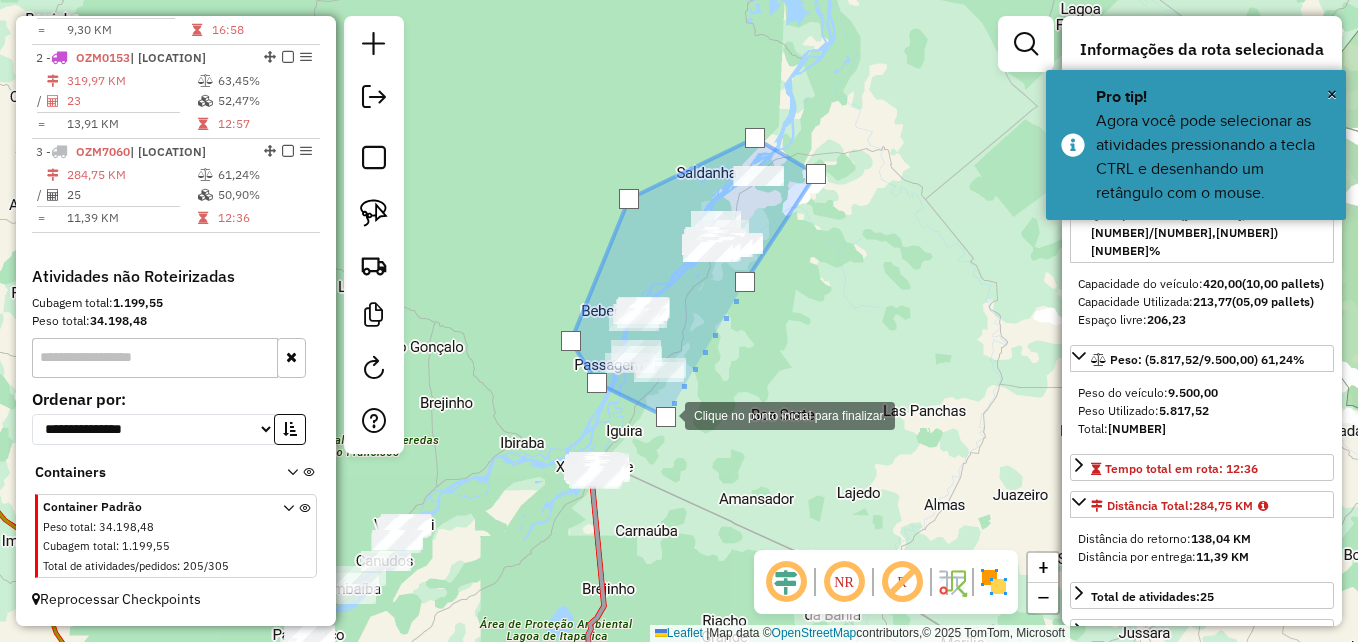 click 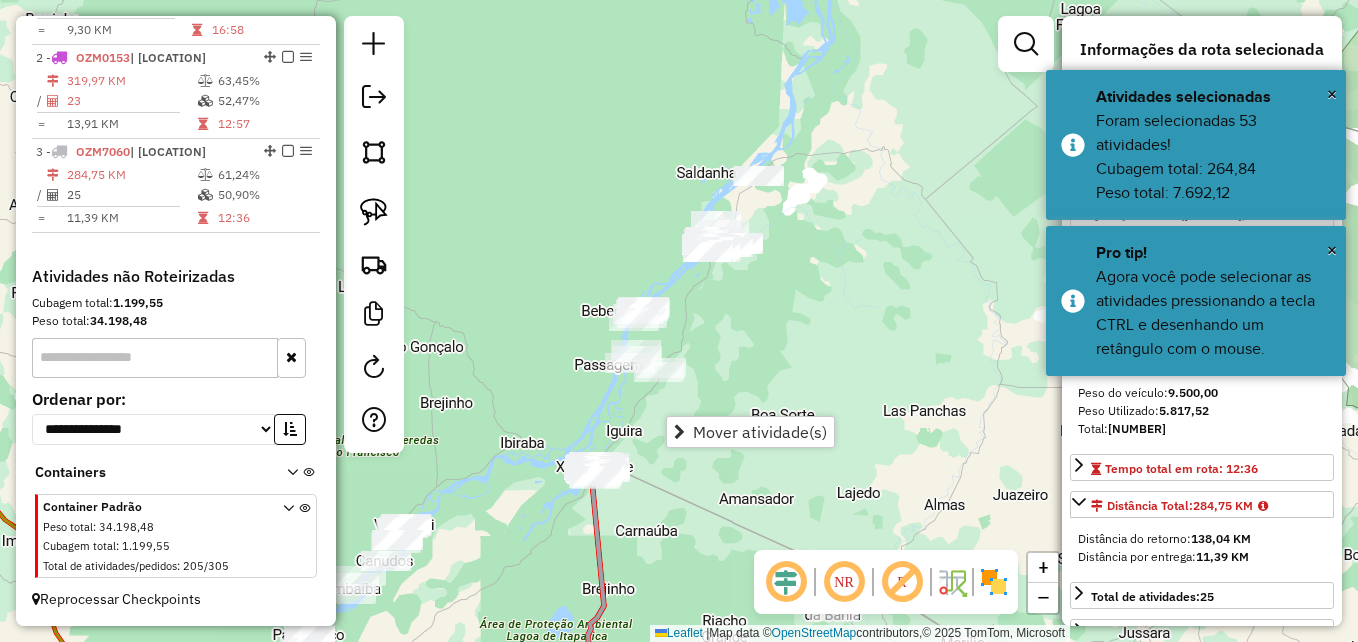 click on "Janela de atendimento Grade de atendimento Capacidade Transportadoras Veículos Cliente Pedidos  Rotas Selecione os dias de semana para filtrar as janelas de atendimento  Seg   Ter   Qua   Qui   Sex   Sáb   Dom  Informe o período da janela de atendimento: De: Até:  Filtrar exatamente a janela do cliente  Considerar janela de atendimento padrão  Selecione os dias de semana para filtrar as grades de atendimento  Seg   Ter   Qua   Qui   Sex   Sáb   Dom   Considerar clientes sem dia de atendimento cadastrado  Clientes fora do dia de atendimento selecionado Filtrar as atividades entre os valores definidos abaixo:  Peso mínimo:   Peso máximo:   Cubagem mínima:   Cubagem máxima:   De:   Até:  Filtrar as atividades entre o tempo de atendimento definido abaixo:  De:   Até:   Considerar capacidade total dos clientes não roteirizados Transportadora: Selecione um ou mais itens Tipo de veículo: Selecione um ou mais itens Veículo: Selecione um ou mais itens Motorista: Selecione um ou mais itens Nome: Rótulo:" 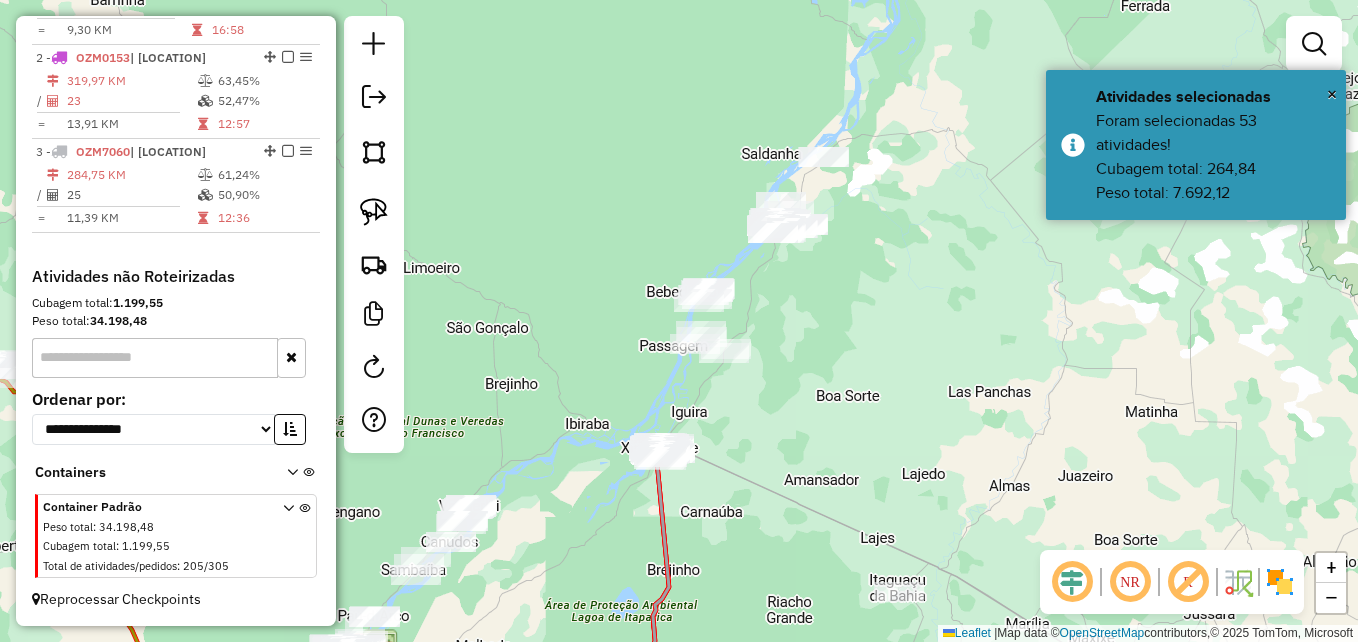 drag, startPoint x: 508, startPoint y: 383, endPoint x: 517, endPoint y: 313, distance: 70.5762 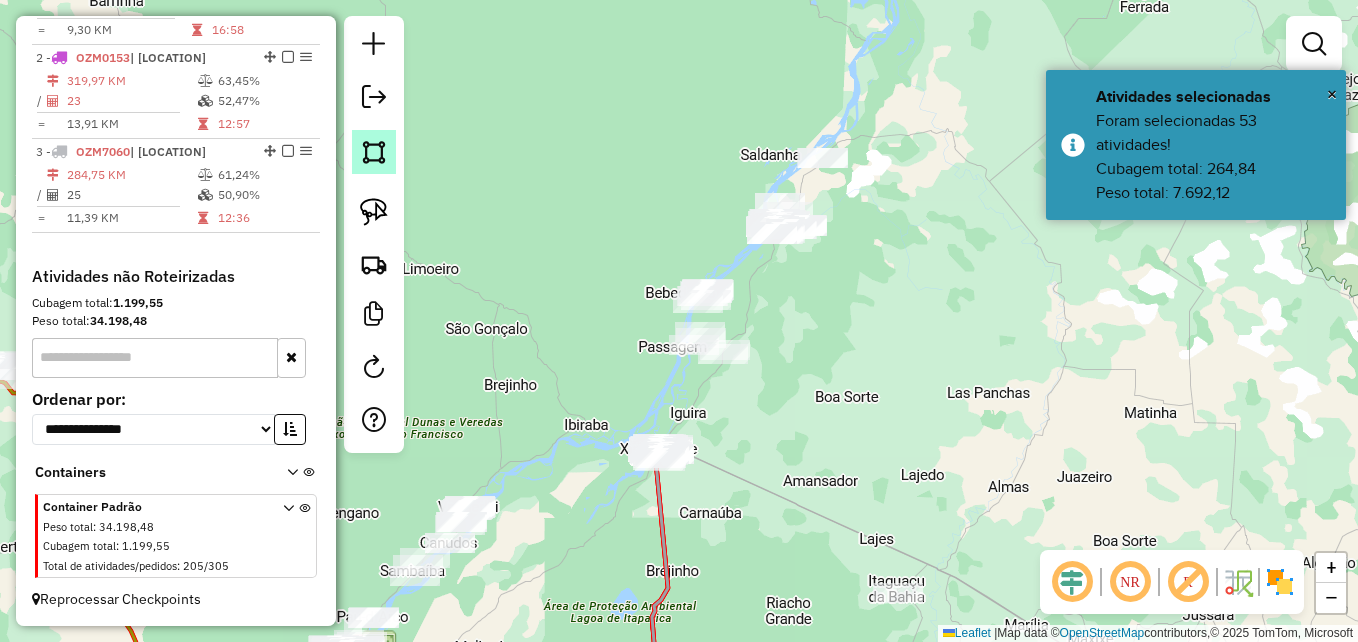 click 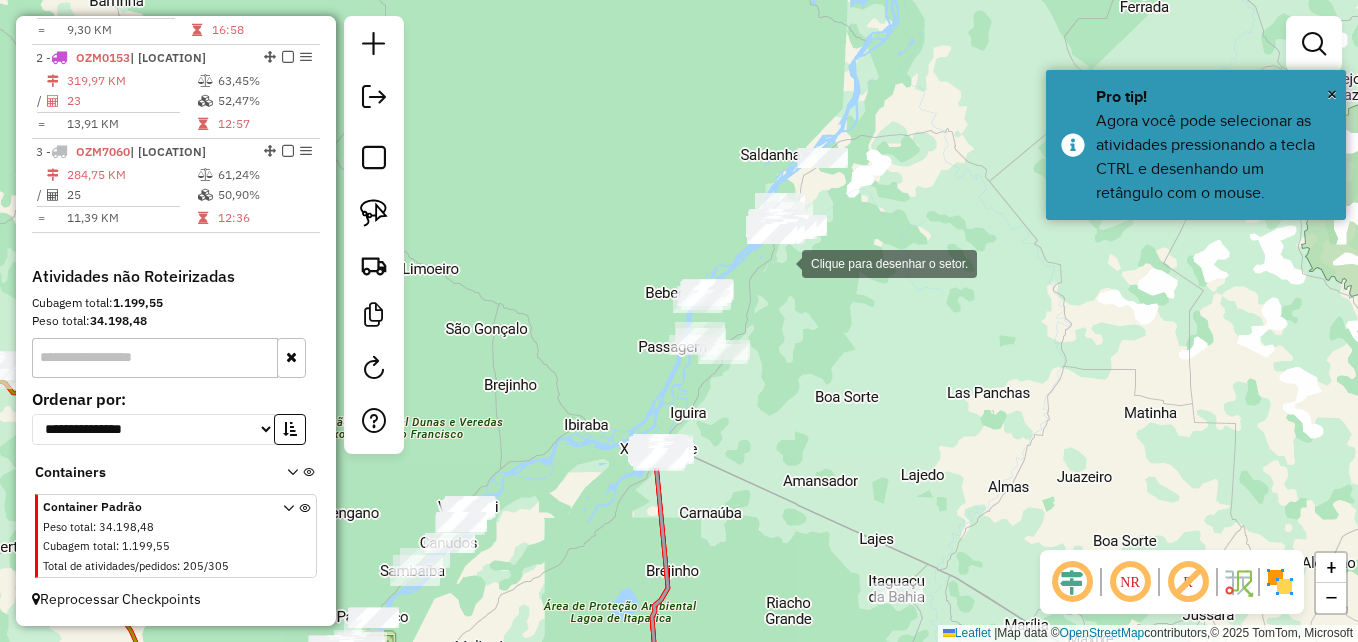 click 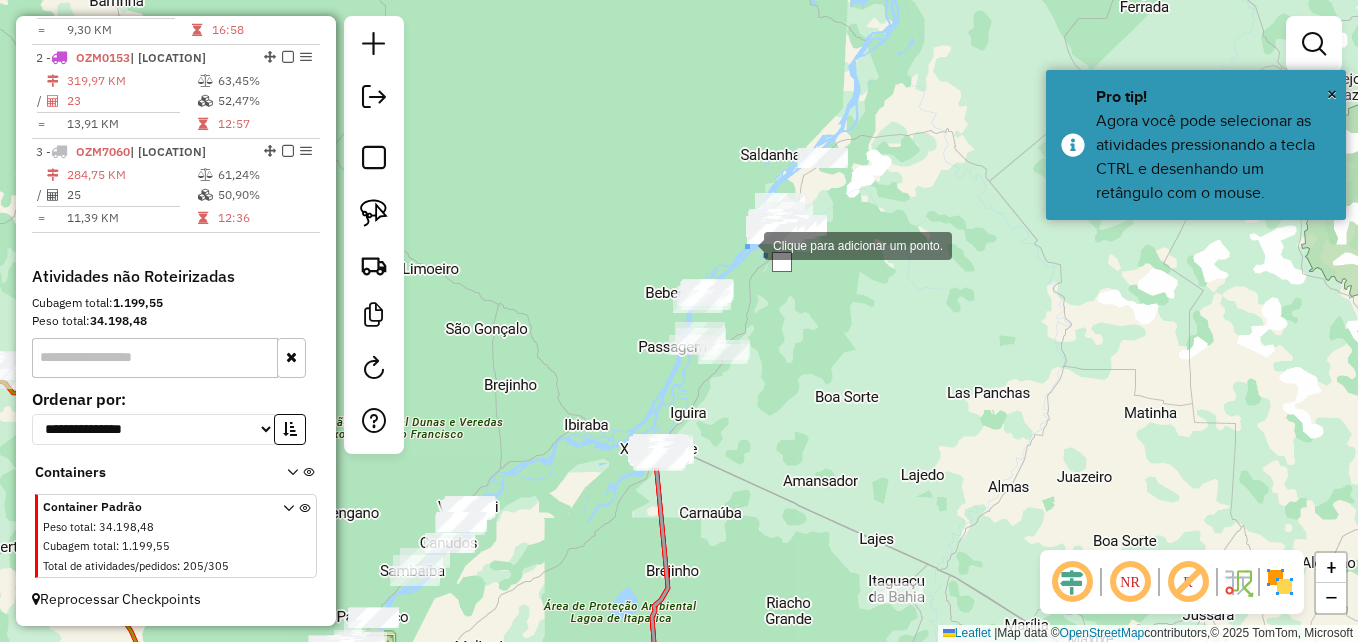 click 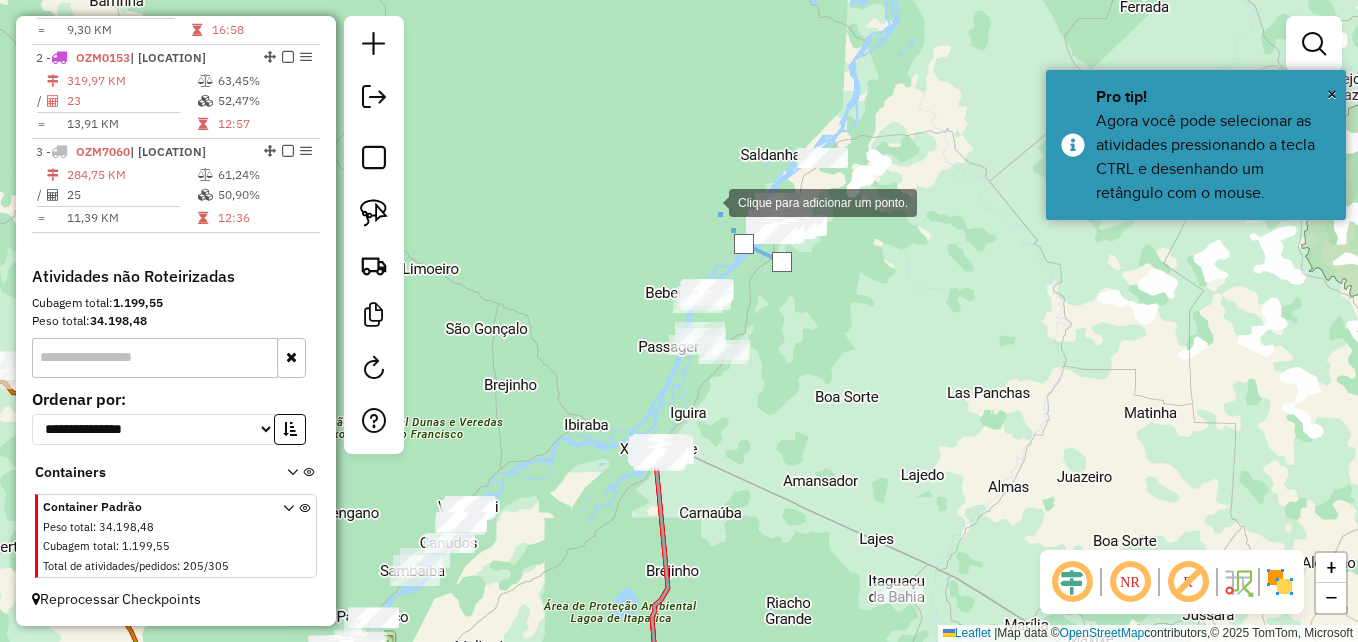 drag, startPoint x: 709, startPoint y: 201, endPoint x: 782, endPoint y: 147, distance: 90.80198 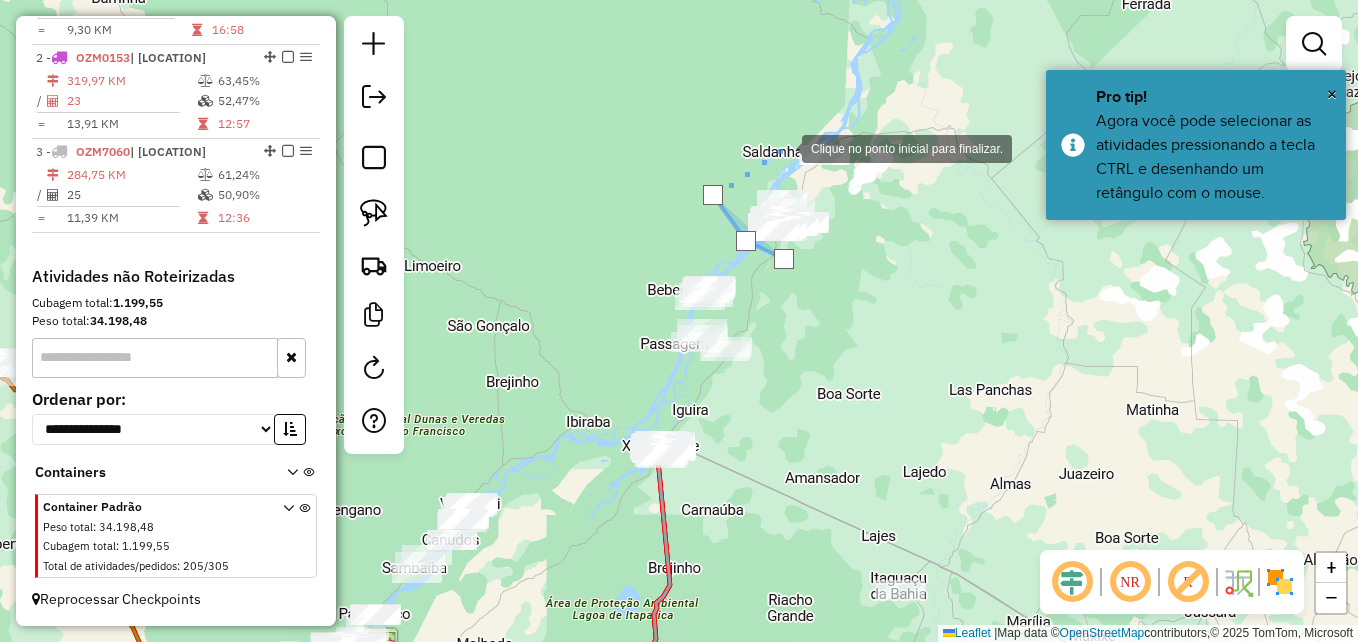 drag, startPoint x: 801, startPoint y: 137, endPoint x: 812, endPoint y: 130, distance: 13.038404 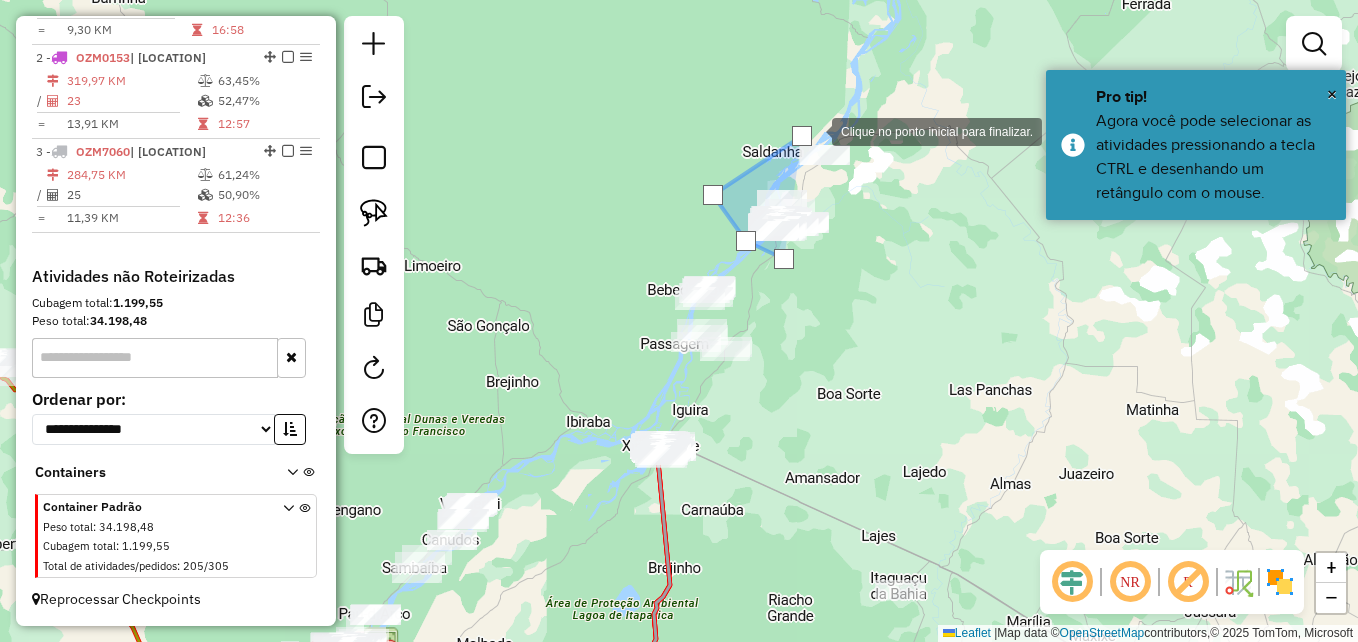 click 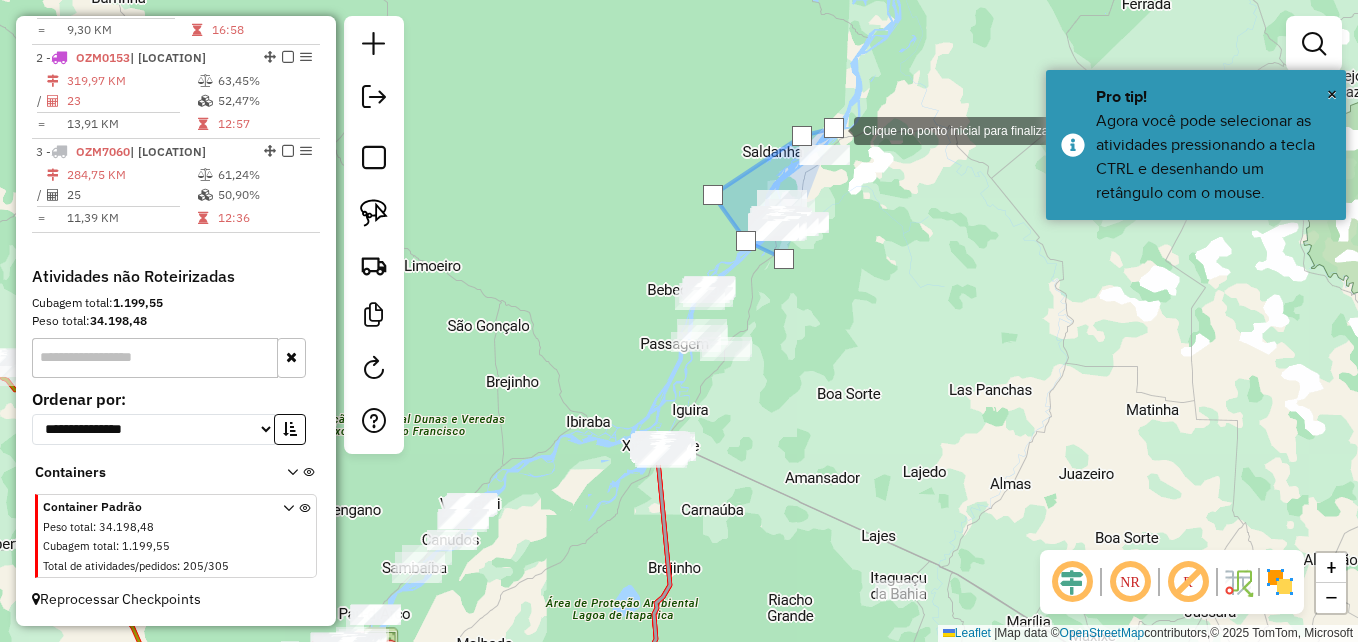 click 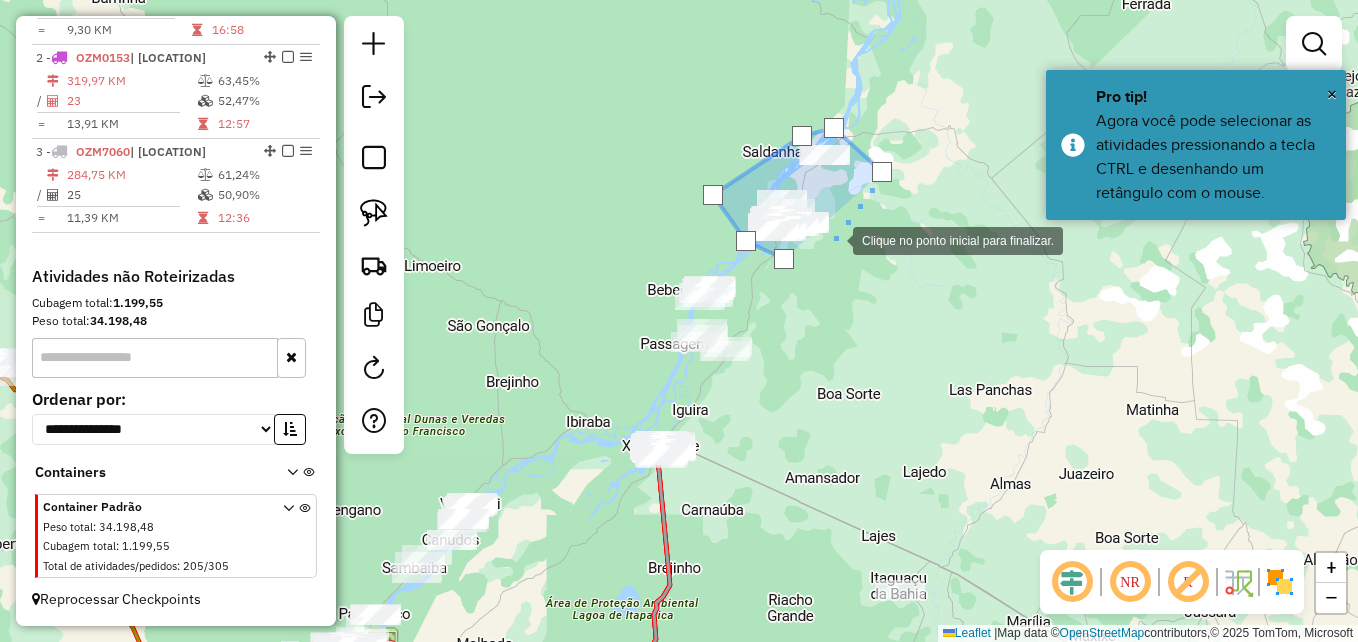 drag, startPoint x: 833, startPoint y: 239, endPoint x: 789, endPoint y: 268, distance: 52.69725 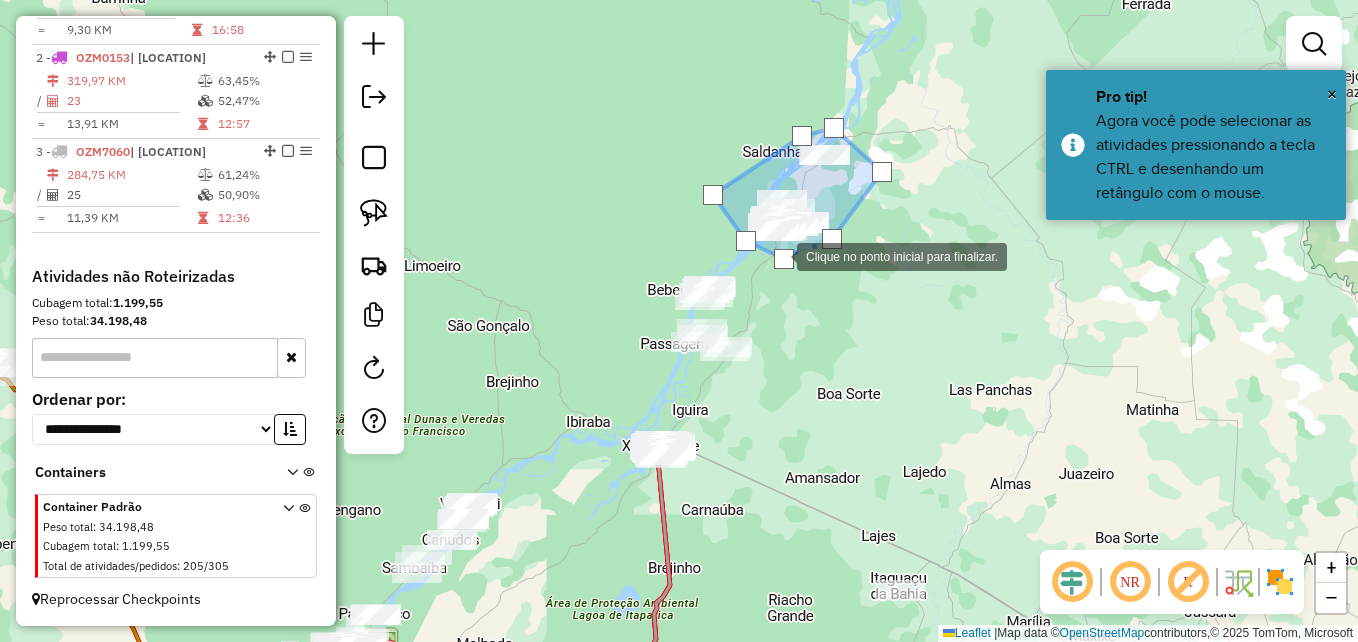 click 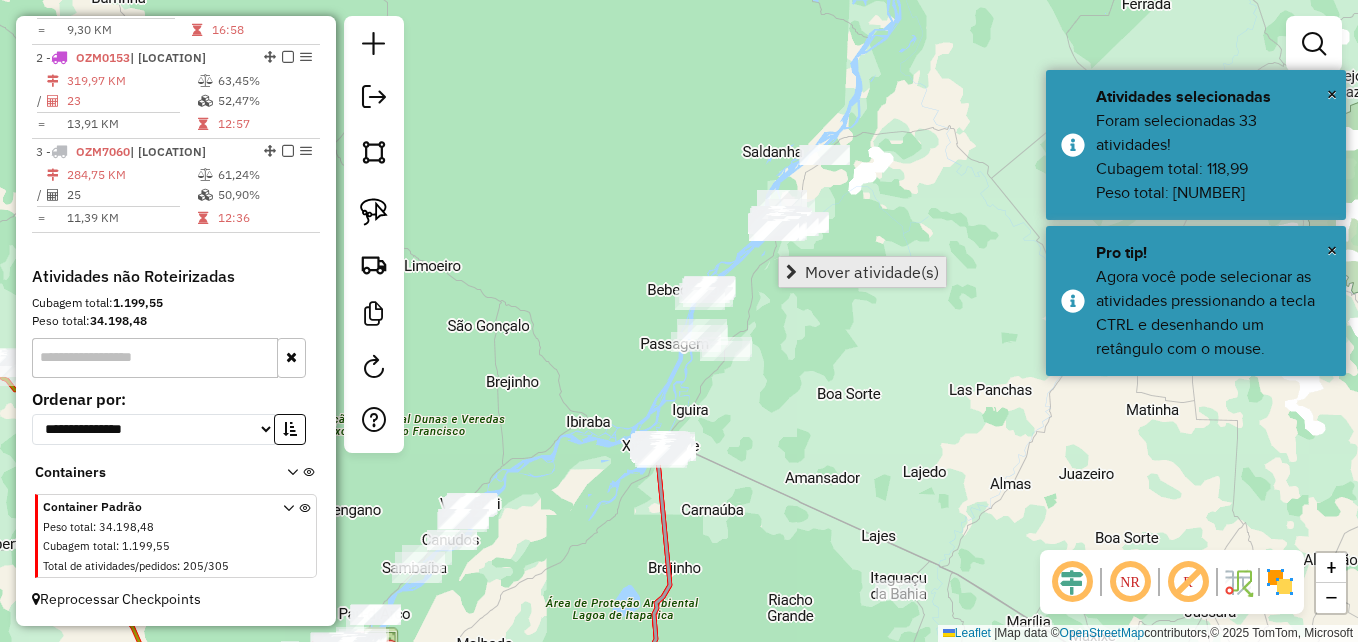 click on "Mover atividade(s)" at bounding box center (872, 272) 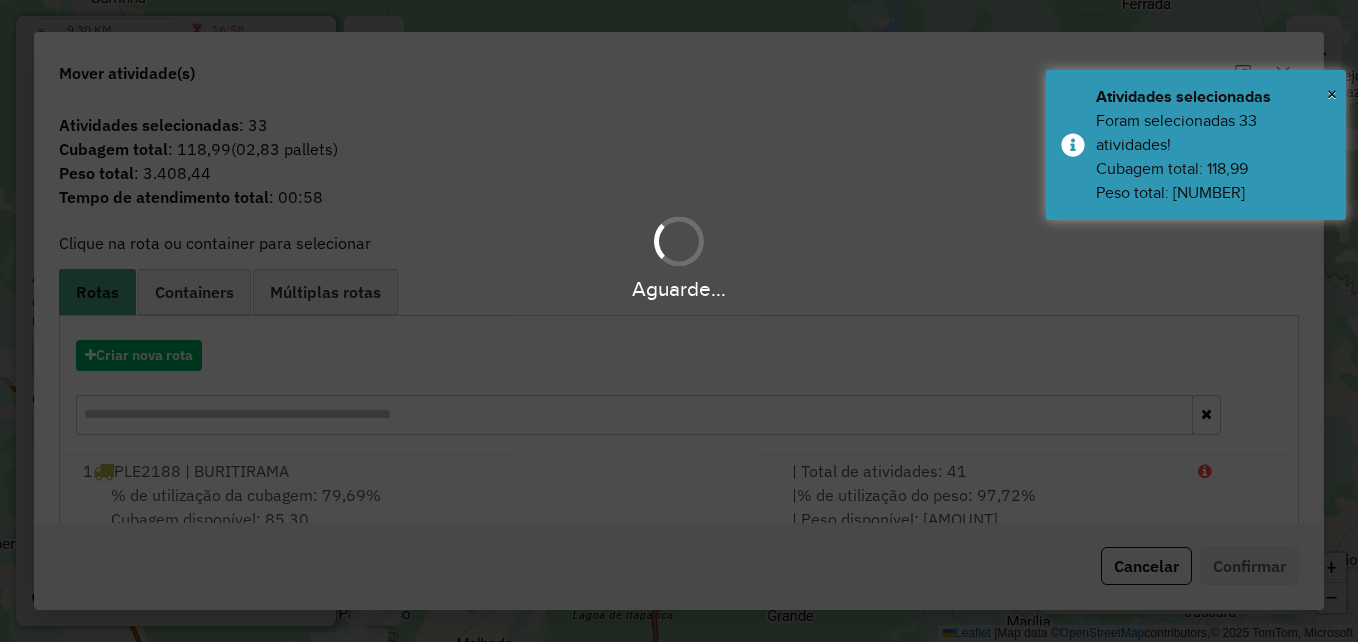 click on "Informações da Sessão [NUMBER] - [DATE] [TIME] Criação: [DATE] [TIME] Depósito: [NAME] [NAME] Total de rotas: [NUMBER] Distância Total: [NUMBER] km Tempo total: [TIME] Valor total: R$ [NUMBER] - Total roteirizado: R$ [NUMBER] - Total não roteirizado: R$ [NUMBER] Total de Atividades Roteirizadas: [NUMBER] Total de Pedidos Roteirizados: [NUMBER] Peso total roteirizado: [NUMBER] Cubagem total roteirizado: [NUMBER] Total de Atividades não Roteirizadas: [NUMBER] Total de Pedidos não Roteirizados: [NUMBER] Total de caixas por viagem: [NUMBER] / [NUMBER] = [NUMBER] Média de Atividades por viagem: [NUMBER] / [NUMBER] = [NUMBER] Ocupação média da frota: [NUMBER]% Rotas vários dias: [NUMBER] Clientes Priorizados NR: [NUMBER] Rotas Recargas: [NUMBER] Ver rotas Ver veículos Finalizar todas as rotas [NUMBER] - [VEHICLE_PLATE] | [NAME]" at bounding box center (679, 321) 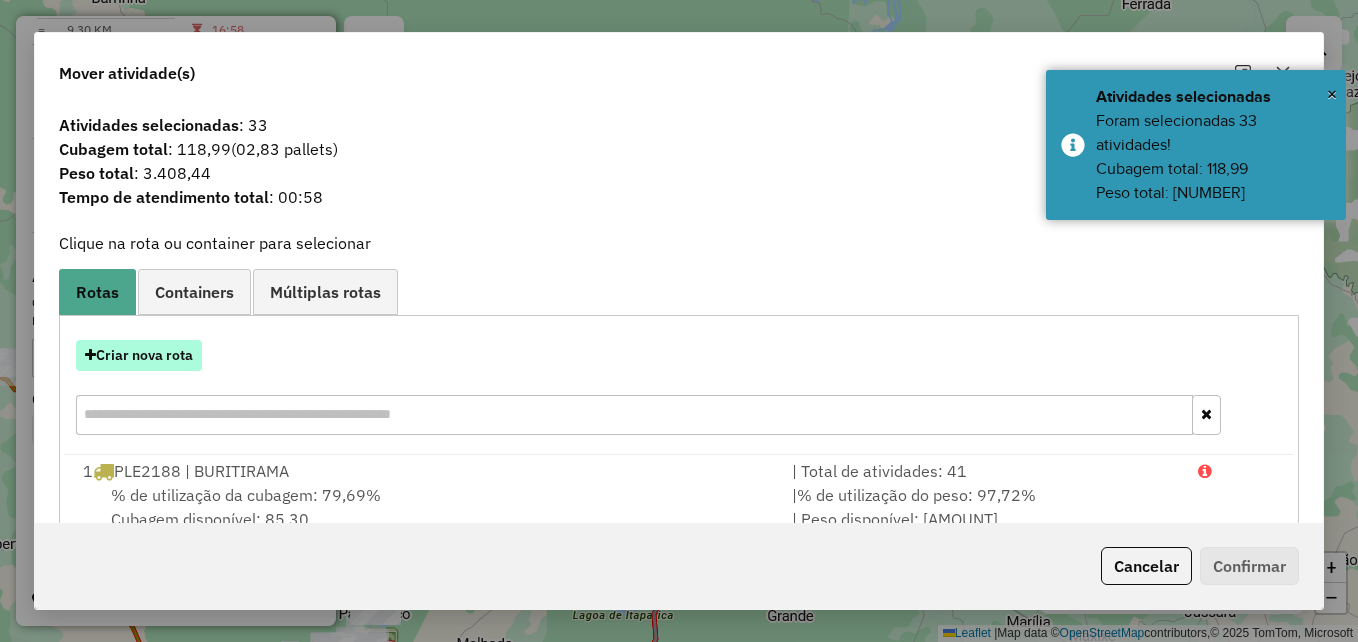click on "Criar nova rota" at bounding box center (139, 355) 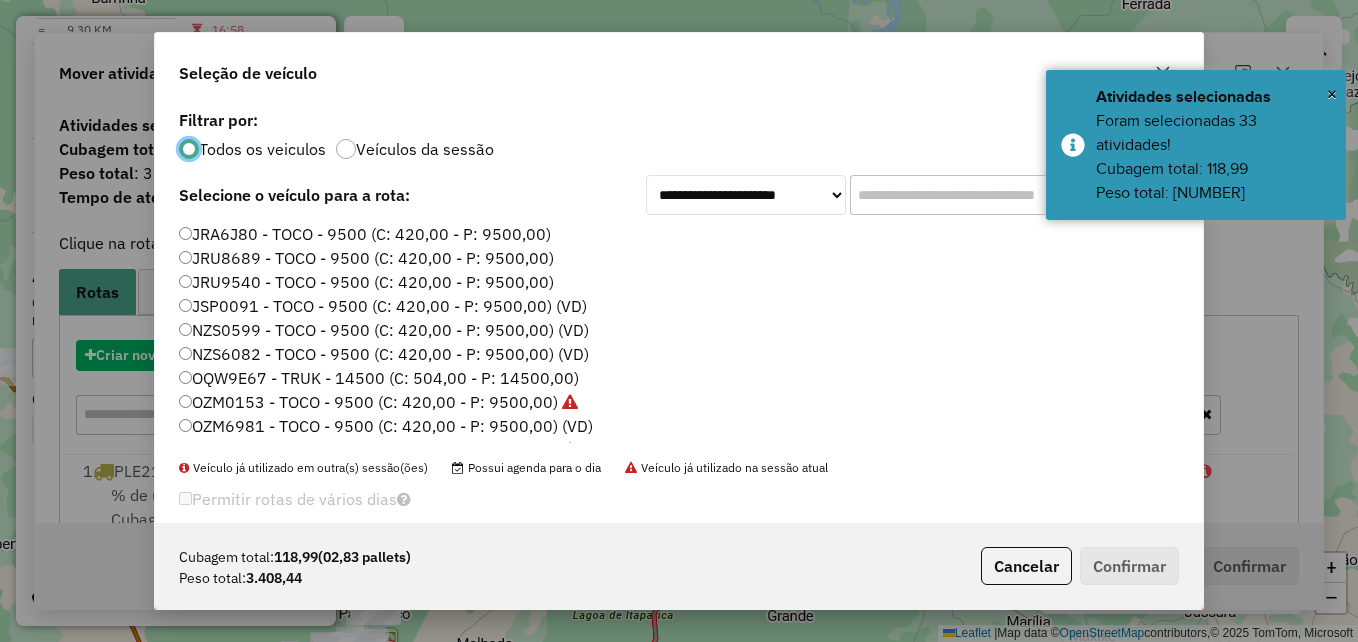 scroll, scrollTop: 11, scrollLeft: 6, axis: both 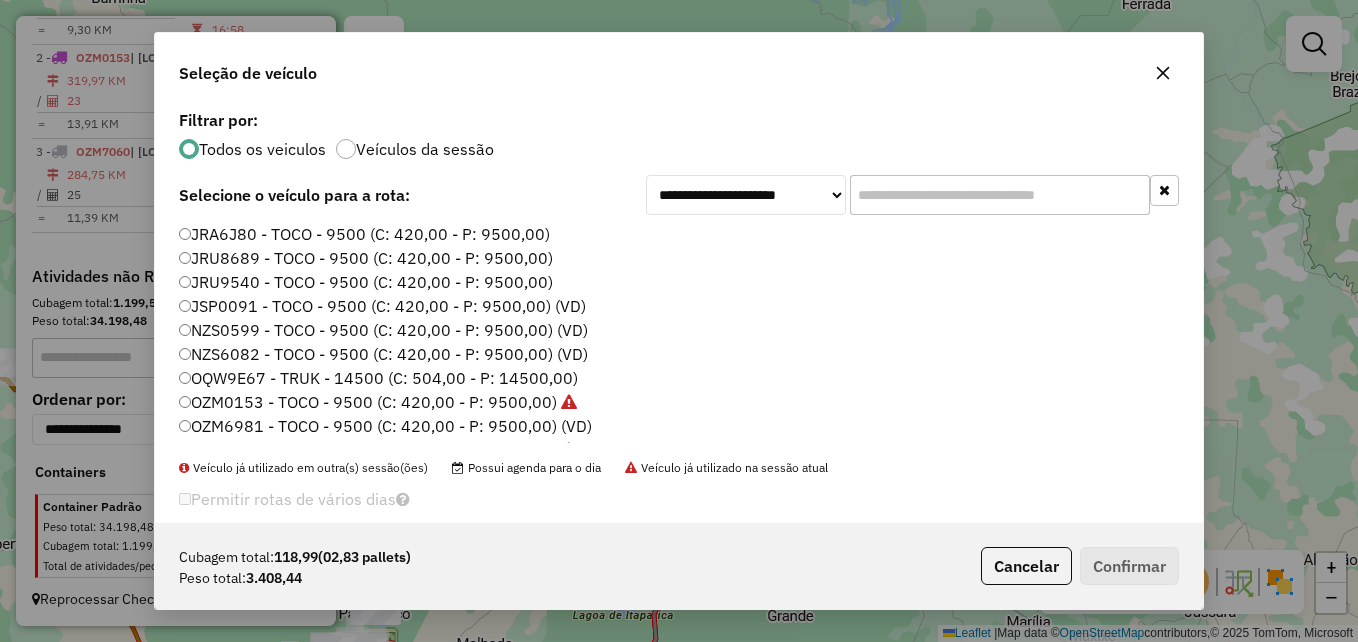 click on "NZS6082 - TOCO - 9500 (C: 420,00 - P: 9500,00) (VD)" 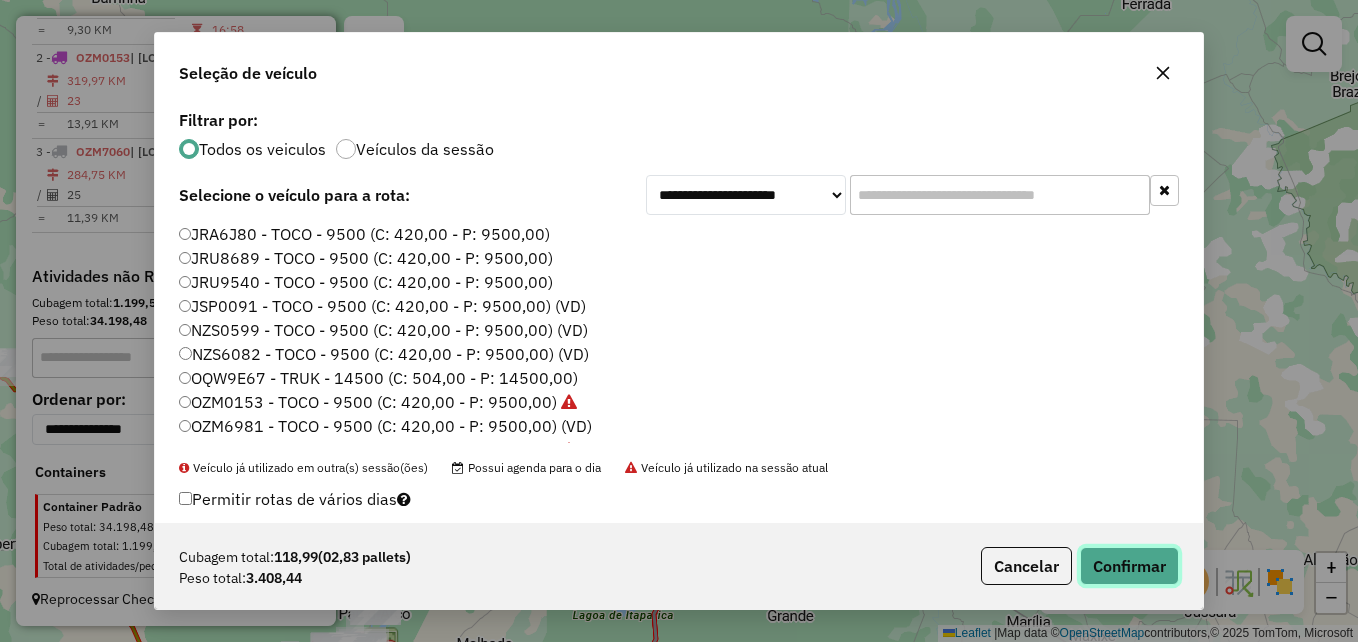 click on "Confirmar" 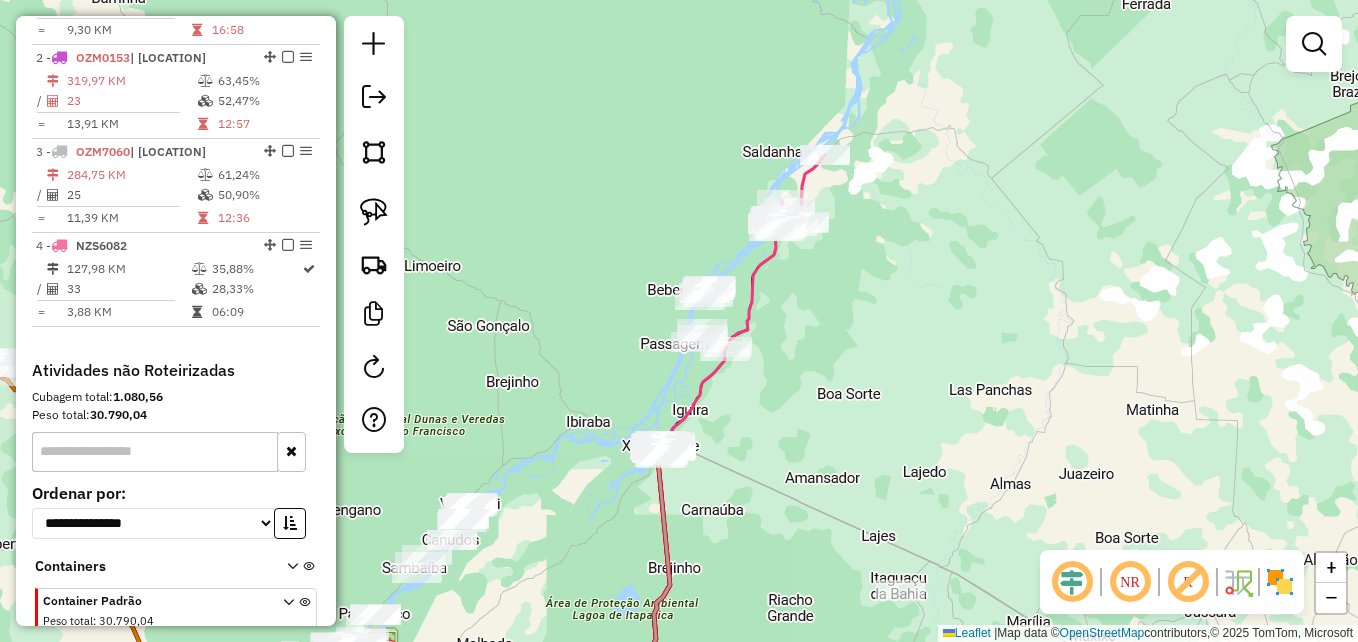 drag, startPoint x: 373, startPoint y: 156, endPoint x: 589, endPoint y: 303, distance: 261.27573 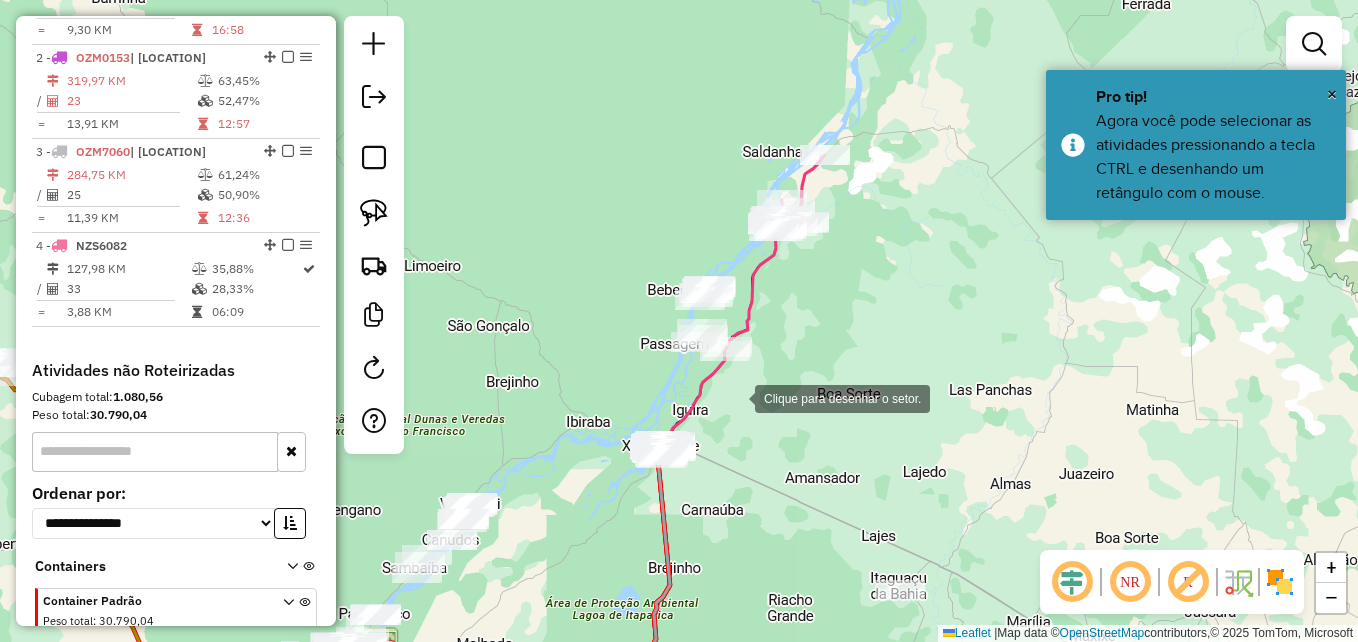 click 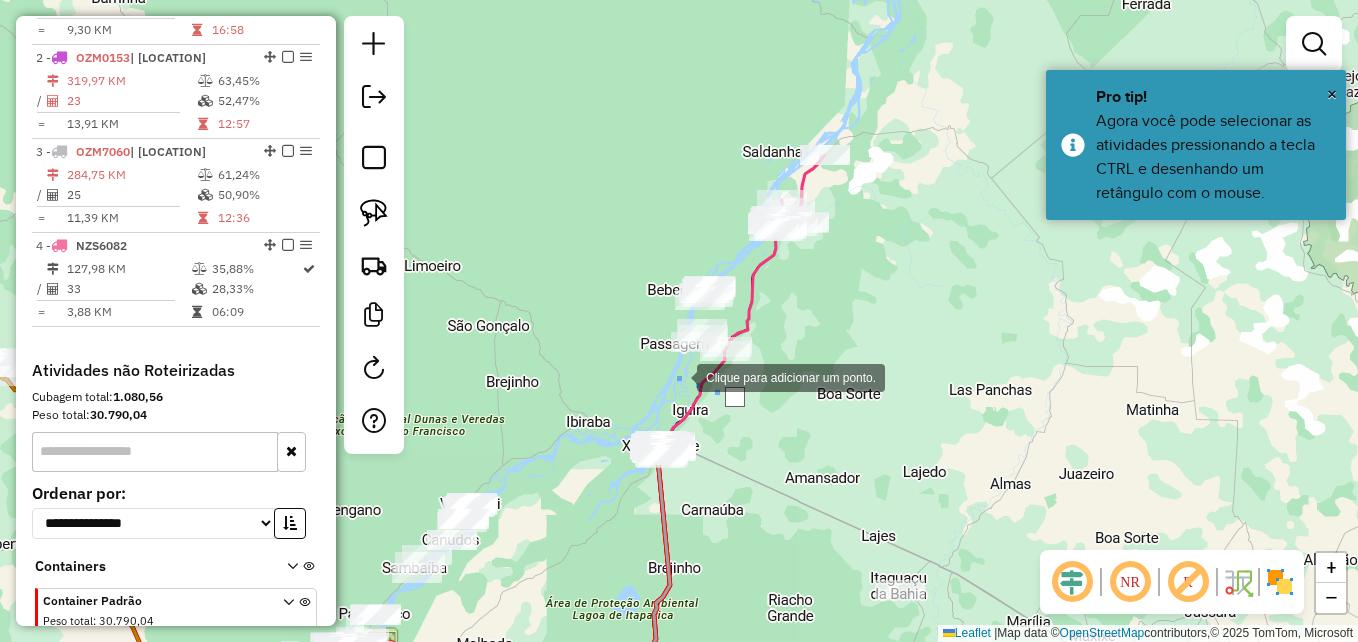 drag, startPoint x: 677, startPoint y: 376, endPoint x: 605, endPoint y: 312, distance: 96.332756 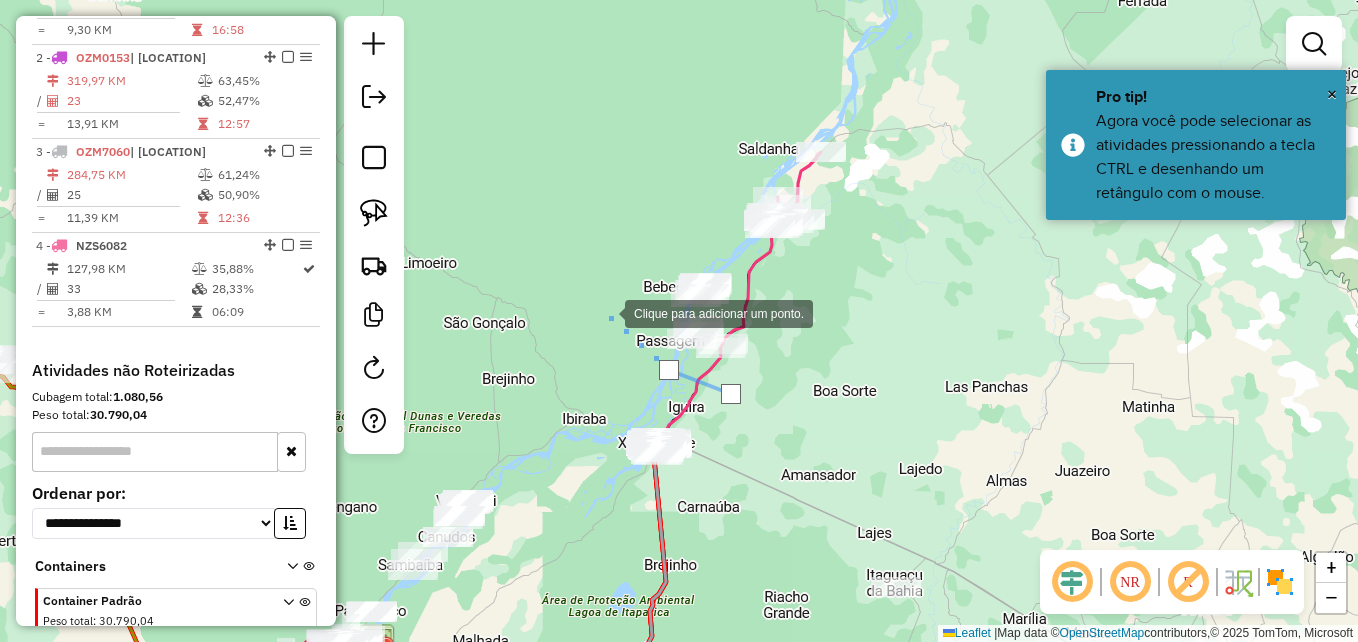 drag, startPoint x: 605, startPoint y: 312, endPoint x: 667, endPoint y: 286, distance: 67.23094 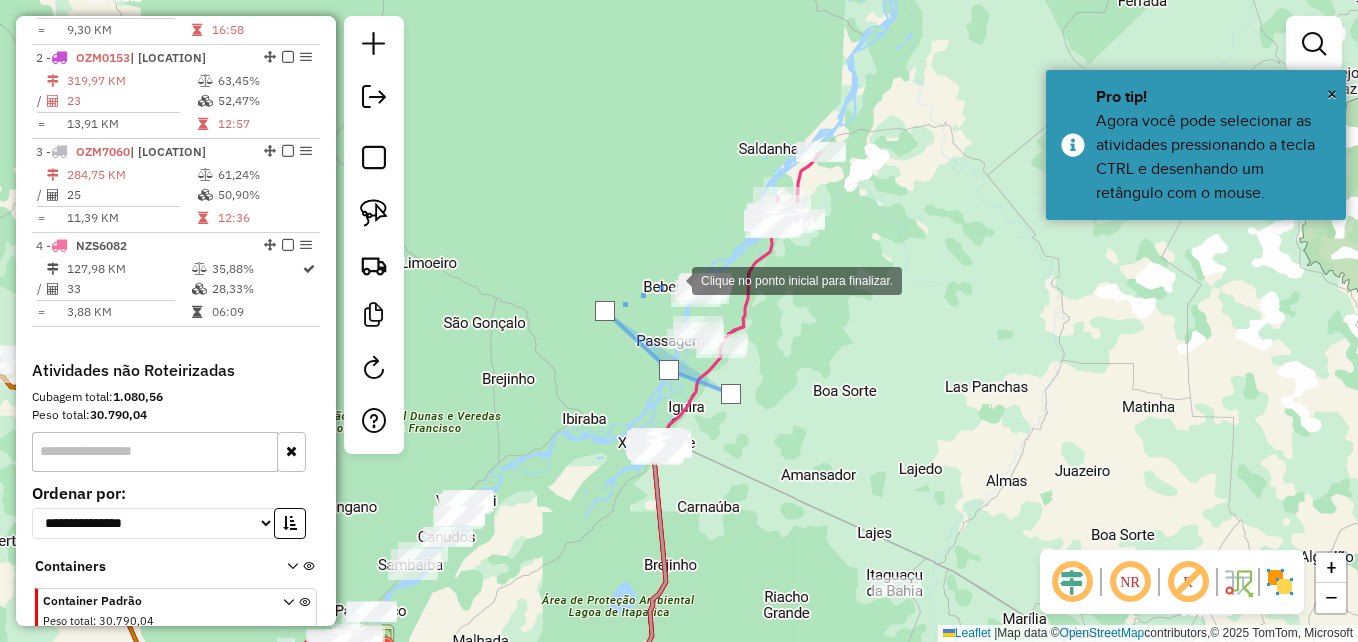 click 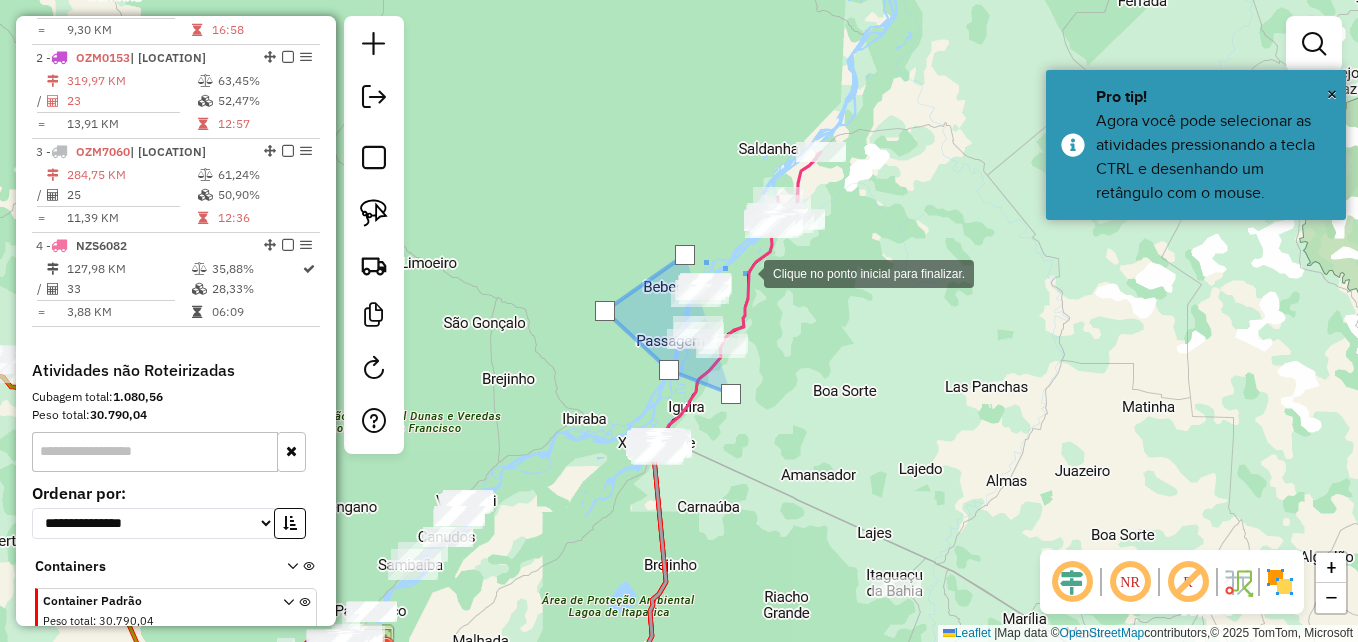 drag, startPoint x: 744, startPoint y: 272, endPoint x: 759, endPoint y: 291, distance: 24.207438 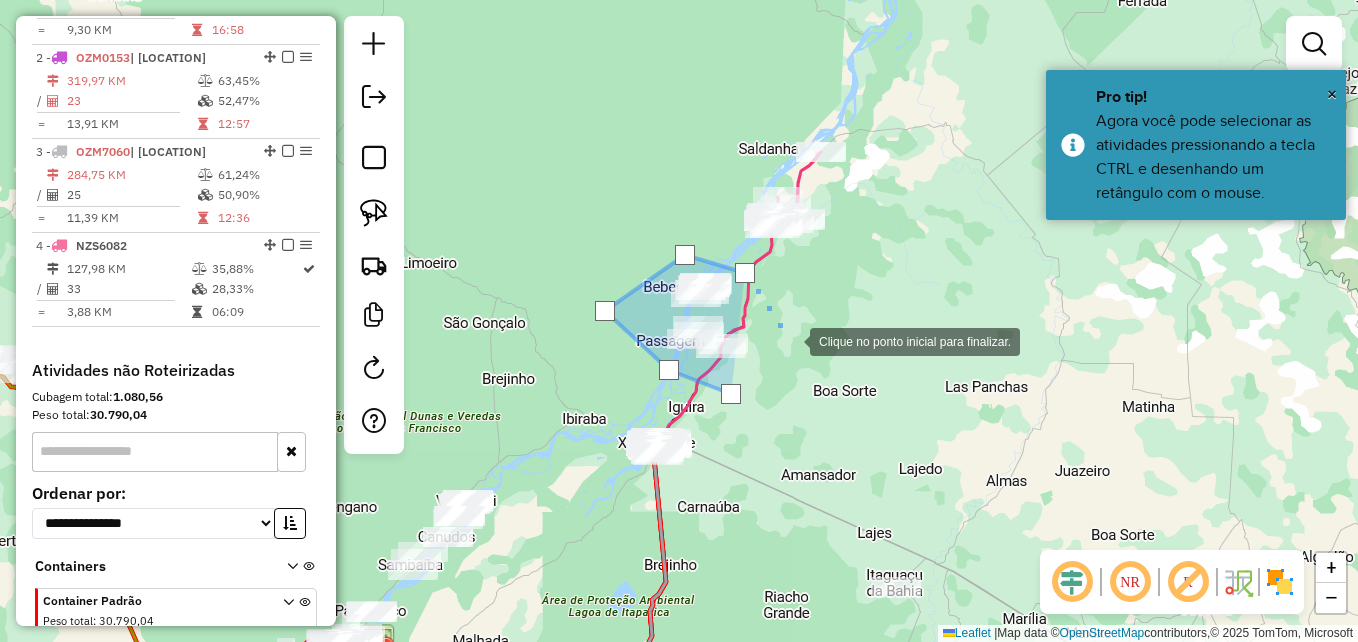 drag, startPoint x: 790, startPoint y: 340, endPoint x: 764, endPoint y: 377, distance: 45.221676 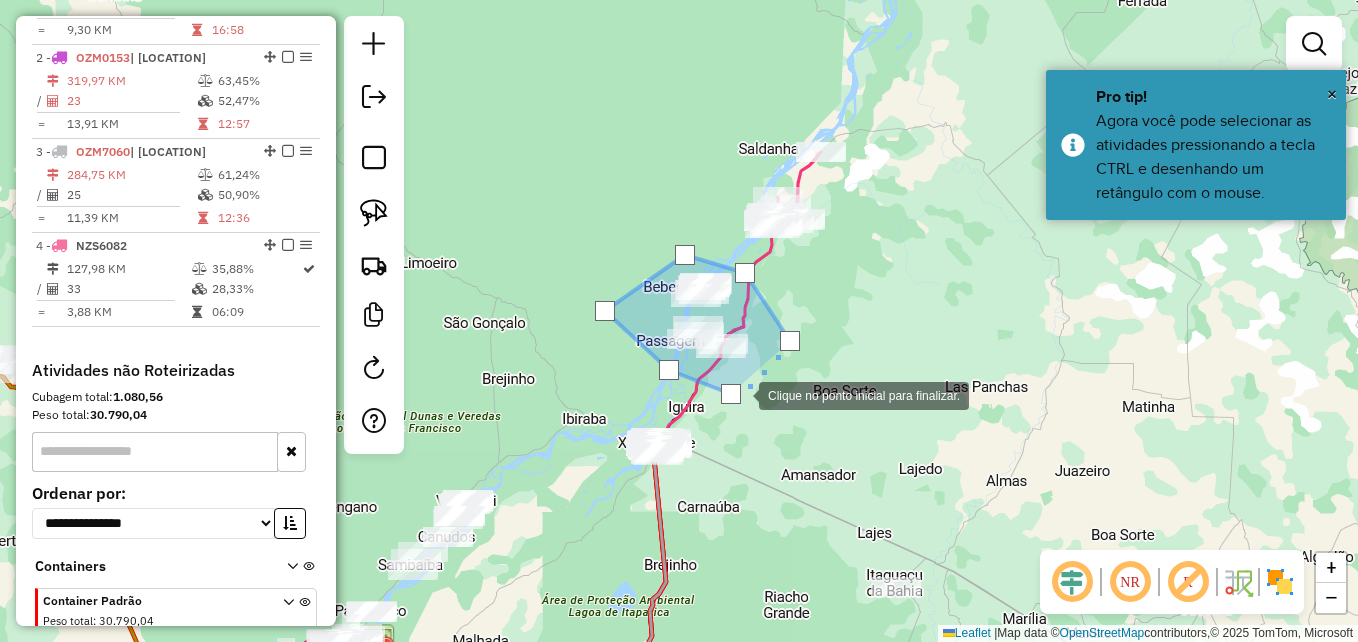 click 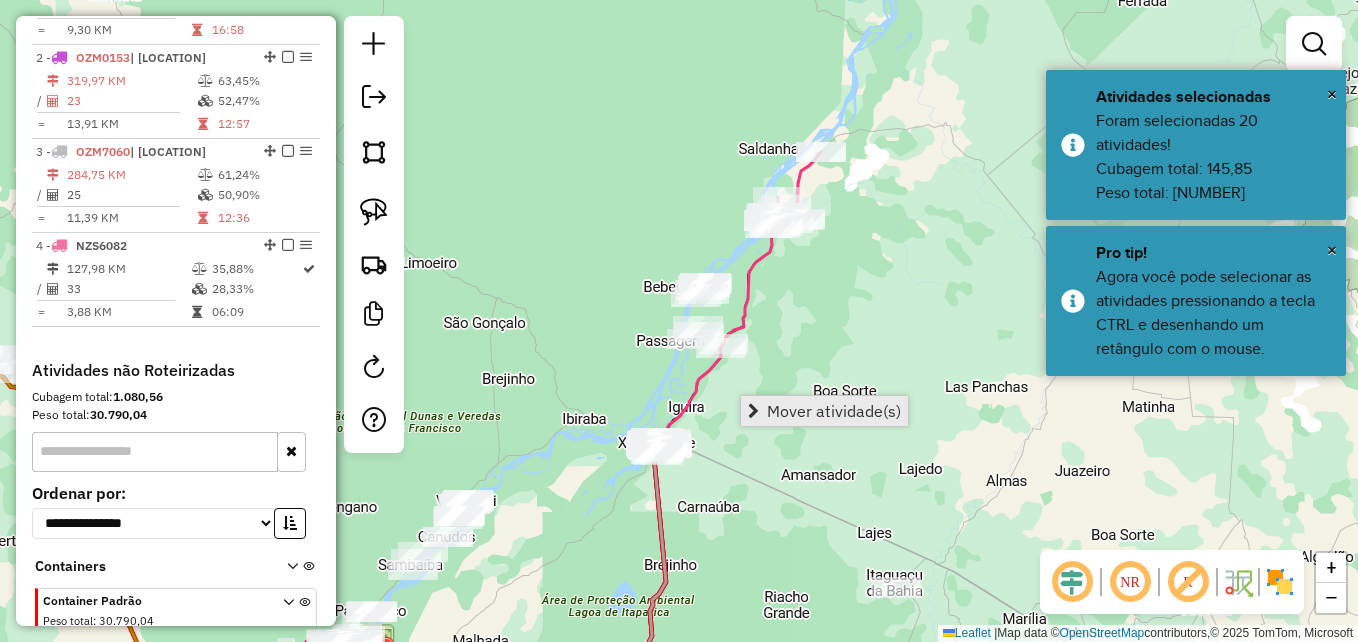 click on "Mover atividade(s)" at bounding box center [834, 411] 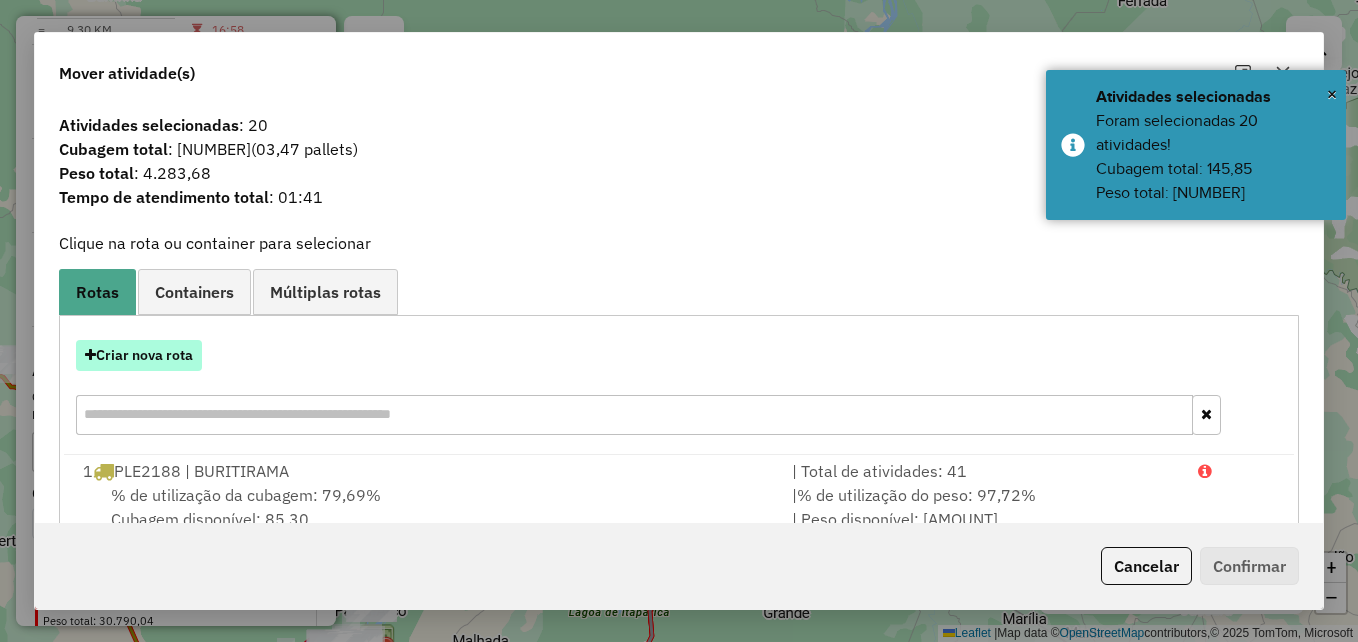click on "Criar nova rota" at bounding box center [139, 355] 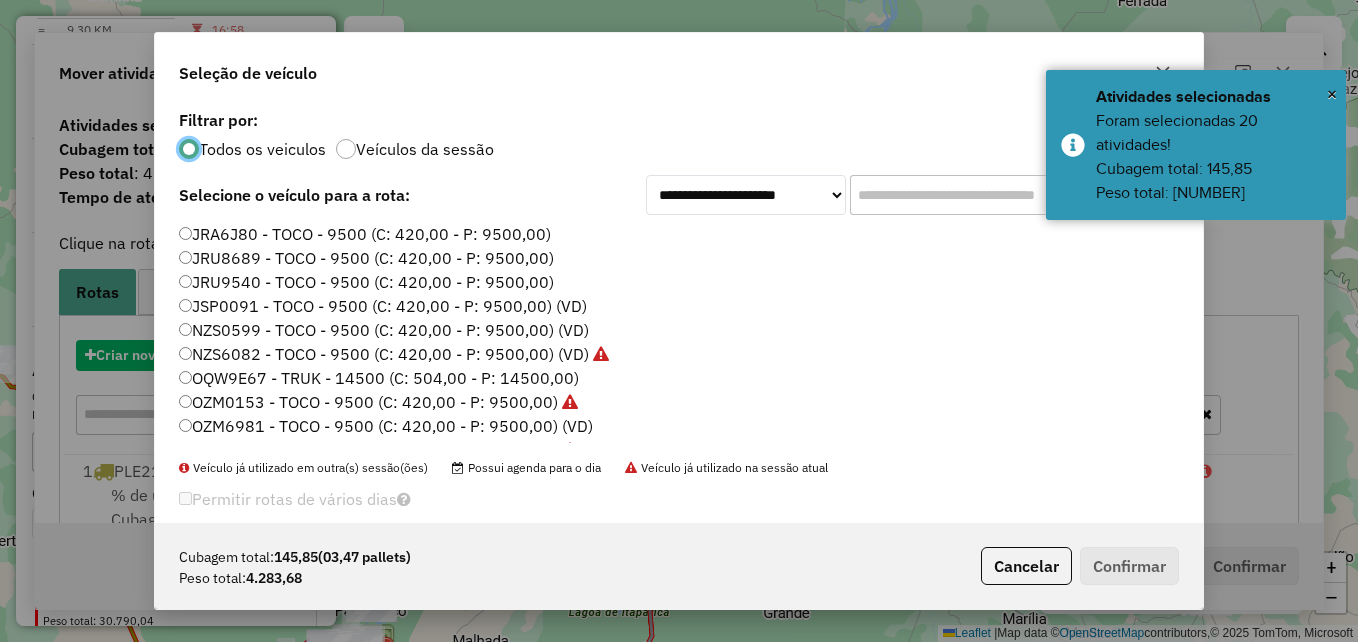 scroll, scrollTop: 11, scrollLeft: 6, axis: both 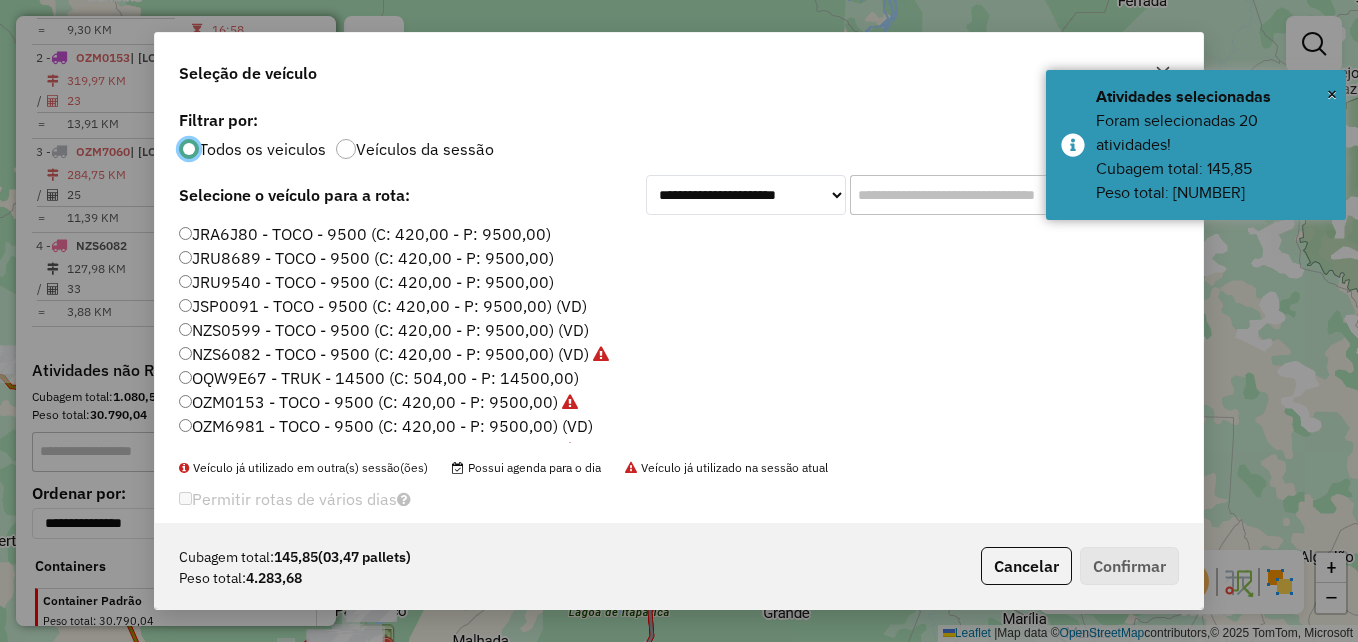 click on "OZM6981 - TOCO - 9500 (C: 420,00 - P: 9500,00) (VD)" 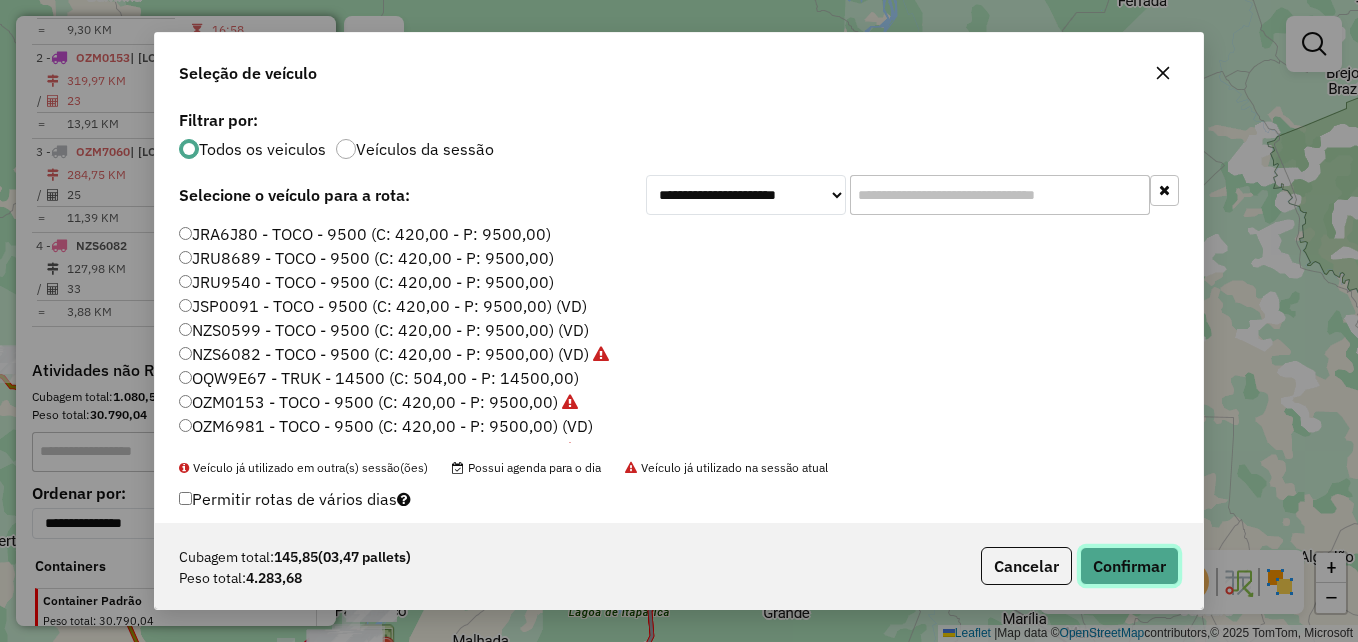 click on "Confirmar" 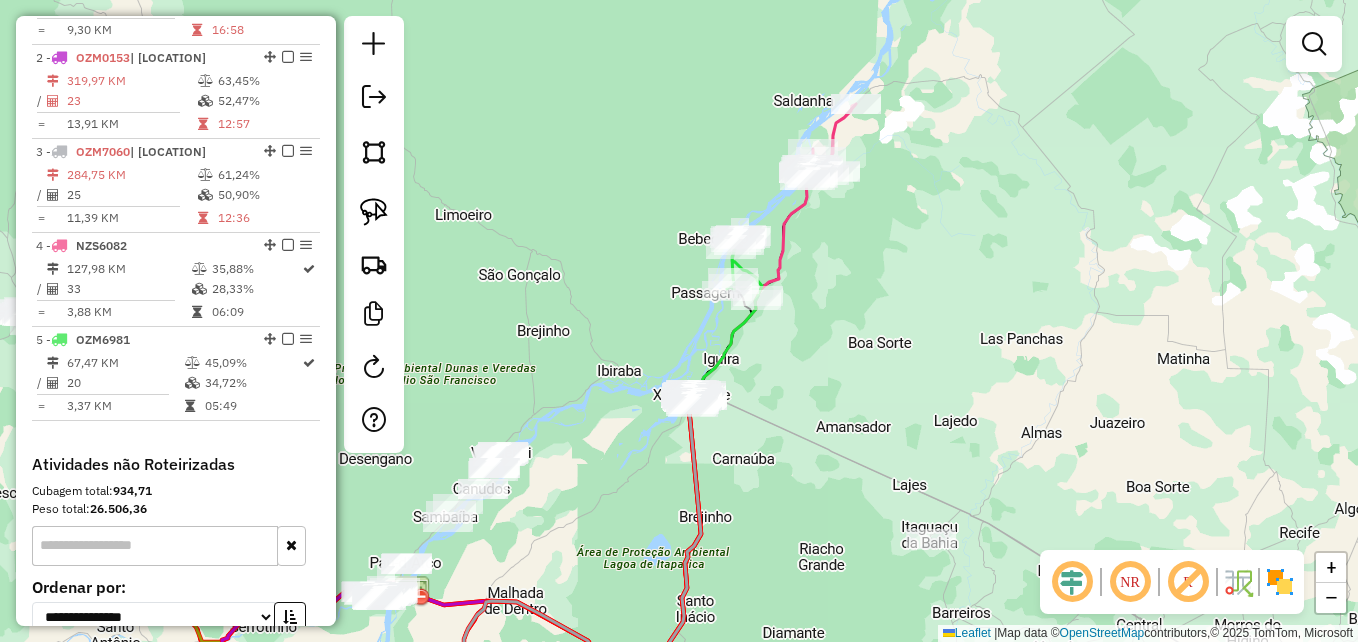 drag, startPoint x: 549, startPoint y: 456, endPoint x: 472, endPoint y: 162, distance: 303.9161 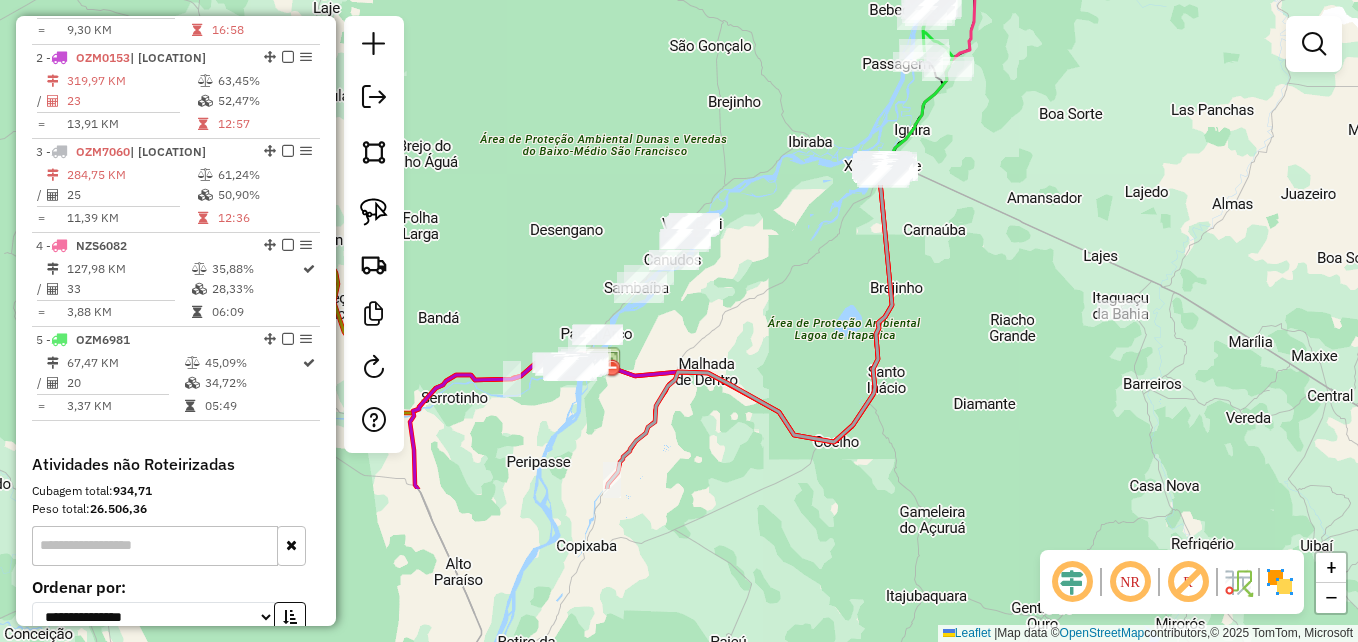 drag, startPoint x: 706, startPoint y: 242, endPoint x: 756, endPoint y: 157, distance: 98.61542 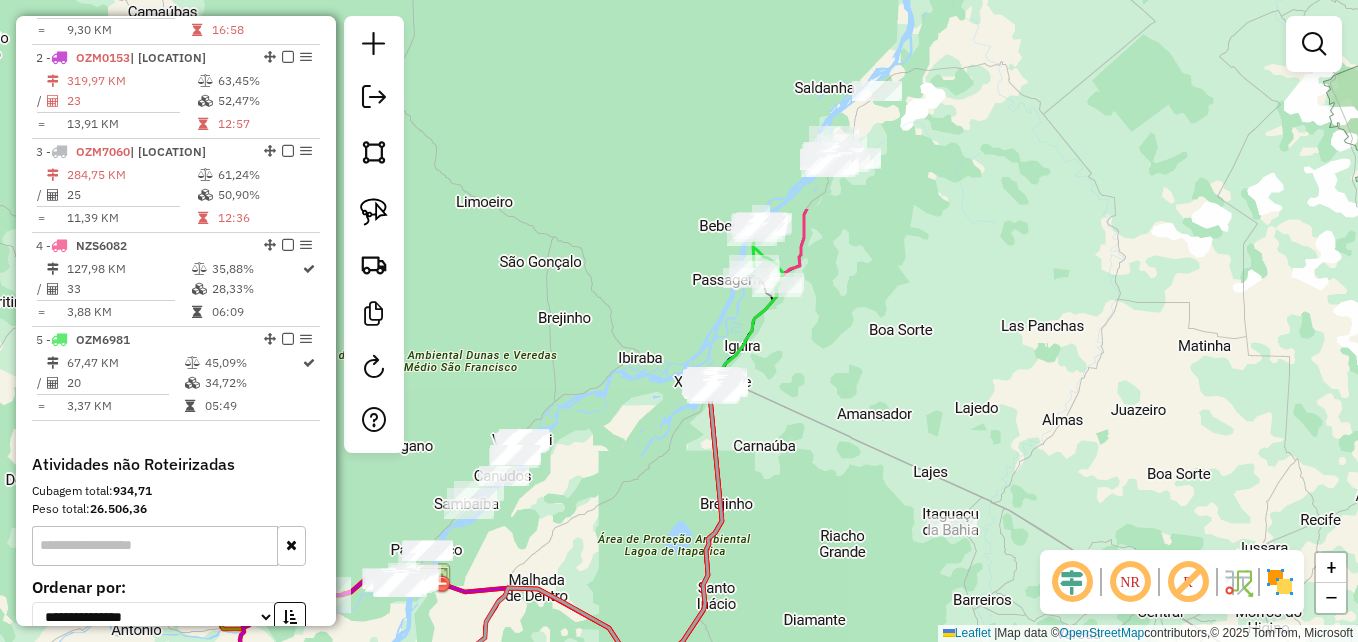 drag, startPoint x: 906, startPoint y: 180, endPoint x: 706, endPoint y: 453, distance: 338.42133 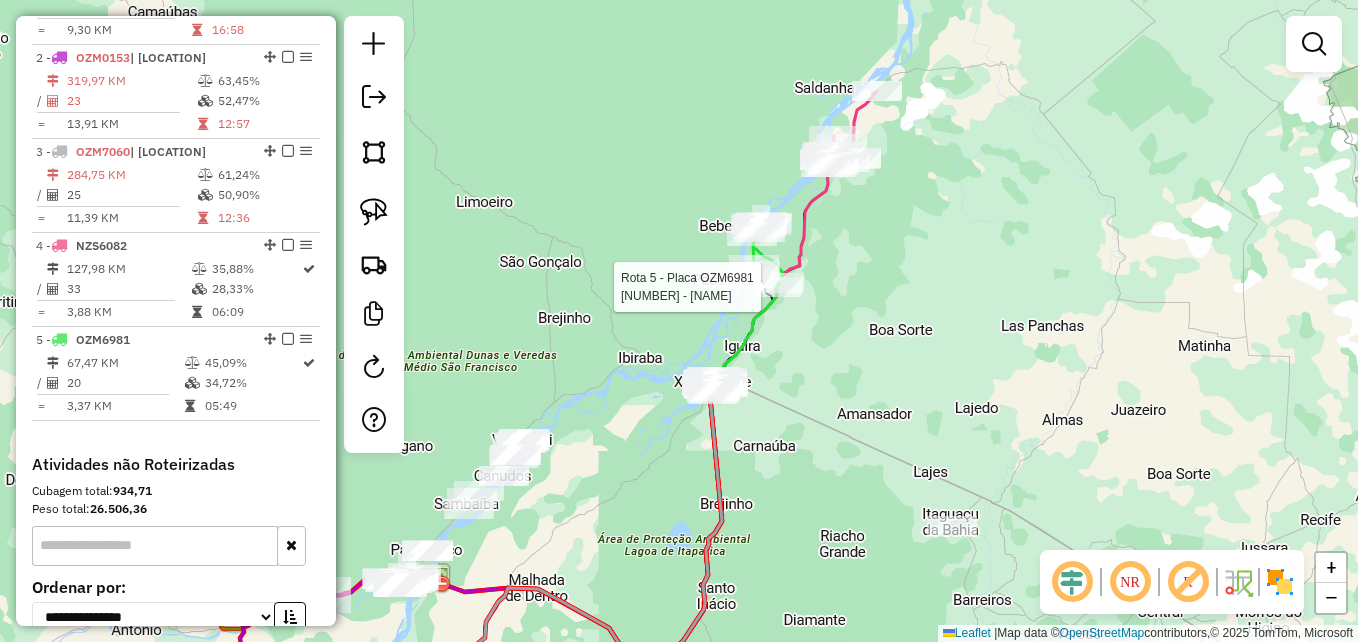select on "**********" 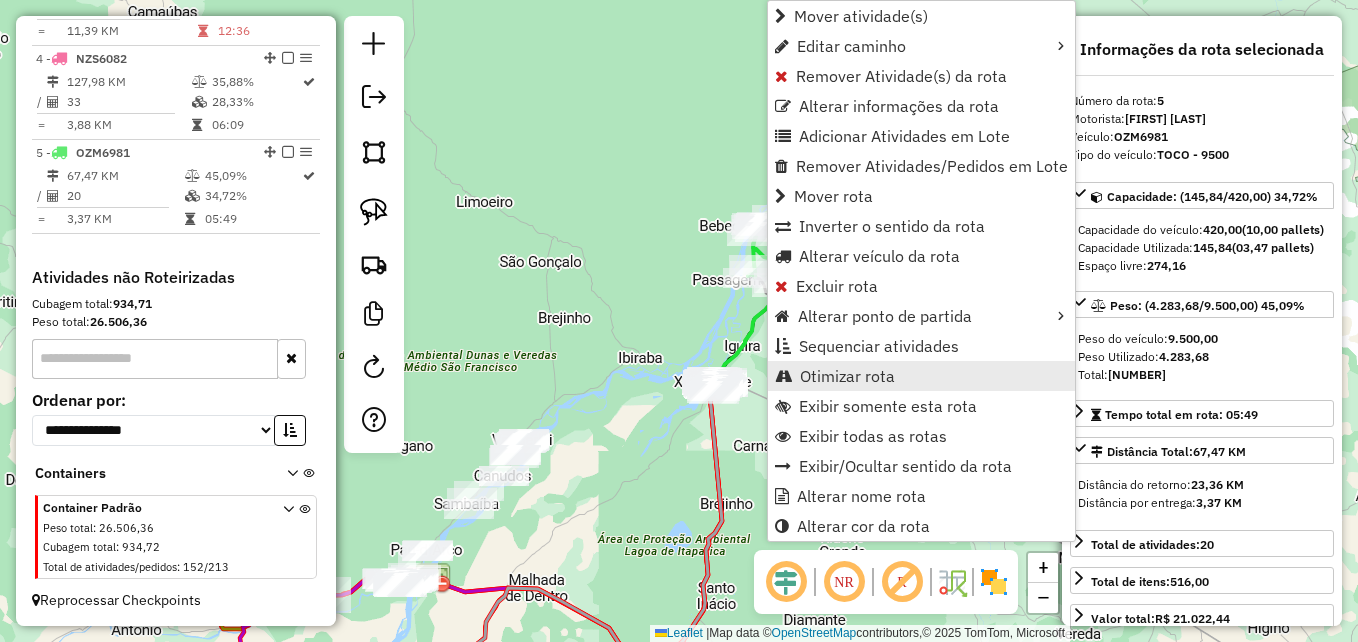 scroll, scrollTop: 1003, scrollLeft: 0, axis: vertical 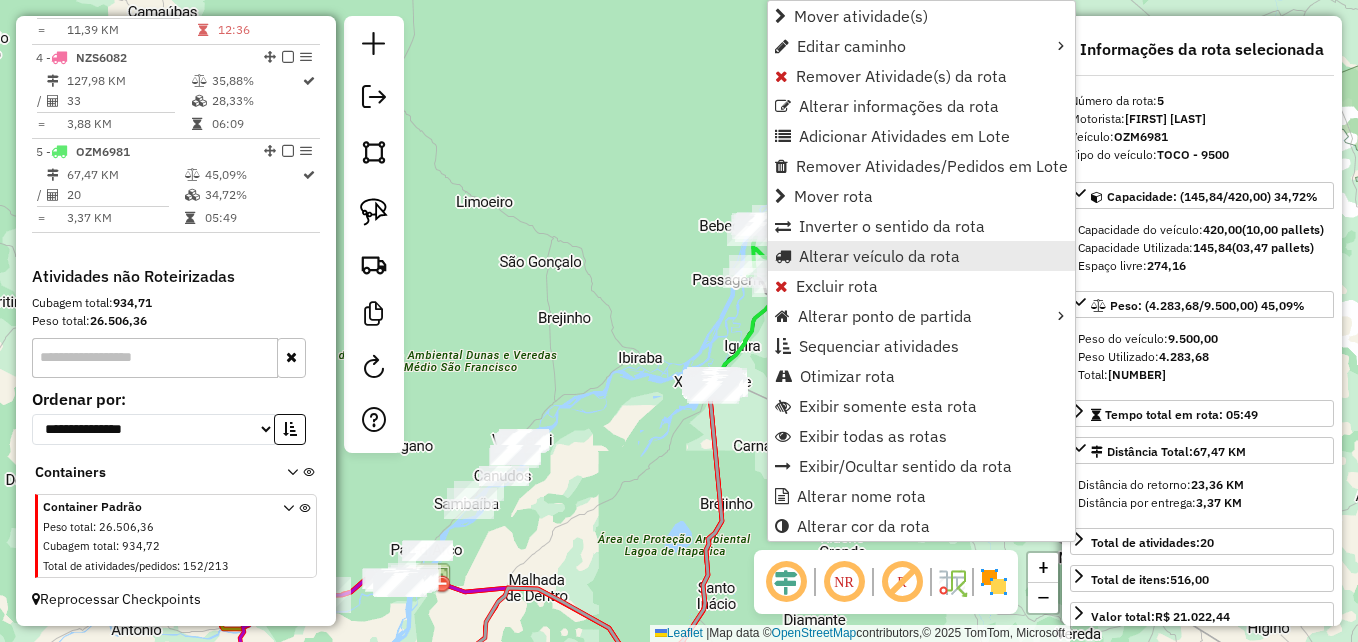 click on "Alterar veículo da rota" at bounding box center [879, 256] 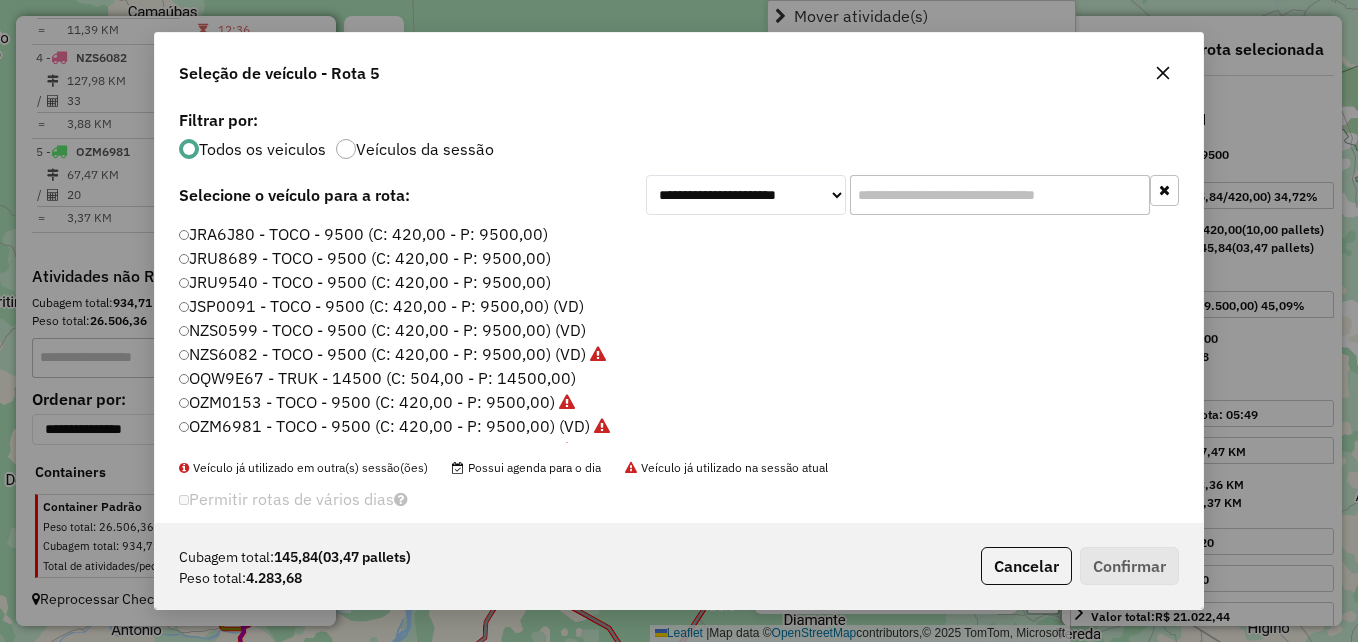 scroll, scrollTop: 11, scrollLeft: 6, axis: both 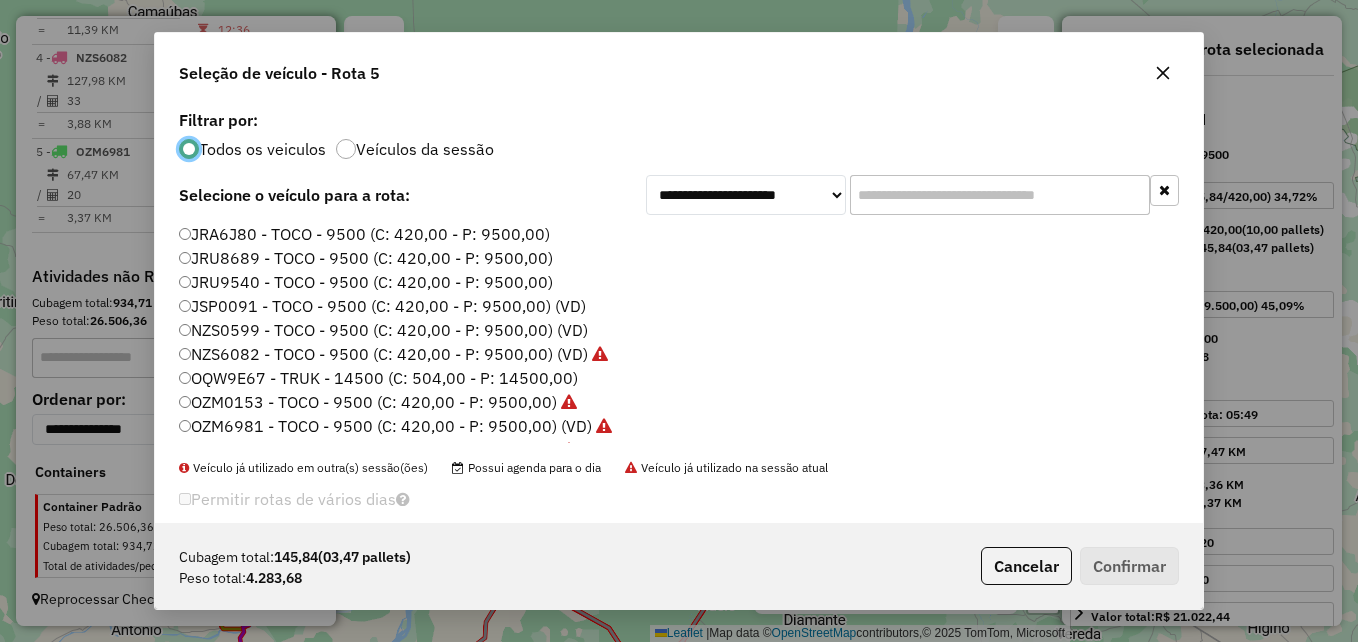 click on "JRU8689 - TOCO - 9500 (C: 420,00 - P: 9500,00)" 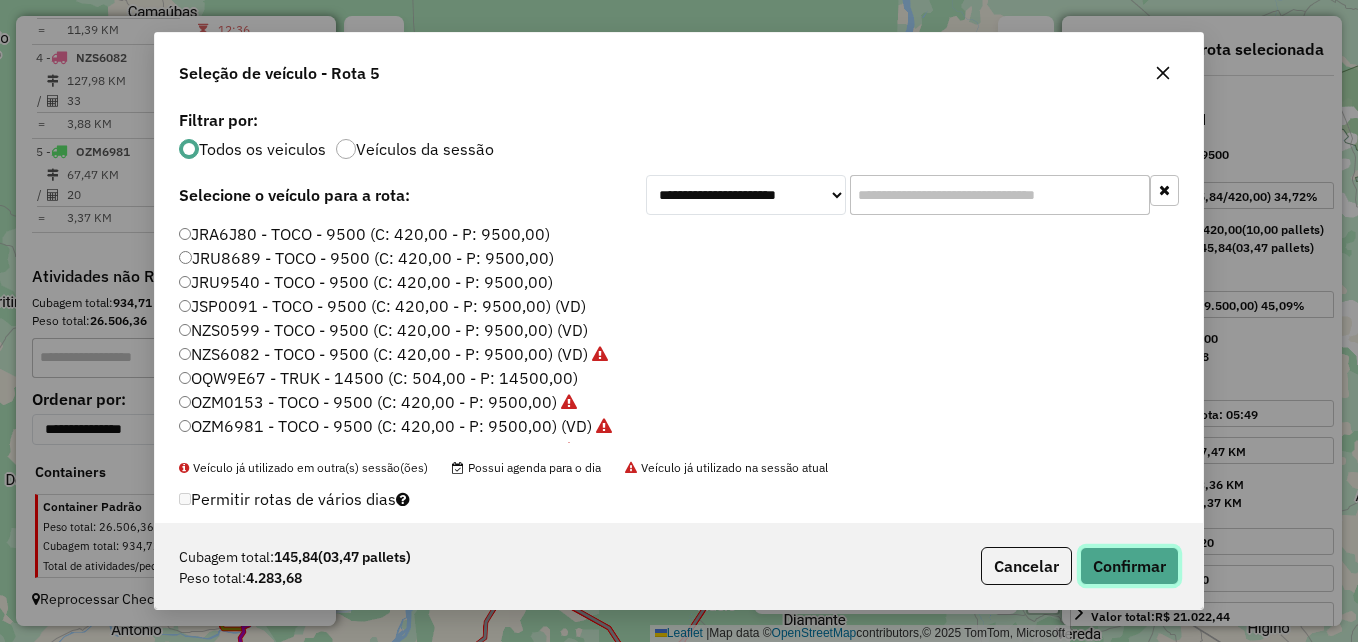 click on "Confirmar" 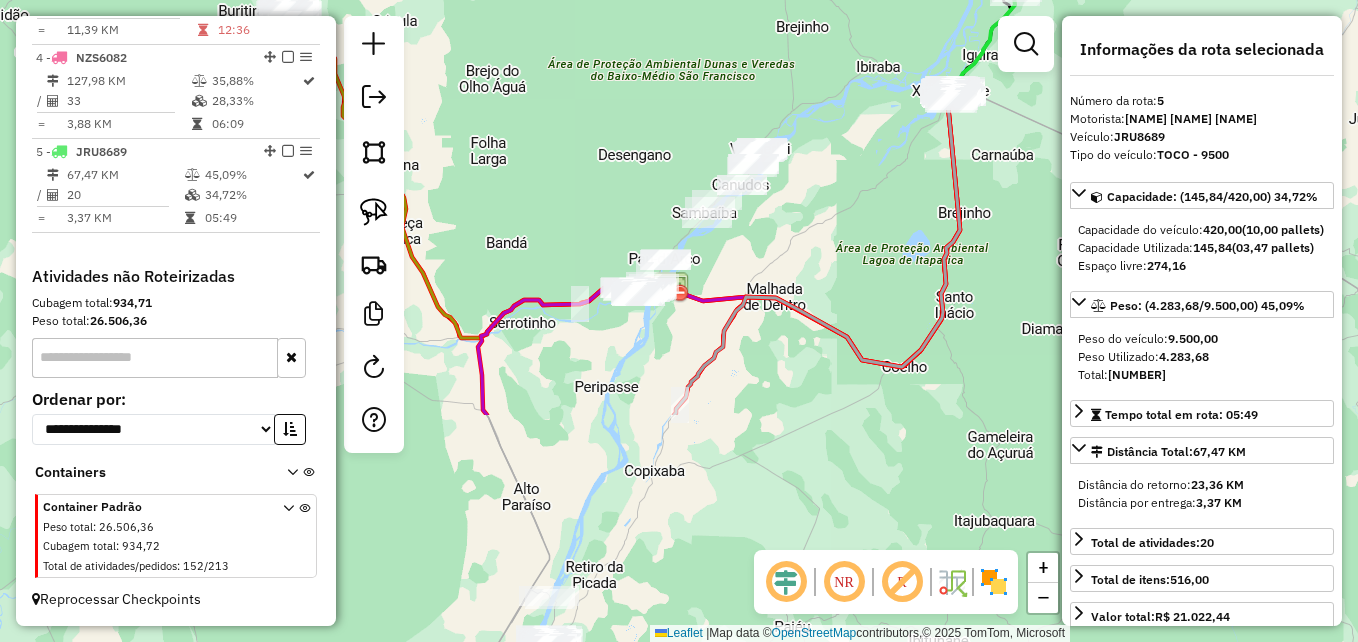 drag, startPoint x: 602, startPoint y: 540, endPoint x: 831, endPoint y: 250, distance: 369.51456 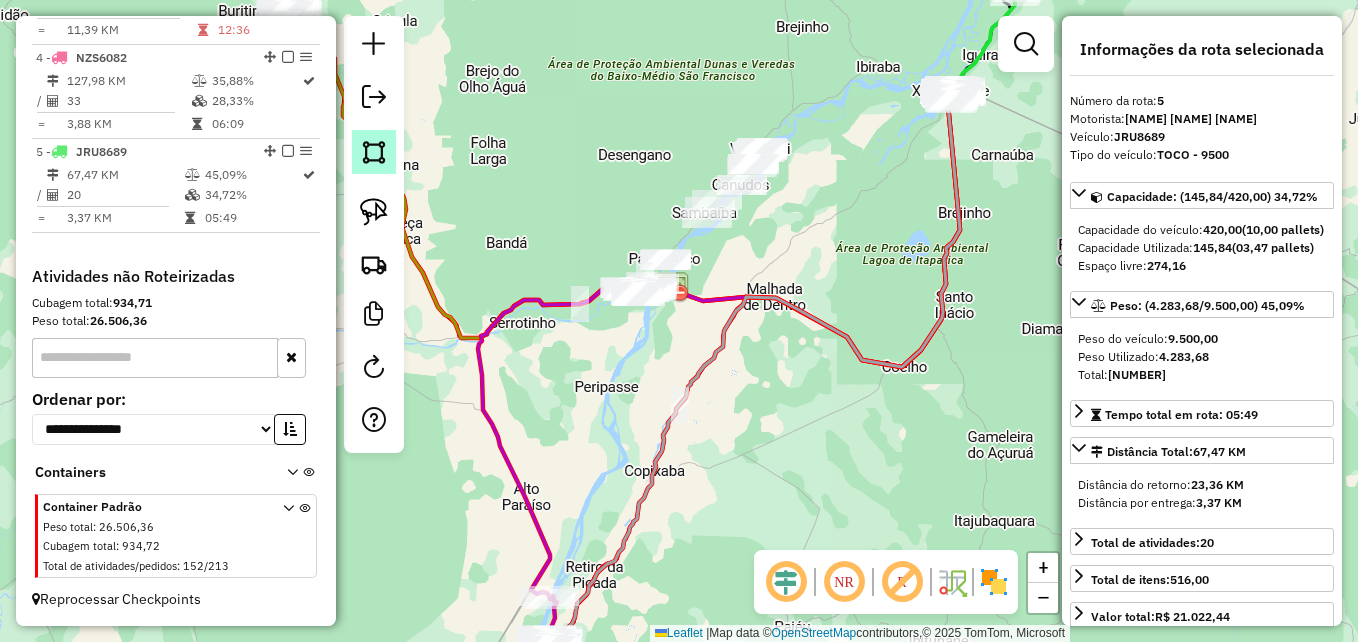 click 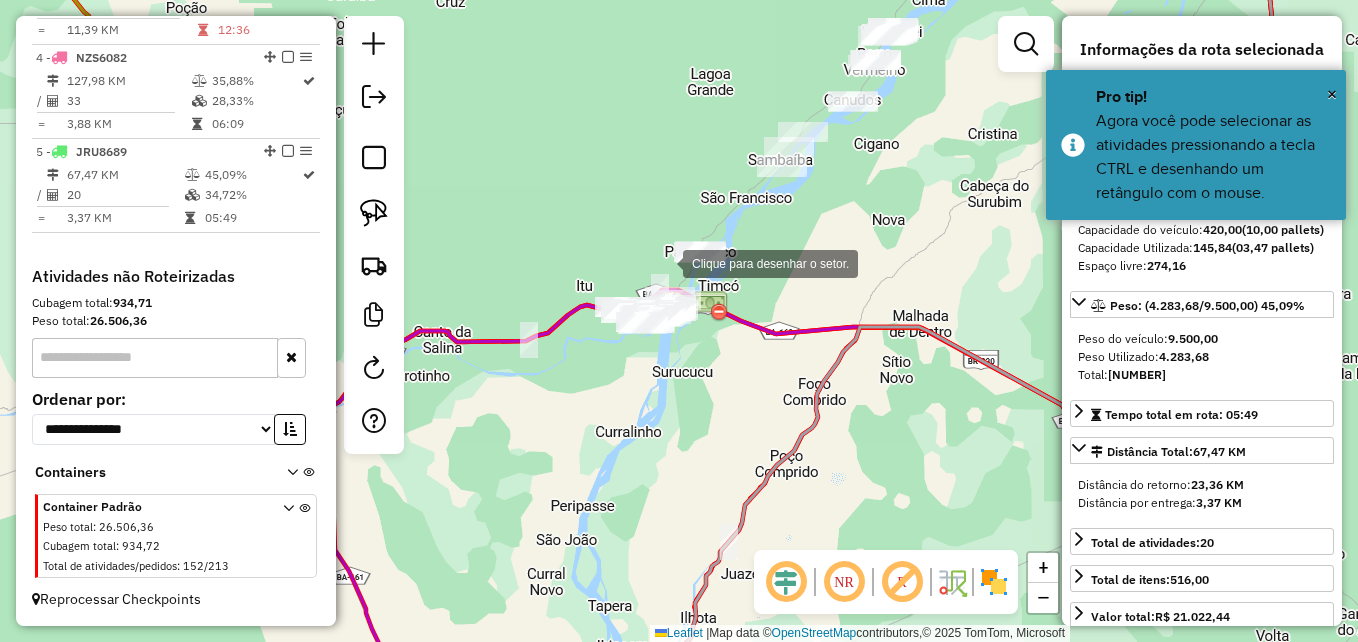 drag, startPoint x: 663, startPoint y: 262, endPoint x: 671, endPoint y: 210, distance: 52.611786 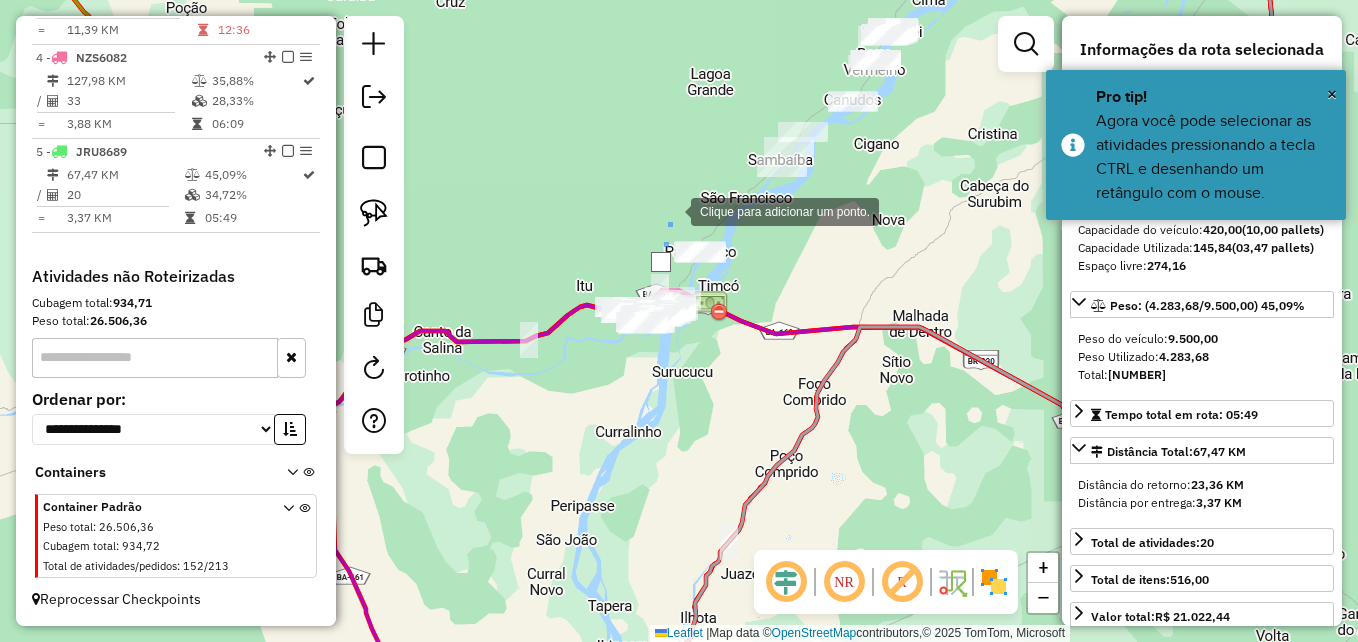 click 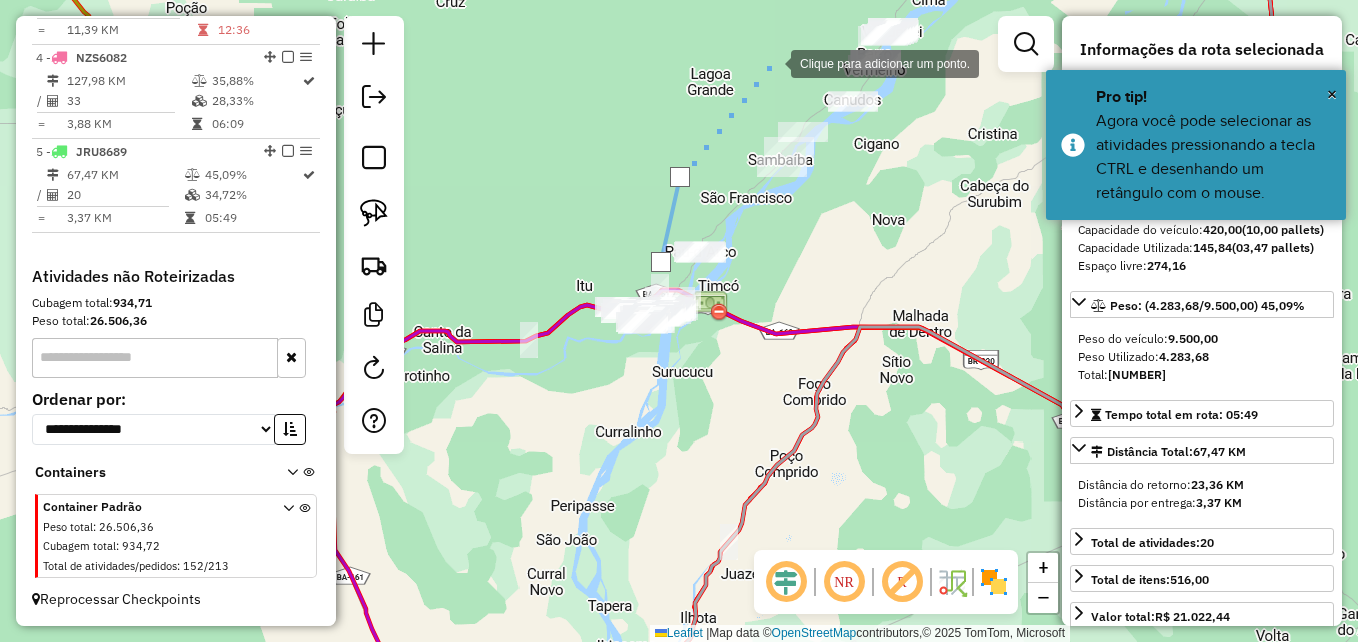 drag, startPoint x: 771, startPoint y: 62, endPoint x: 731, endPoint y: 119, distance: 69.63476 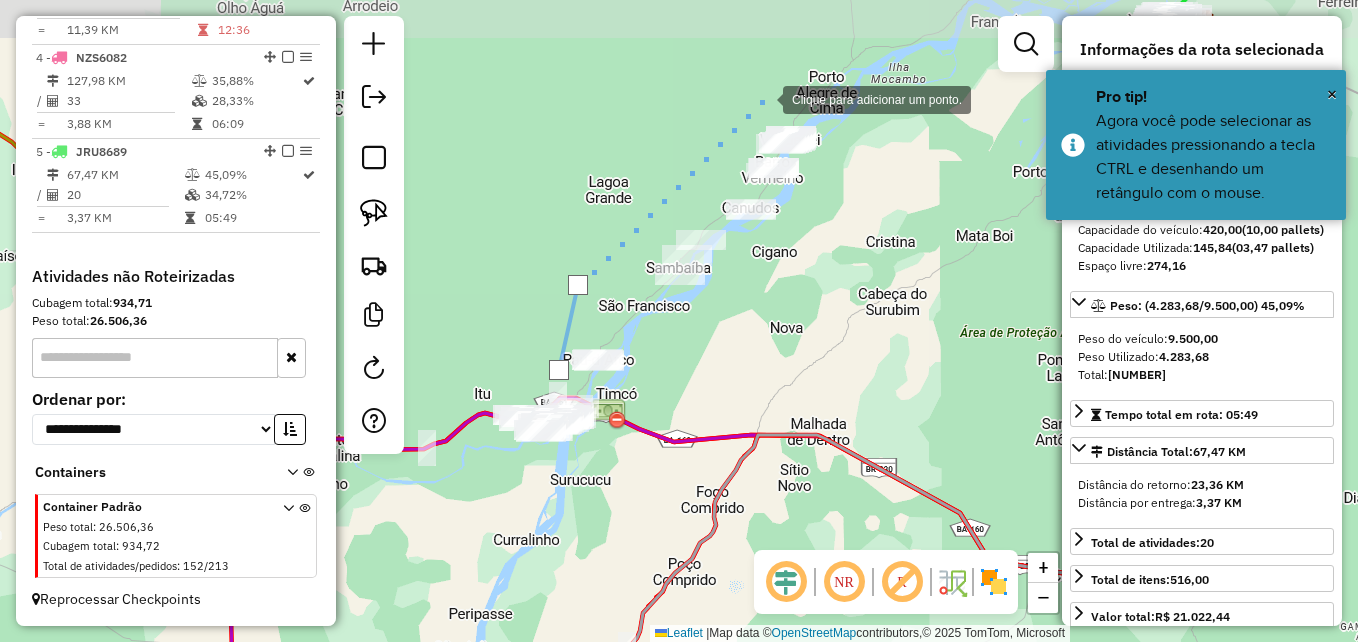 click 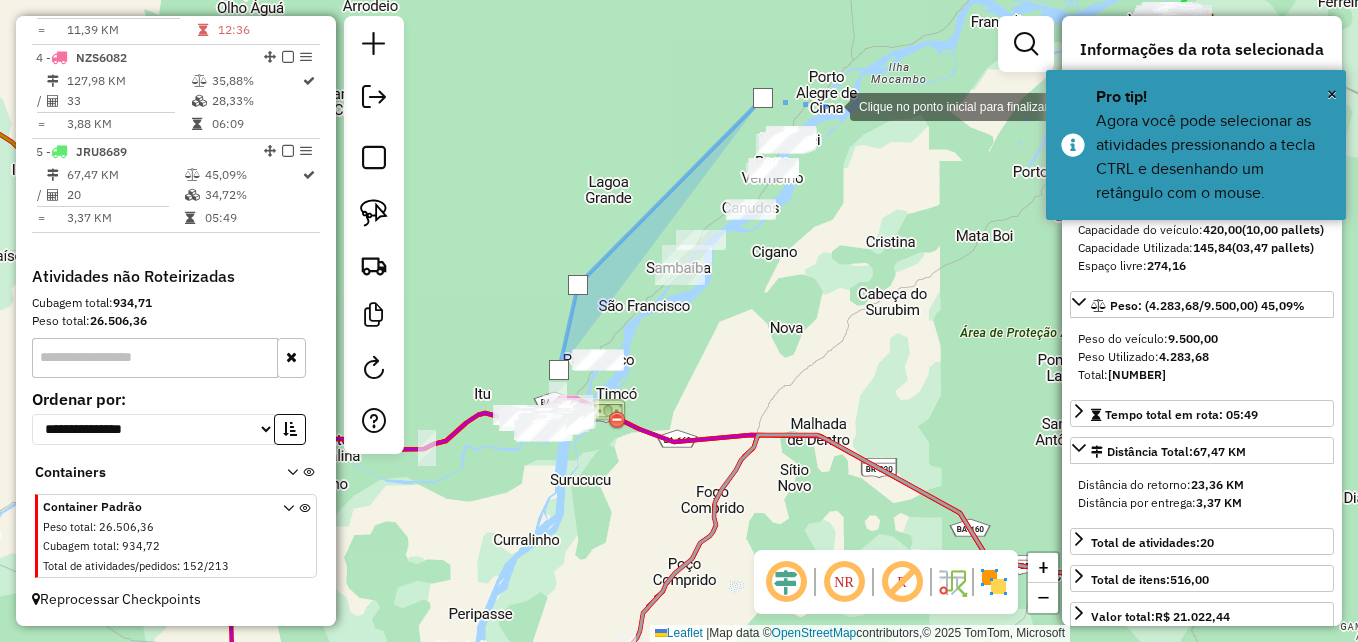 click 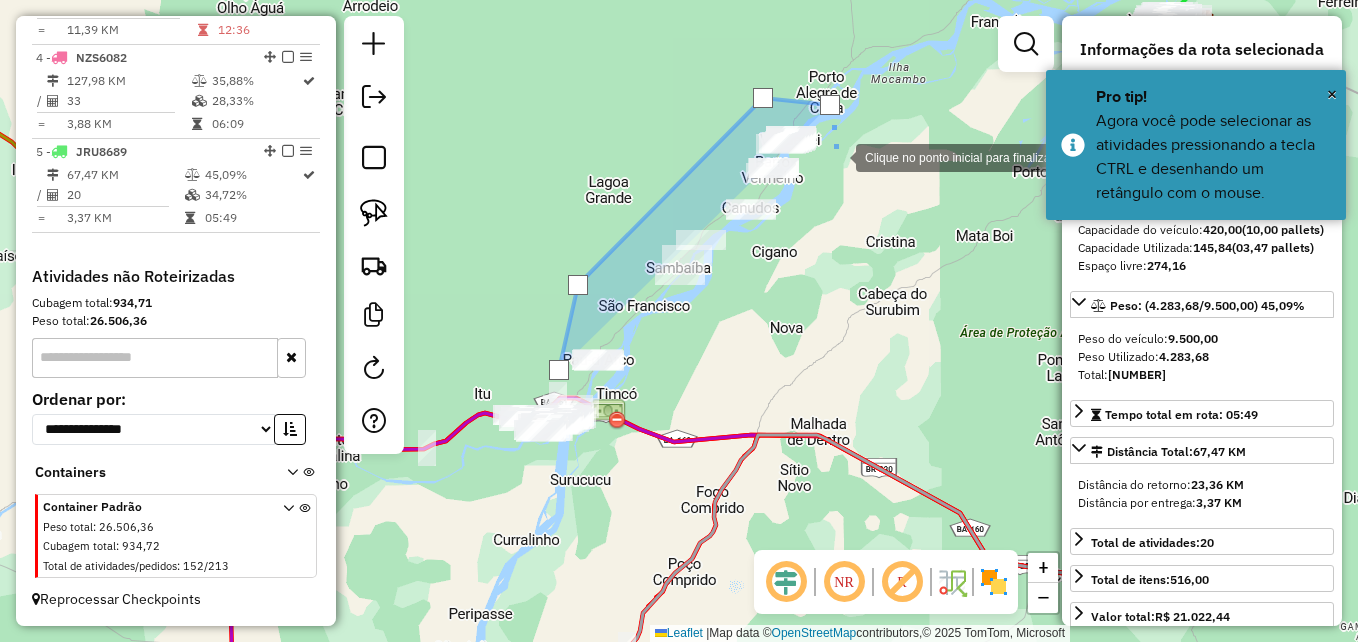 click 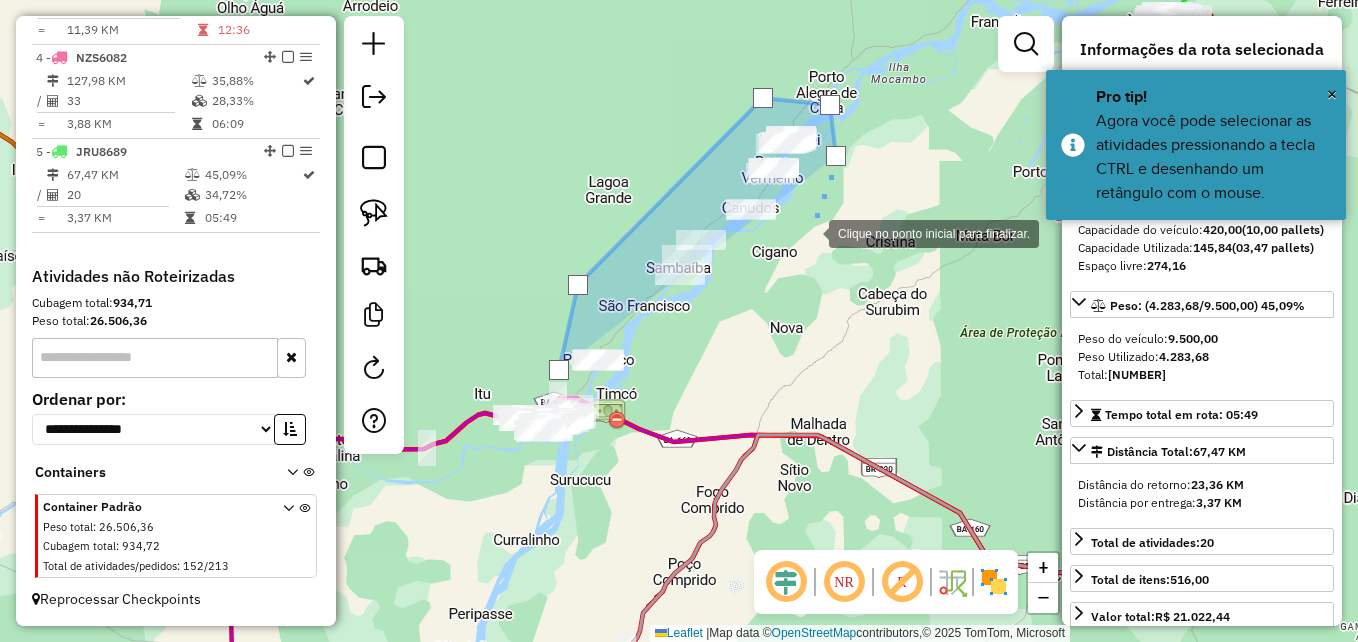drag, startPoint x: 809, startPoint y: 232, endPoint x: 731, endPoint y: 303, distance: 105.47511 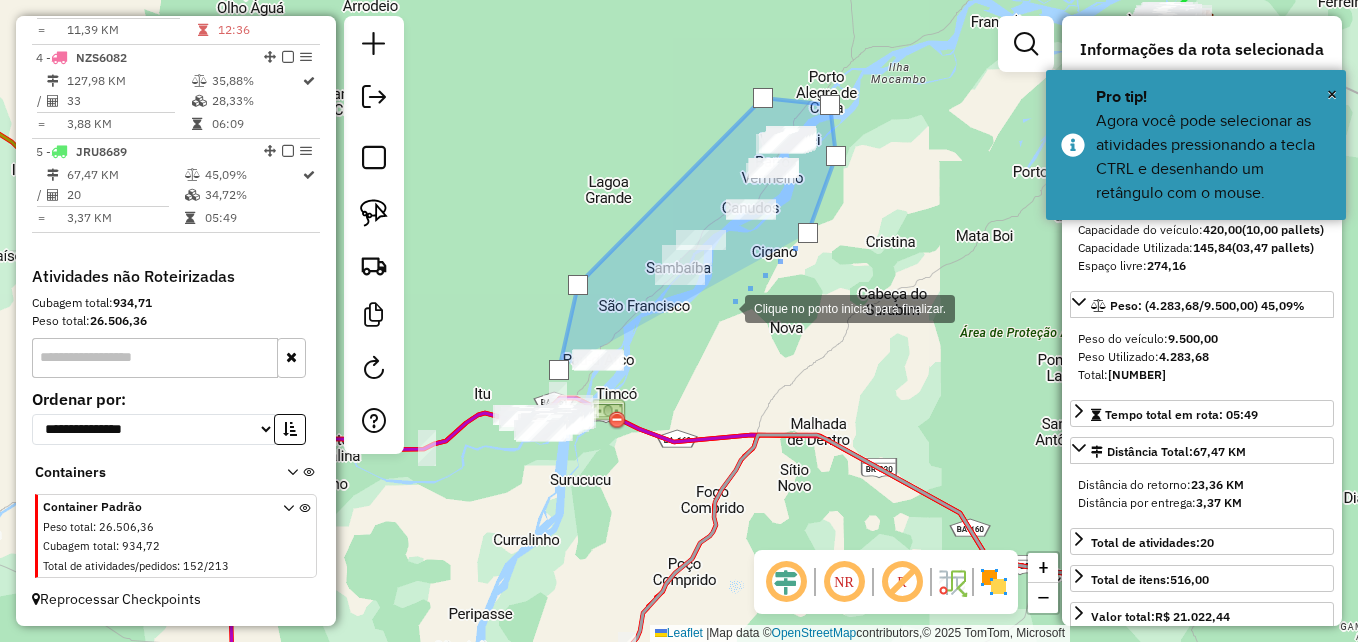 drag, startPoint x: 725, startPoint y: 307, endPoint x: 683, endPoint y: 346, distance: 57.31492 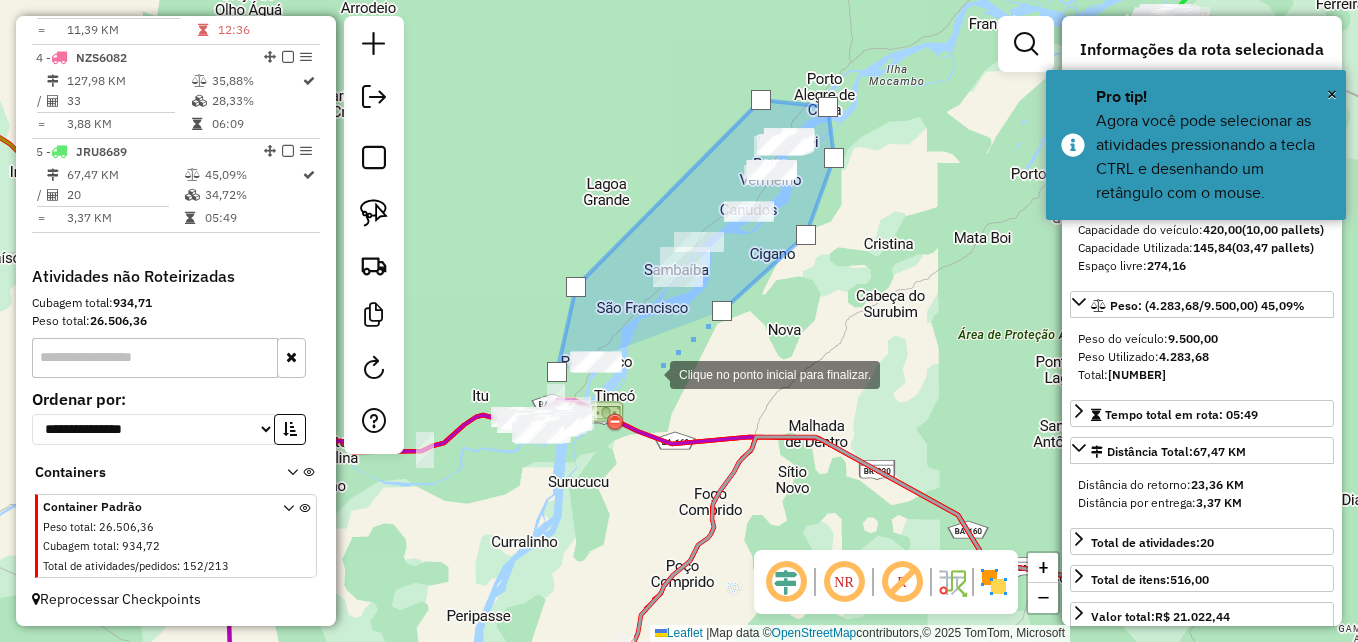 click 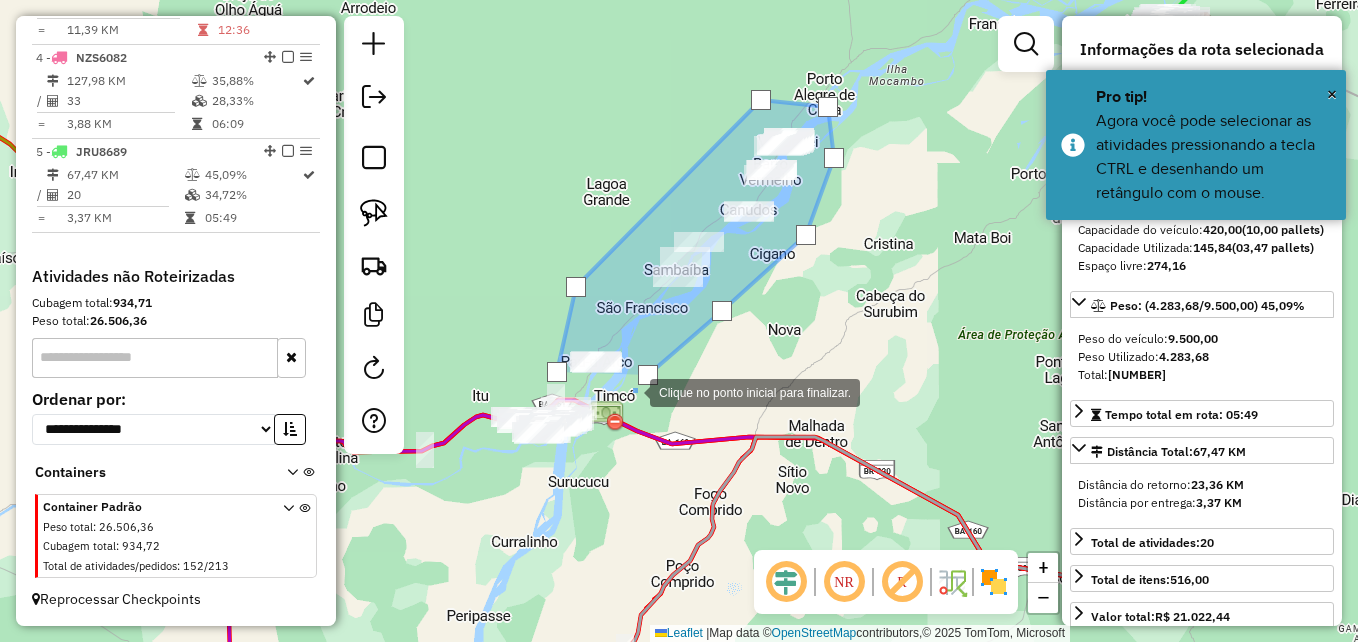 click 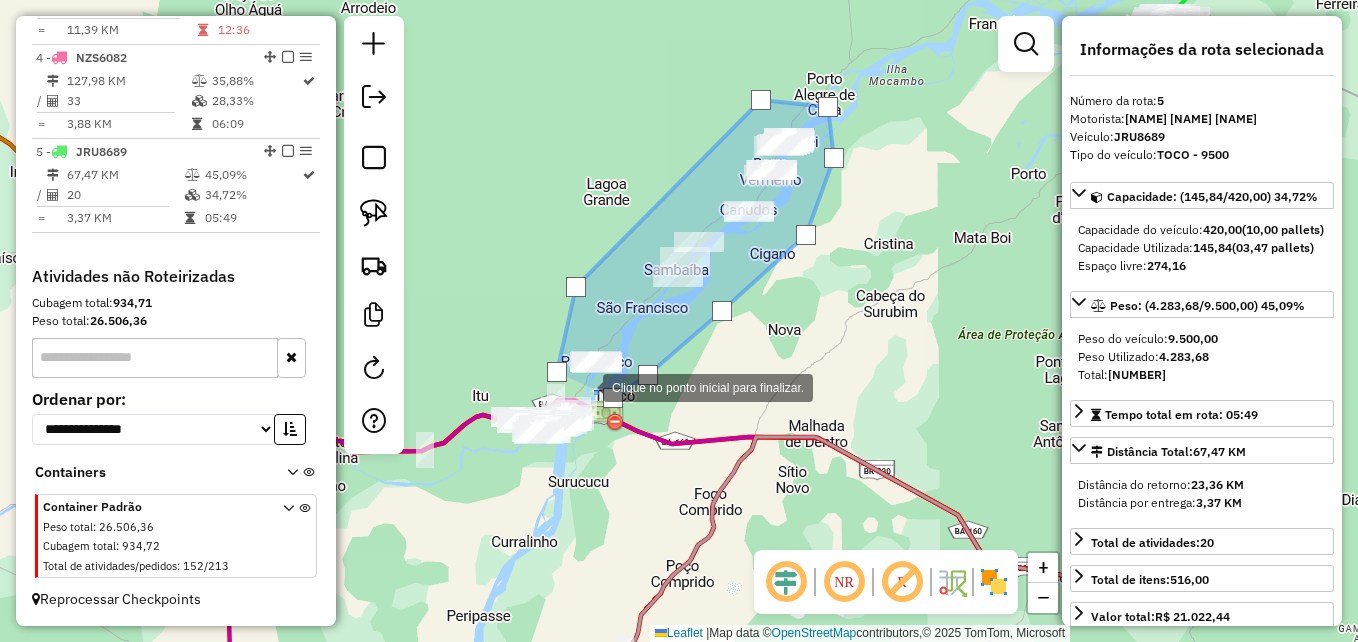 click 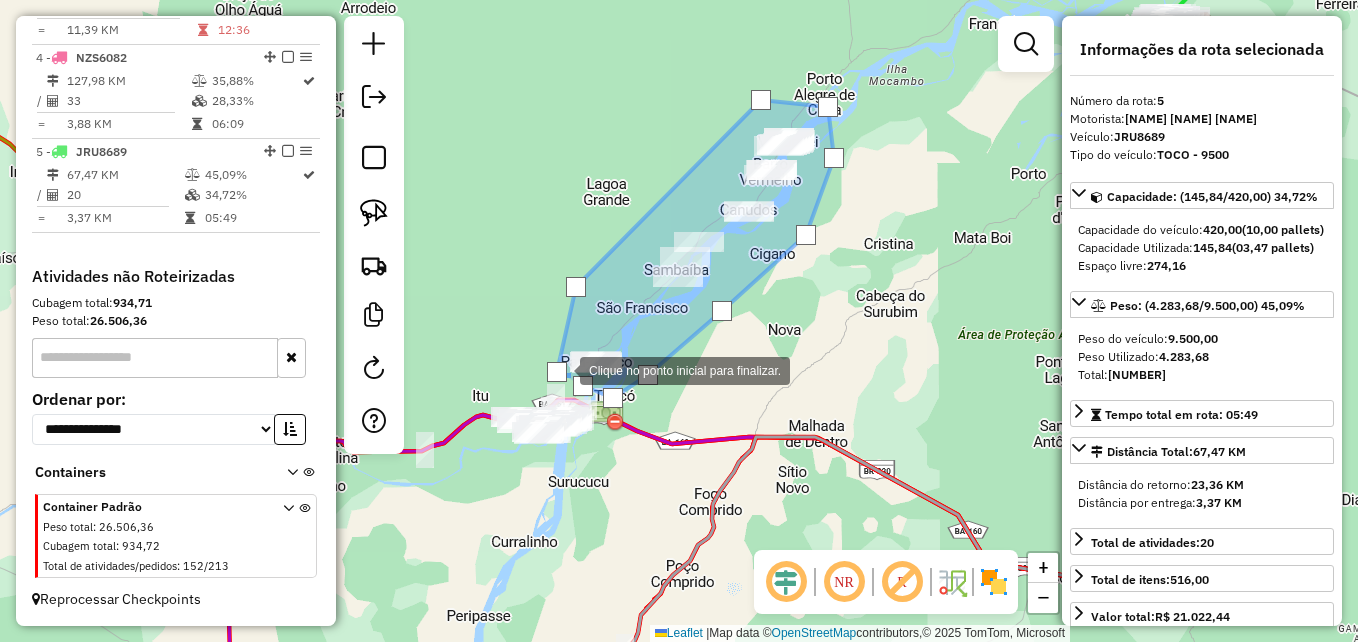 click 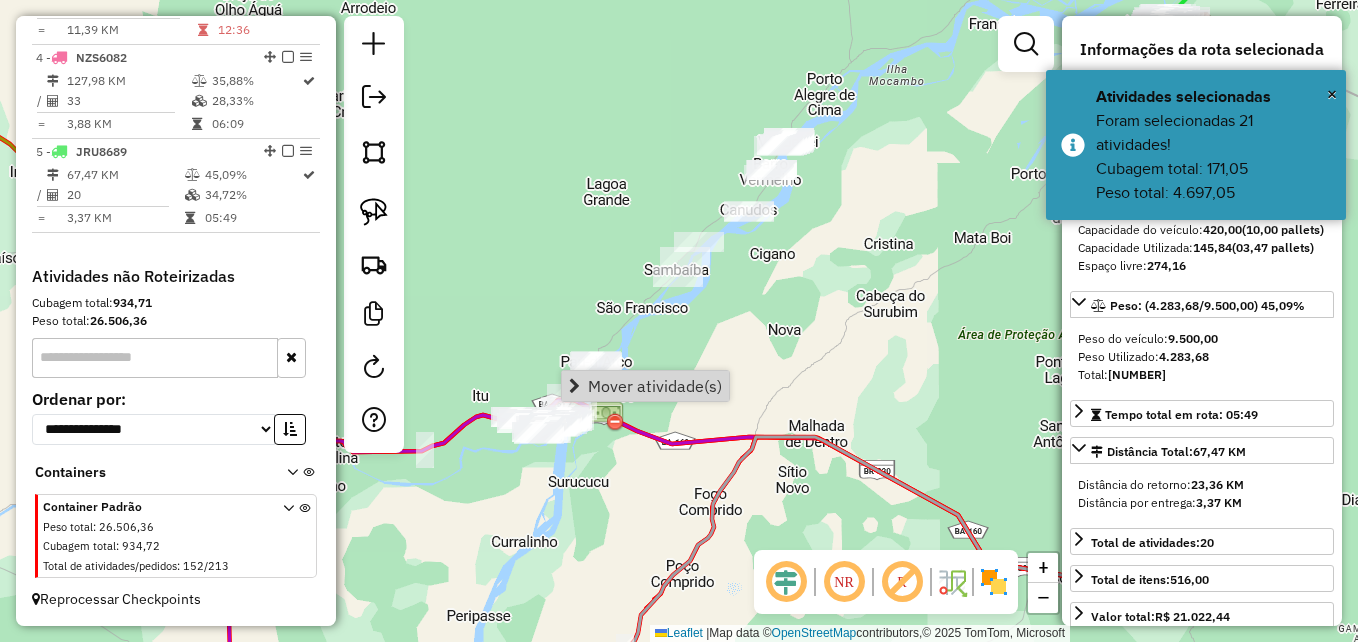click on "Rota [NUMBER] - Placa [PLATE]  [NUMBER] - [NAME] Janela de atendimento Grade de atendimento Capacidade Transportadoras Veículos Cliente Pedidos  Rotas Selecione os dias de semana para filtrar as janelas de atendimento  Seg   Ter   Qua   Qui   Sex   Sáb   Dom  Informe o período da janela de atendimento: De: Até:  Filtrar exatamente a janela do cliente  Considerar janela de atendimento padrão  Selecione os dias de semana para filtrar as grades de atendimento  Seg   Ter   Qua   Qui   Sex   Sáb   Dom   Considerar clientes sem dia de atendimento cadastrado  Clientes fora do dia de atendimento selecionado Filtrar as atividades entre os valores definidos abaixo:  Peso mínimo:   Peso máximo:   Cubagem mínima:   Cubagem máxima:   De:   Até:  Filtrar as atividades entre o tempo de atendimento definido abaixo:  De:   Até:   Considerar capacidade total dos clientes não roteirizados Transportadora: Selecione um ou mais itens Tipo de veículo: Selecione um ou mais itens Veículo: Selecione um ou mais itens +" 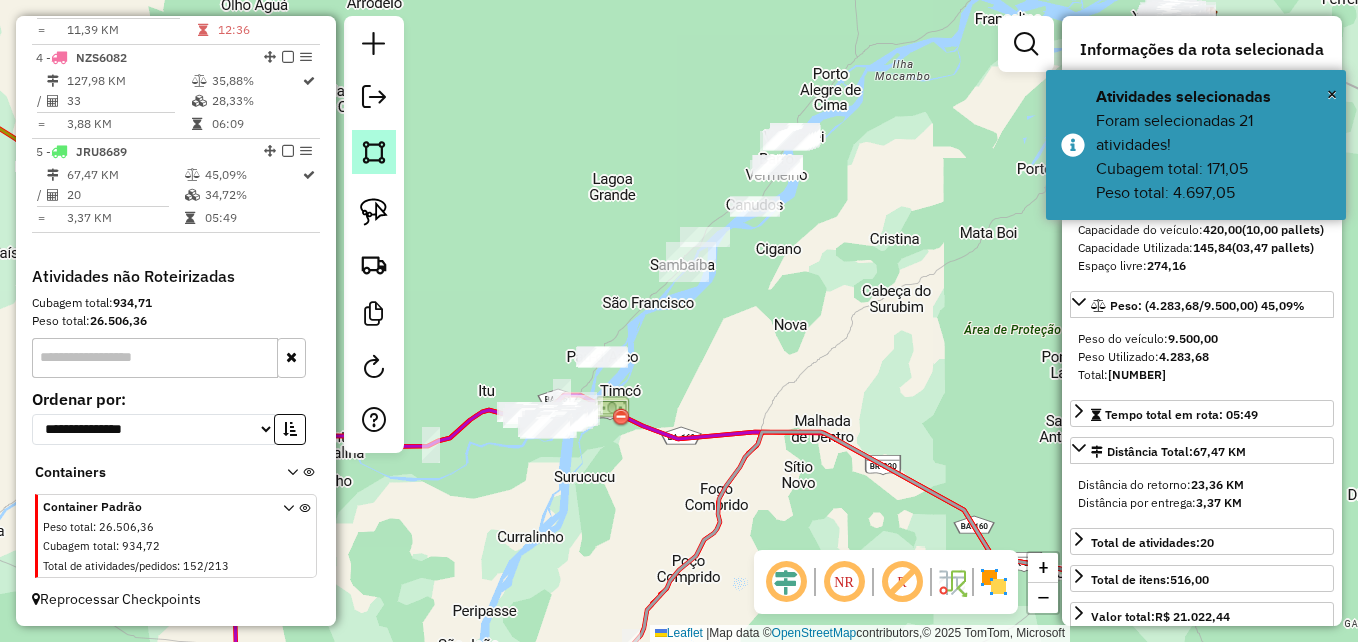 click 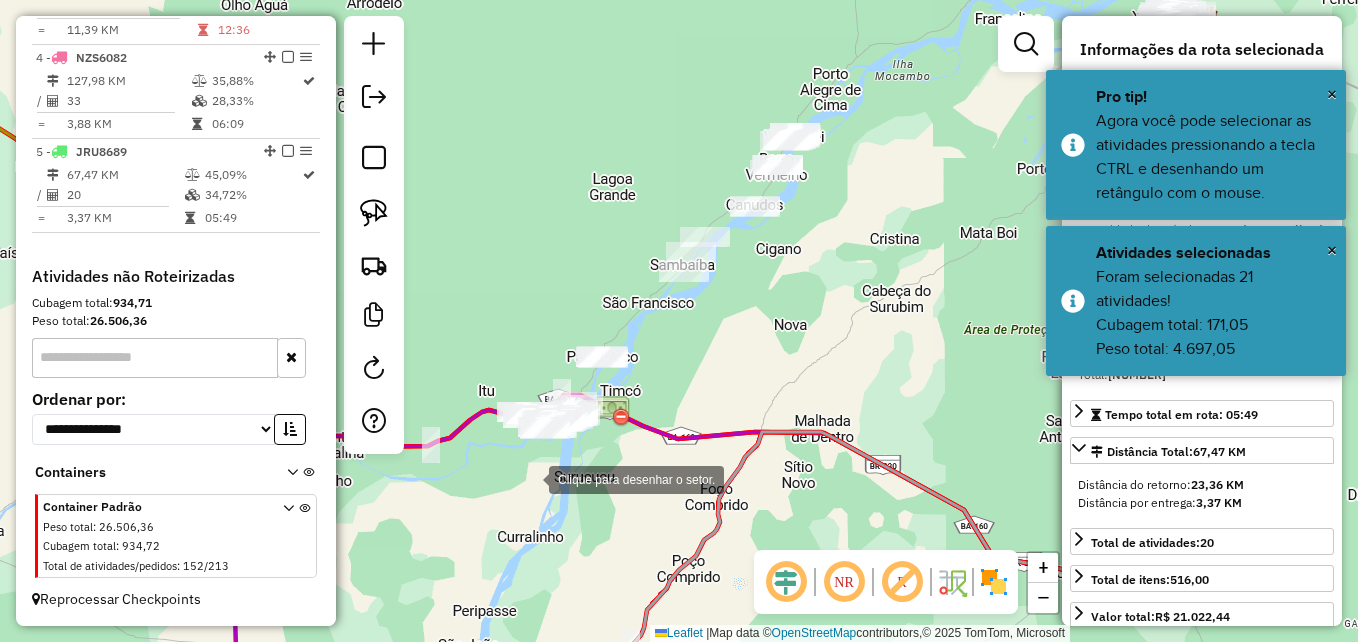 drag, startPoint x: 529, startPoint y: 478, endPoint x: 473, endPoint y: 433, distance: 71.8401 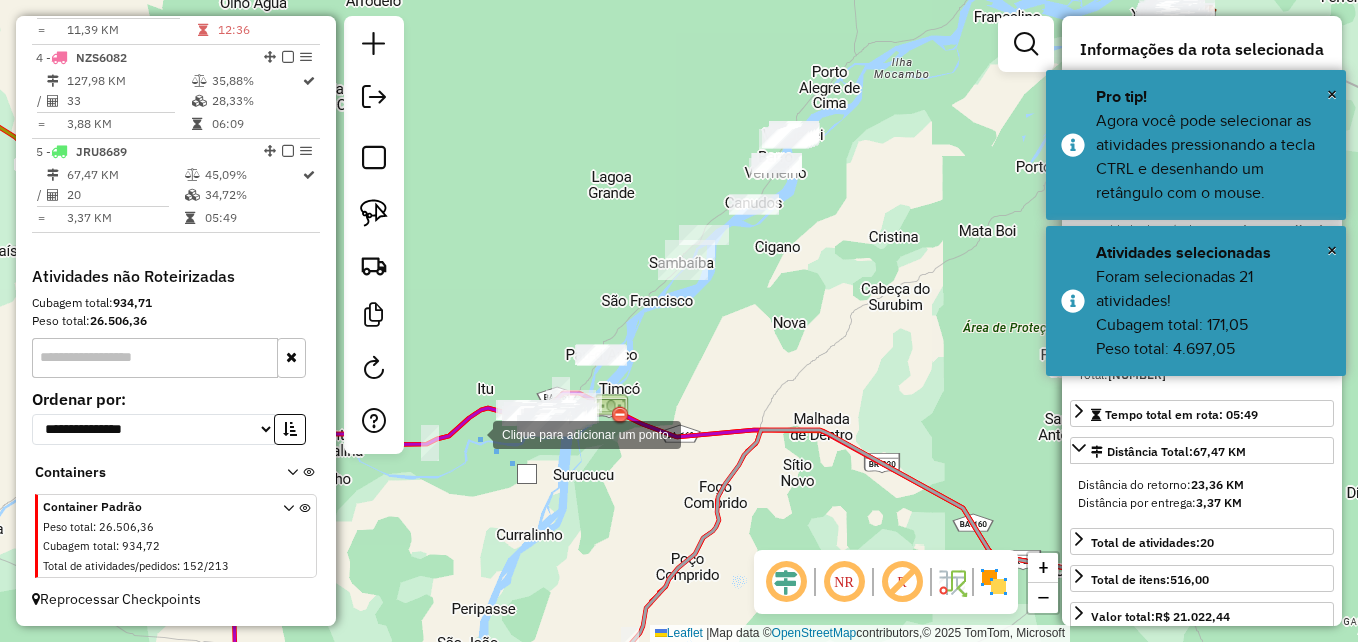 drag, startPoint x: 473, startPoint y: 433, endPoint x: 473, endPoint y: 387, distance: 46 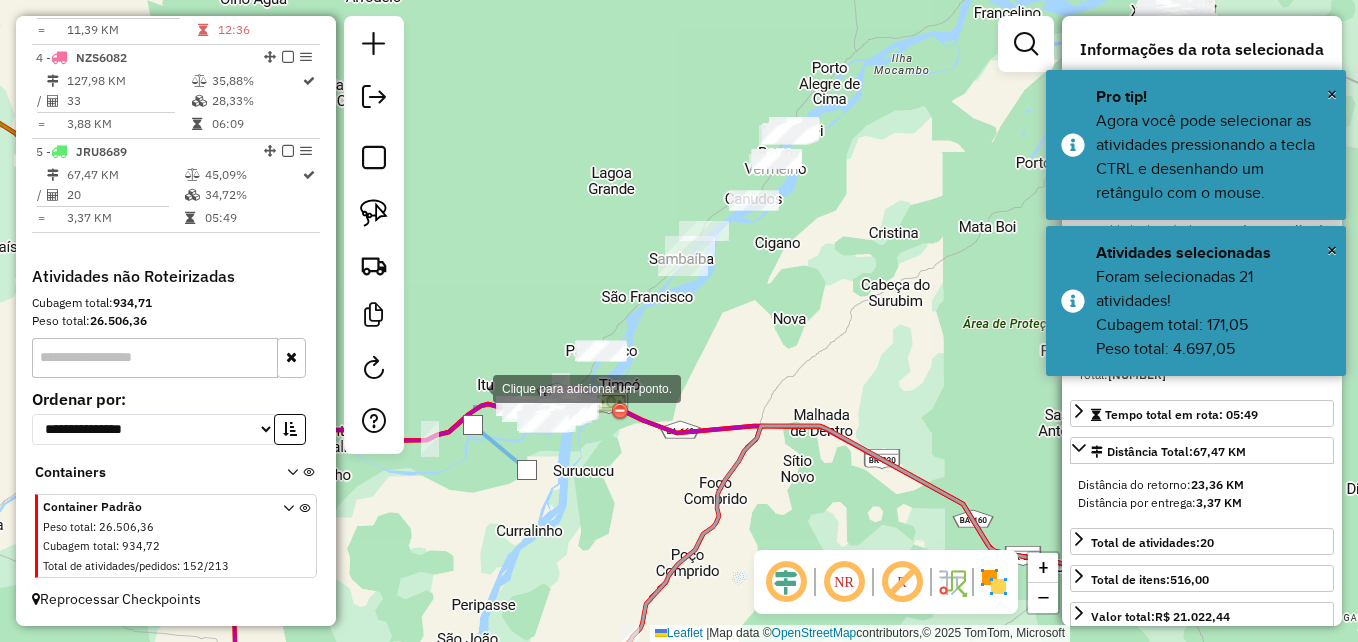 click 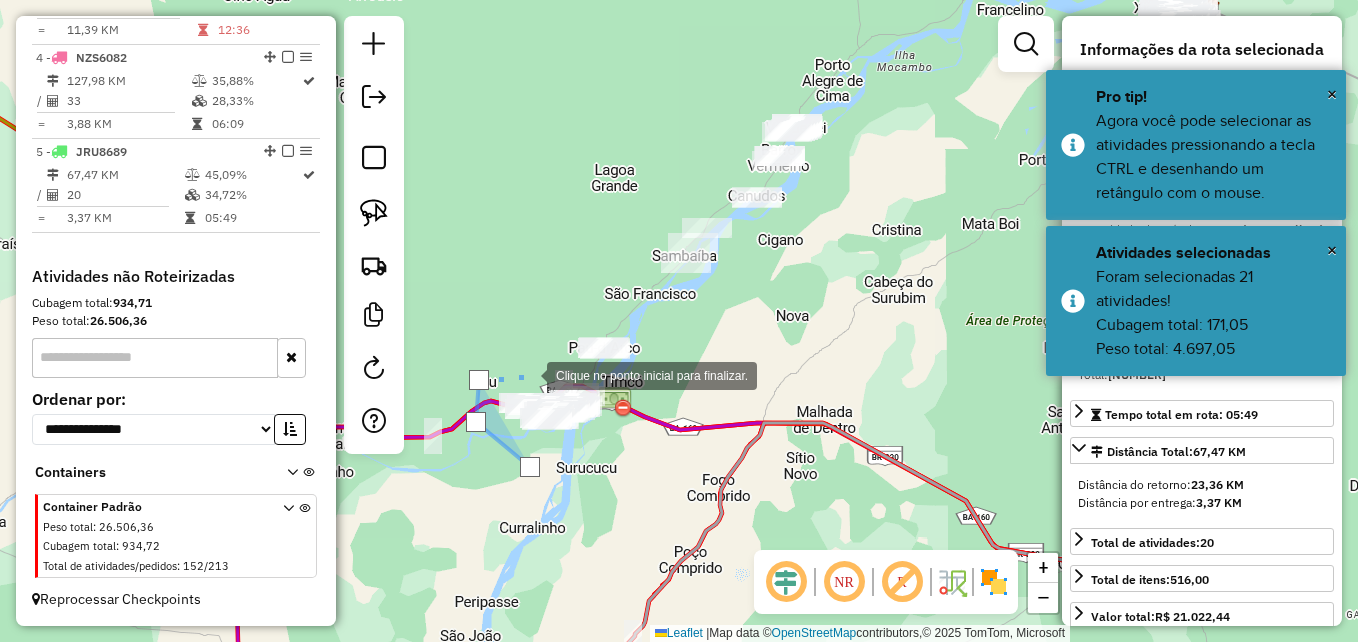 click 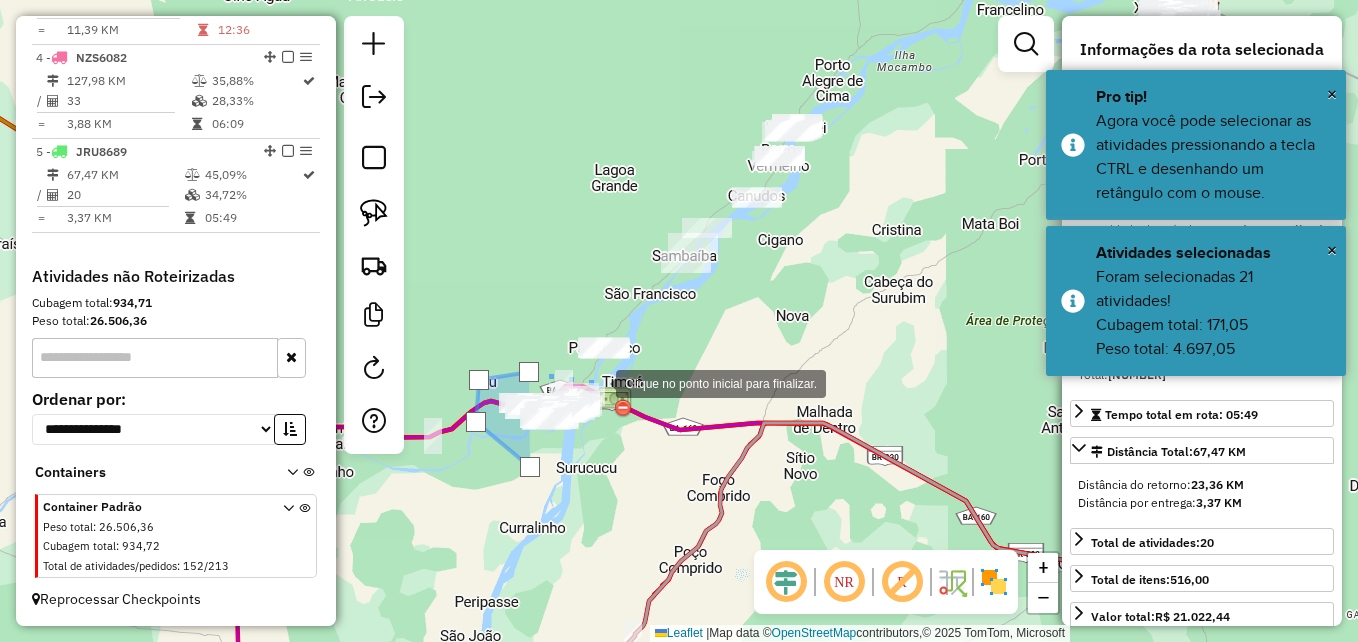 click 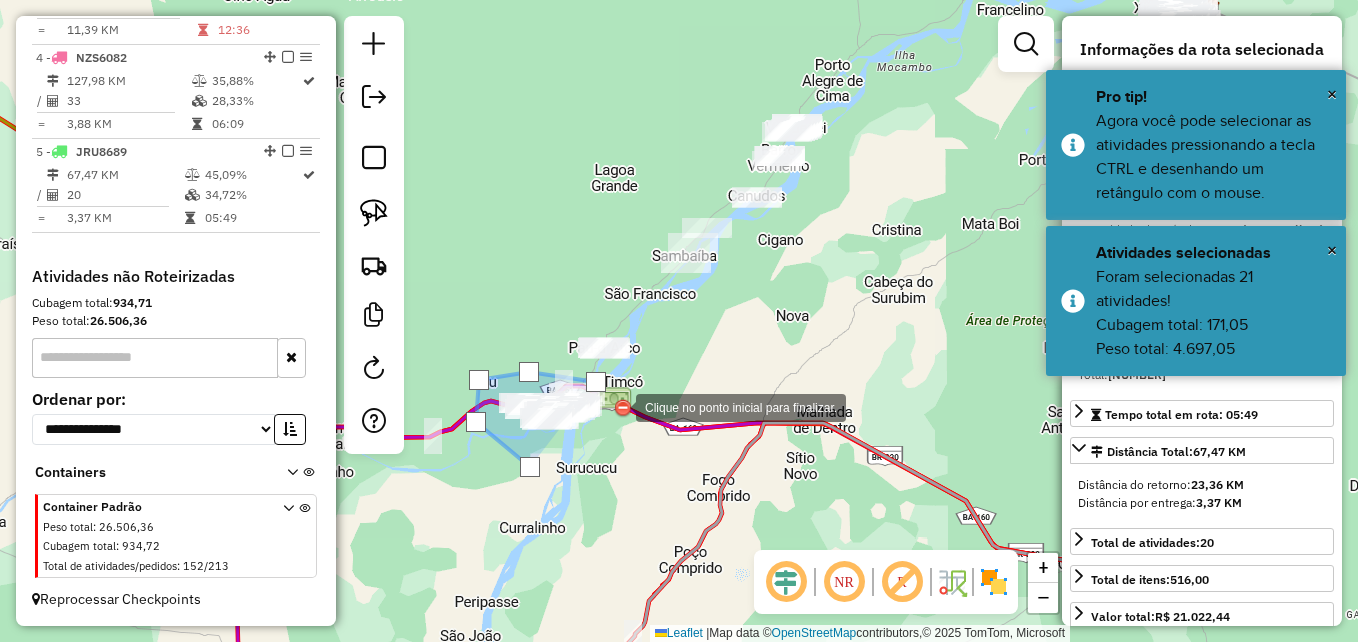 click 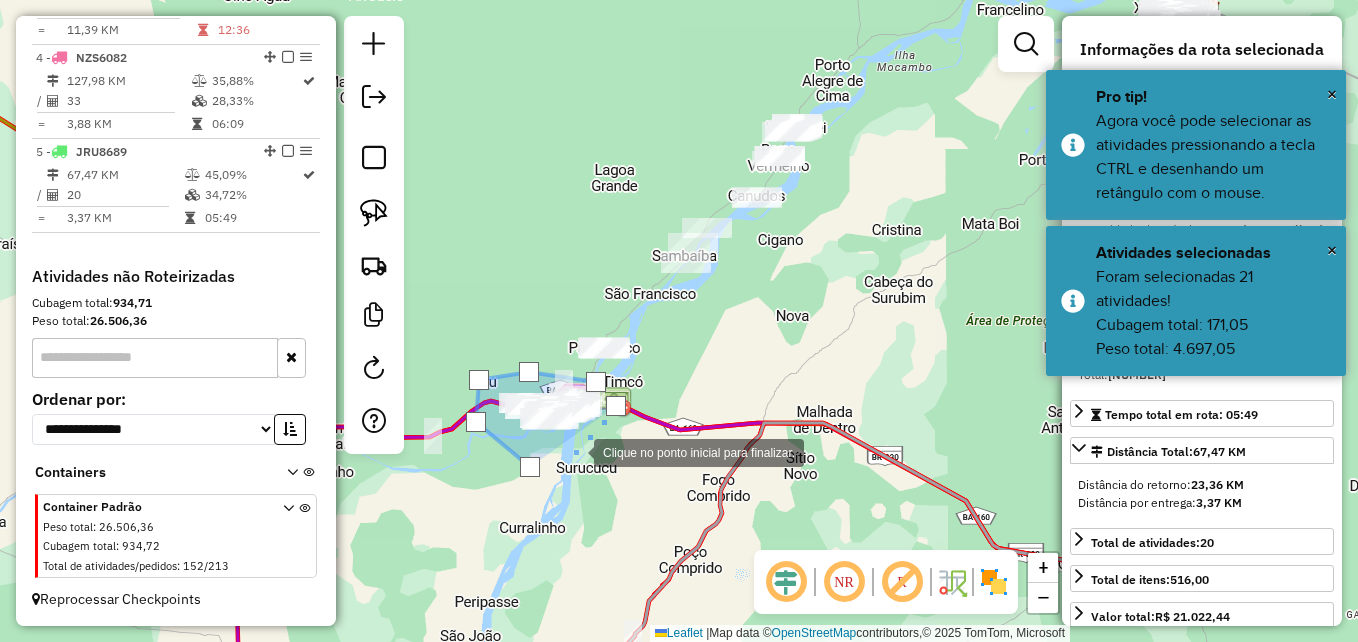 click 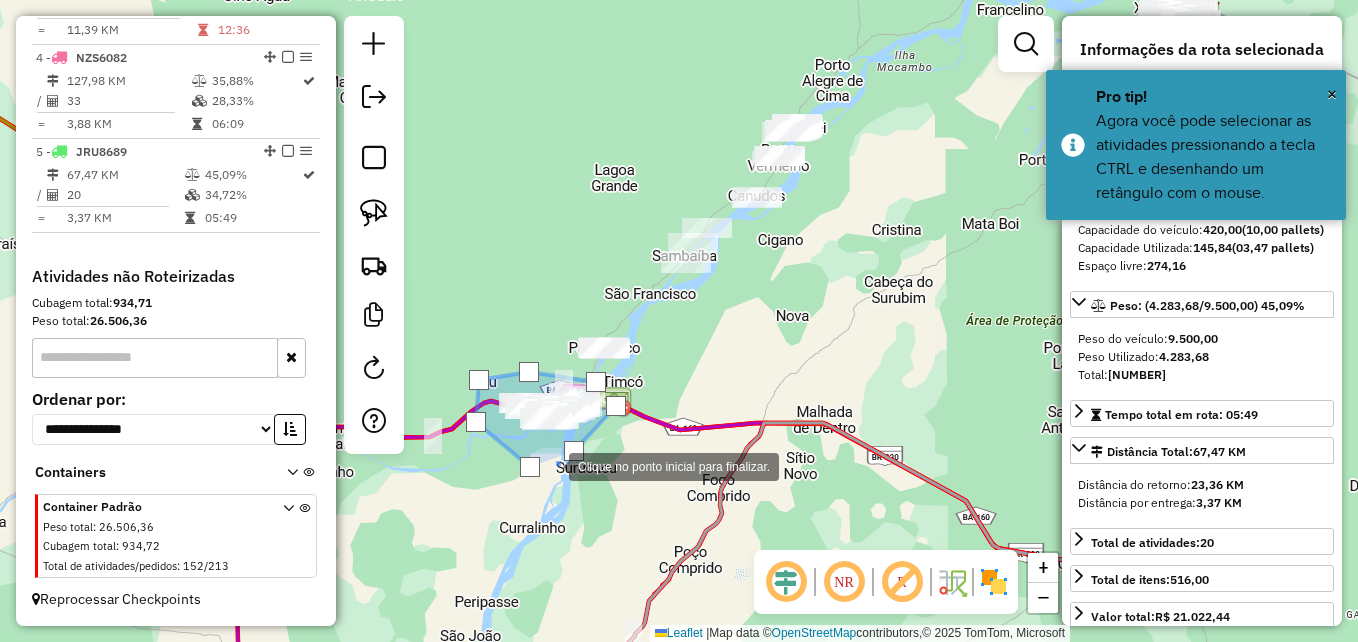 click 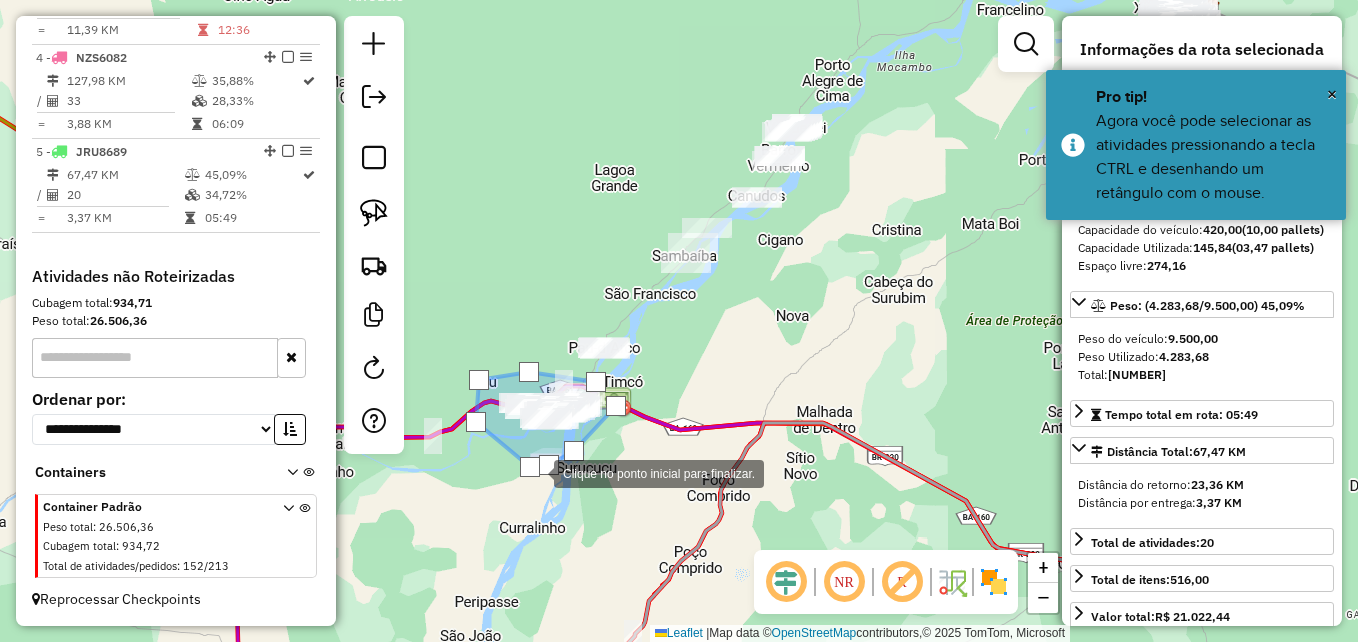 click 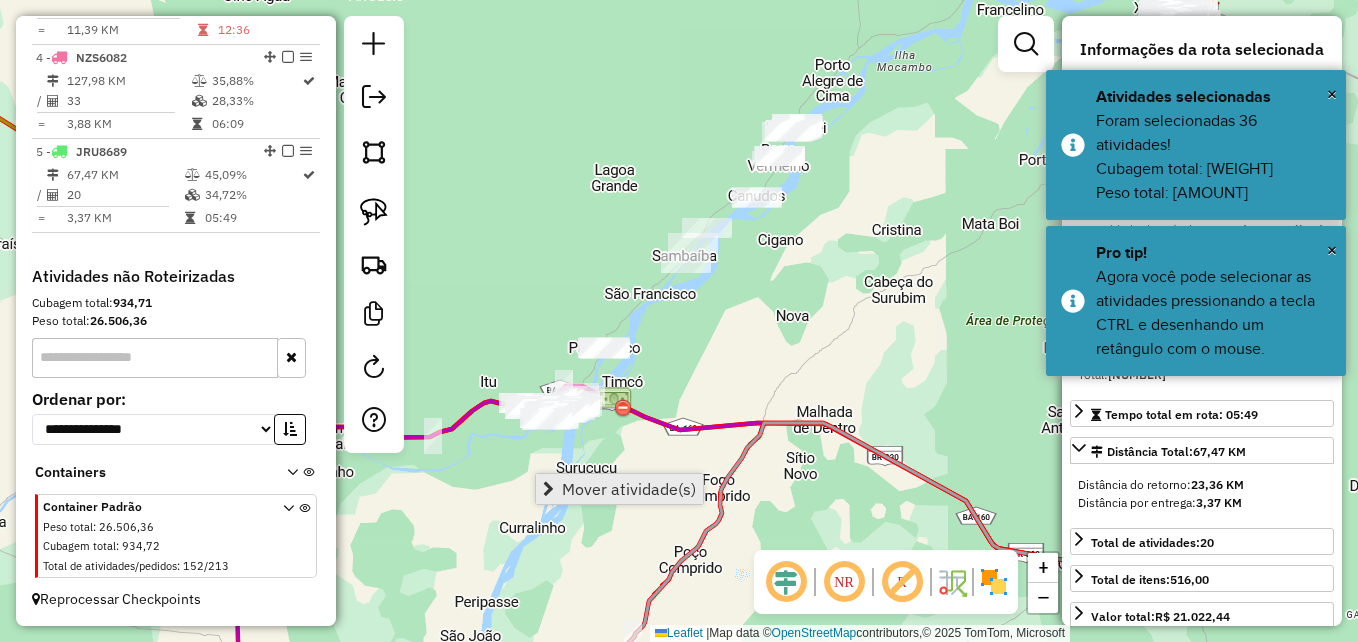 click on "Mover atividade(s)" at bounding box center [629, 489] 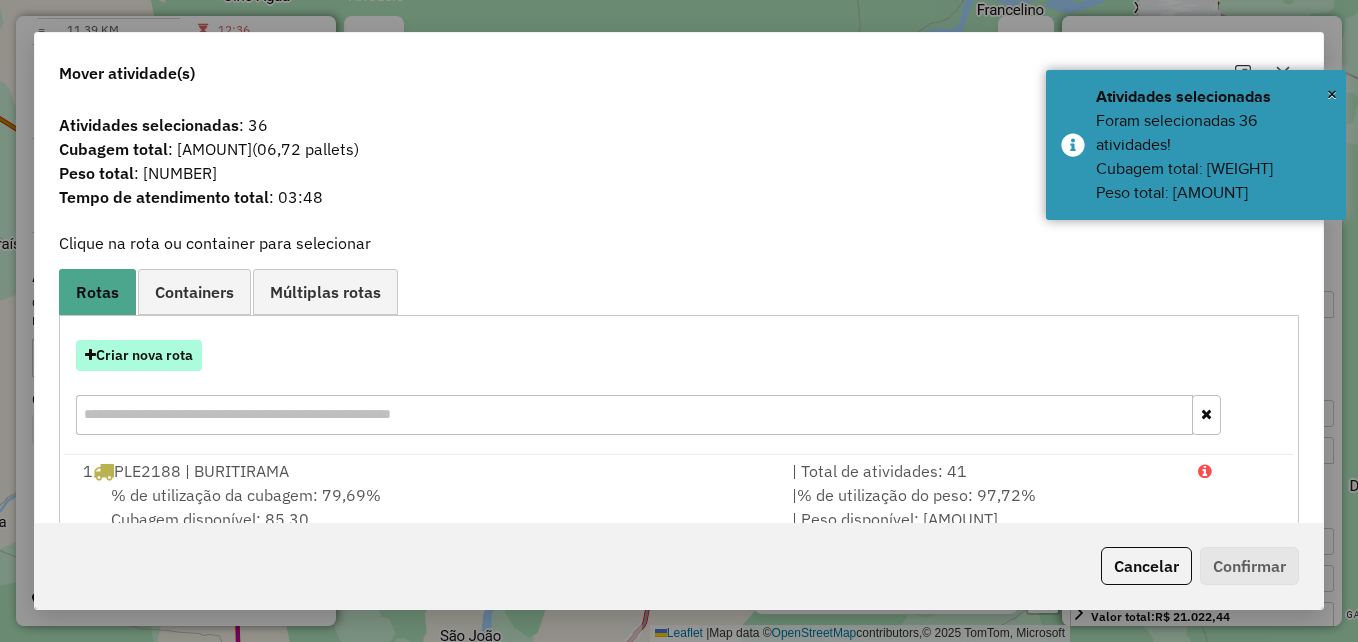 click on "Criar nova rota" at bounding box center [139, 355] 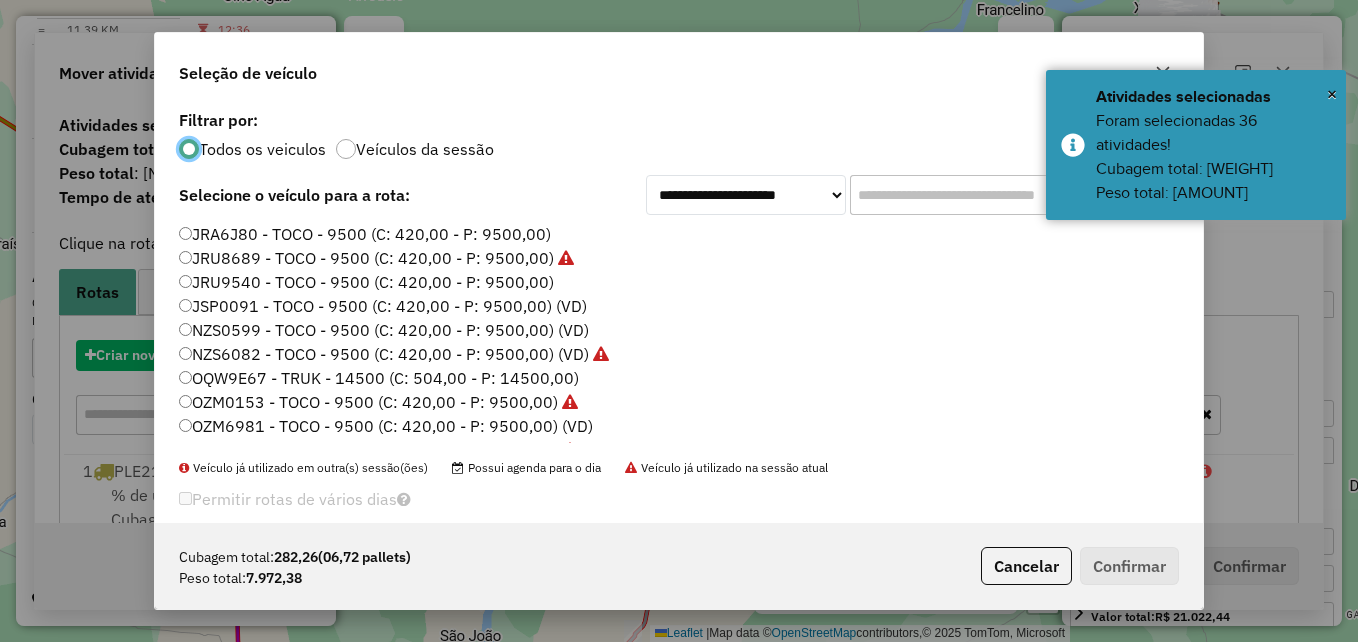 scroll, scrollTop: 11, scrollLeft: 6, axis: both 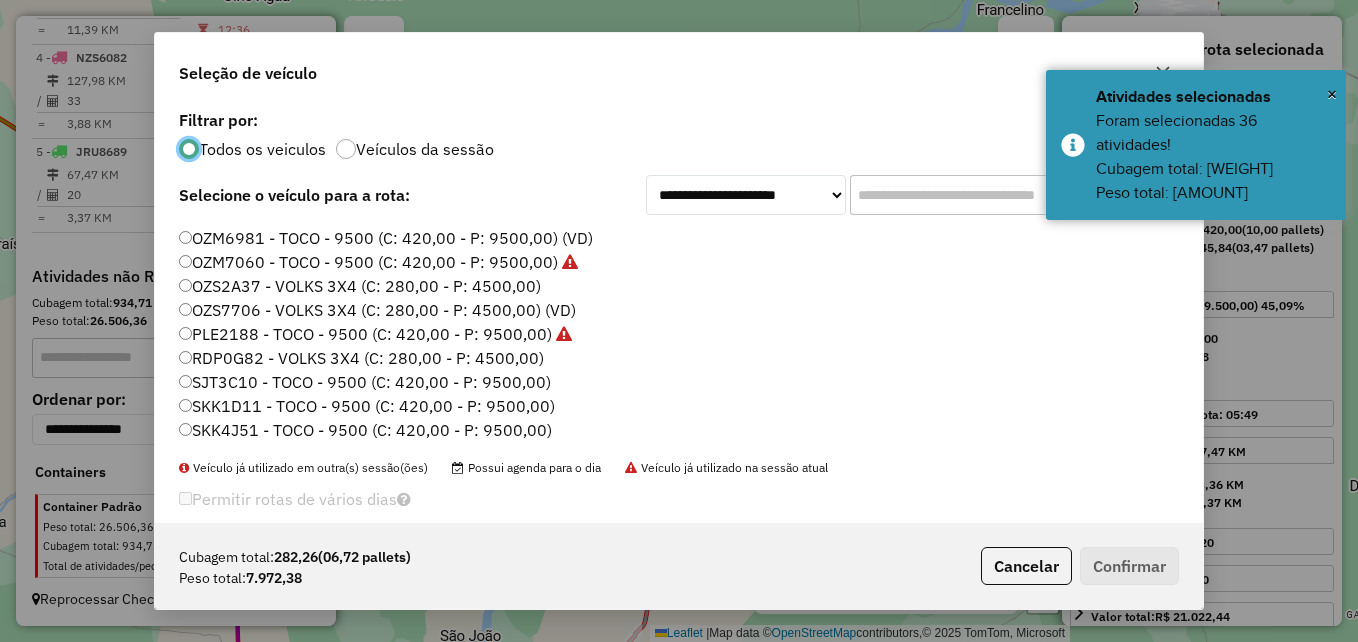 click on "SKK1D11 - TOCO - 9500 (C: 420,00 - P: 9500,00)" 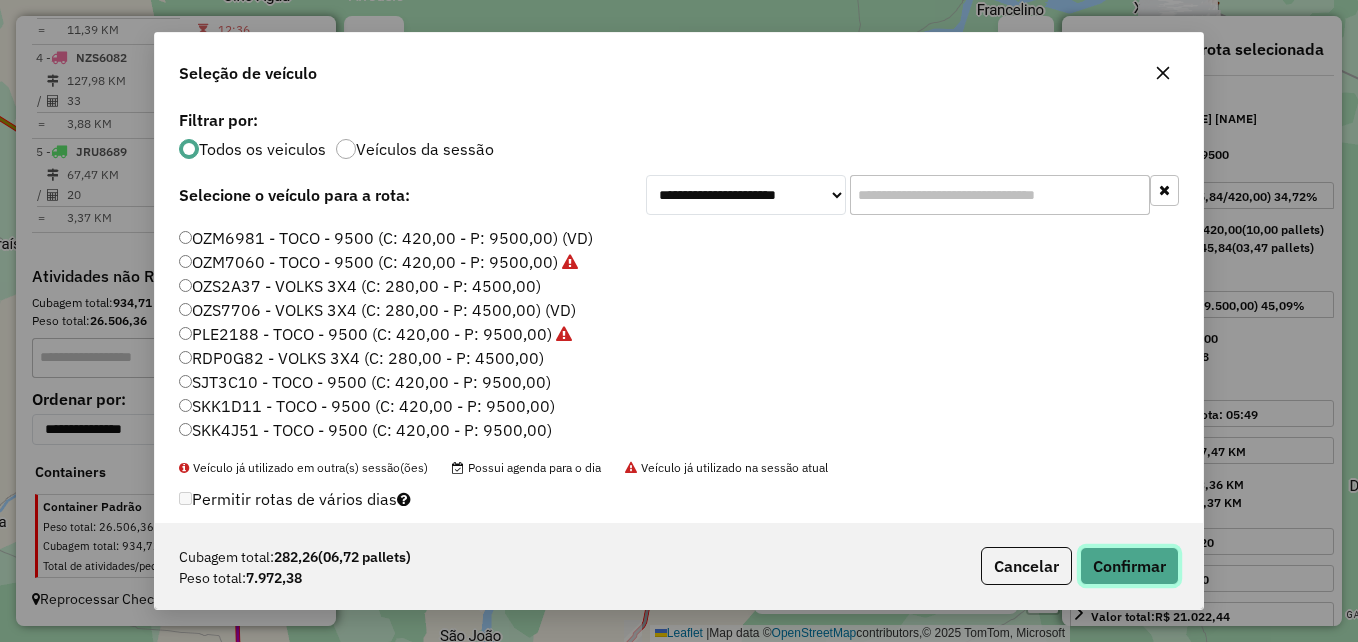 click on "Confirmar" 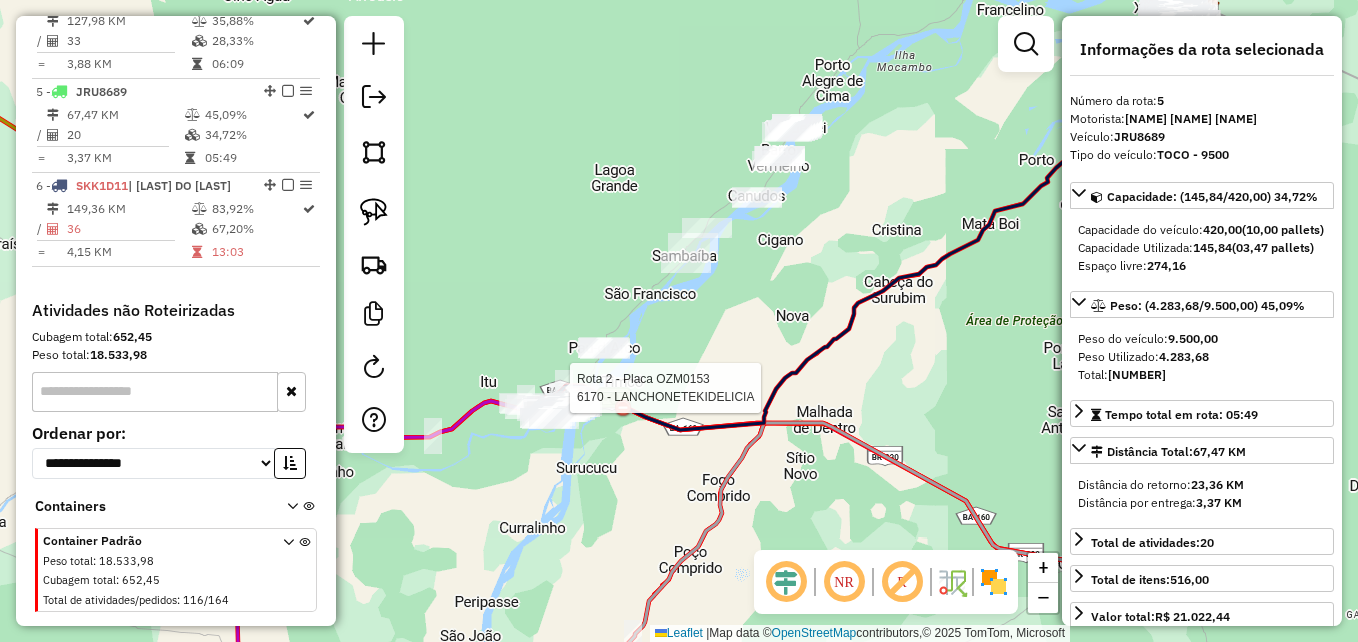 scroll, scrollTop: 1115, scrollLeft: 0, axis: vertical 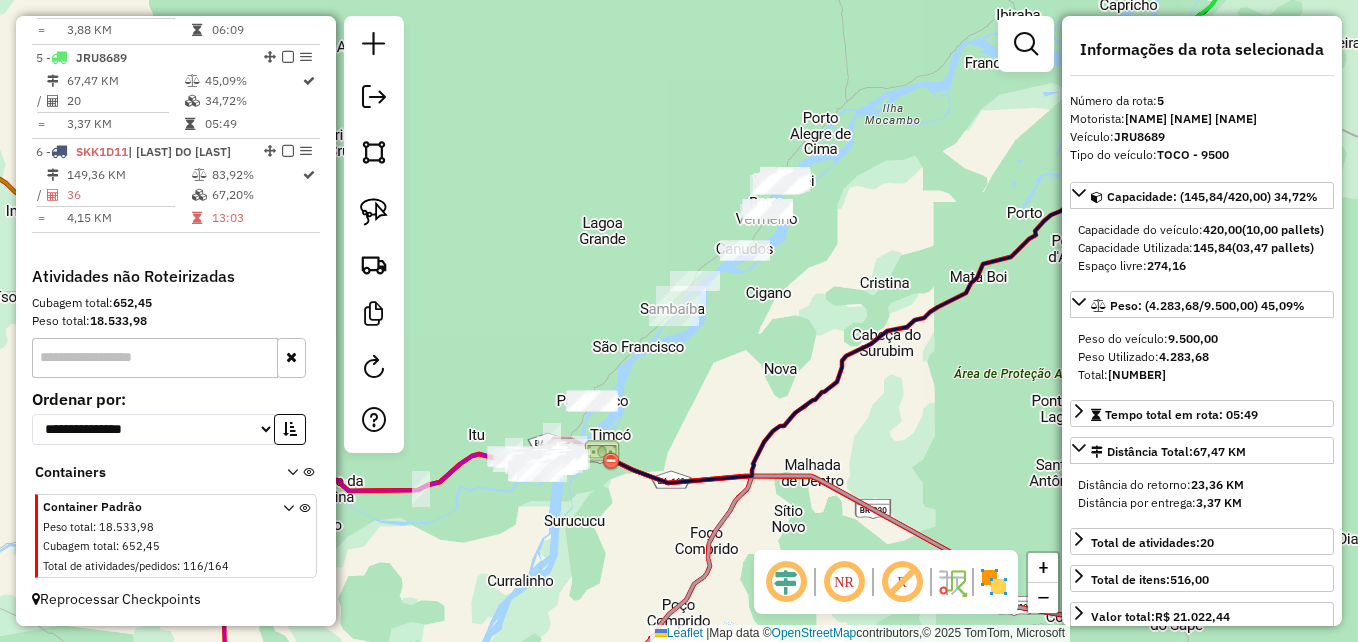click on "Janela de atendimento Grade de atendimento Capacidade Transportadoras Veículos Cliente Pedidos  Rotas Selecione os dias de semana para filtrar as janelas de atendimento  Seg   Ter   Qua   Qui   Sex   Sáb   Dom  Informe o período da janela de atendimento: De: Até:  Filtrar exatamente a janela do cliente  Considerar janela de atendimento padrão  Selecione os dias de semana para filtrar as grades de atendimento  Seg   Ter   Qua   Qui   Sex   Sáb   Dom   Considerar clientes sem dia de atendimento cadastrado  Clientes fora do dia de atendimento selecionado Filtrar as atividades entre os valores definidos abaixo:  Peso mínimo:   Peso máximo:   Cubagem mínima:   Cubagem máxima:   De:   Até:  Filtrar as atividades entre o tempo de atendimento definido abaixo:  De:   Até:   Considerar capacidade total dos clientes não roteirizados Transportadora: Selecione um ou mais itens Tipo de veículo: Selecione um ou mais itens Veículo: Selecione um ou mais itens Motorista: Selecione um ou mais itens Nome: Rótulo:" 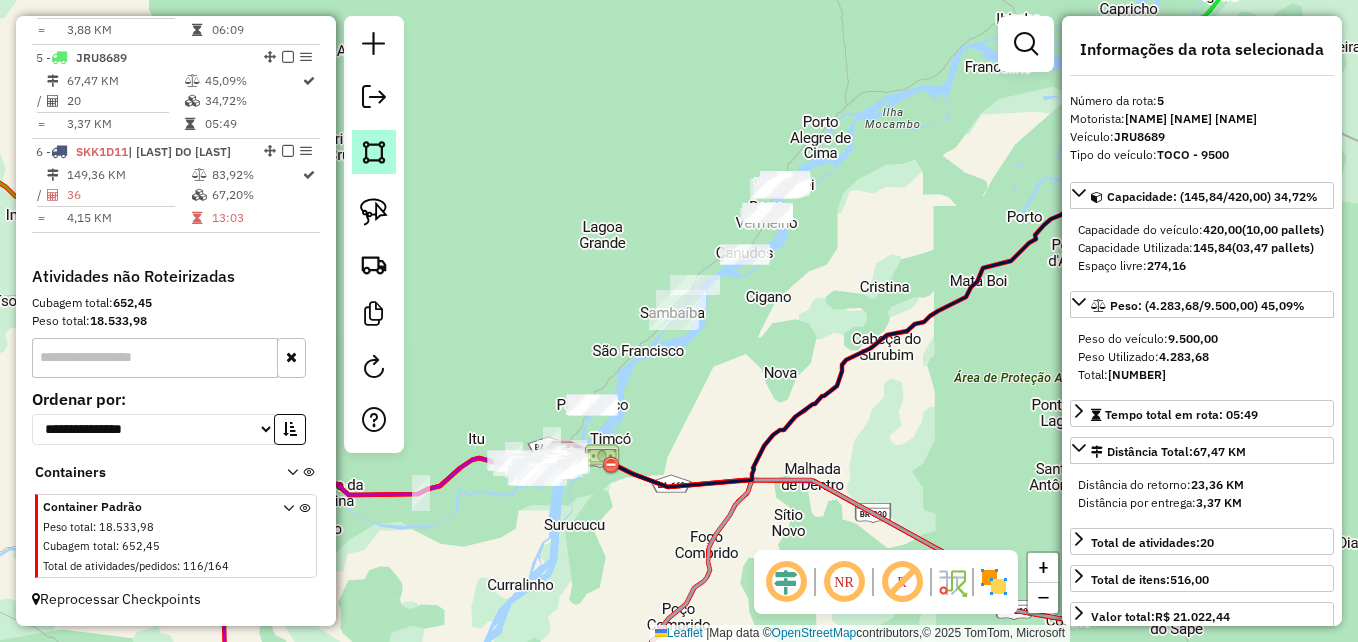 click 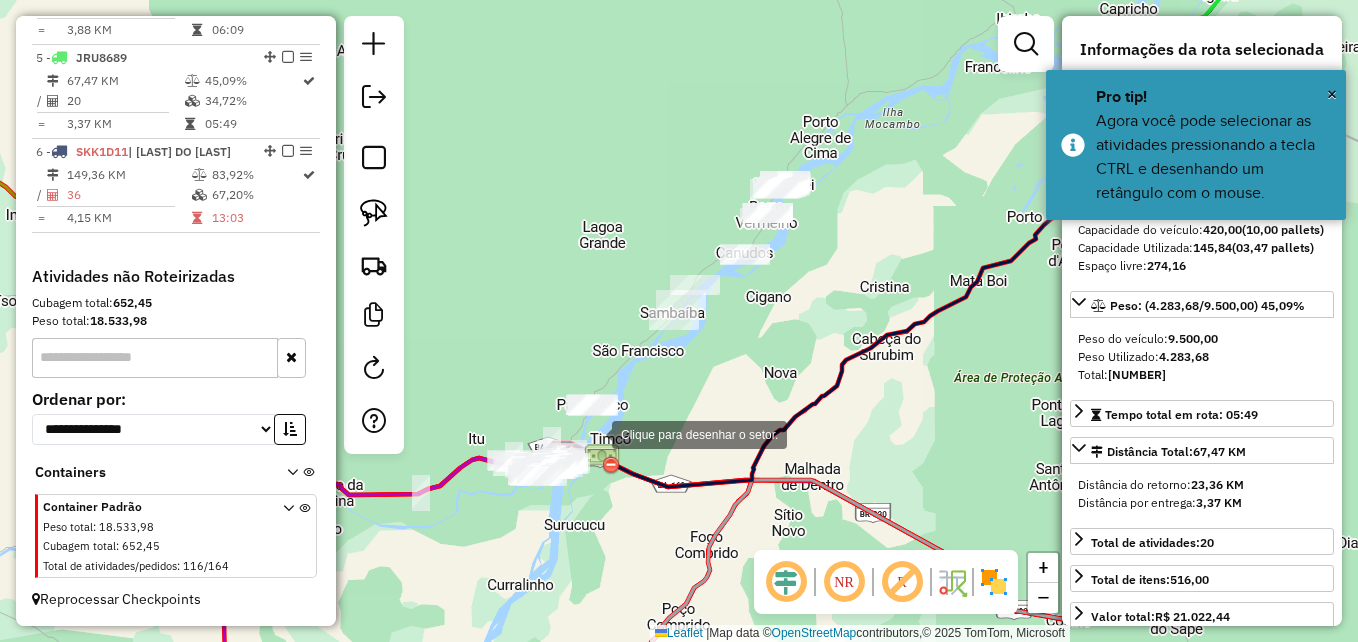 drag, startPoint x: 592, startPoint y: 433, endPoint x: 571, endPoint y: 417, distance: 26.400757 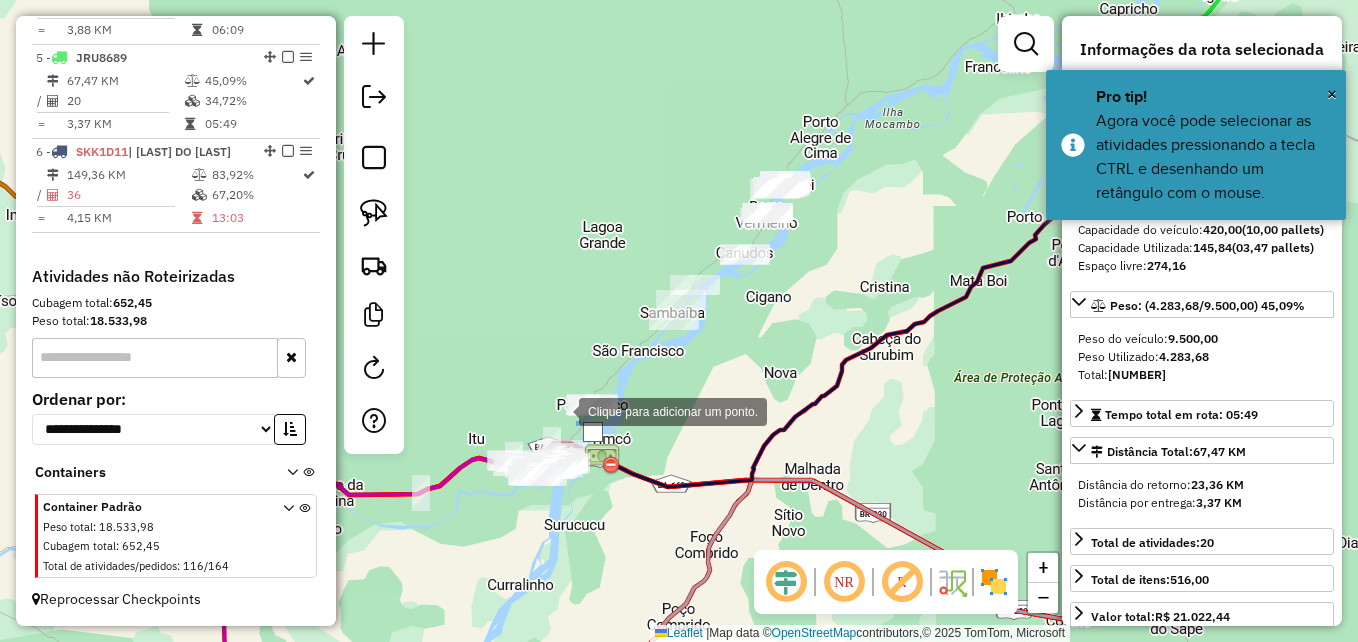 click 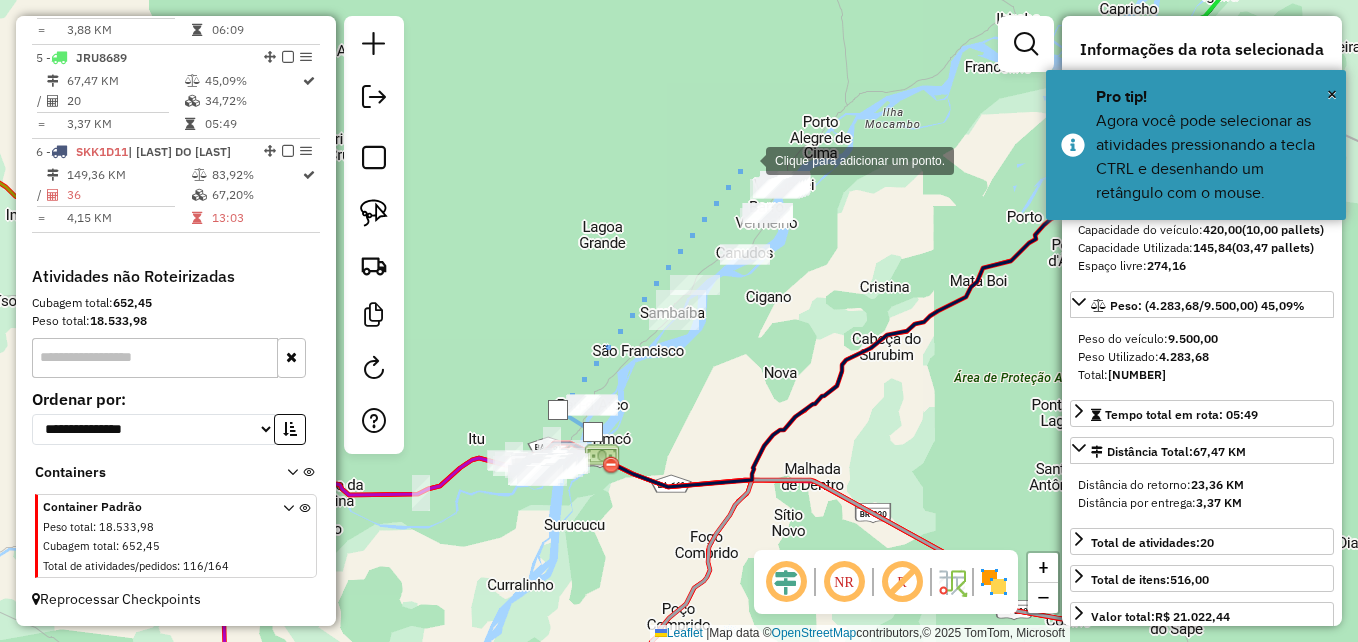 click 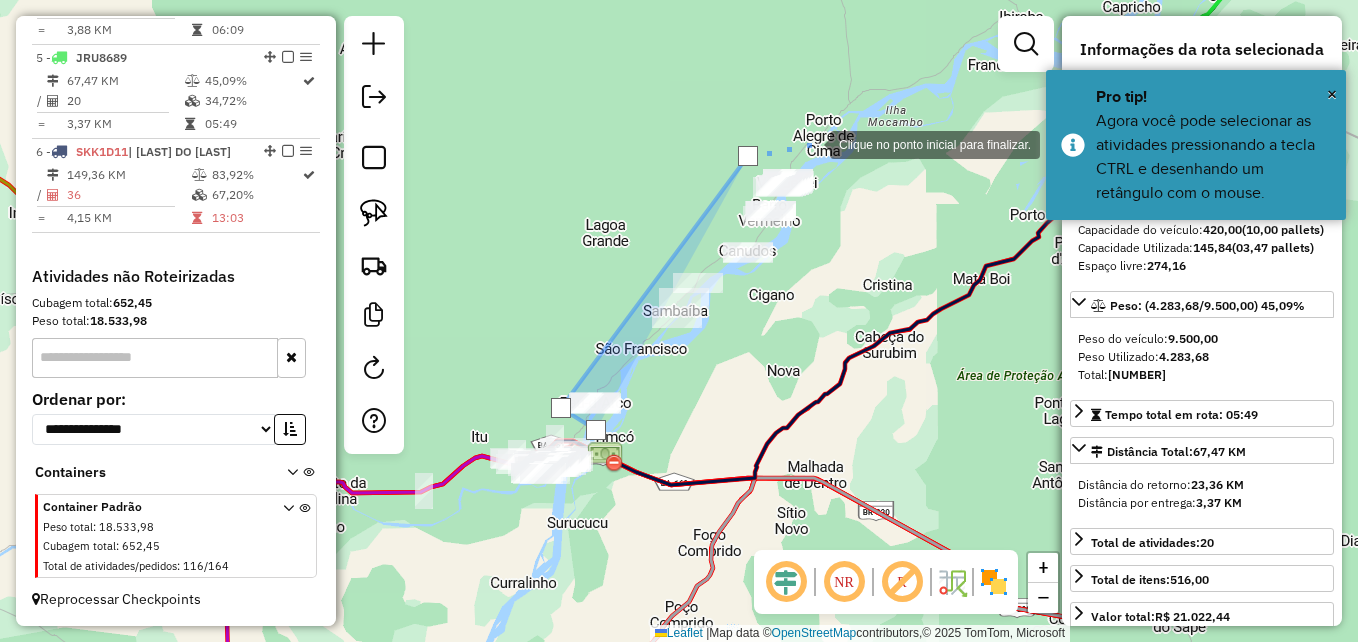 click 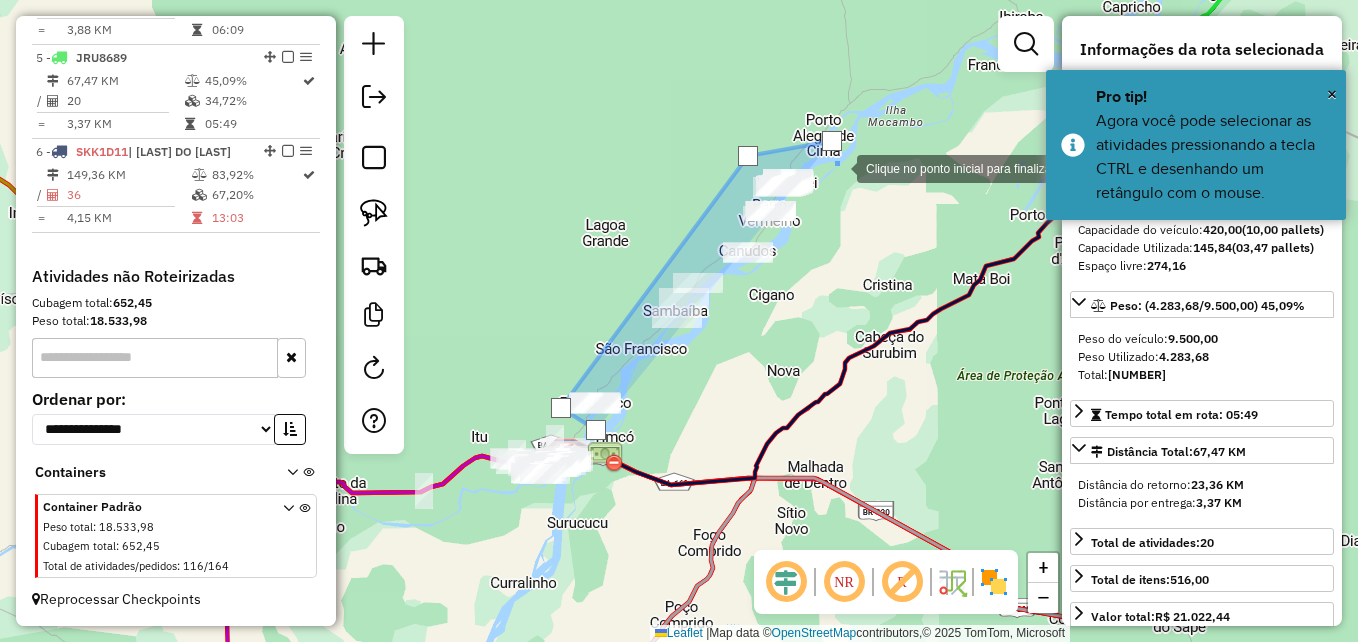 drag, startPoint x: 848, startPoint y: 230, endPoint x: 786, endPoint y: 269, distance: 73.24616 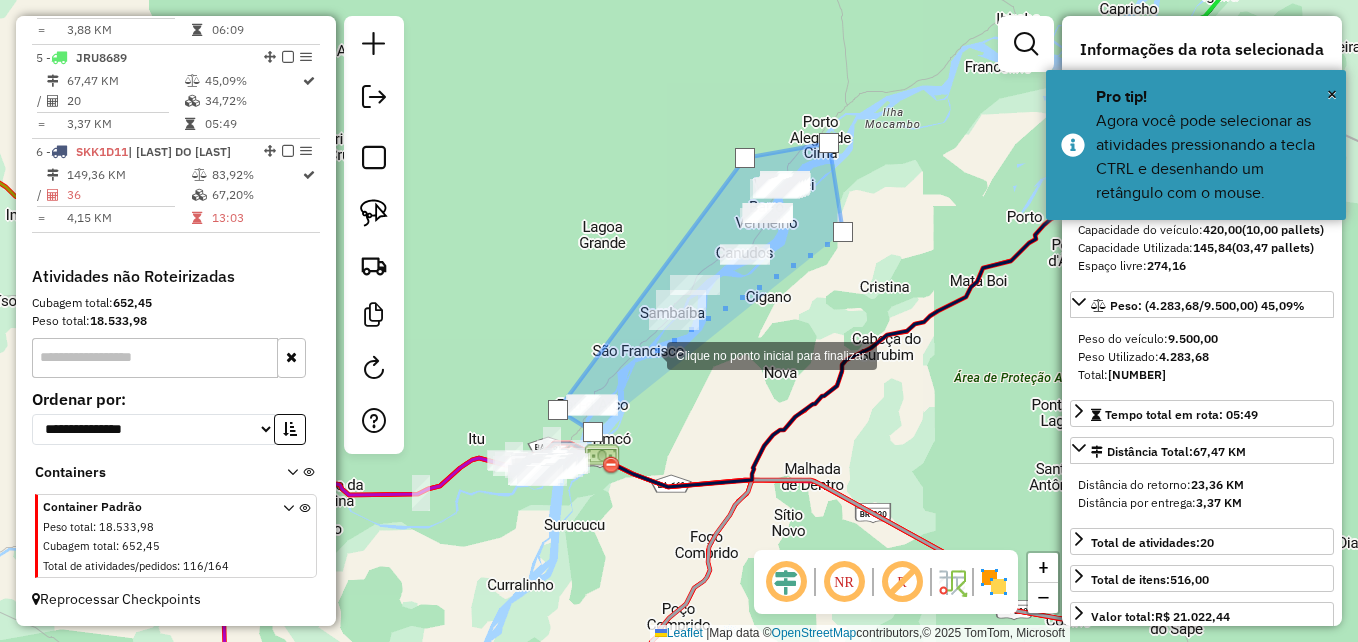 drag, startPoint x: 647, startPoint y: 354, endPoint x: 630, endPoint y: 373, distance: 25.495098 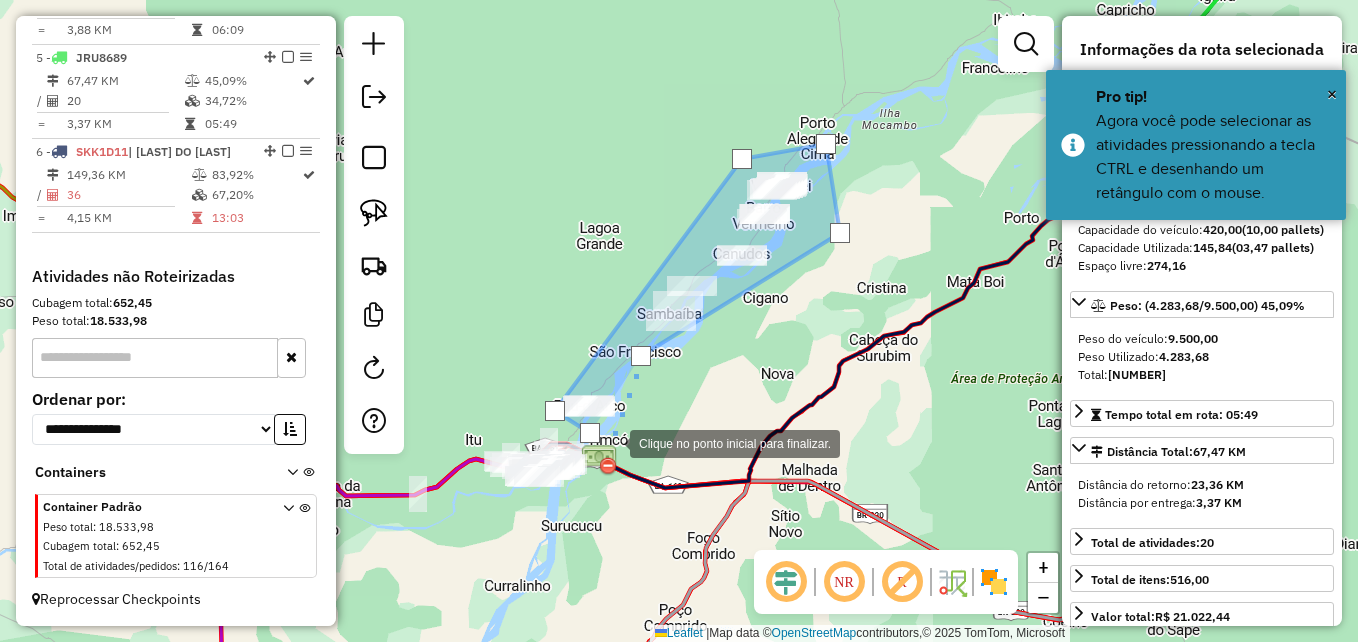 click 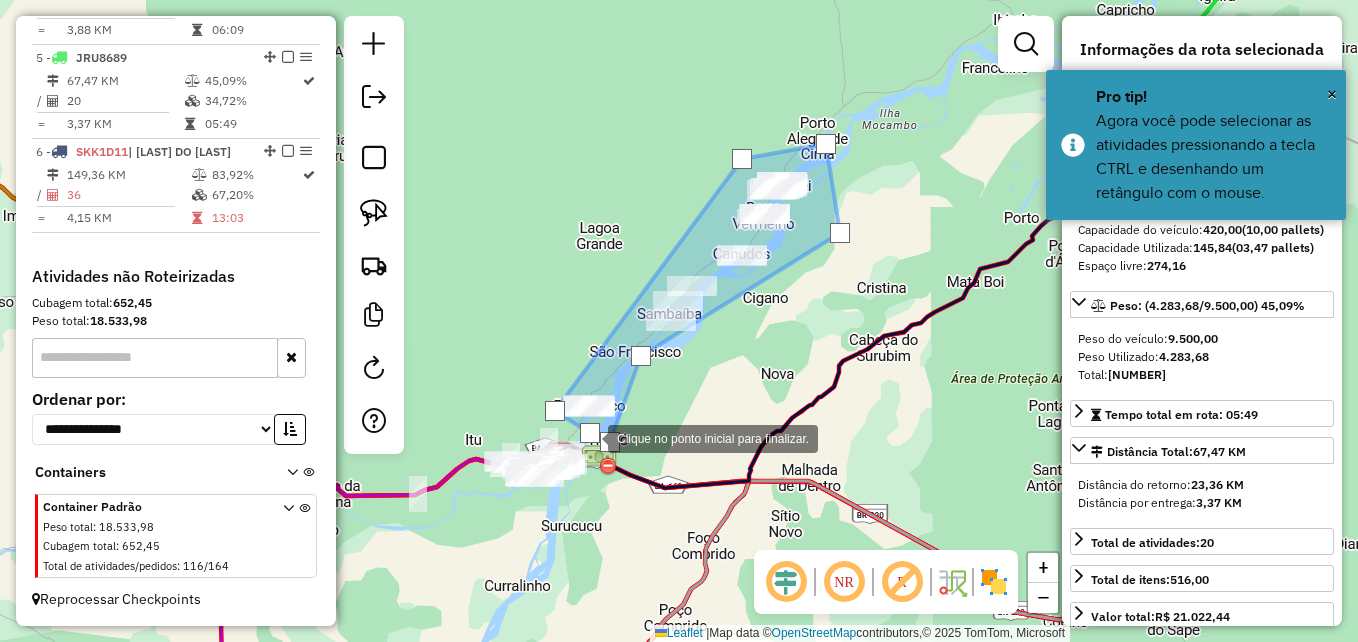 click 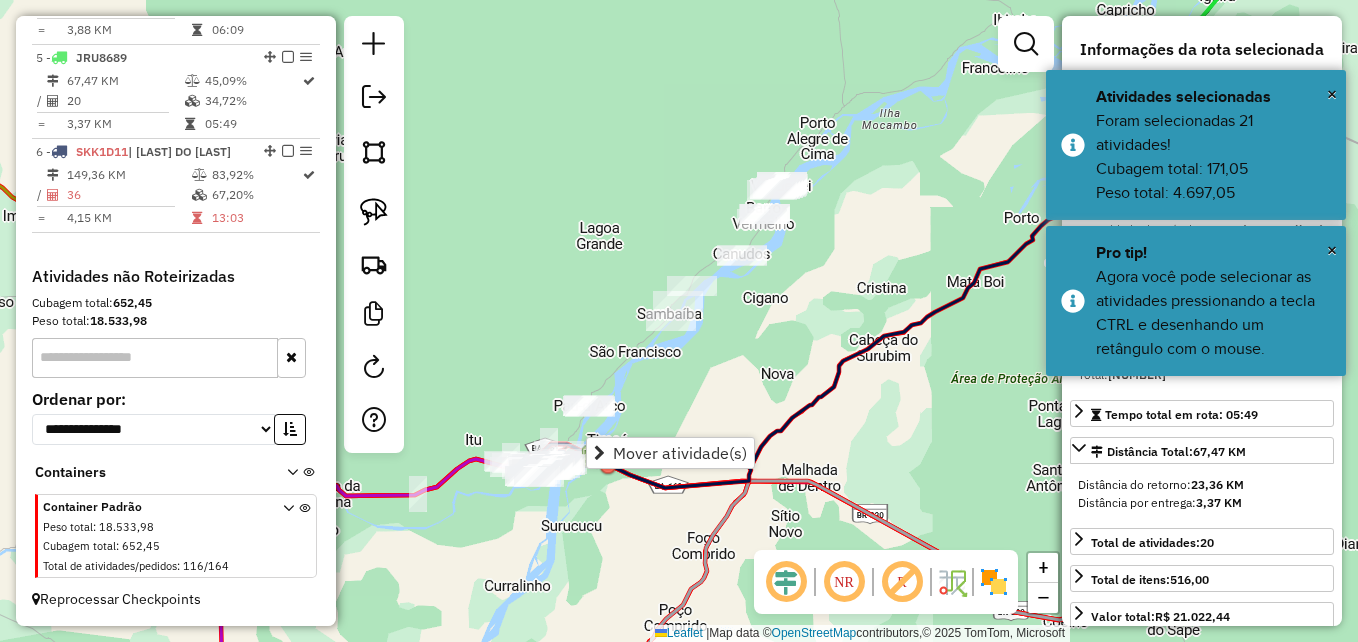 click on "Janela de atendimento Grade de atendimento Capacidade Transportadoras Veículos Cliente Pedidos  Rotas Selecione os dias de semana para filtrar as janelas de atendimento  Seg   Ter   Qua   Qui   Sex   Sáb   Dom  Informe o período da janela de atendimento: De: Até:  Filtrar exatamente a janela do cliente  Considerar janela de atendimento padrão  Selecione os dias de semana para filtrar as grades de atendimento  Seg   Ter   Qua   Qui   Sex   Sáb   Dom   Considerar clientes sem dia de atendimento cadastrado  Clientes fora do dia de atendimento selecionado Filtrar as atividades entre os valores definidos abaixo:  Peso mínimo:   Peso máximo:   Cubagem mínima:   Cubagem máxima:   De:   Até:  Filtrar as atividades entre o tempo de atendimento definido abaixo:  De:   Até:   Considerar capacidade total dos clientes não roteirizados Transportadora: Selecione um ou mais itens Tipo de veículo: Selecione um ou mais itens Veículo: Selecione um ou mais itens Motorista: Selecione um ou mais itens Nome: Rótulo:" 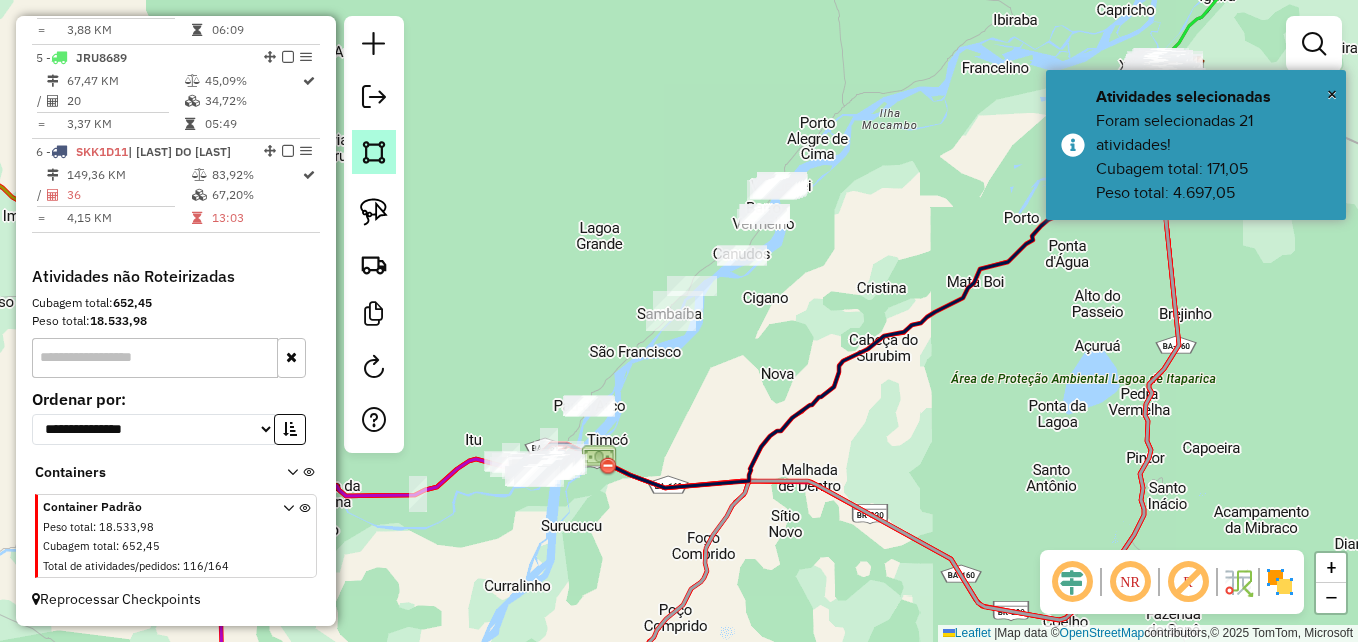 click 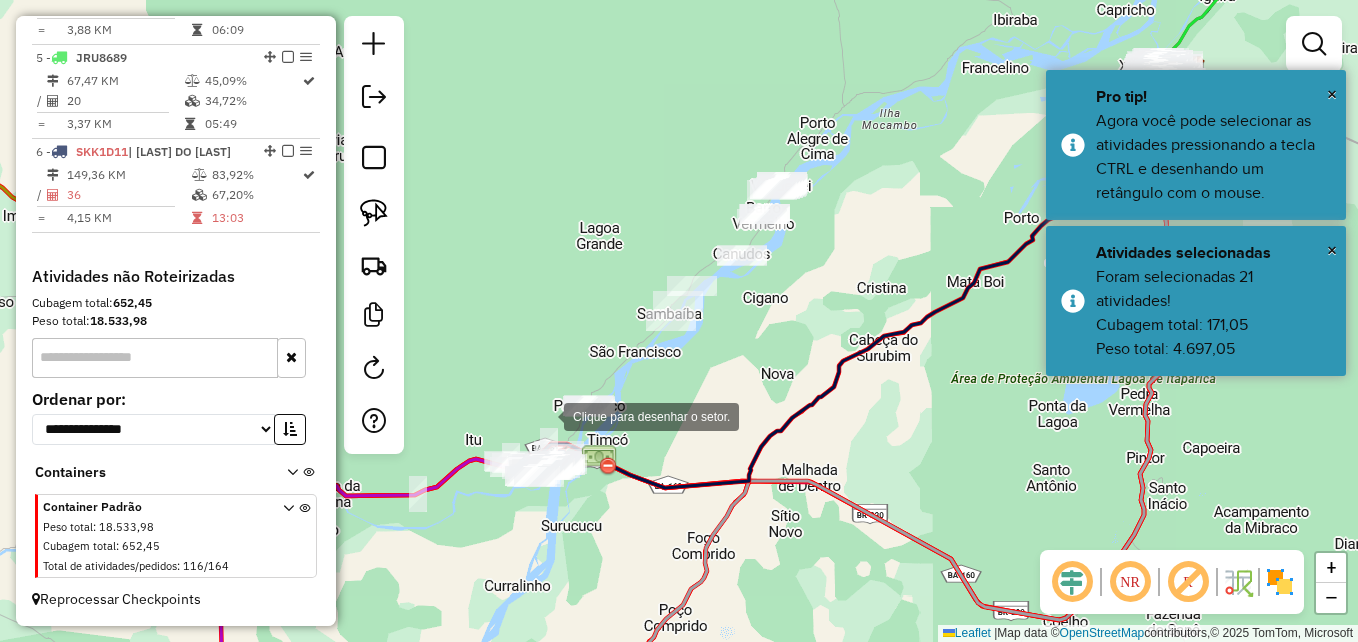 drag, startPoint x: 544, startPoint y: 415, endPoint x: 662, endPoint y: 238, distance: 212.72752 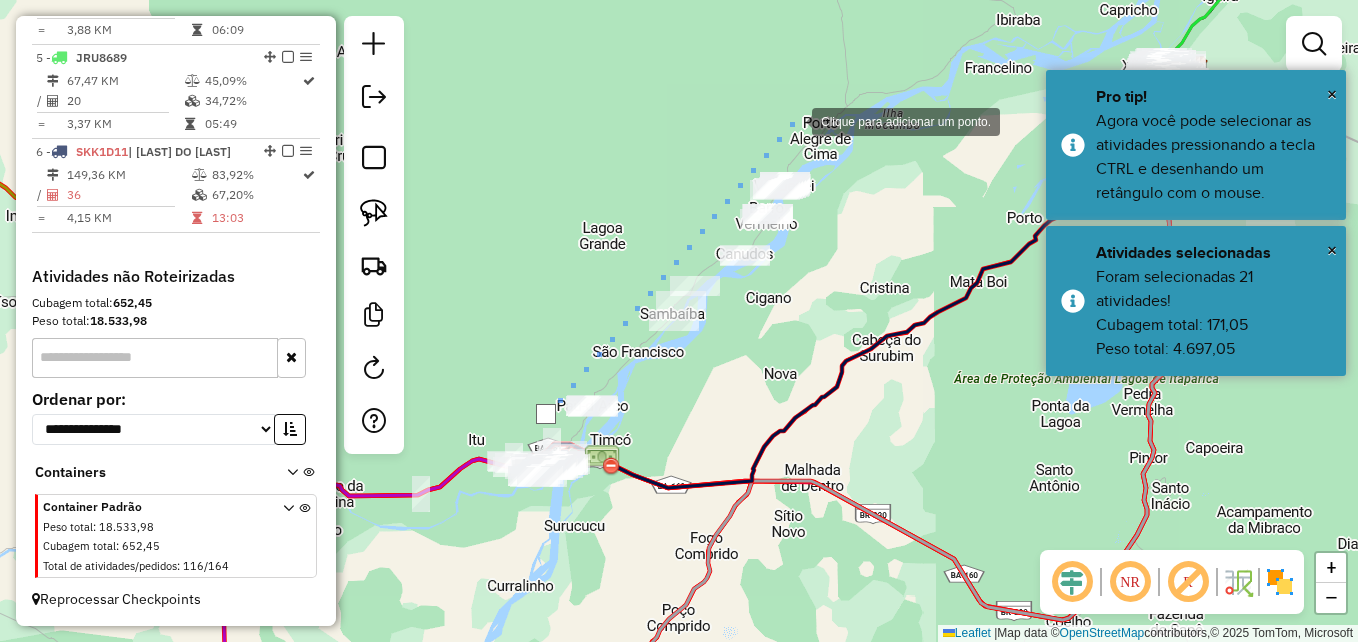 click 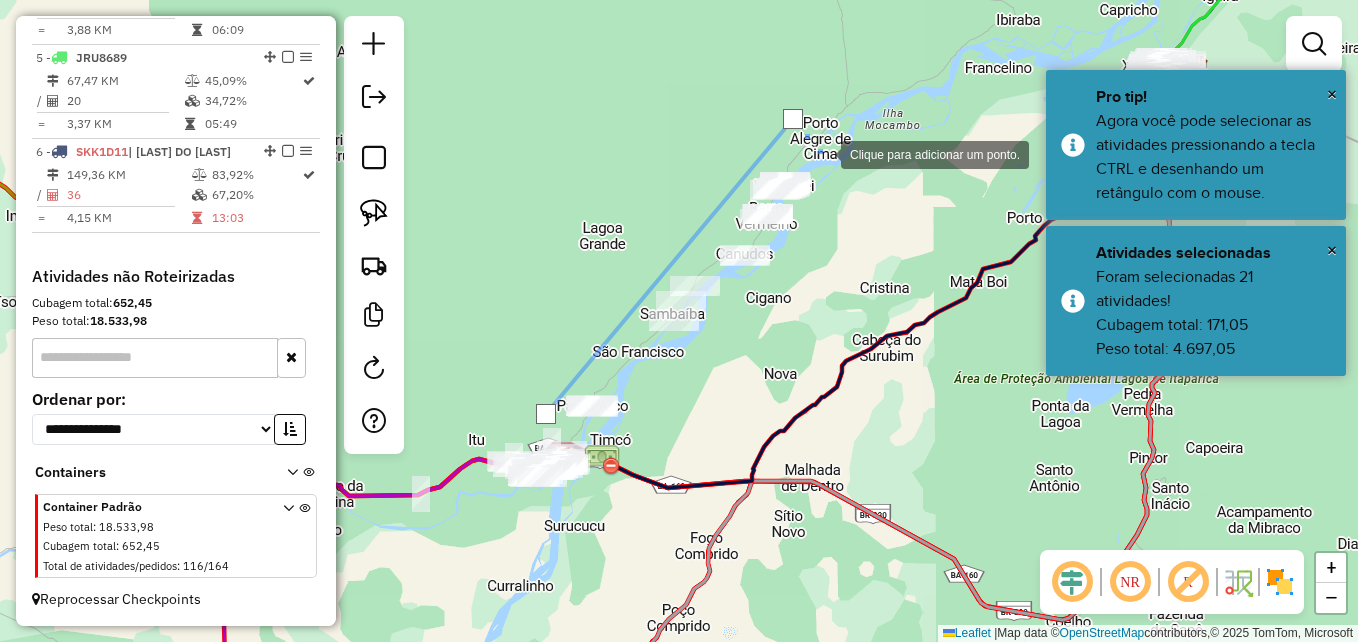 click 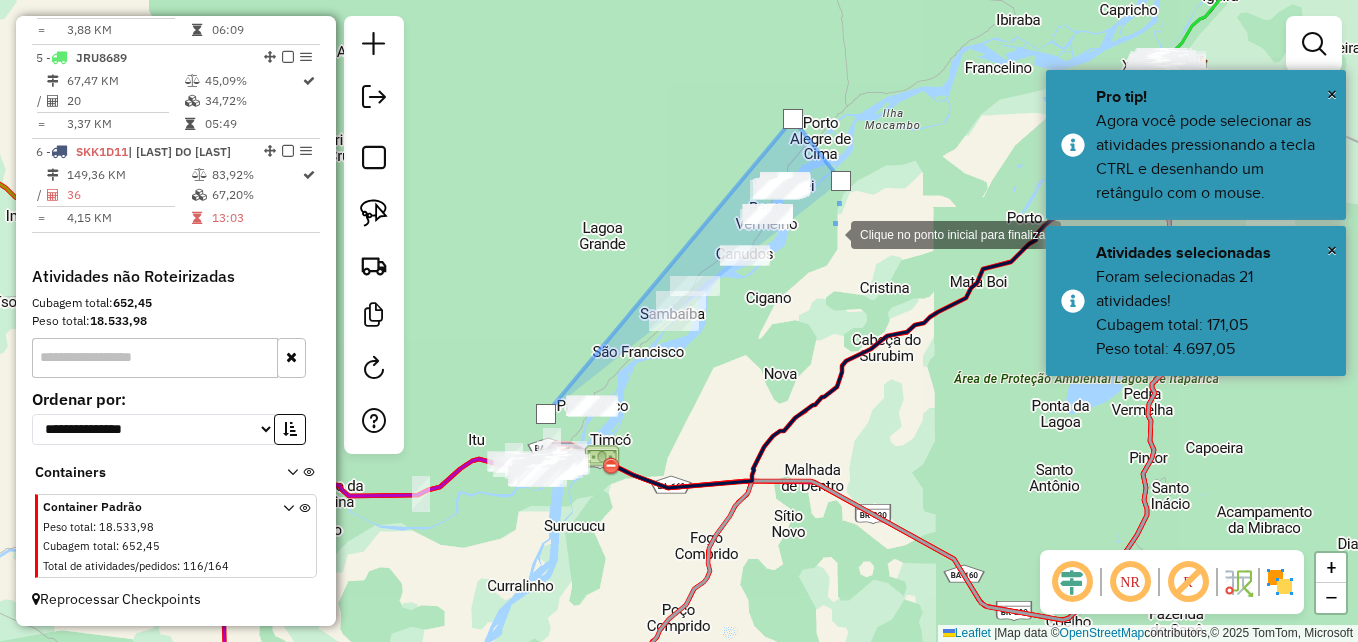 drag, startPoint x: 805, startPoint y: 310, endPoint x: 785, endPoint y: 320, distance: 22.36068 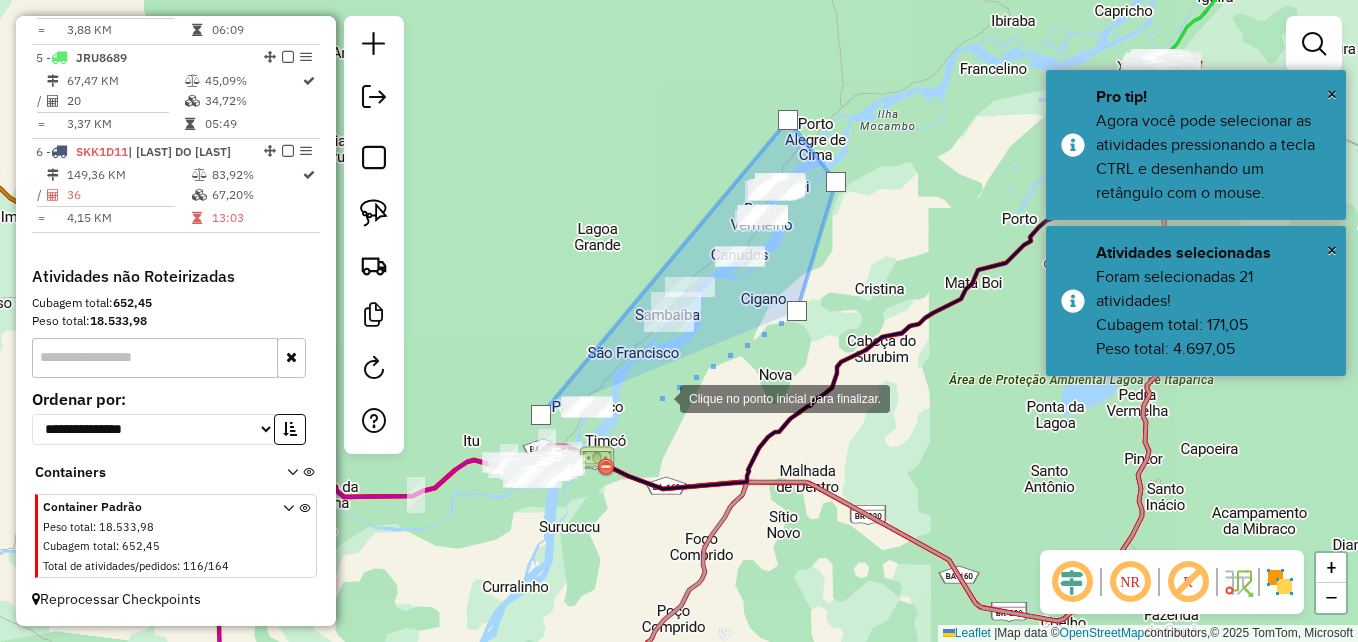drag, startPoint x: 660, startPoint y: 397, endPoint x: 620, endPoint y: 444, distance: 61.7171 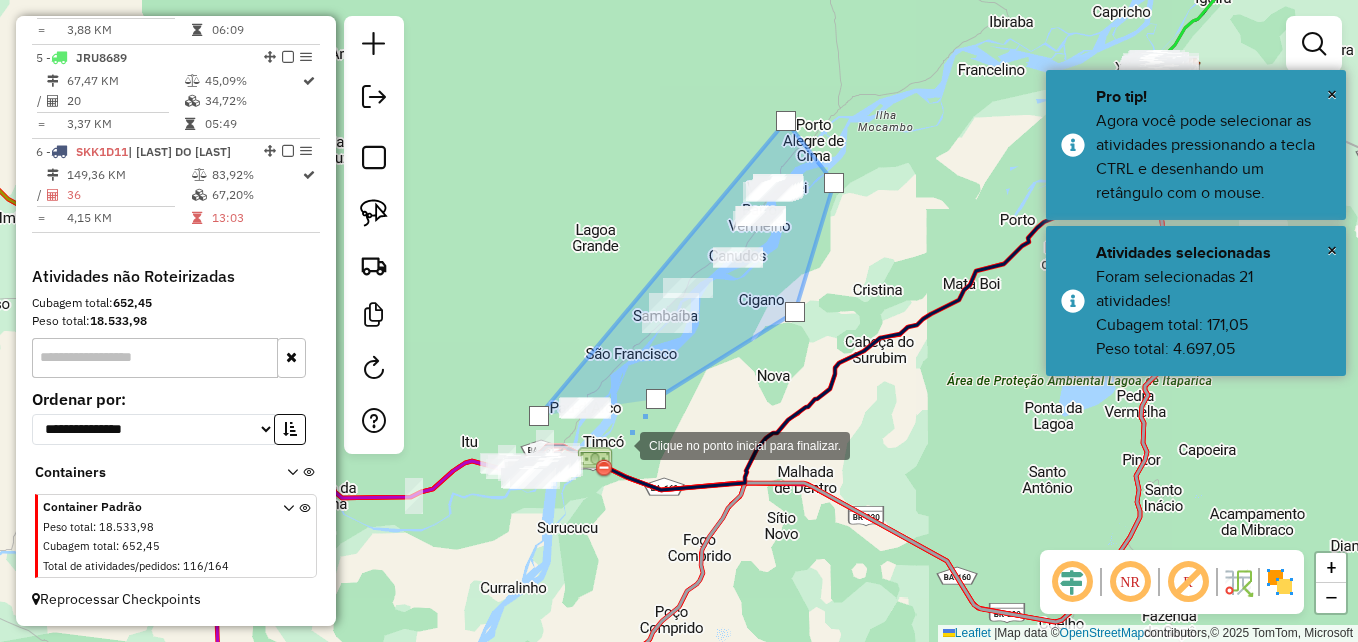 click 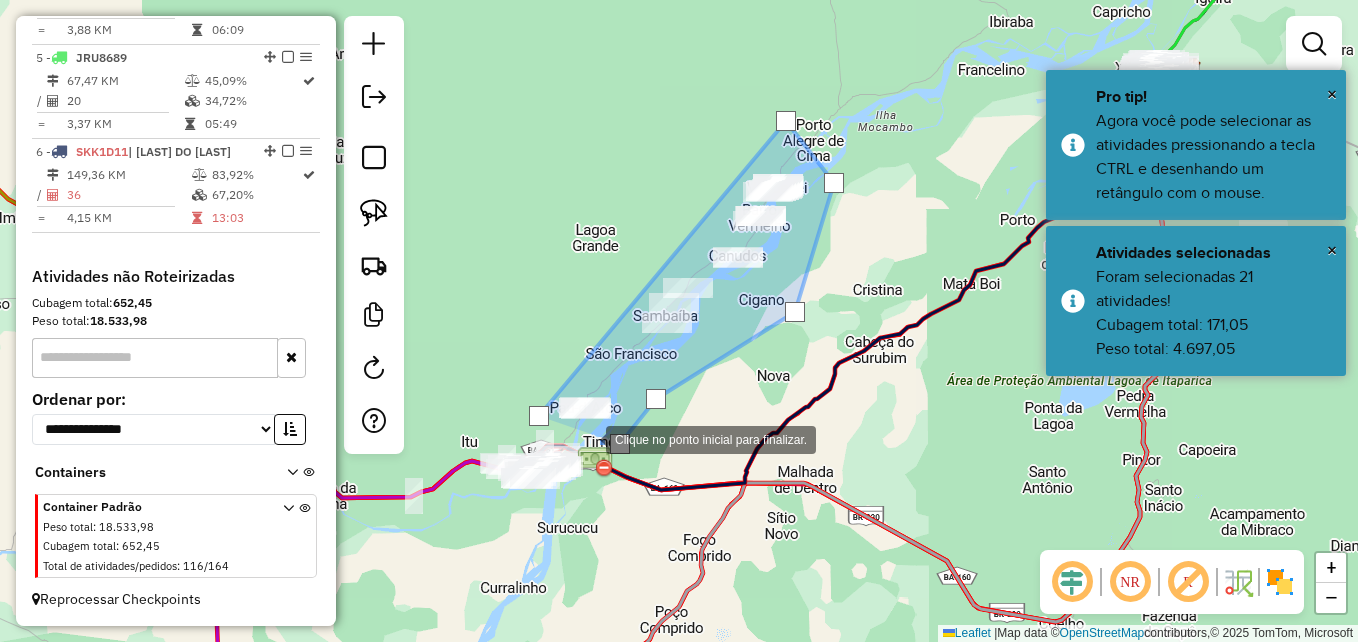 drag, startPoint x: 585, startPoint y: 438, endPoint x: 562, endPoint y: 426, distance: 25.942244 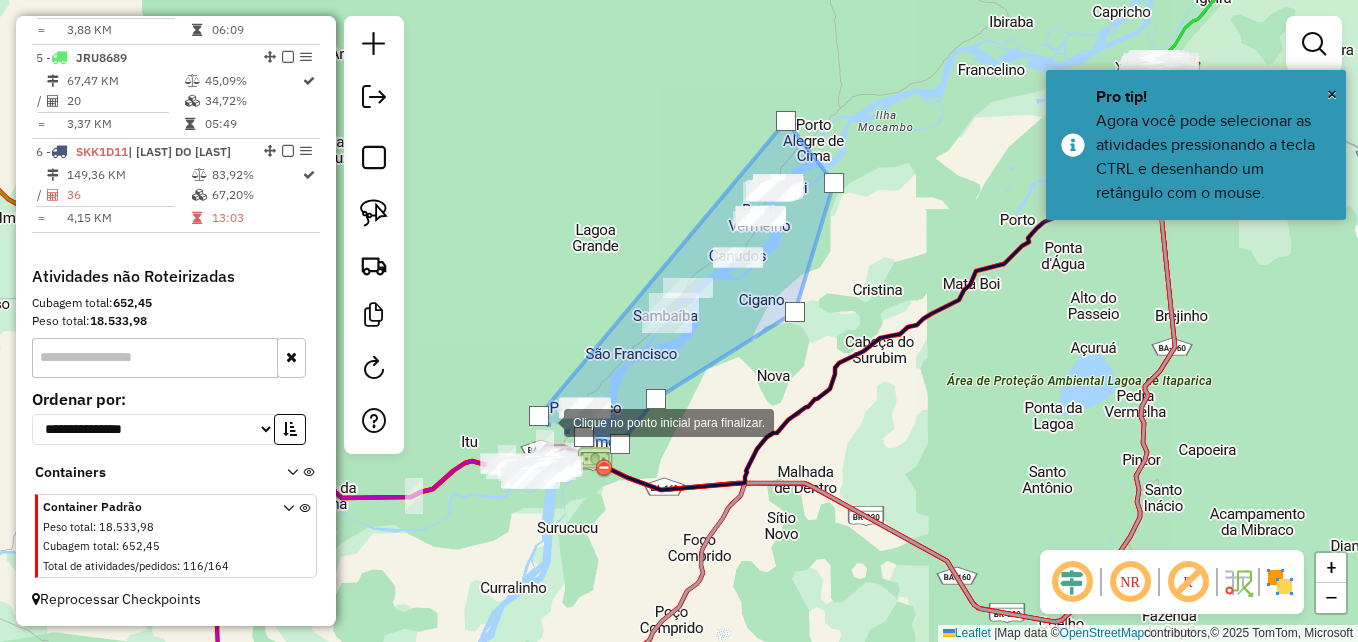 click 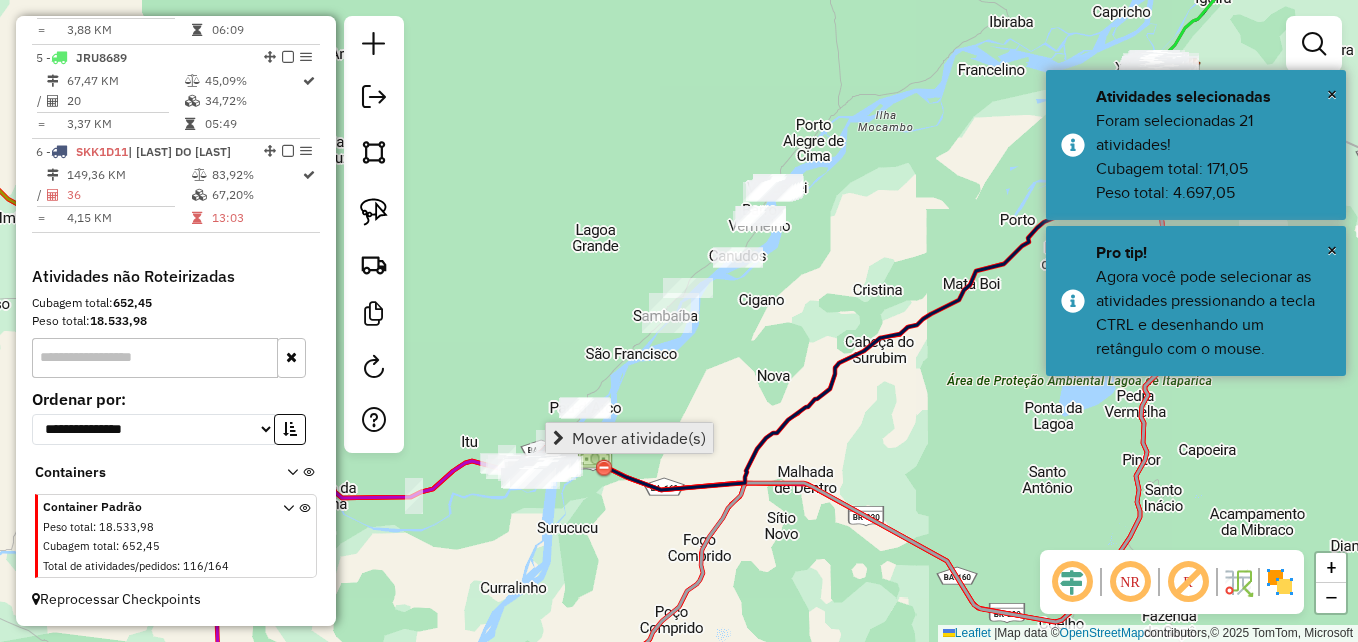 click on "Mover atividade(s)" at bounding box center [639, 438] 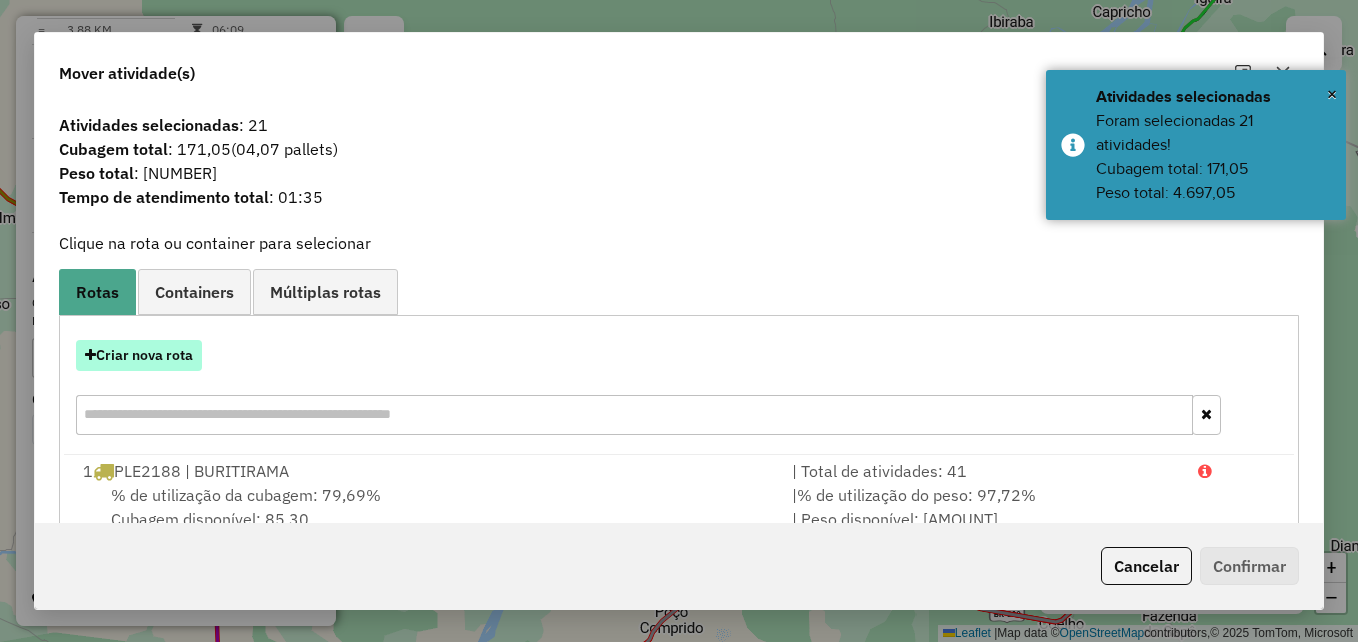 click on "Criar nova rota" at bounding box center (139, 355) 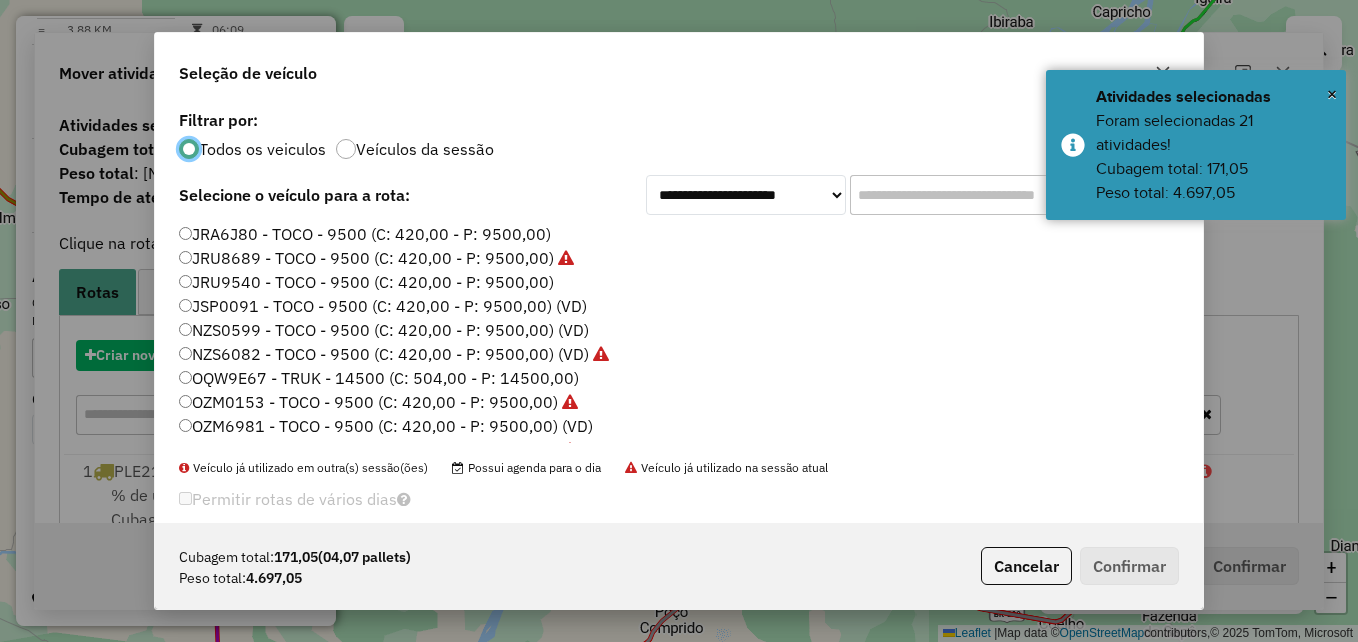 scroll, scrollTop: 11, scrollLeft: 6, axis: both 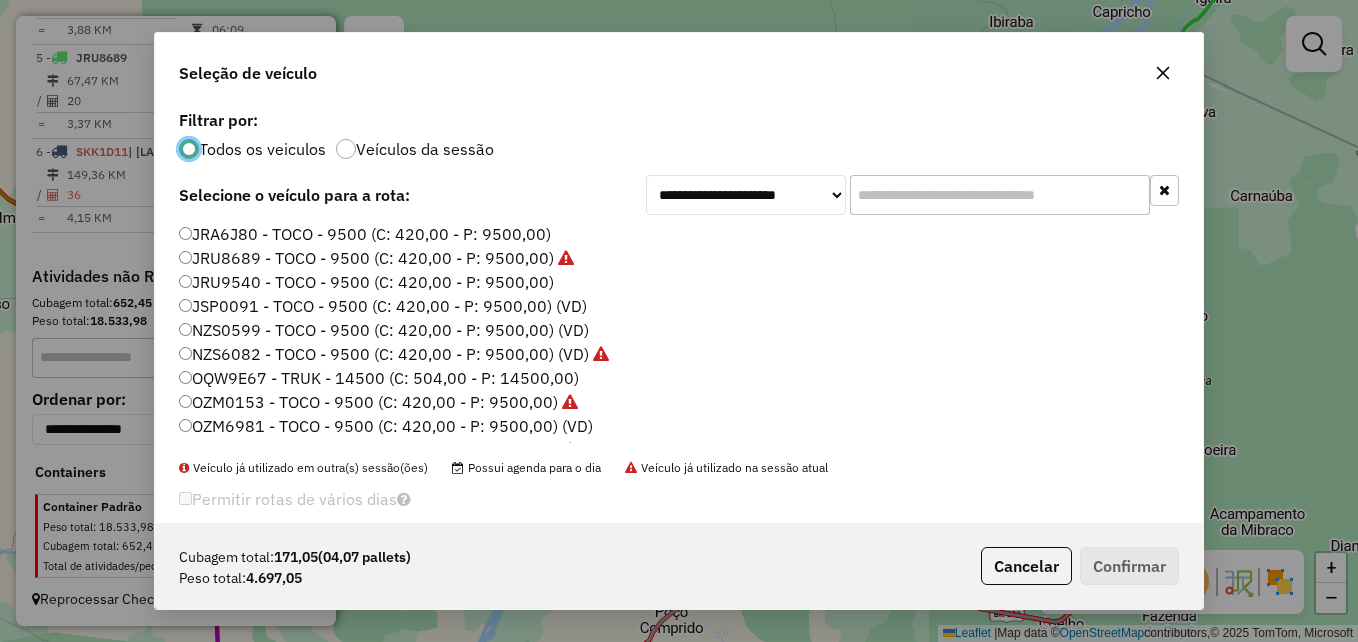click on "NZS6082 - TOCO - 9500 (C: 420,00 - P: 9500,00) (VD)" 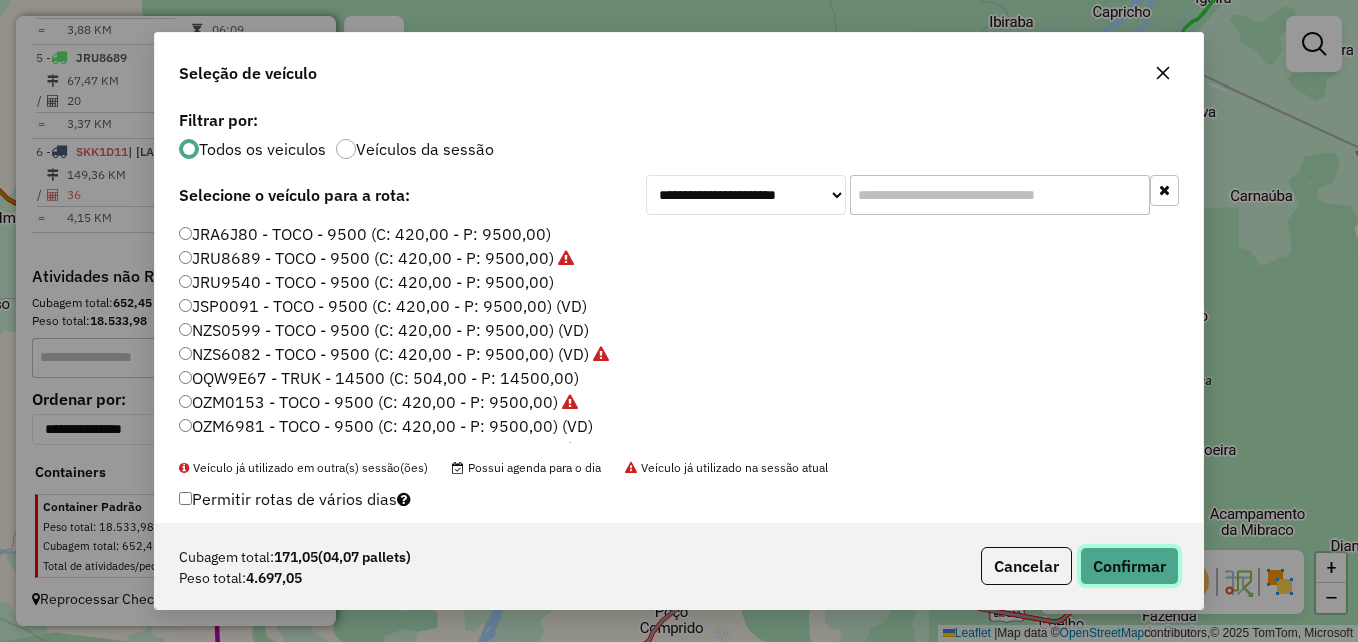drag, startPoint x: 1086, startPoint y: 553, endPoint x: 1042, endPoint y: 560, distance: 44.553337 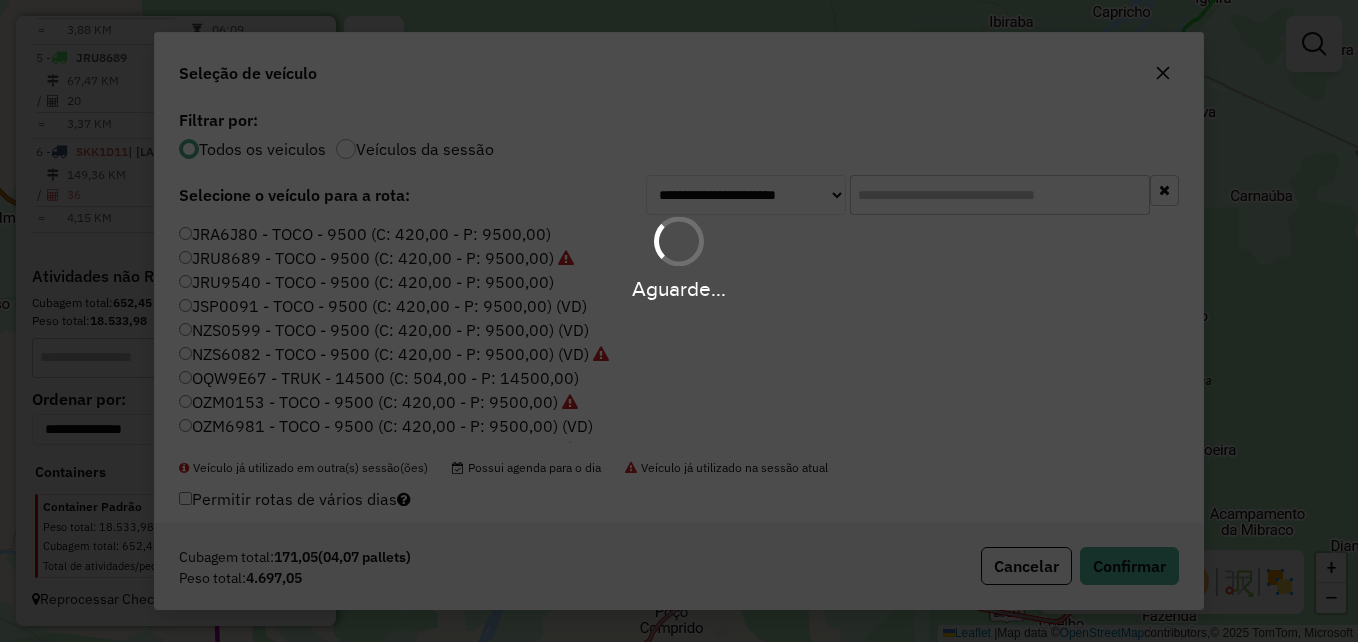 scroll, scrollTop: 1021, scrollLeft: 0, axis: vertical 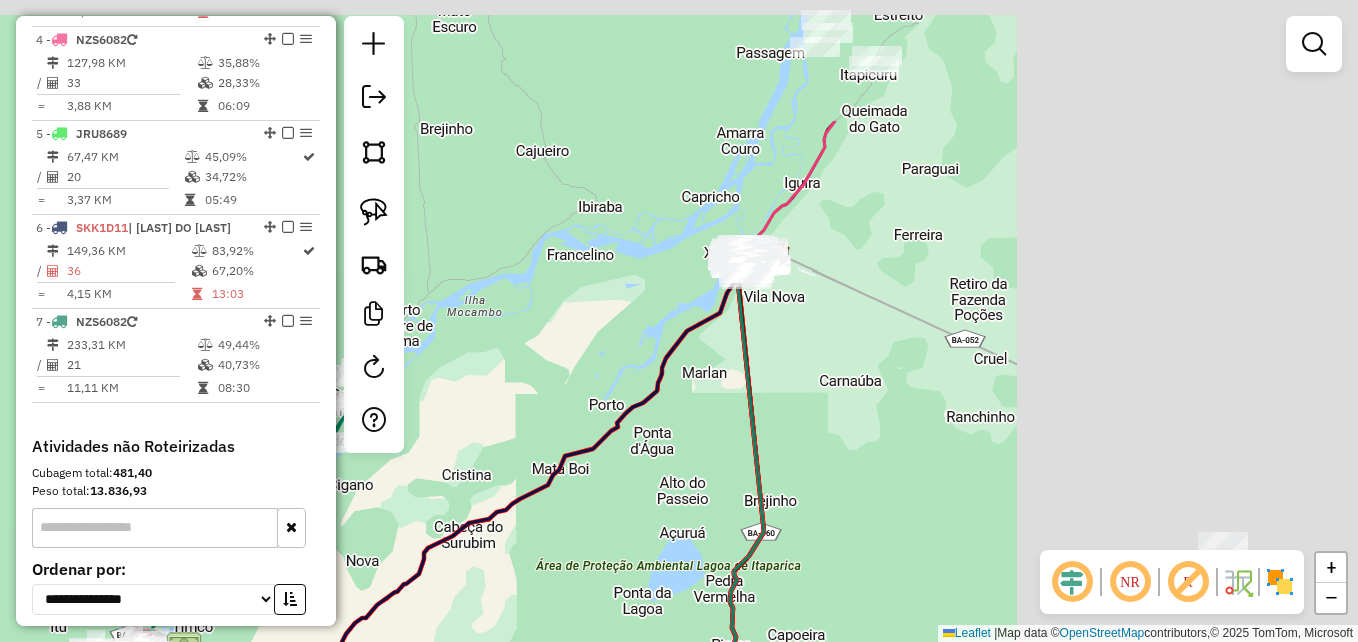 drag, startPoint x: 990, startPoint y: 307, endPoint x: 555, endPoint y: 529, distance: 488.37384 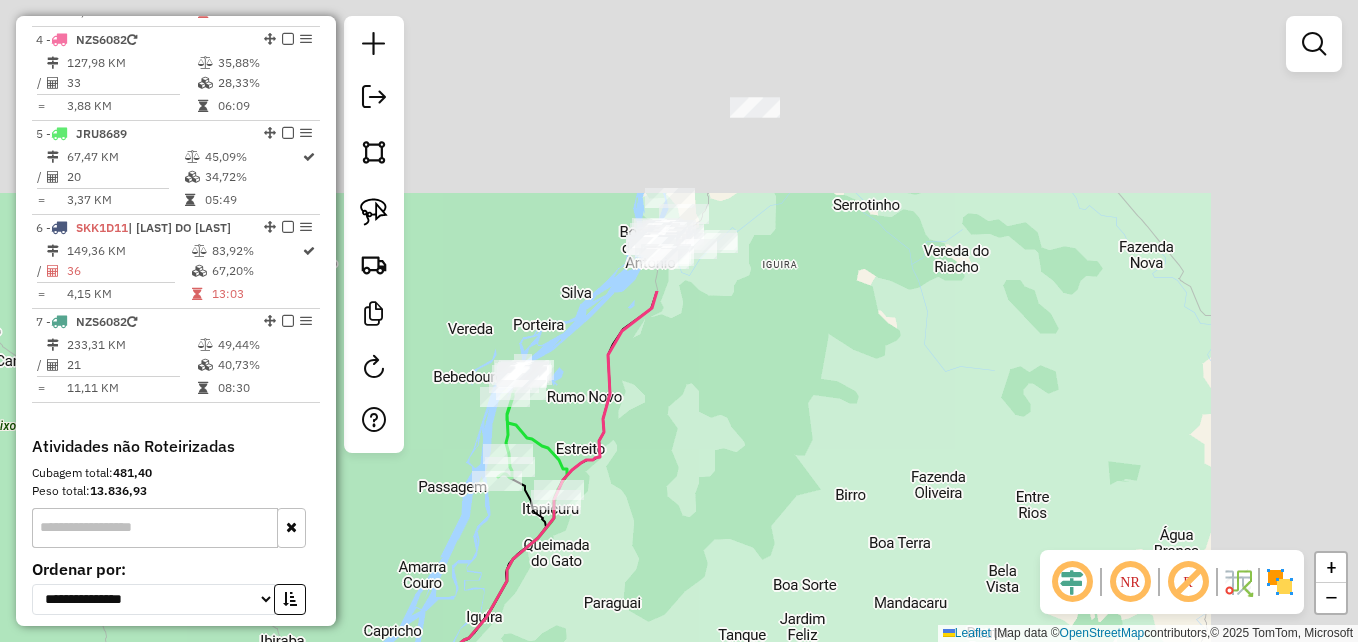 drag, startPoint x: 743, startPoint y: 337, endPoint x: 642, endPoint y: 489, distance: 182.49658 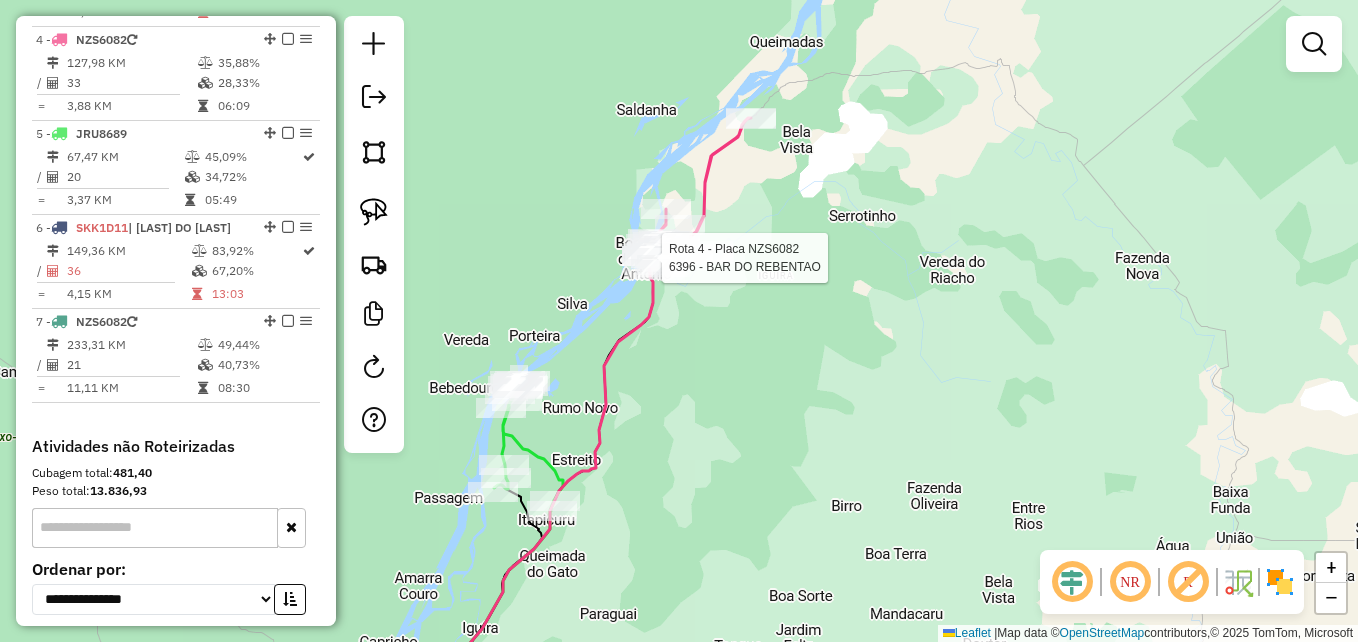 select on "**********" 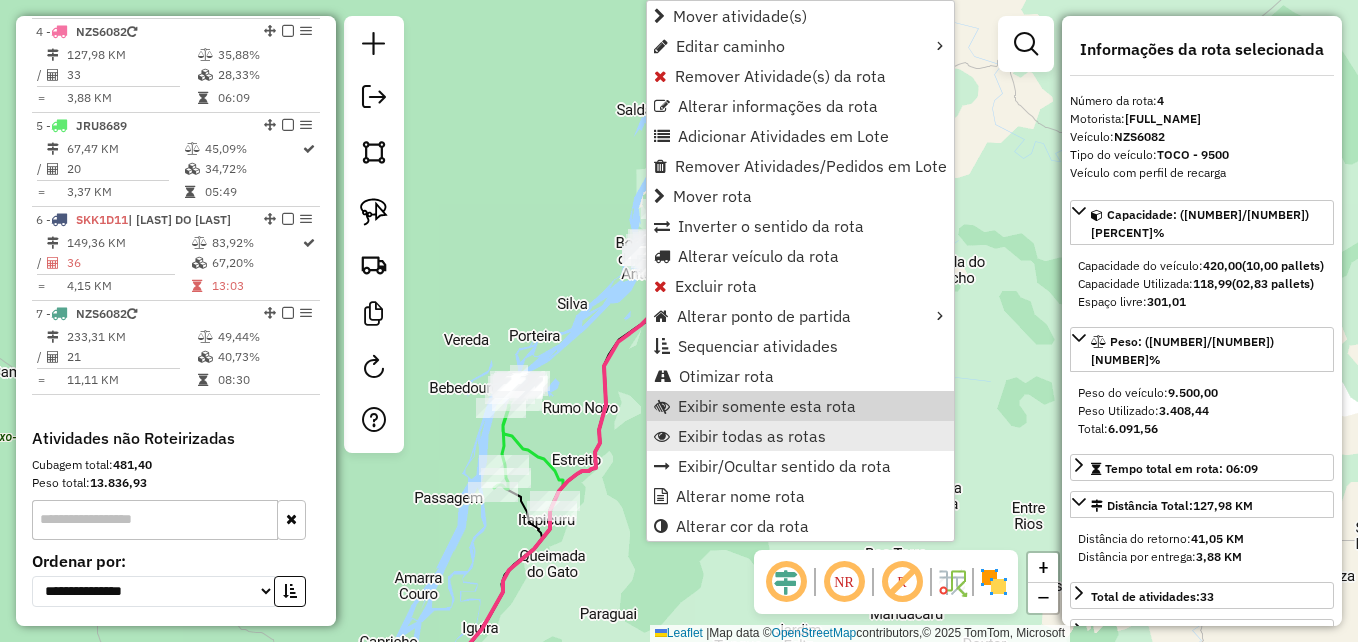 scroll, scrollTop: 1032, scrollLeft: 0, axis: vertical 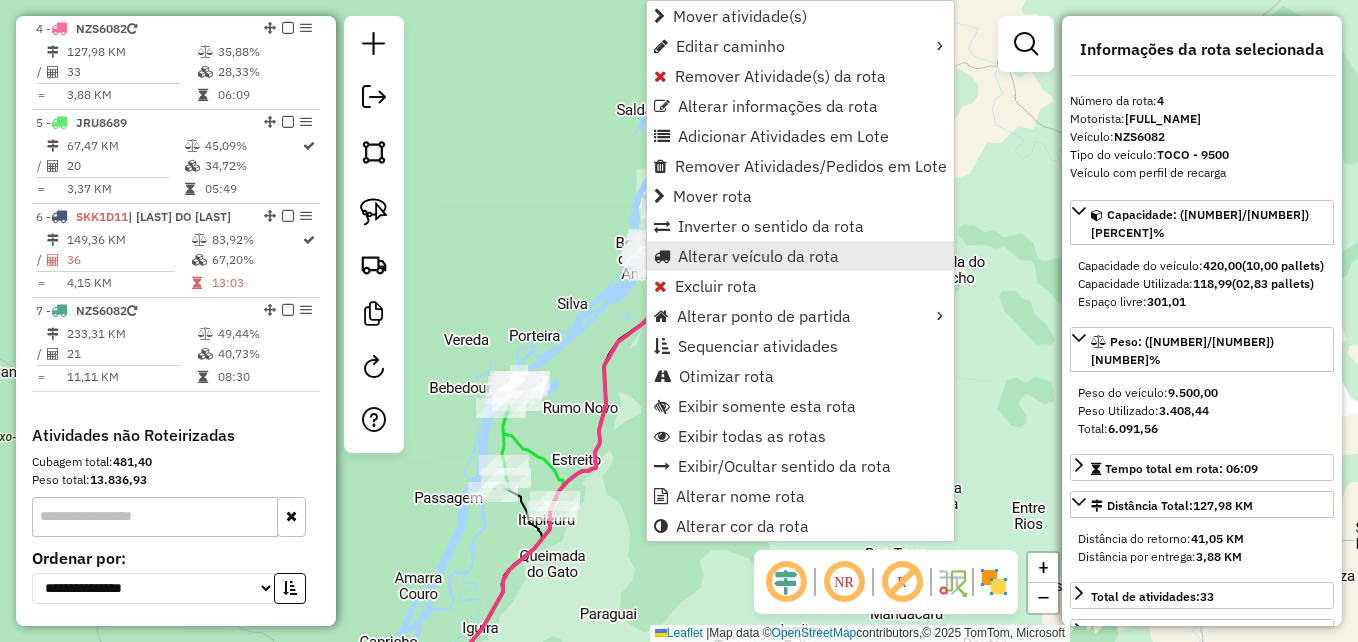 click on "Alterar veículo da rota" at bounding box center (758, 256) 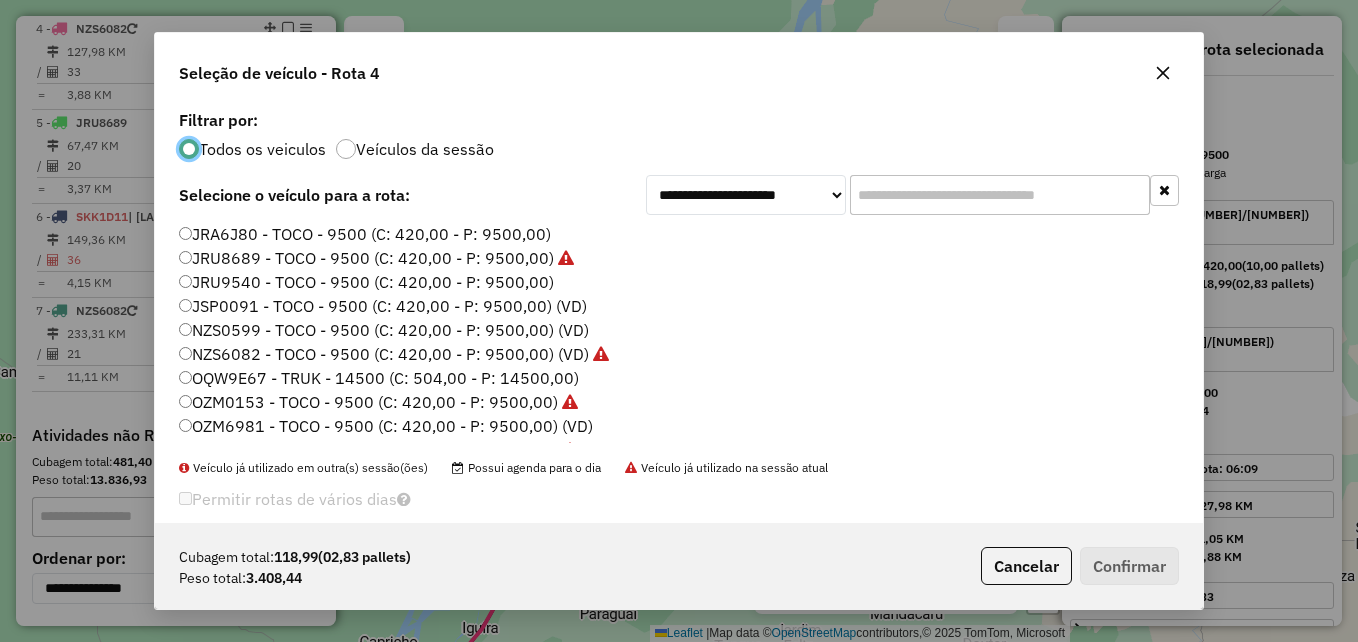 scroll, scrollTop: 11, scrollLeft: 6, axis: both 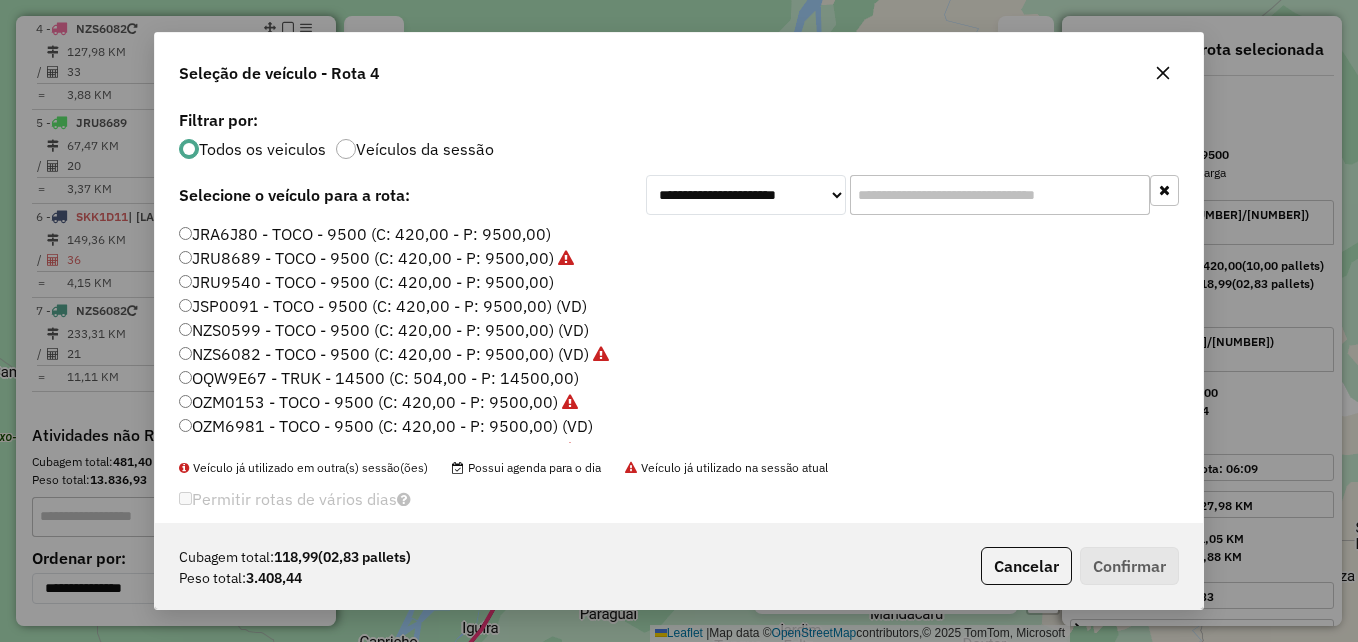click on "JRU9540 - TOCO - 9500 (C: 420,00 - P: 9500,00)" 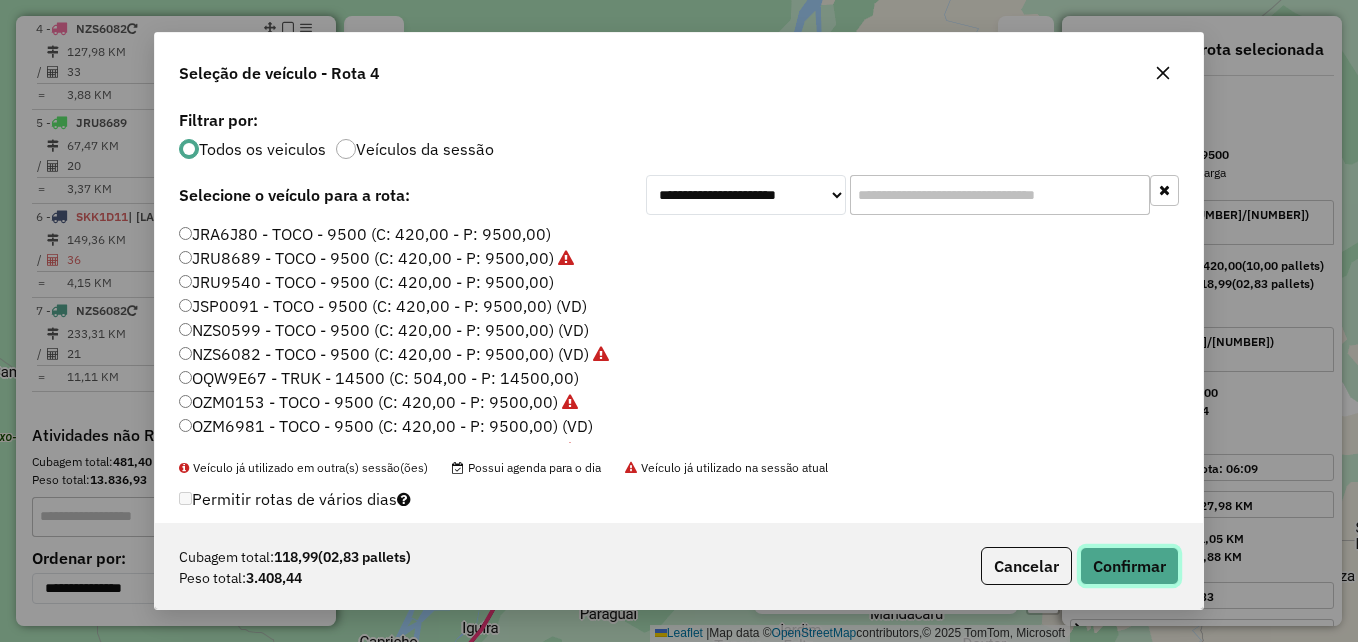 click on "Confirmar" 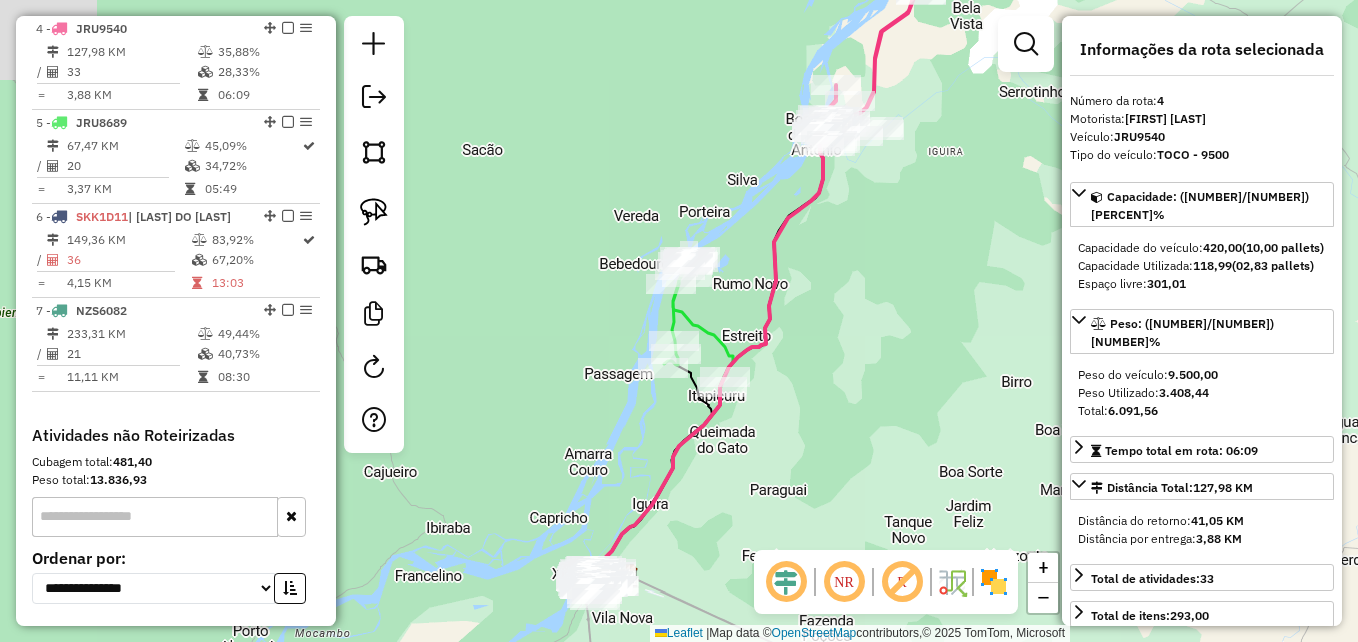 drag, startPoint x: 634, startPoint y: 431, endPoint x: 940, endPoint y: 153, distance: 413.4247 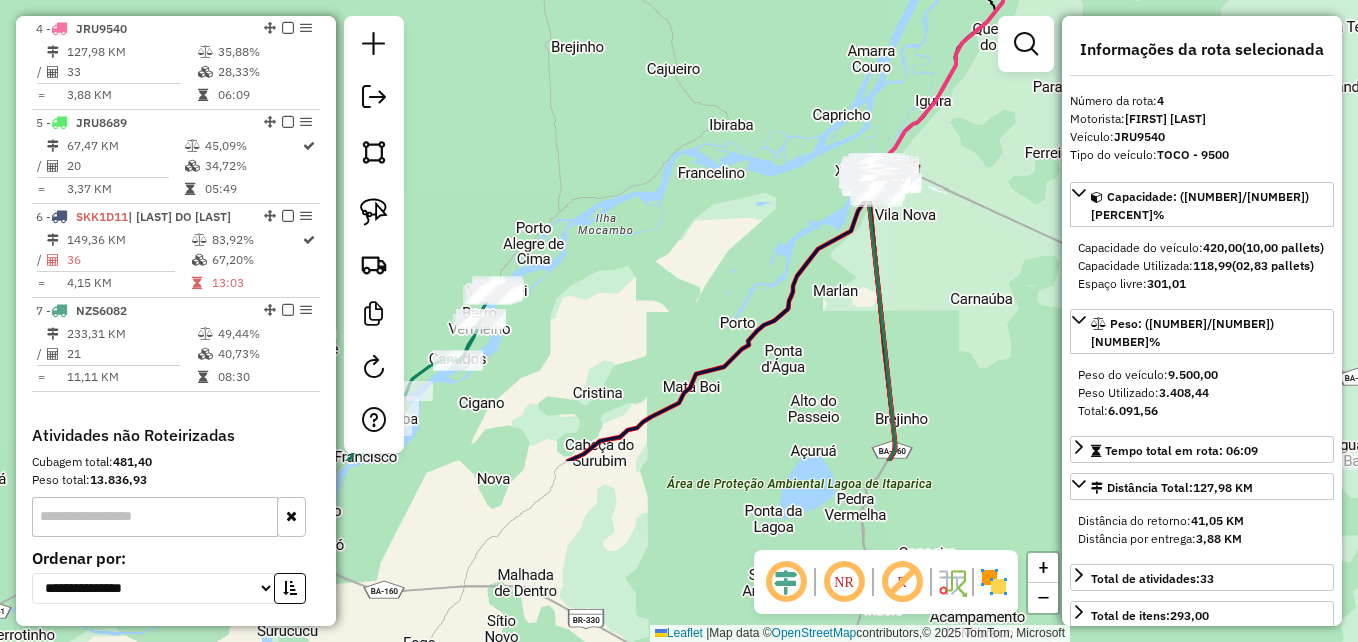 drag, startPoint x: 789, startPoint y: 328, endPoint x: 932, endPoint y: 82, distance: 284.5435 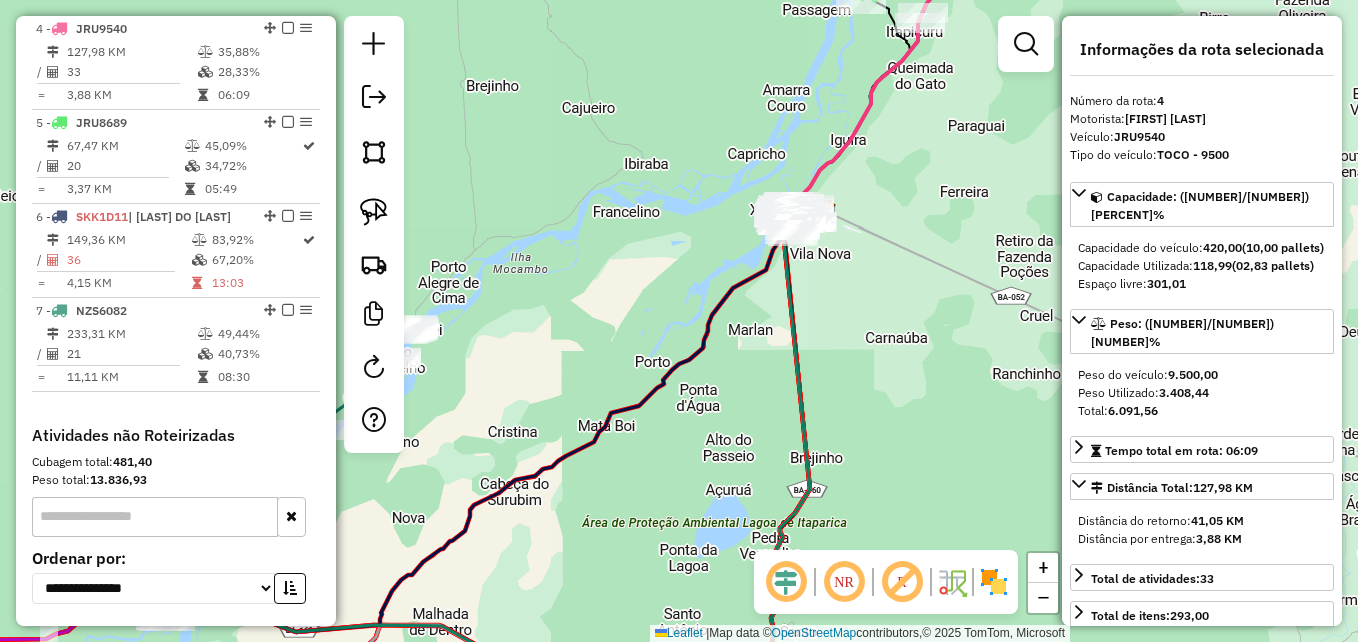 drag, startPoint x: 733, startPoint y: 316, endPoint x: 592, endPoint y: 419, distance: 174.61386 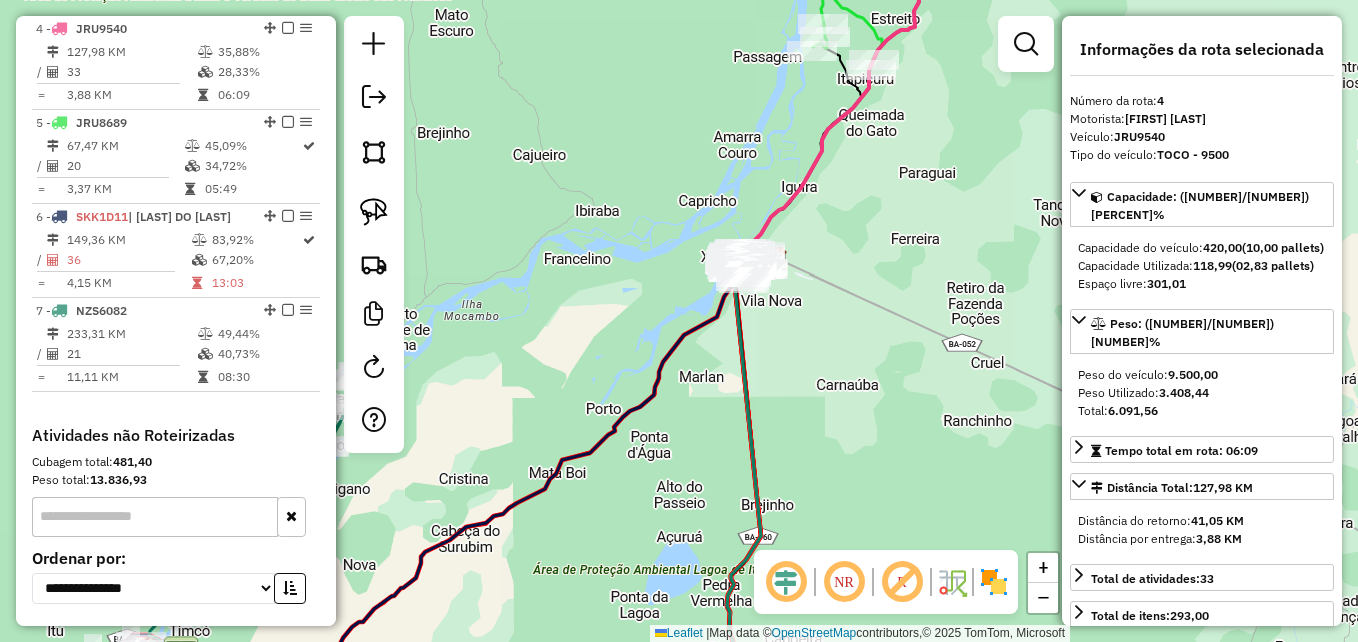 drag, startPoint x: 818, startPoint y: 366, endPoint x: 580, endPoint y: 351, distance: 238.47221 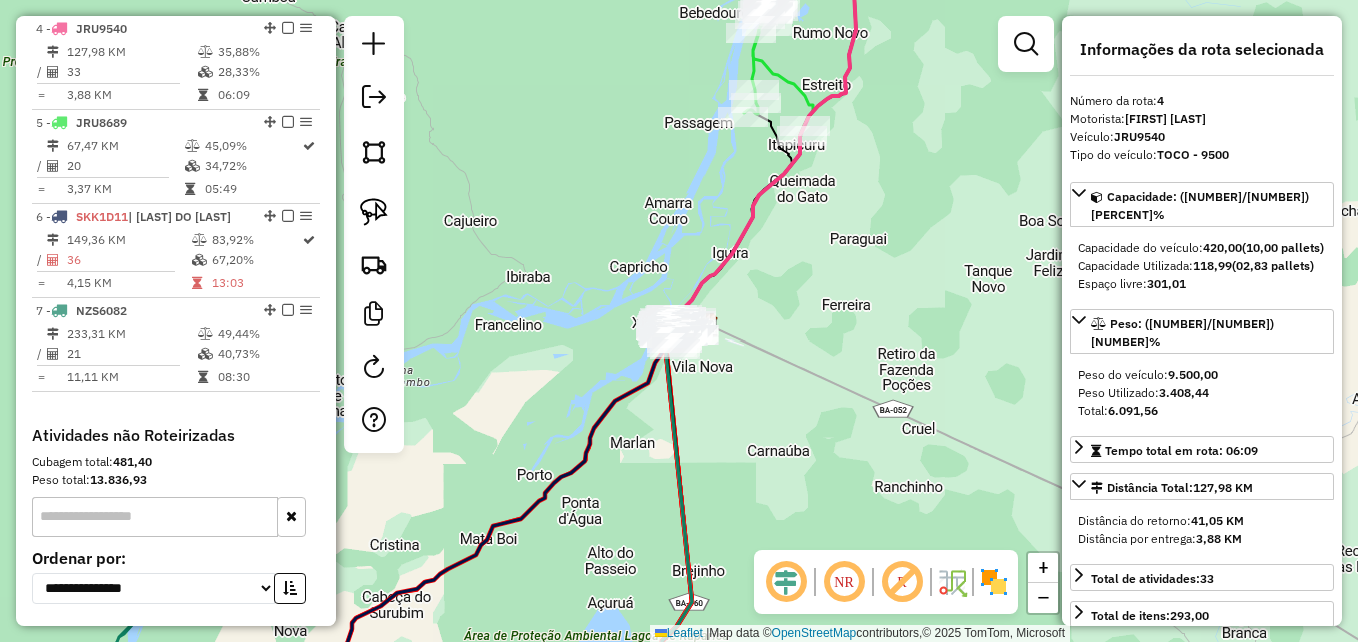drag, startPoint x: 383, startPoint y: 147, endPoint x: 395, endPoint y: 168, distance: 24.186773 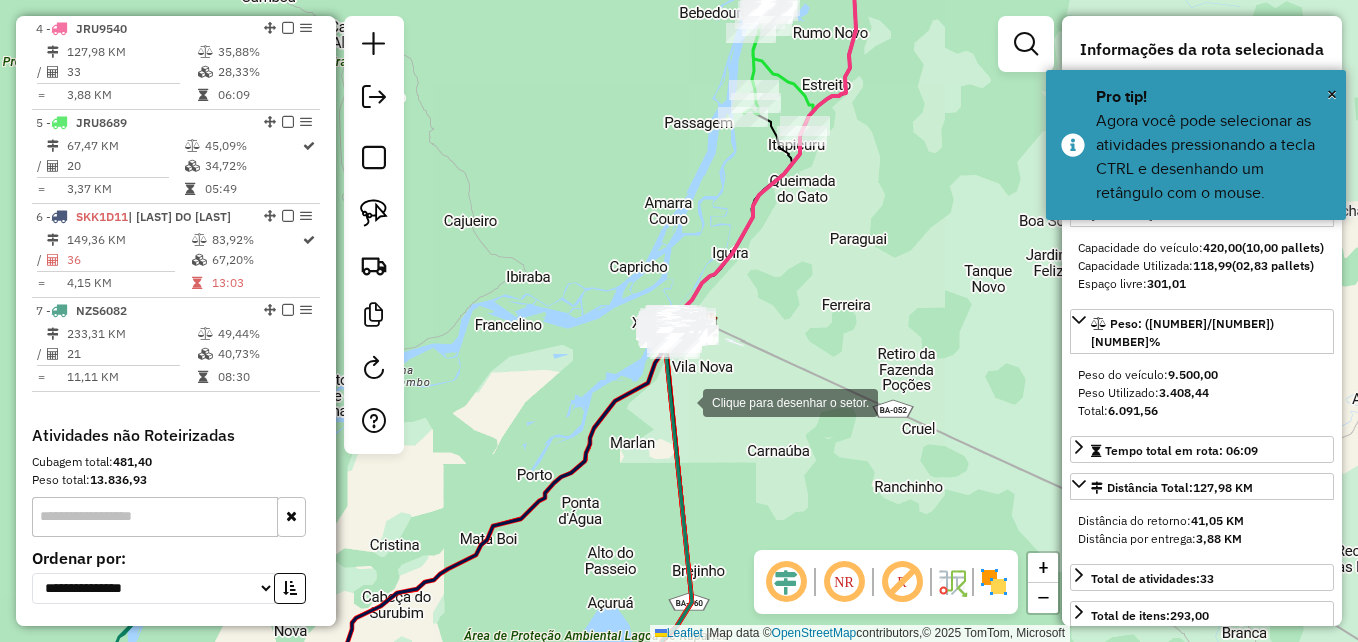click 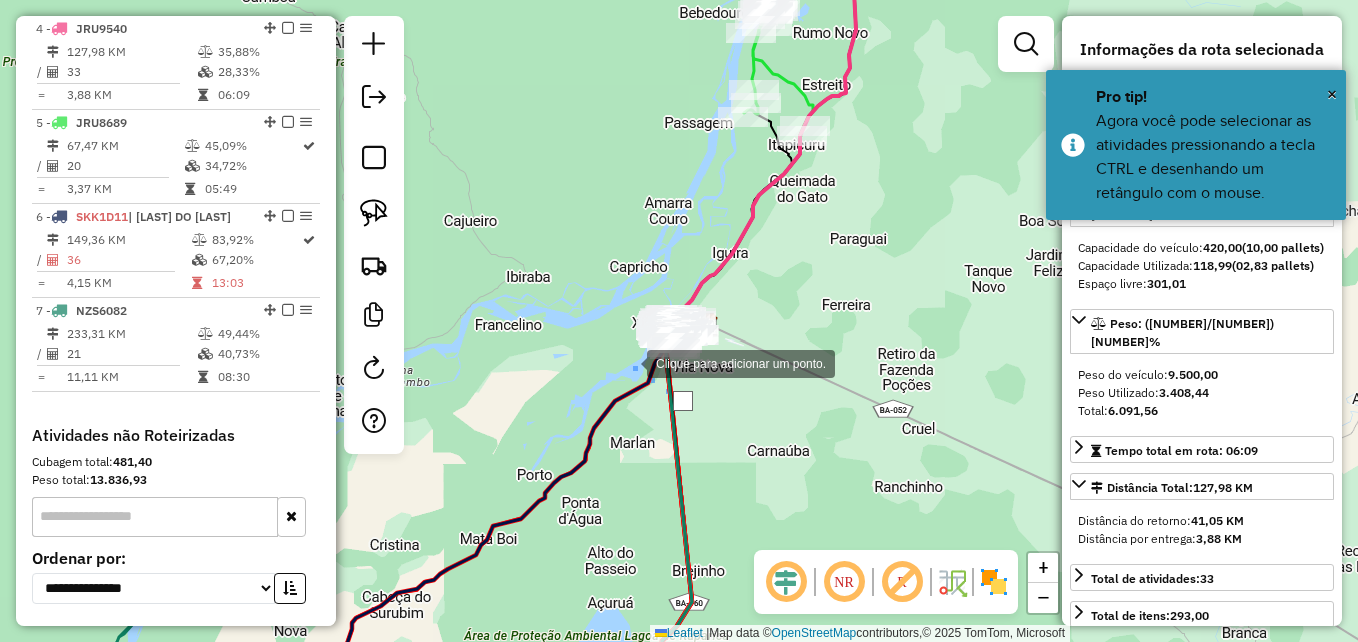 drag, startPoint x: 627, startPoint y: 362, endPoint x: 604, endPoint y: 326, distance: 42.72002 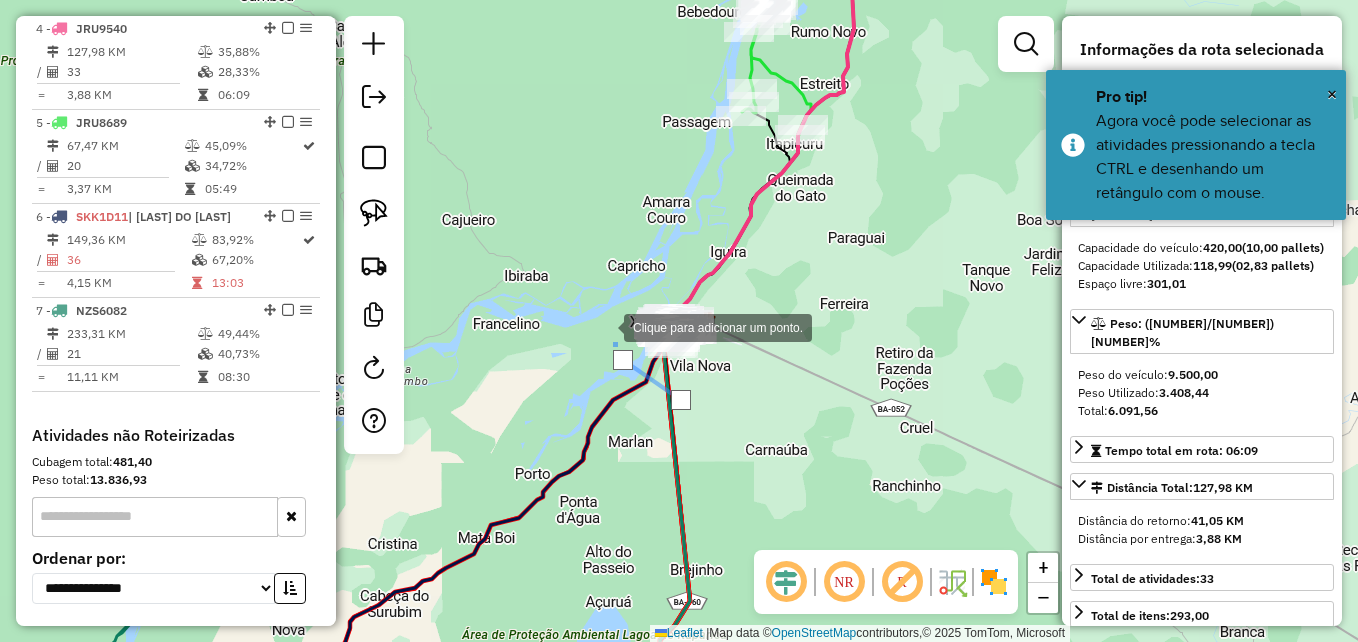 drag, startPoint x: 604, startPoint y: 326, endPoint x: 625, endPoint y: 286, distance: 45.17743 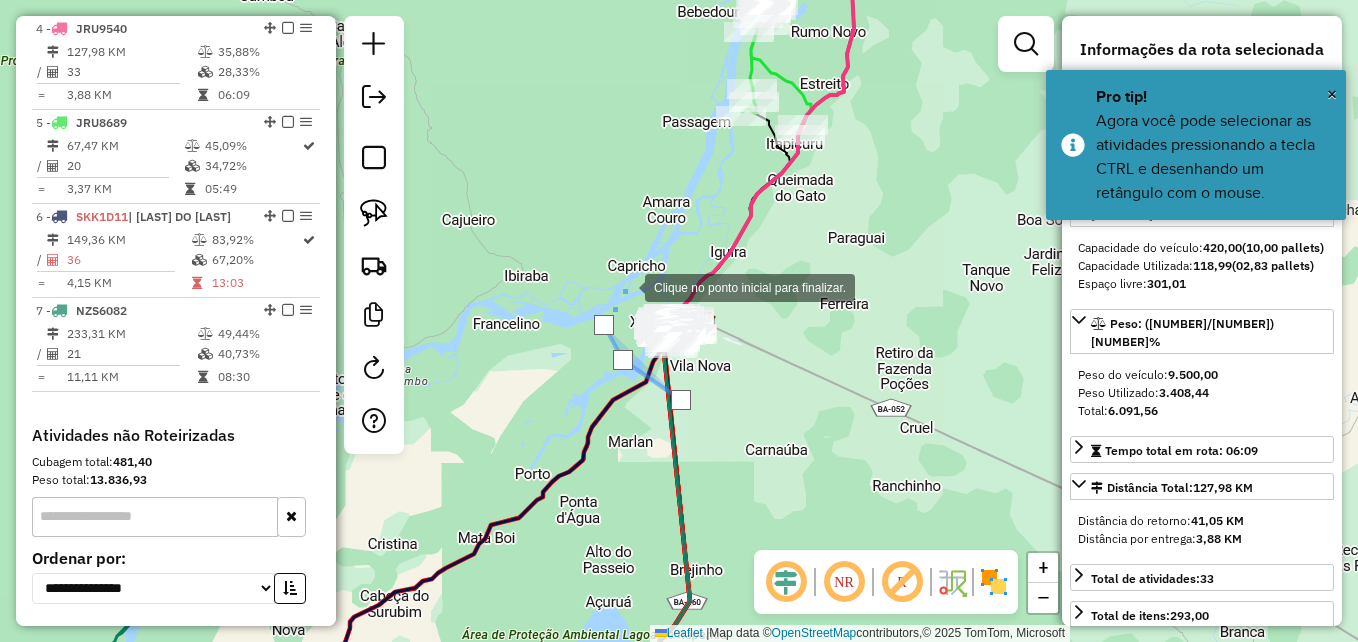drag, startPoint x: 625, startPoint y: 286, endPoint x: 696, endPoint y: 285, distance: 71.00704 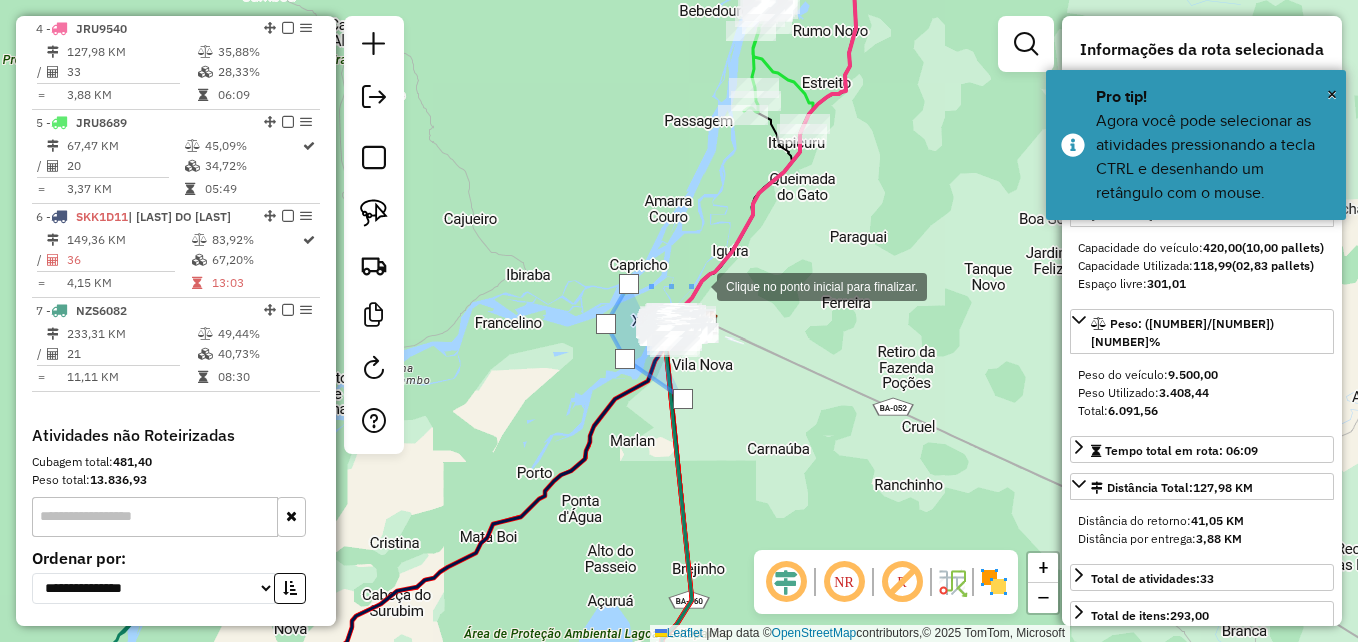 drag, startPoint x: 696, startPoint y: 285, endPoint x: 741, endPoint y: 311, distance: 51.971146 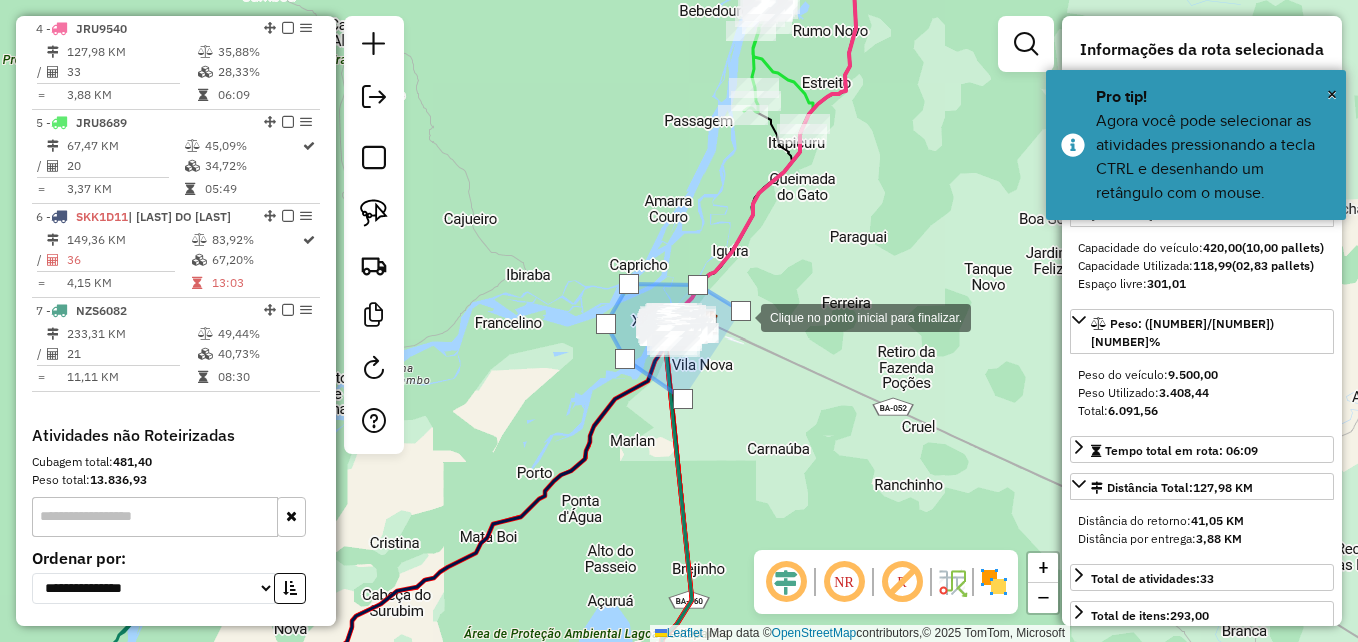 click 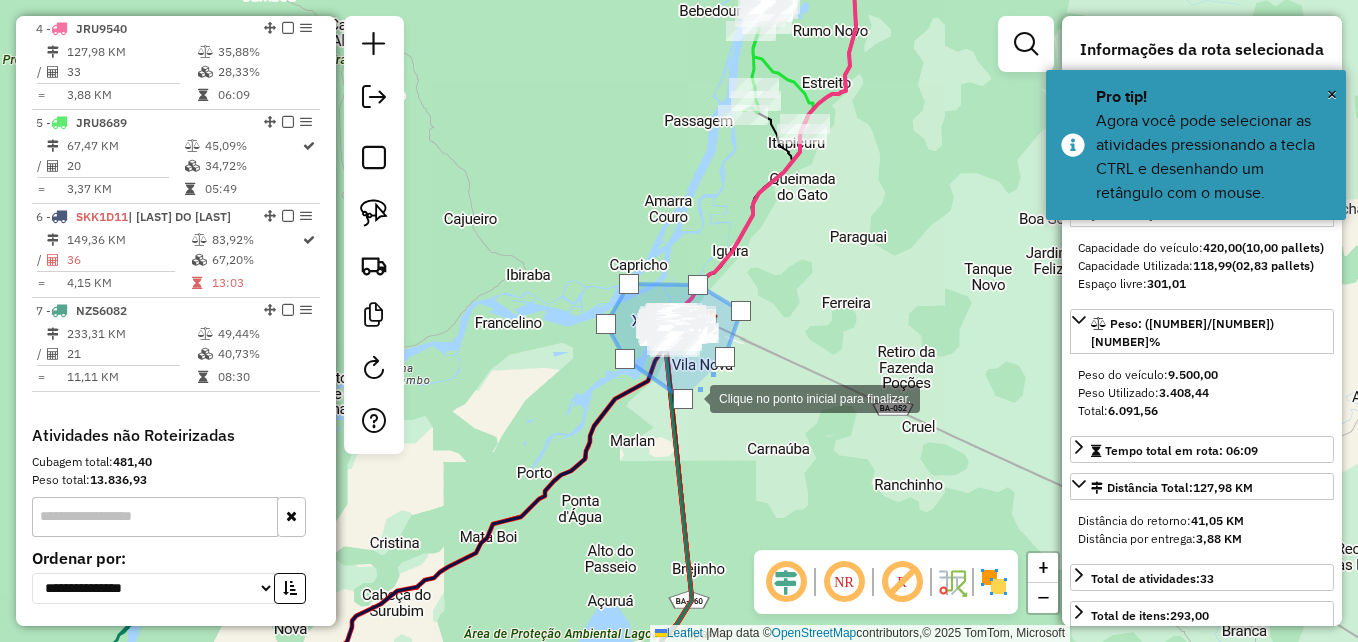 click 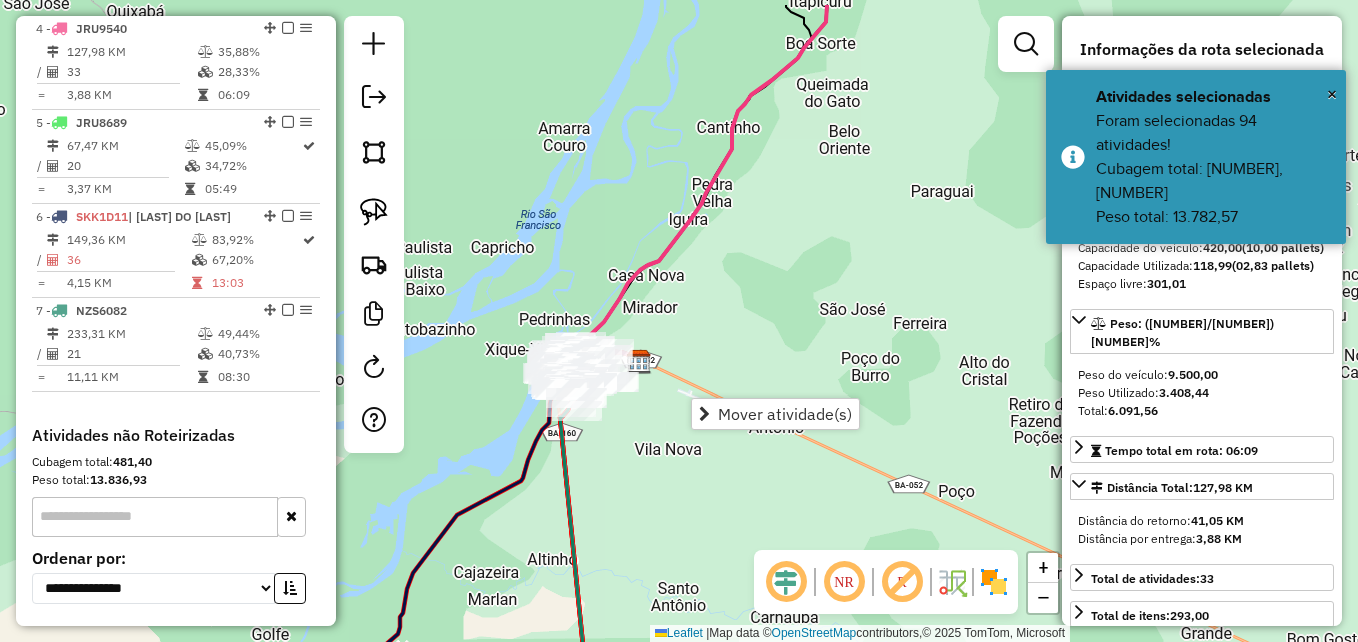 drag, startPoint x: 618, startPoint y: 347, endPoint x: 477, endPoint y: 416, distance: 156.9777 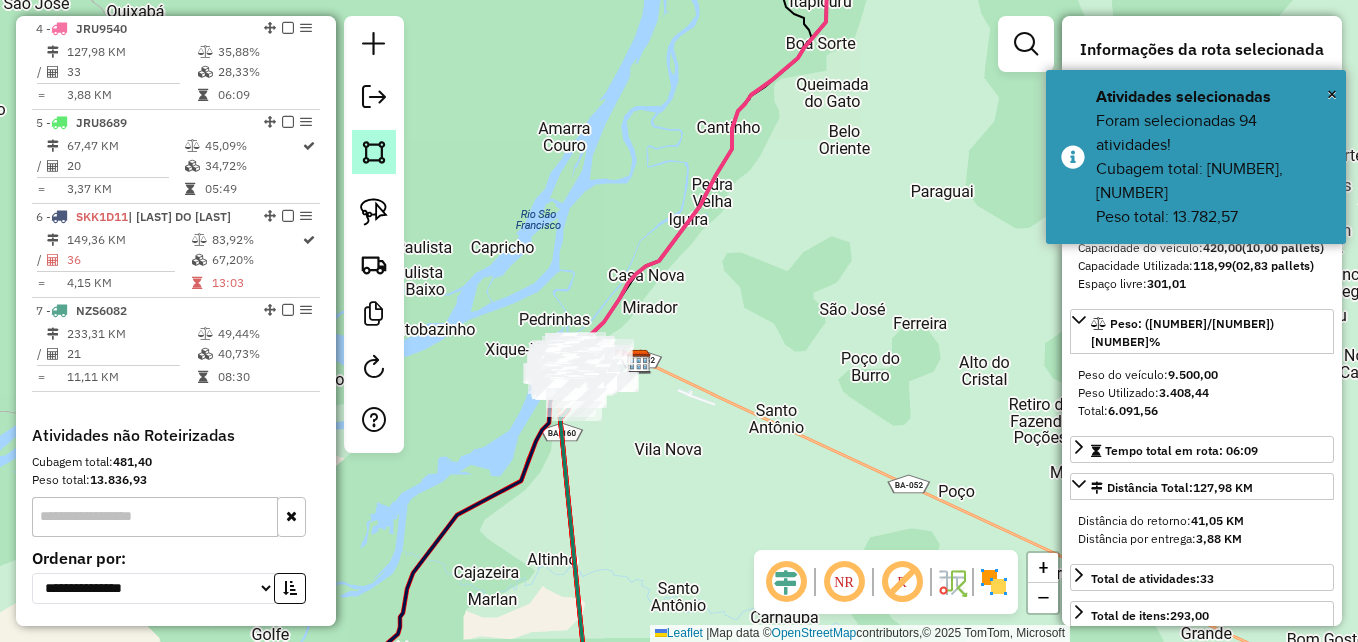 click 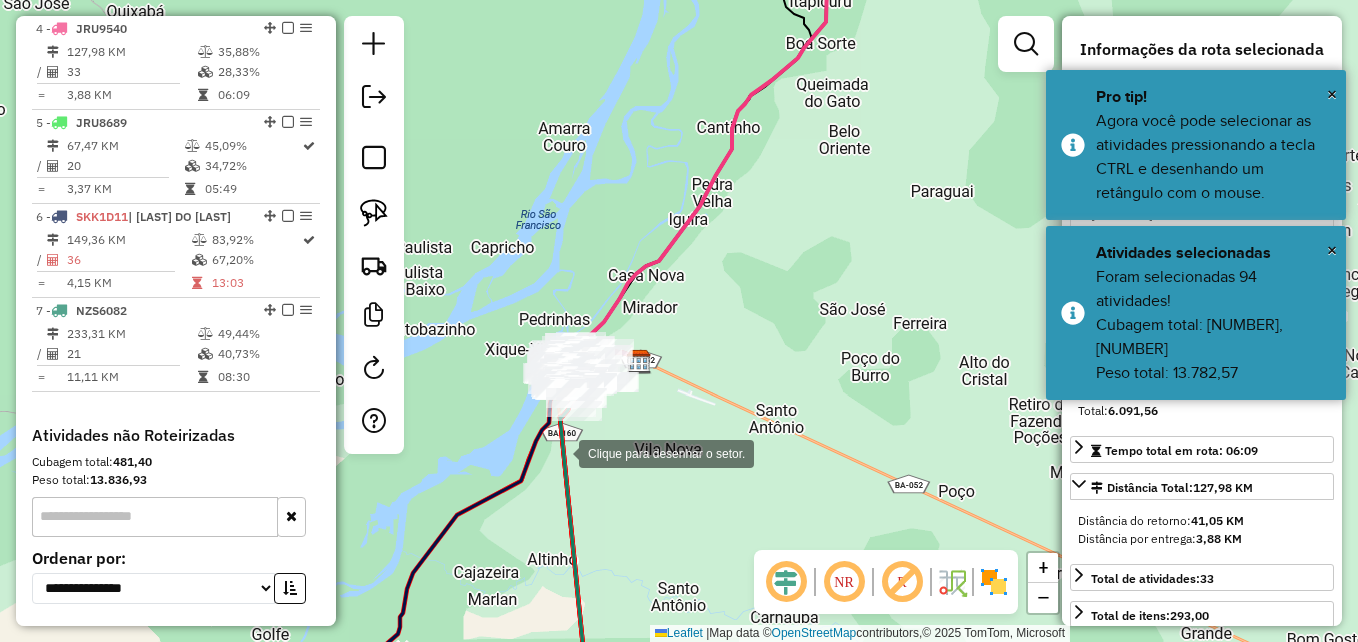 drag, startPoint x: 559, startPoint y: 452, endPoint x: 471, endPoint y: 393, distance: 105.9481 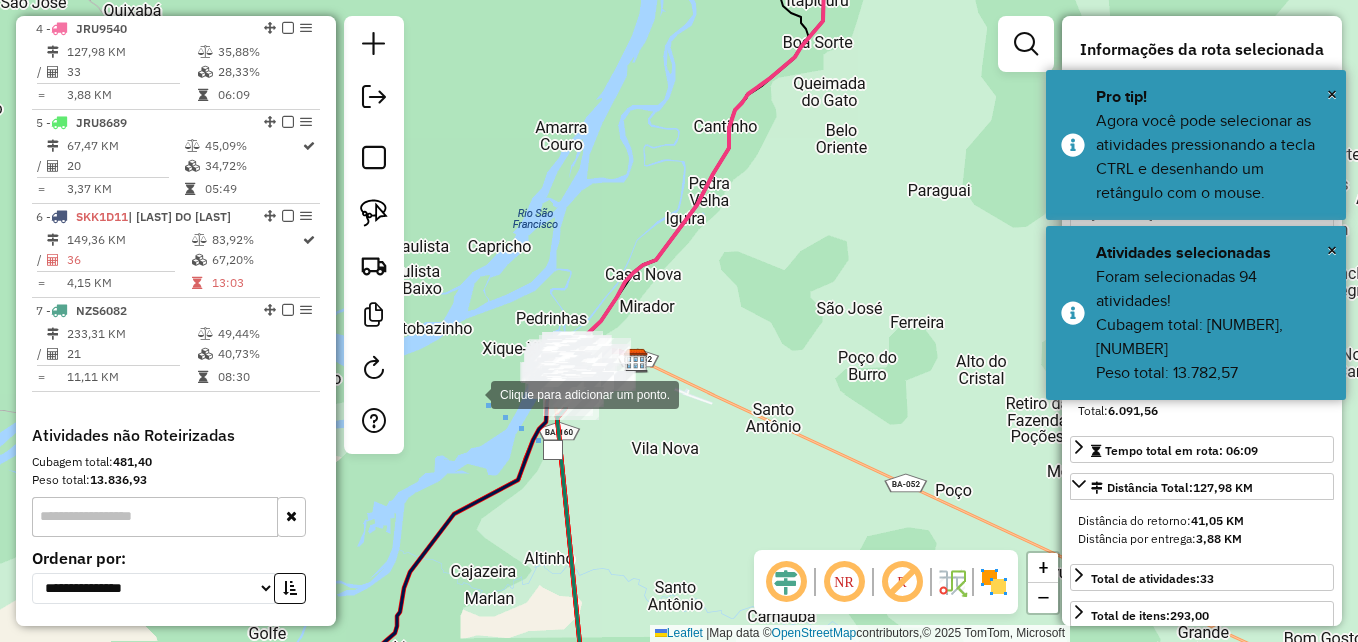 click 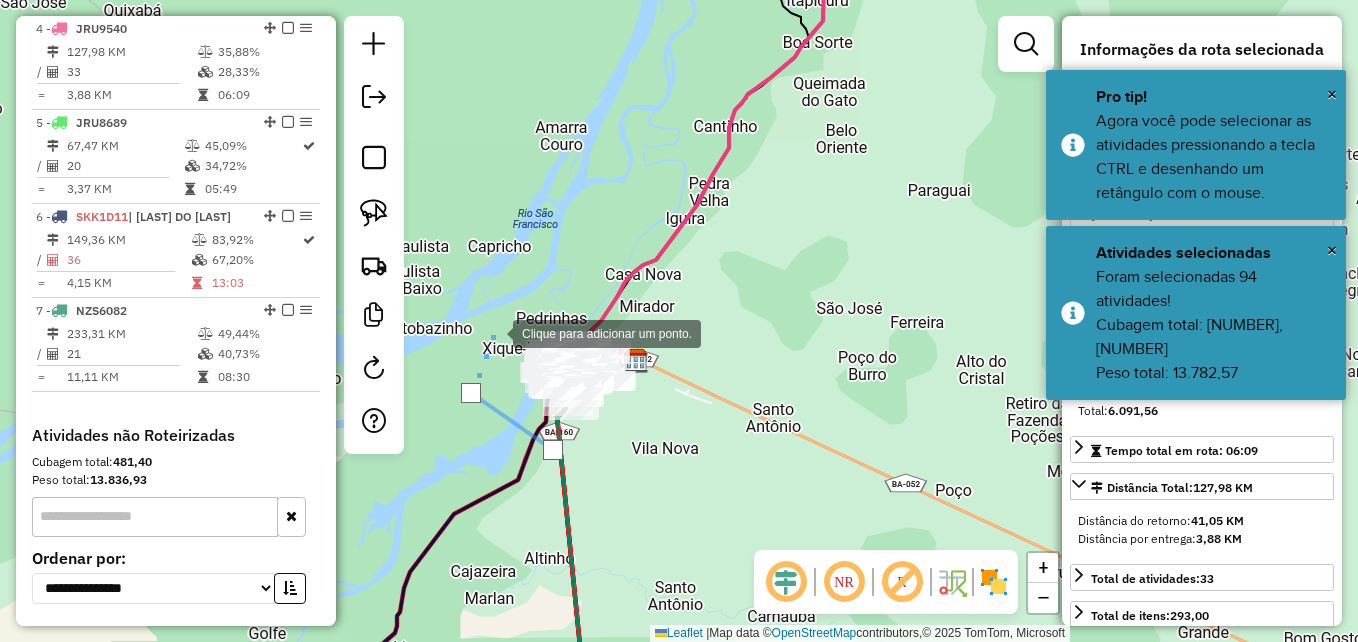 click 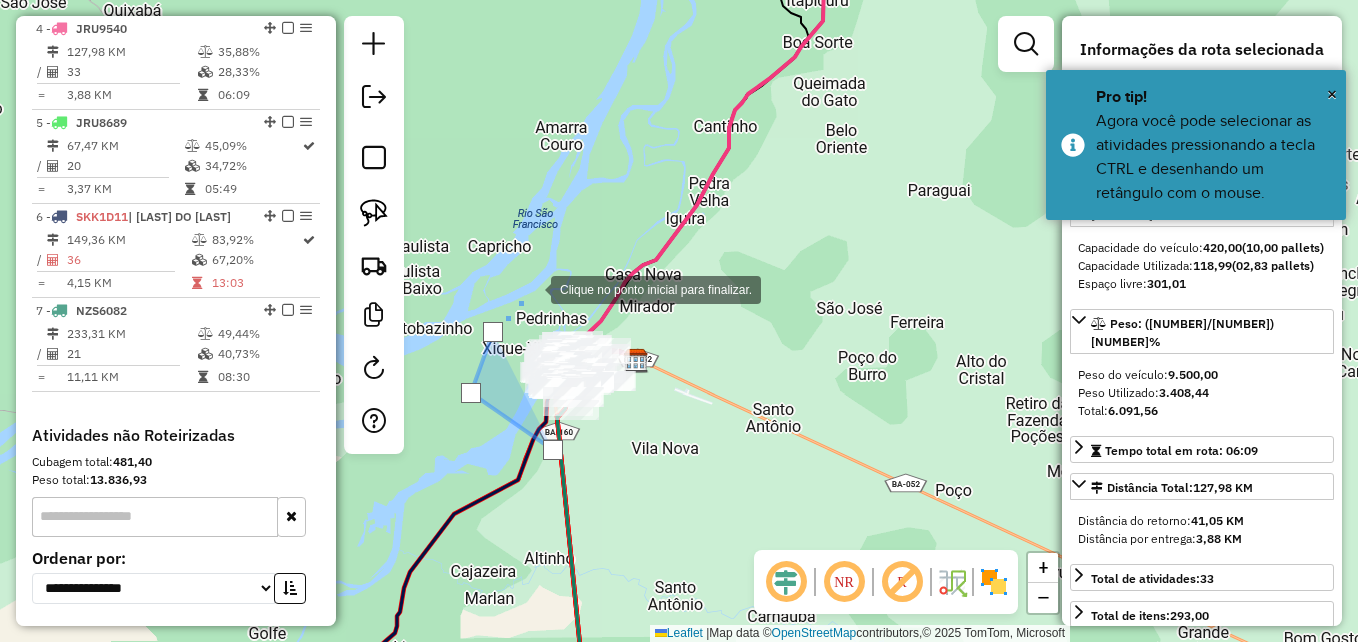 click 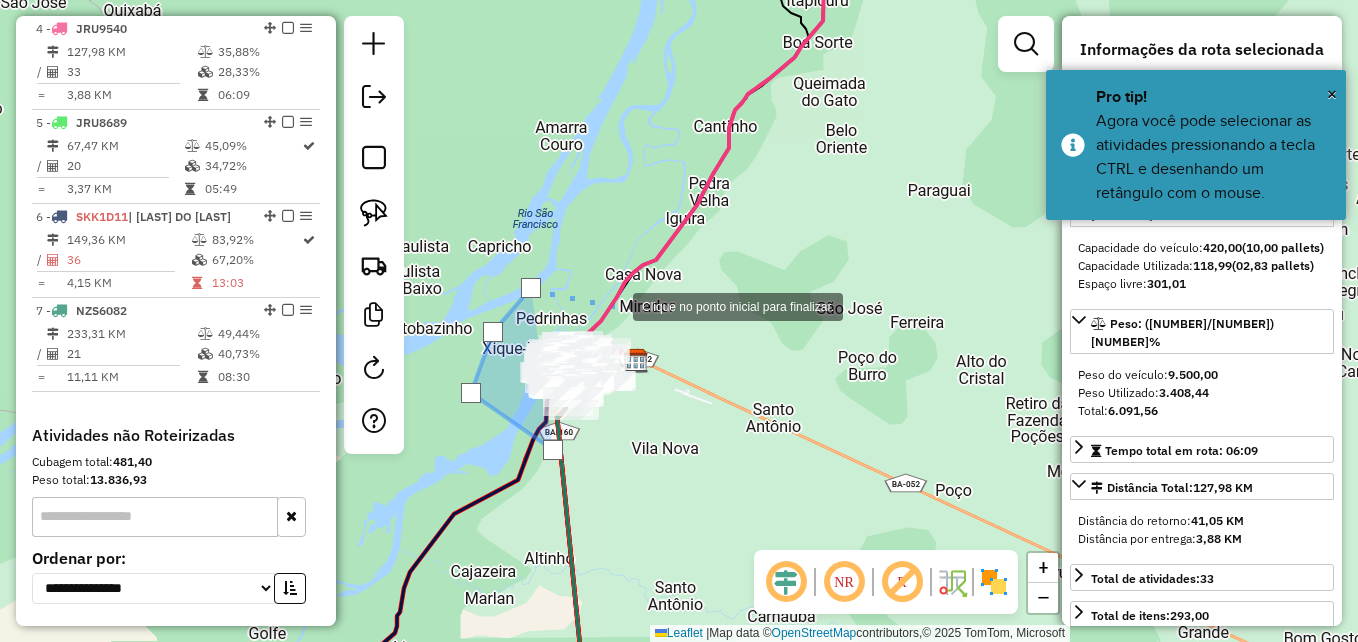 click 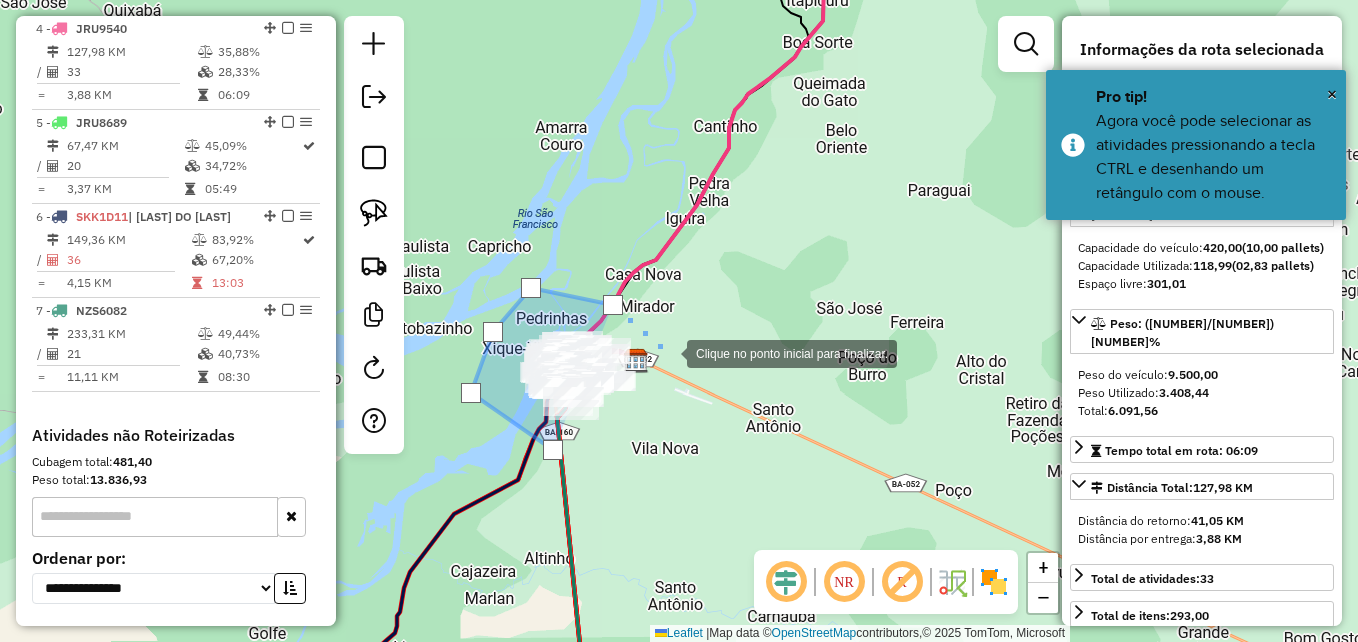 drag, startPoint x: 667, startPoint y: 352, endPoint x: 635, endPoint y: 429, distance: 83.38465 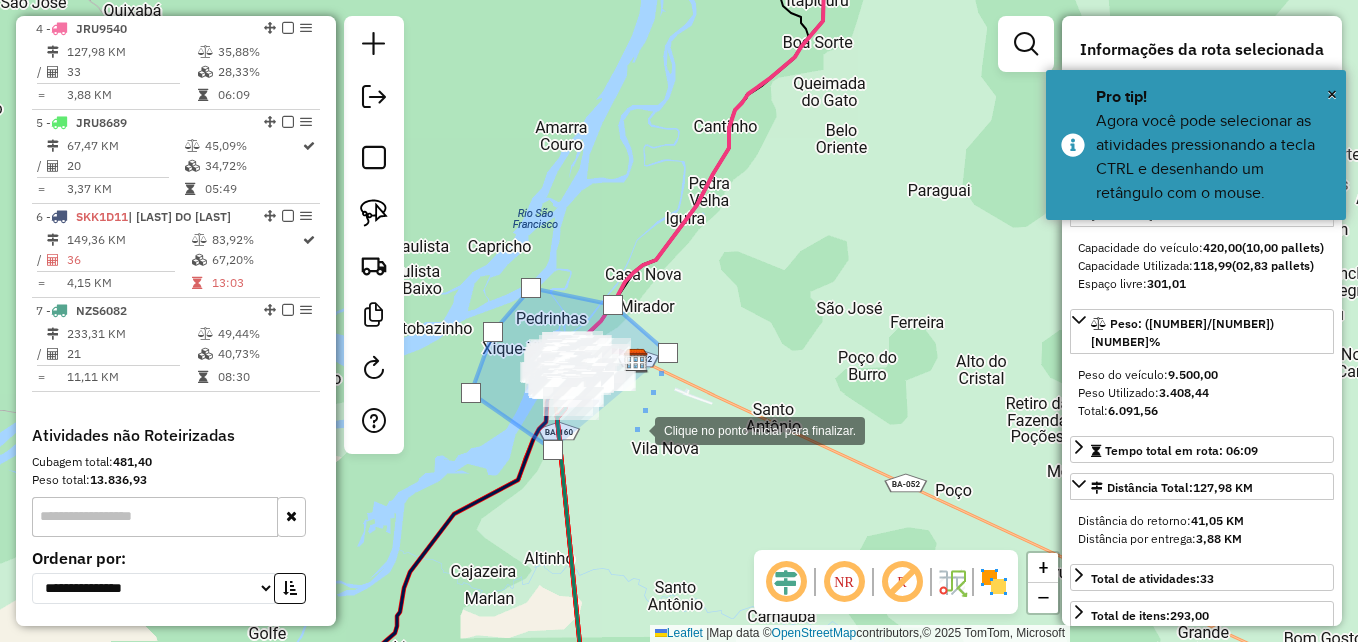 drag, startPoint x: 635, startPoint y: 429, endPoint x: 590, endPoint y: 448, distance: 48.8467 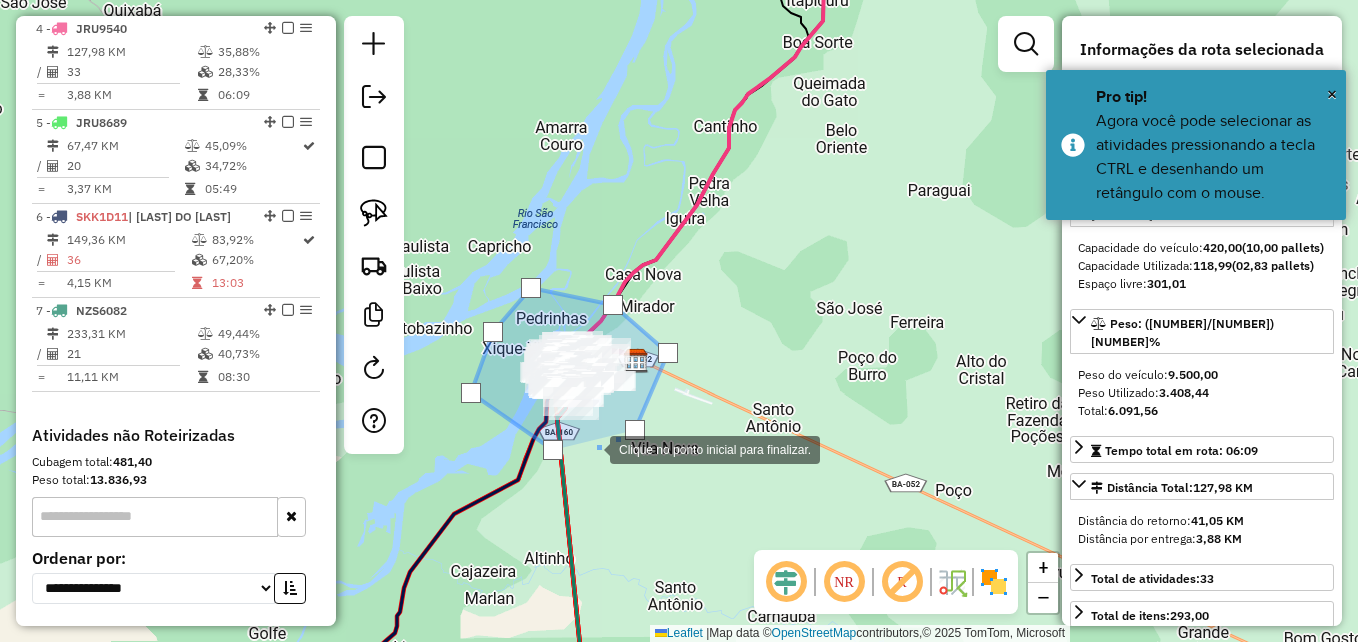 drag, startPoint x: 590, startPoint y: 448, endPoint x: 567, endPoint y: 451, distance: 23.194826 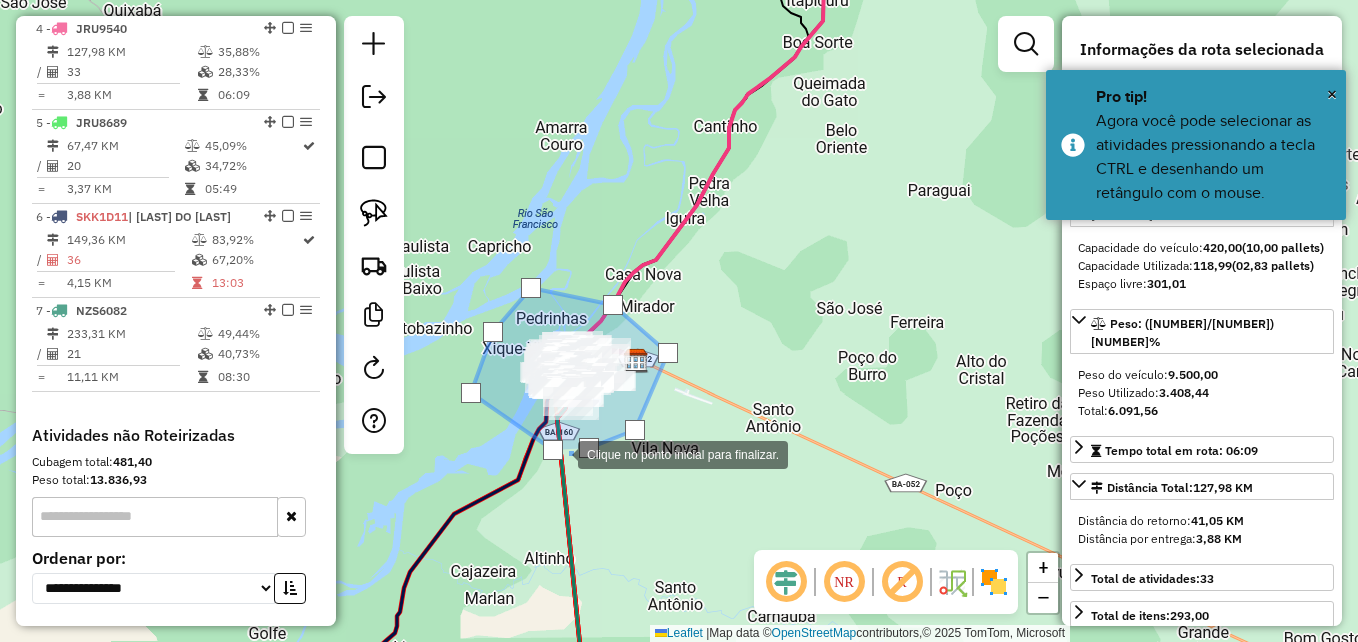 click 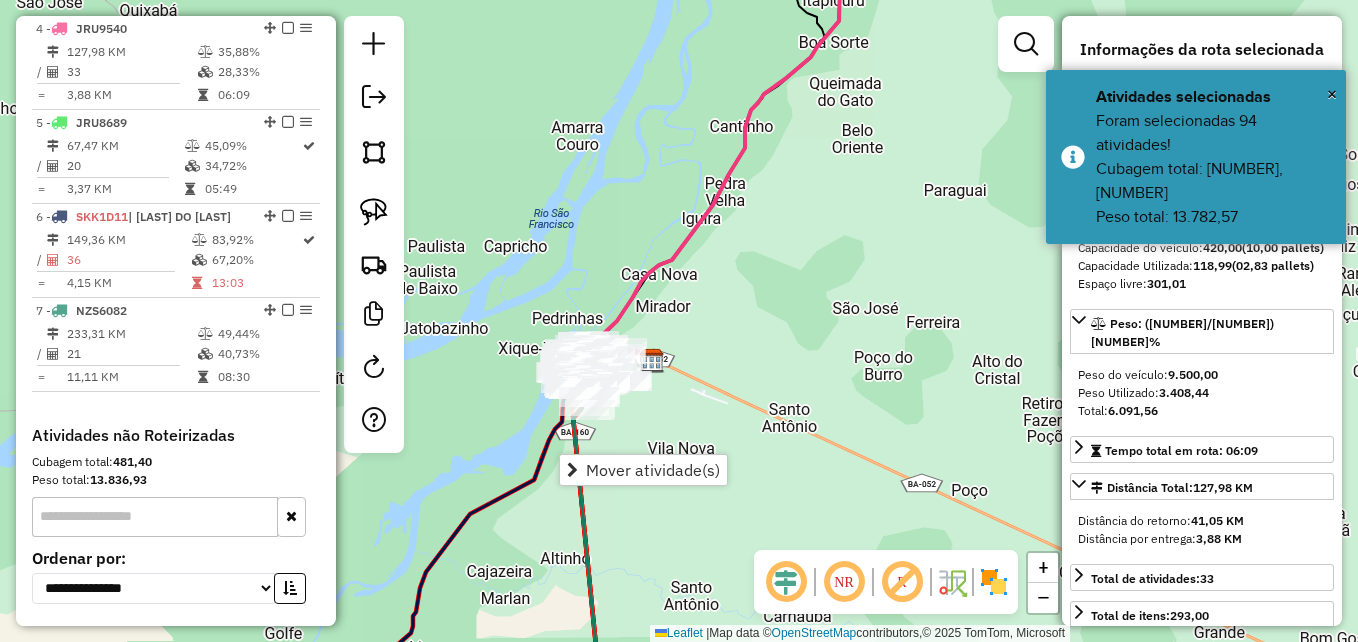 drag, startPoint x: 463, startPoint y: 463, endPoint x: 479, endPoint y: 463, distance: 16 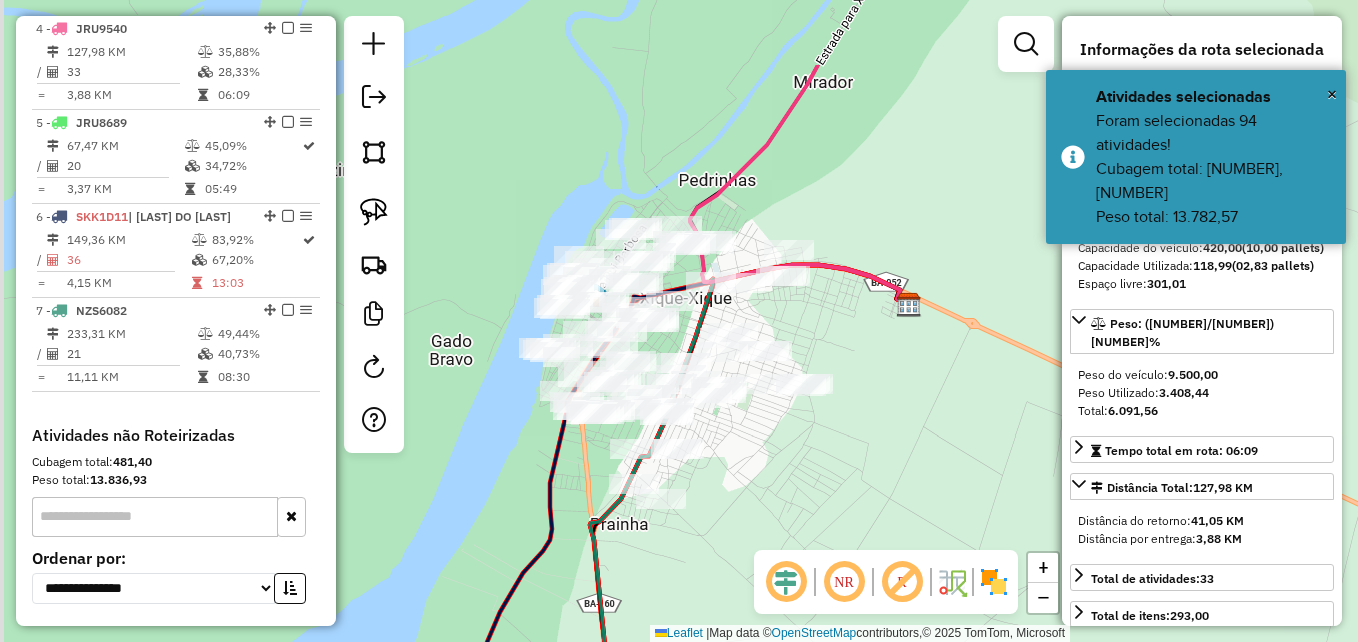 drag, startPoint x: 555, startPoint y: 459, endPoint x: 618, endPoint y: 543, distance: 105 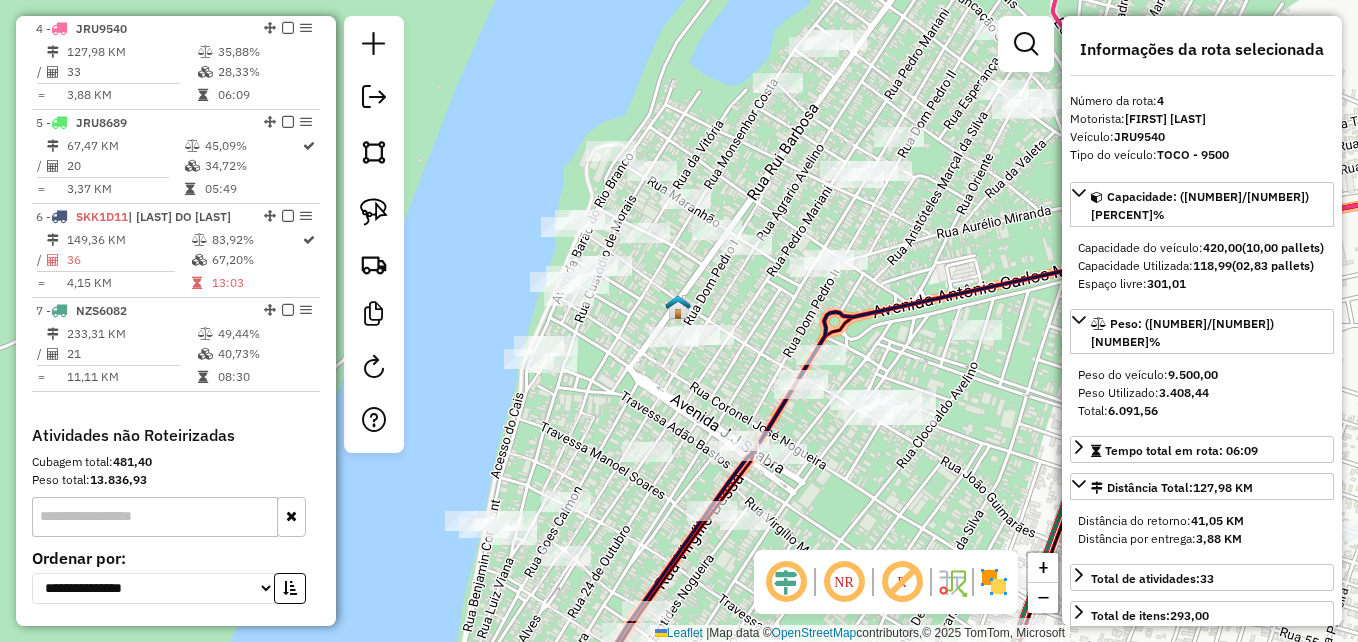 drag, startPoint x: 392, startPoint y: 203, endPoint x: 403, endPoint y: 248, distance: 46.32494 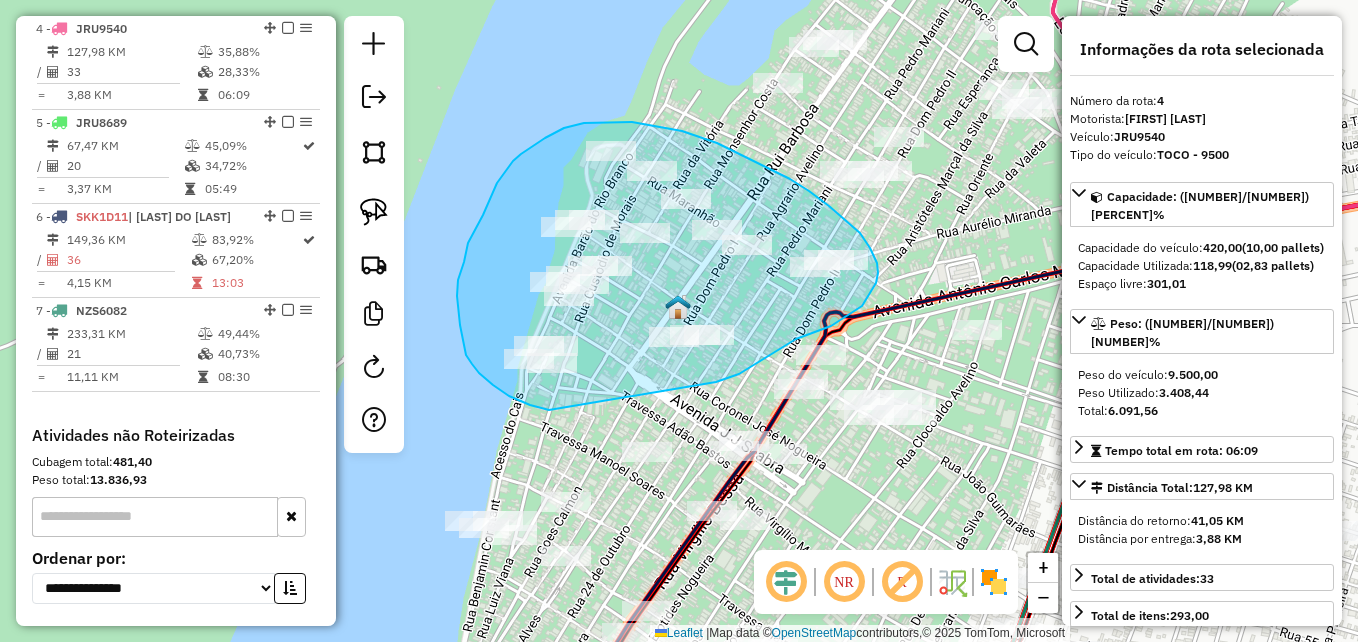 drag, startPoint x: 479, startPoint y: 373, endPoint x: 640, endPoint y: 405, distance: 164.14932 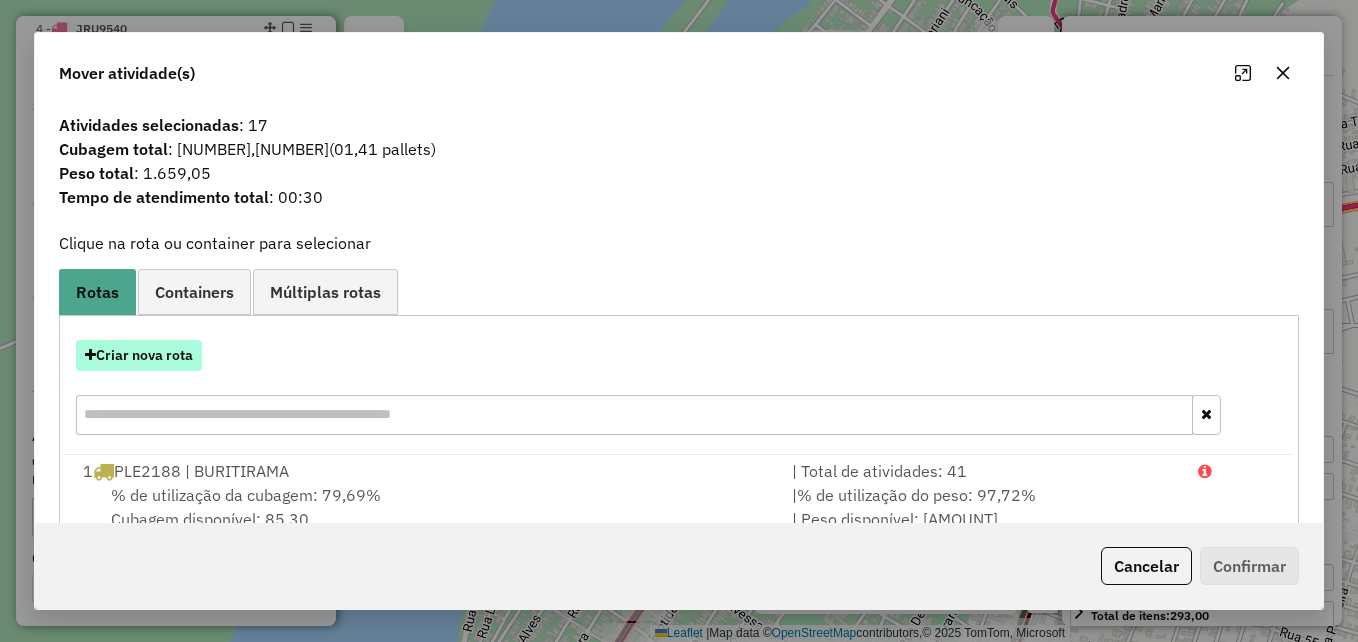 click on "Criar nova rota" at bounding box center [139, 355] 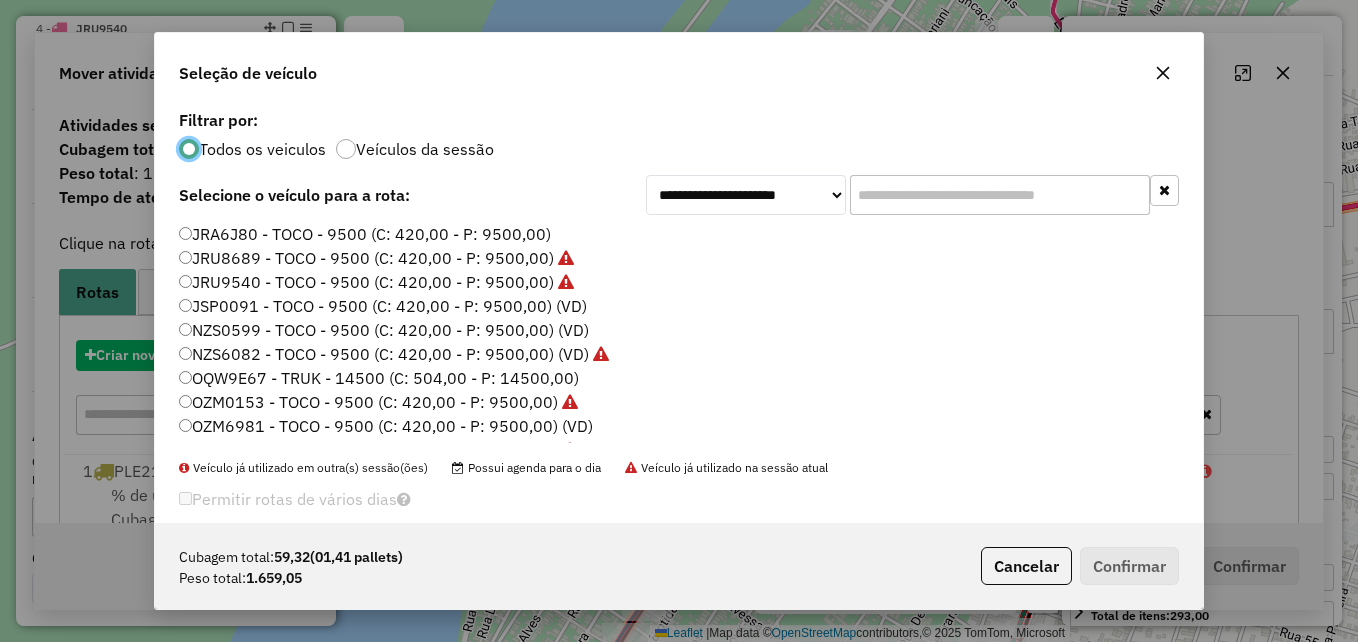 scroll, scrollTop: 11, scrollLeft: 6, axis: both 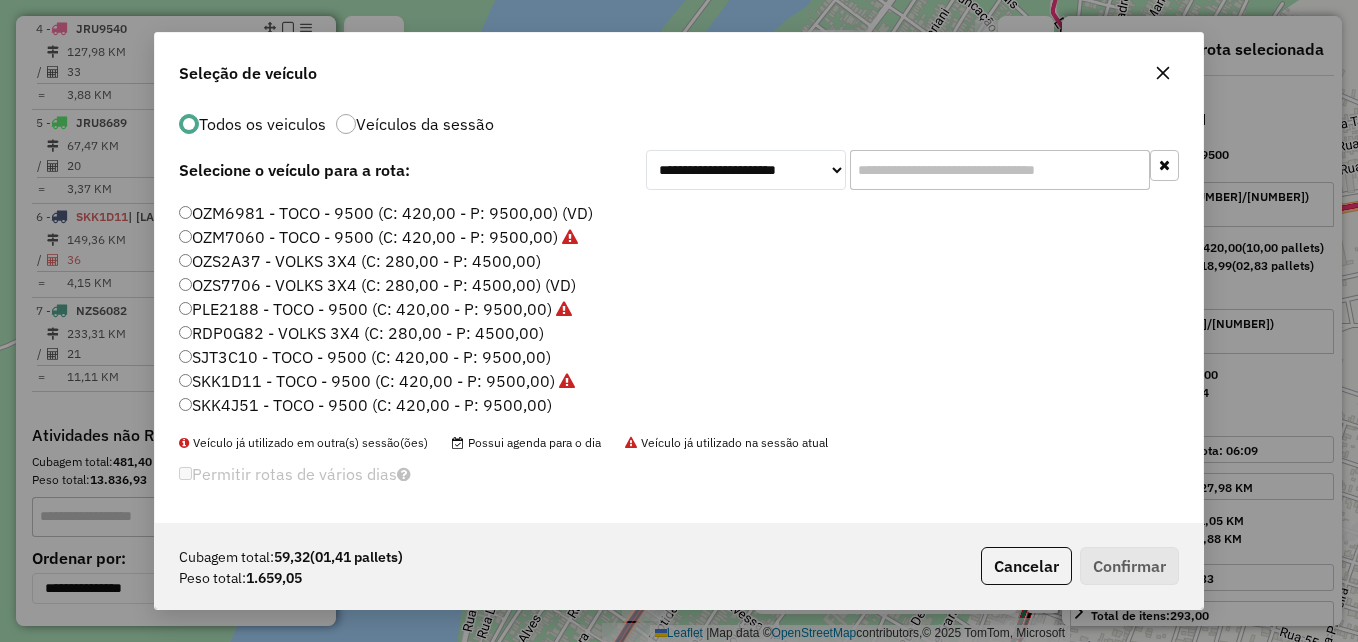 click on "RDP0G82 - VOLKS 3X4 (C: 280,00 - P: 4500,00)" 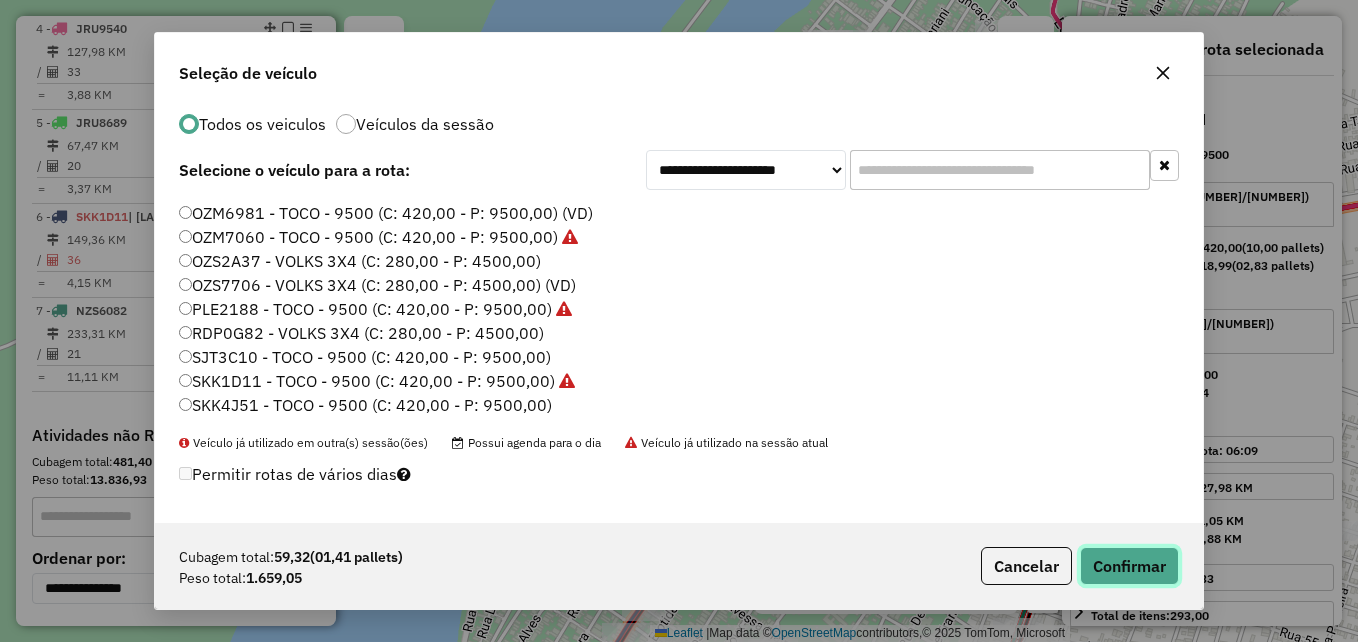 click on "Confirmar" 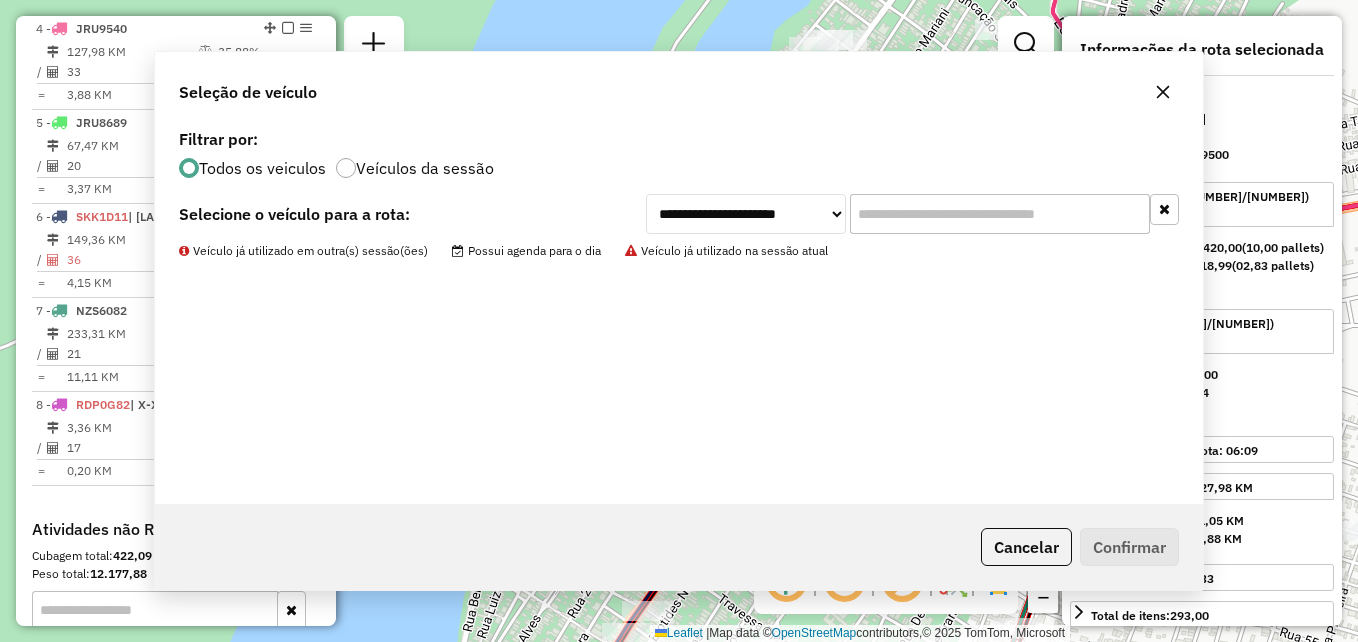 scroll, scrollTop: 0, scrollLeft: 0, axis: both 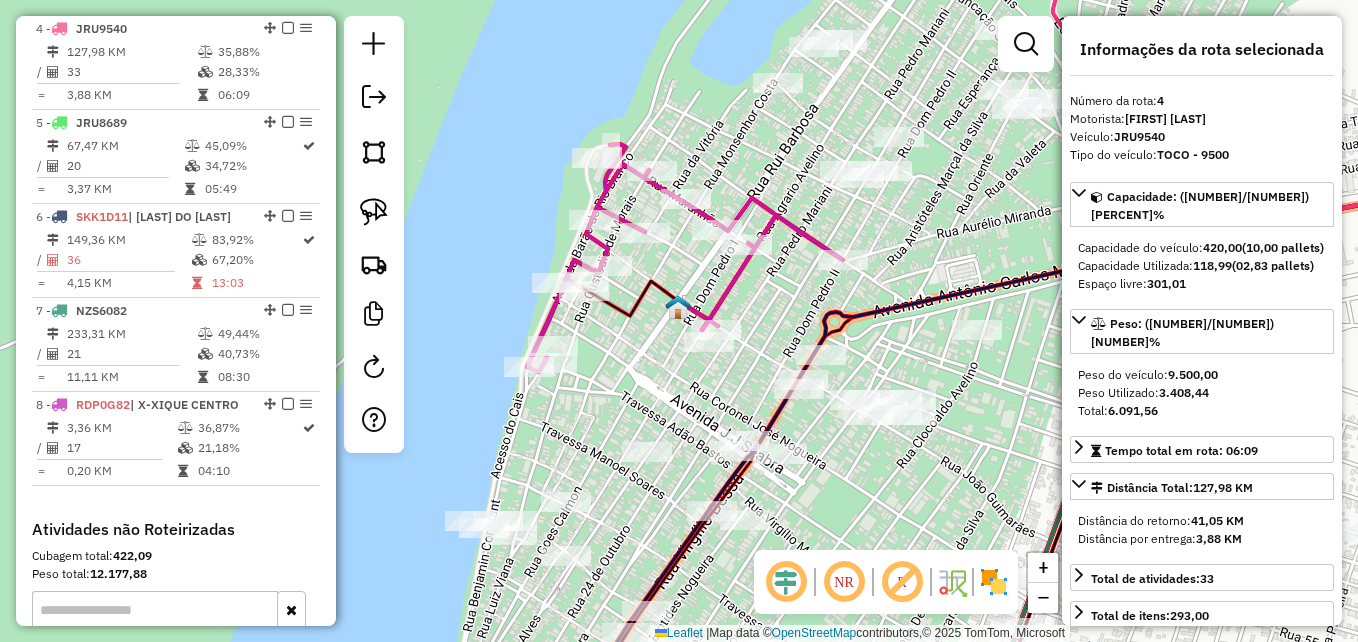 click 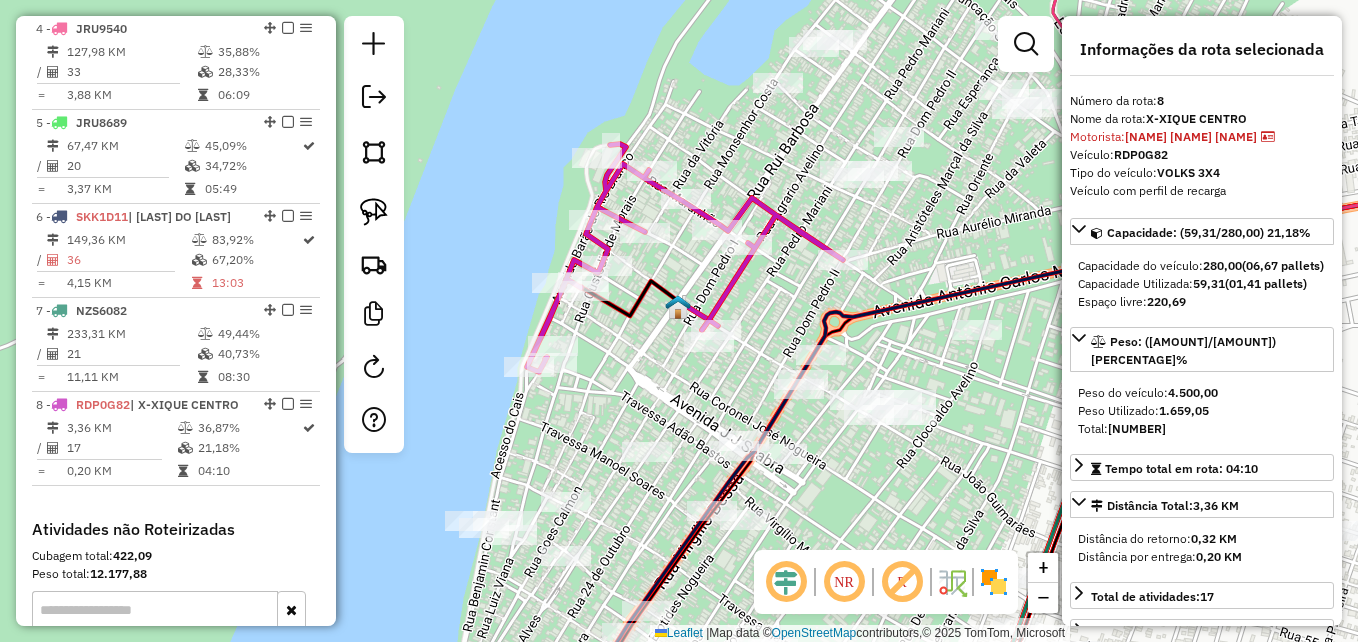 click 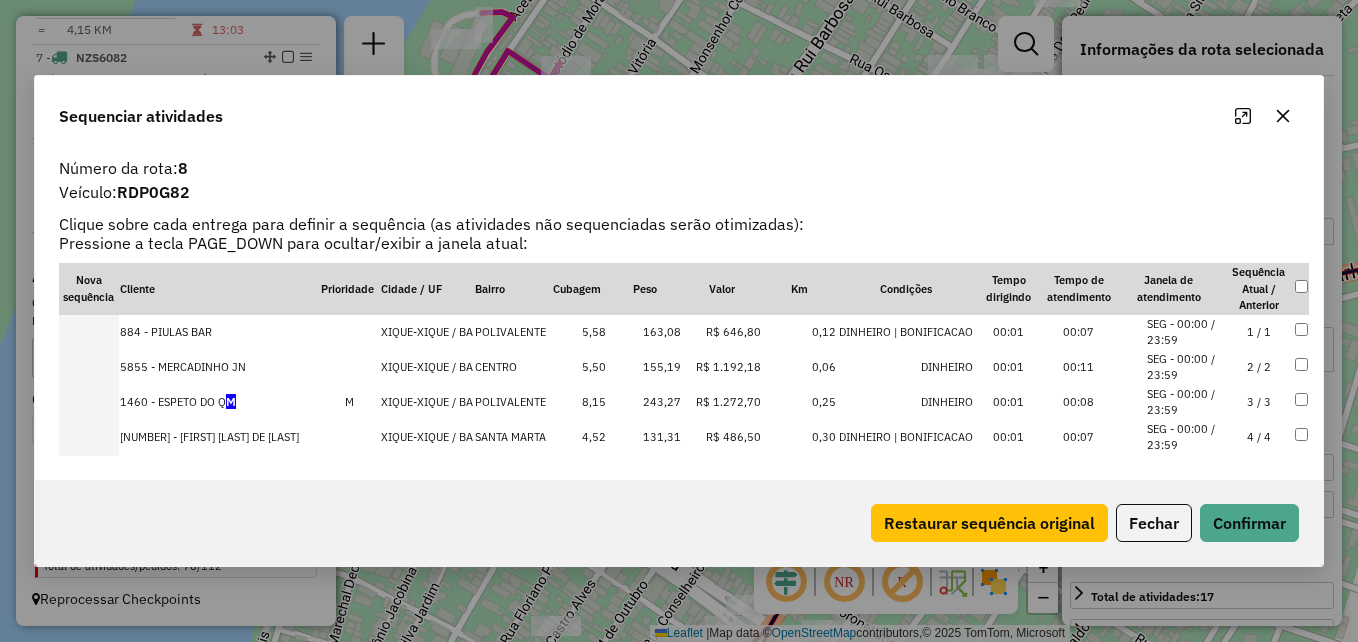 scroll, scrollTop: 474, scrollLeft: 0, axis: vertical 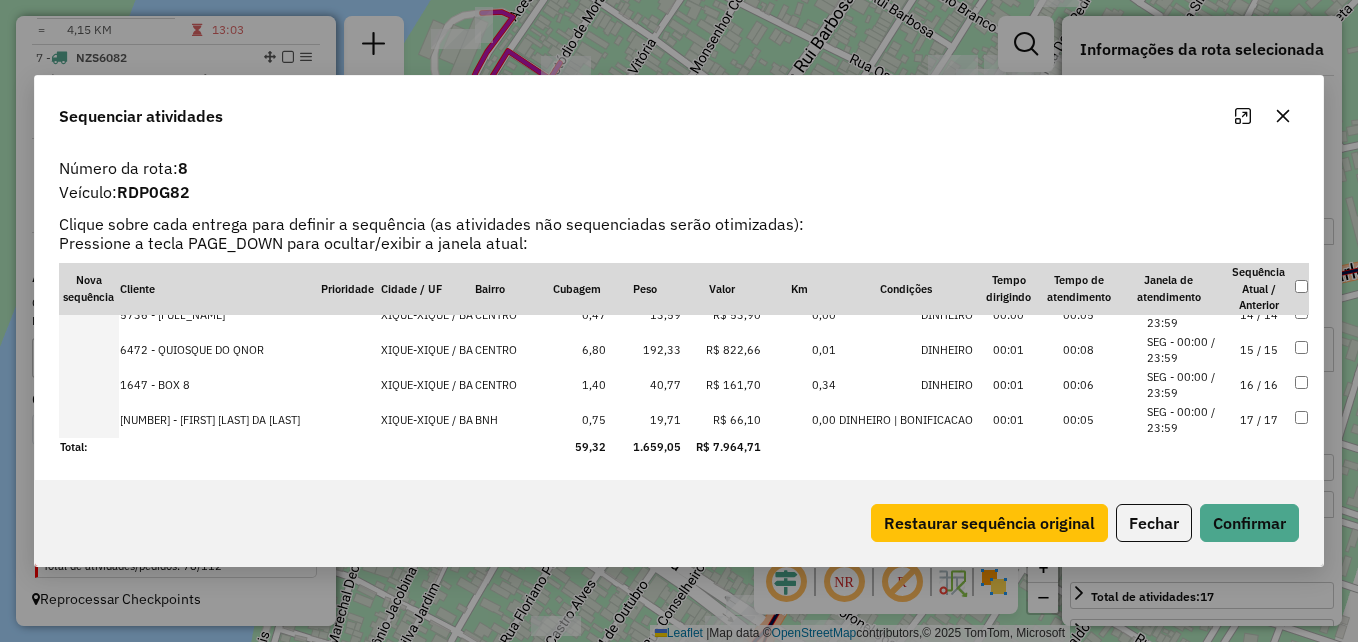 click 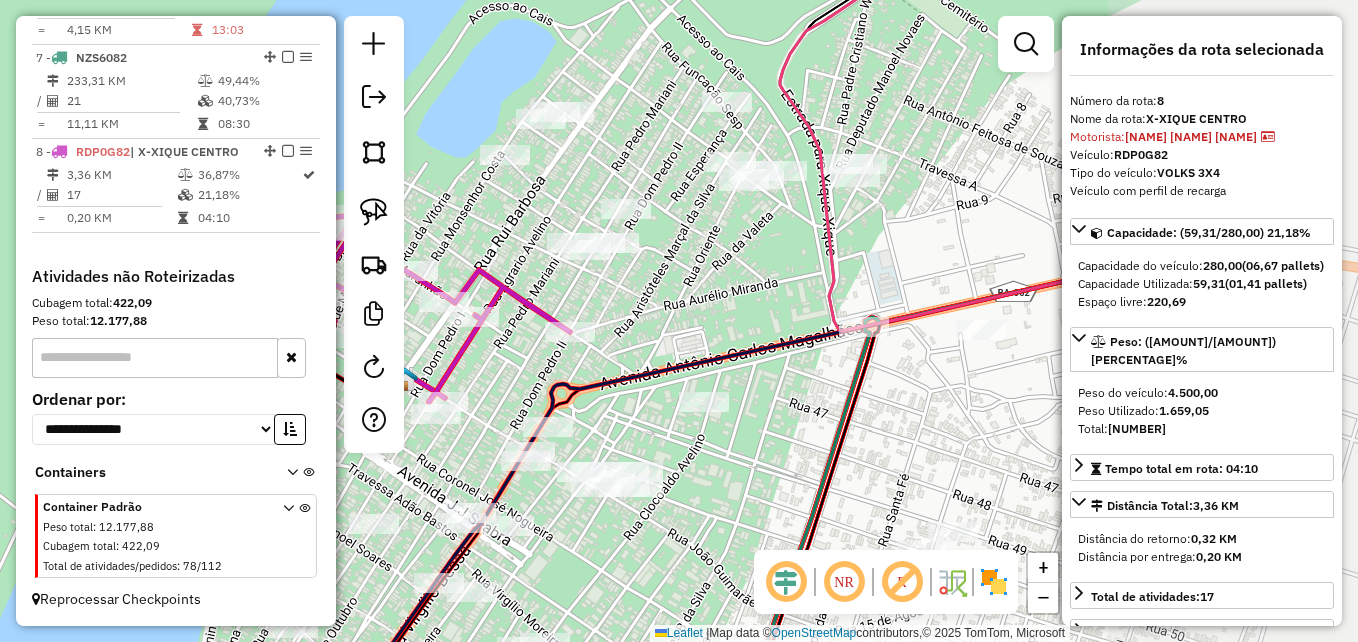 drag, startPoint x: 855, startPoint y: 374, endPoint x: 613, endPoint y: 402, distance: 243.61446 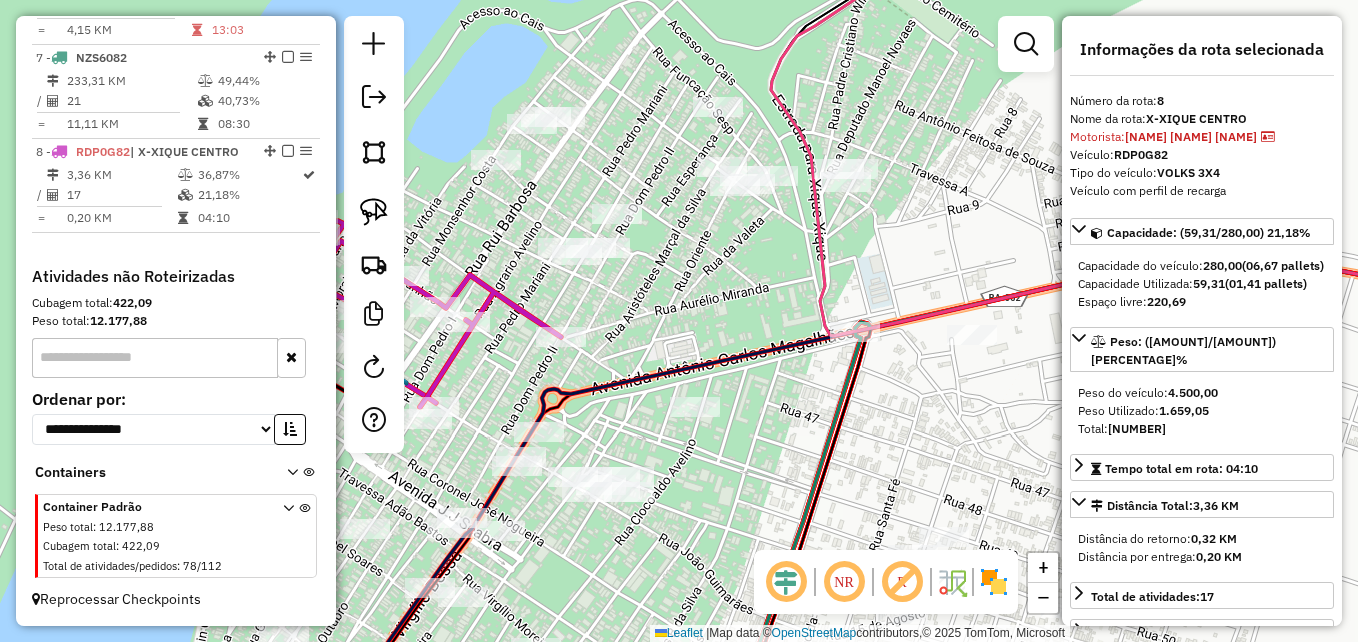 click 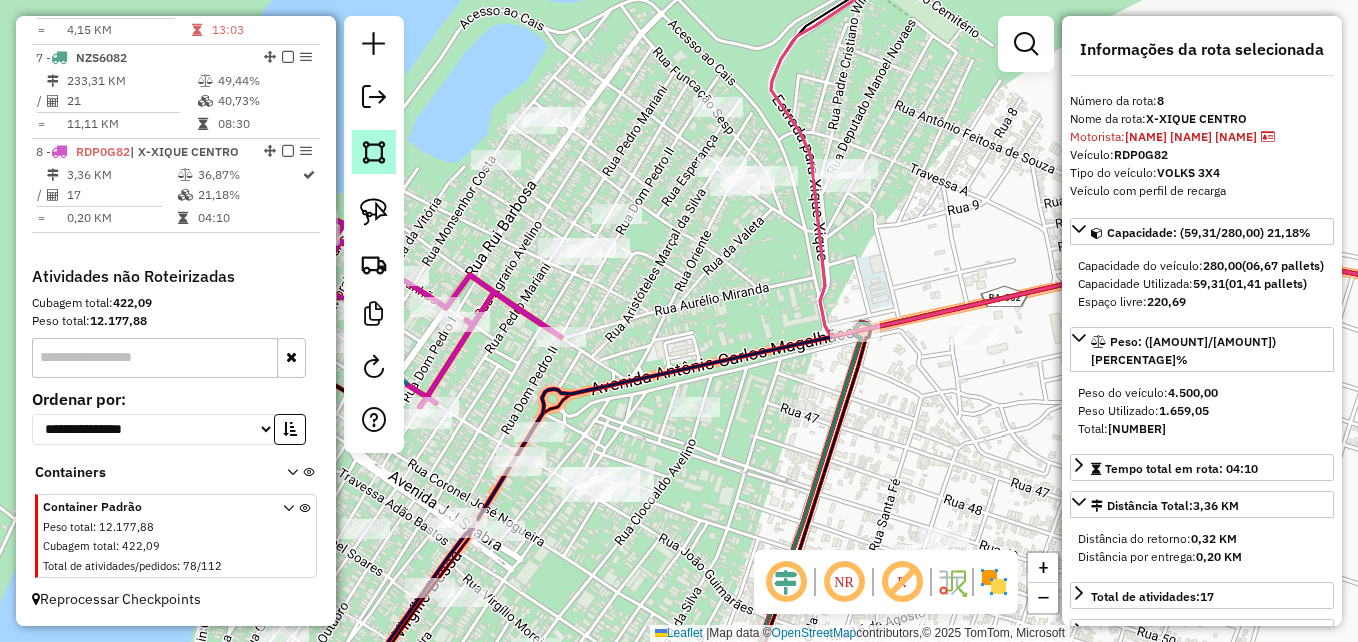 click 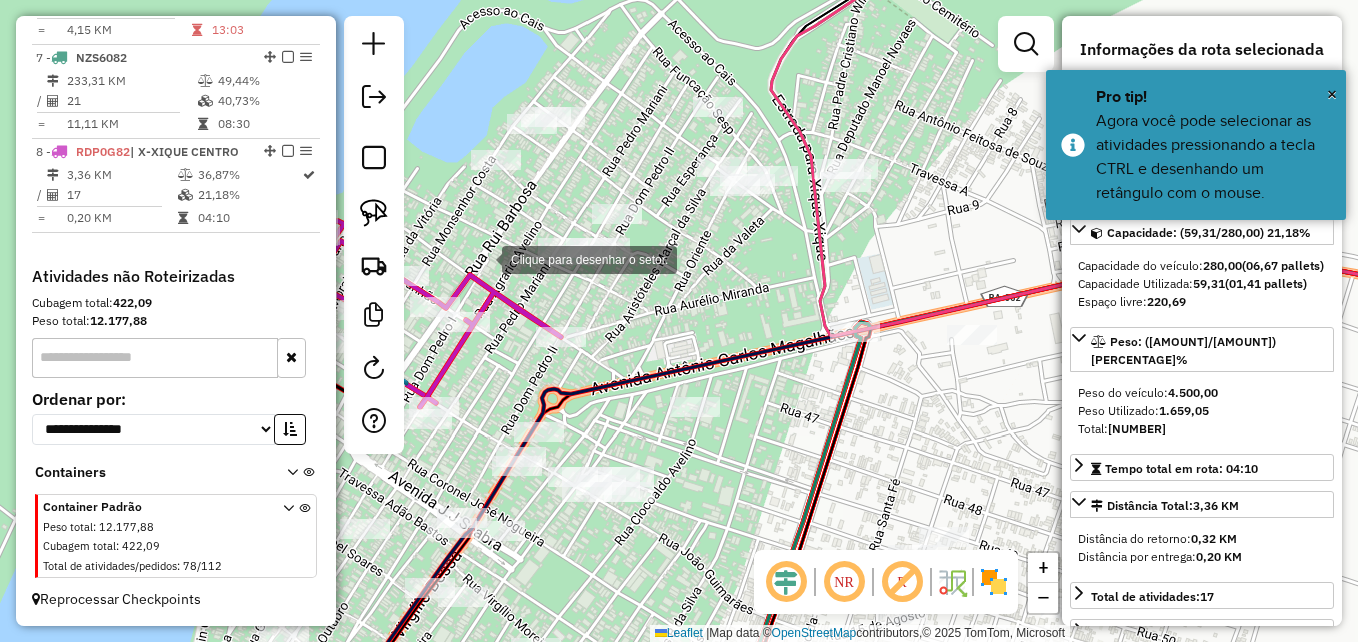 drag, startPoint x: 483, startPoint y: 262, endPoint x: 465, endPoint y: 211, distance: 54.08327 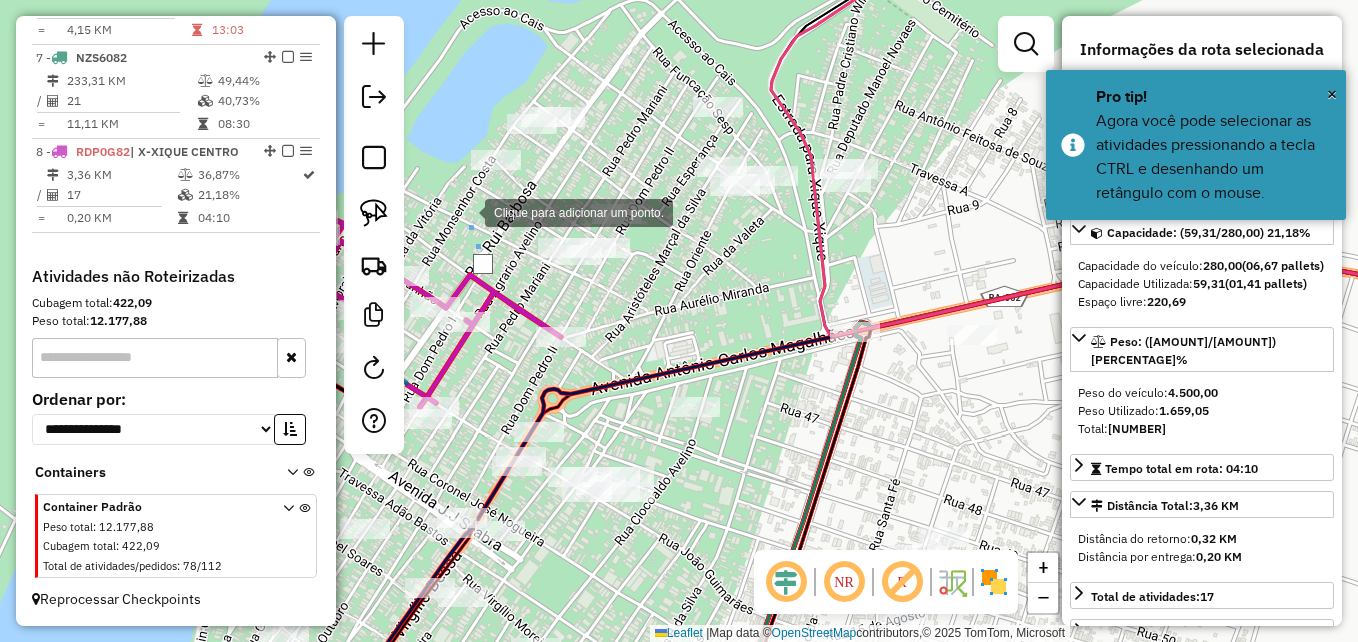 click 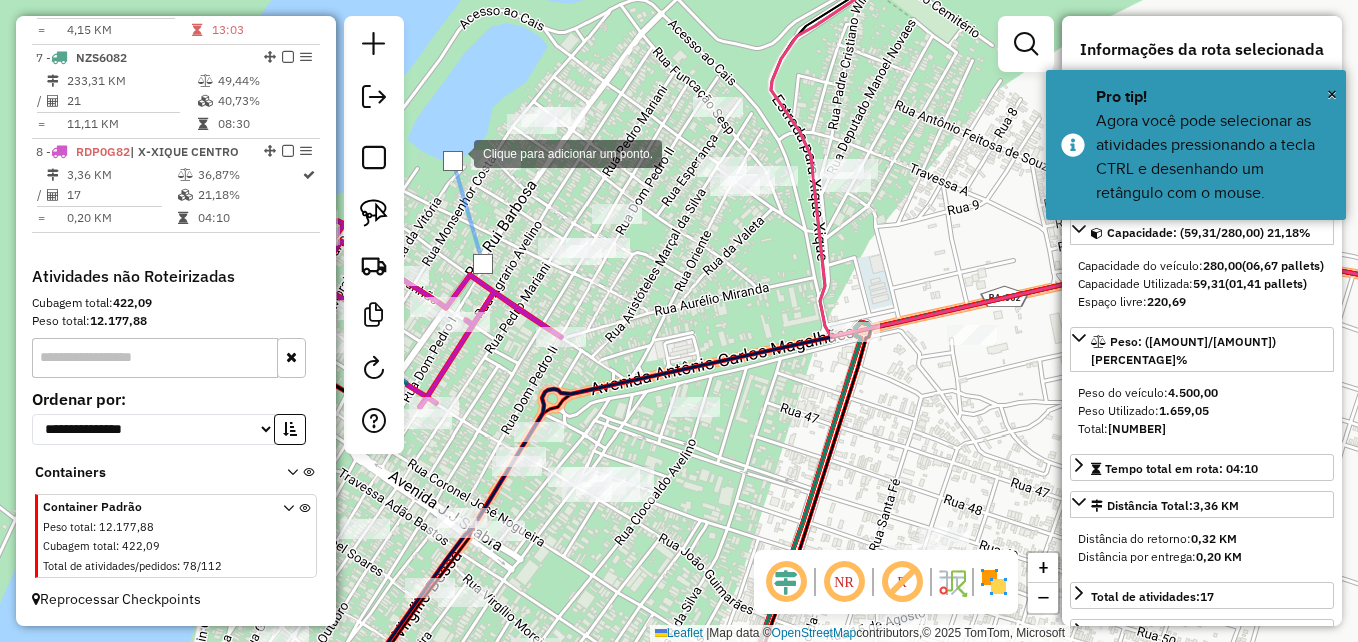 click 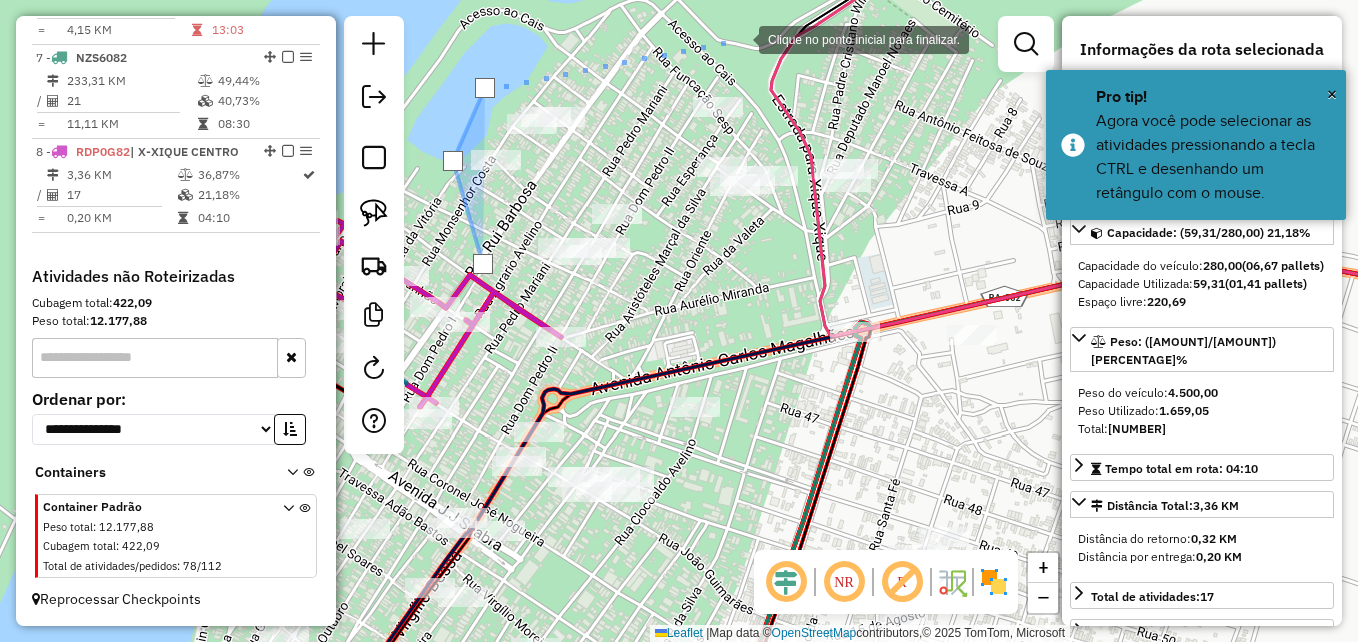 click 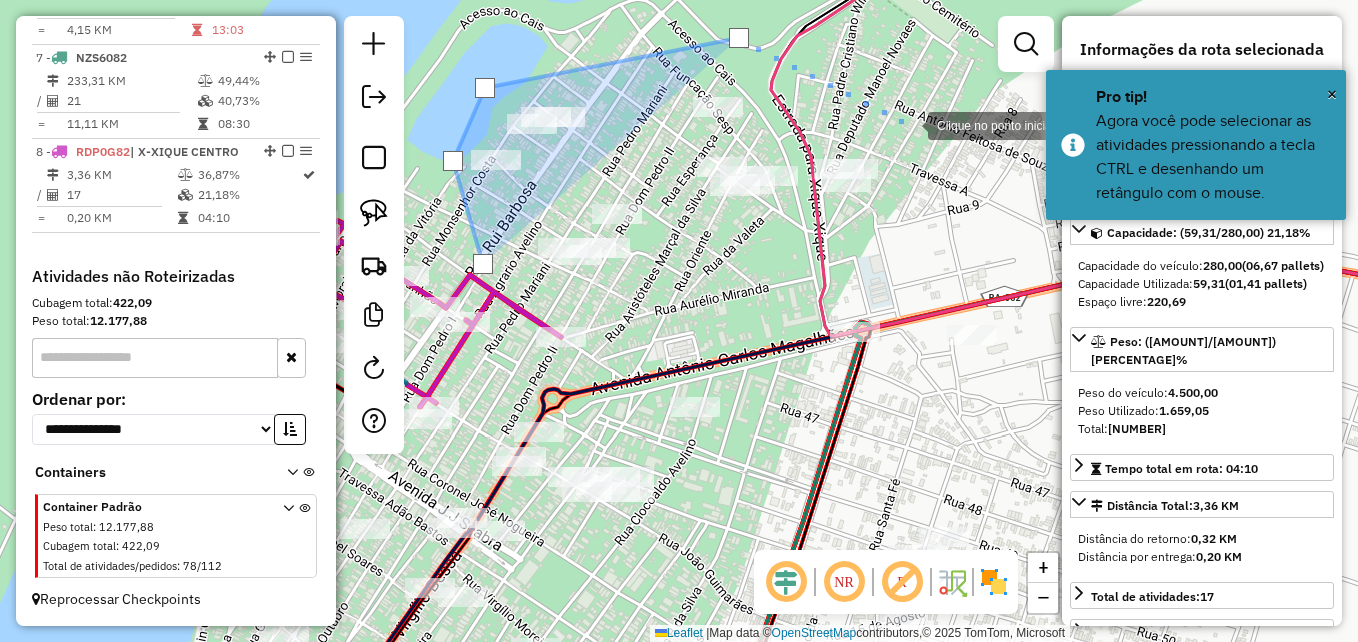 drag, startPoint x: 908, startPoint y: 124, endPoint x: 918, endPoint y: 146, distance: 24.166092 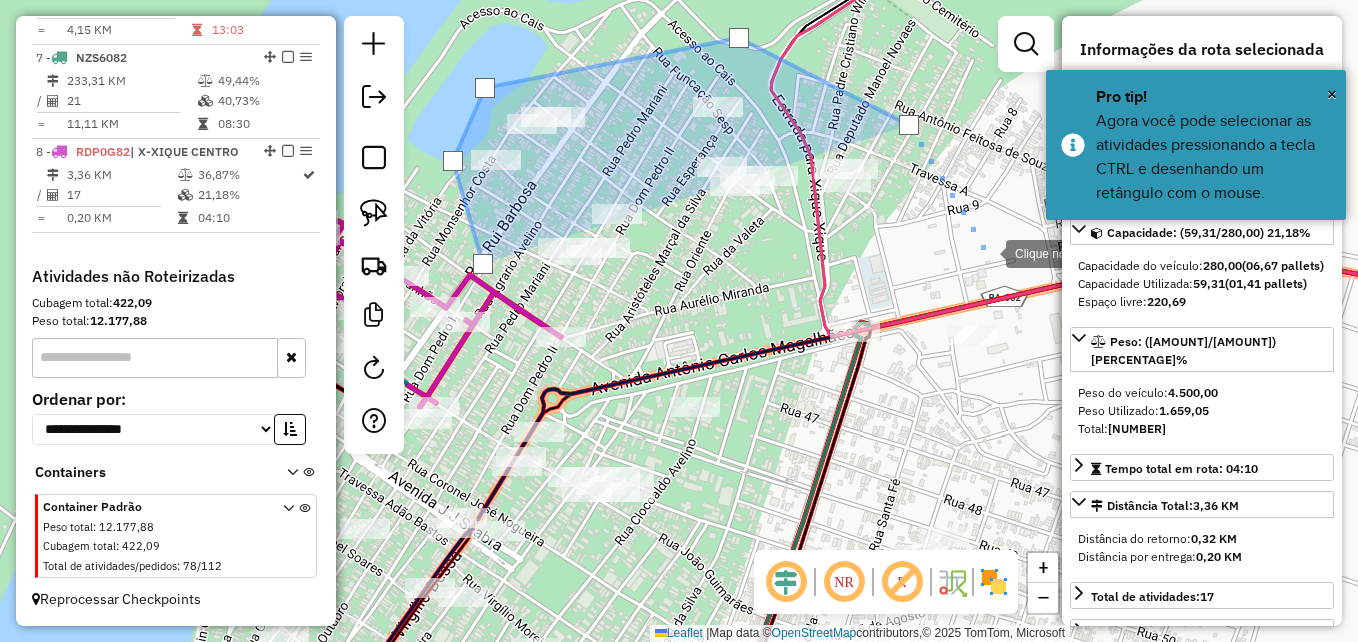 click 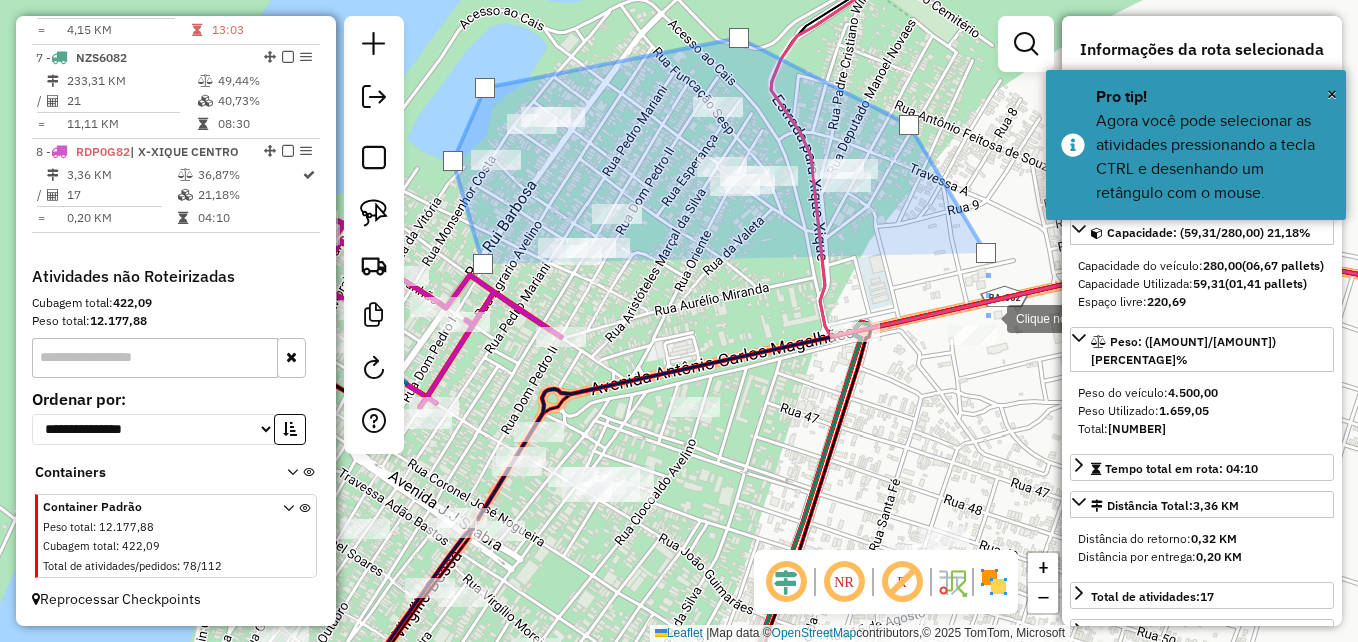 click 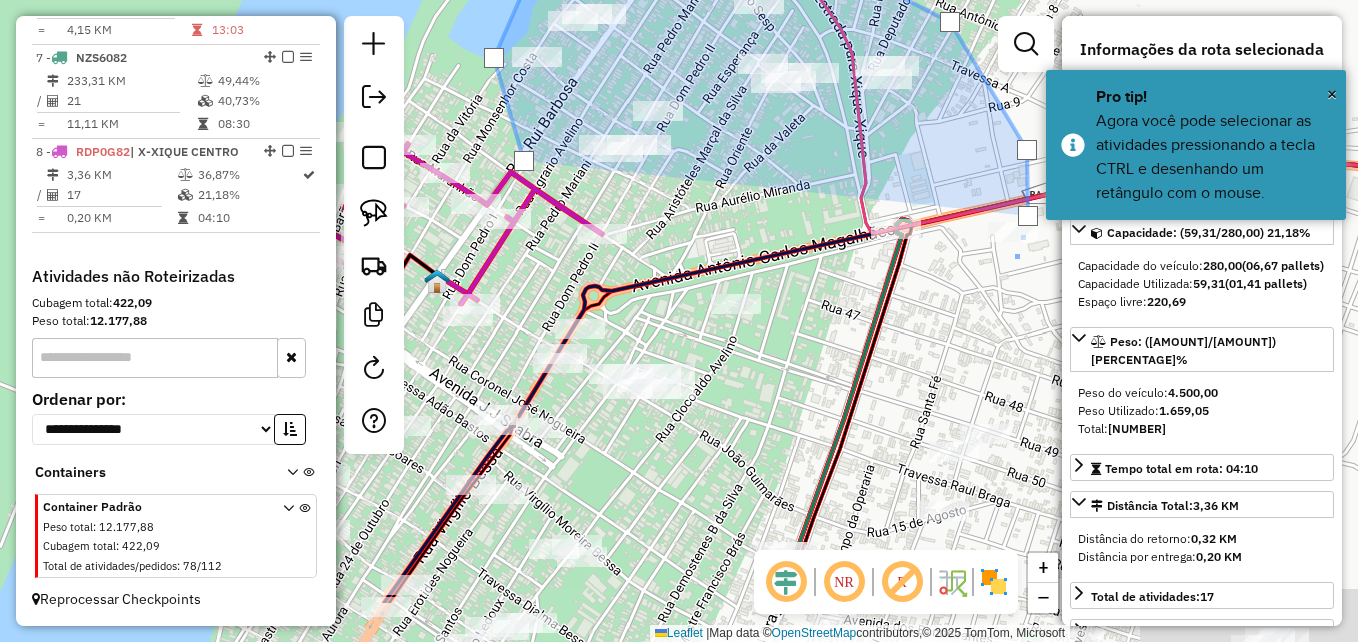 drag, startPoint x: 960, startPoint y: 403, endPoint x: 1032, endPoint y: 219, distance: 197.58542 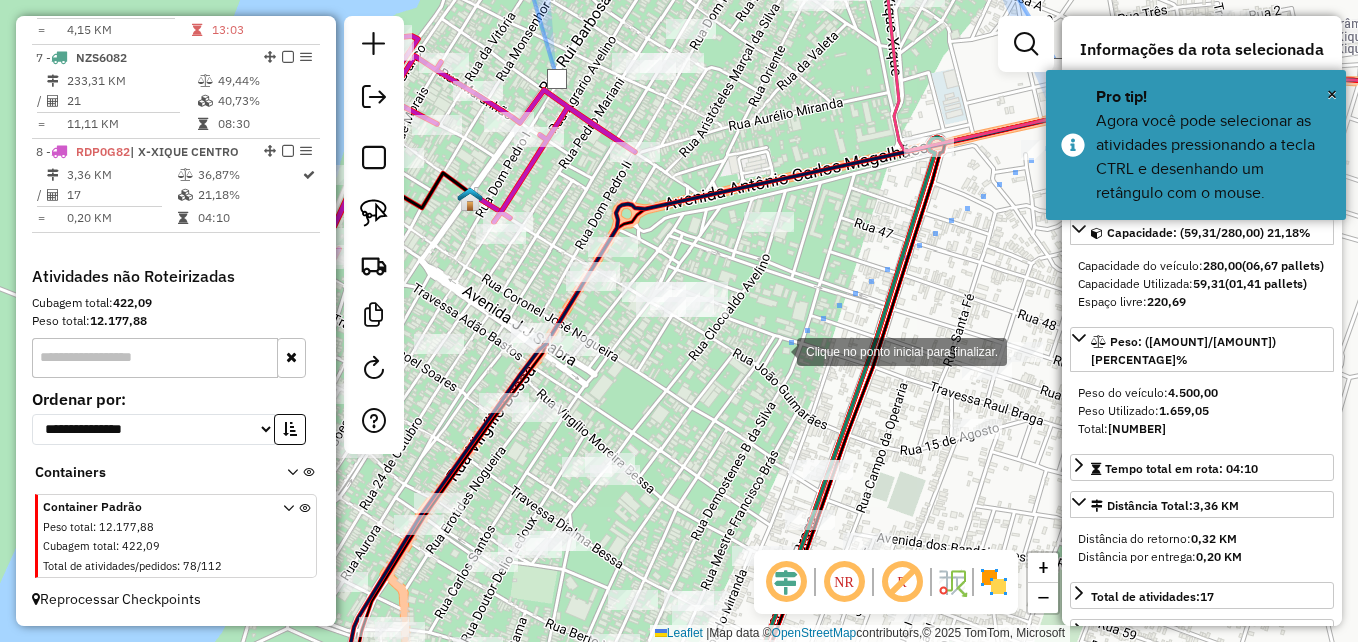 click 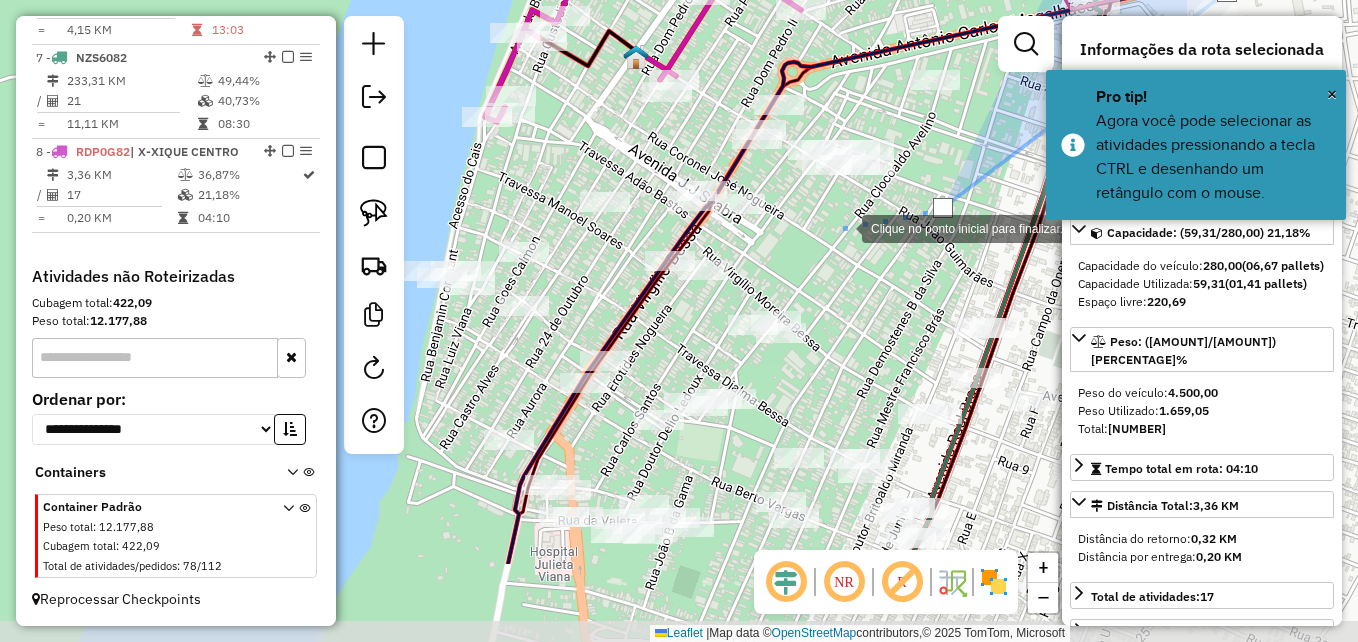 drag, startPoint x: 675, startPoint y: 371, endPoint x: 841, endPoint y: 229, distance: 218.44908 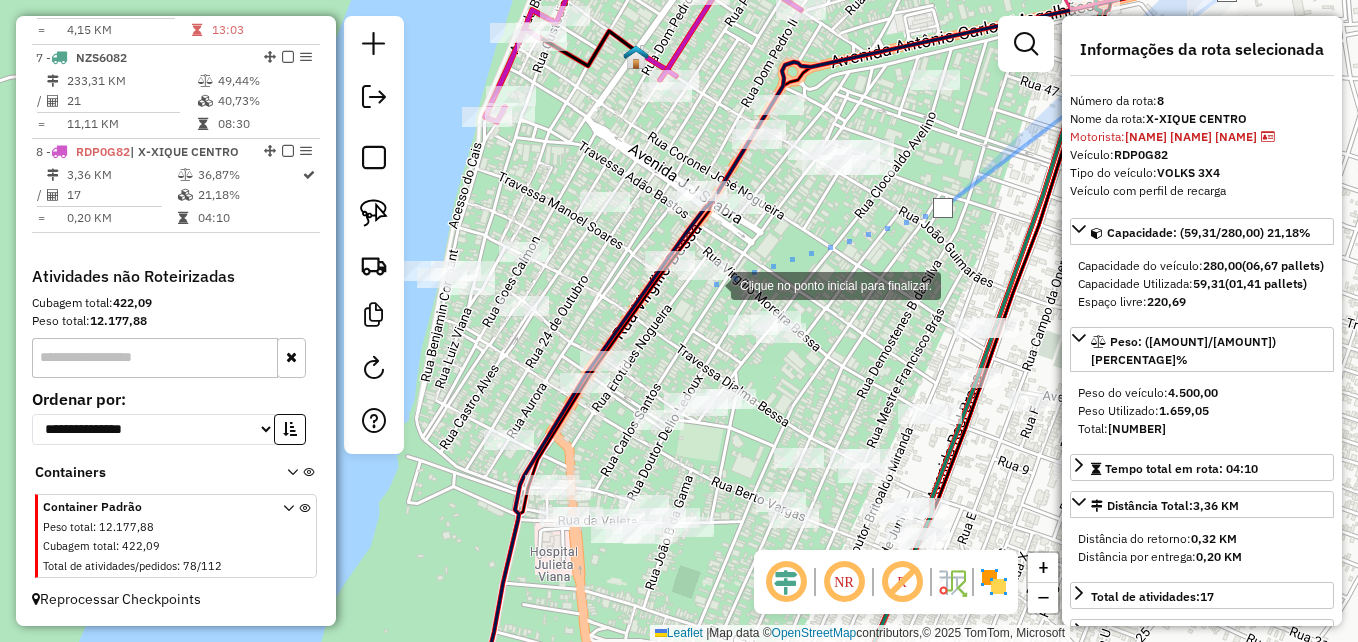 click 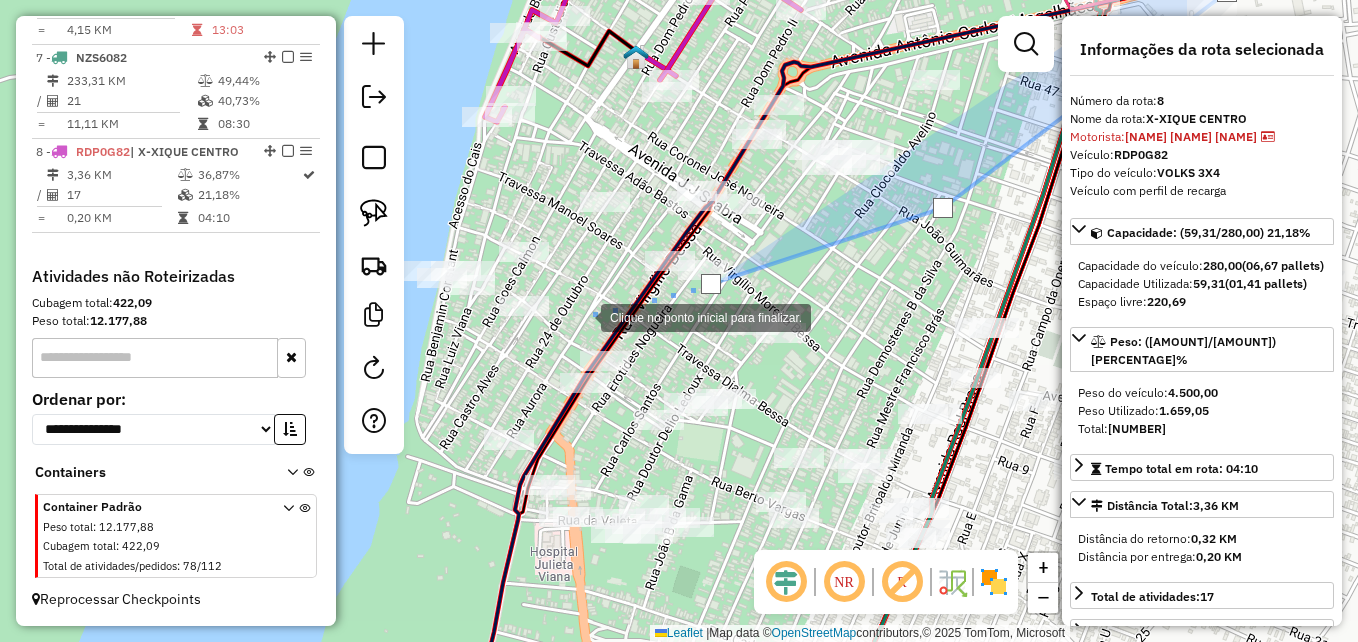 drag, startPoint x: 581, startPoint y: 316, endPoint x: 492, endPoint y: 323, distance: 89.27486 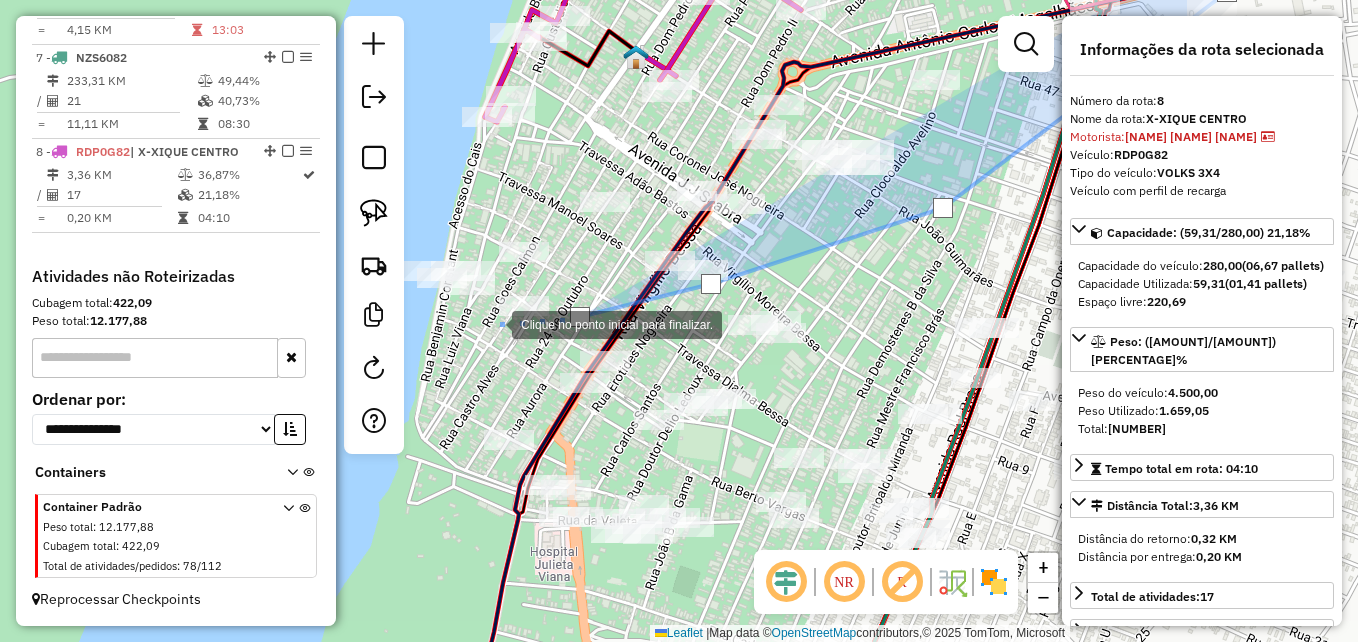 click 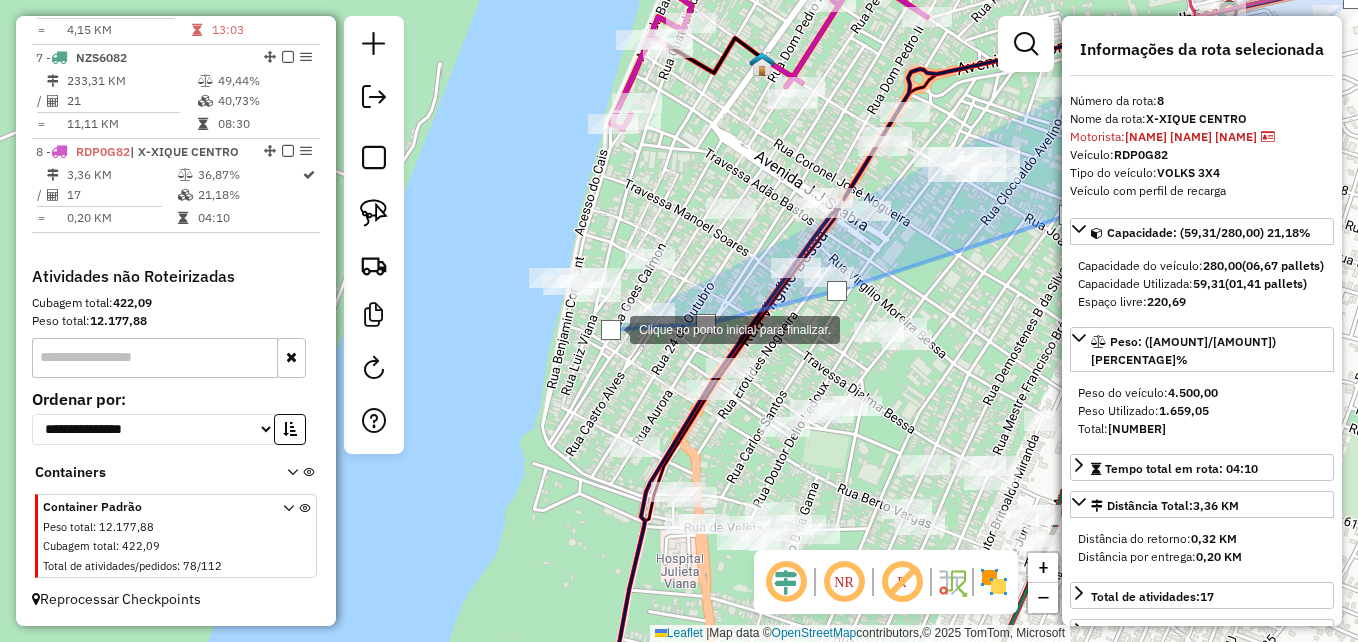 drag, startPoint x: 501, startPoint y: 319, endPoint x: 511, endPoint y: 307, distance: 15.6205 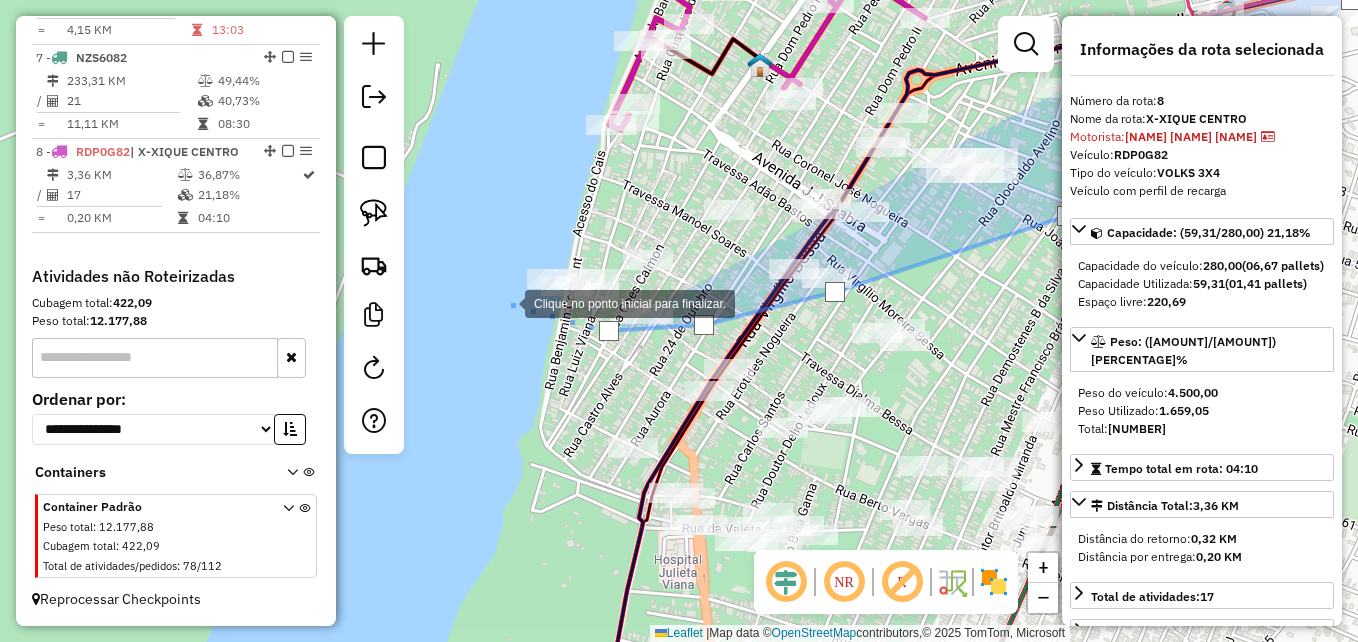 drag, startPoint x: 504, startPoint y: 302, endPoint x: 499, endPoint y: 254, distance: 48.259712 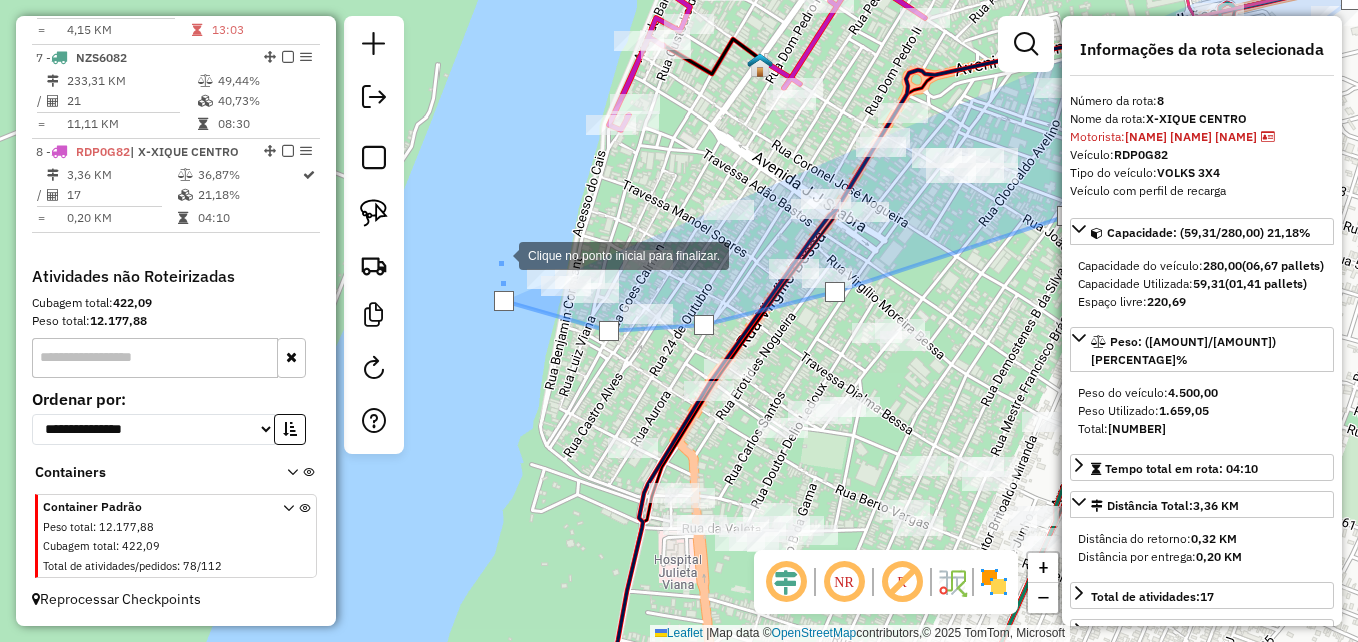 drag, startPoint x: 499, startPoint y: 246, endPoint x: 674, endPoint y: 177, distance: 188.11166 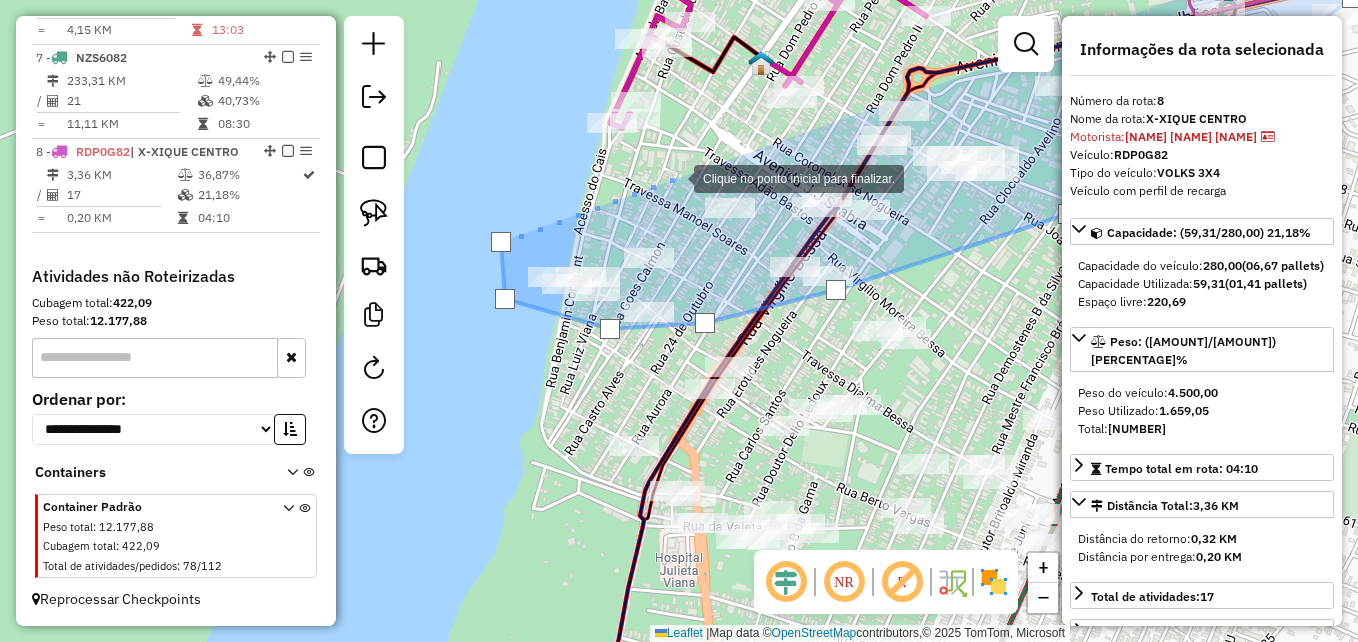 click 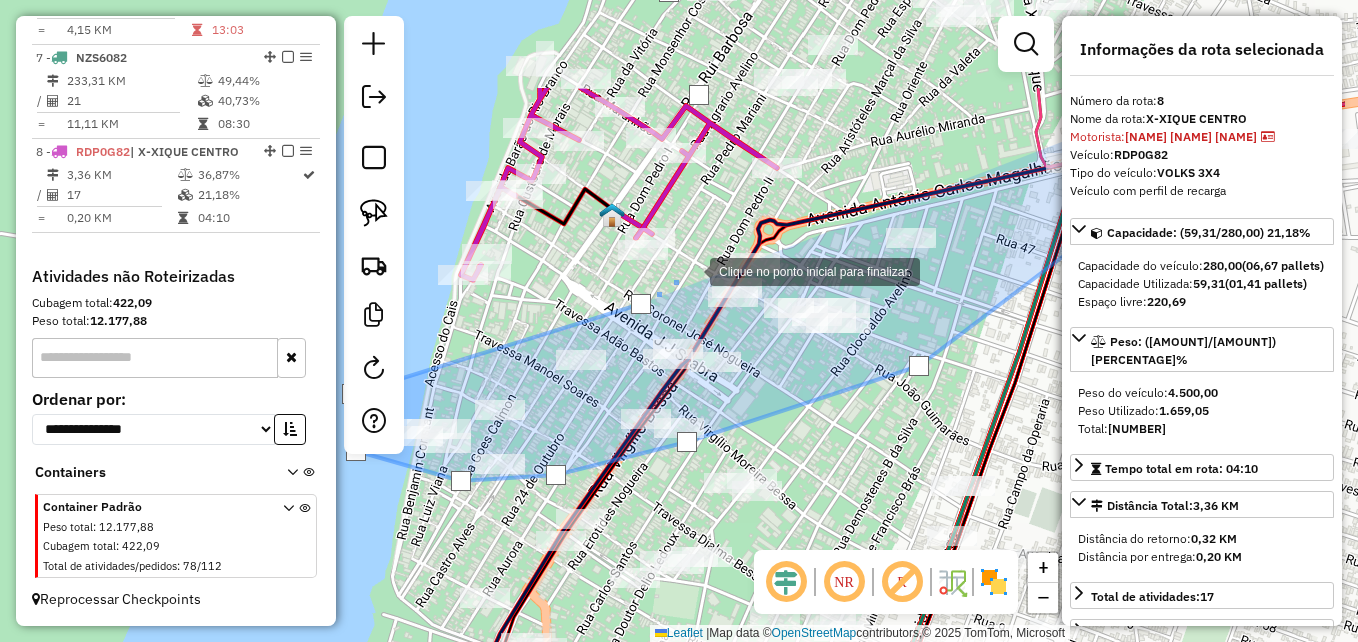 drag, startPoint x: 848, startPoint y: 112, endPoint x: 692, endPoint y: 268, distance: 220.61731 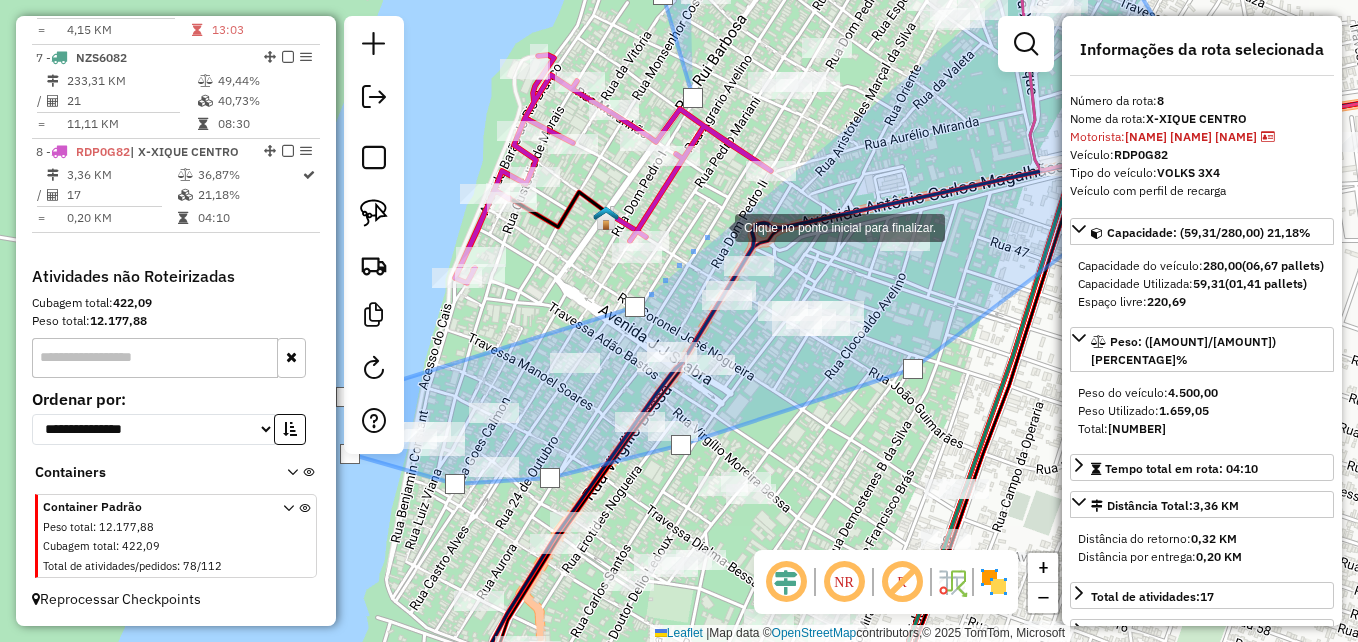 click 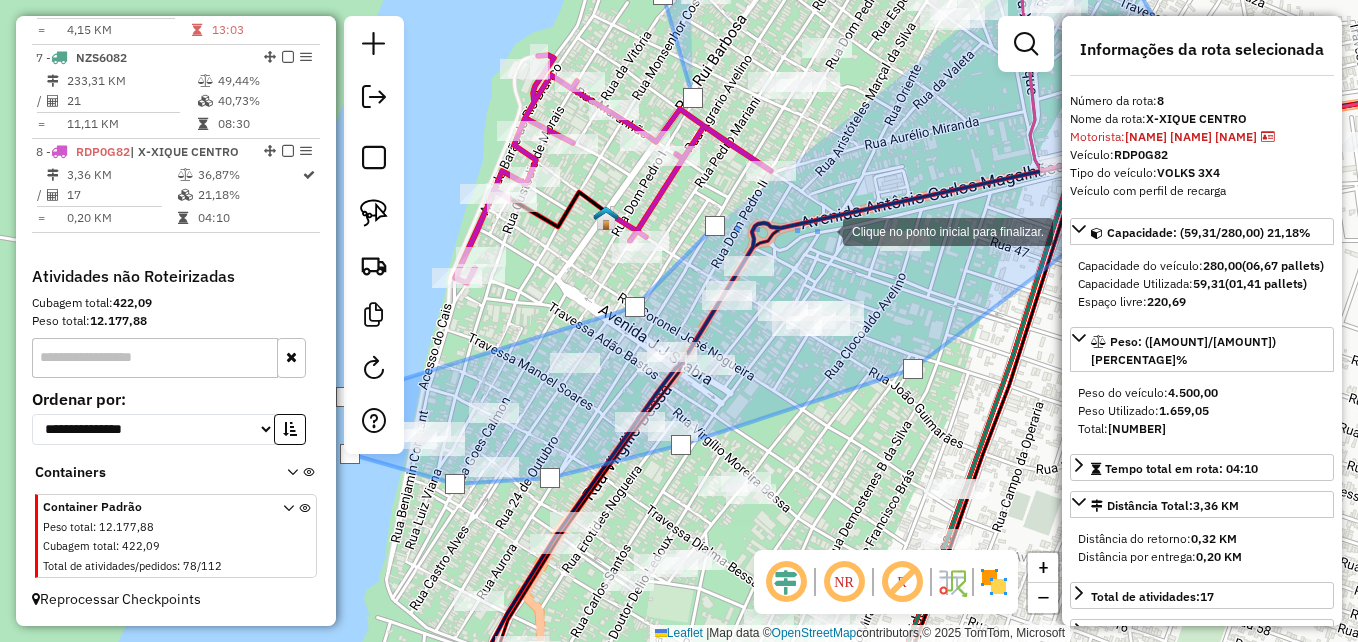 drag 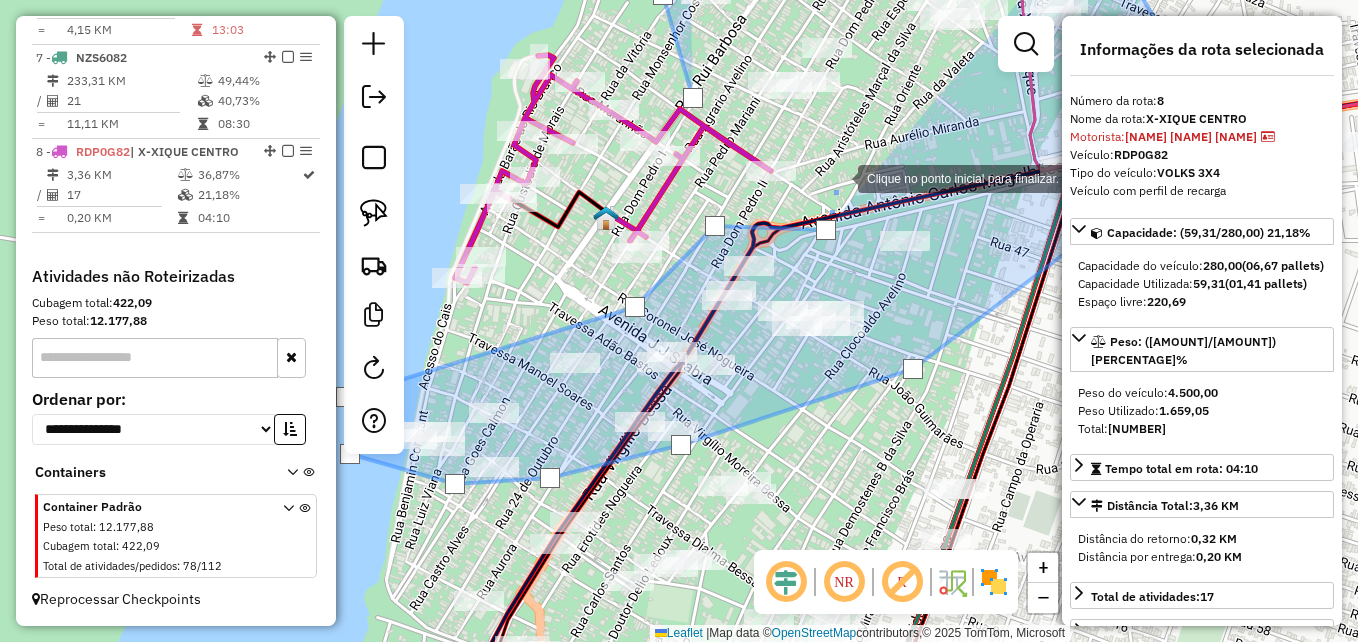 click 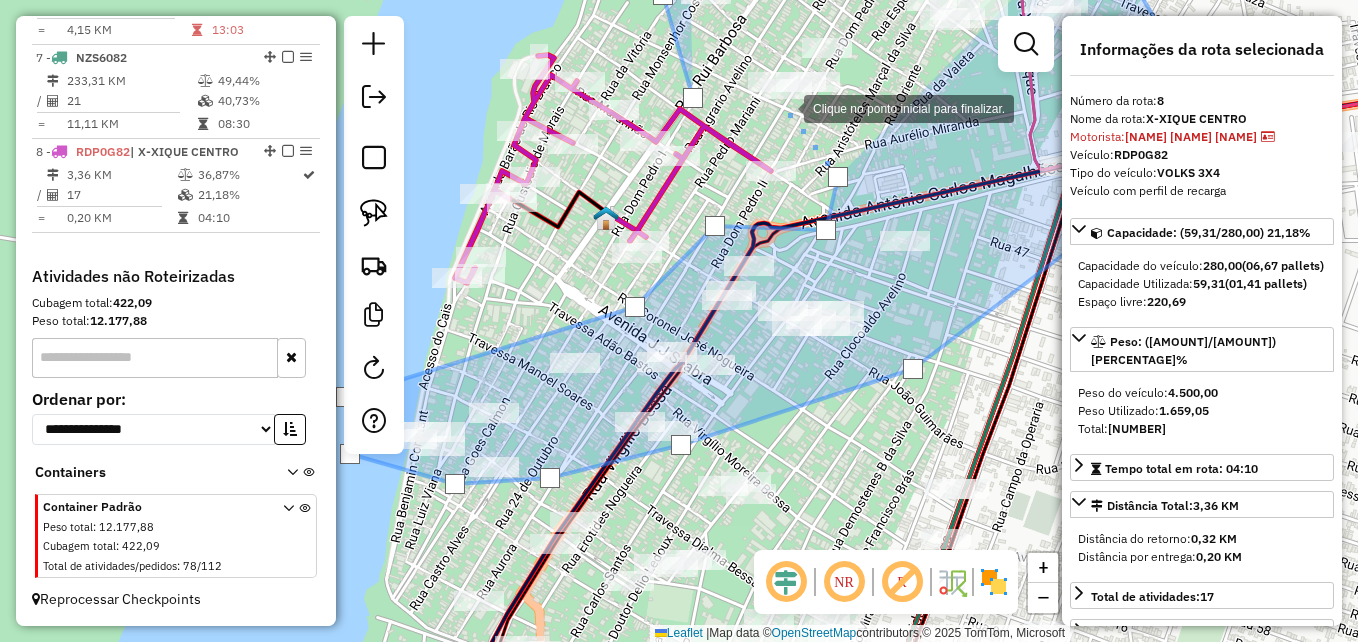 click 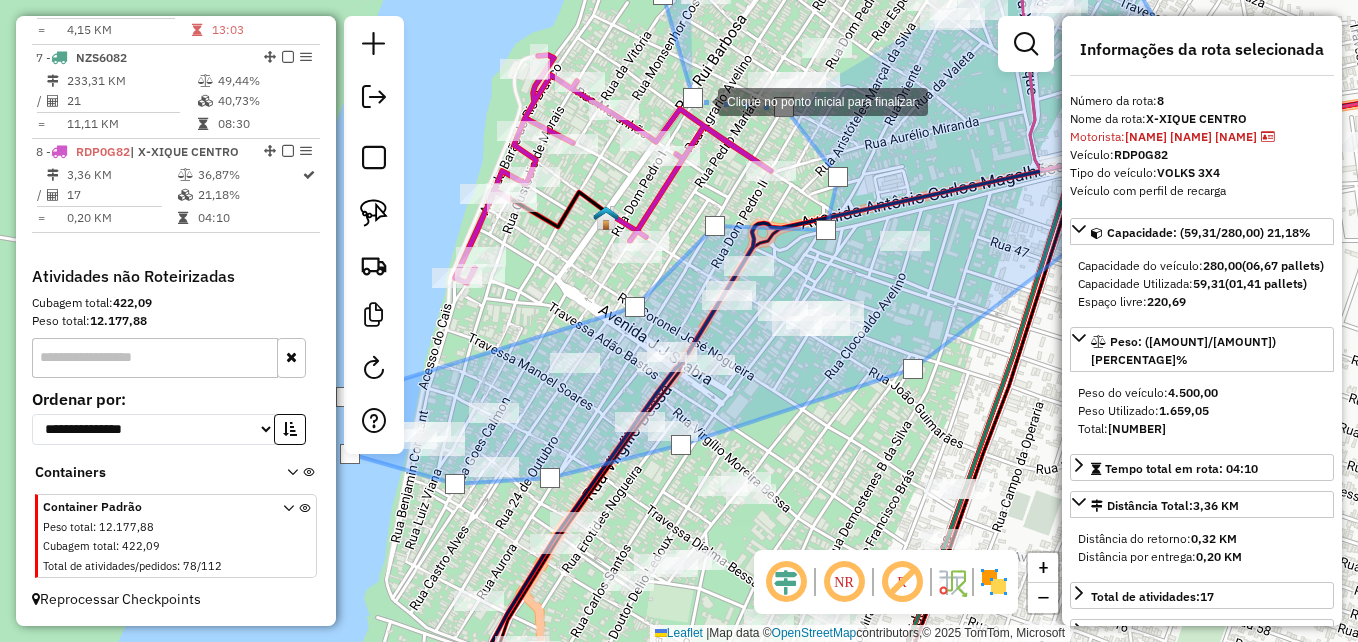 click 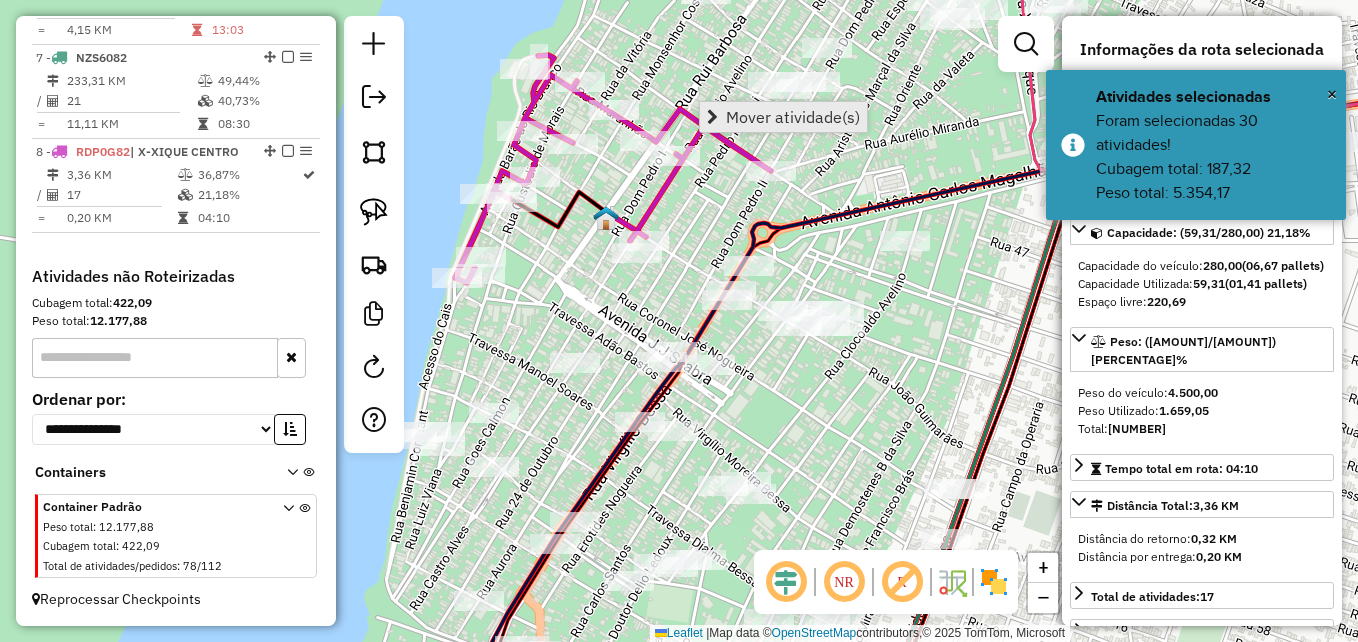 click on "Mover atividade(s)" at bounding box center (793, 117) 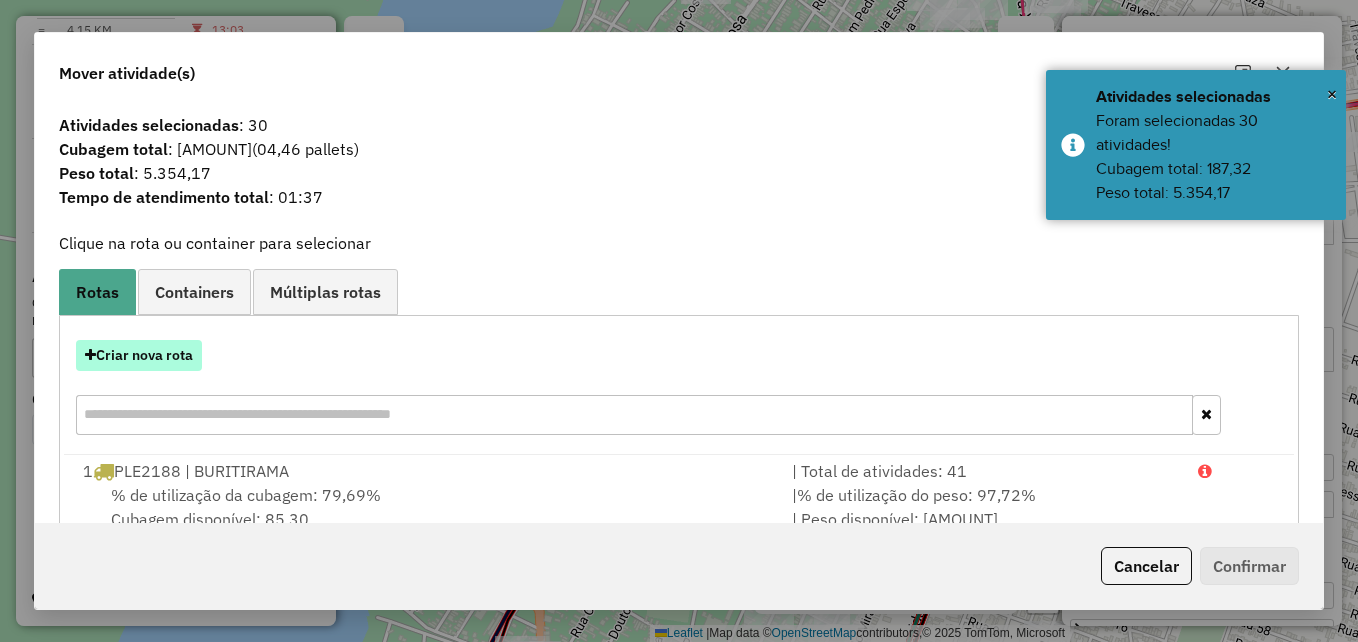 click on "Criar nova rota" at bounding box center [139, 355] 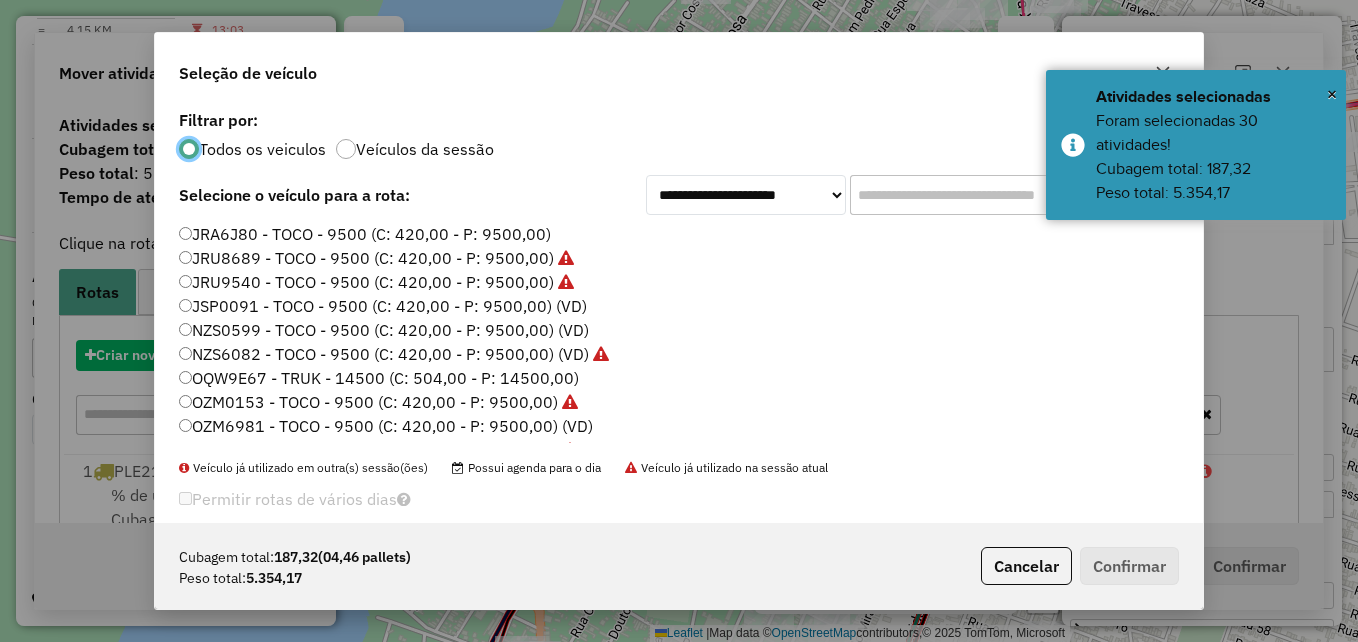 scroll, scrollTop: 11, scrollLeft: 6, axis: both 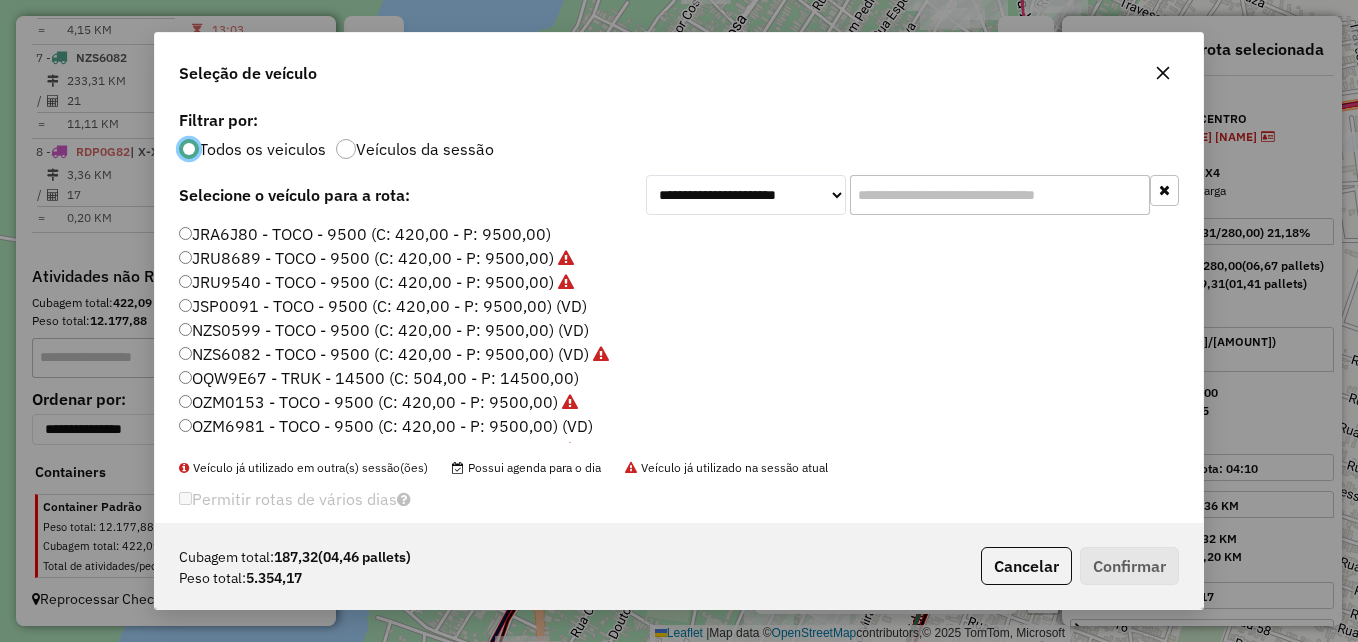 click on "JRA6J80 - TOCO - 9500 (C: 420,00 - P: 9500,00)" 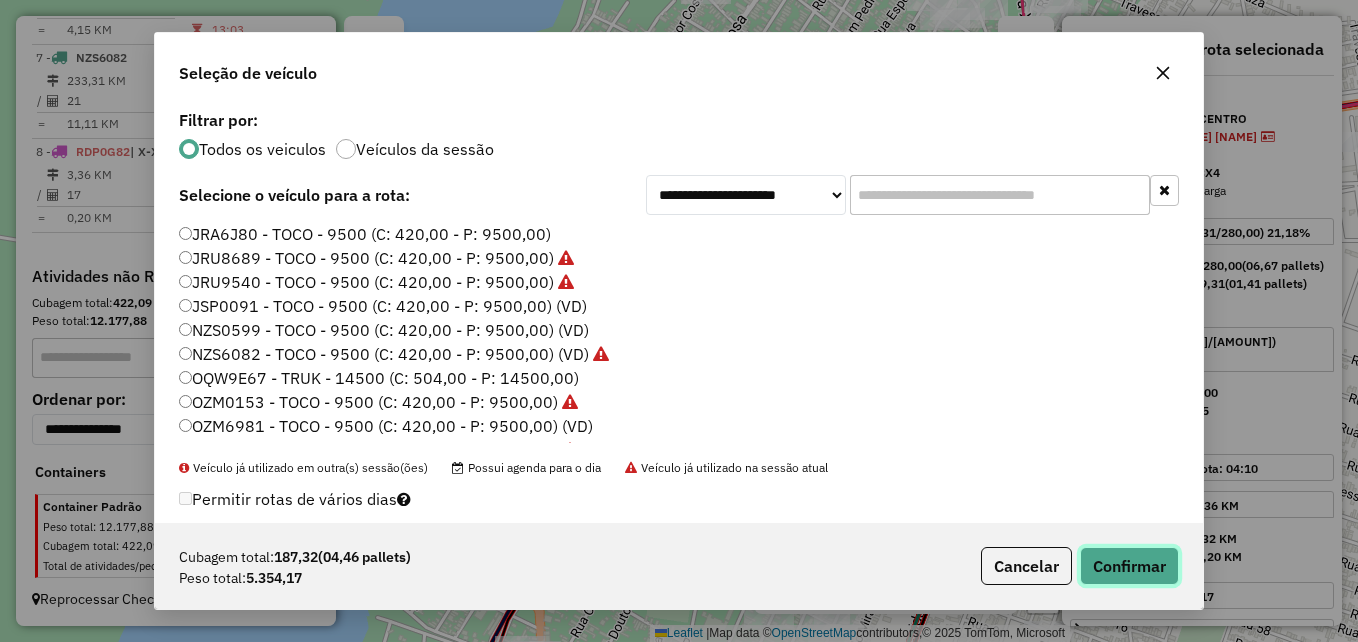click on "Confirmar" 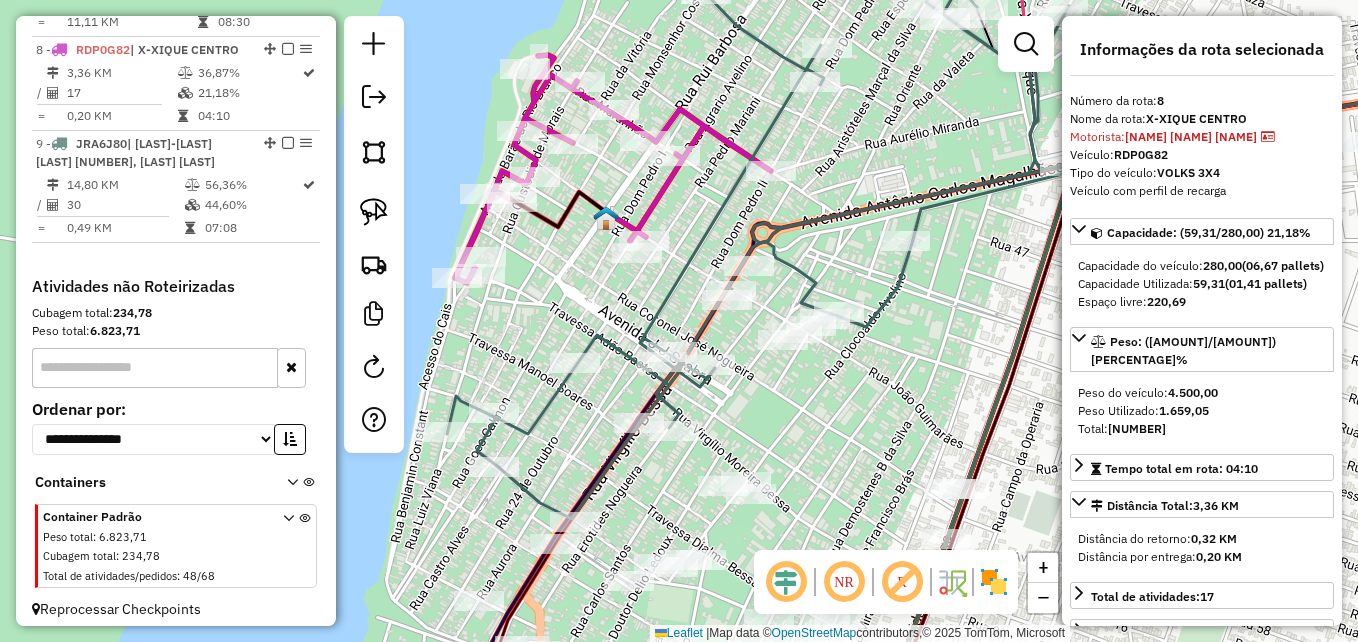 scroll, scrollTop: 1415, scrollLeft: 0, axis: vertical 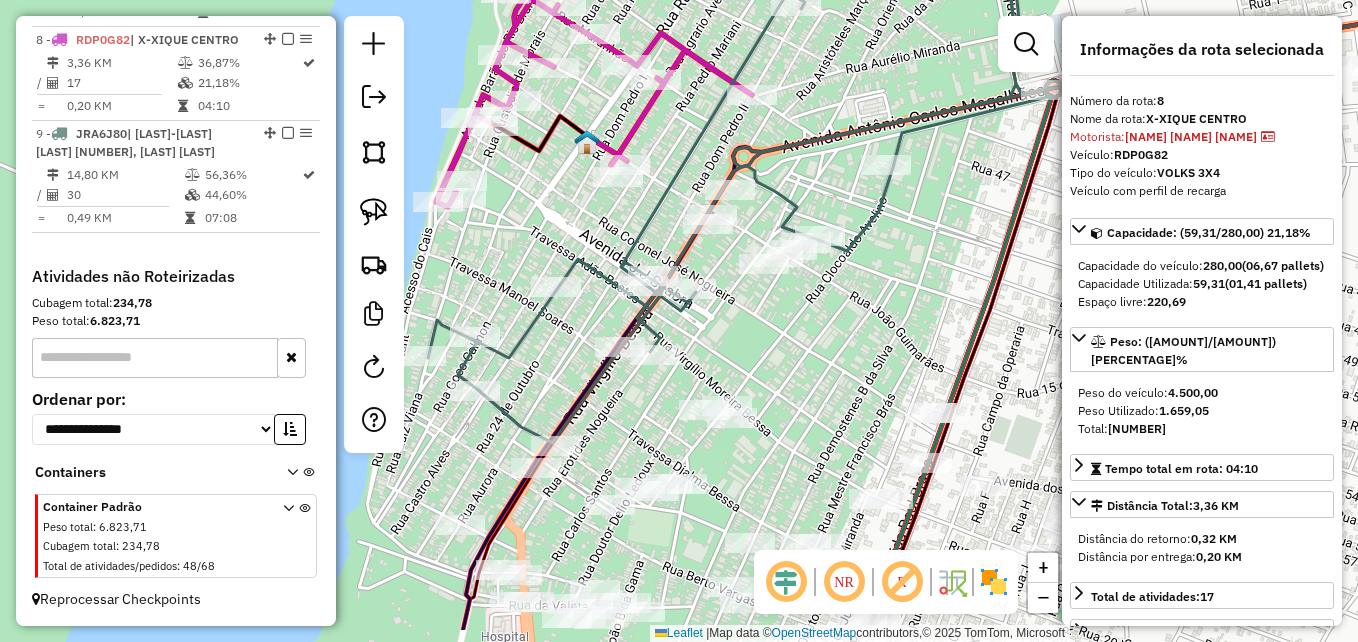 drag, startPoint x: 743, startPoint y: 377, endPoint x: 695, endPoint y: 178, distance: 204.7071 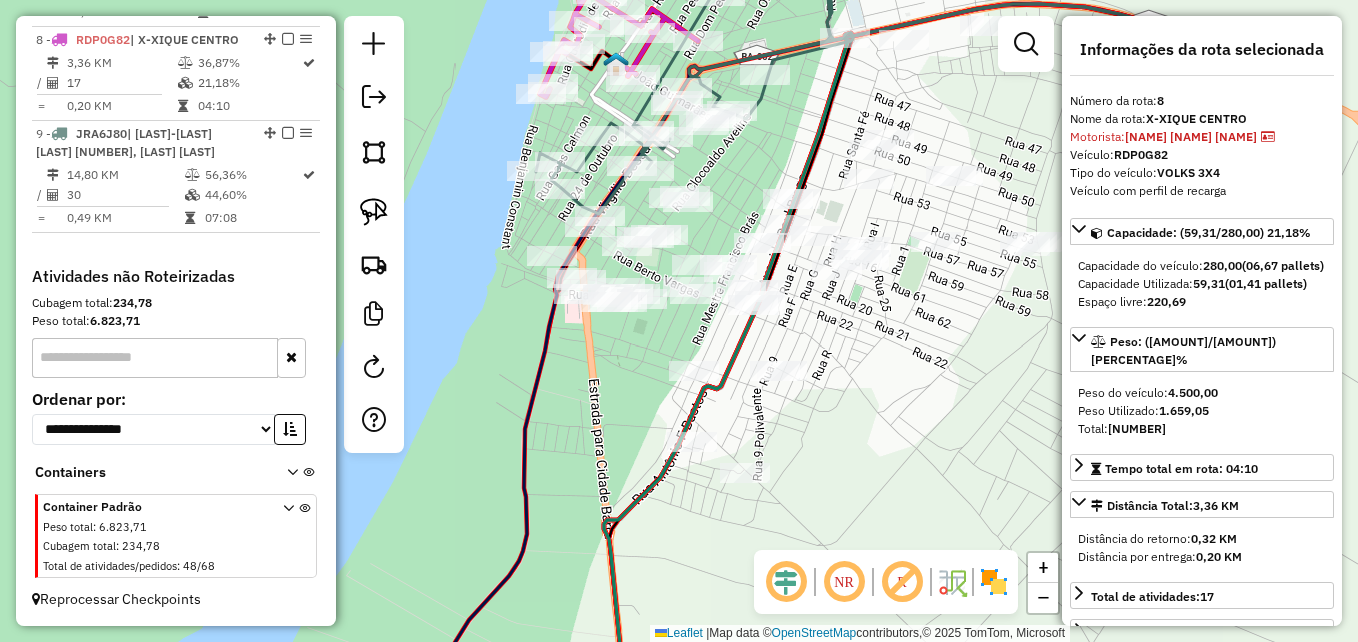 drag, startPoint x: 371, startPoint y: 158, endPoint x: 414, endPoint y: 226, distance: 80.454956 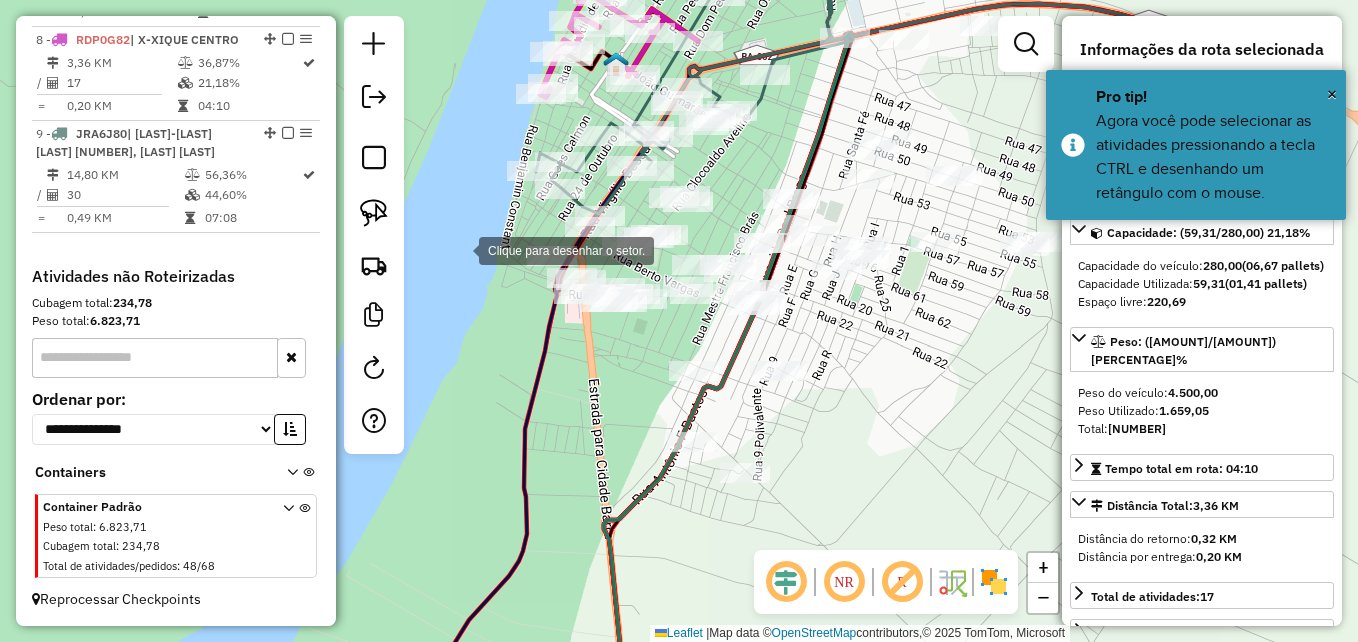 click 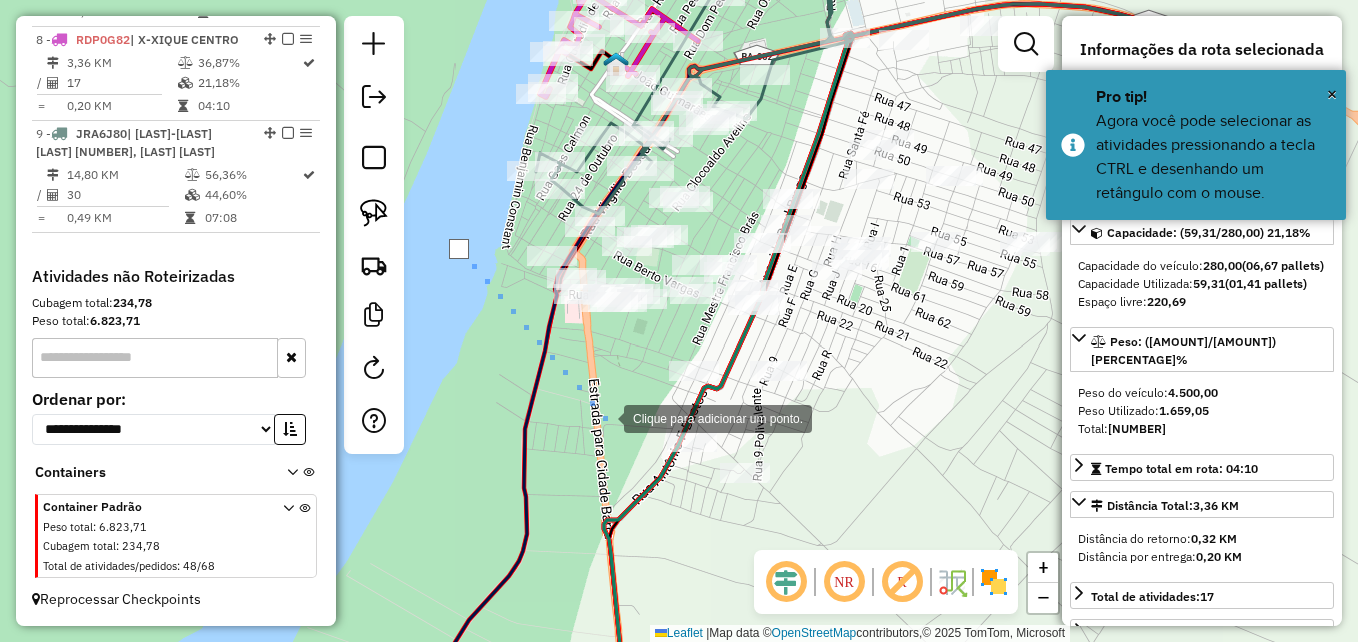 drag, startPoint x: 604, startPoint y: 417, endPoint x: 612, endPoint y: 434, distance: 18.788294 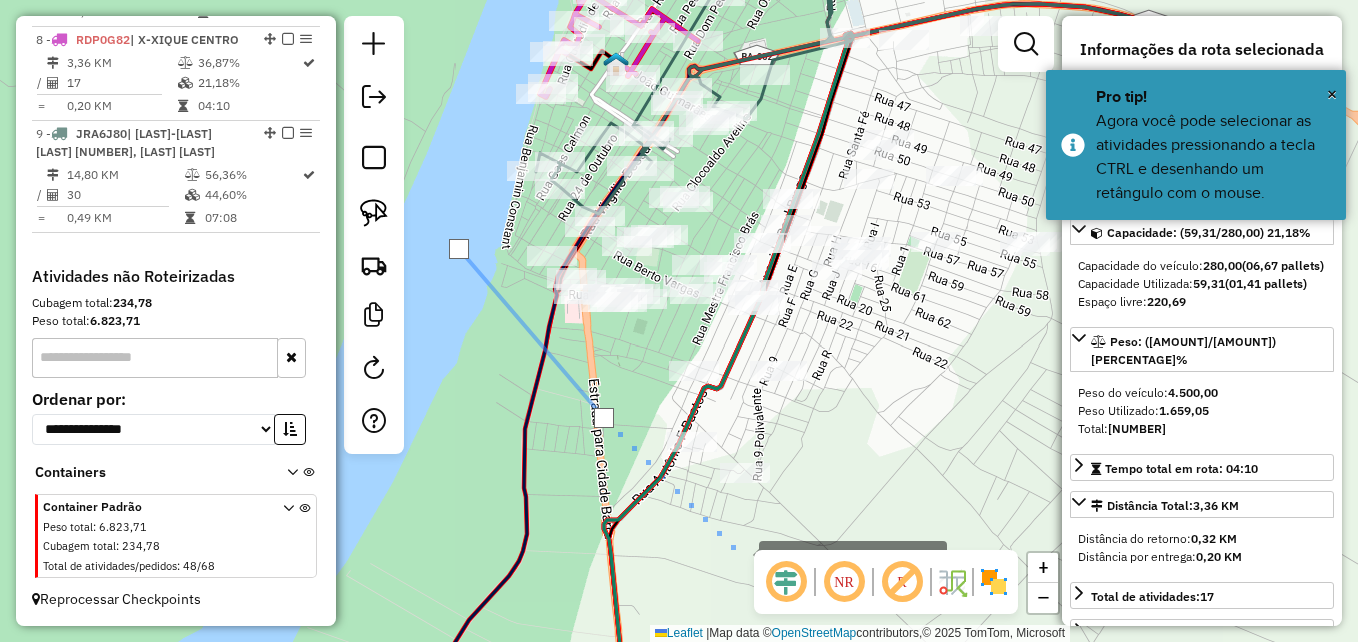 click 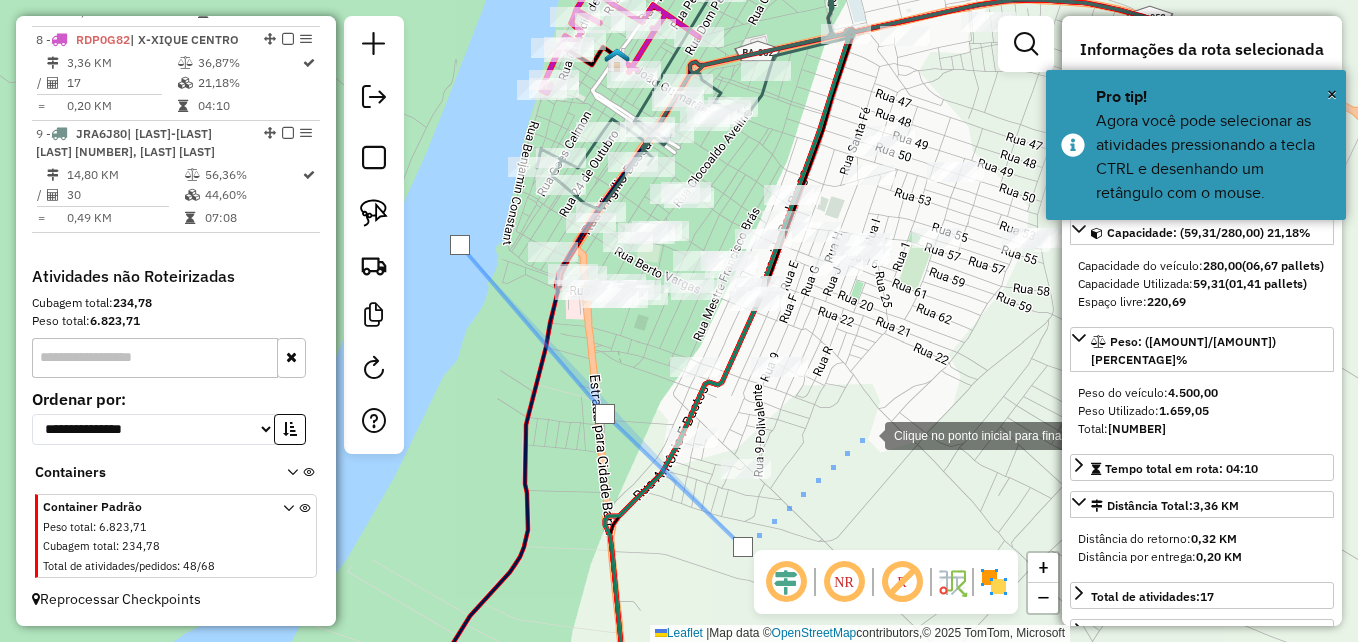 click 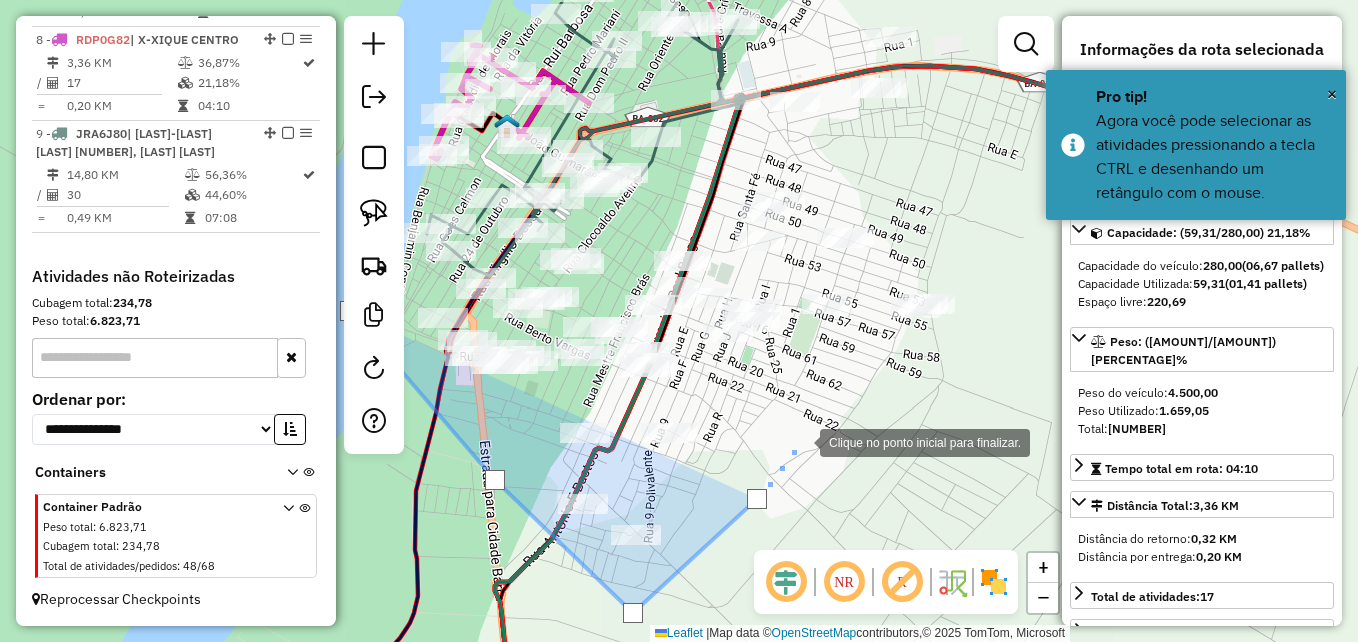 drag, startPoint x: 951, startPoint y: 350, endPoint x: 745, endPoint y: 484, distance: 245.74783 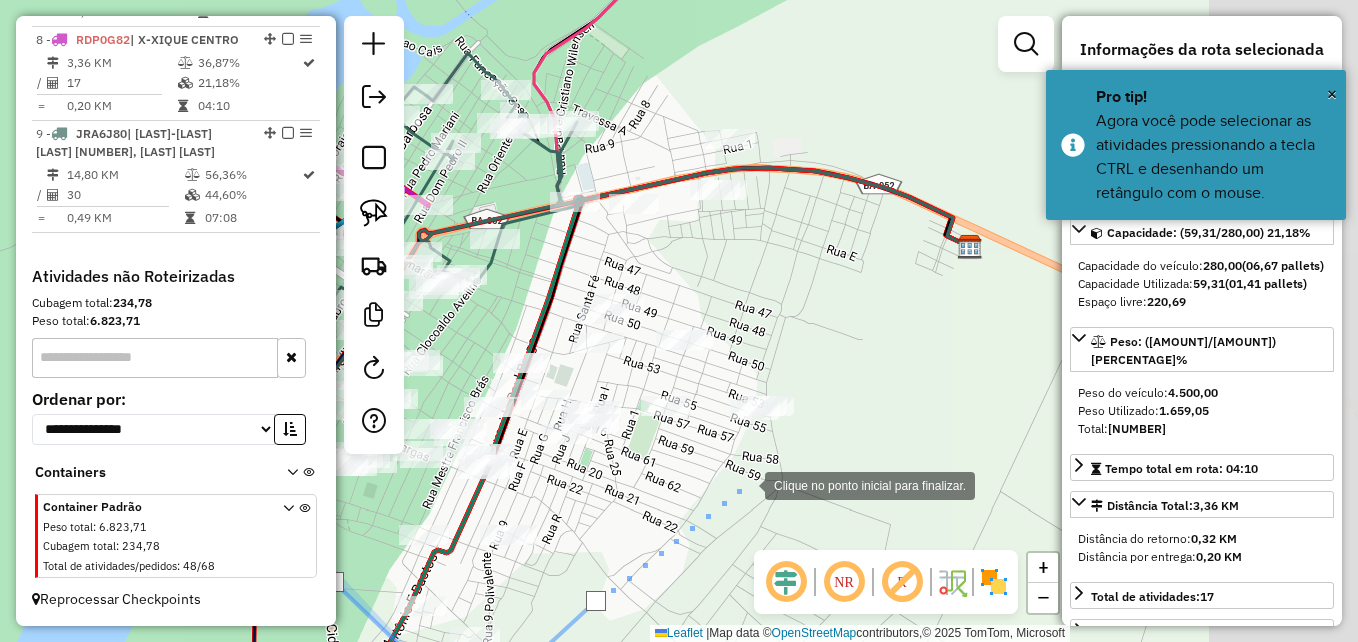 drag, startPoint x: 833, startPoint y: 438, endPoint x: 826, endPoint y: 338, distance: 100.2447 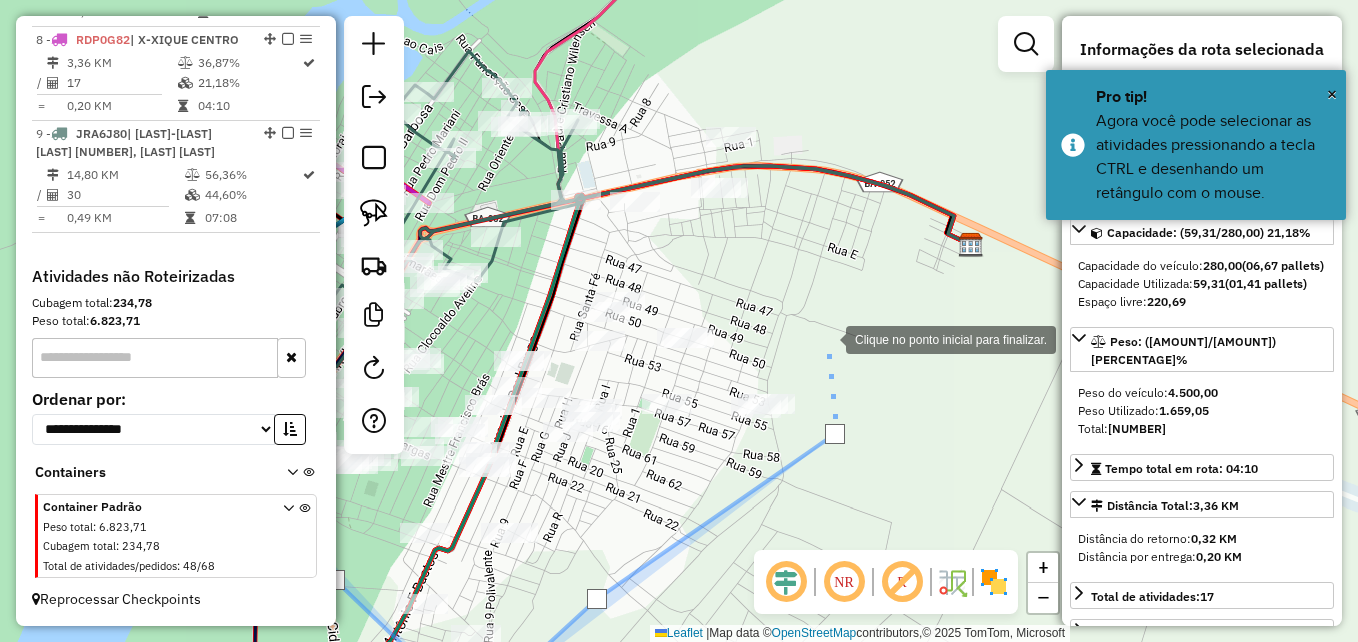drag, startPoint x: 818, startPoint y: 316, endPoint x: 794, endPoint y: 239, distance: 80.65358 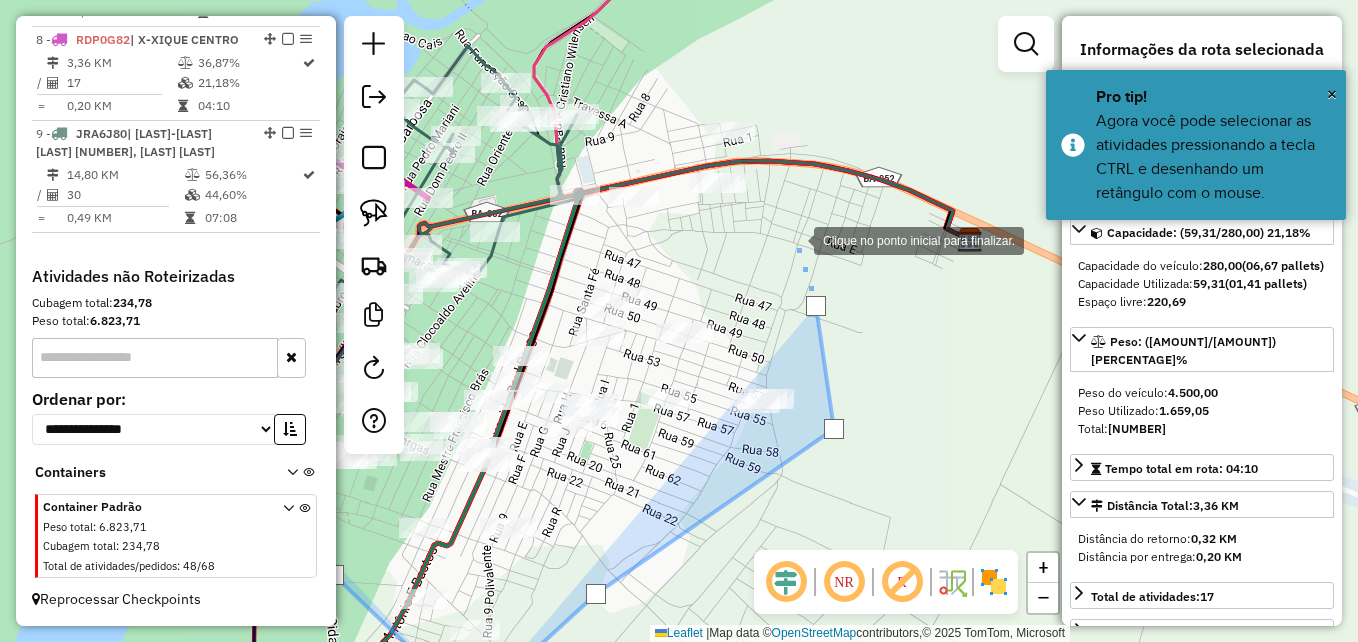 click 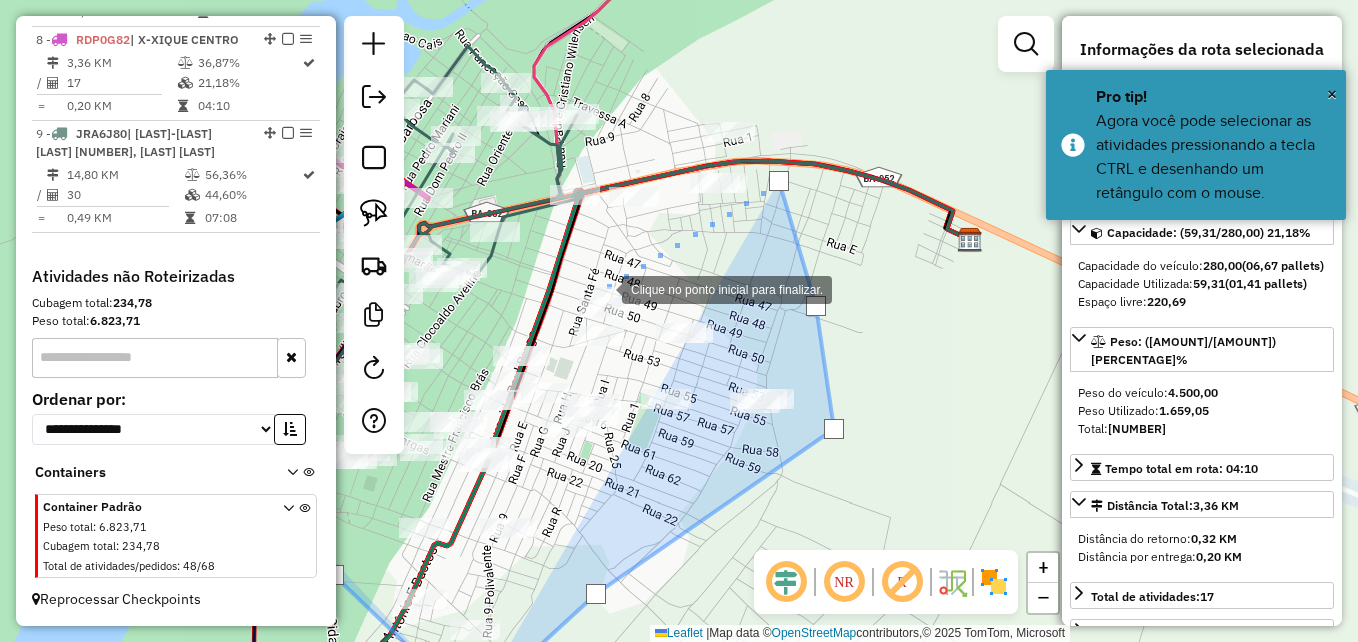 click 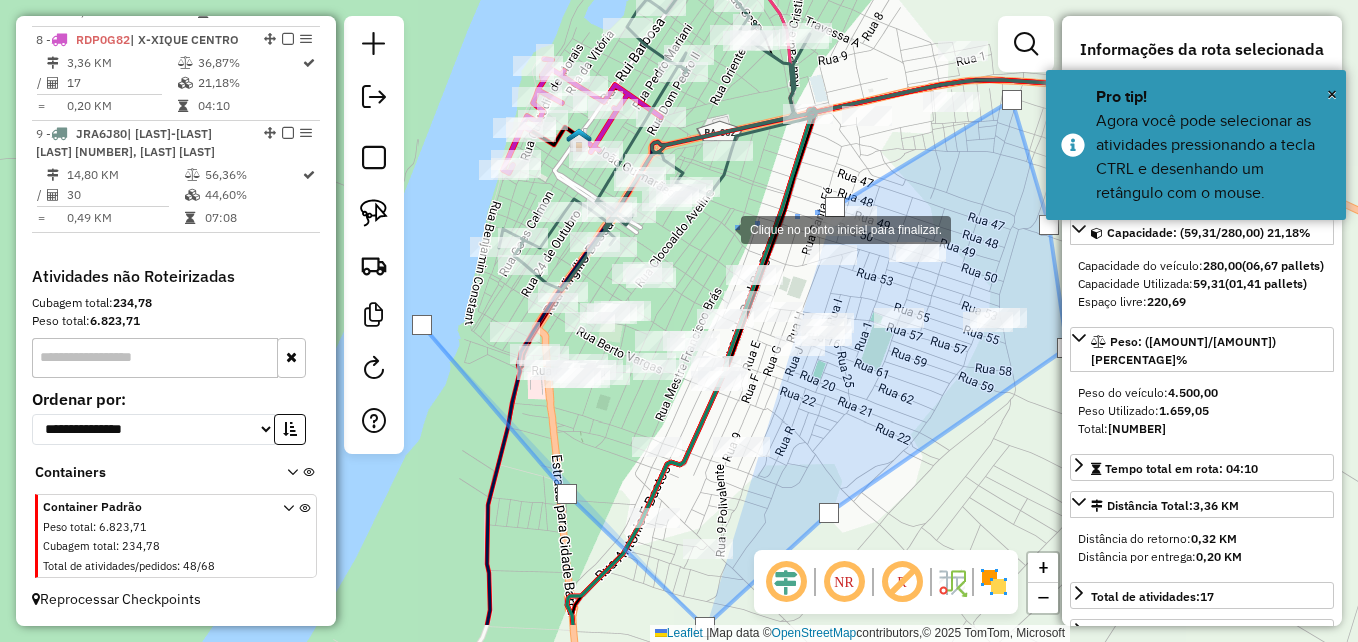 drag, startPoint x: 487, startPoint y: 311, endPoint x: 720, endPoint y: 230, distance: 246.67793 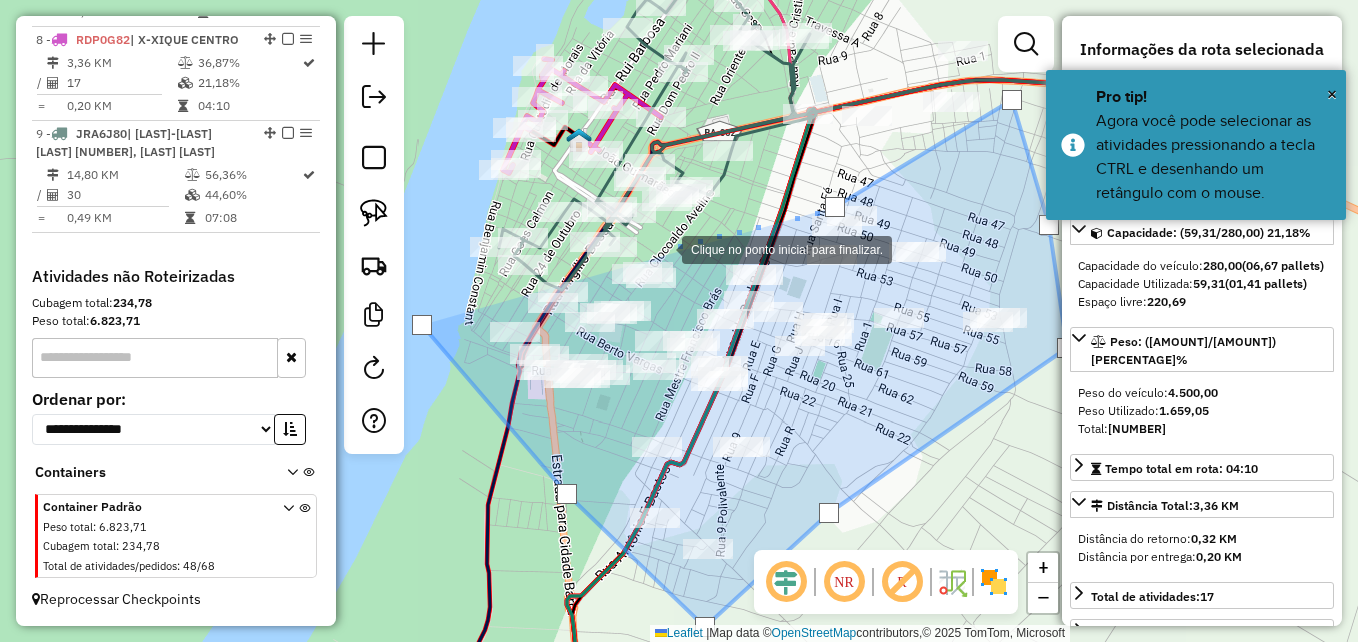 click 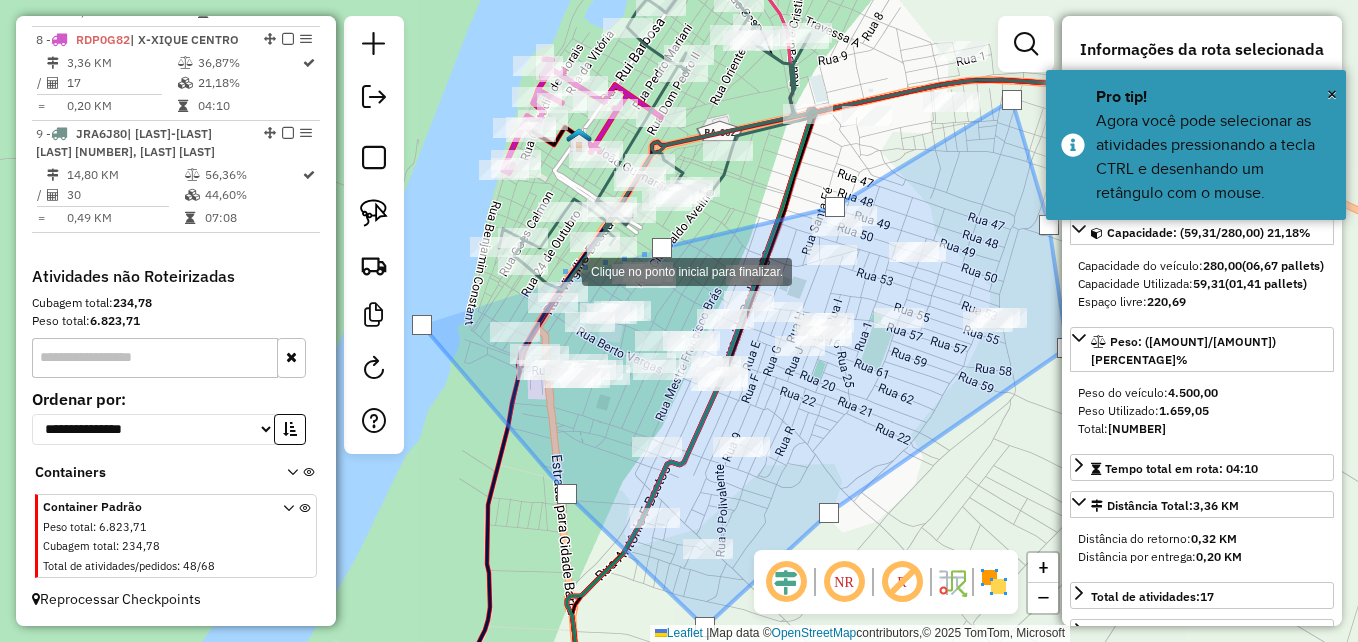 click 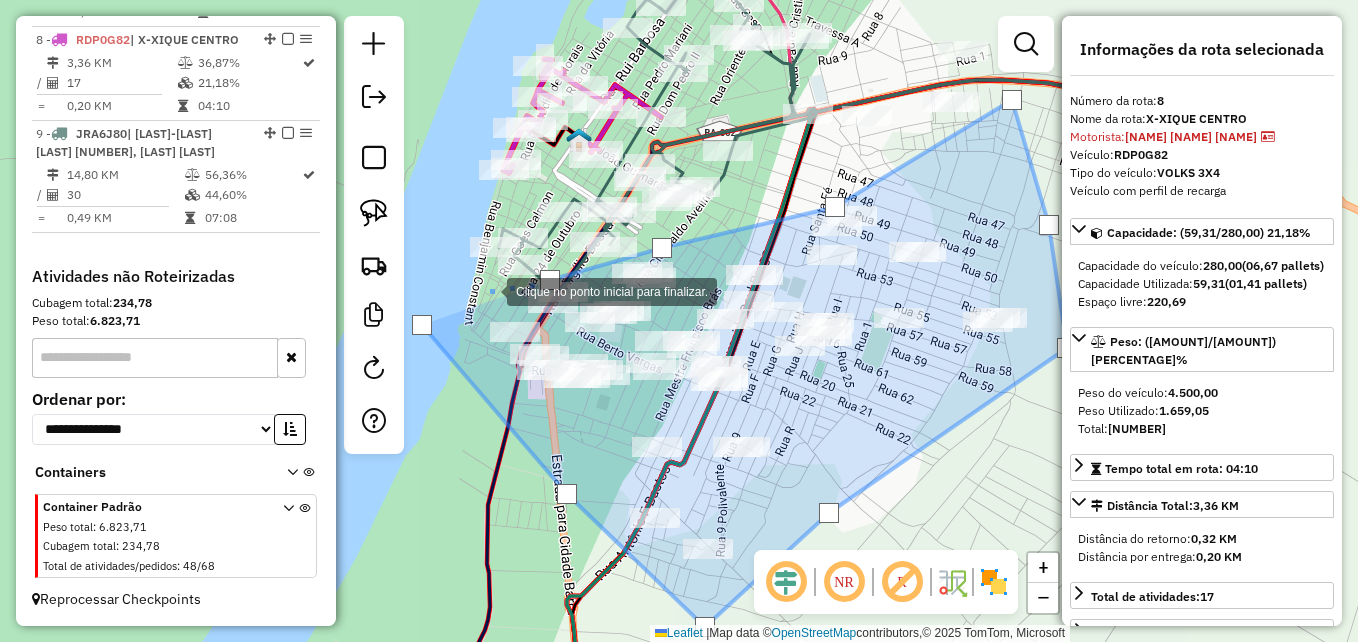 click 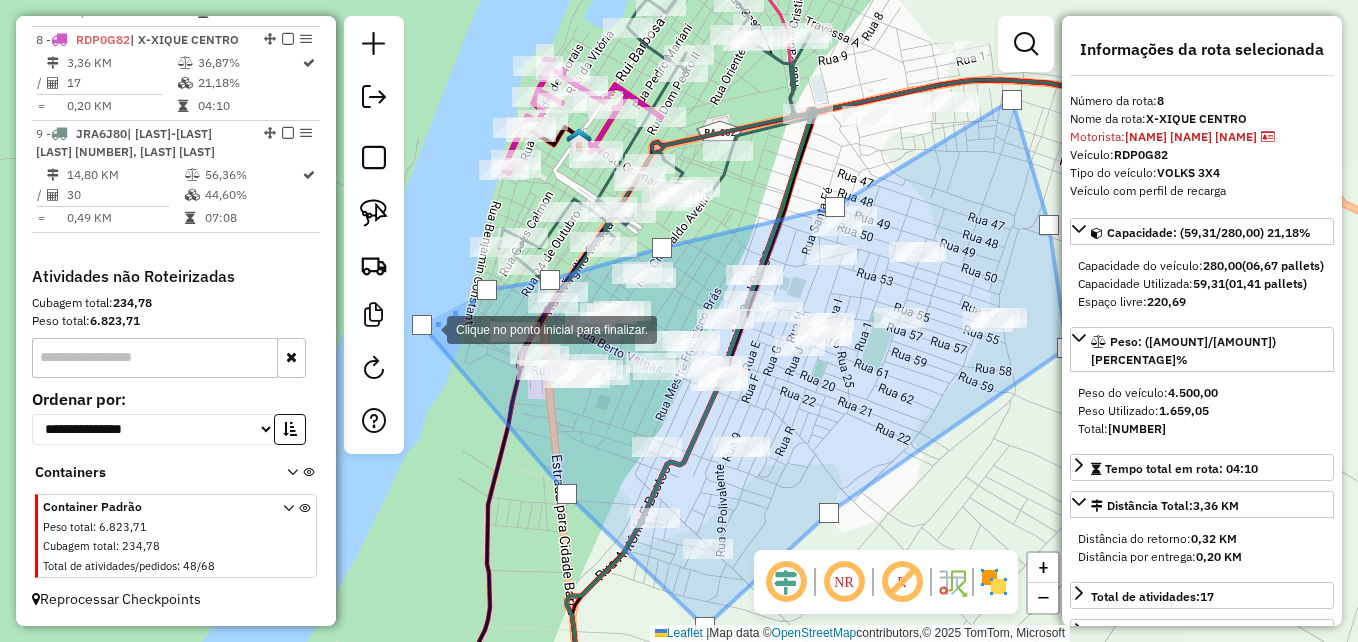click 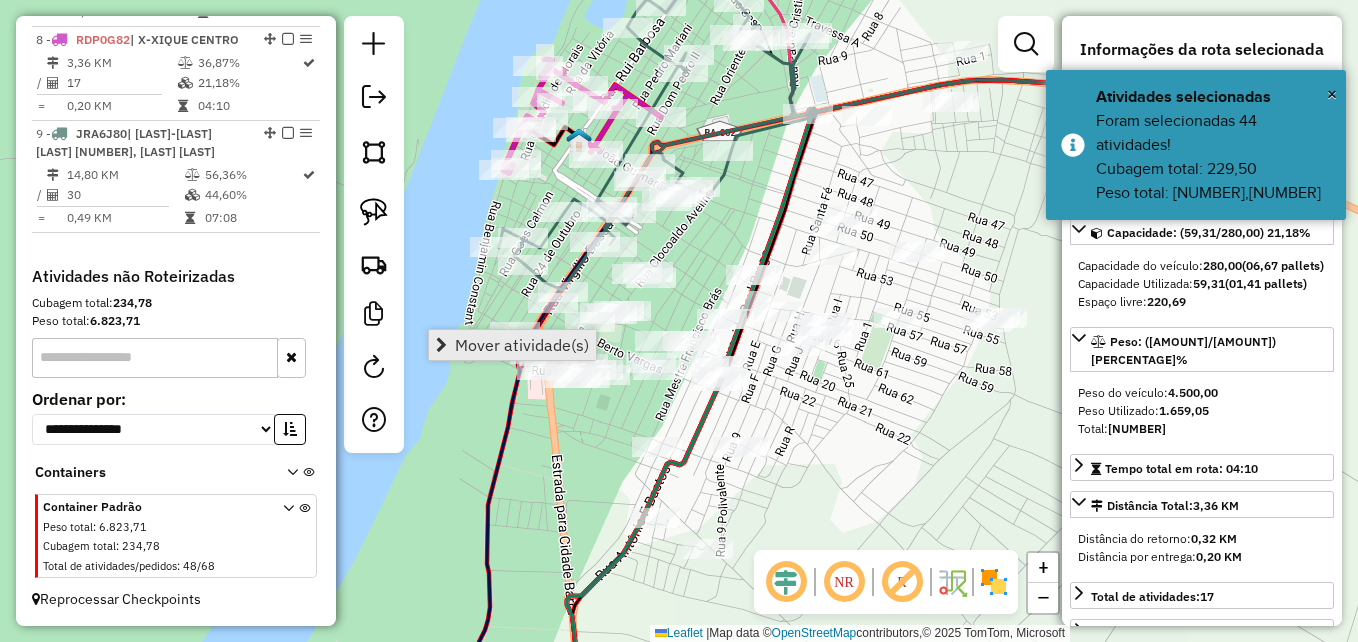 click on "Mover atividade(s)" at bounding box center (522, 345) 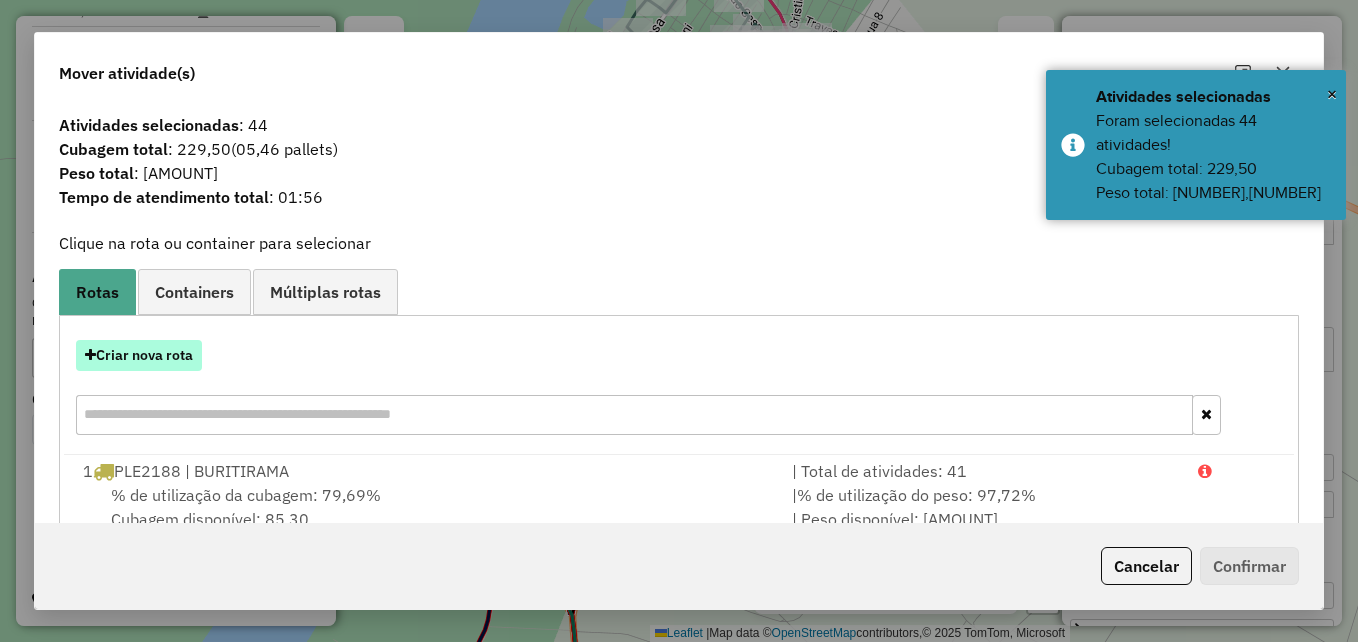 click on "Criar nova rota" at bounding box center (139, 355) 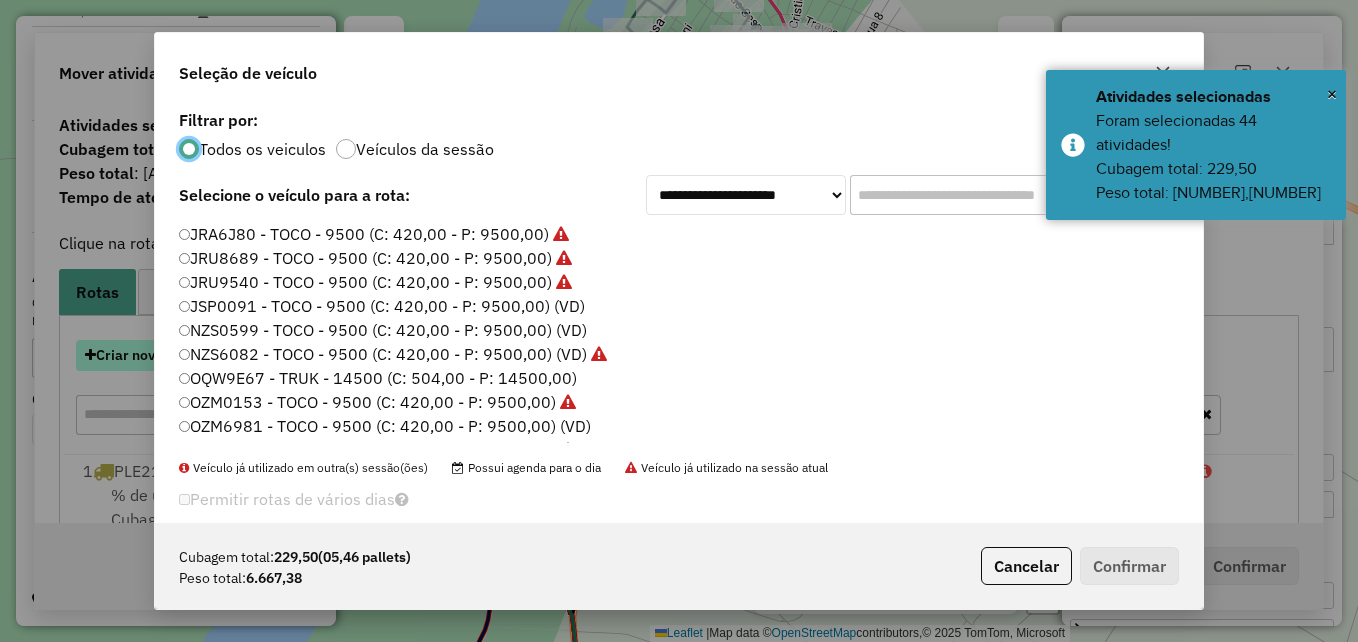 scroll, scrollTop: 11, scrollLeft: 6, axis: both 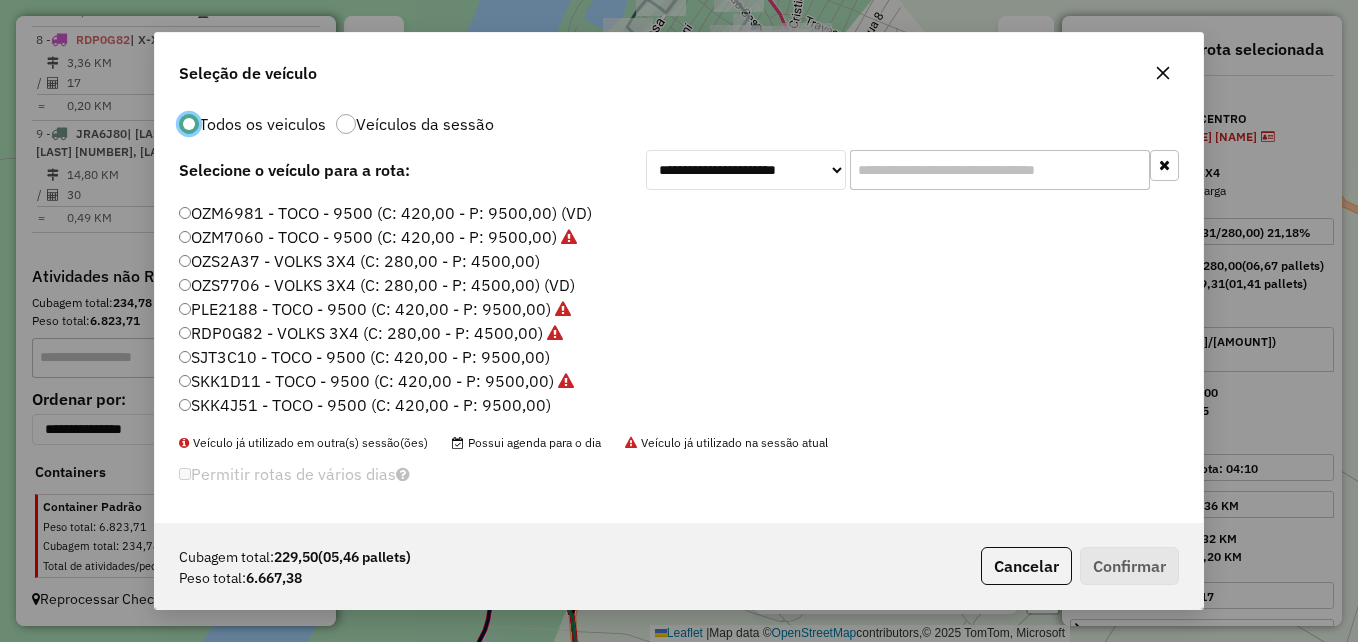 click on "SKK4J51 - TOCO - 9500 (C: 420,00 - P: 9500,00)" 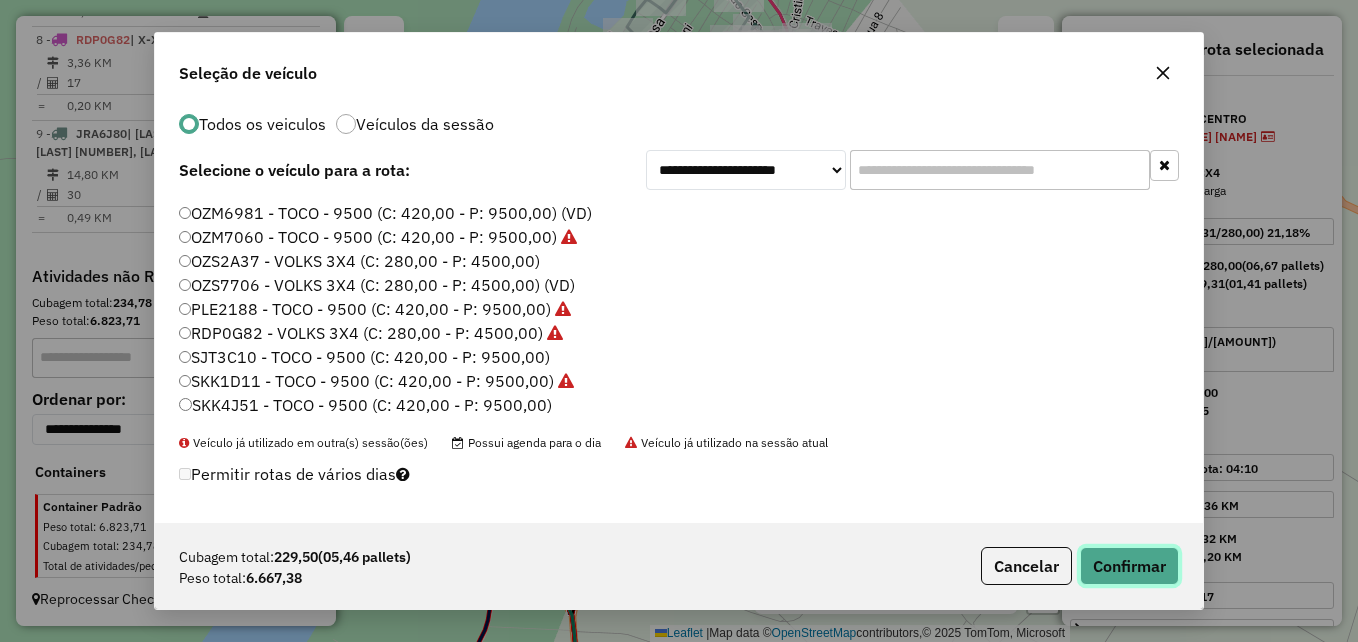 click on "Confirmar" 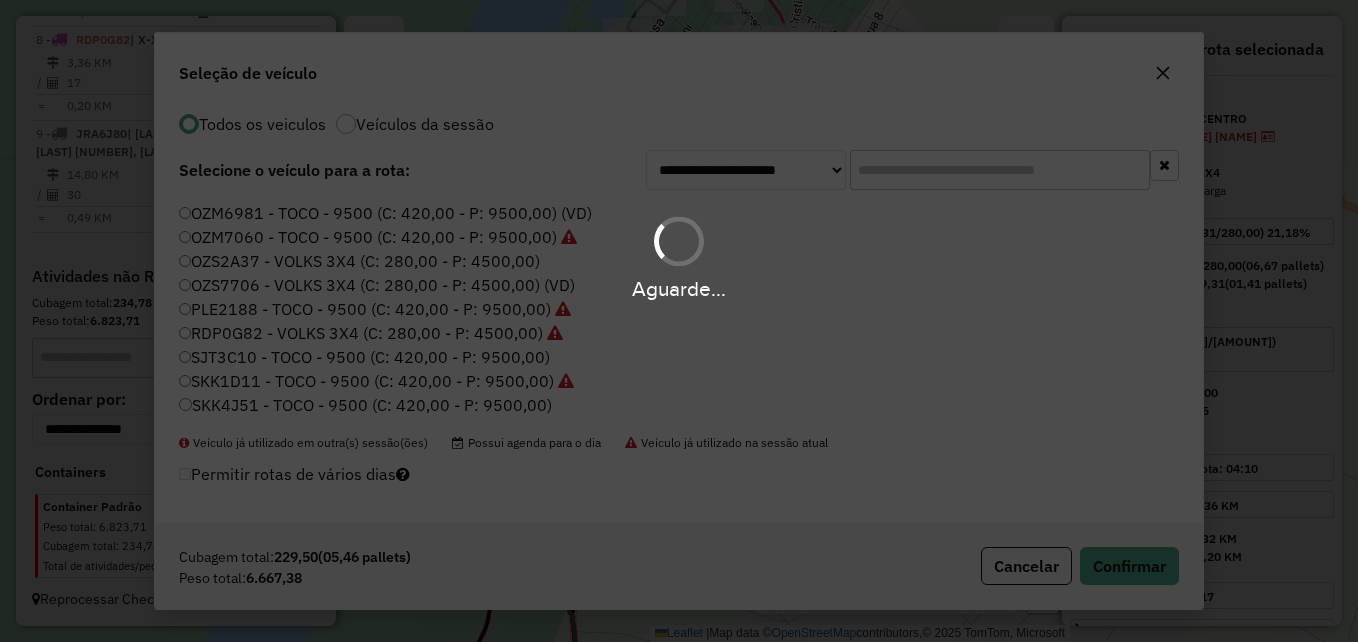 scroll, scrollTop: 0, scrollLeft: 0, axis: both 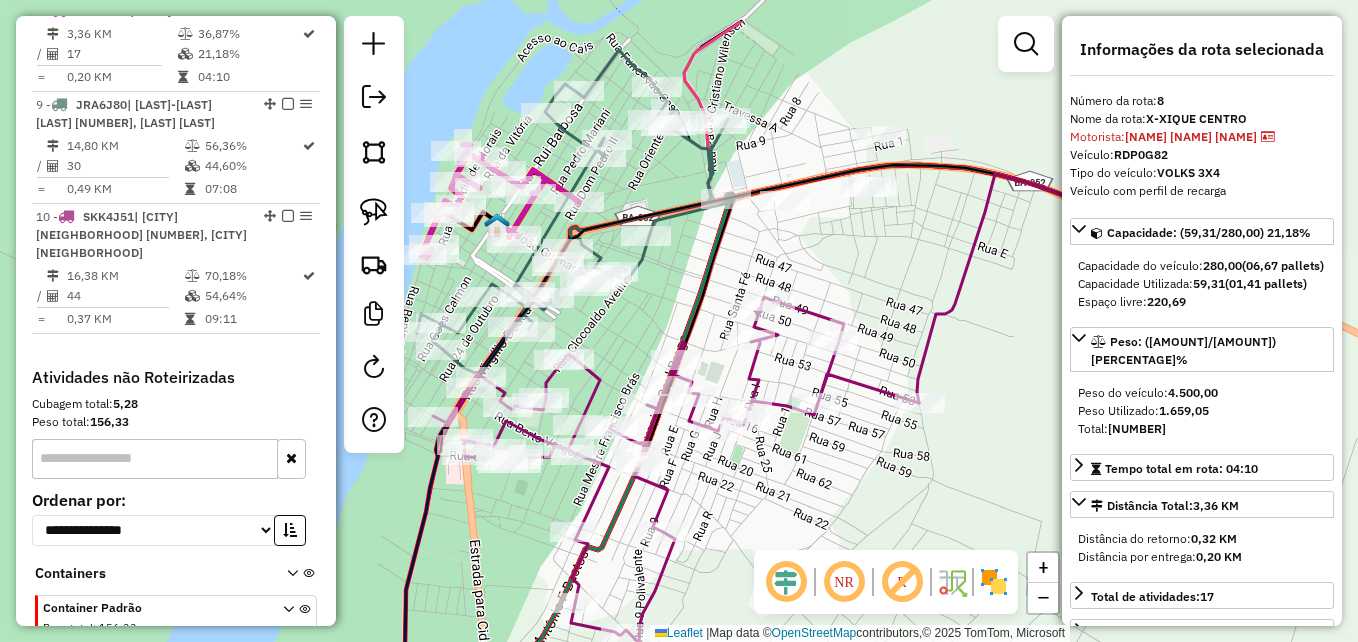 drag, startPoint x: 874, startPoint y: 167, endPoint x: 748, endPoint y: 237, distance: 144.13882 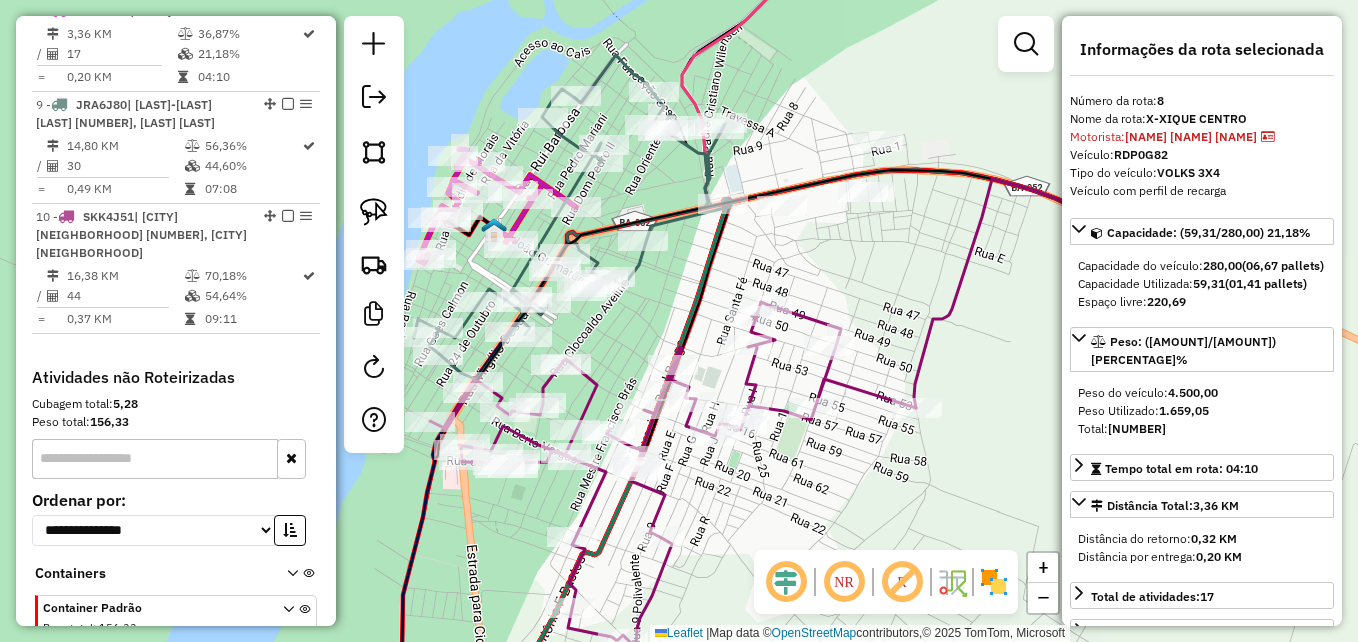 drag, startPoint x: 379, startPoint y: 200, endPoint x: 484, endPoint y: 212, distance: 105.68349 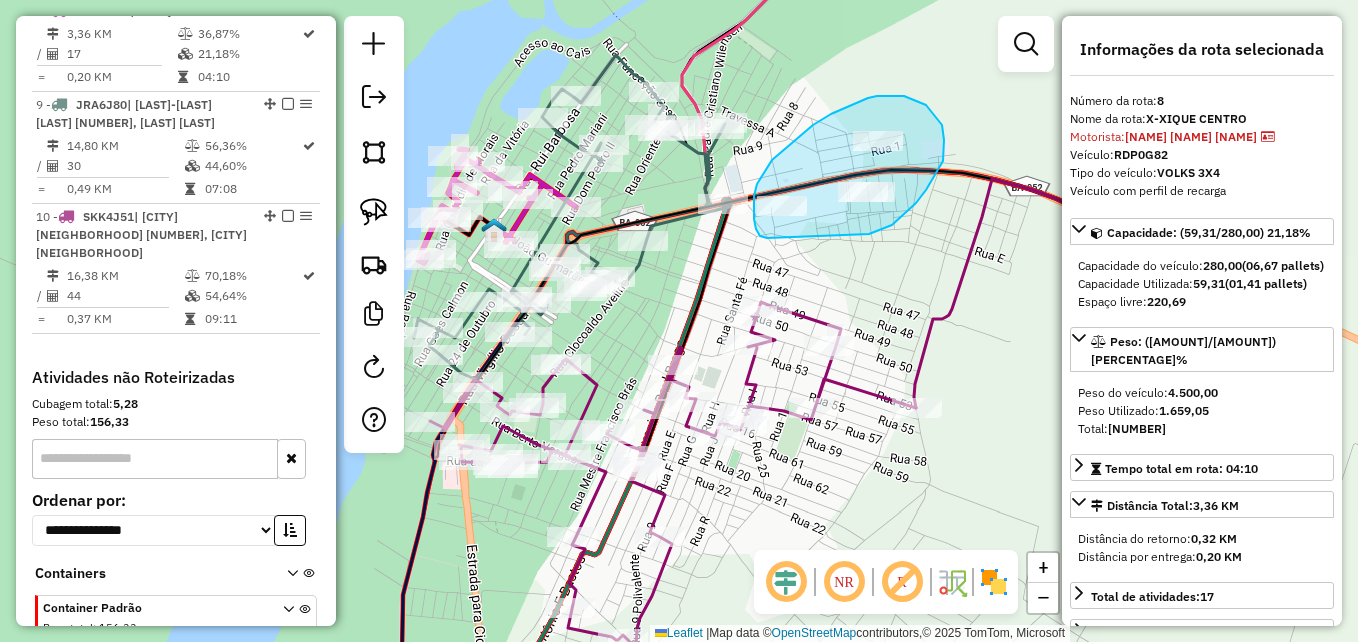 drag, startPoint x: 763, startPoint y: 236, endPoint x: 809, endPoint y: 240, distance: 46.173584 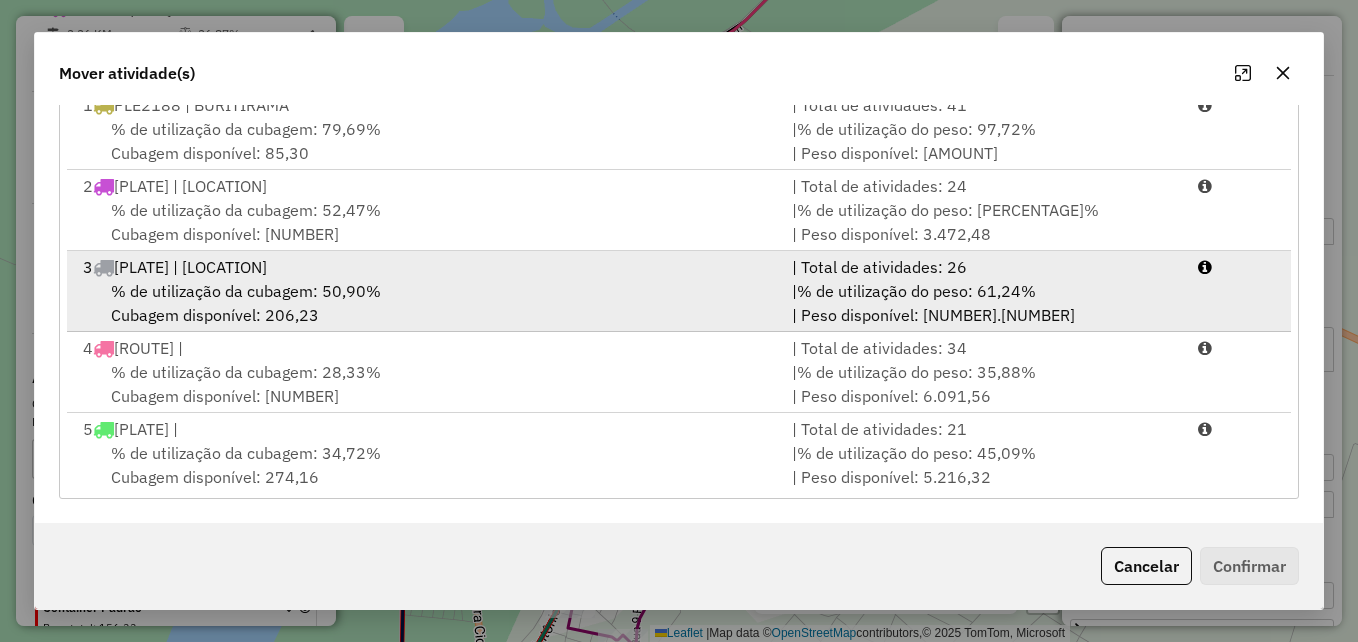 scroll, scrollTop: 266, scrollLeft: 0, axis: vertical 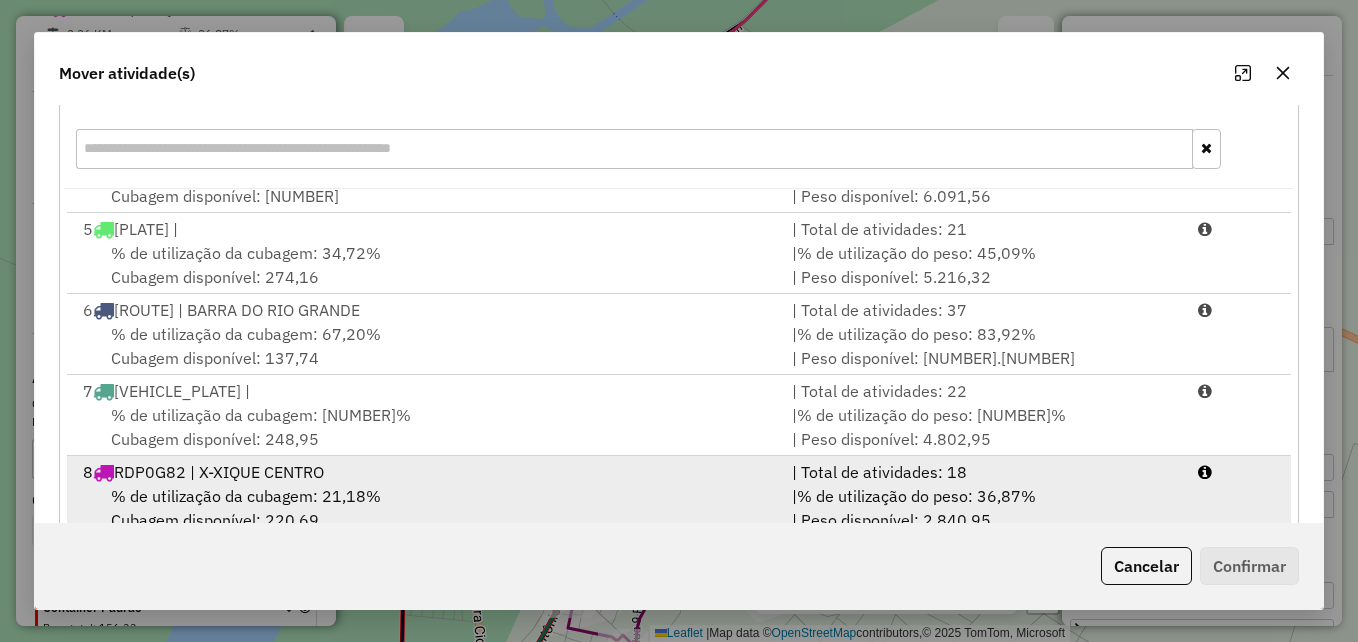 click on "[VEHICLE_PLATE] | [NAME] [NAME]" at bounding box center (425, 472) 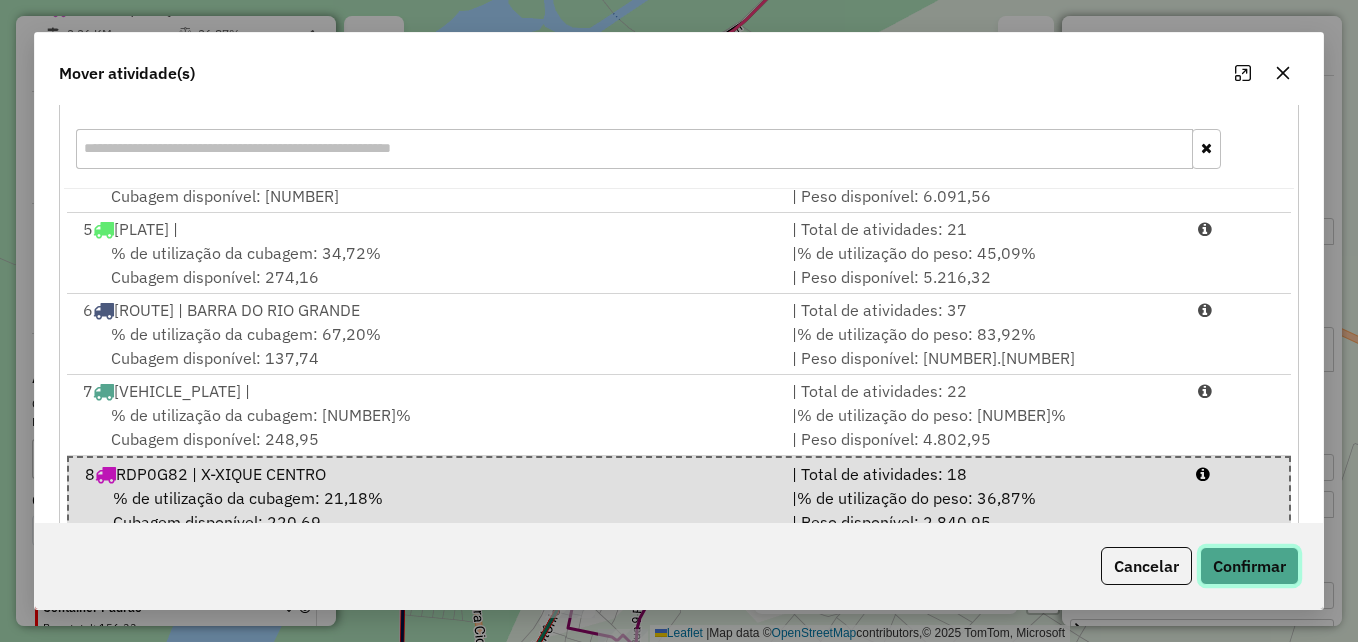 click on "Confirmar" 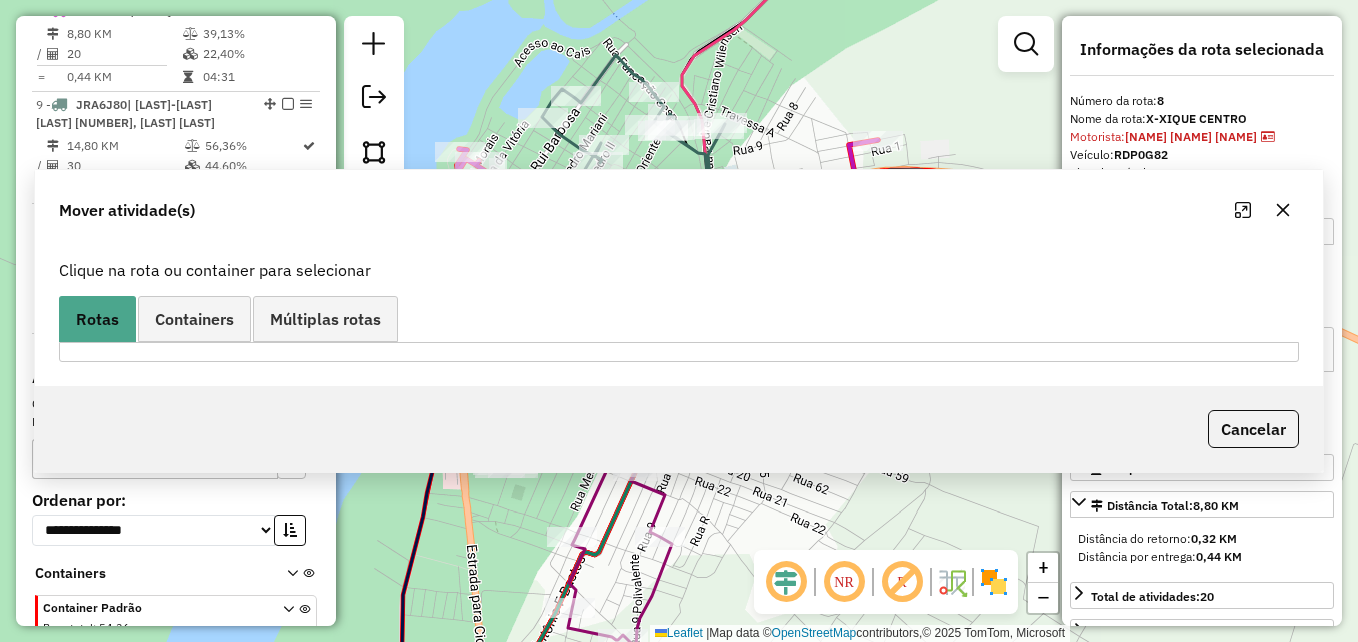 scroll, scrollTop: 0, scrollLeft: 0, axis: both 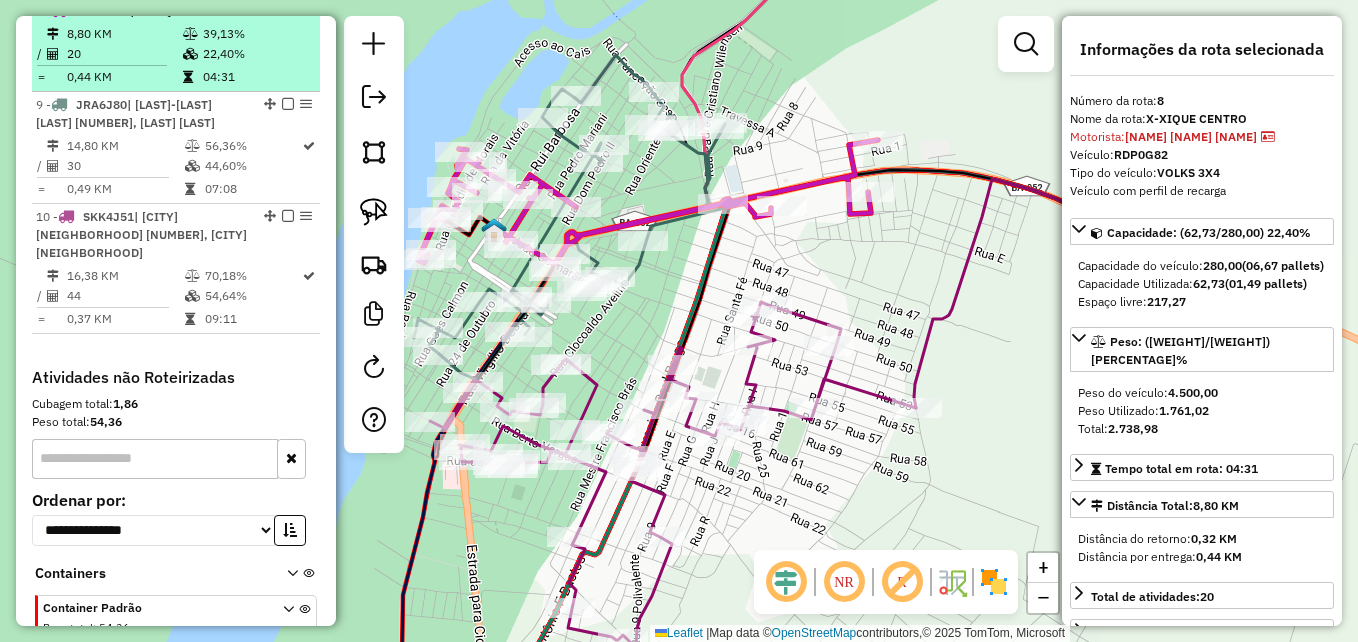 click on "20" at bounding box center (124, 54) 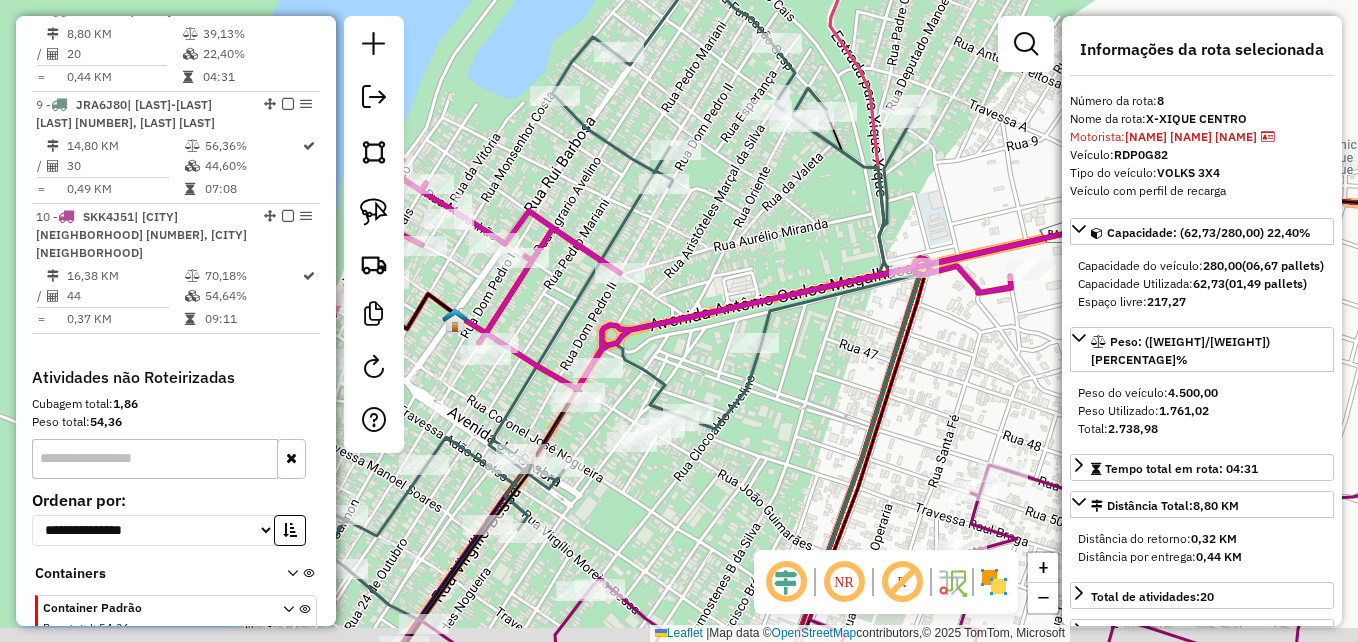 drag, startPoint x: 639, startPoint y: 327, endPoint x: 815, endPoint y: 173, distance: 233.8632 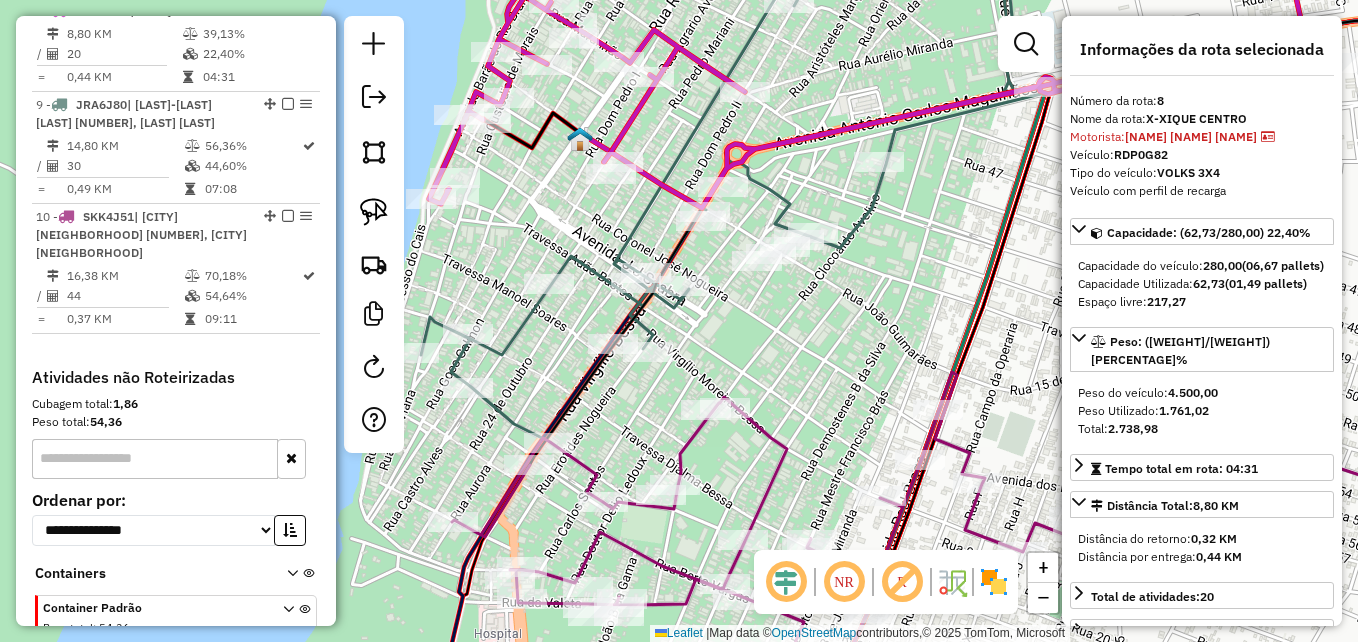 drag, startPoint x: 780, startPoint y: 407, endPoint x: 842, endPoint y: 181, distance: 234.35016 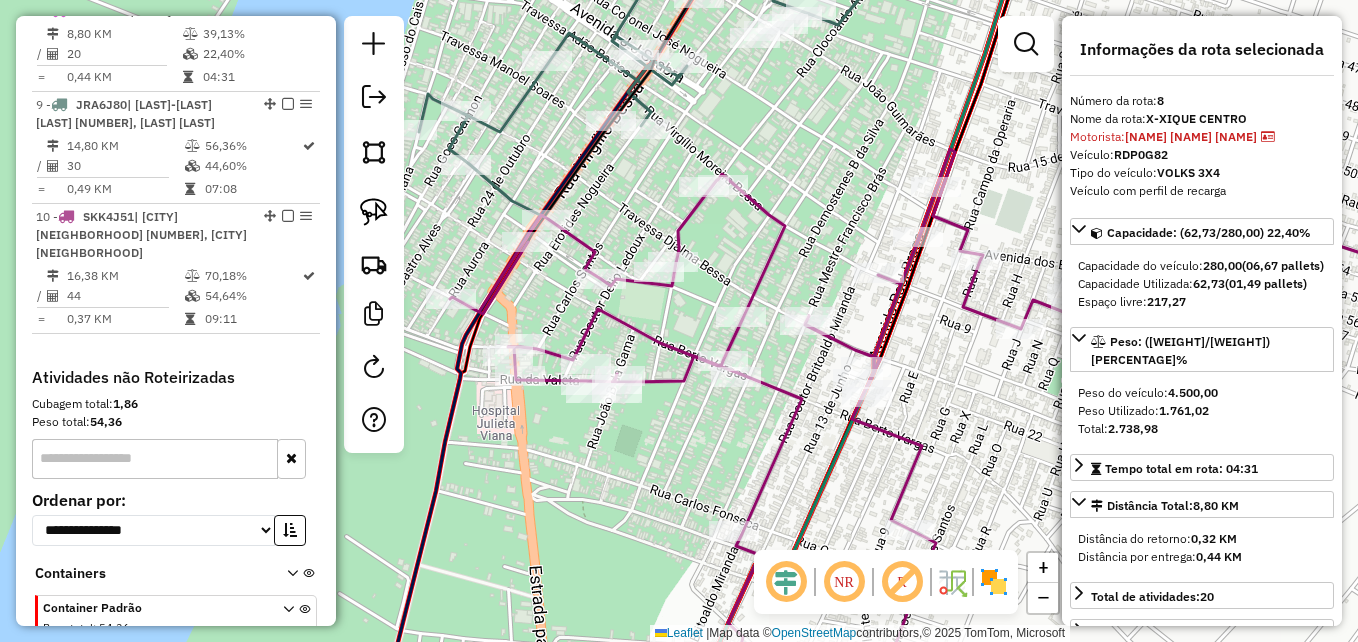 drag, startPoint x: 683, startPoint y: 231, endPoint x: 658, endPoint y: 208, distance: 33.970577 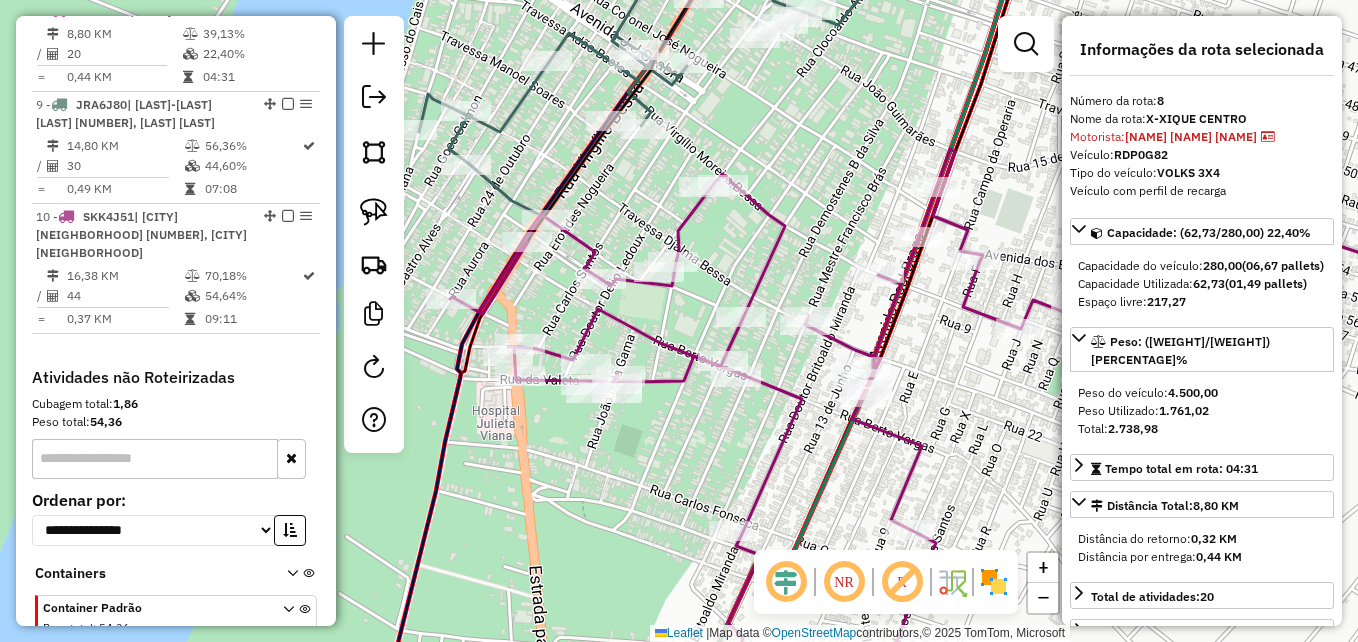 click 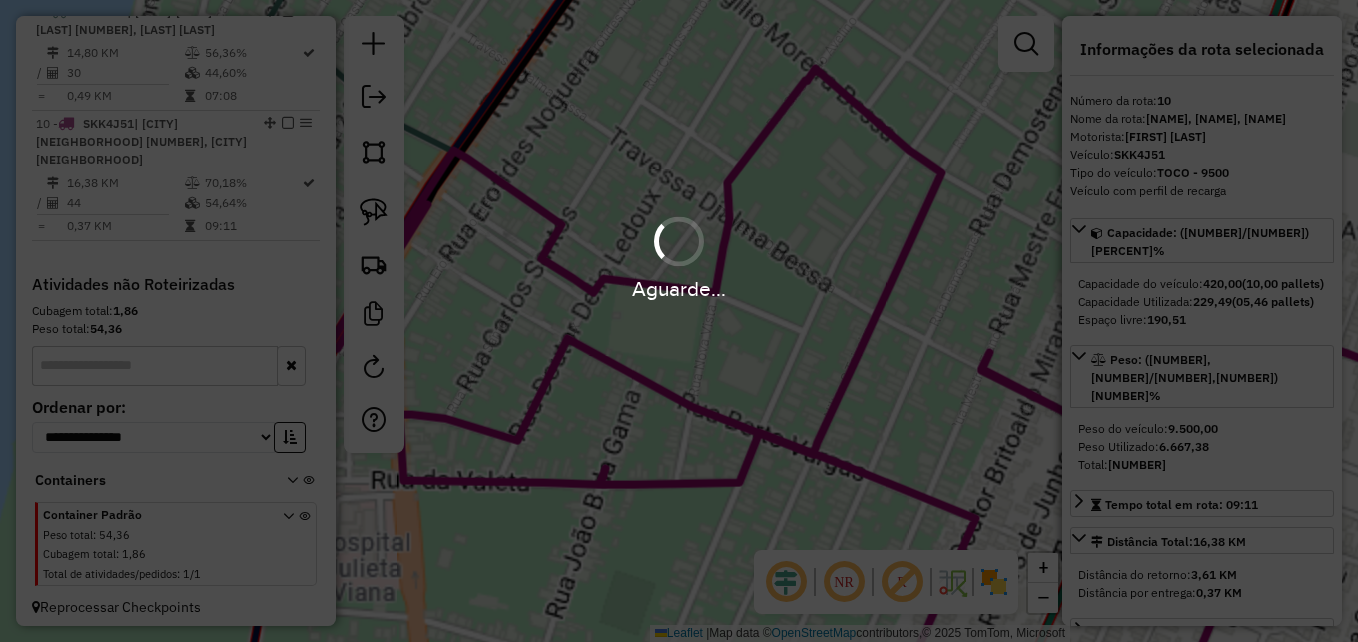 scroll, scrollTop: 1545, scrollLeft: 0, axis: vertical 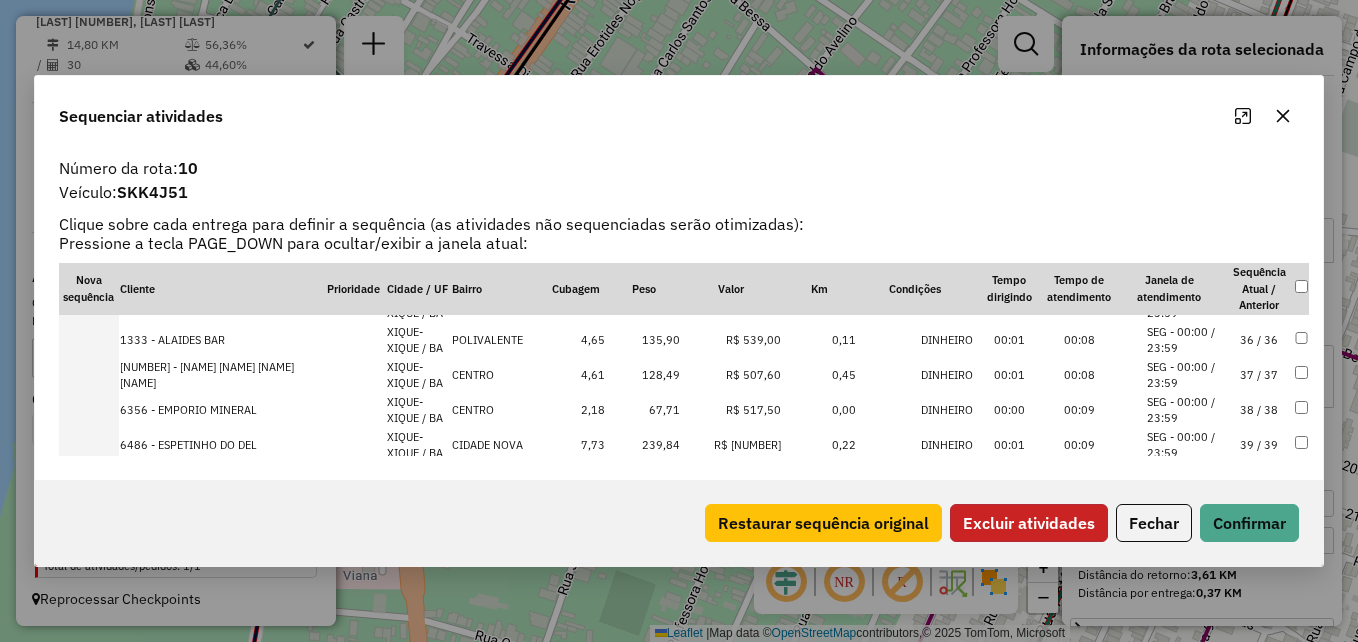 click on "Excluir atividades" 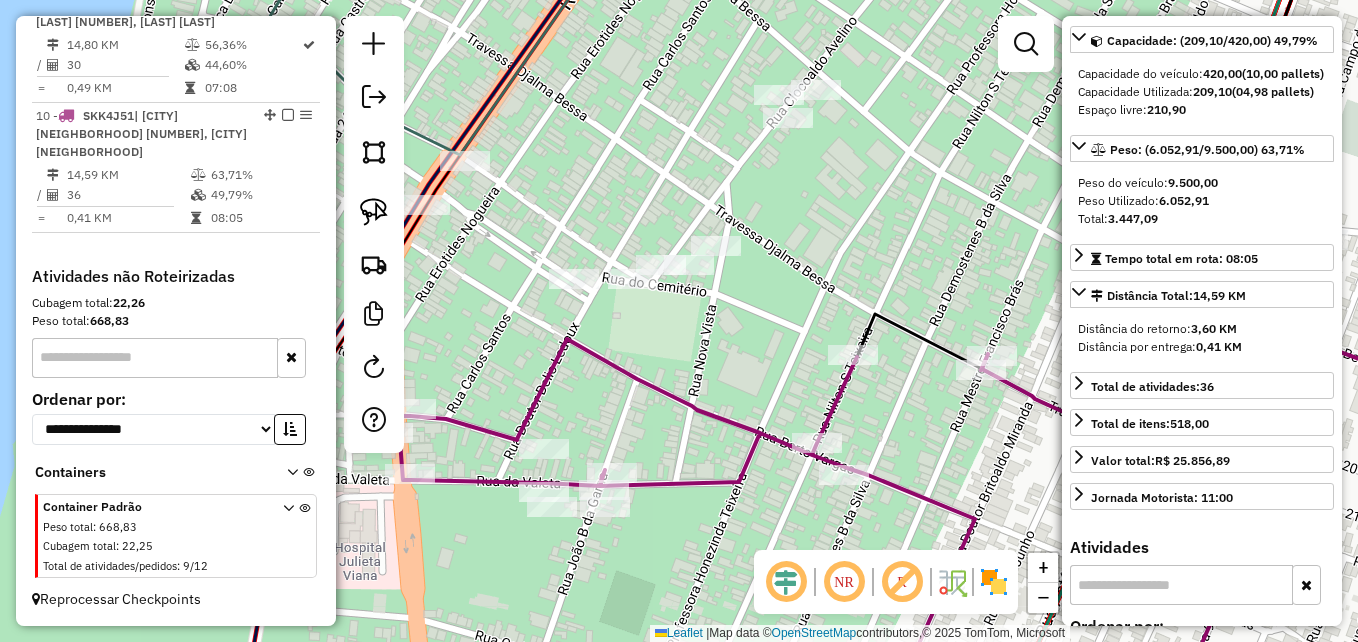 scroll, scrollTop: 200, scrollLeft: 0, axis: vertical 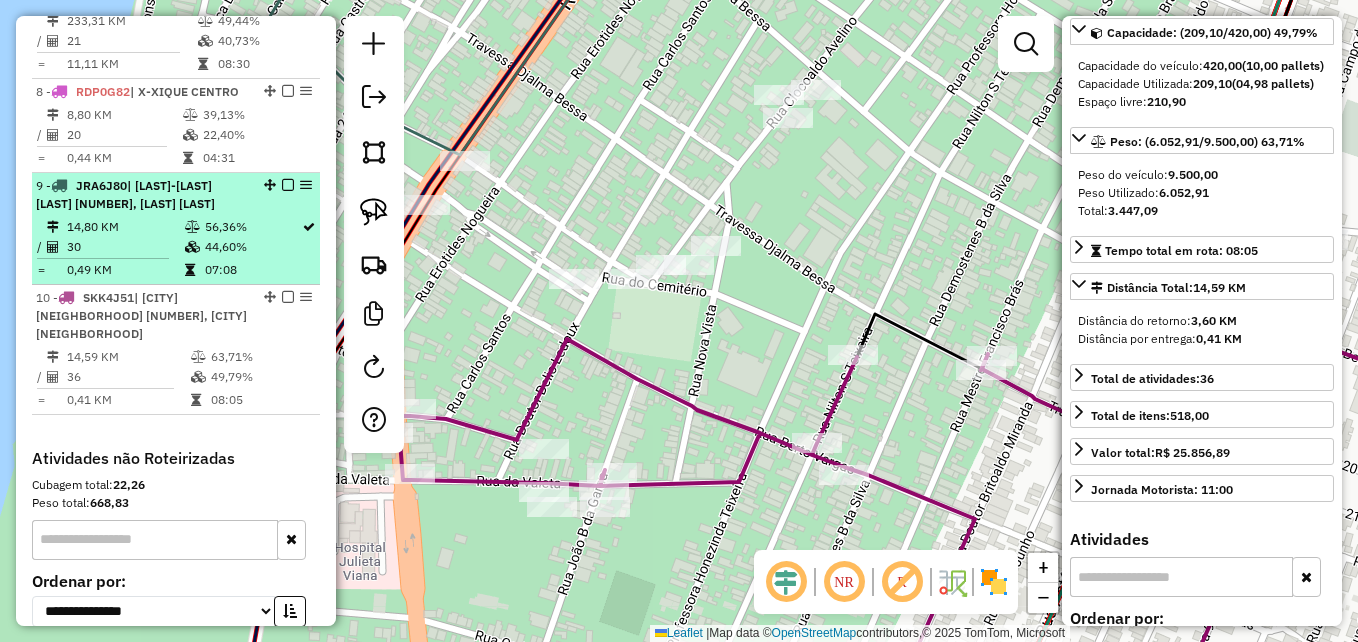 click on "14,80 KM" at bounding box center (125, 227) 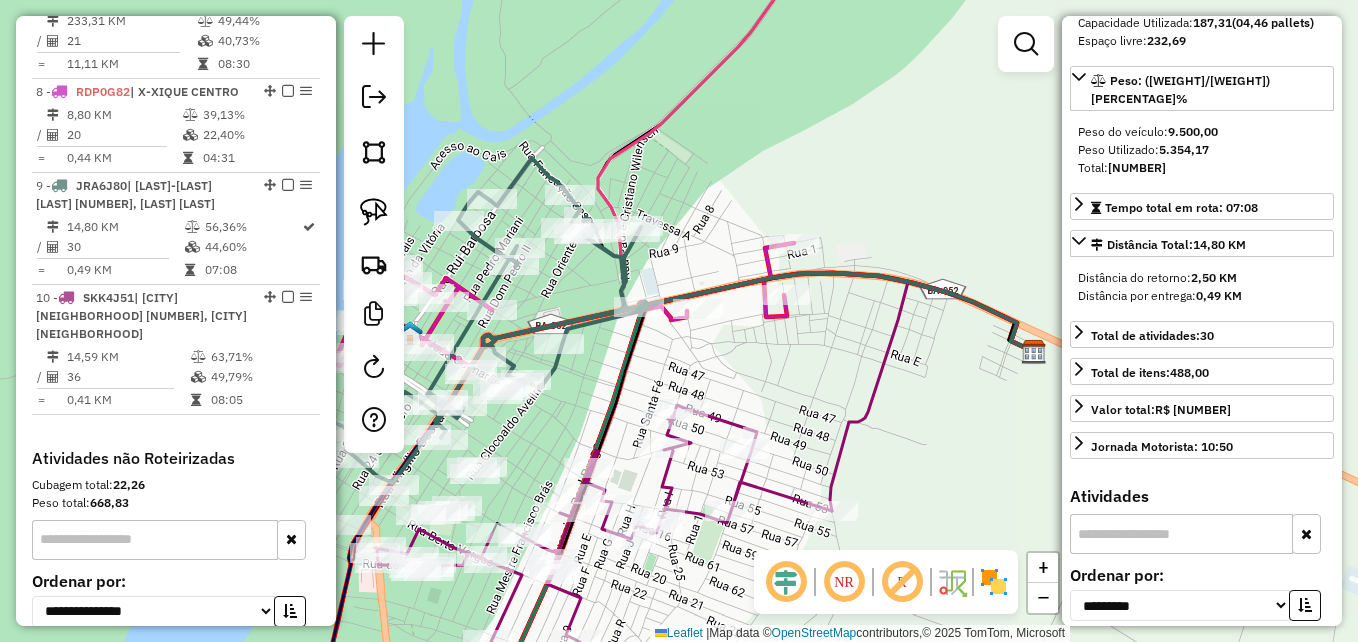 scroll, scrollTop: 400, scrollLeft: 0, axis: vertical 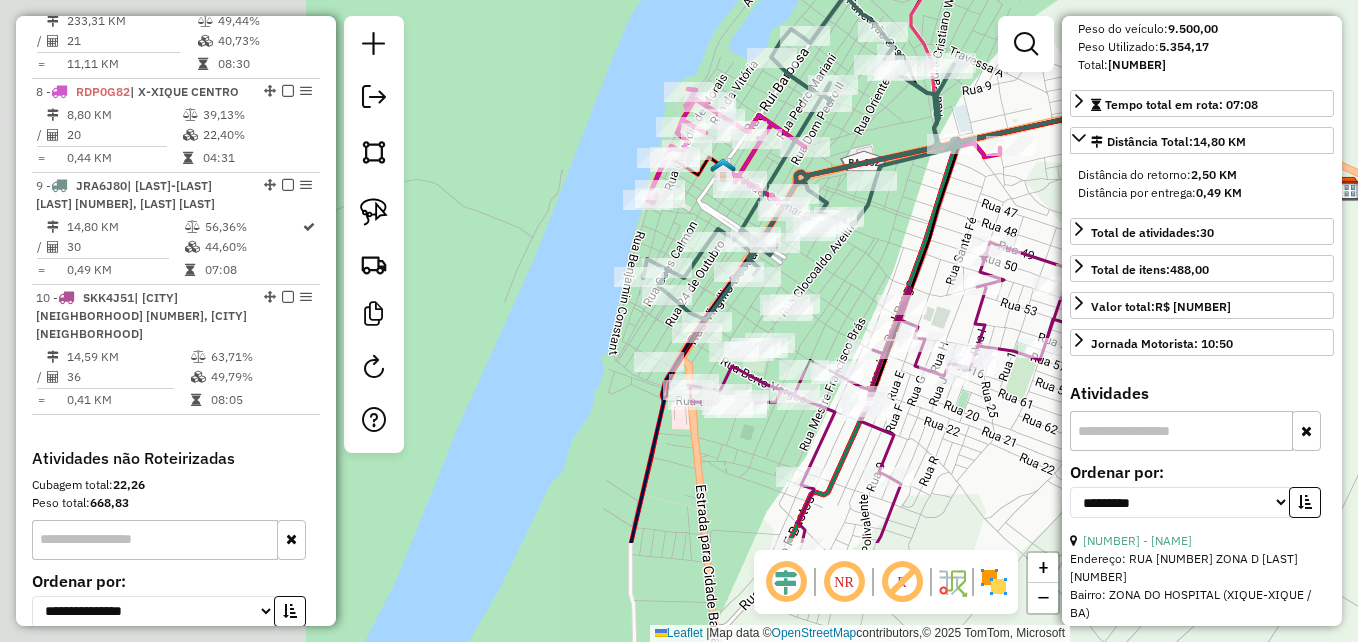 drag, startPoint x: 572, startPoint y: 376, endPoint x: 889, endPoint y: 208, distance: 358.76593 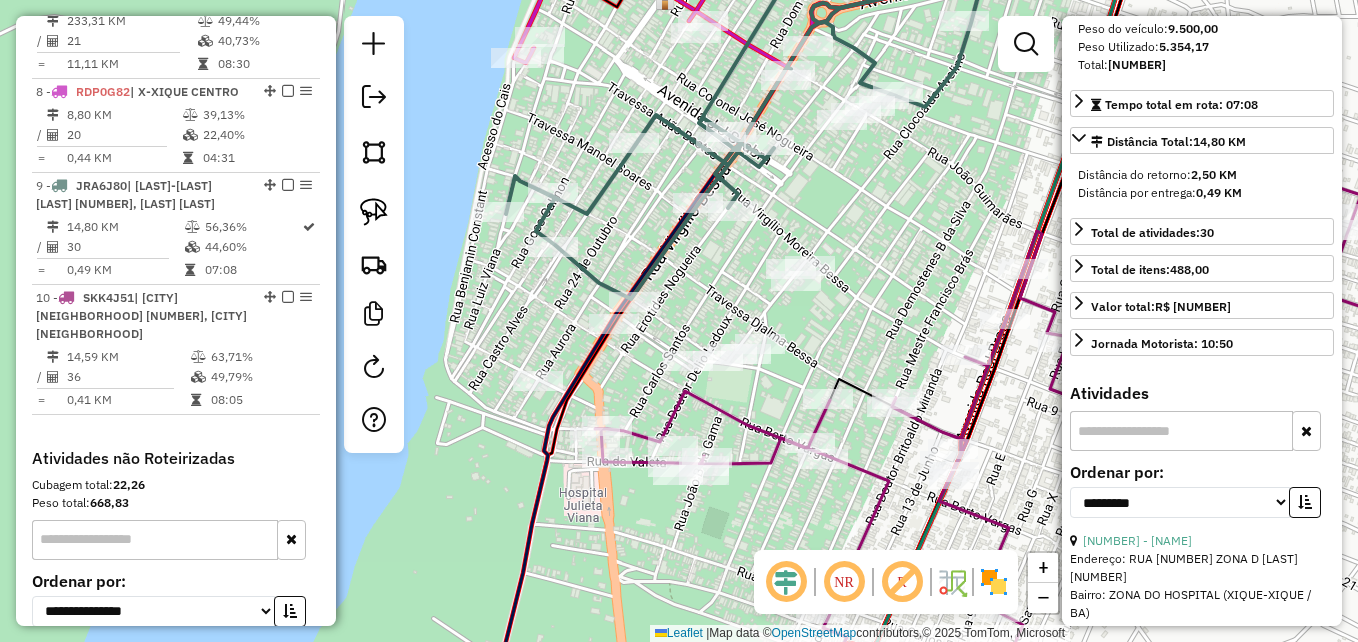 drag, startPoint x: 374, startPoint y: 214, endPoint x: 491, endPoint y: 363, distance: 189.44656 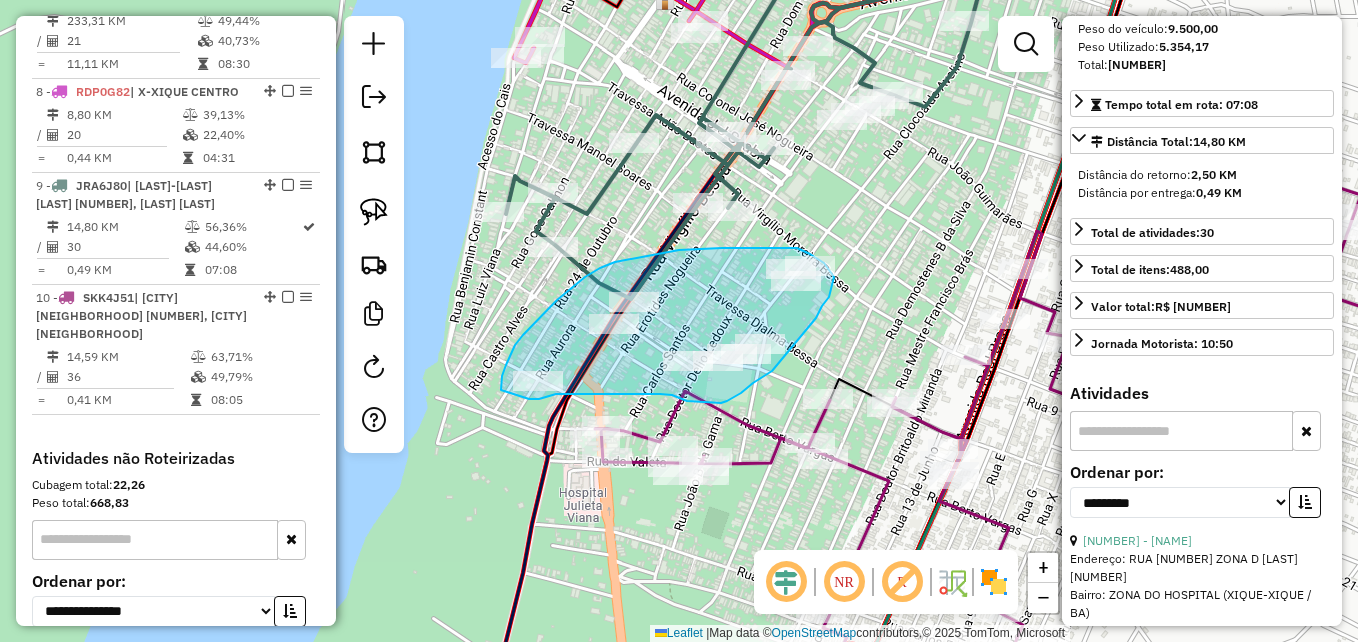 drag, startPoint x: 501, startPoint y: 390, endPoint x: 528, endPoint y: 399, distance: 28.460499 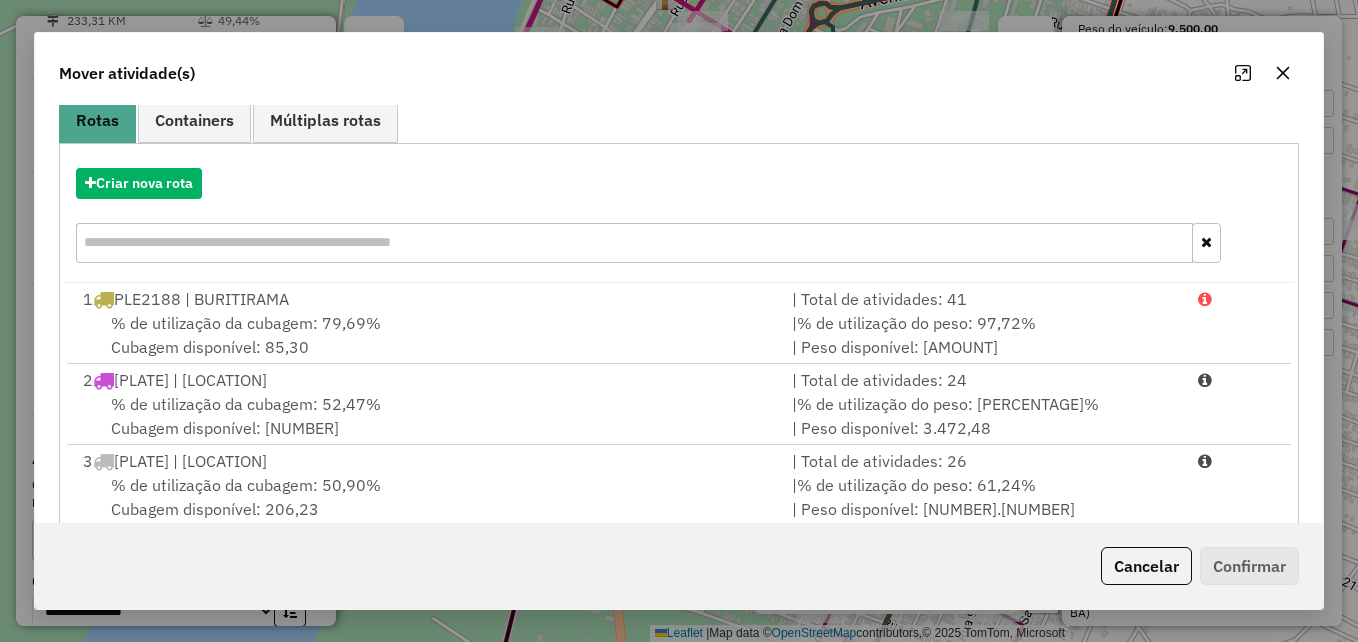 scroll, scrollTop: 366, scrollLeft: 0, axis: vertical 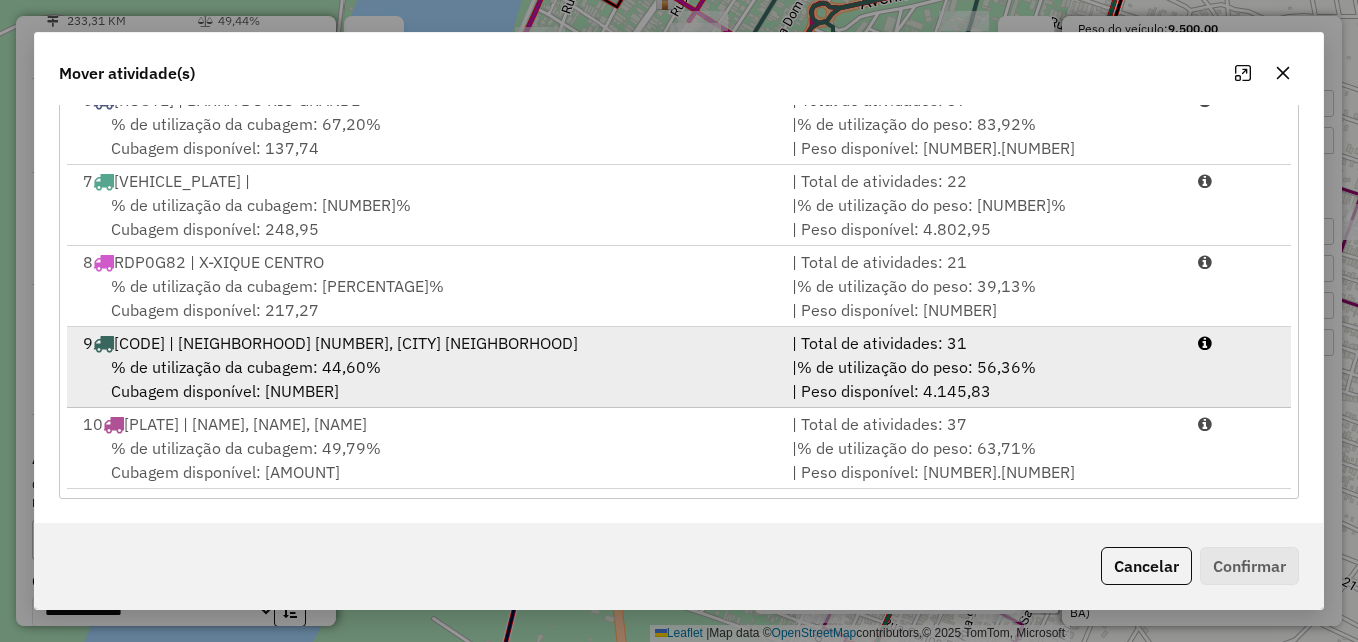 click on "% de utilização da cubagem: 44,60%  Cubagem disponível: 232,69" at bounding box center [425, 379] 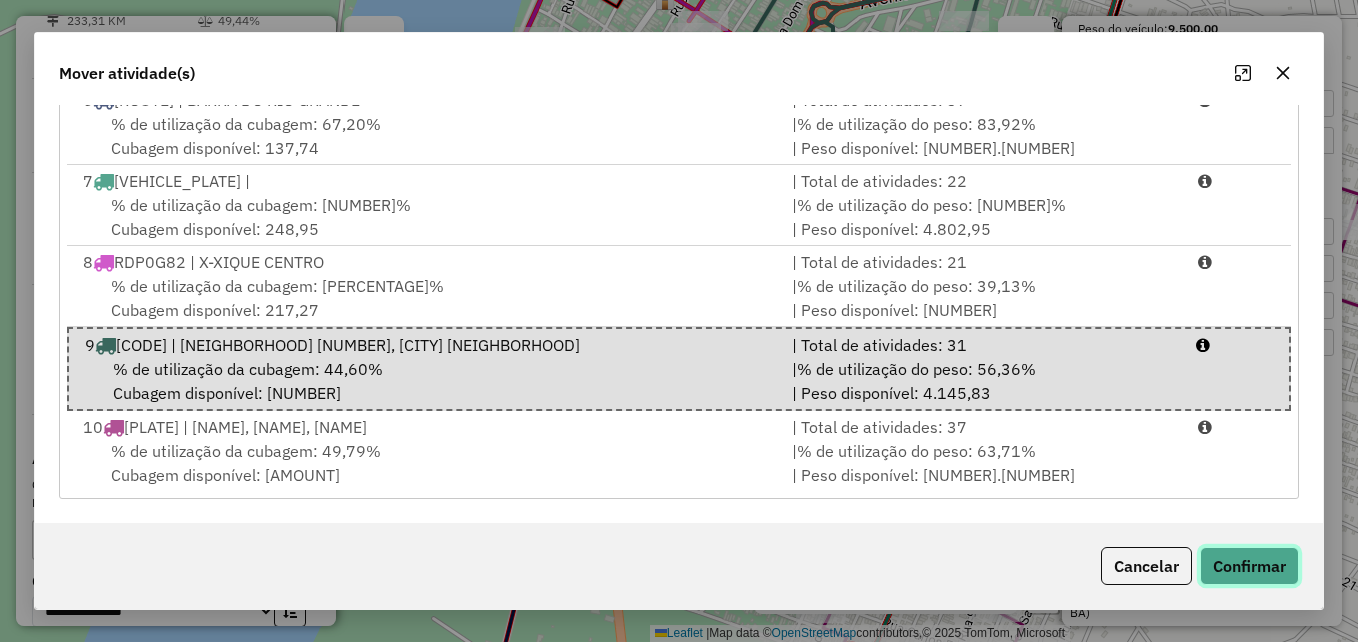 click on "Confirmar" 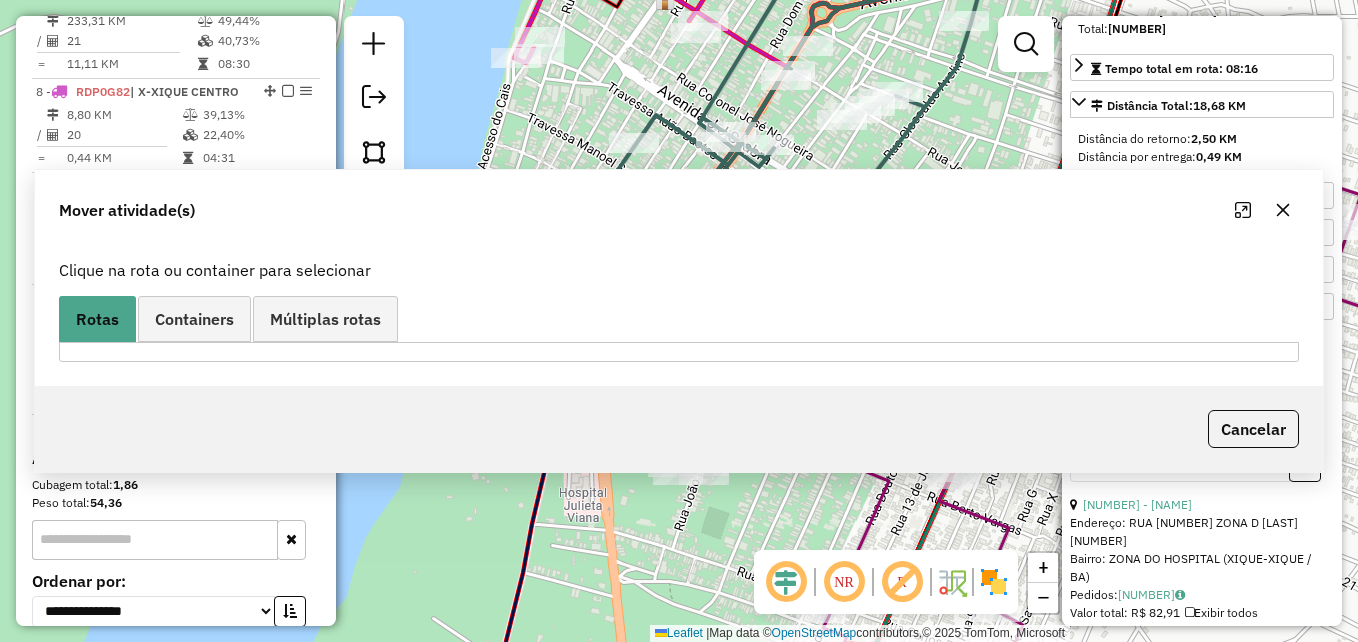 scroll, scrollTop: 0, scrollLeft: 0, axis: both 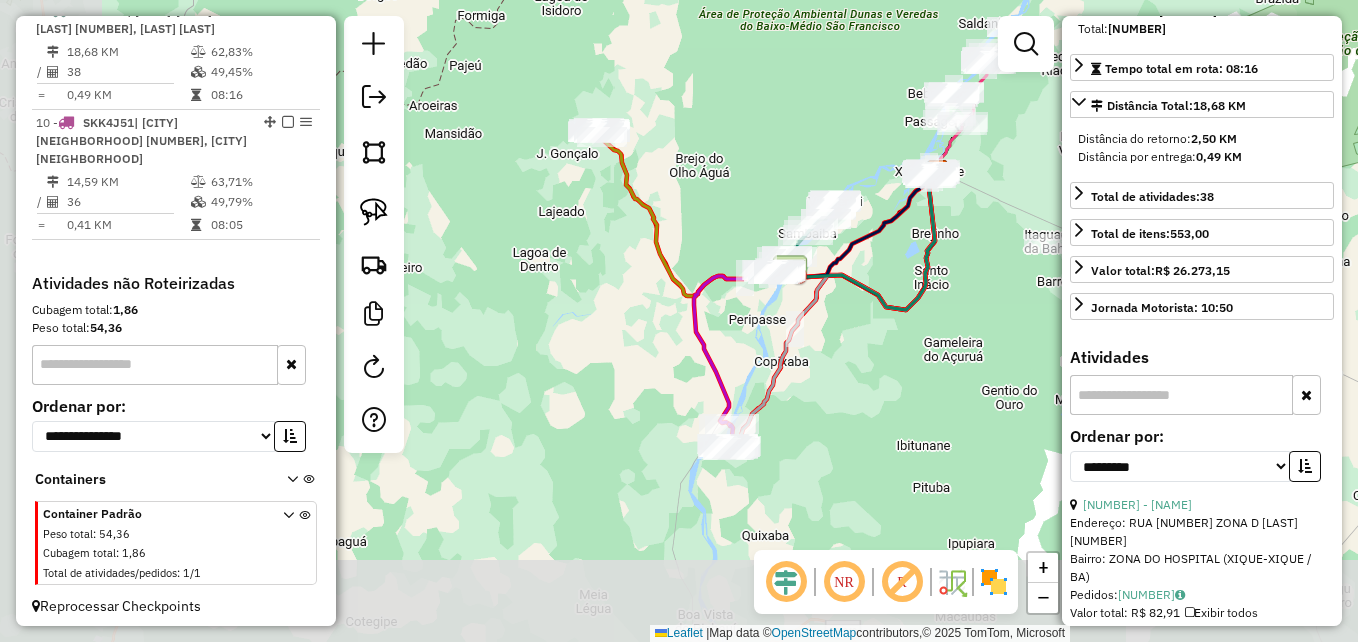 drag, startPoint x: 592, startPoint y: 457, endPoint x: 878, endPoint y: 231, distance: 364.5161 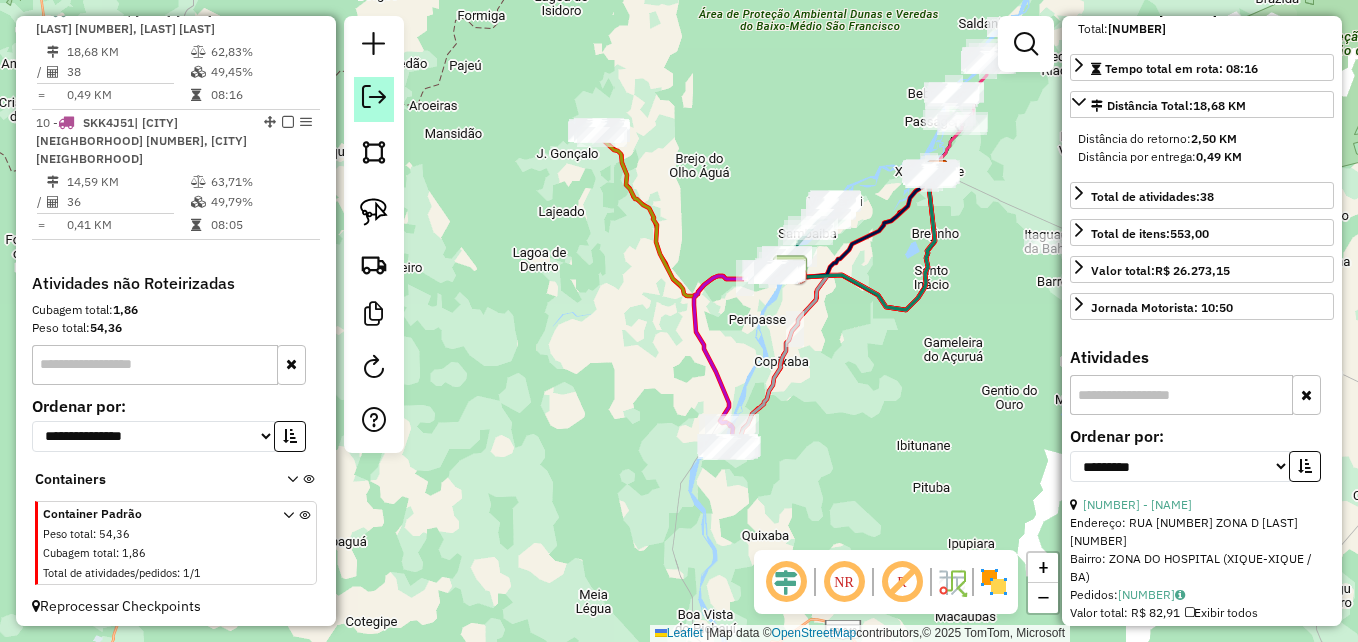 click 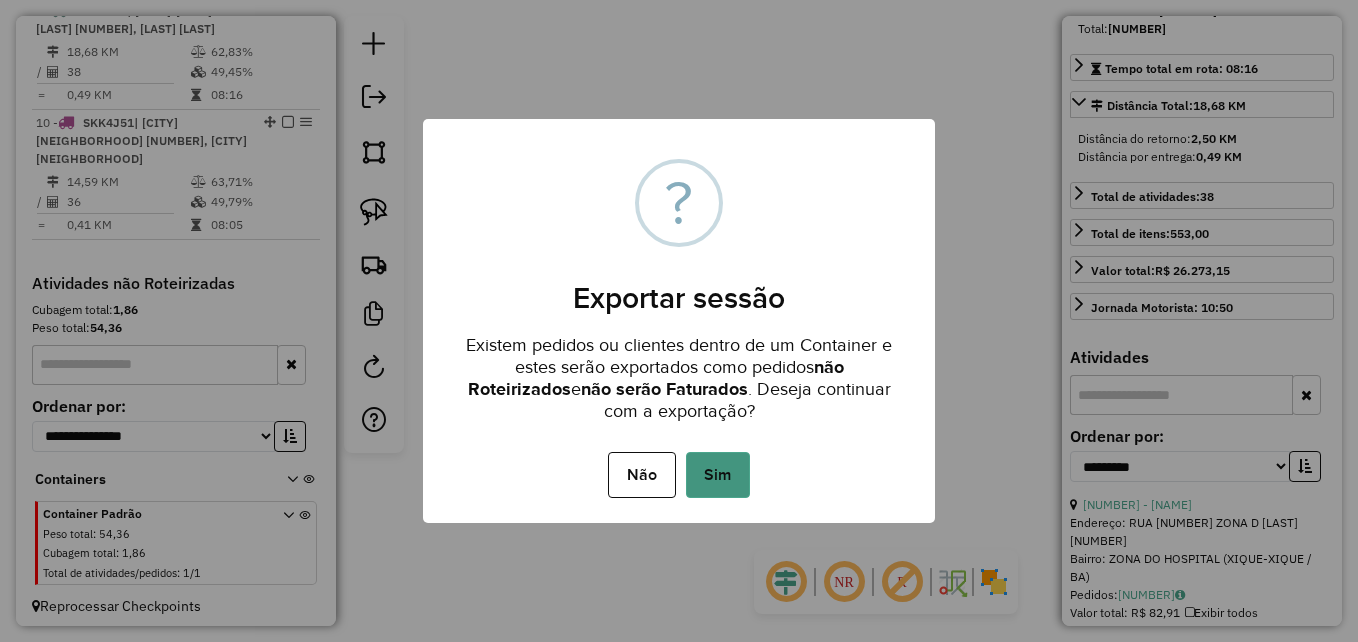 click on "Sim" at bounding box center [718, 475] 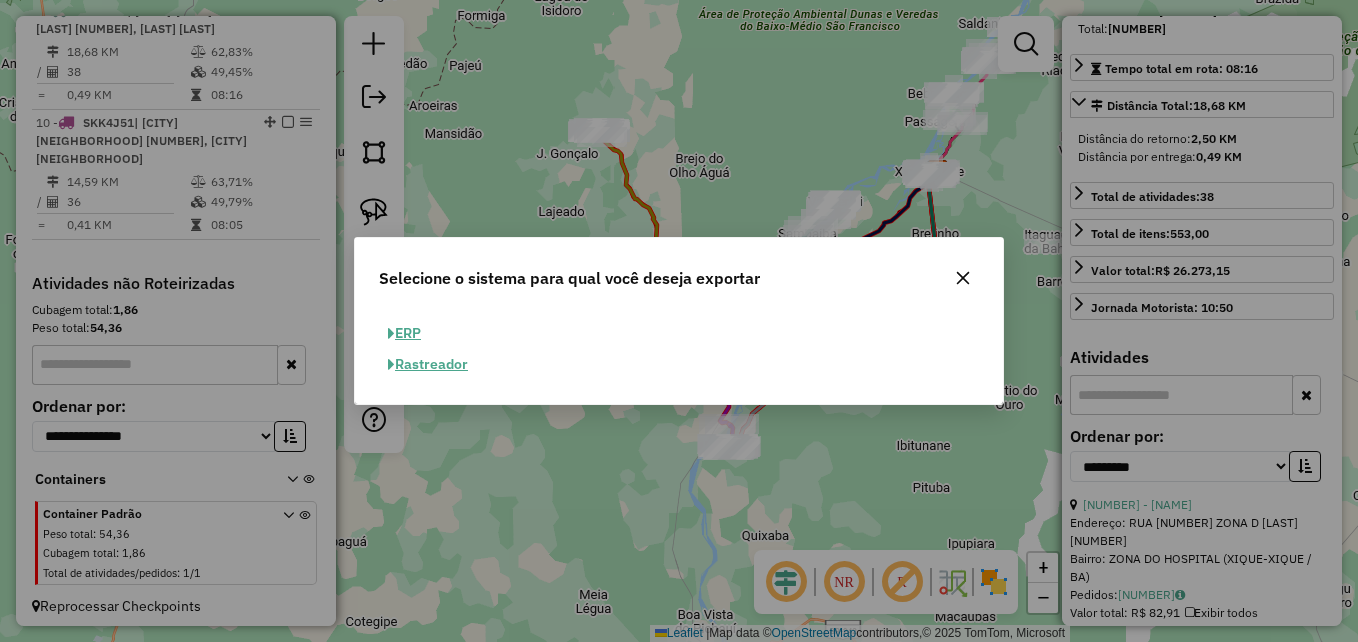 click on "ERP" 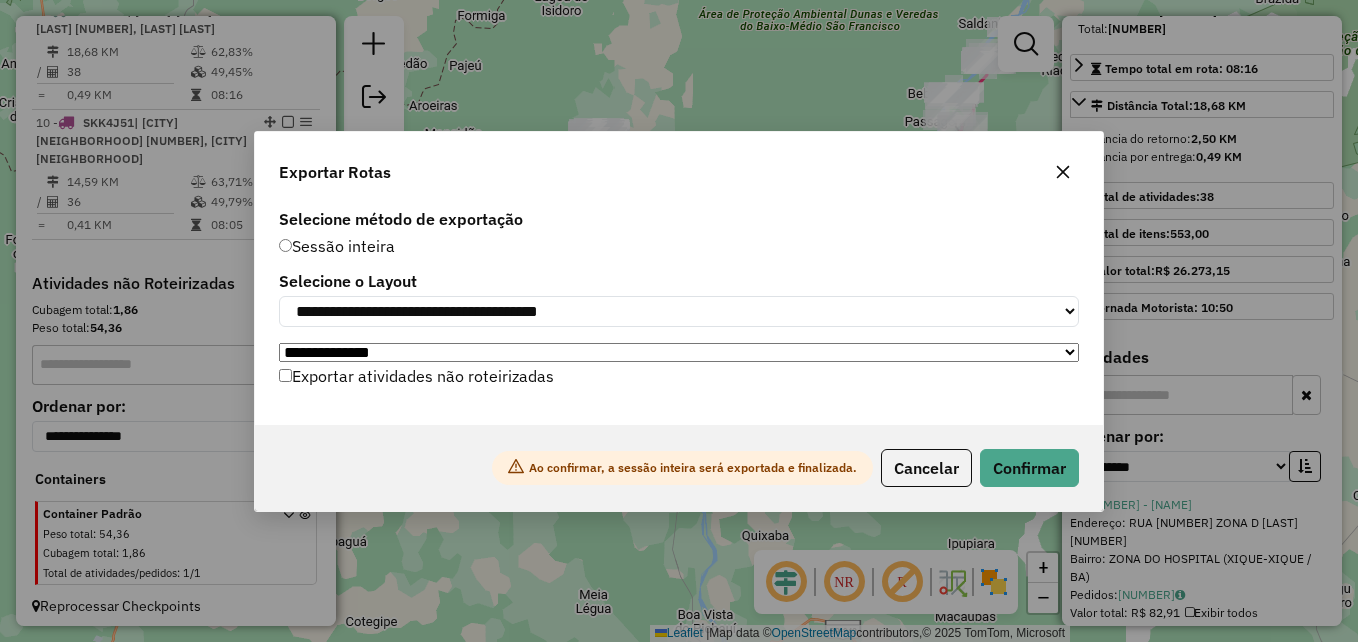 click 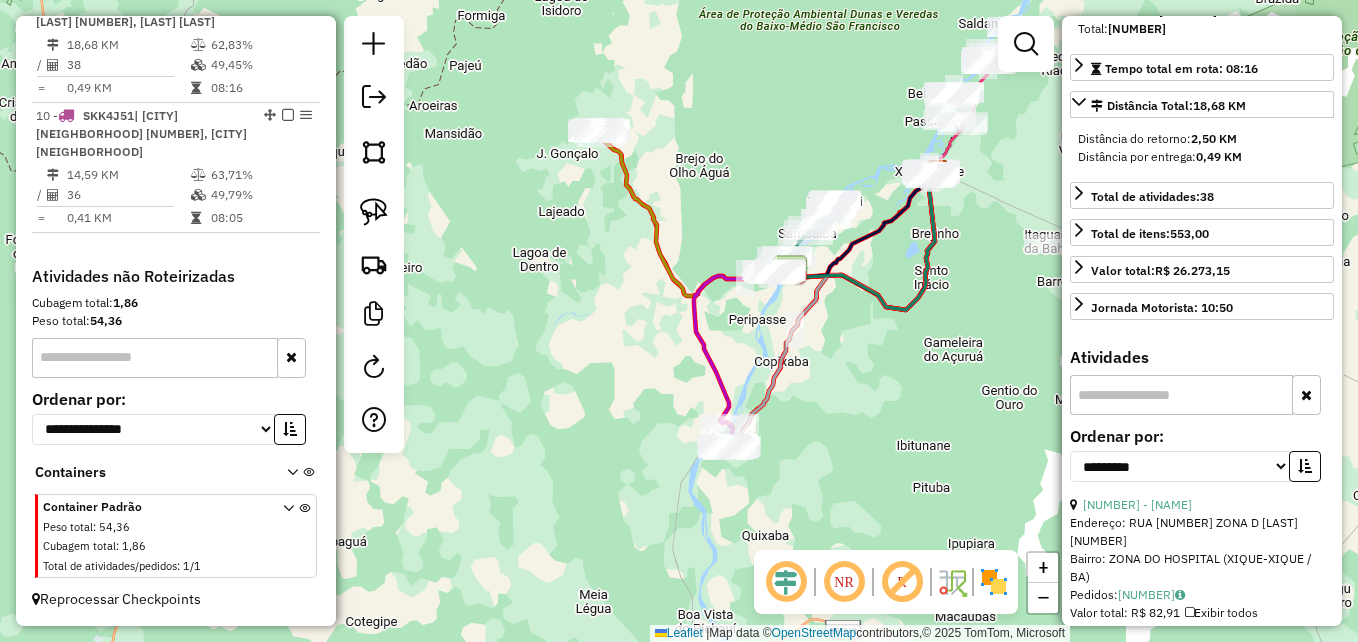 scroll, scrollTop: 1545, scrollLeft: 0, axis: vertical 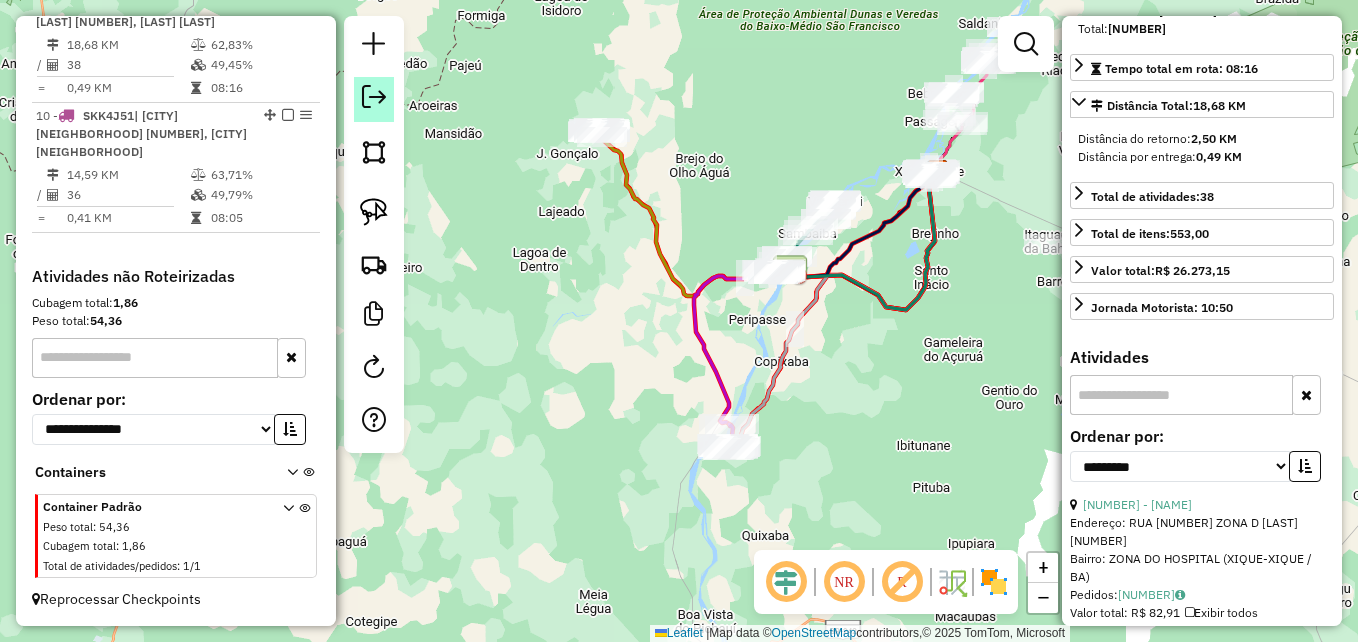 click 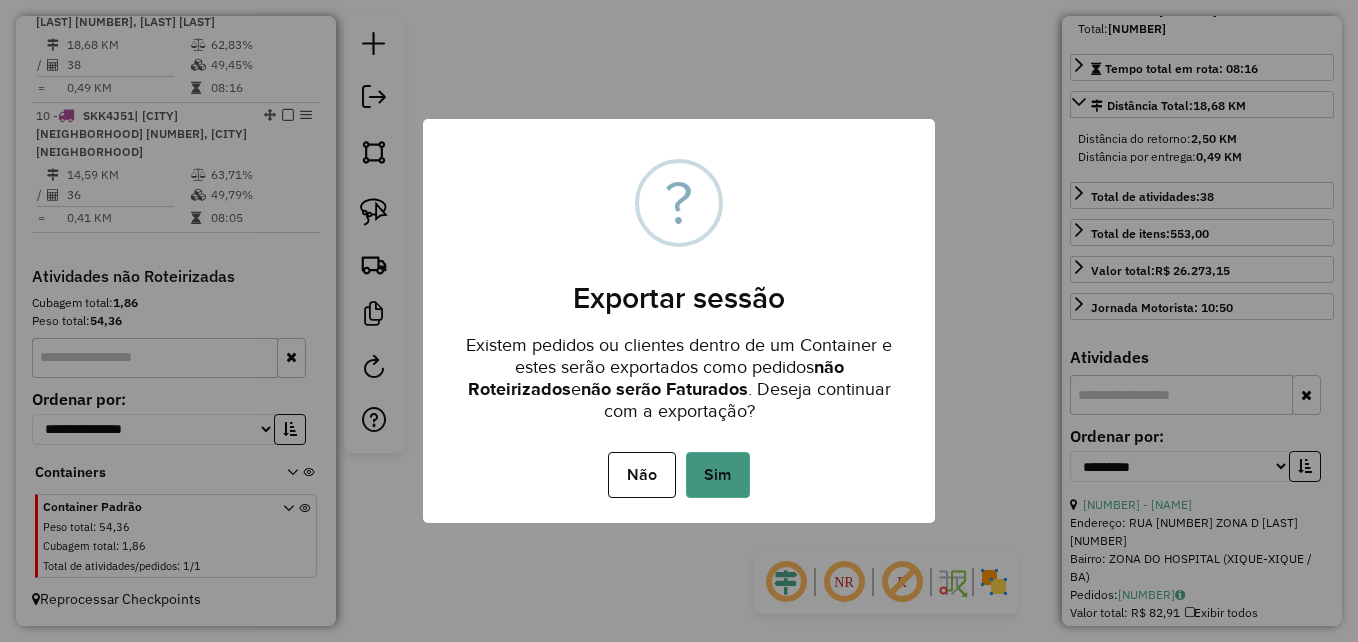 click on "Sim" at bounding box center (718, 475) 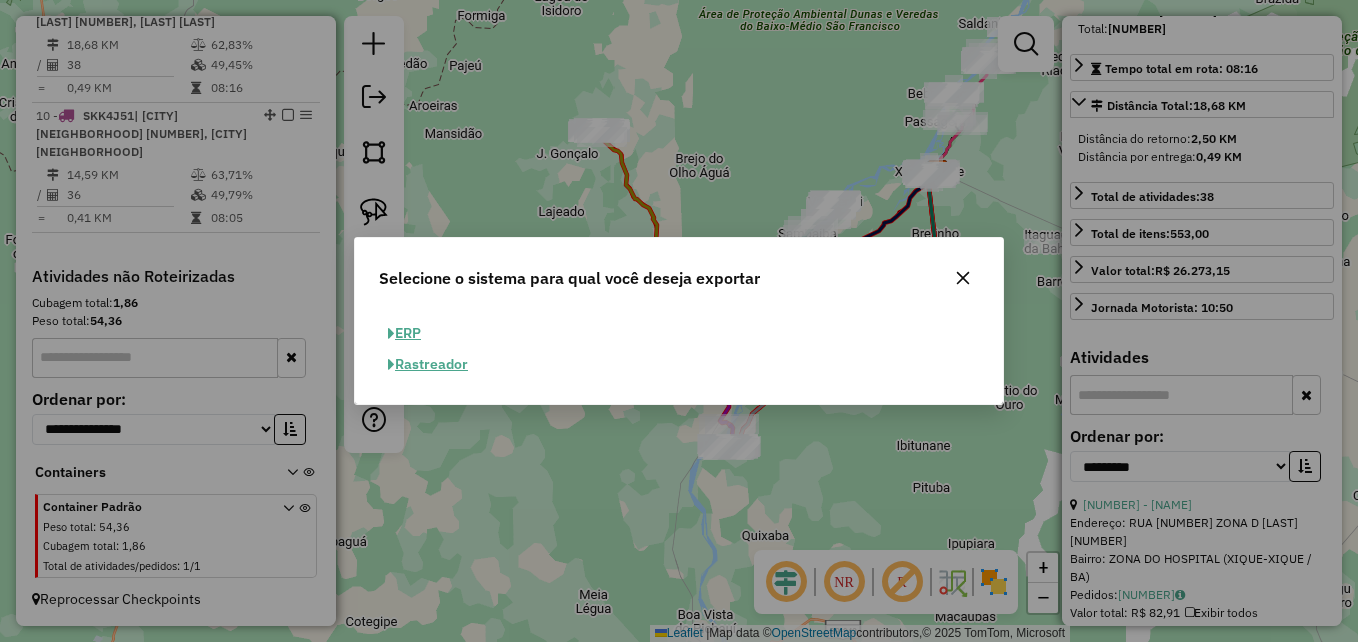 drag, startPoint x: 410, startPoint y: 334, endPoint x: 463, endPoint y: 346, distance: 54.34151 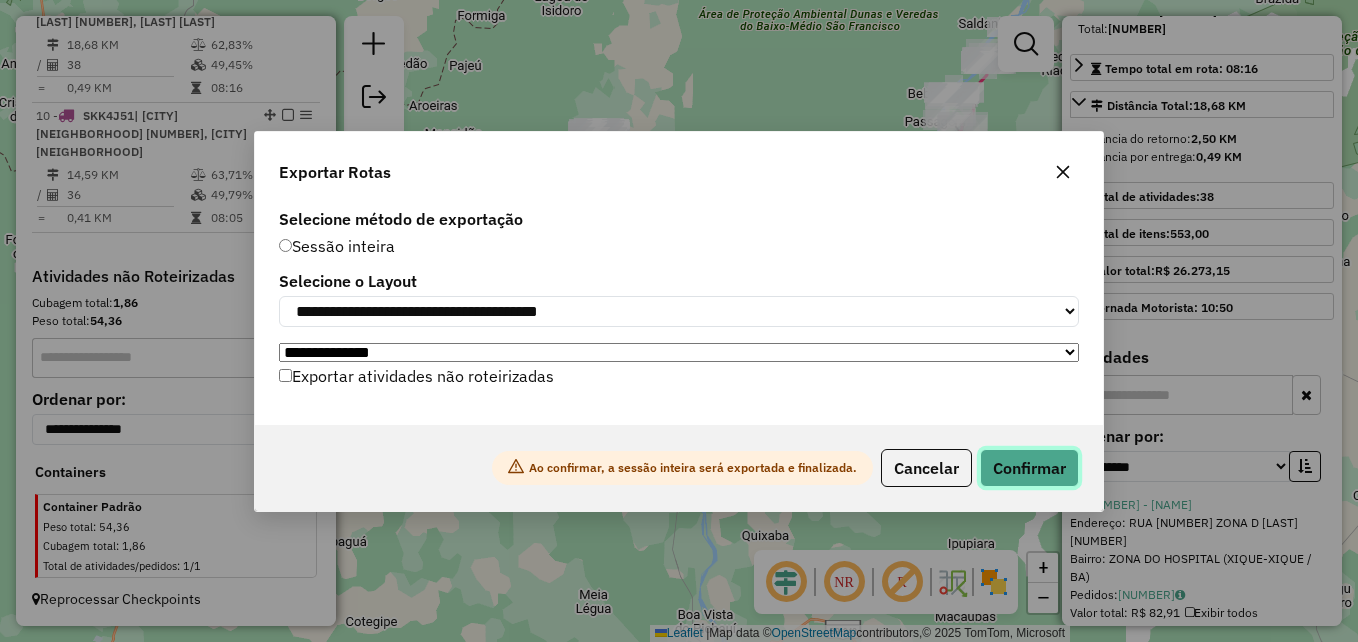 click on "Confirmar" 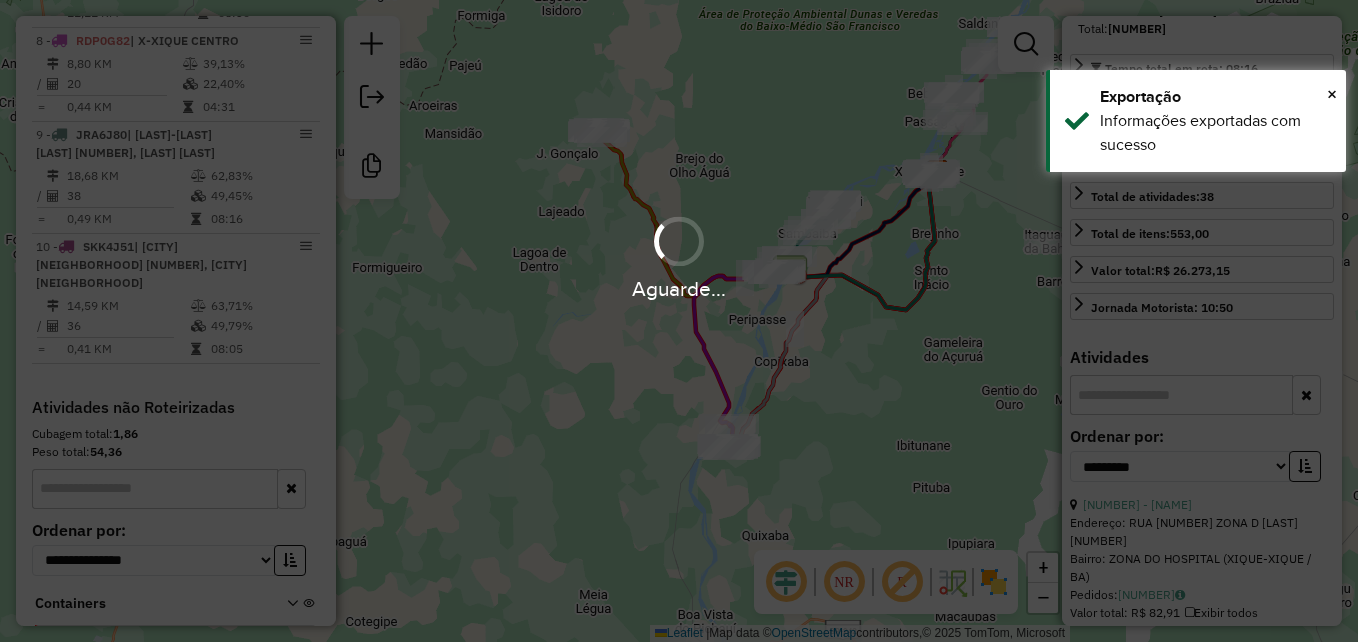 scroll, scrollTop: 1514, scrollLeft: 0, axis: vertical 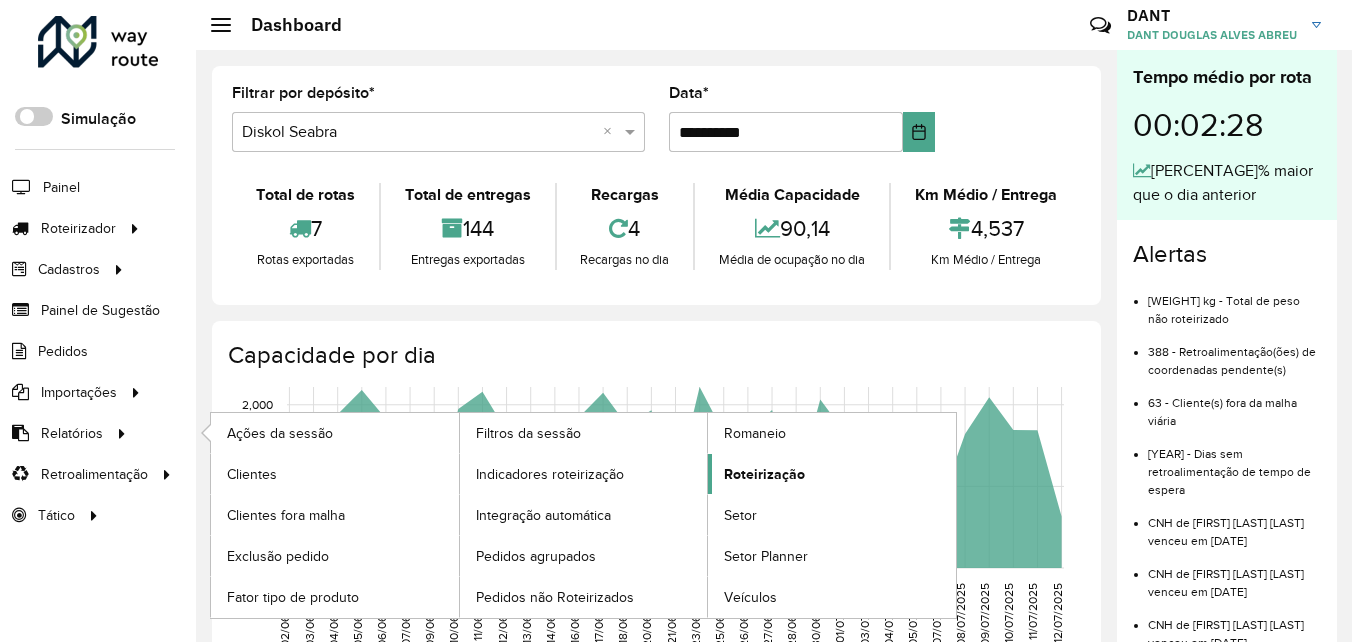 click on "Roteirização" 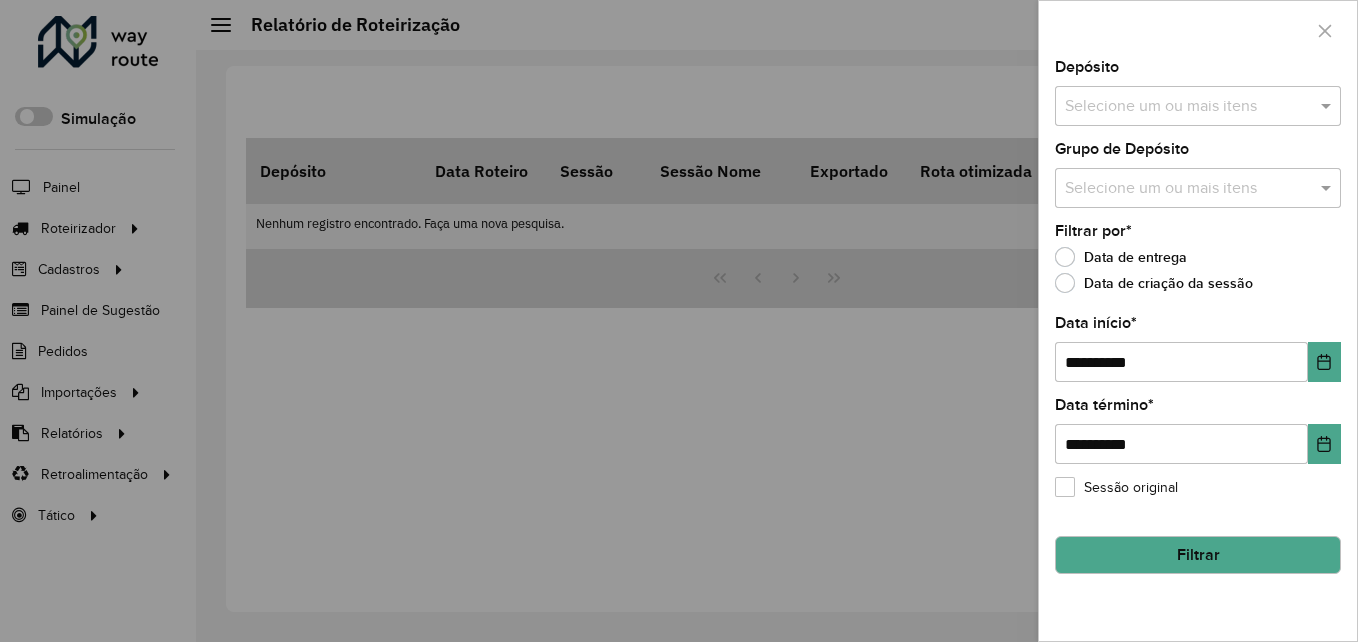 click at bounding box center [1188, 107] 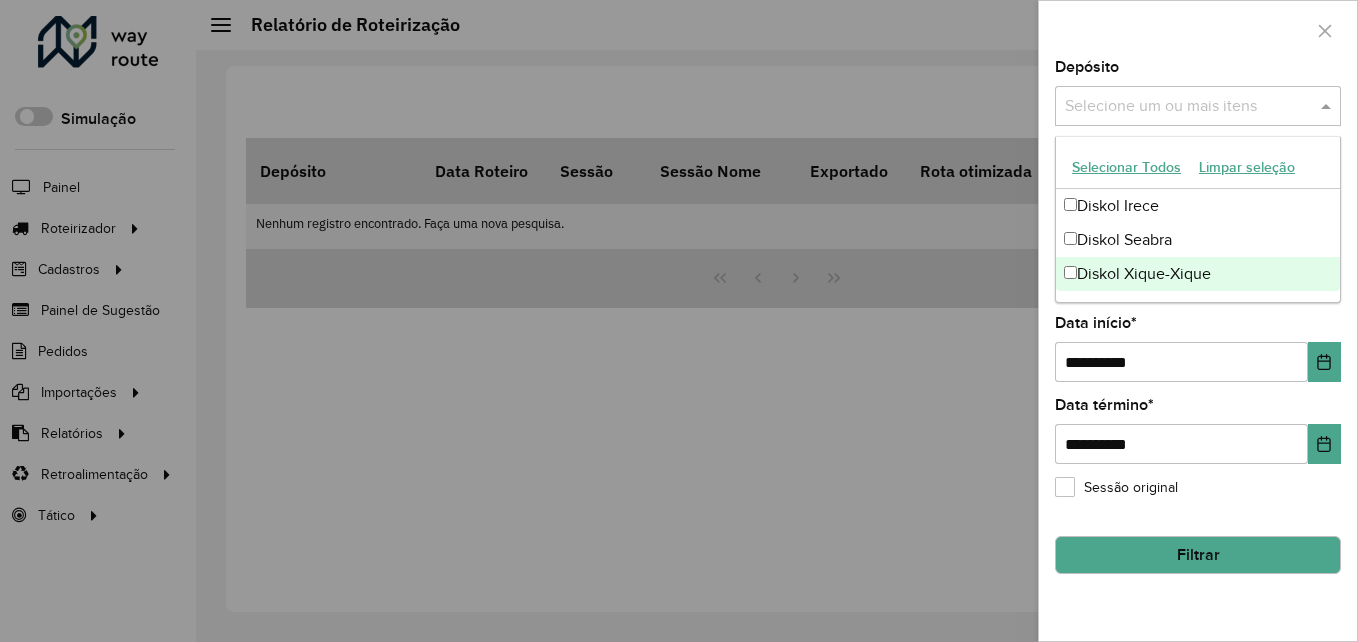 click on "Diskol Xique-Xique" at bounding box center [1198, 274] 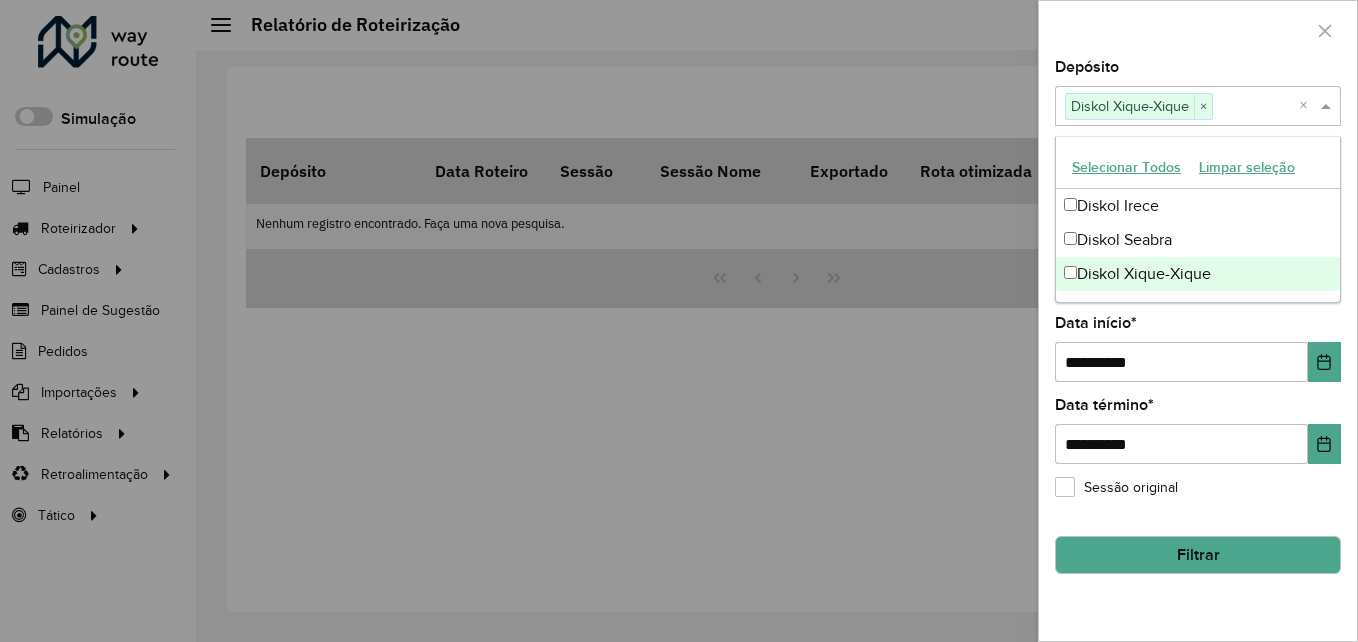 click on "**********" 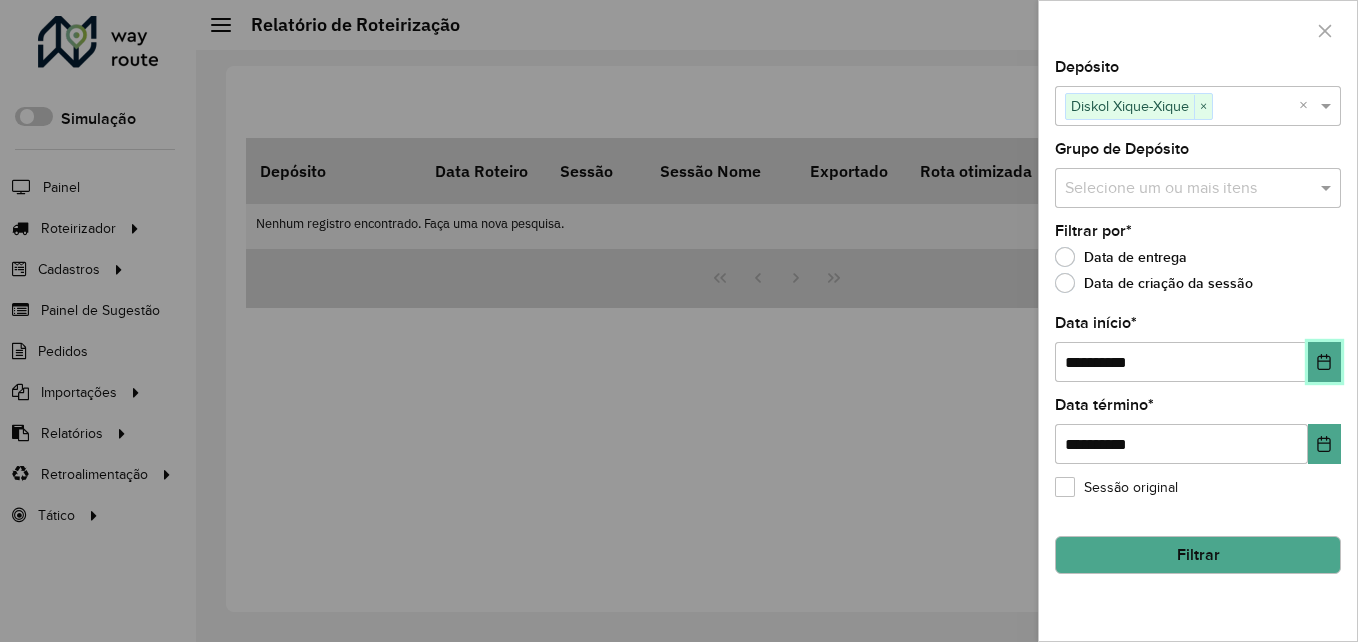 click 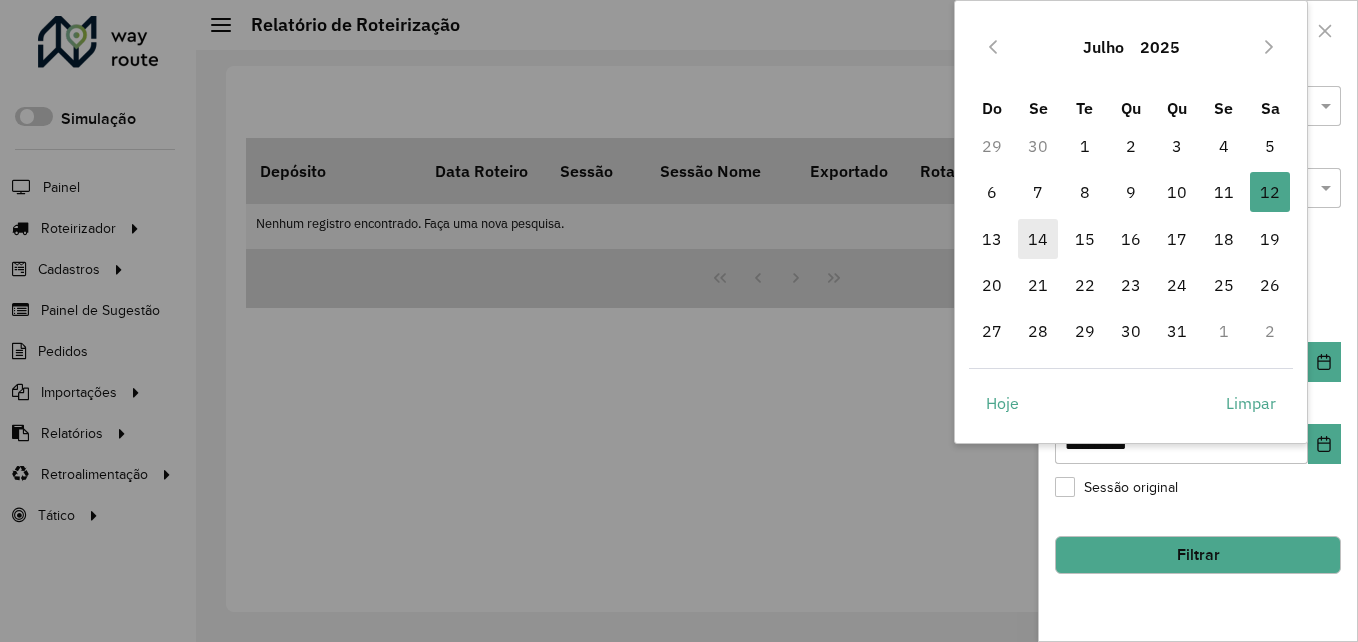 click on "14" at bounding box center [1038, 239] 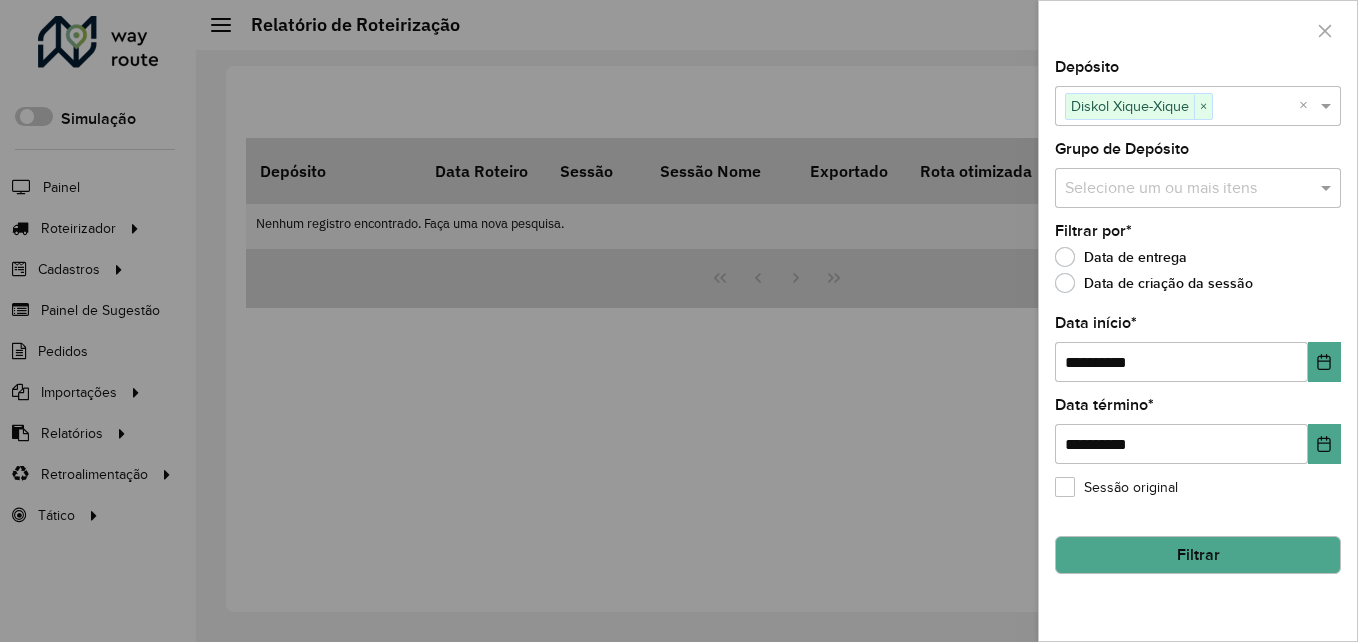 click on "Filtrar" 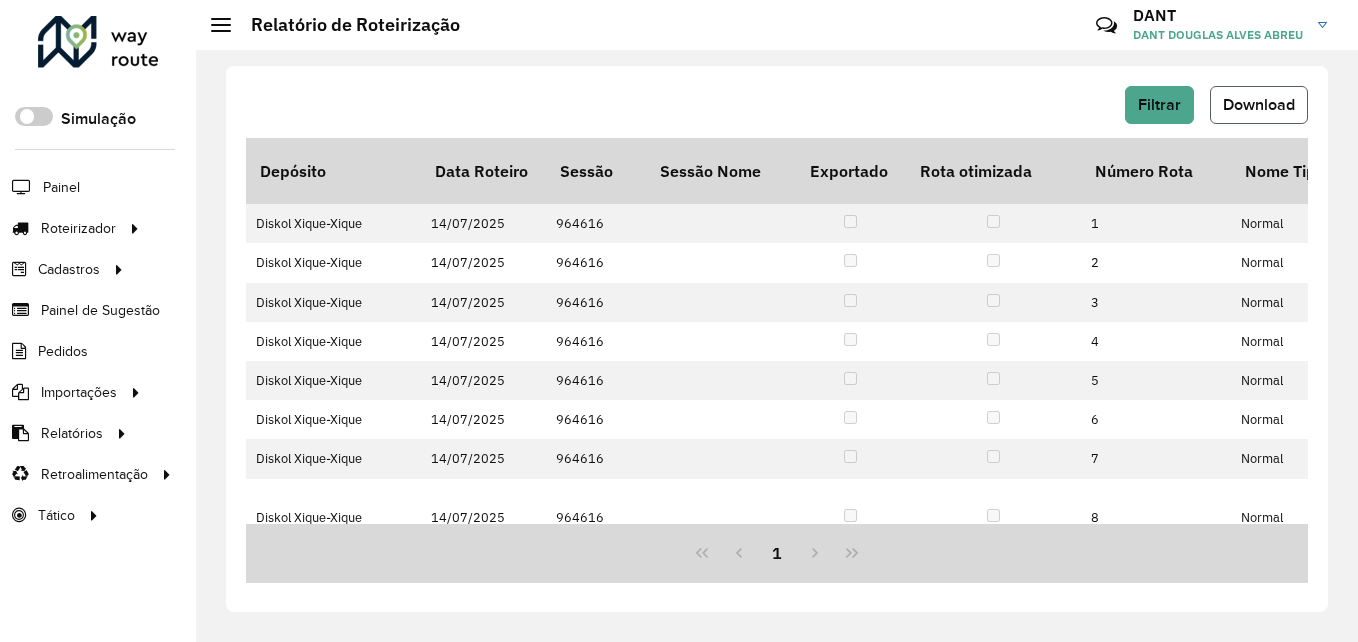 click on "Download" 